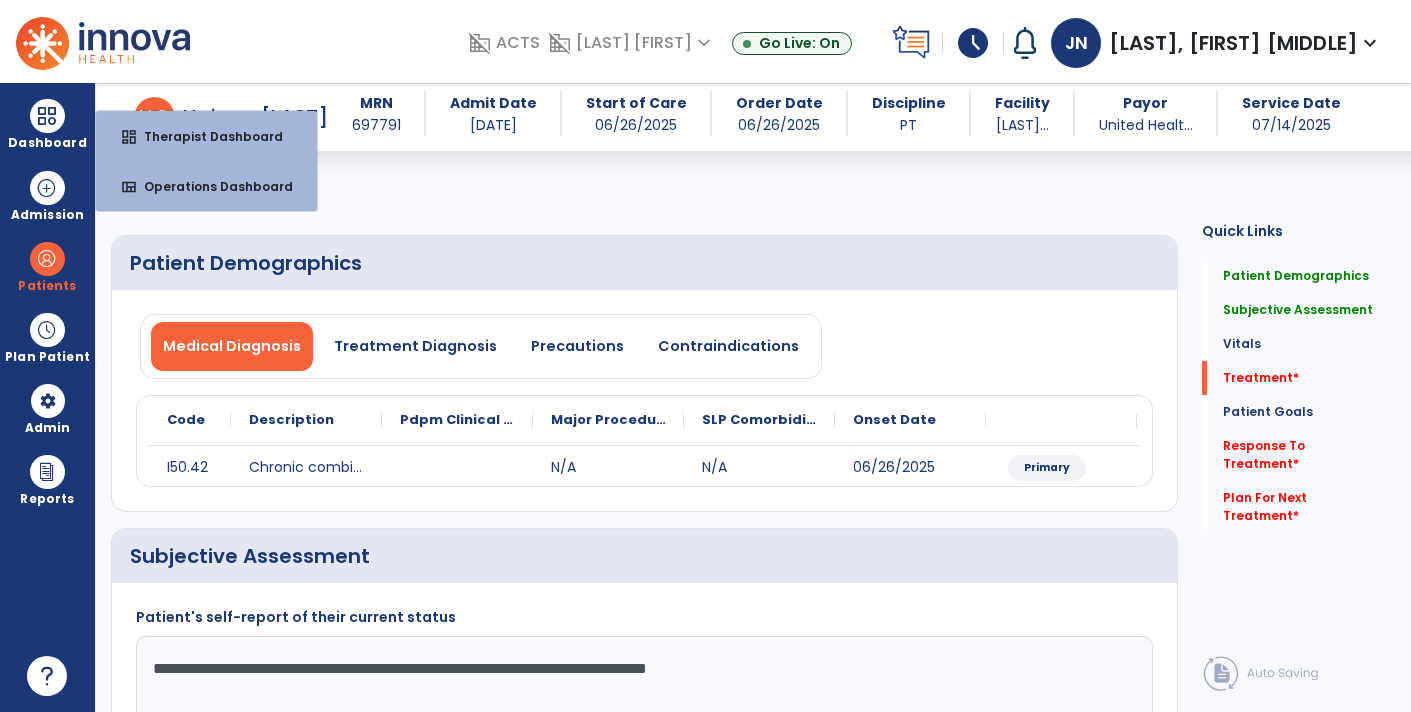 select on "*" 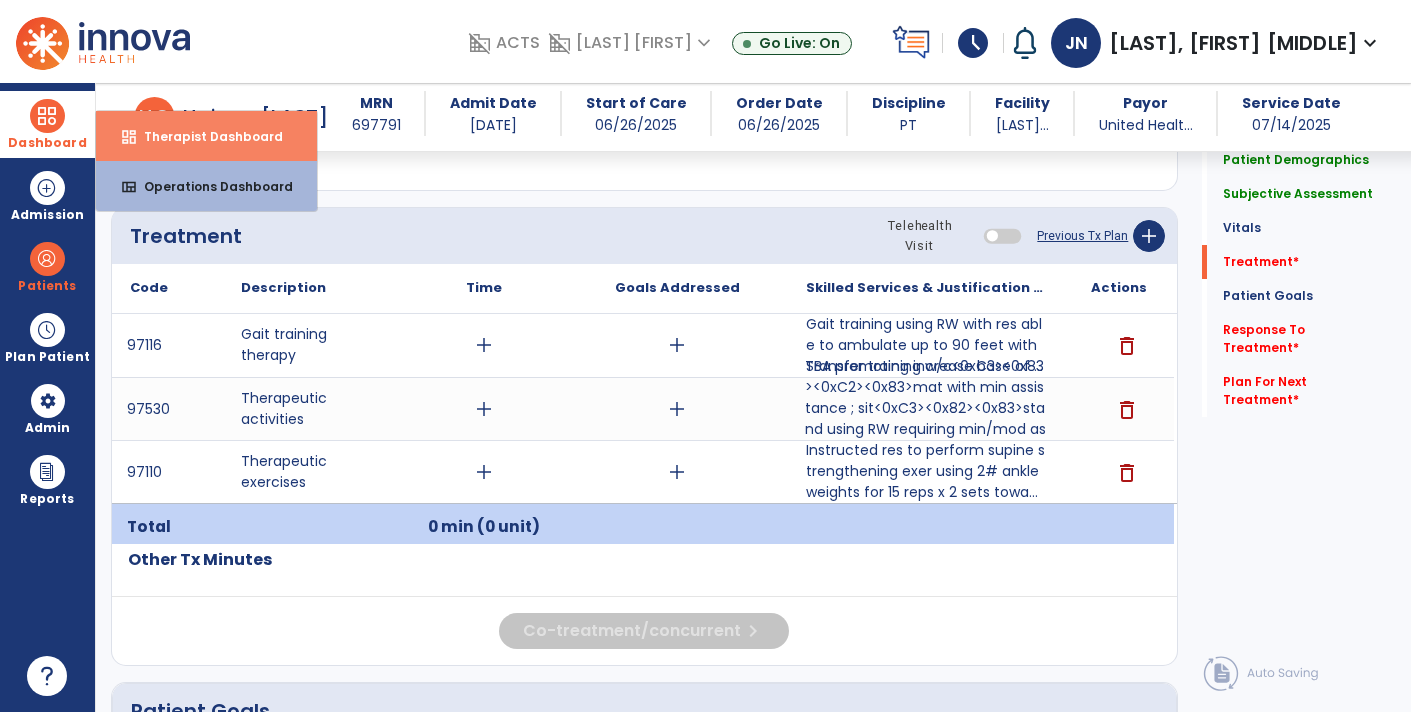 click on "dashboard  Therapist Dashboard" at bounding box center [206, 136] 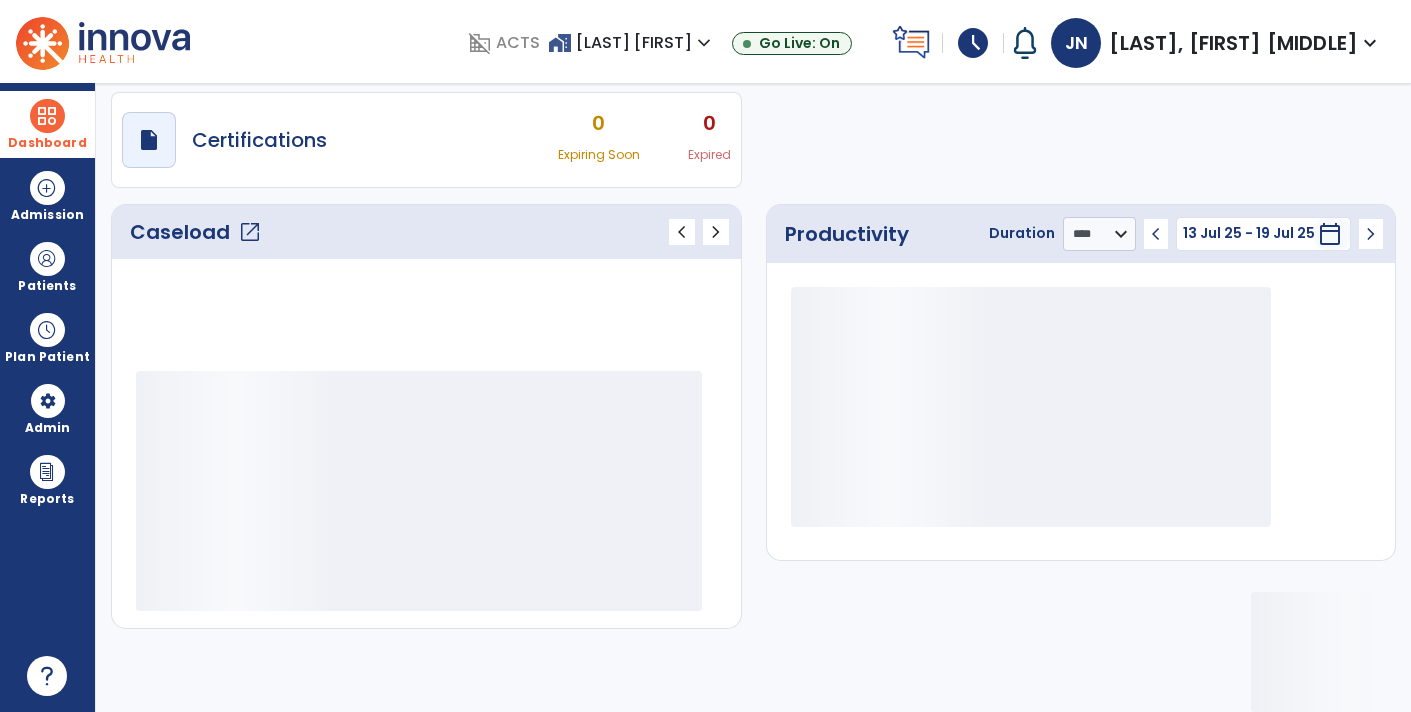 scroll, scrollTop: 162, scrollLeft: 0, axis: vertical 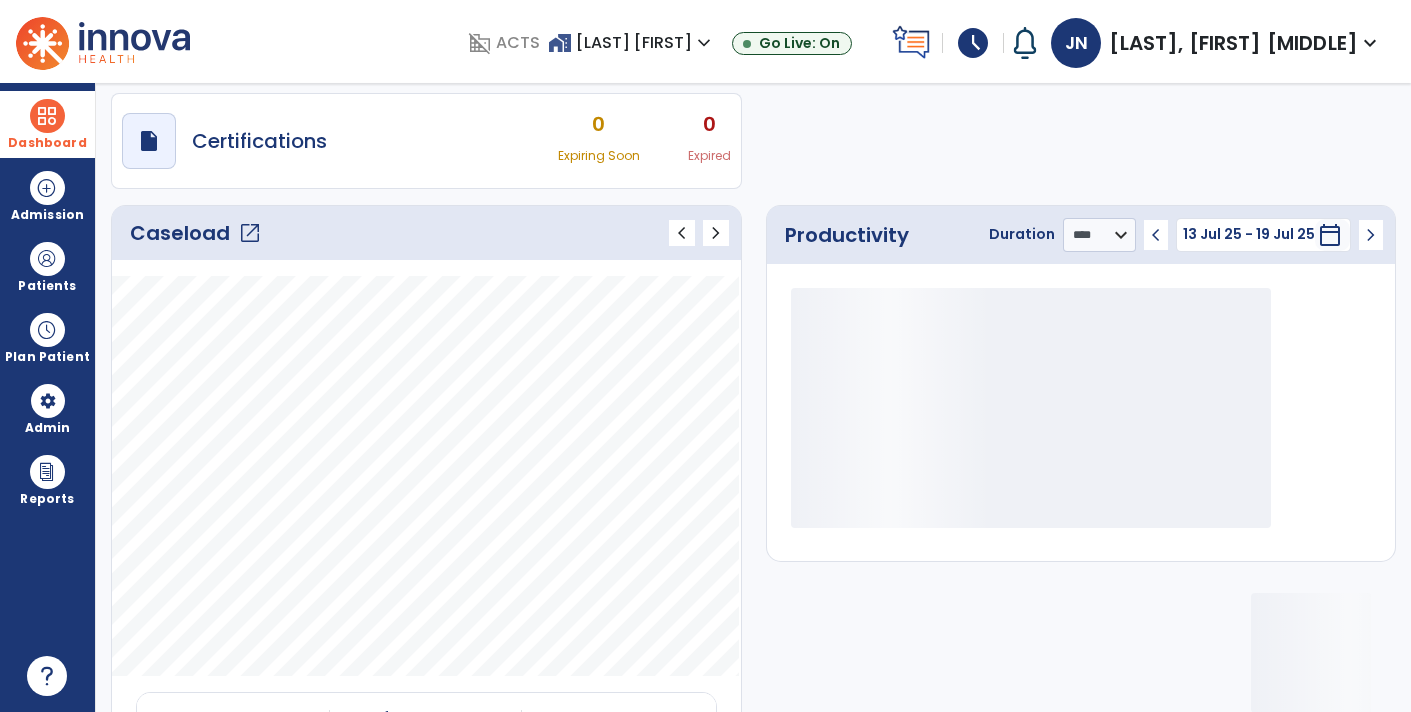 click on "open_in_new" 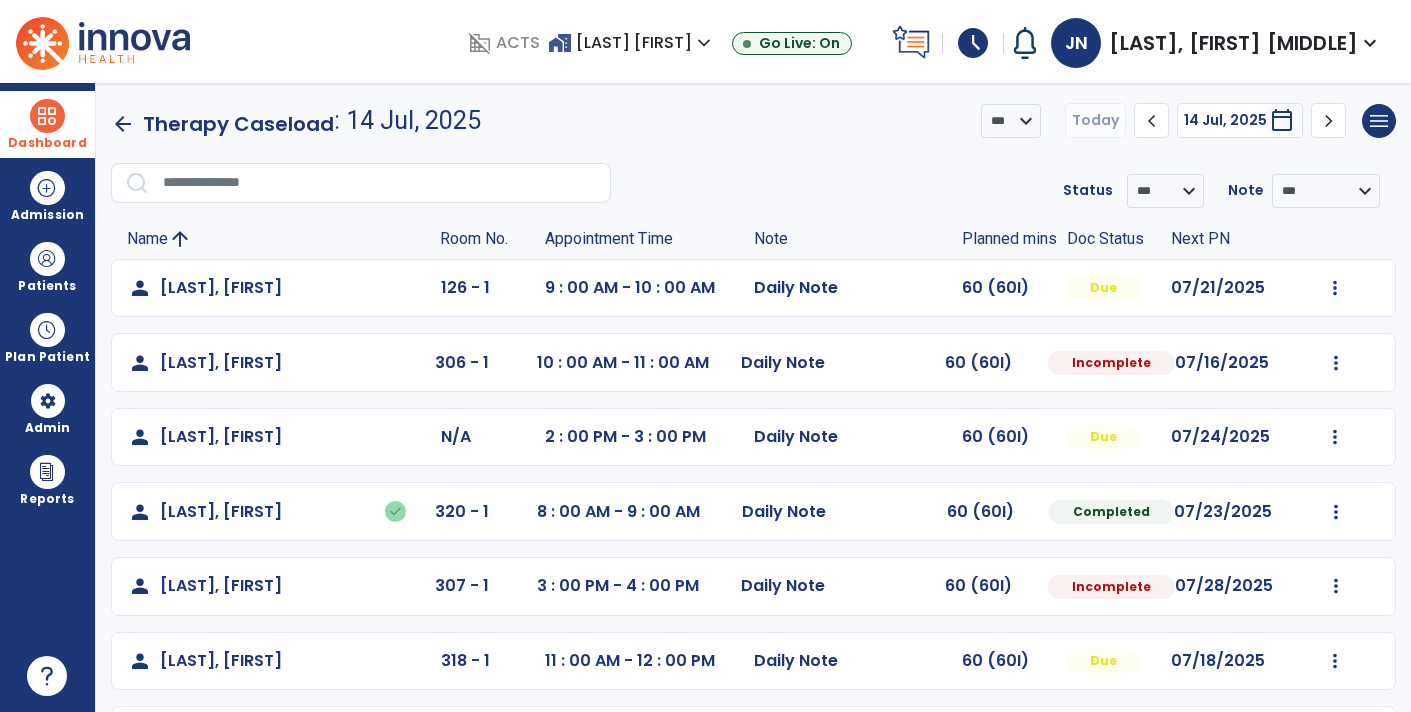 scroll, scrollTop: 72, scrollLeft: 0, axis: vertical 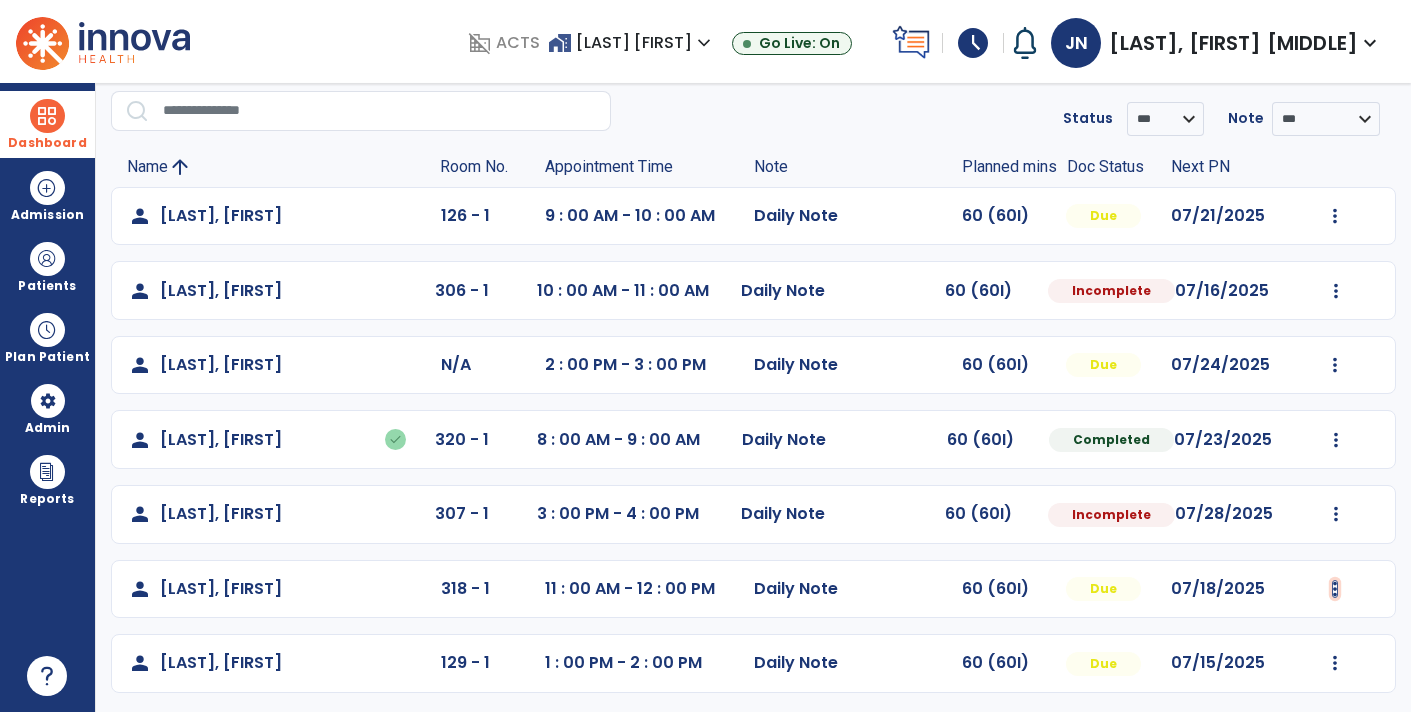 click at bounding box center [1335, 216] 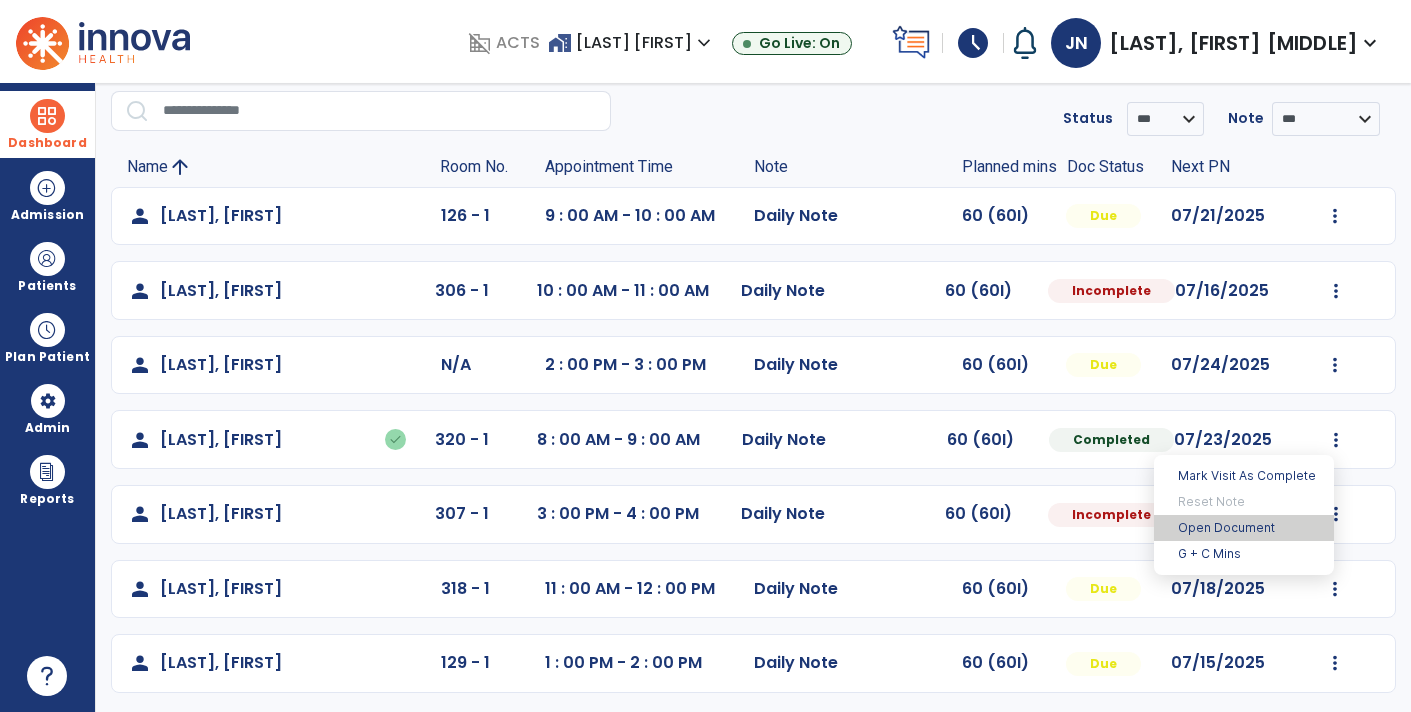 click on "Open Document" at bounding box center (1244, 528) 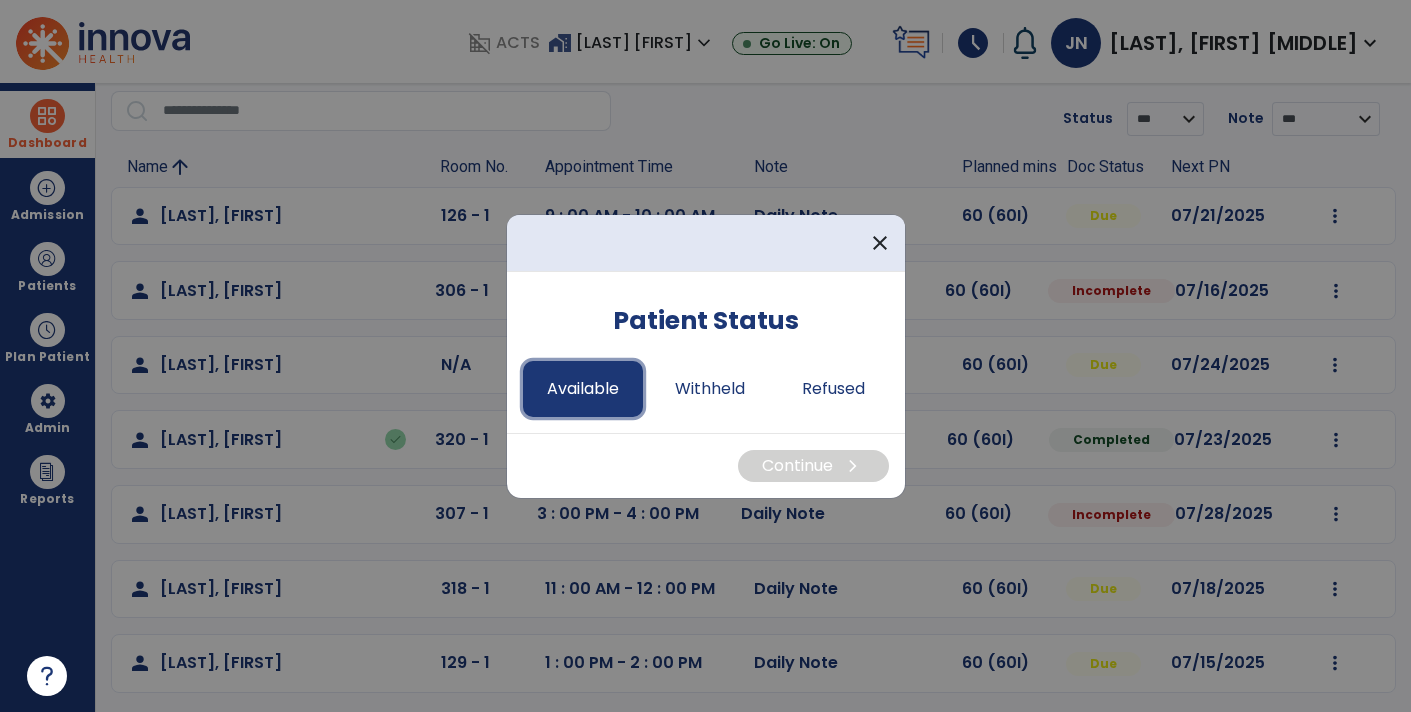 click on "Available" at bounding box center [583, 389] 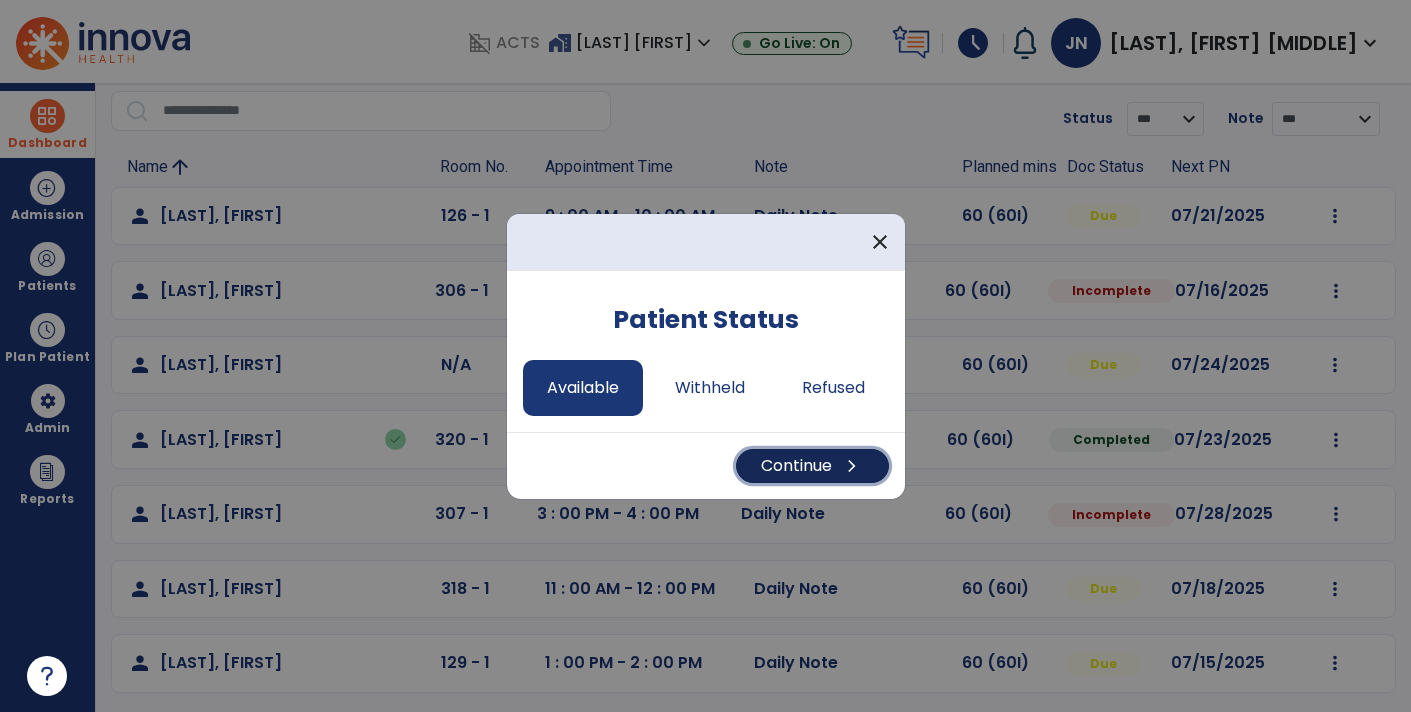 click on "Continue   chevron_right" at bounding box center (812, 466) 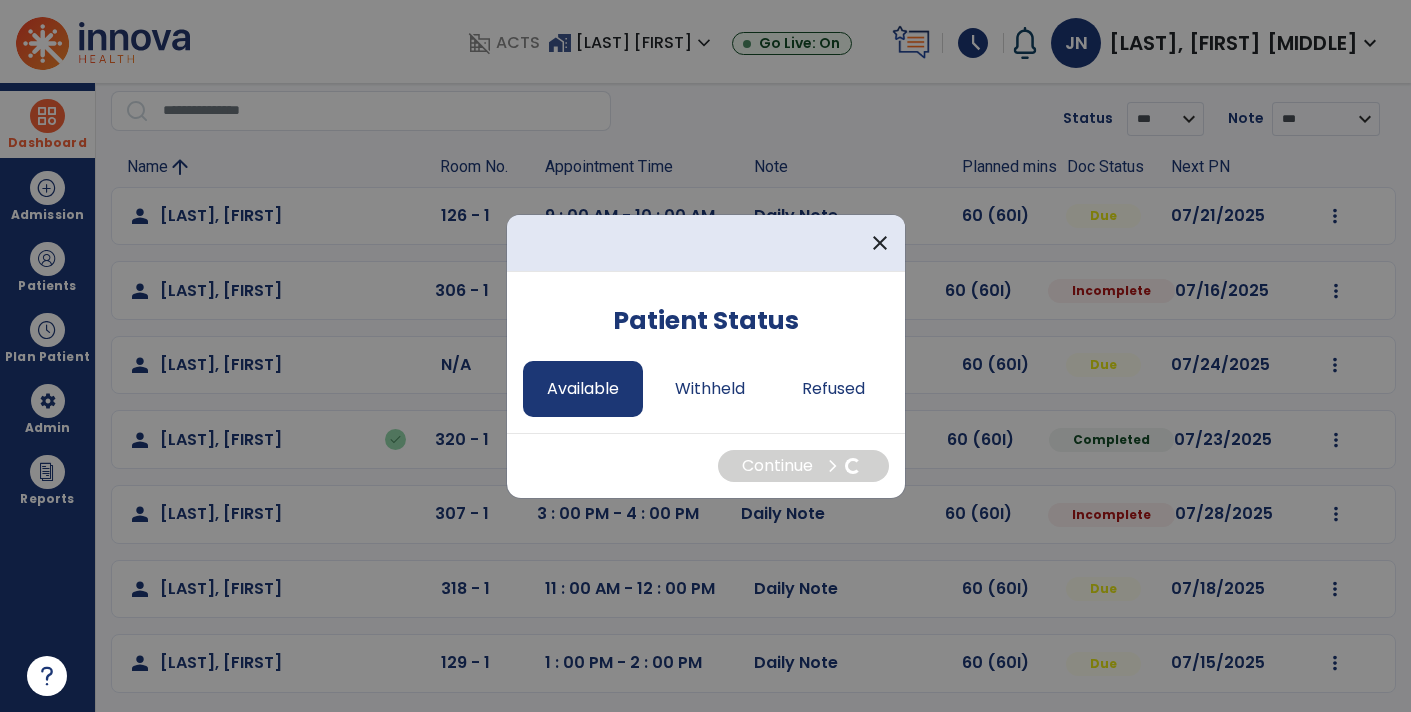 select on "*" 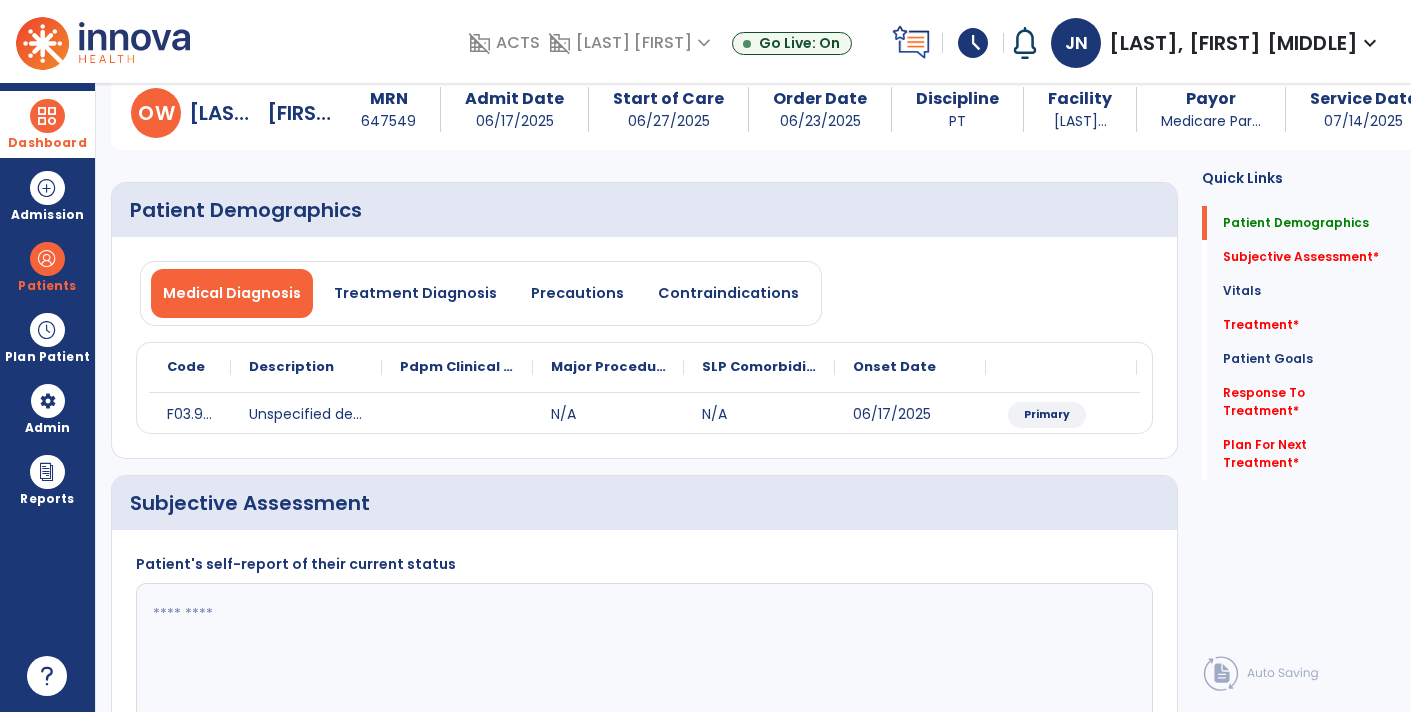 click 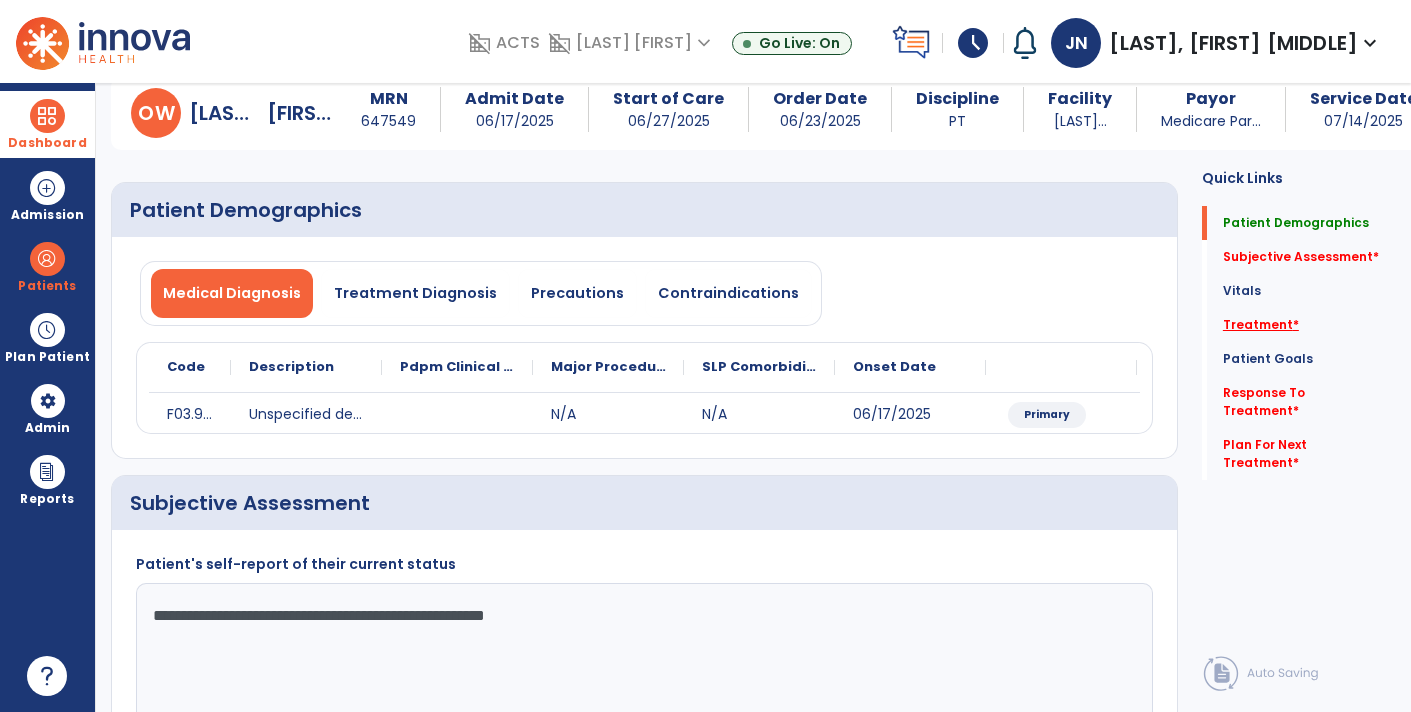 type on "**********" 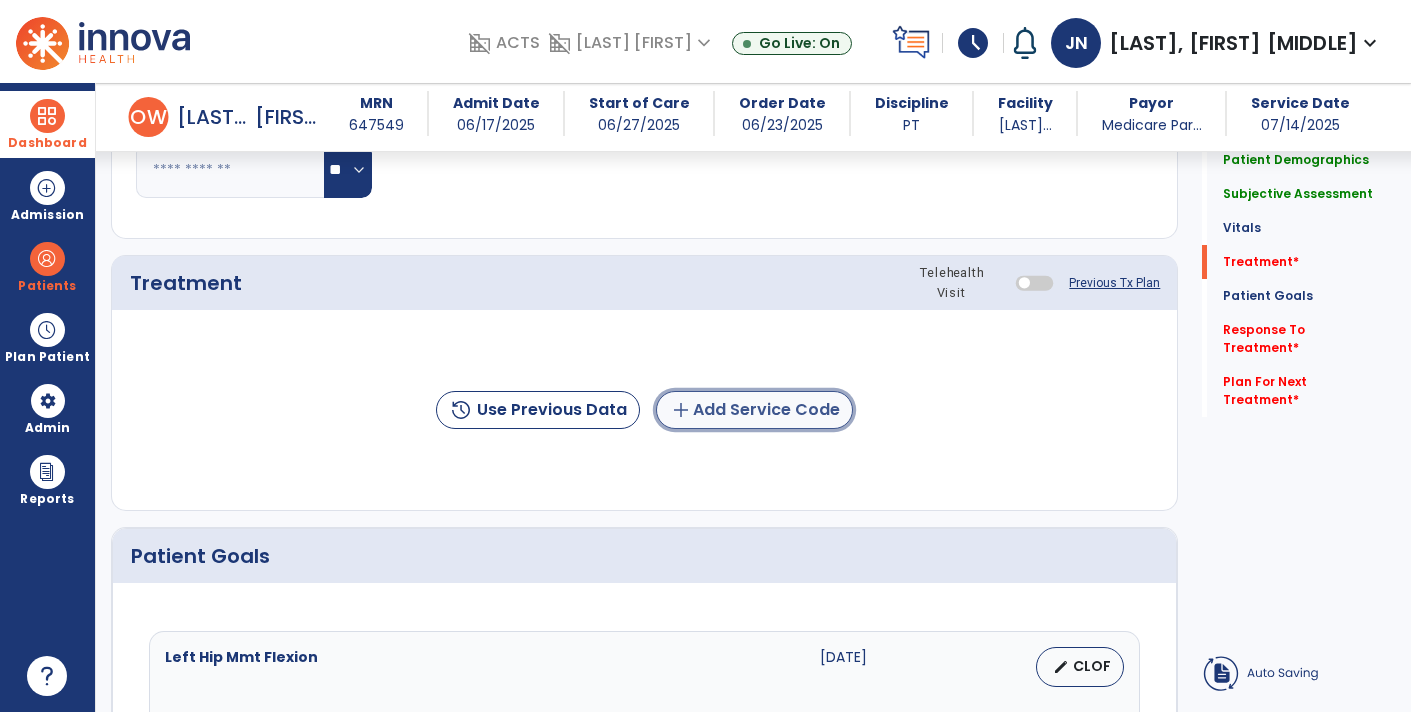 click on "add  Add Service Code" 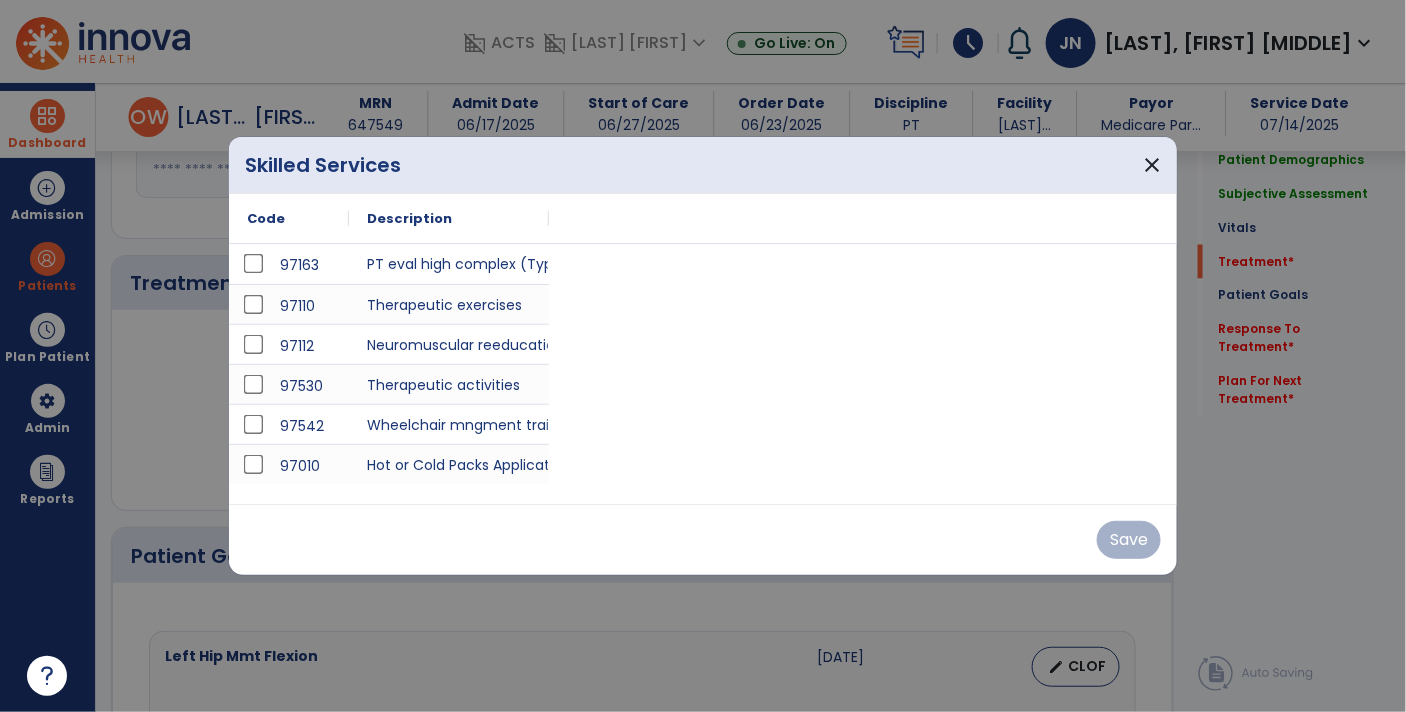 scroll, scrollTop: 994, scrollLeft: 0, axis: vertical 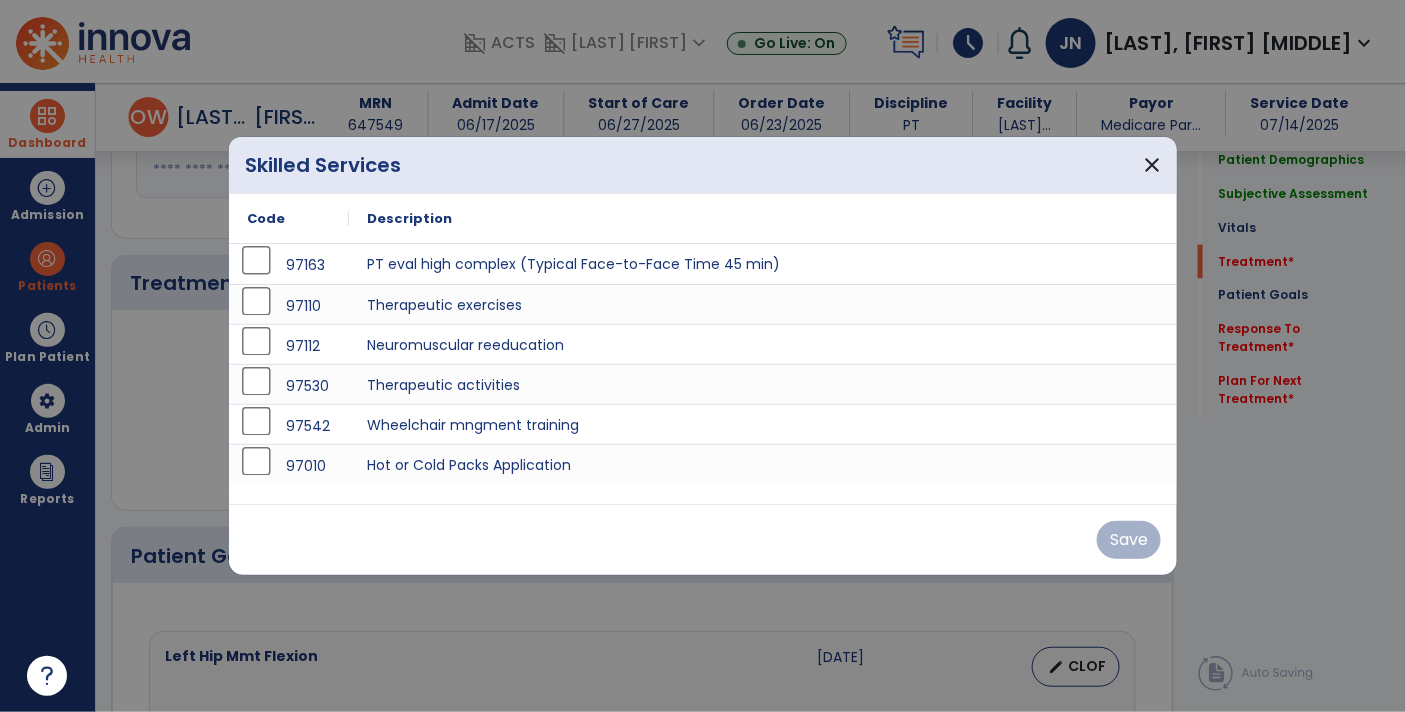 click at bounding box center [703, 356] 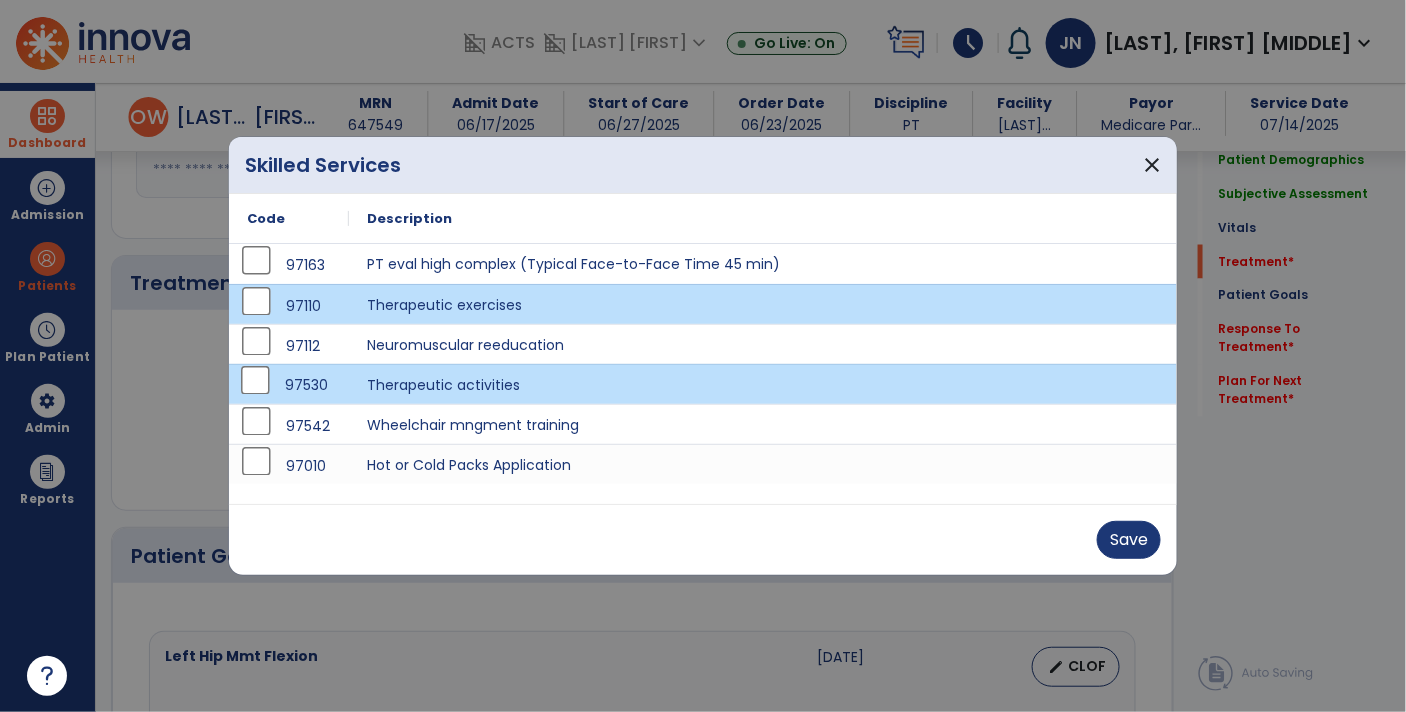 click on "Save" at bounding box center (703, 539) 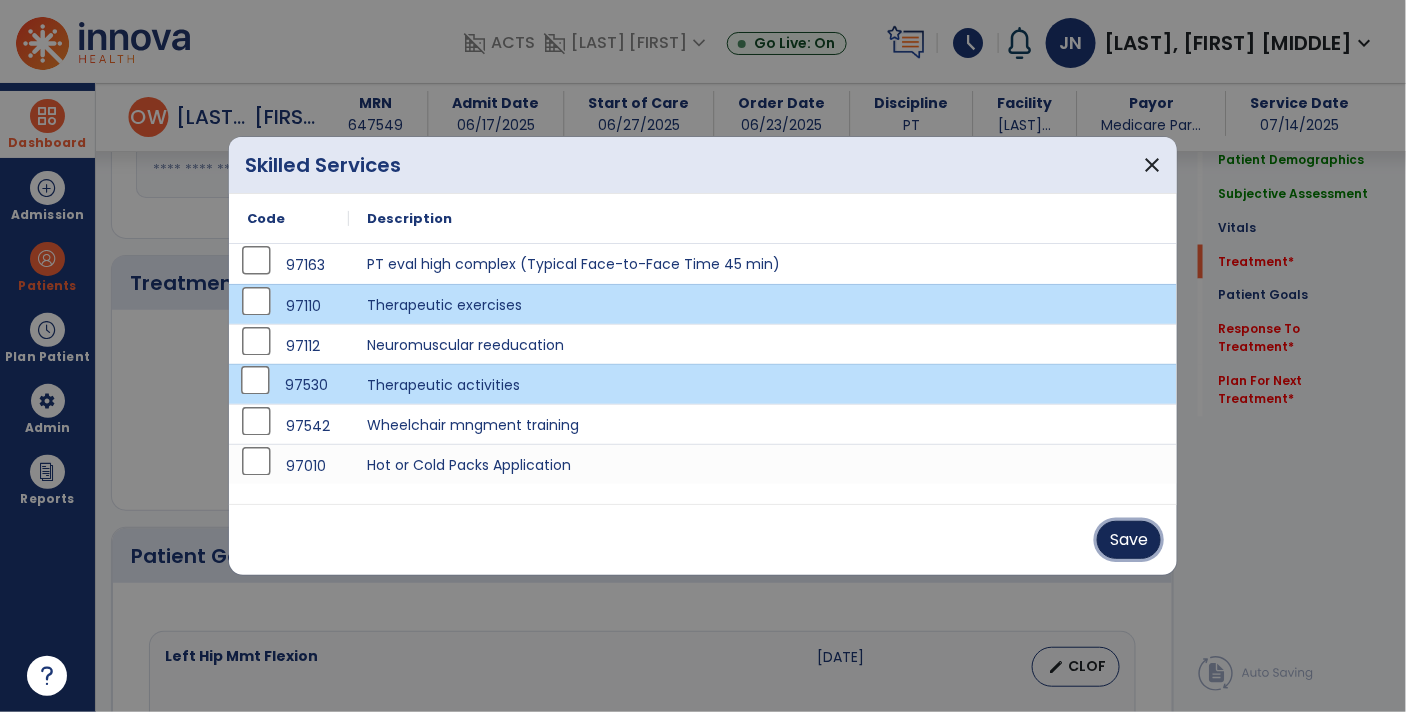 click on "Save" at bounding box center [1129, 540] 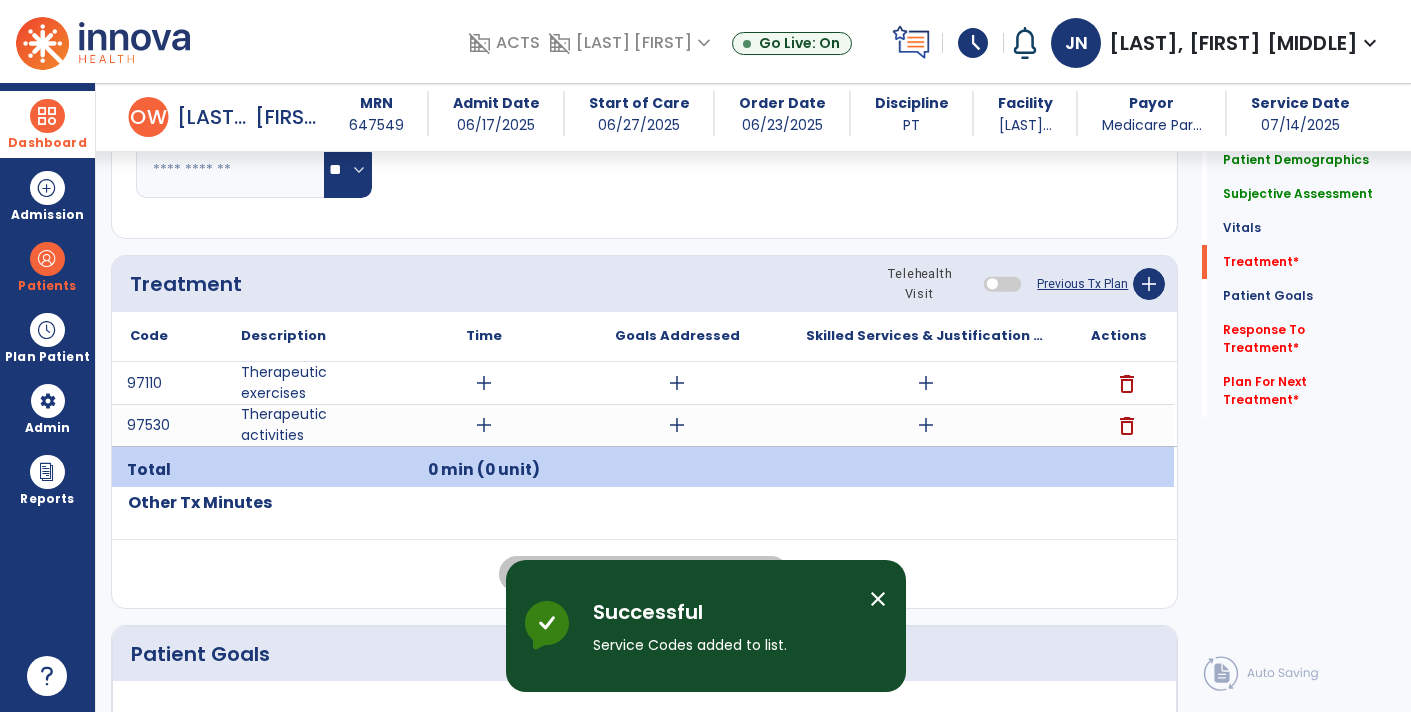 click on "add" at bounding box center (926, 383) 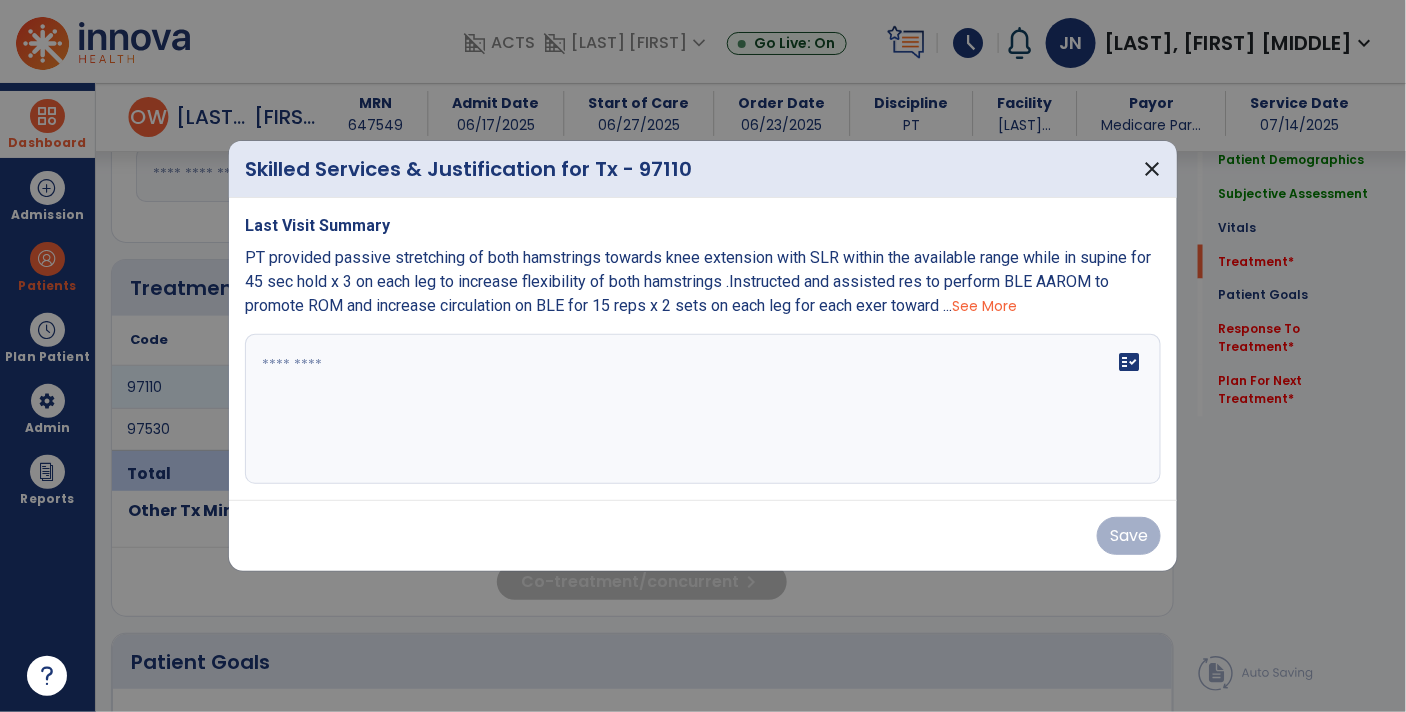 scroll, scrollTop: 994, scrollLeft: 0, axis: vertical 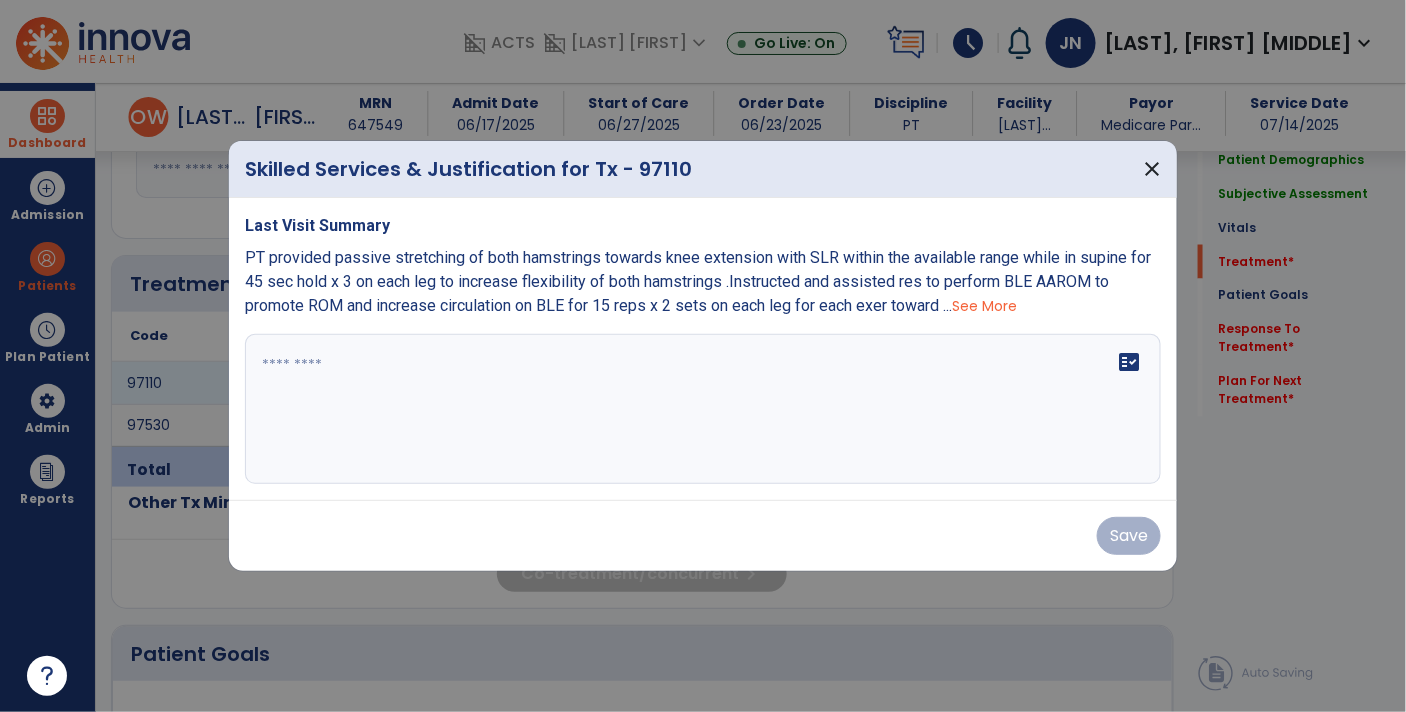 click on "PT provided passive stretching of both hamstrings towards knee extension with SLR within the available range while in supine for 45 sec hold x 3 on each leg to increase flexibility of both hamstrings .Instructed and assisted res to perform BLE AAROM to promote ROM and increase circulation on BLE for 15 reps x 2 sets on each leg for each exer toward ..." at bounding box center [698, 281] 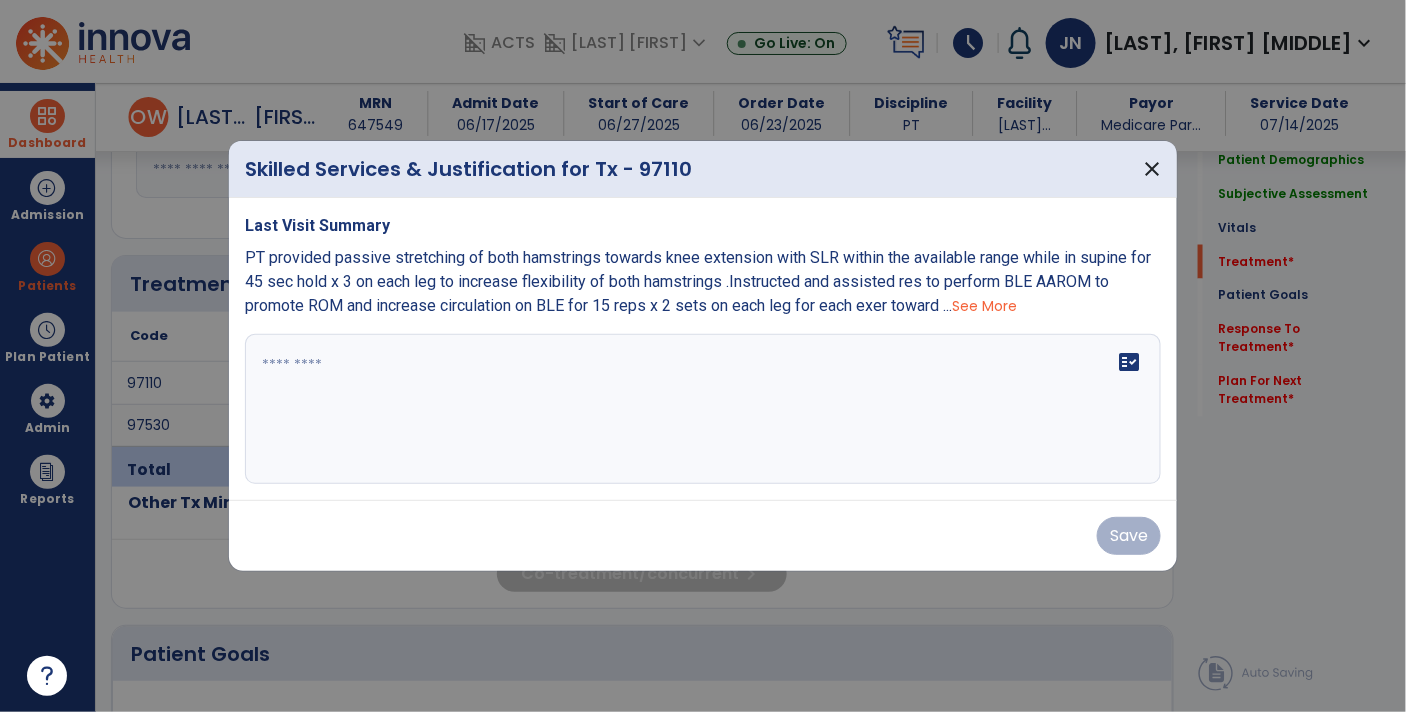 click on "See More" at bounding box center [984, 306] 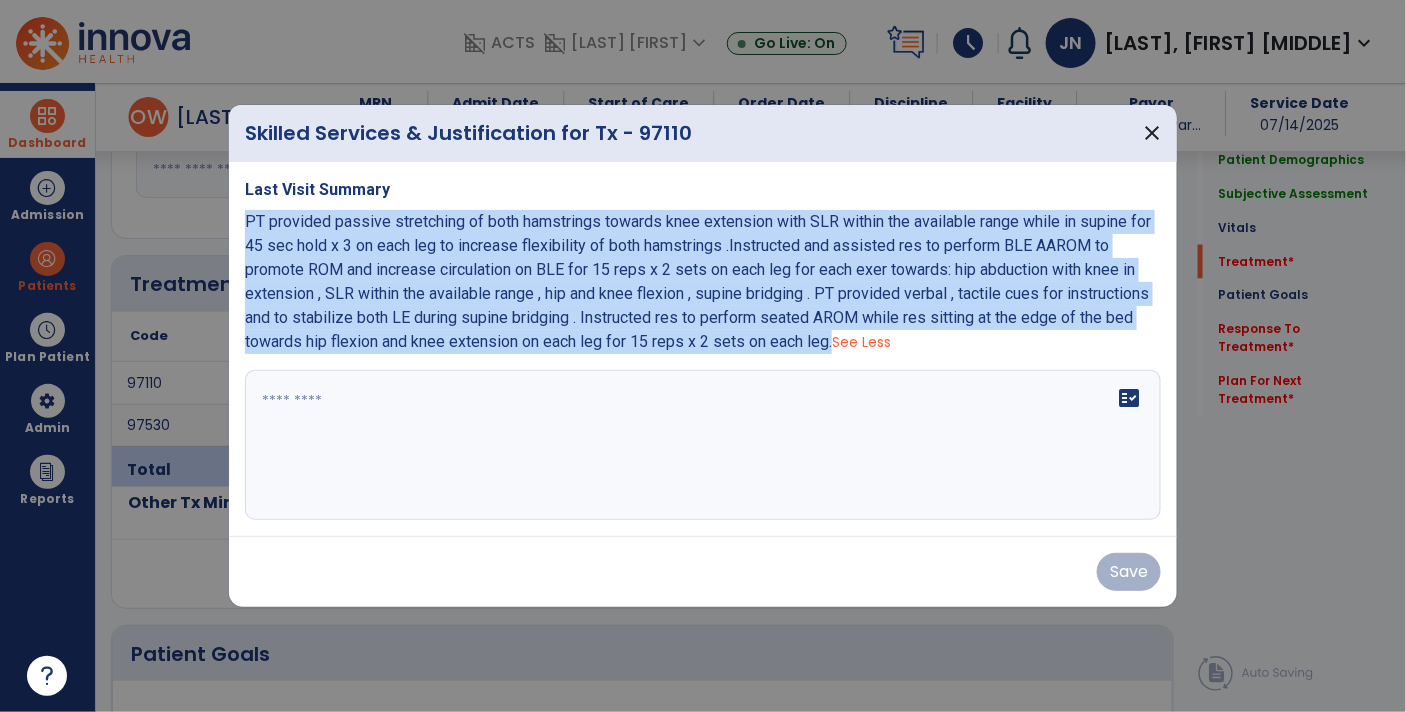 click at bounding box center [703, 445] 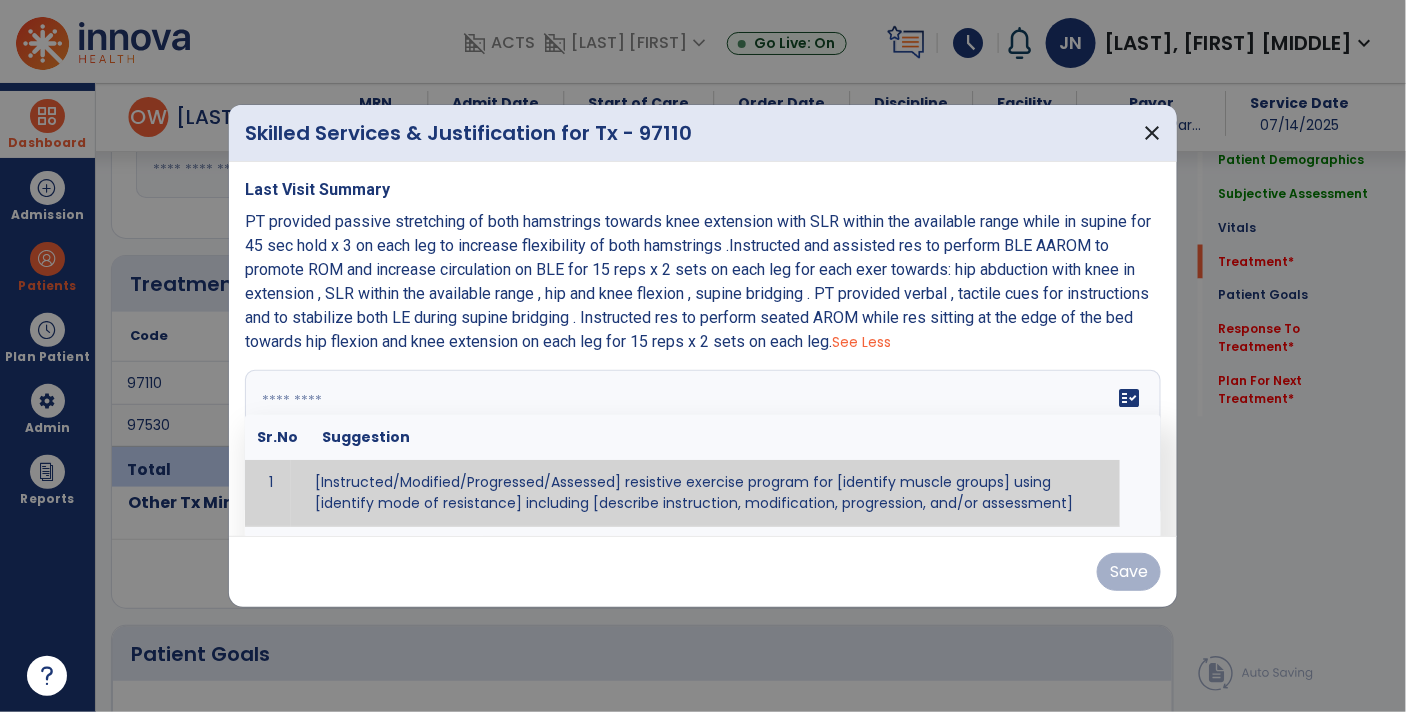 click at bounding box center [701, 445] 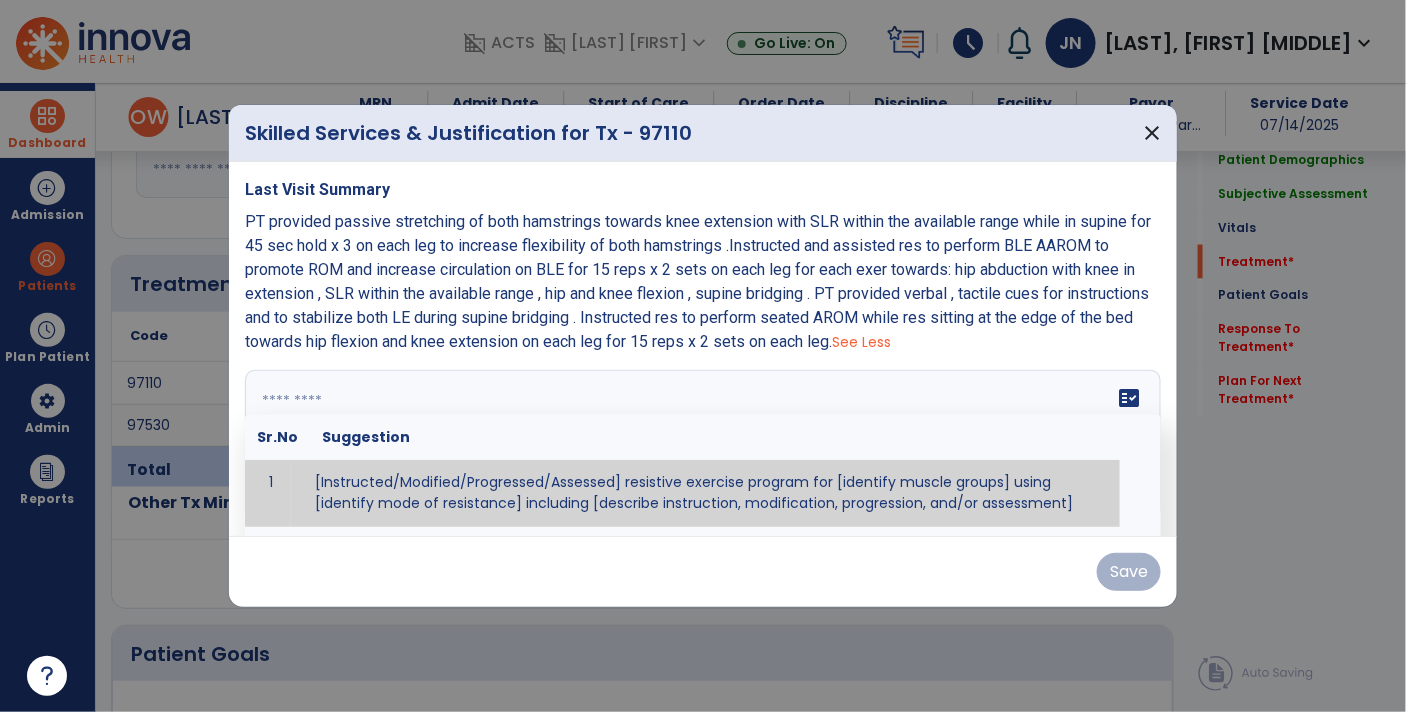 paste on "**********" 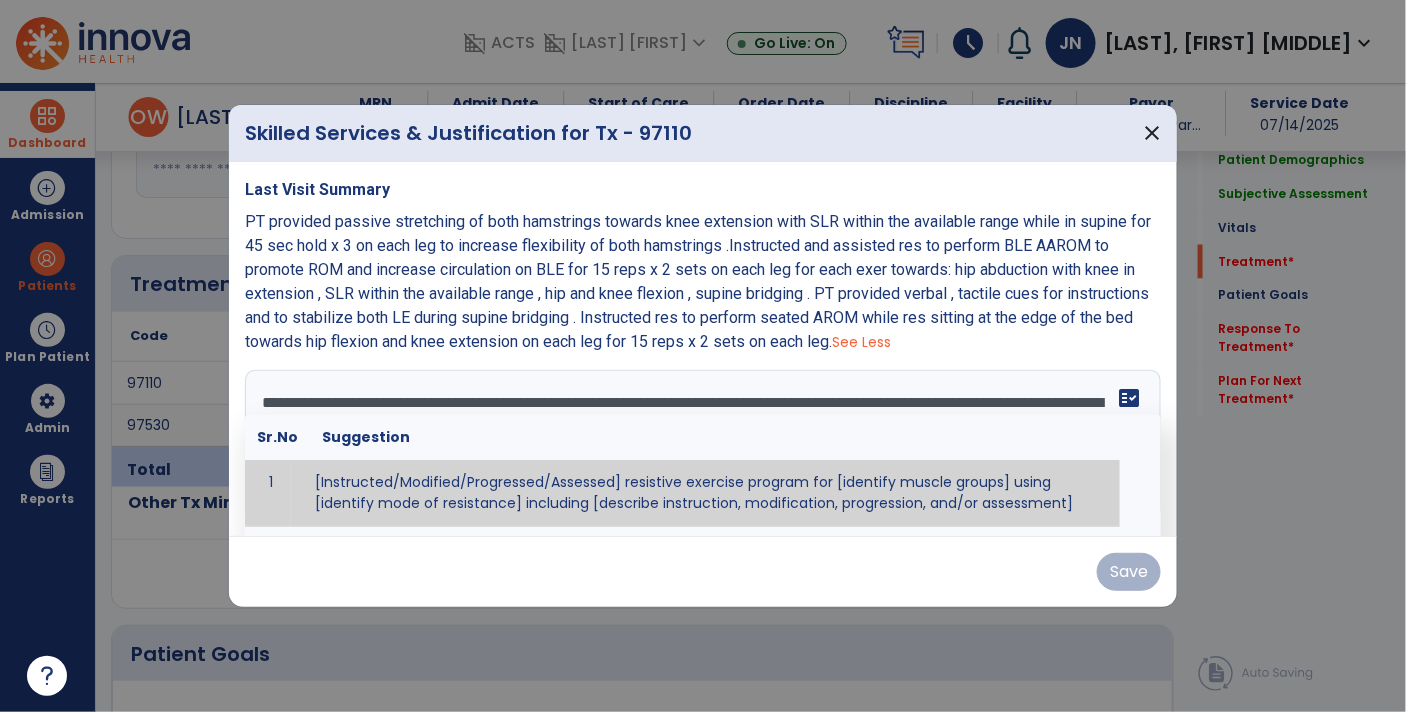 scroll, scrollTop: 38, scrollLeft: 0, axis: vertical 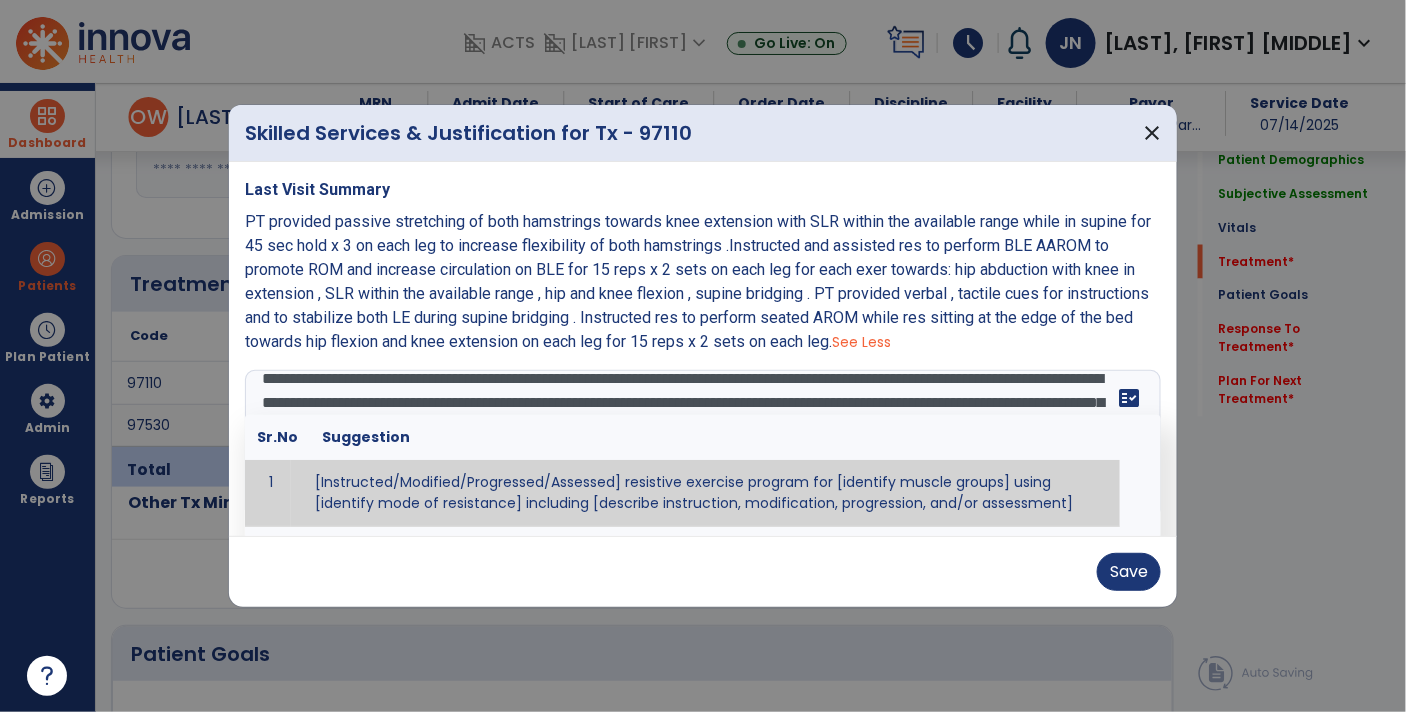 click at bounding box center [703, 356] 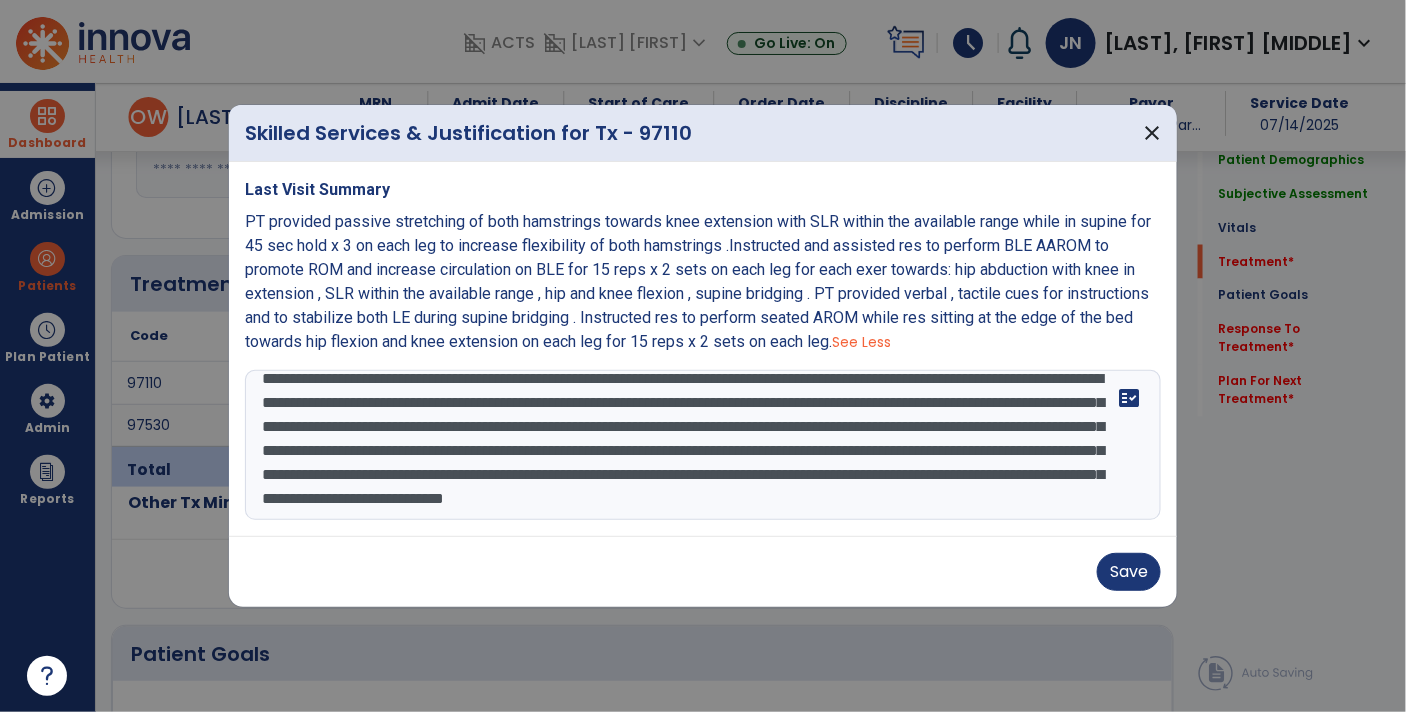 click on "**********" at bounding box center (703, 445) 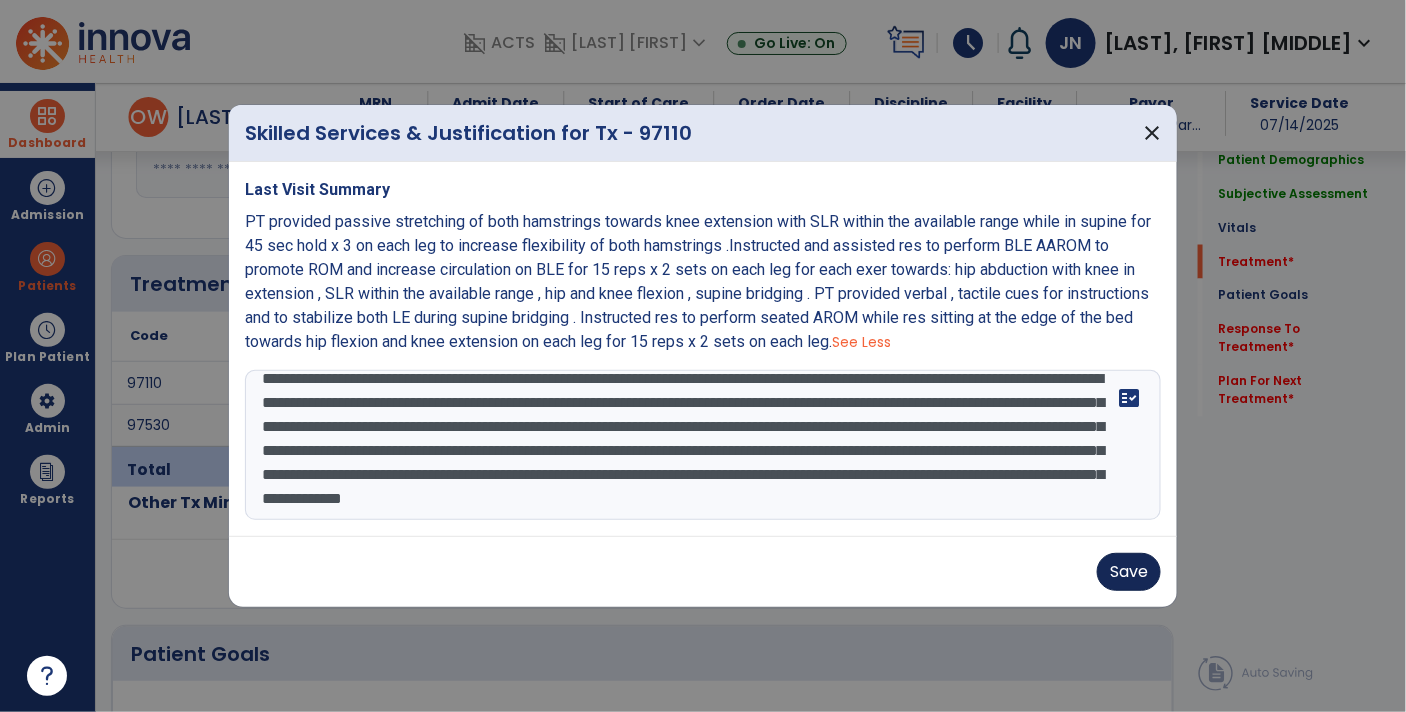 type on "**********" 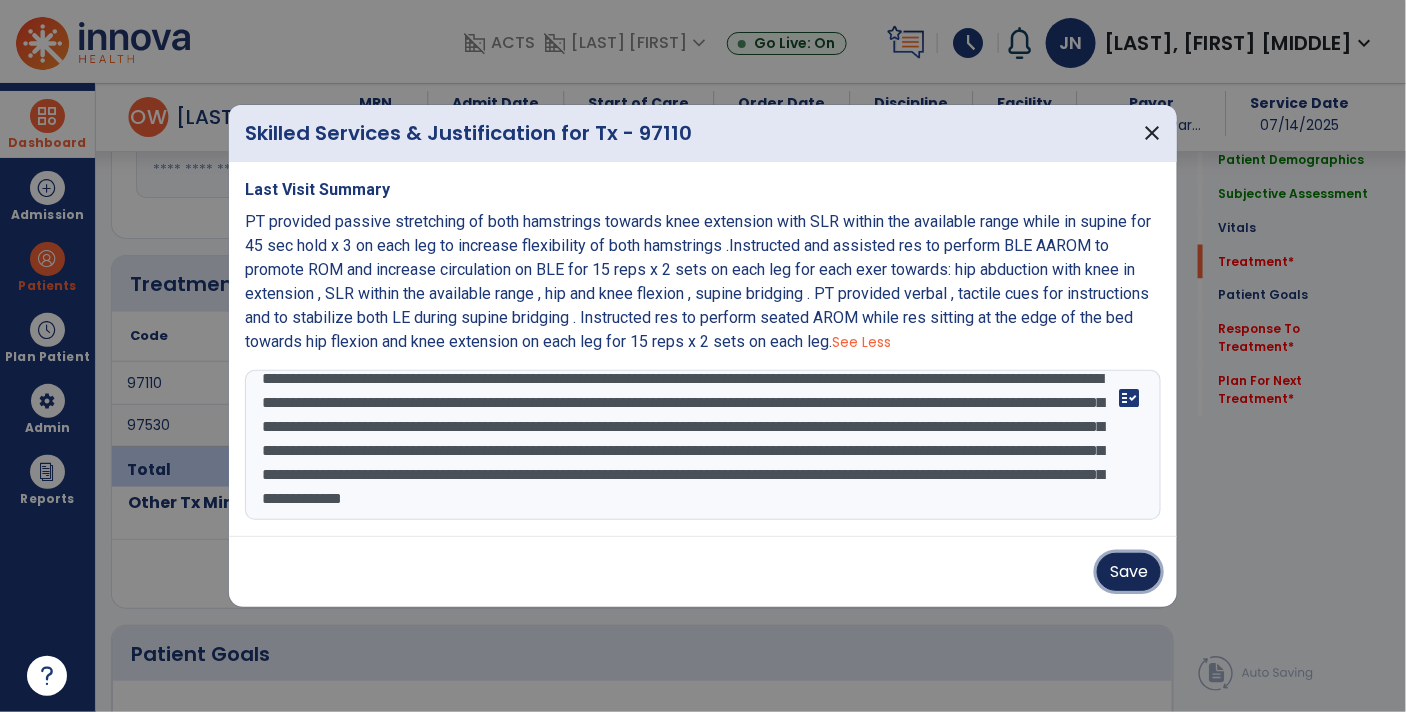 click on "Save" at bounding box center [1129, 572] 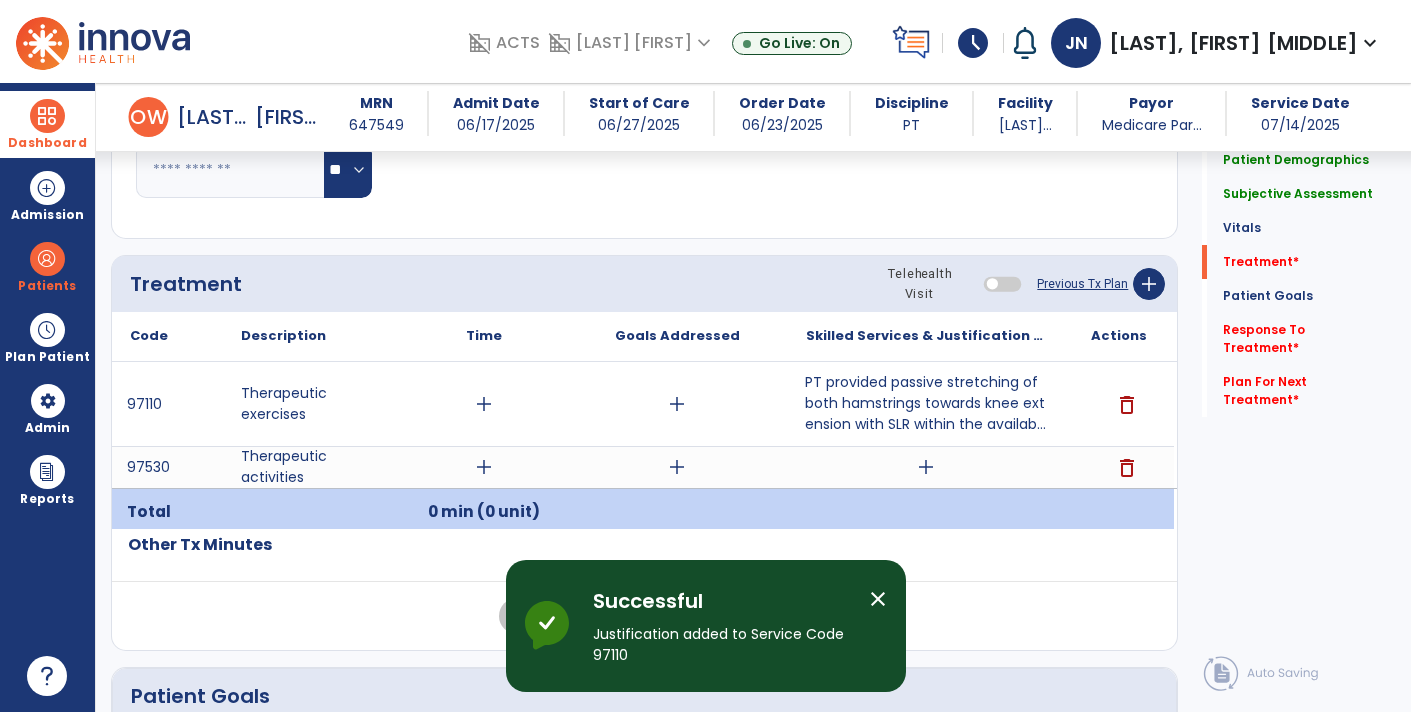 click on "add" at bounding box center (926, 467) 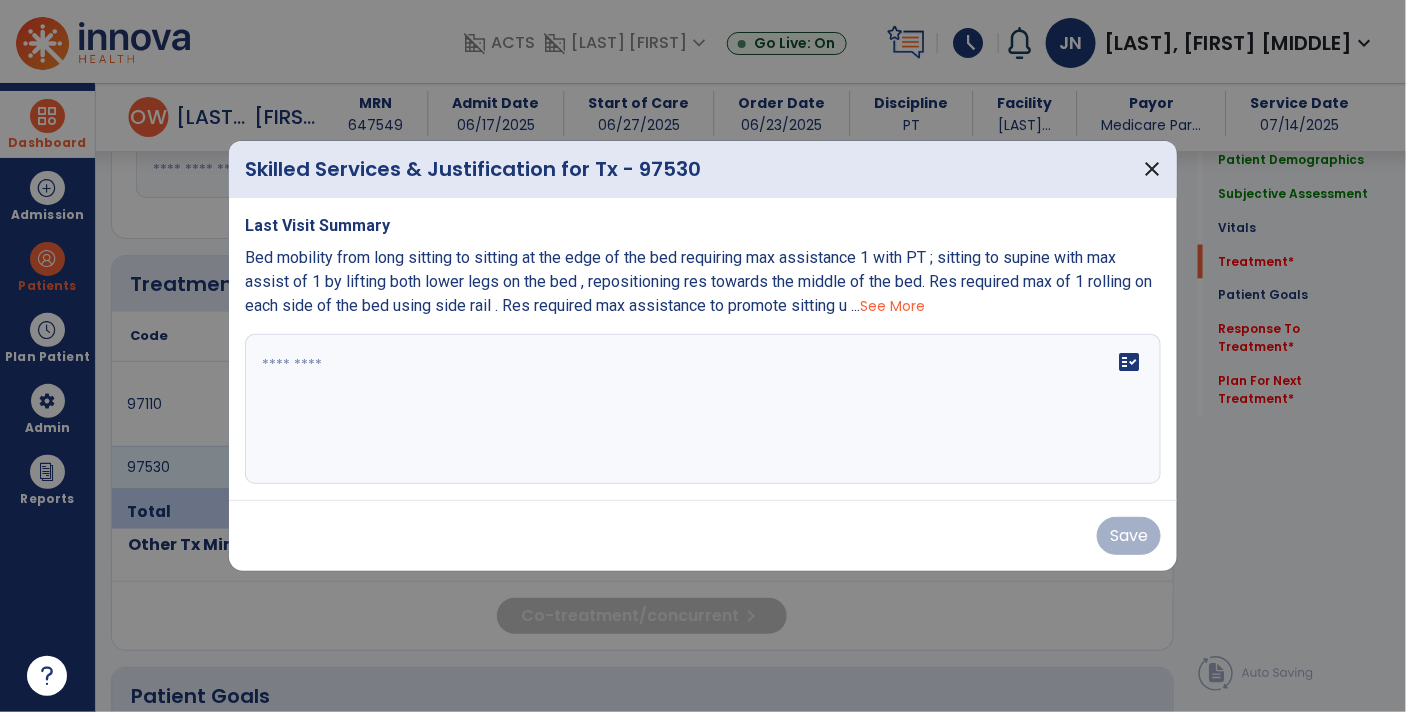 scroll, scrollTop: 994, scrollLeft: 0, axis: vertical 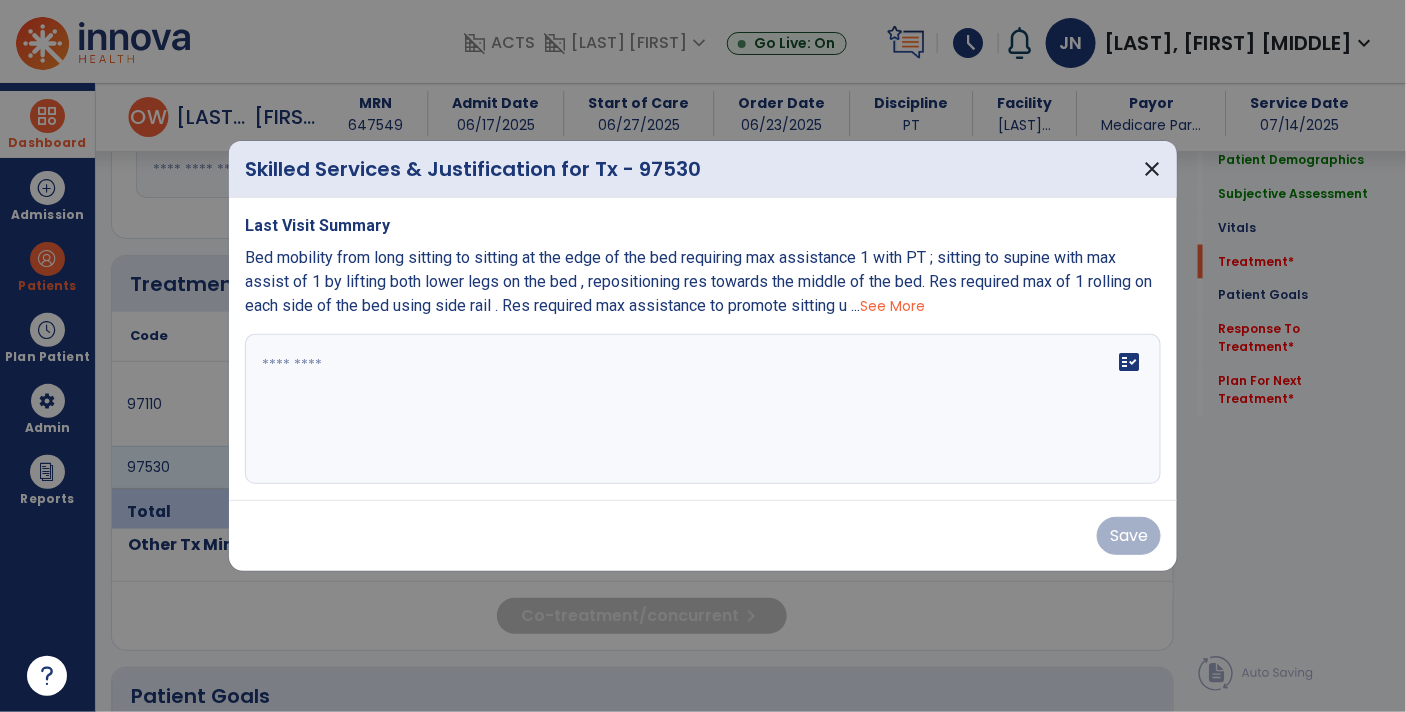 click on "See More" at bounding box center [892, 306] 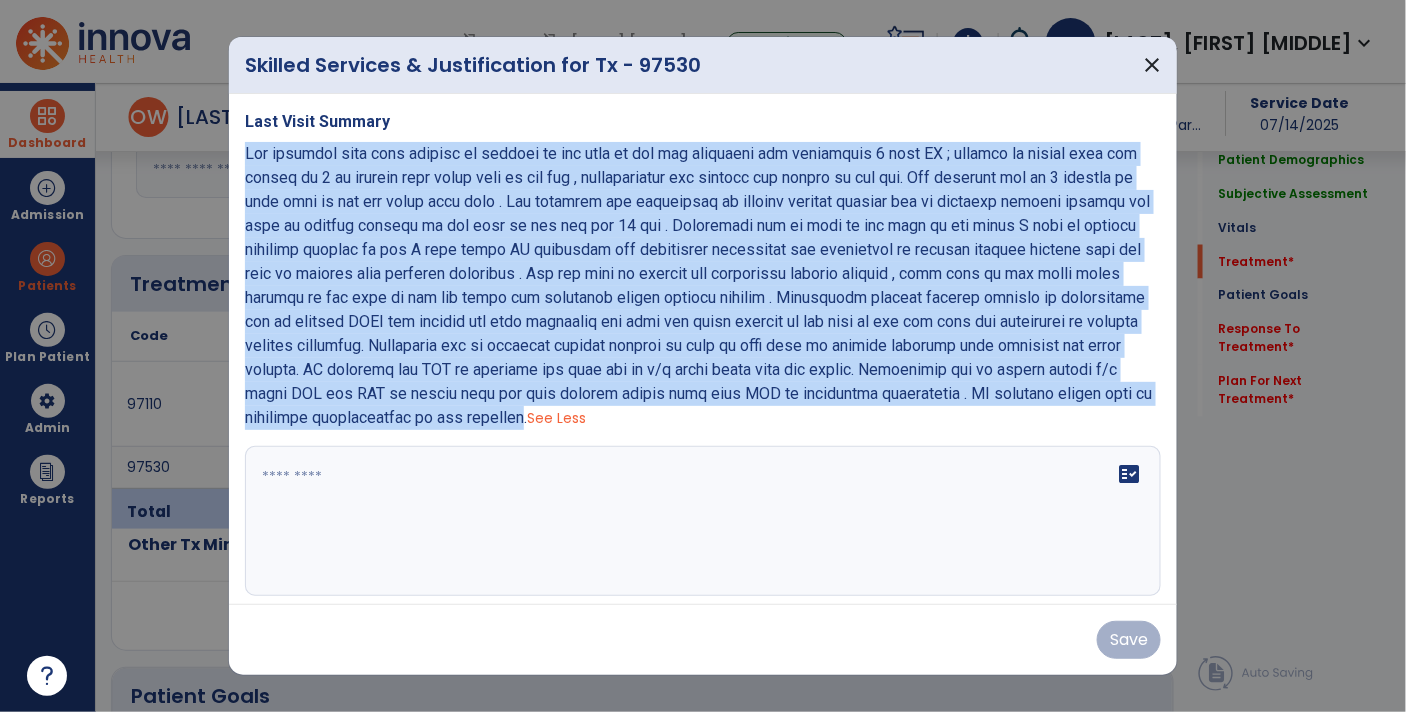 copy on "Bed mobility from long sitting to sitting at the edge of the bed requiring max assistance 1 with PT ; sitting to supine with max assist of 1 by lifting both lower legs on the bed , repositioning res towards the middle of the bed. Res required max of 1 rolling on each side of the bed using side rail . Res required max assistance to promote sitting upright due to increase leaning towards the left to upright sitting at the edge of the bed for 10 min . Instructed res to hold on the edge of the using R hand to promote increase leaning to the R side while PT providing max assistance occasional mod assistance to promote sitting upright with res able to perform with increase frequency . Res was able to perform max assistance sitting upright , both feet on the floor while sitting at the edge of the bed while res promoting static sitting balance . Facilitate dynamic sitting balance by instructing res to perform AROM hip flexion and knee extension one each leg while sitting at the edge of the bed with max assistance ..." 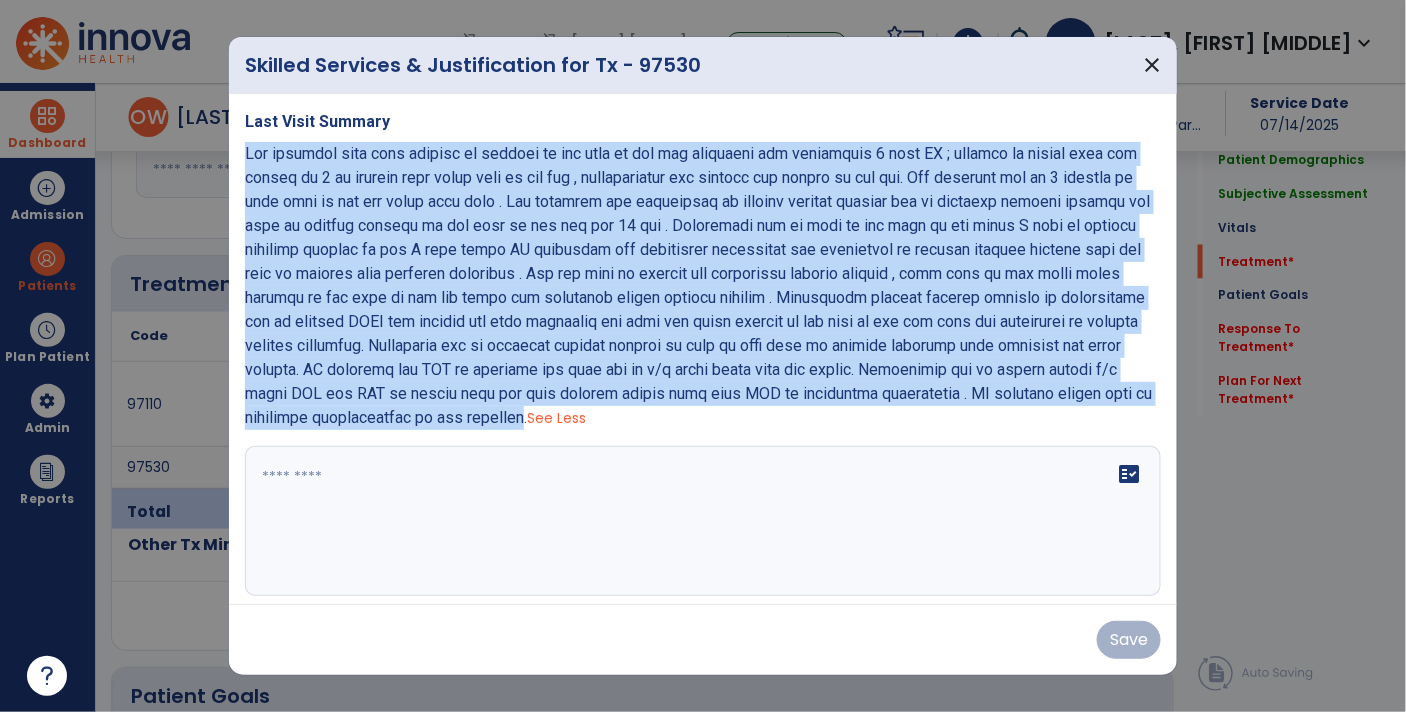 click at bounding box center (701, 521) 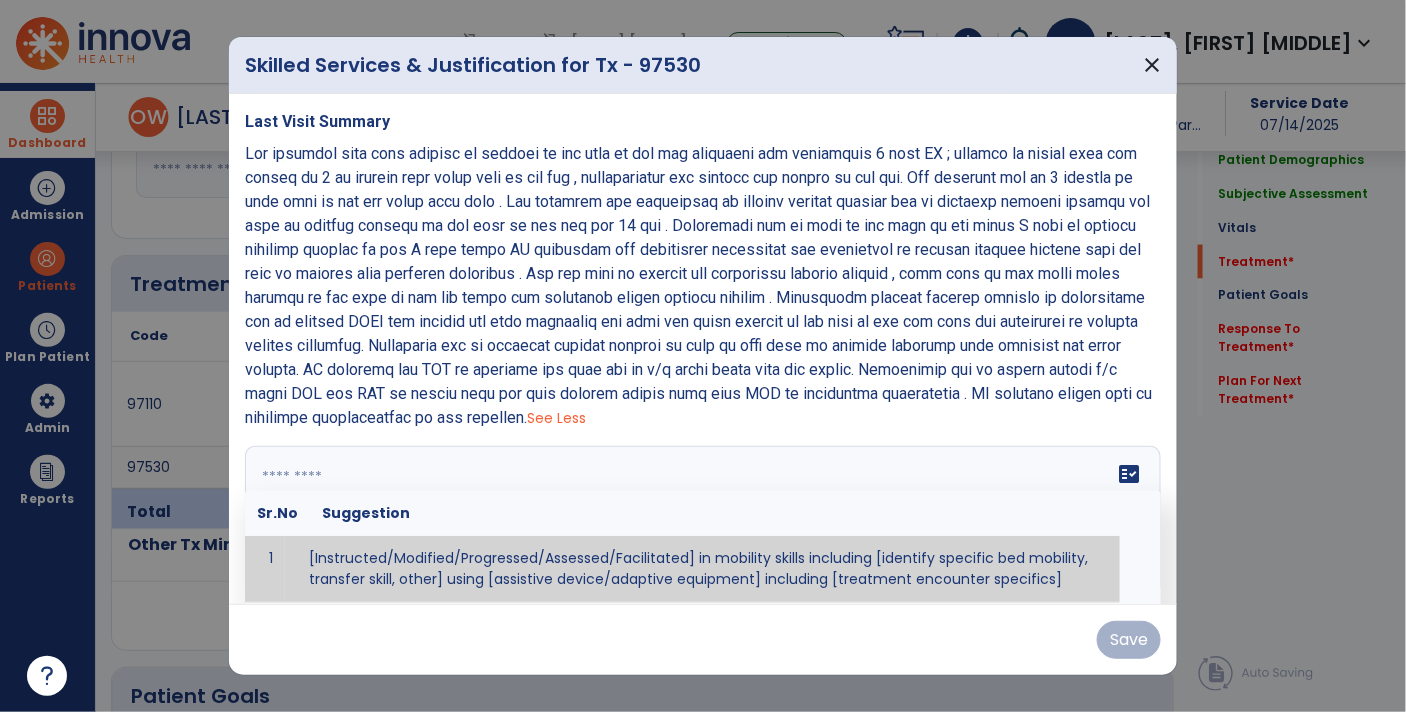 click at bounding box center (701, 521) 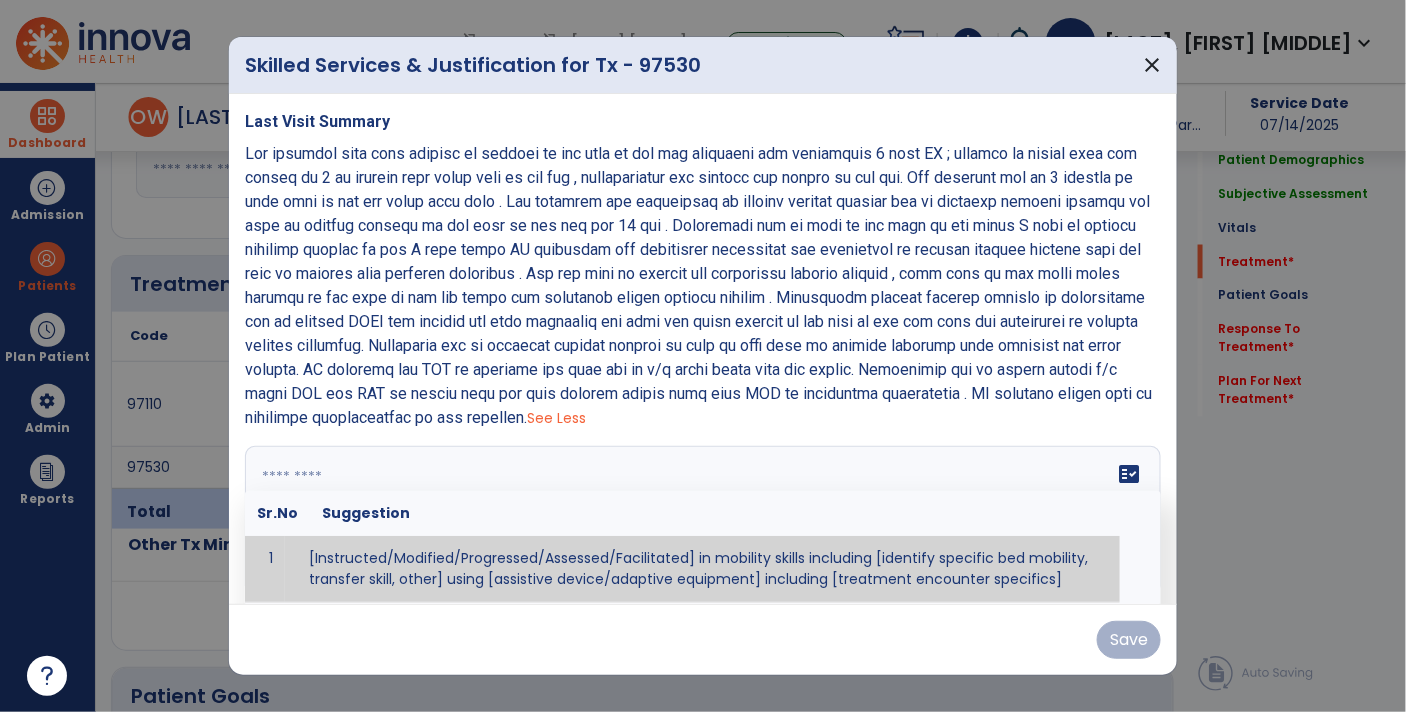 paste on "**********" 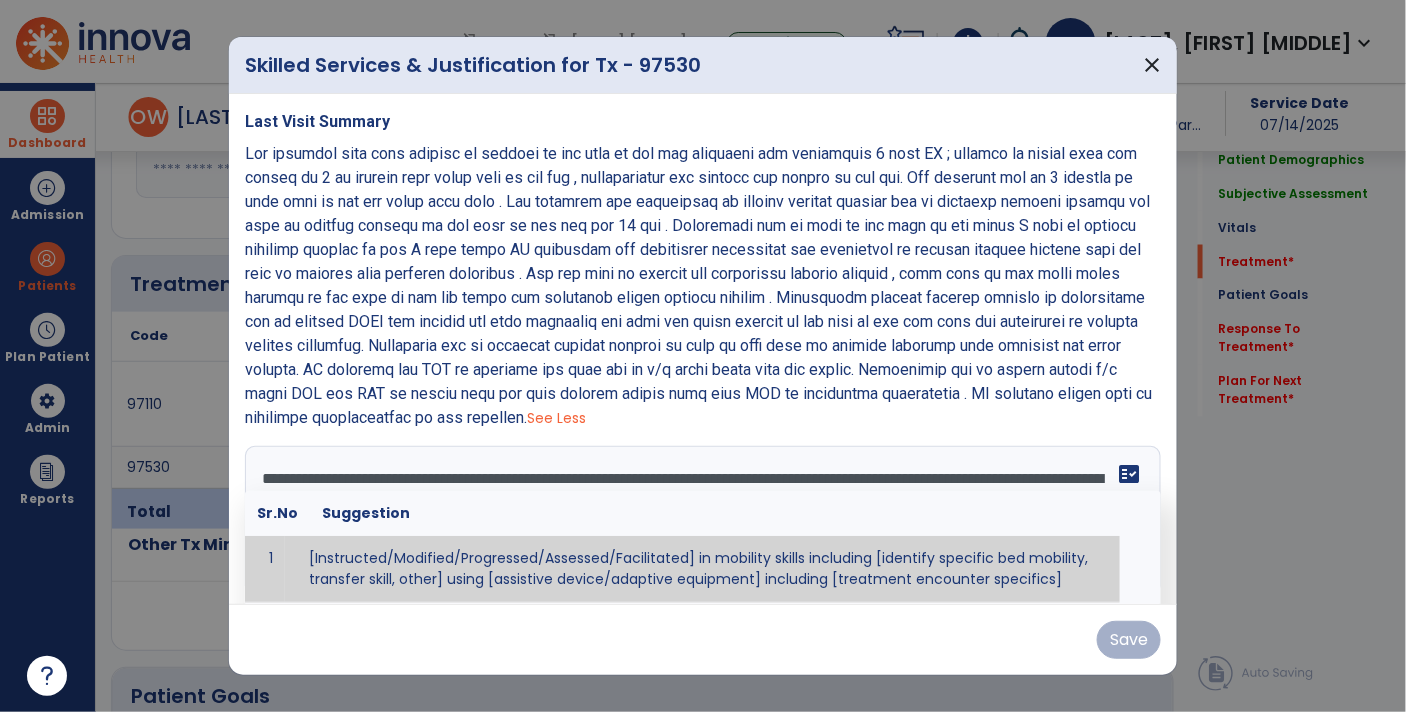 scroll, scrollTop: 206, scrollLeft: 0, axis: vertical 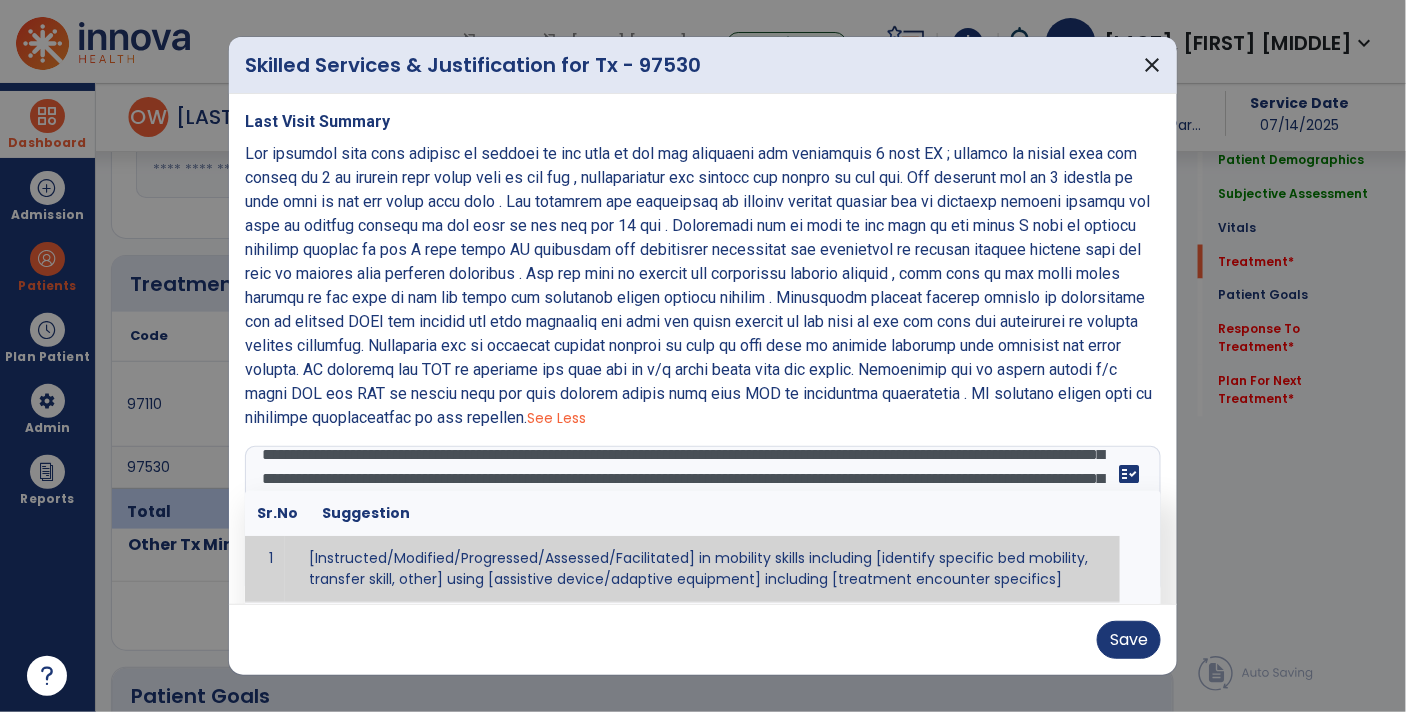 type on "**********" 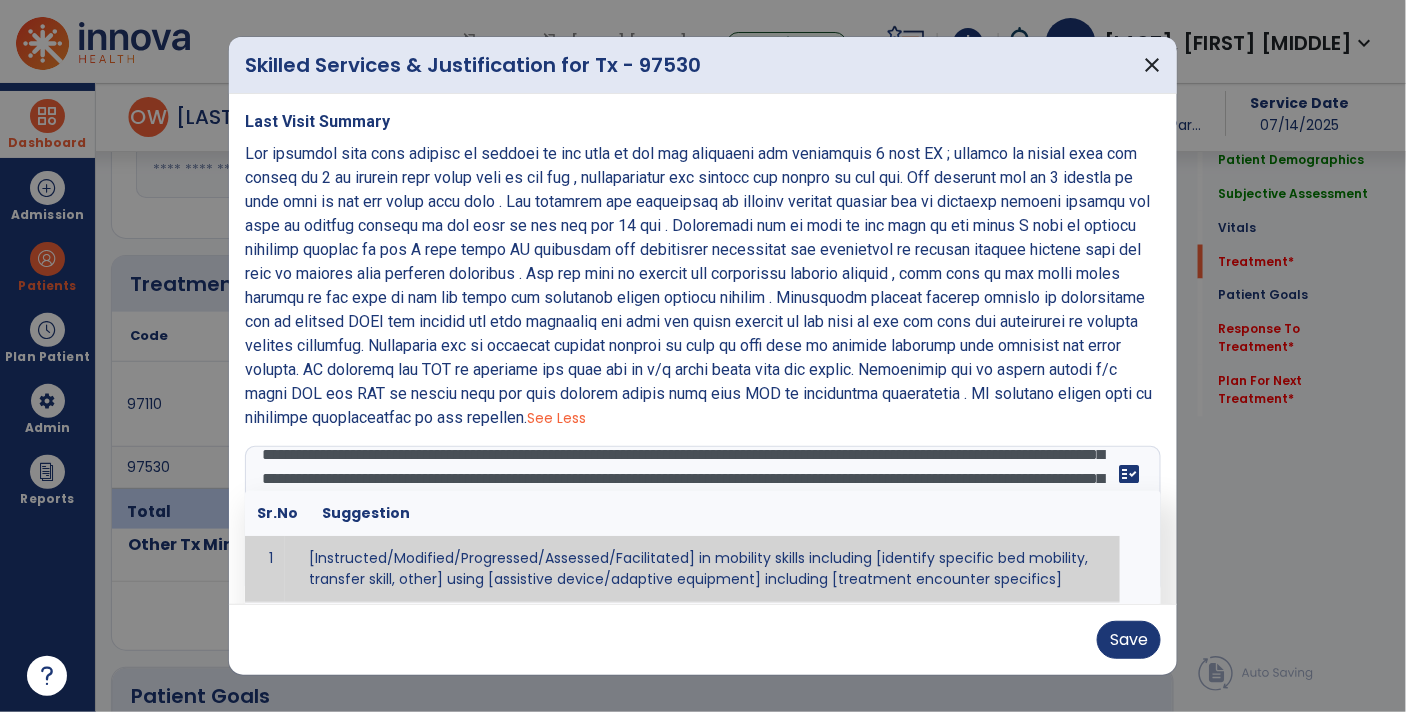click at bounding box center [703, 356] 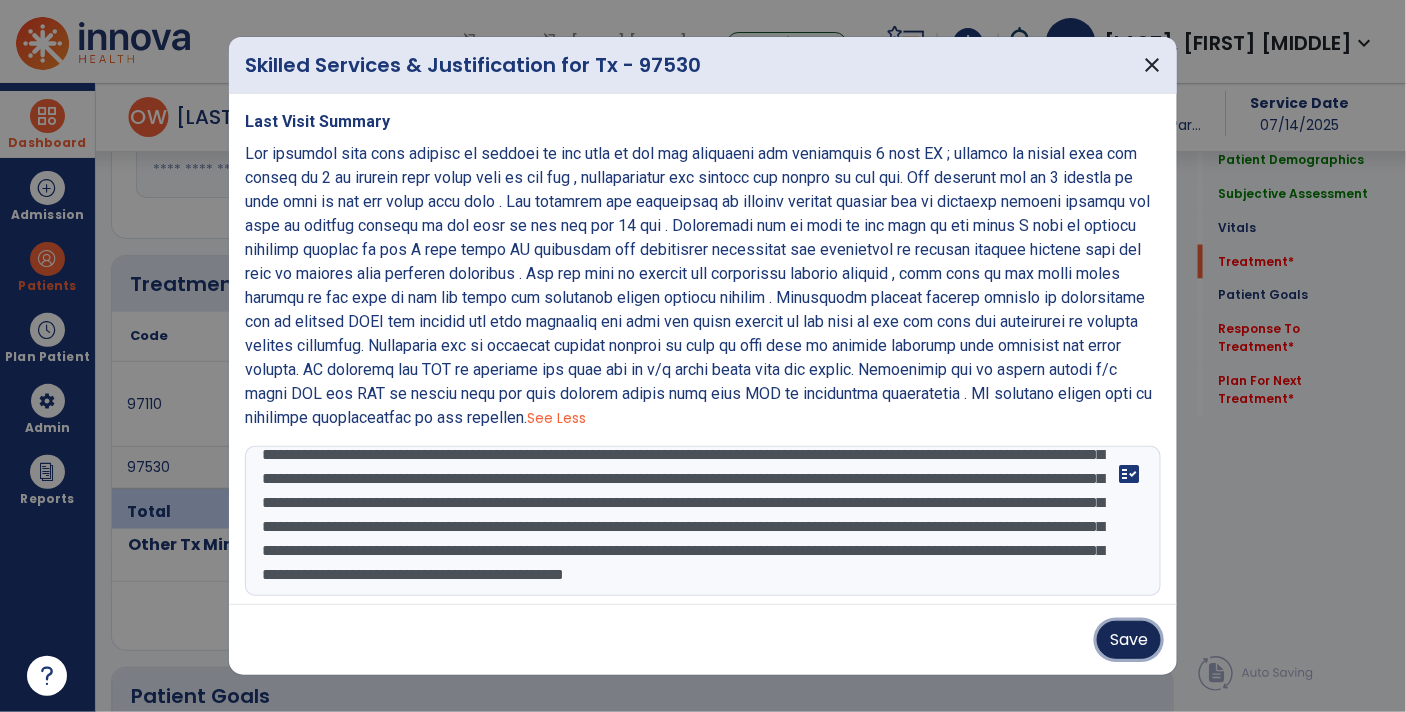 click on "Save" at bounding box center [1129, 640] 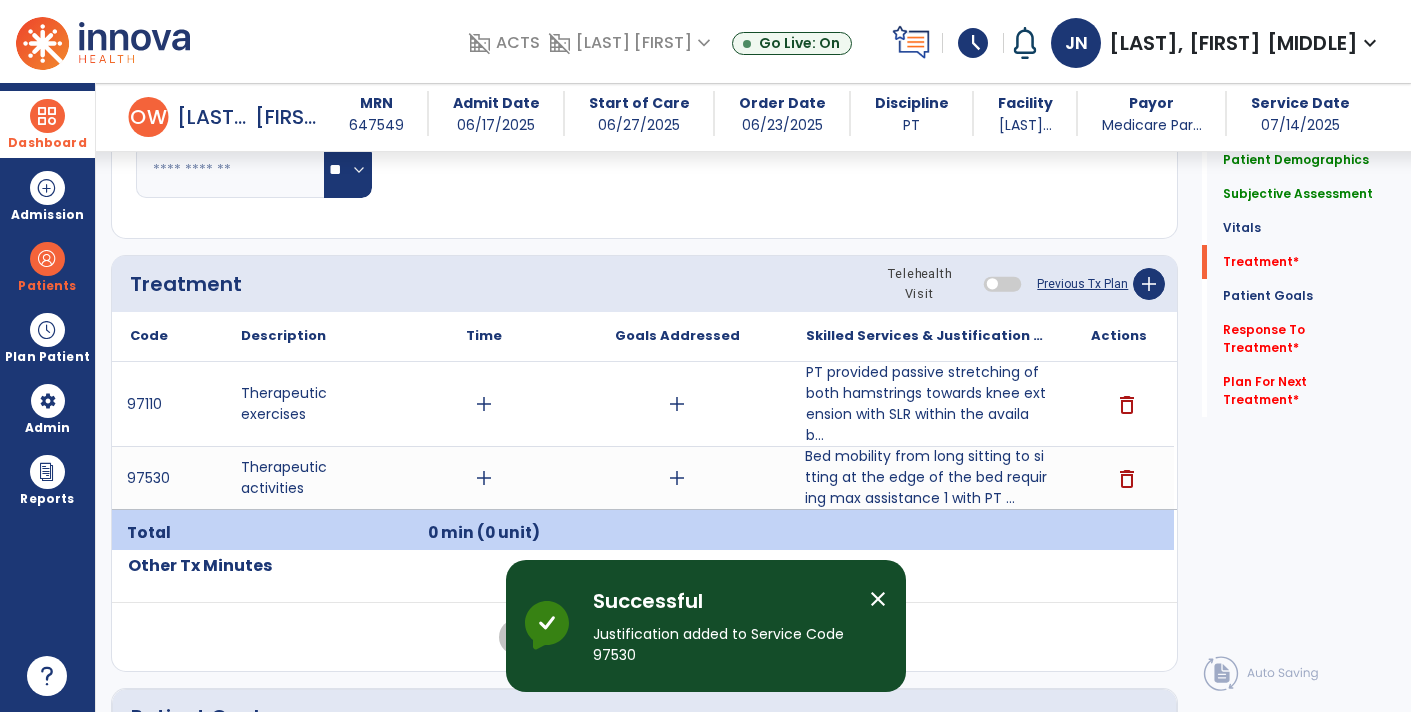 click on "Bed mobility from long sitting to sitting at the edge of the bed requiring max assistance 1 with PT ..." at bounding box center (926, 477) 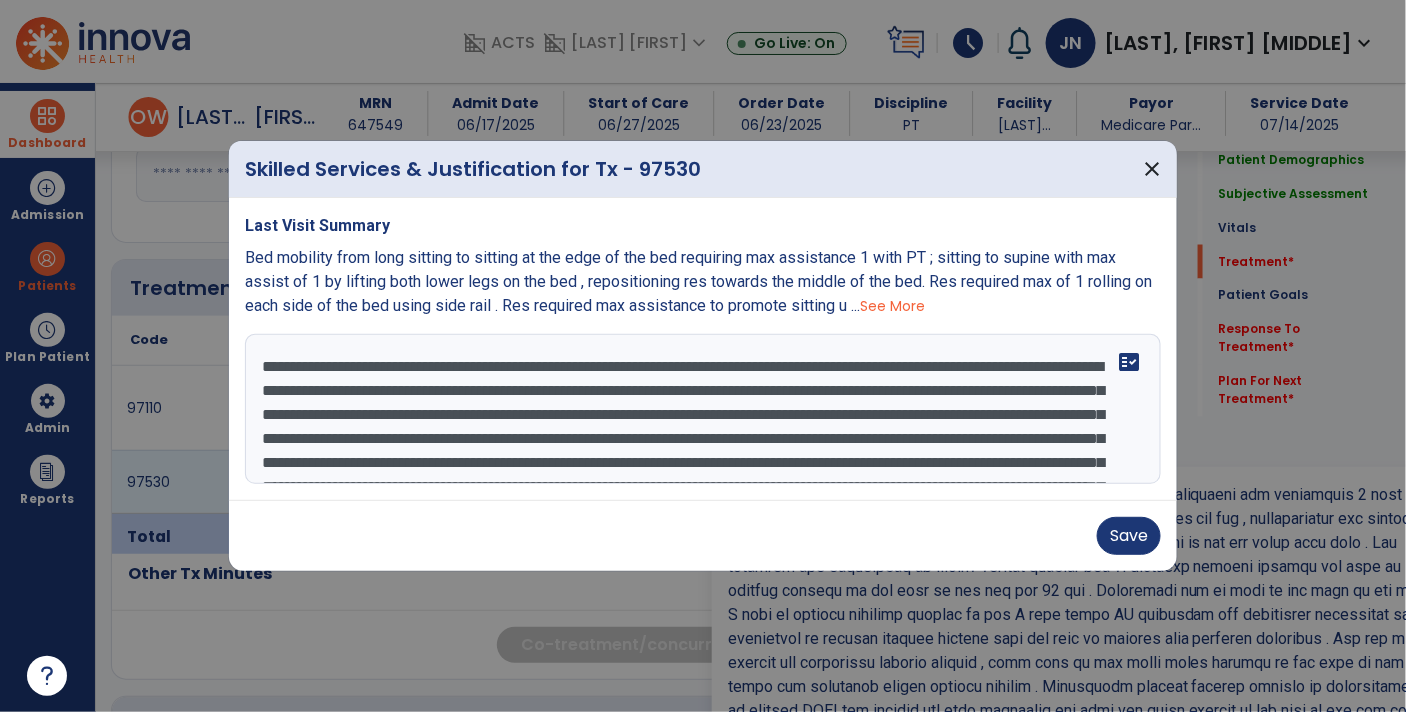 scroll, scrollTop: 994, scrollLeft: 0, axis: vertical 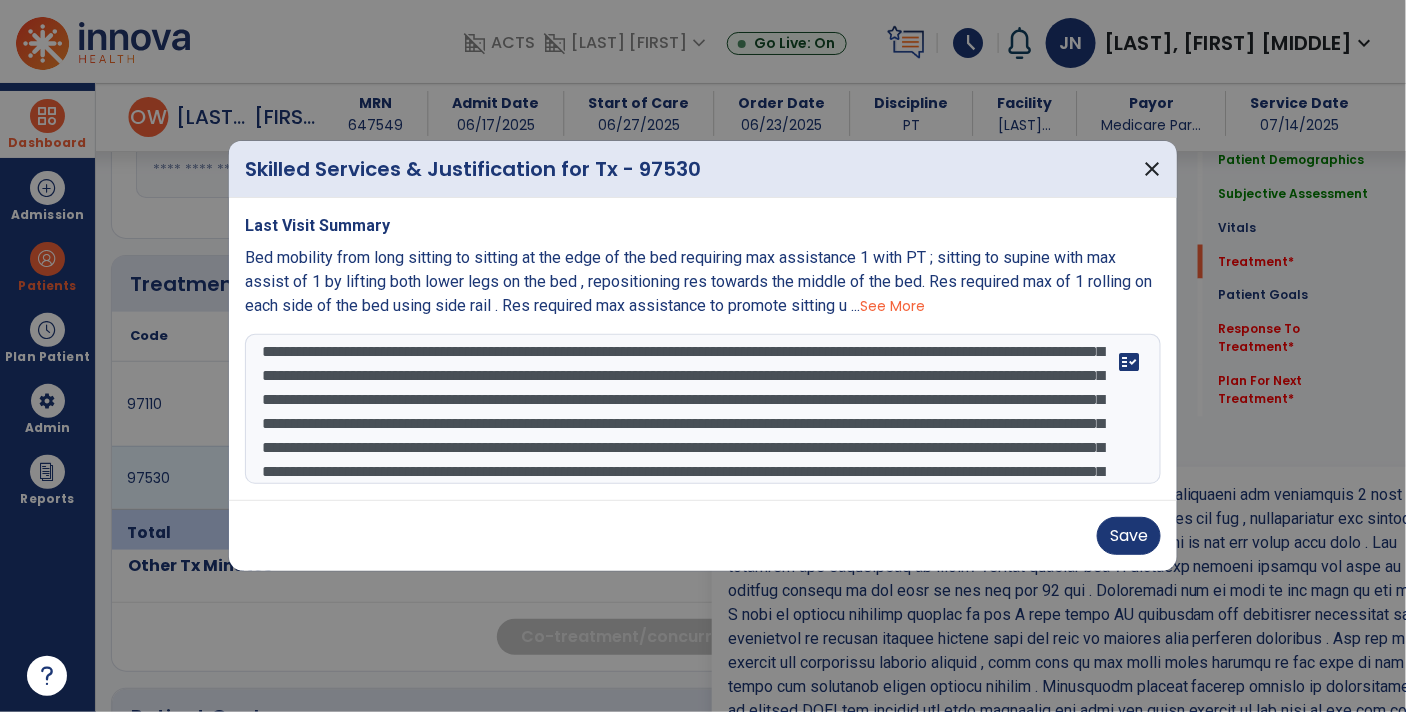 click at bounding box center (703, 409) 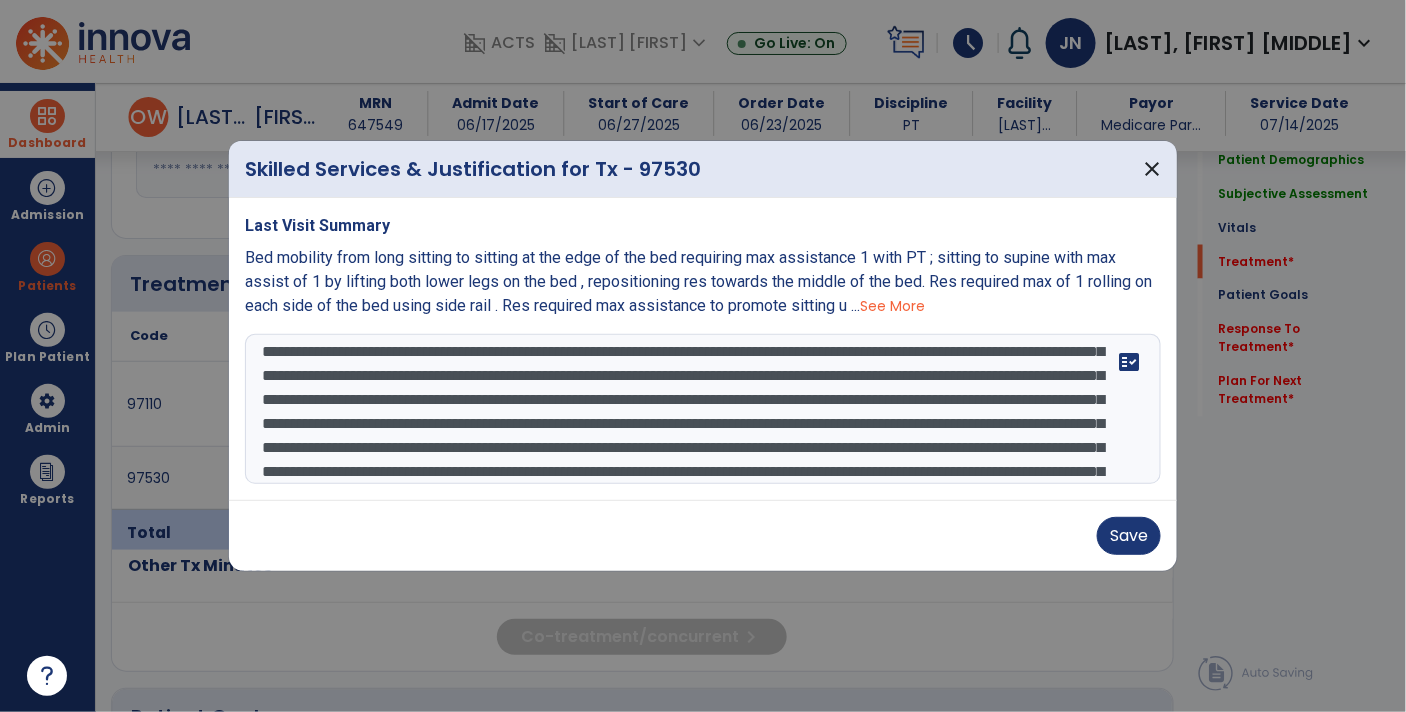 scroll, scrollTop: 24, scrollLeft: 0, axis: vertical 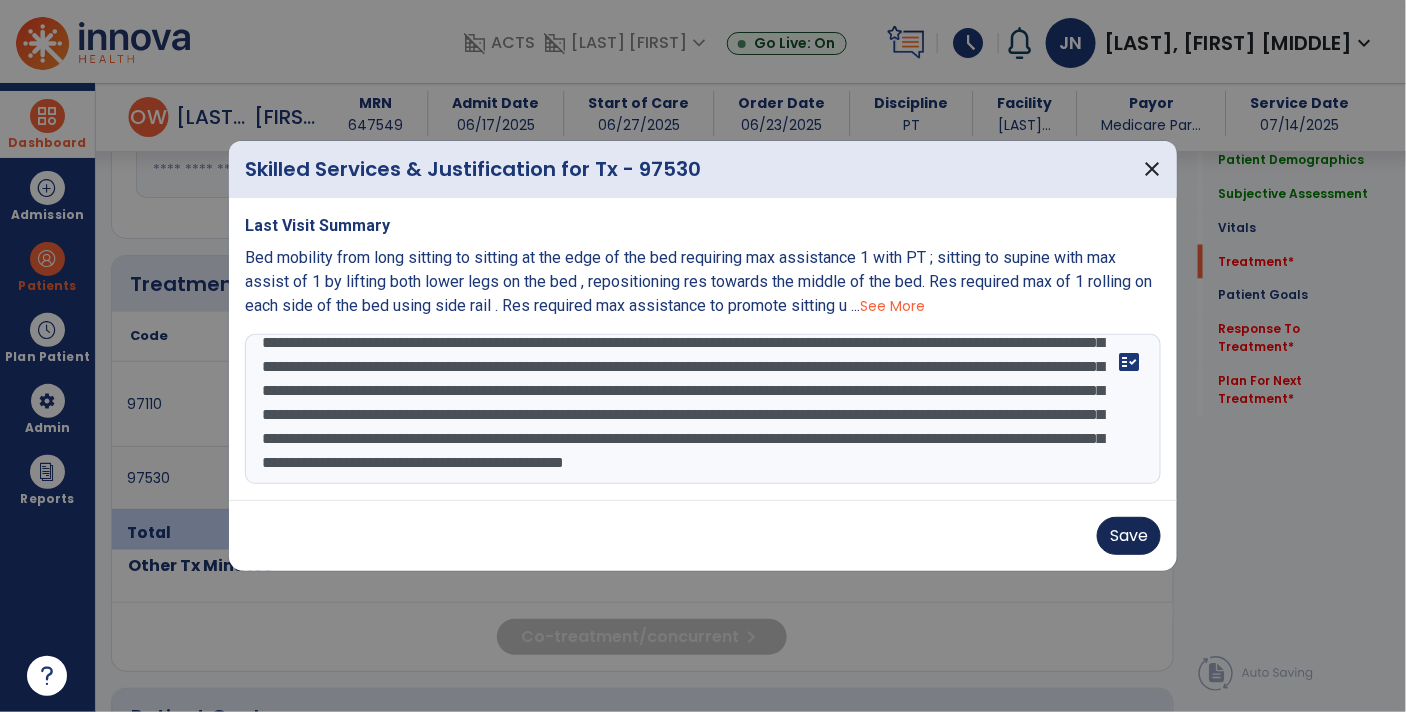 type on "**********" 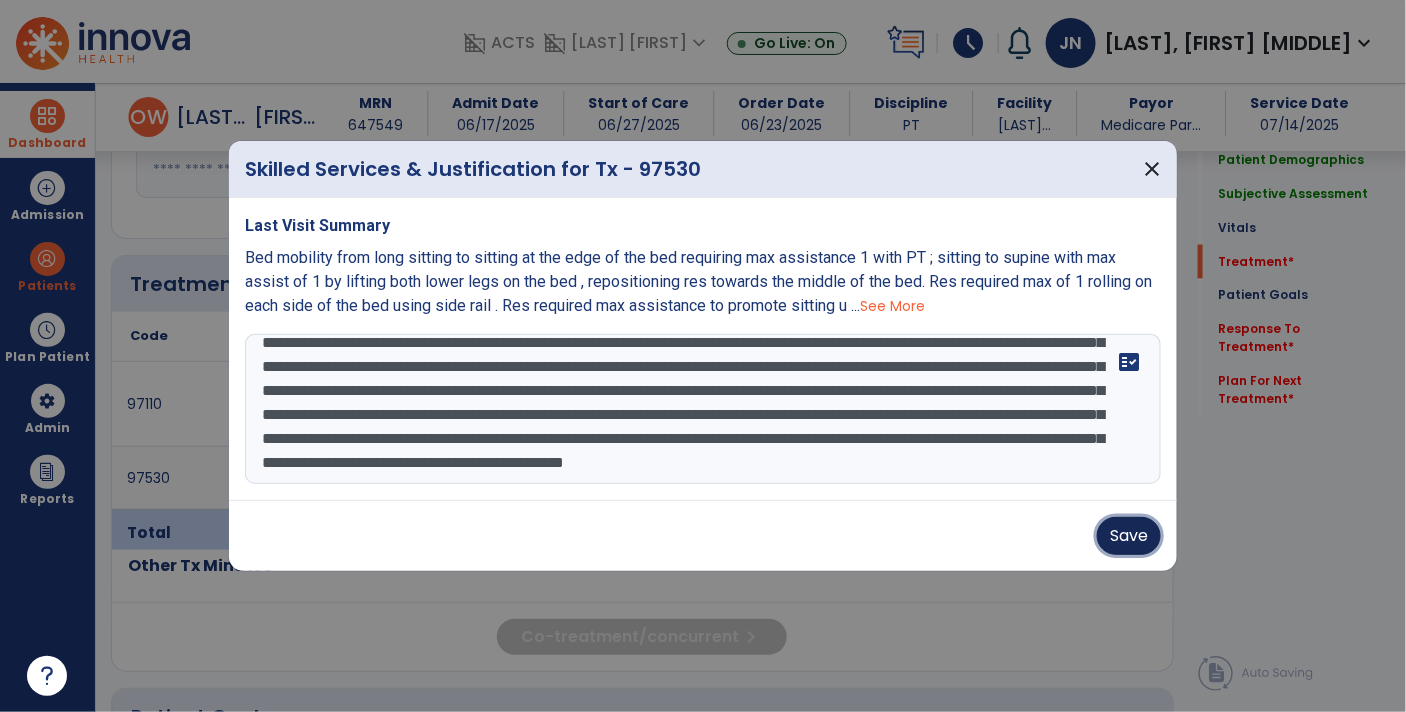 click on "Save" at bounding box center (1129, 536) 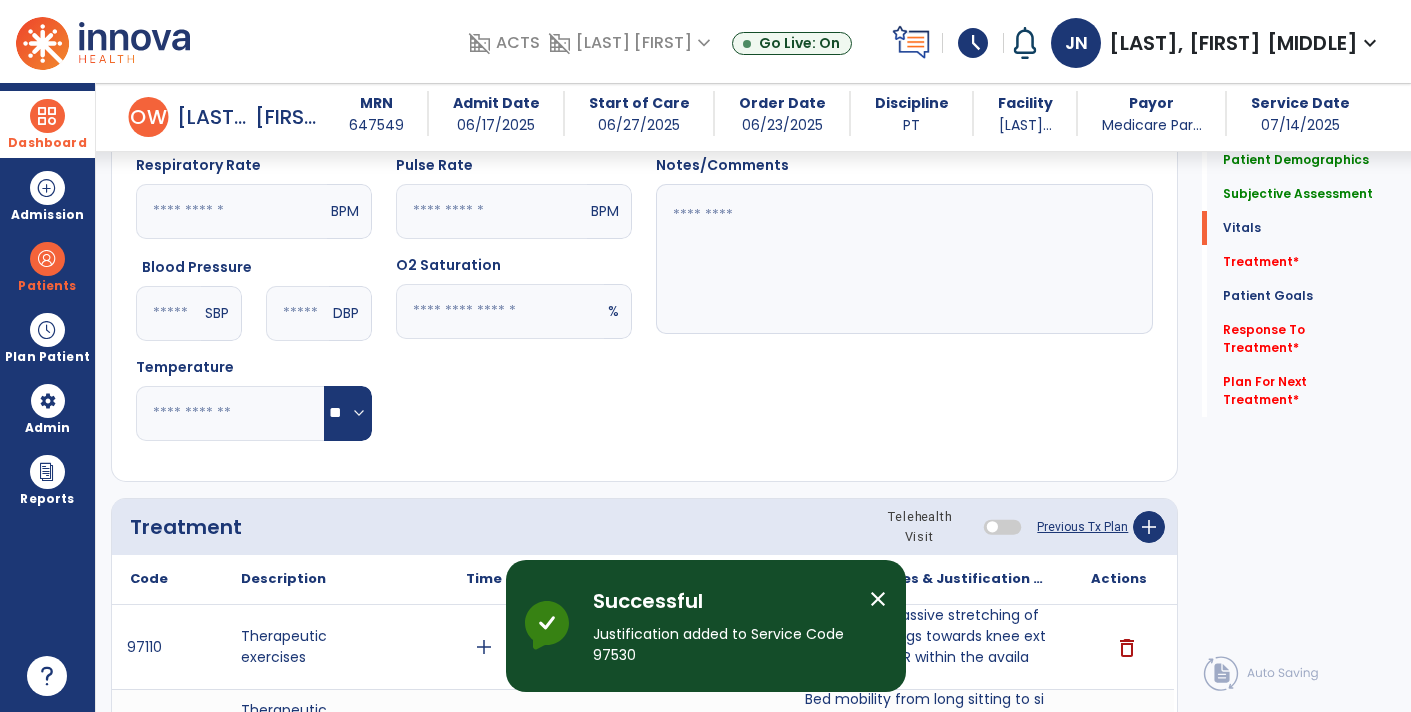 click on "Previous Tx Plan" 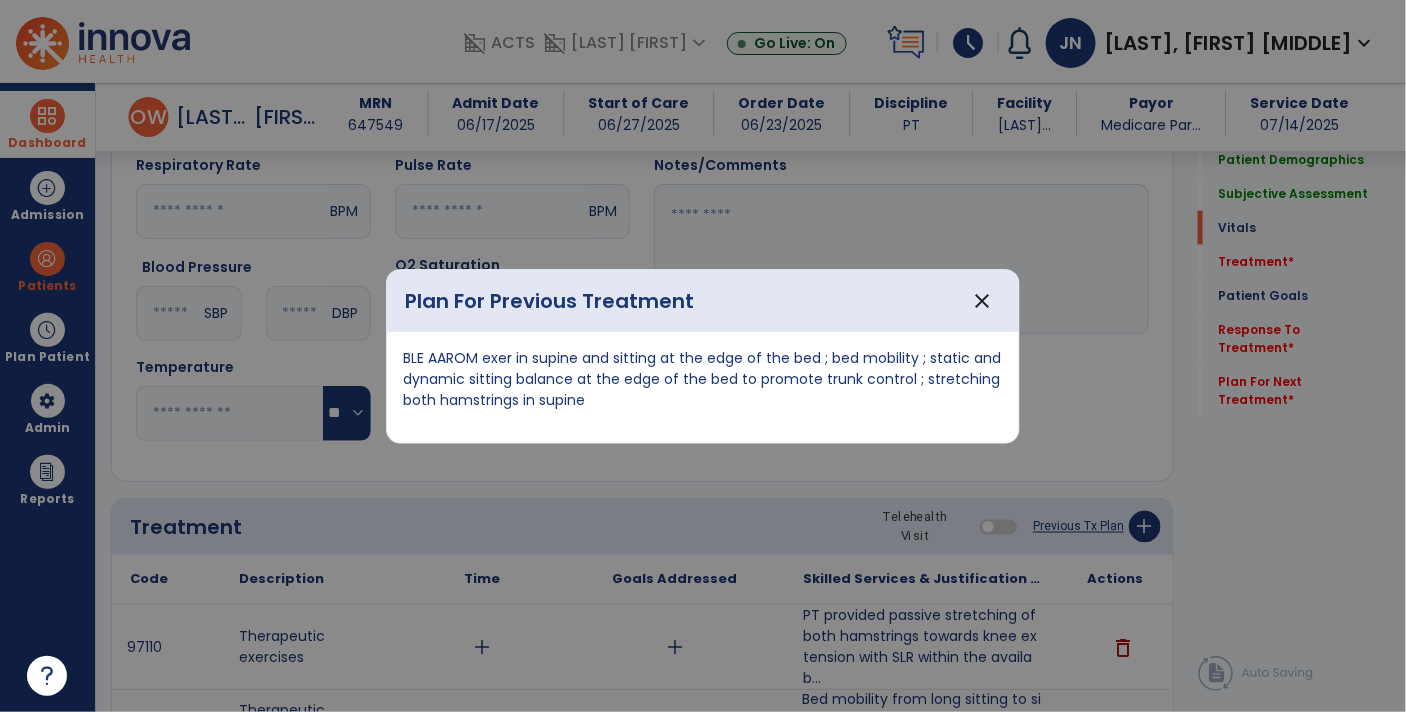 copy on "BLE AAROM exer in supine and sitting at the edge of the bed ; bed mobility ; static and dynamic sitting balance at the edge of the bed to promote trunk control ; stretching both hamstrings in supine" 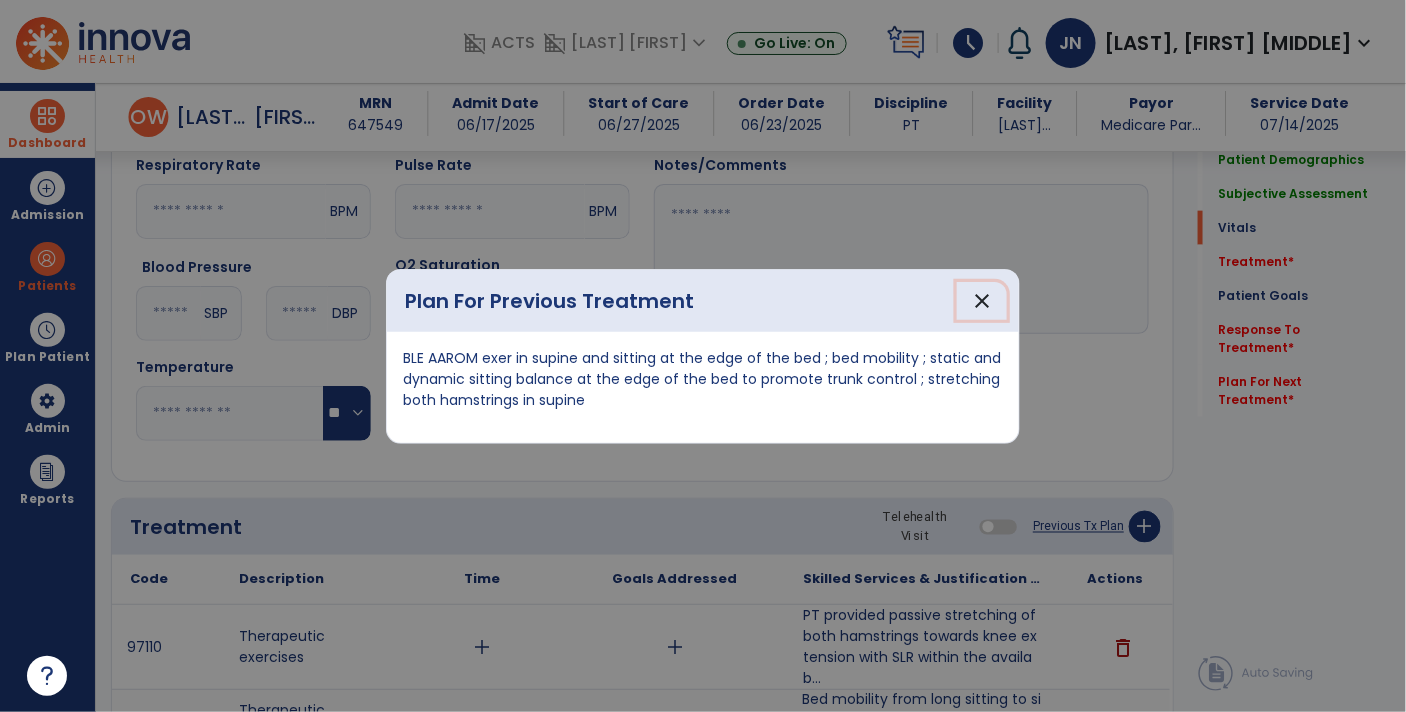 click on "close" at bounding box center [982, 301] 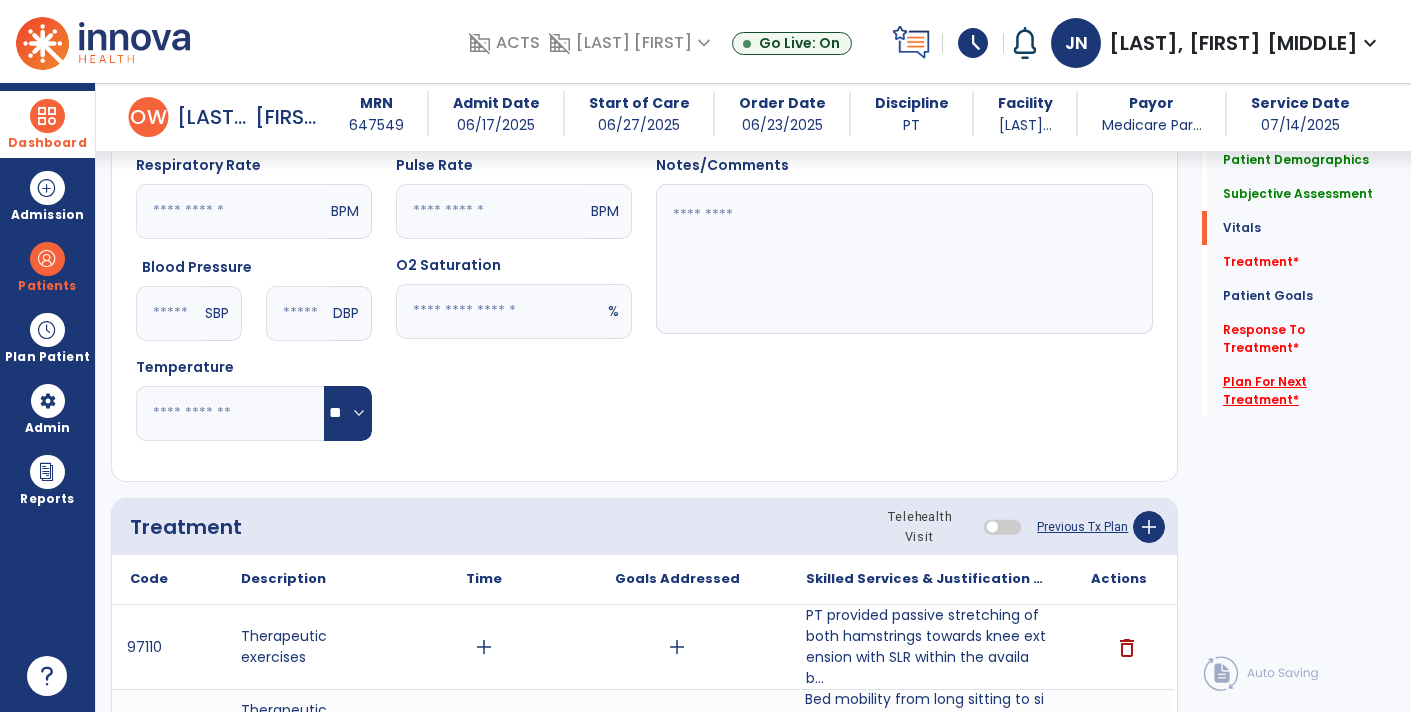 click on "Plan For Next Treatment   *" 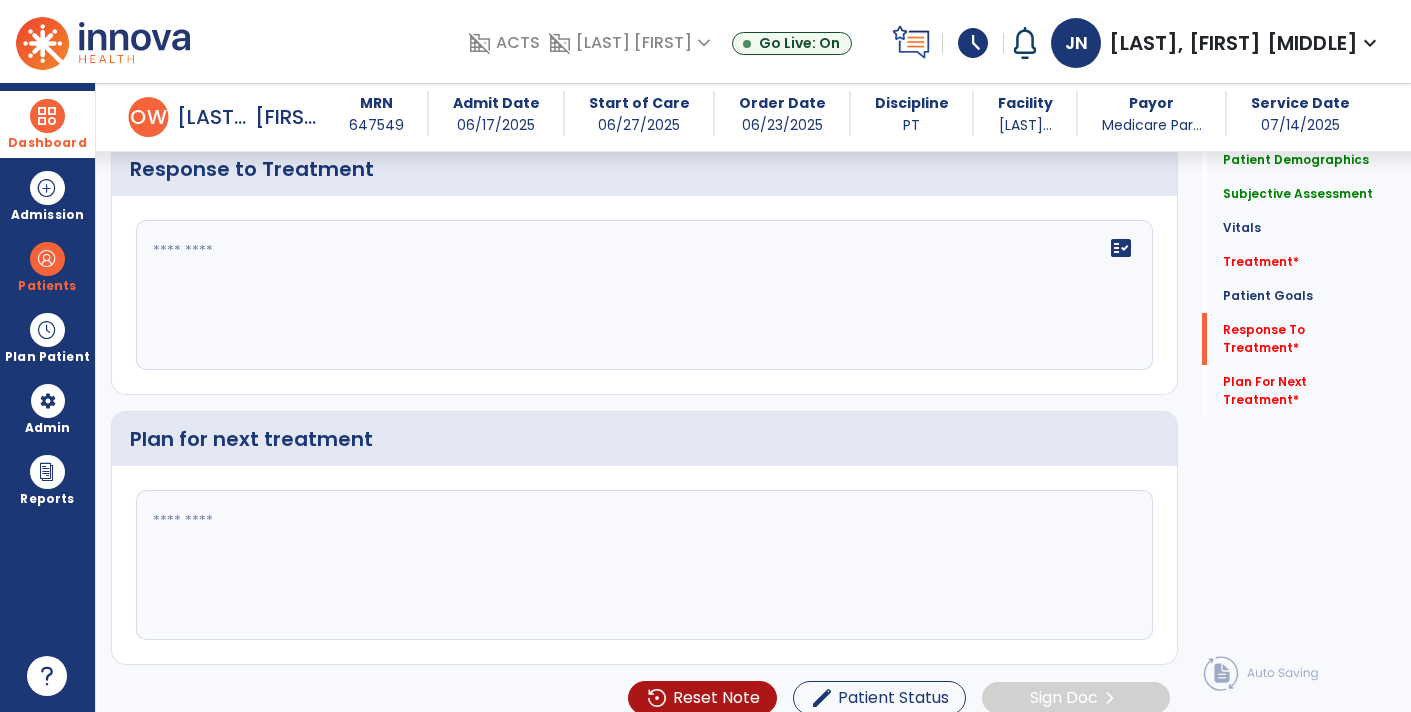 click 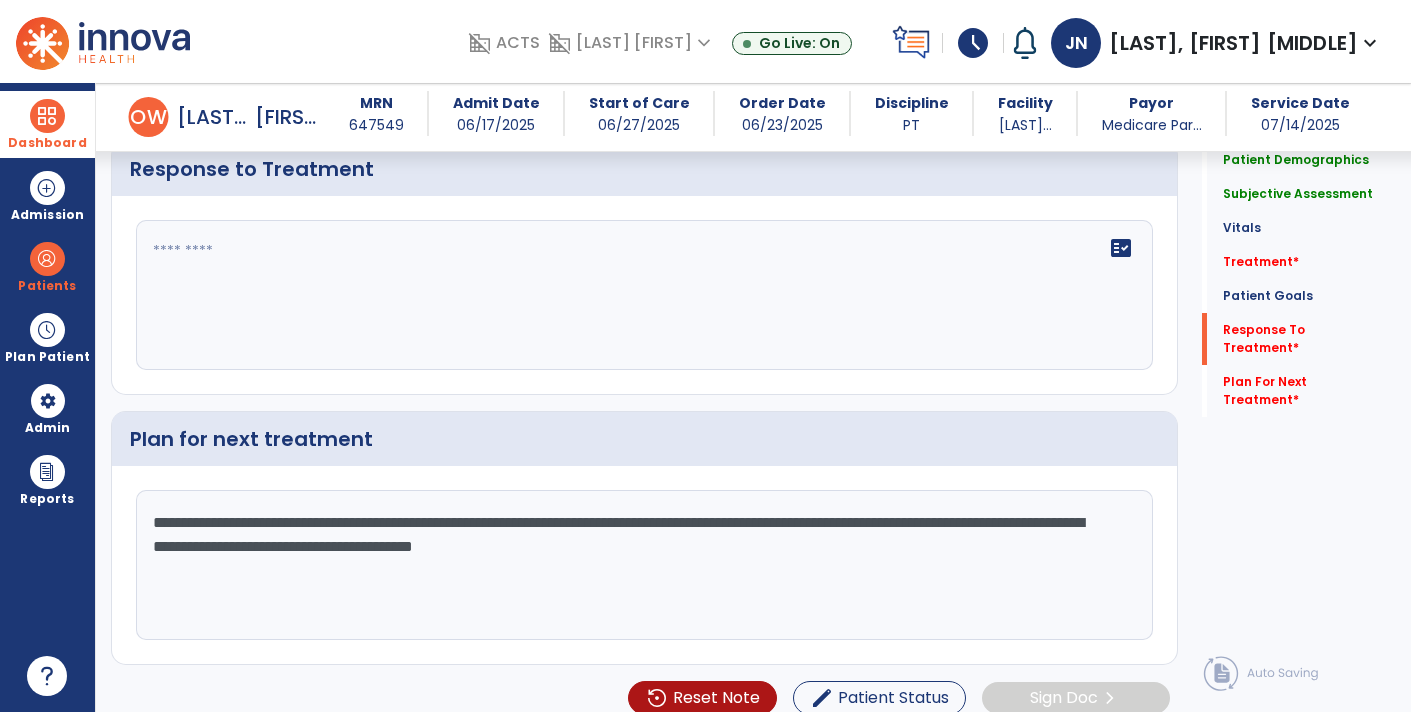 click on "**********" 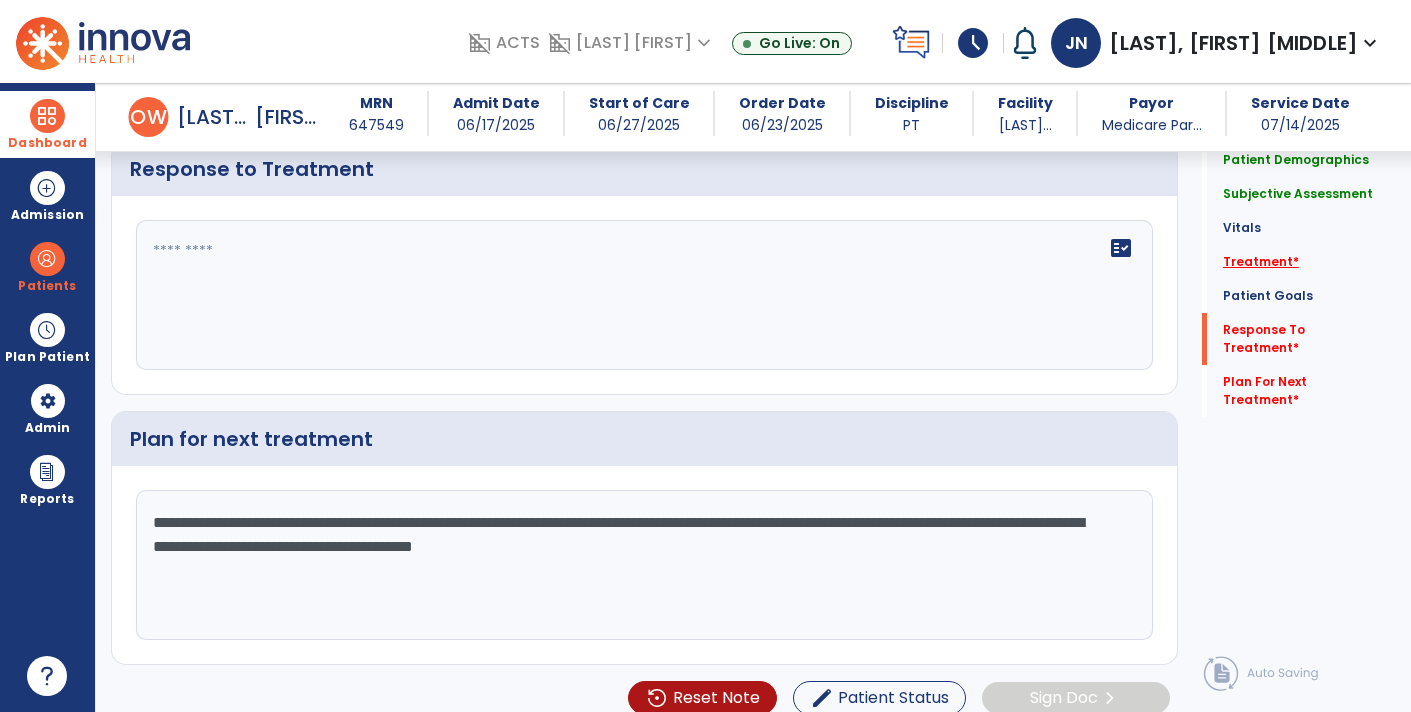 type on "**********" 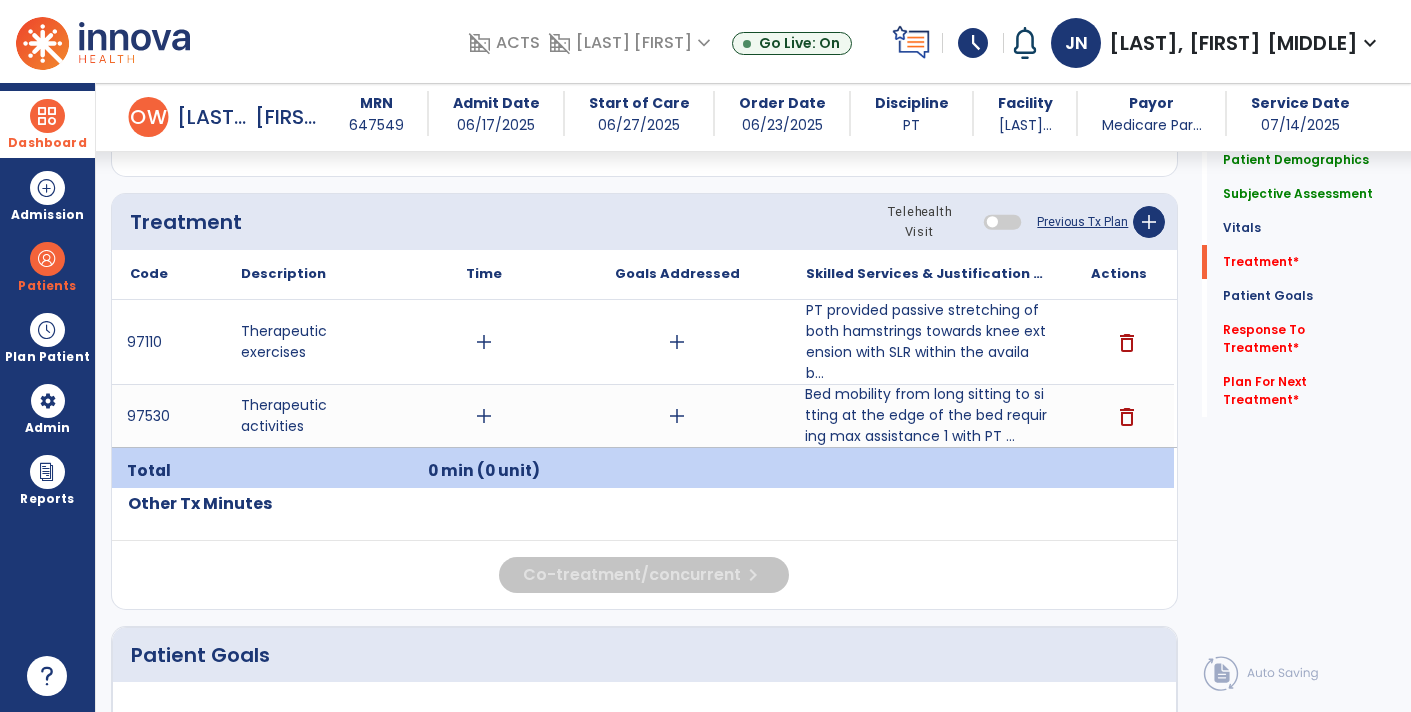 click on "Bed mobility from long sitting to sitting at the edge of the bed requiring max assistance 1 with PT ..." at bounding box center [926, 415] 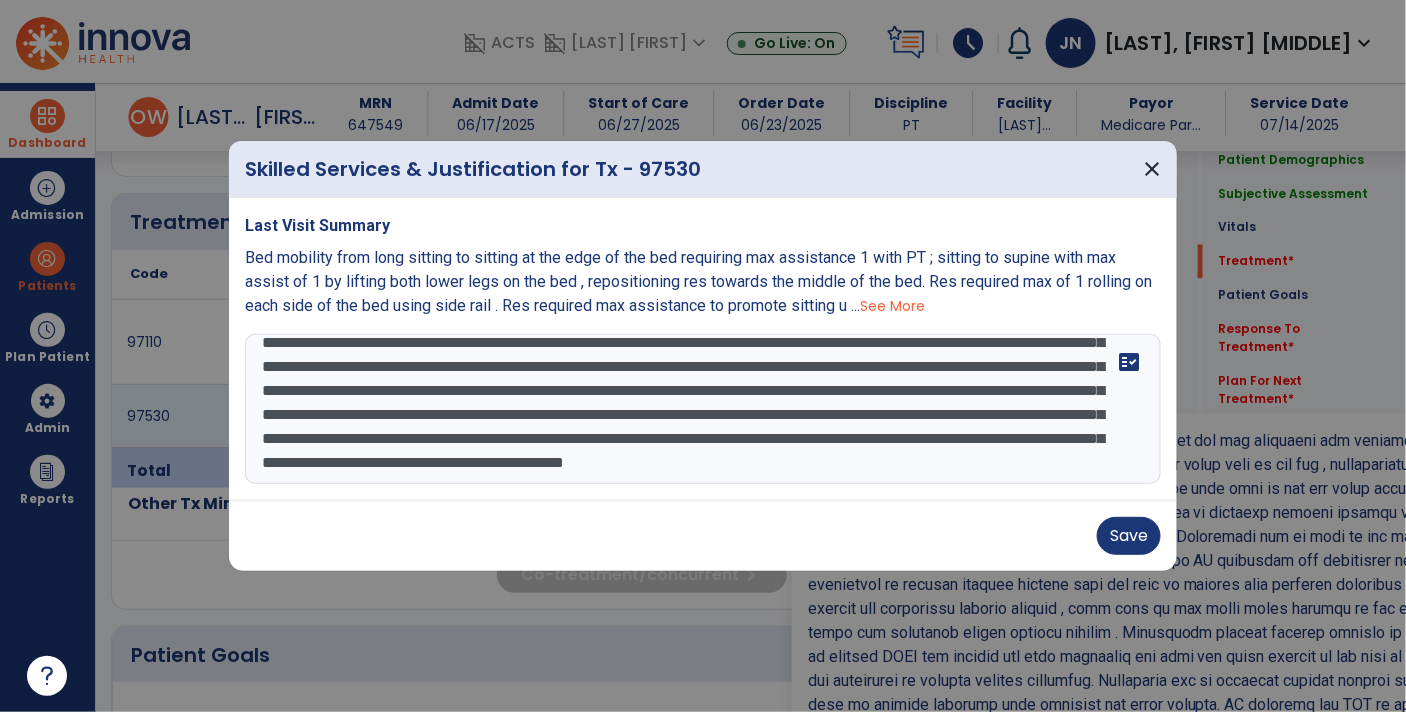 click at bounding box center [703, 409] 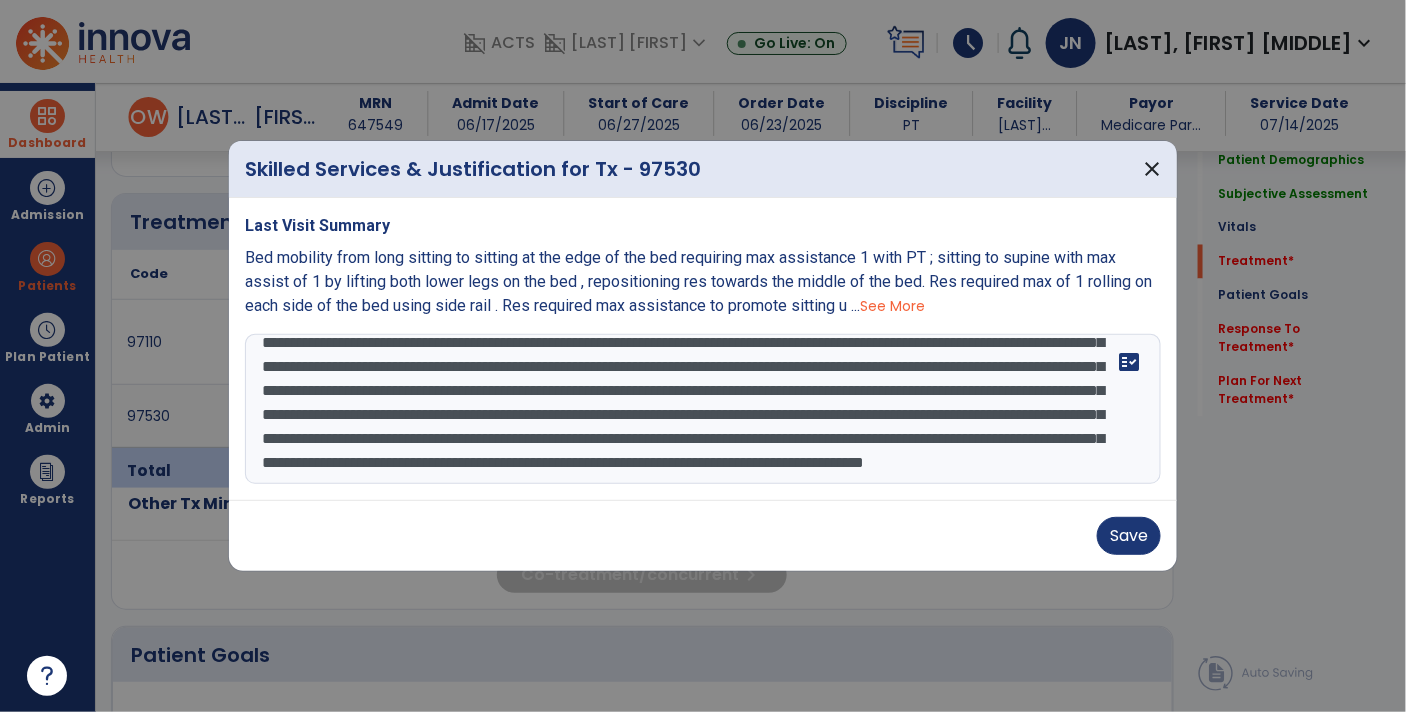 click at bounding box center [703, 409] 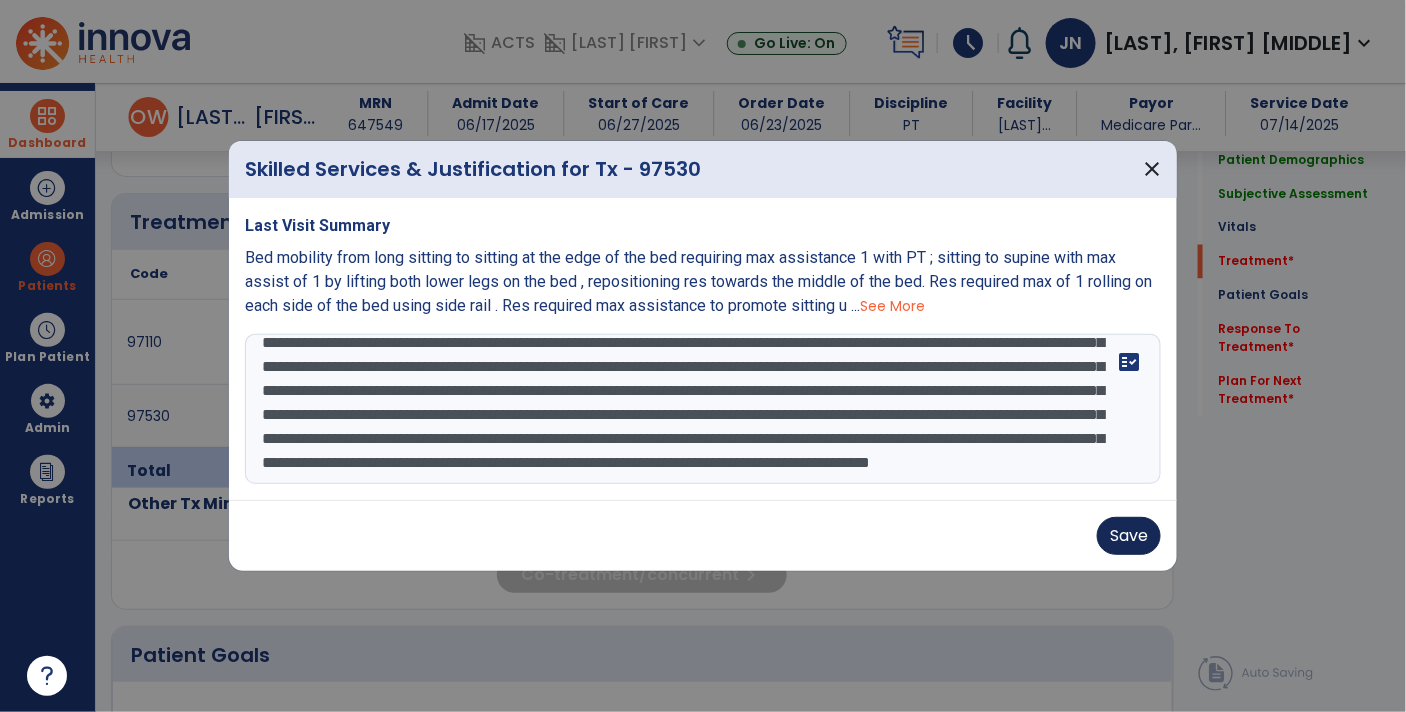 type on "**********" 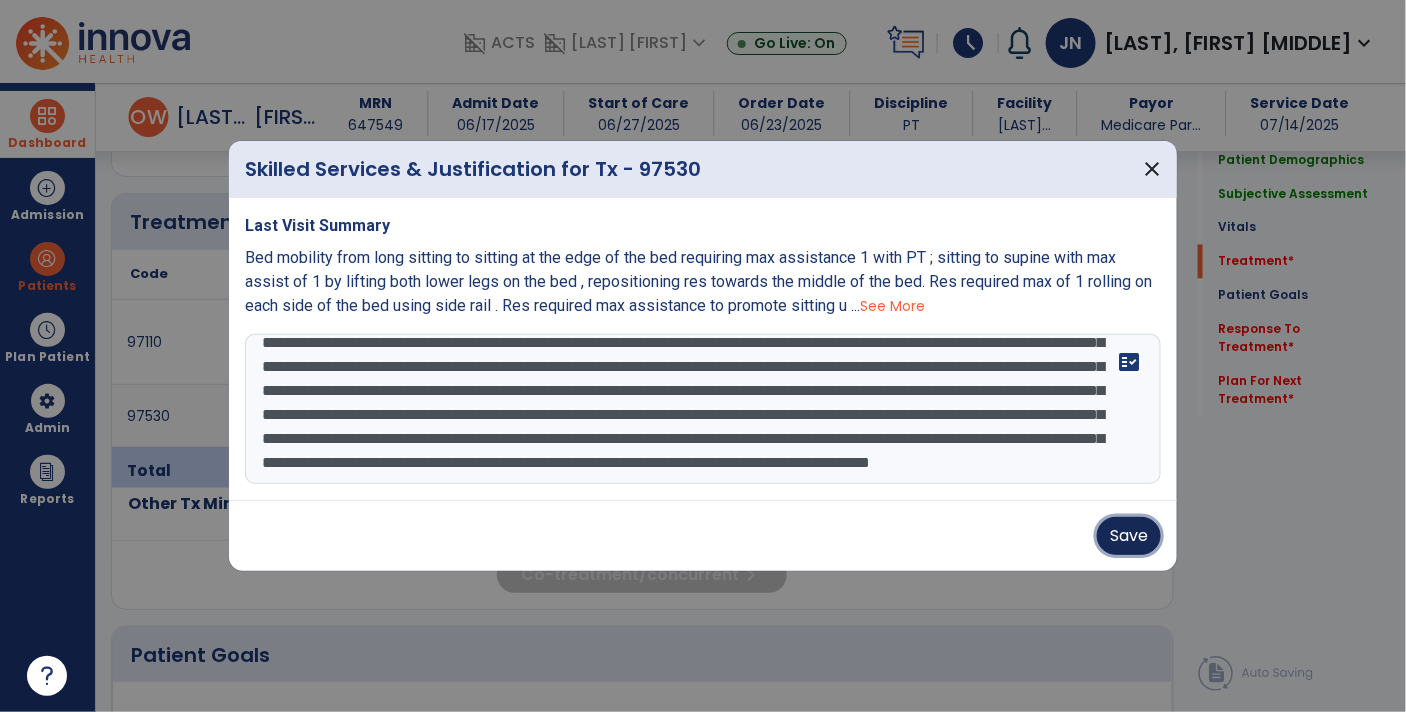 click on "Save" at bounding box center (1129, 536) 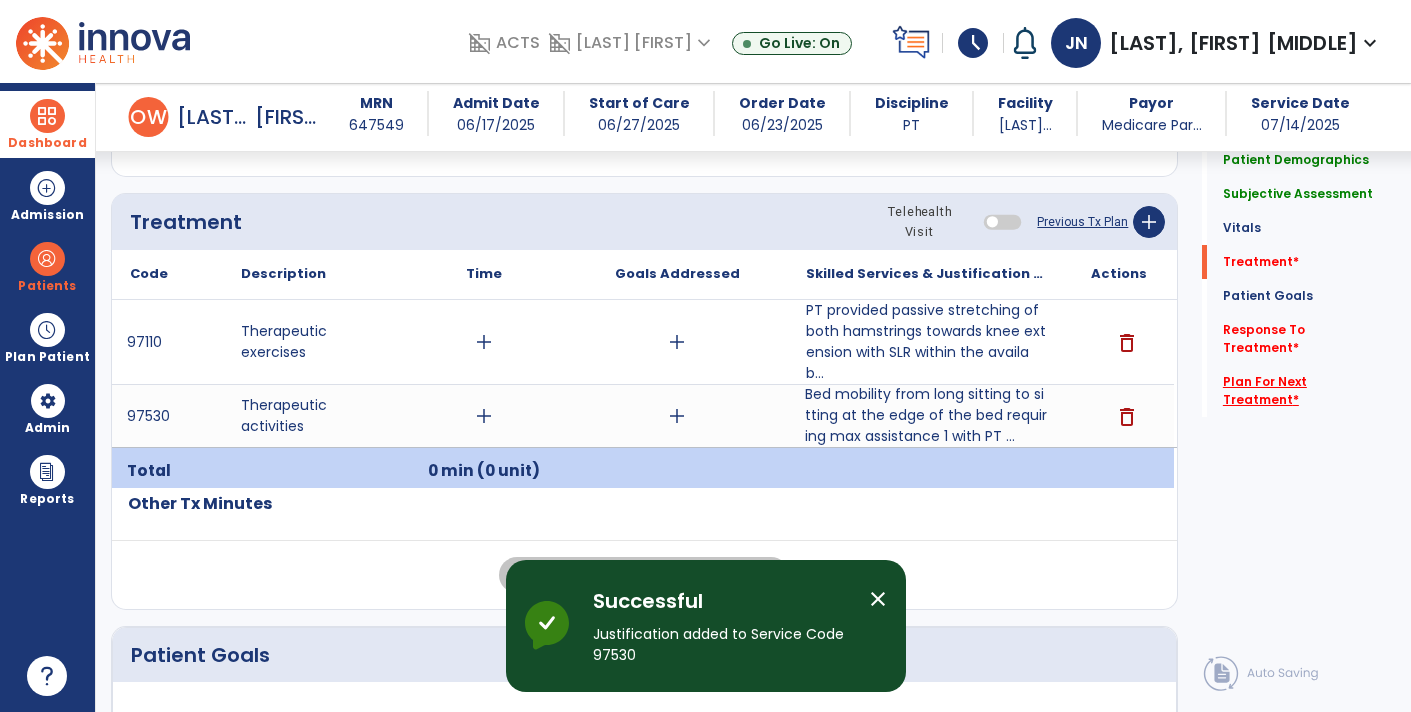click on "Plan For Next Treatment   *" 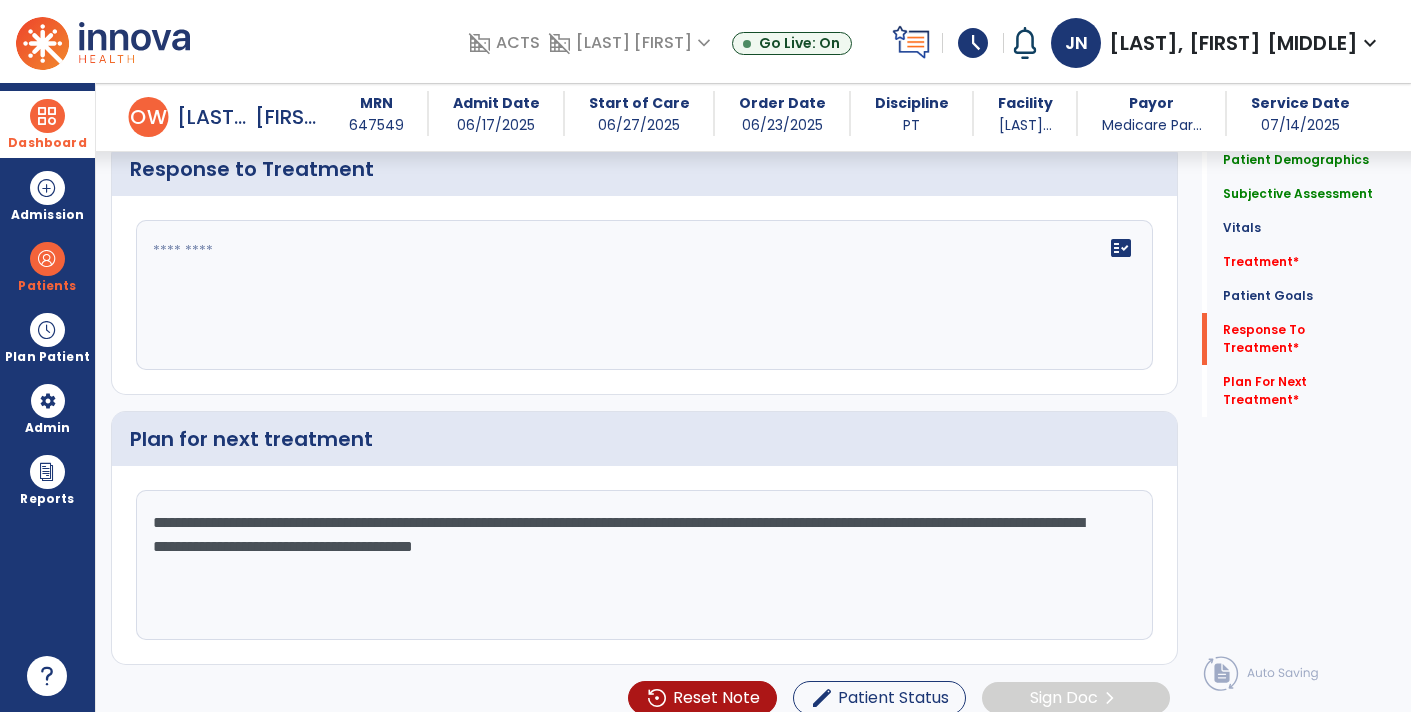 click on "**********" 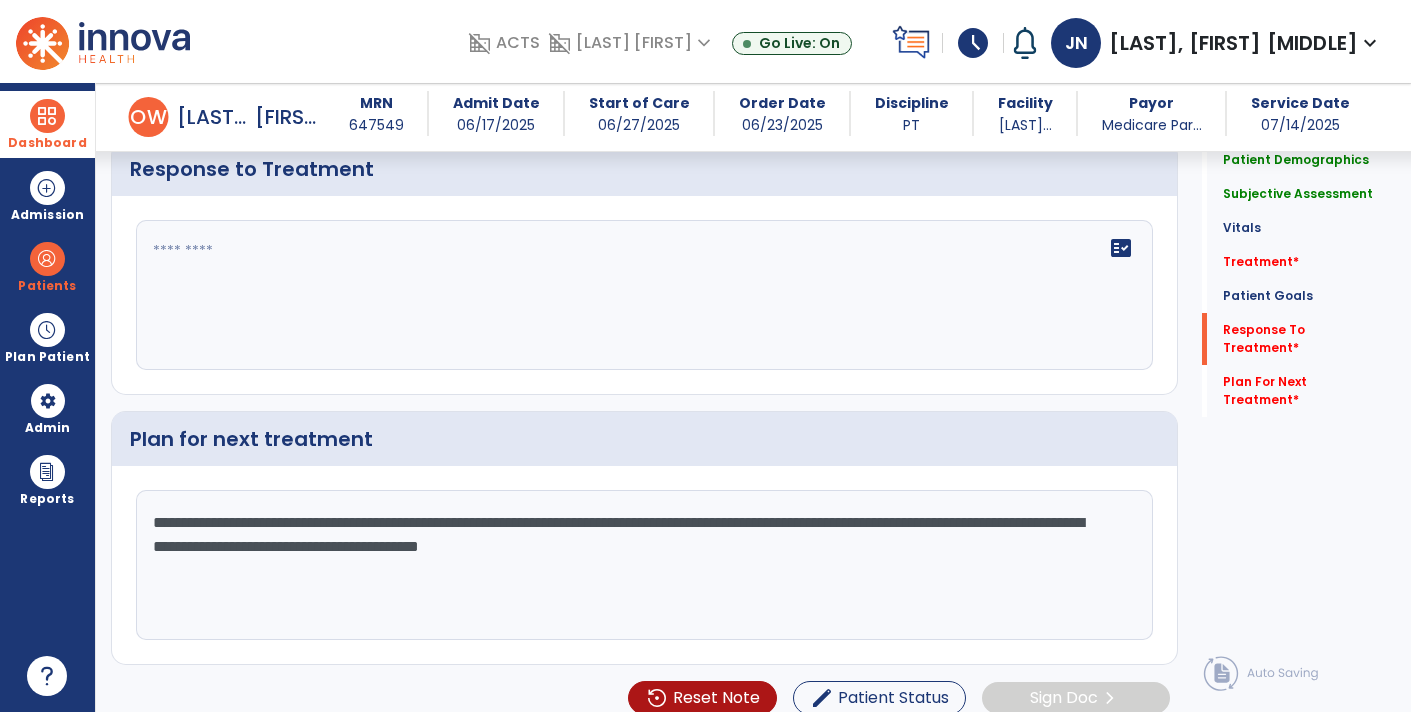 click on "**********" 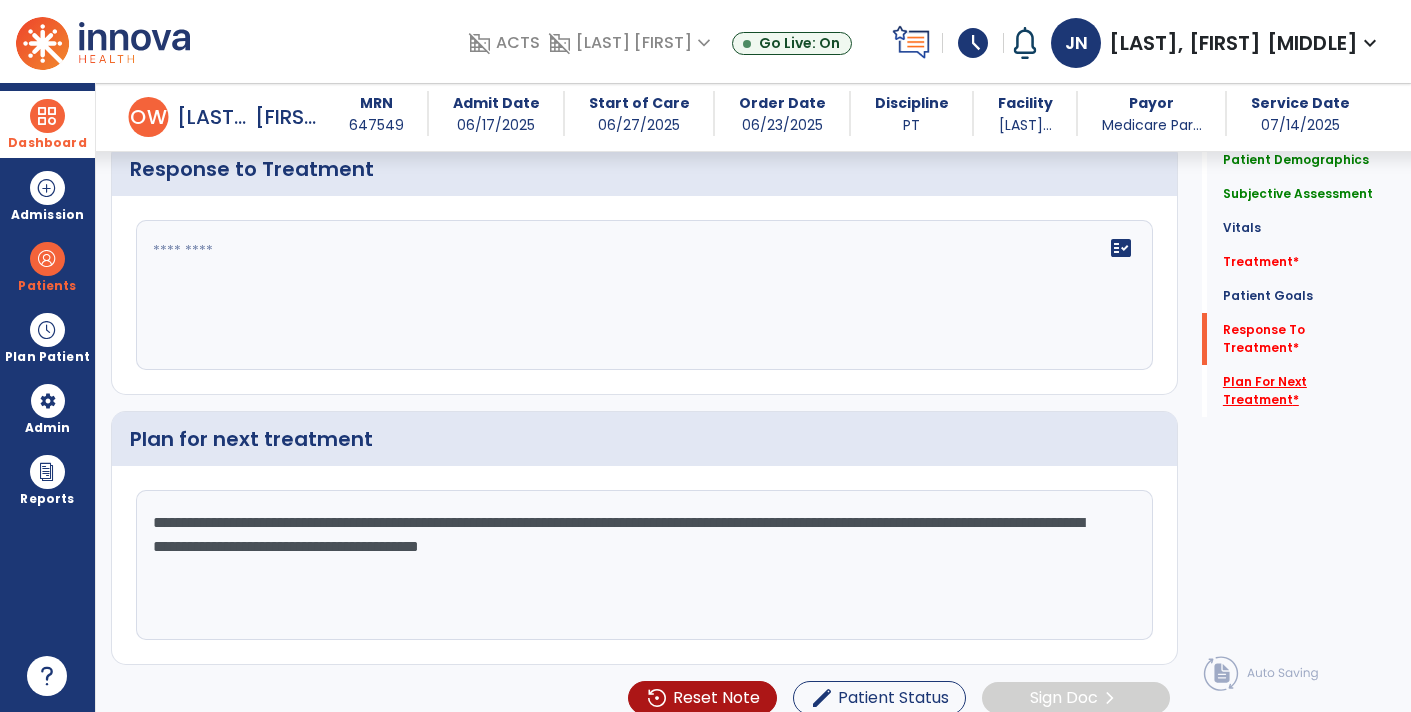 type on "**********" 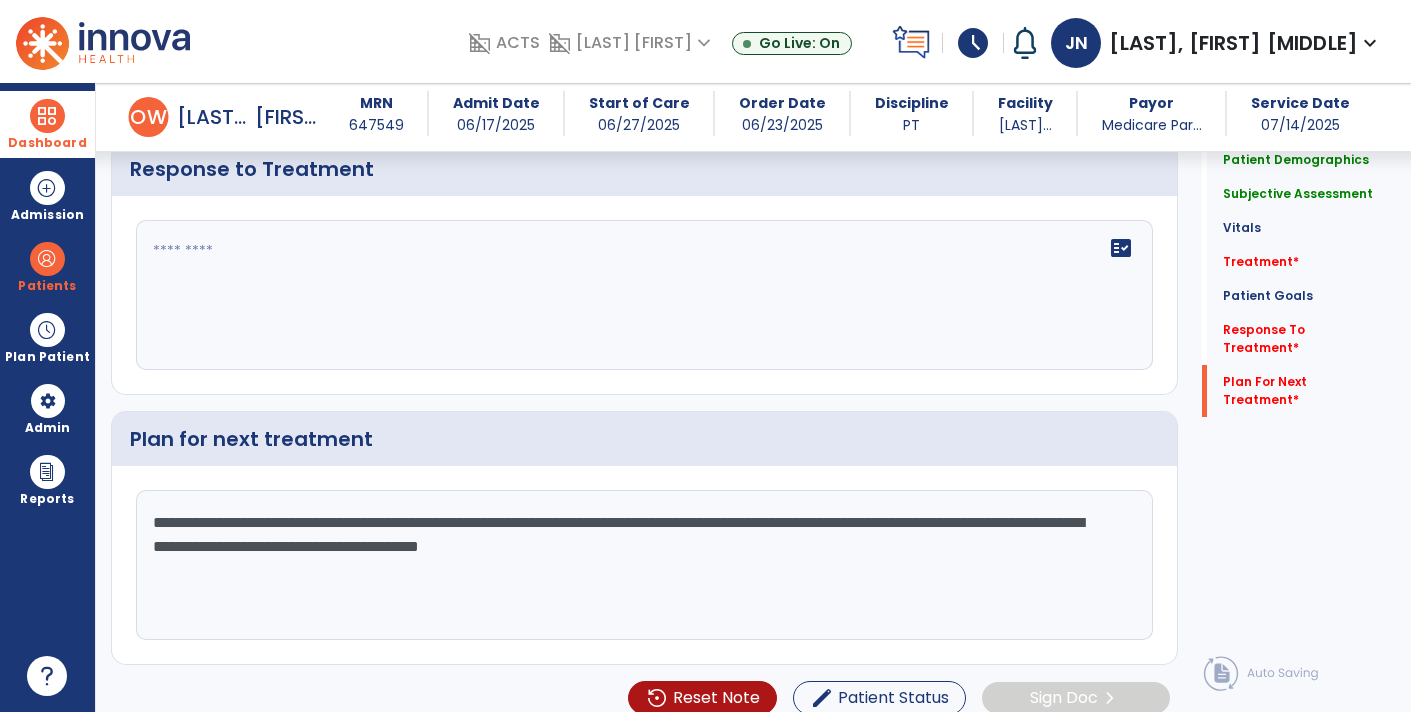 click on "**********" 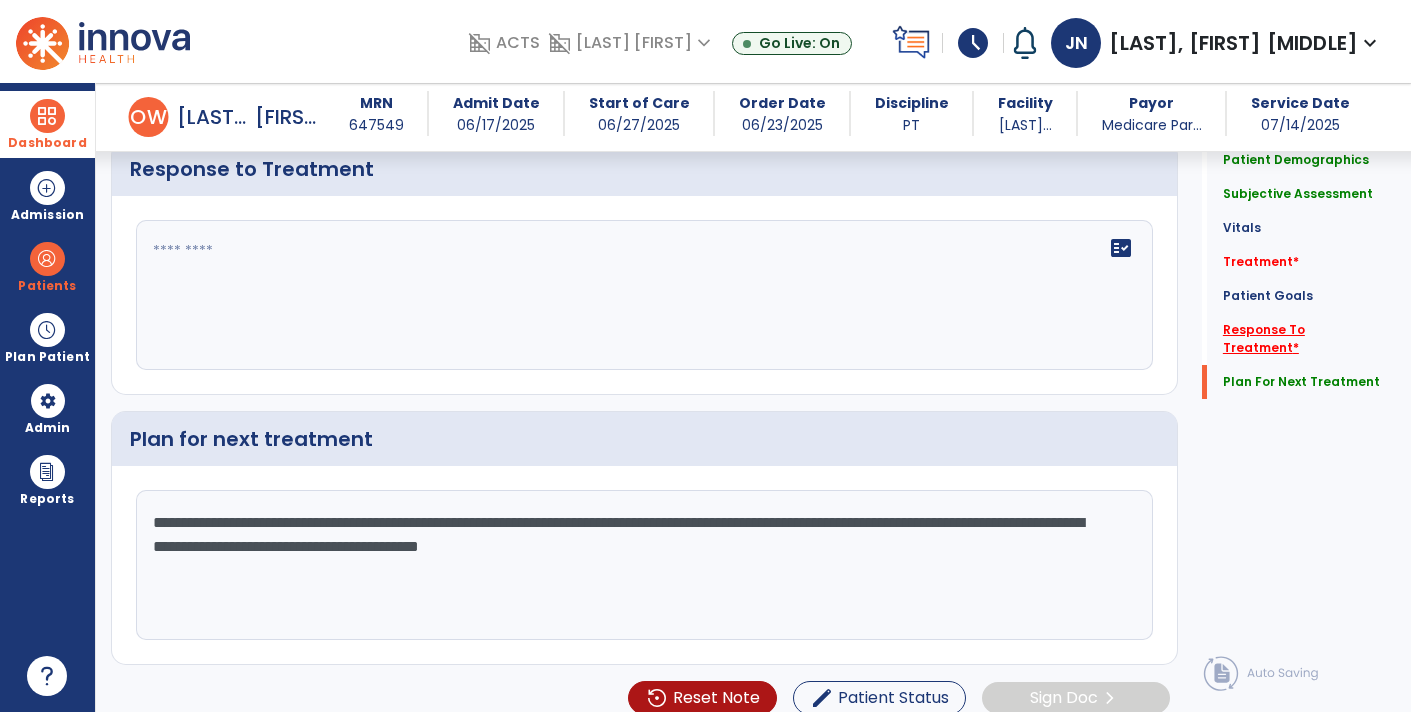 click on "Response To Treatment   *" 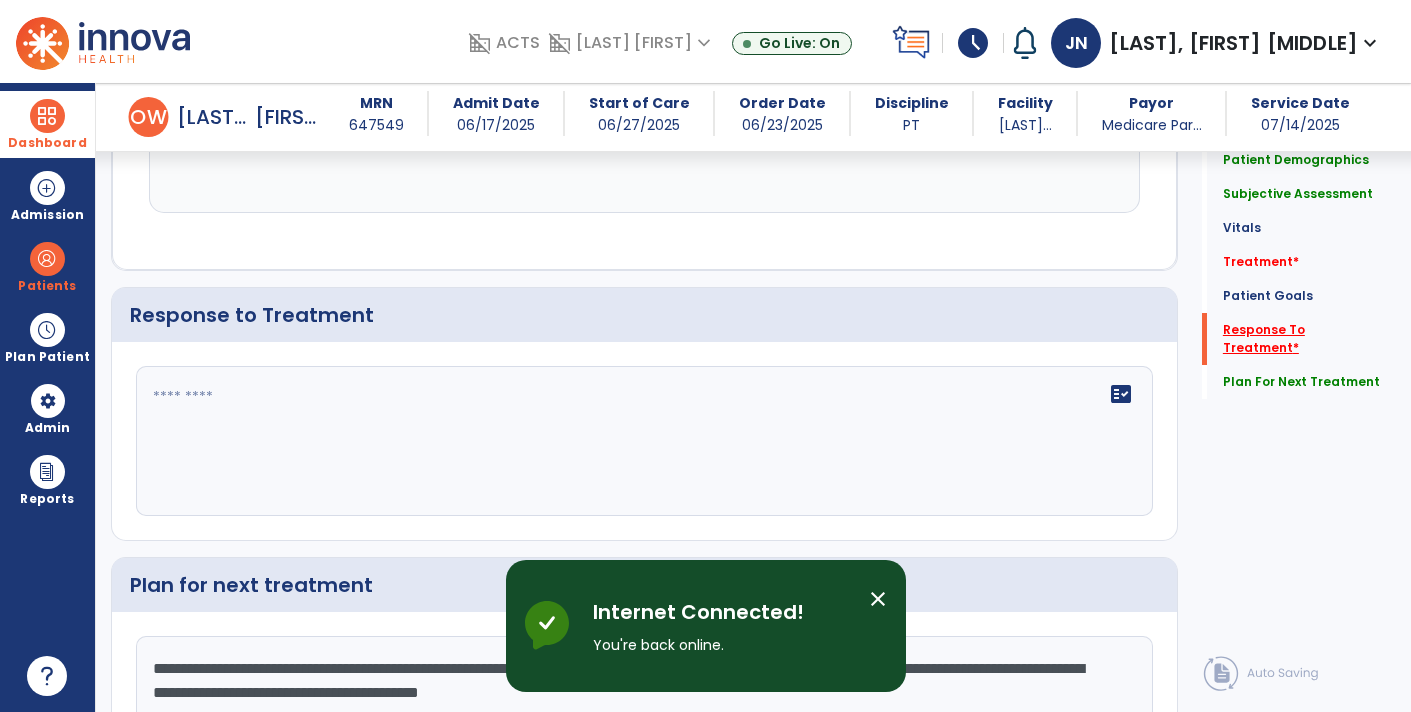 click on "Response To Treatment   *" 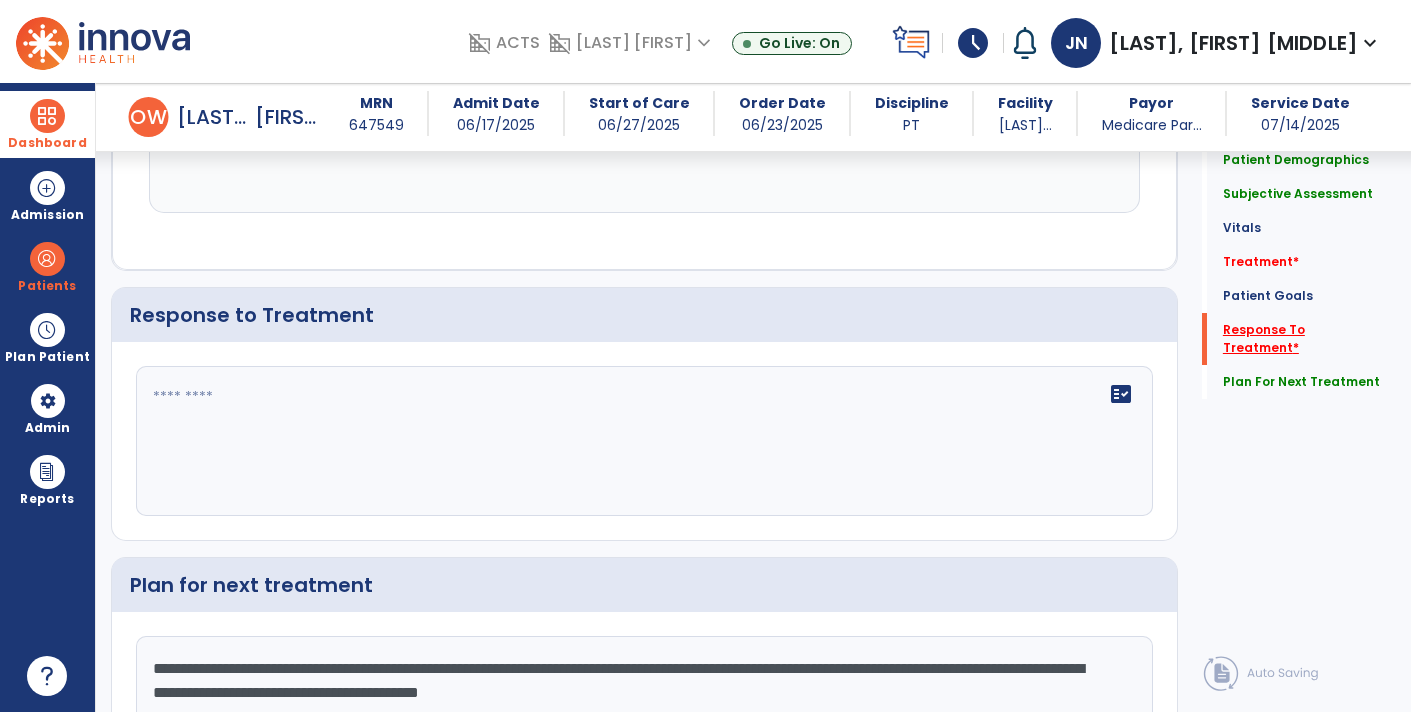 click on "Response To Treatment   *" 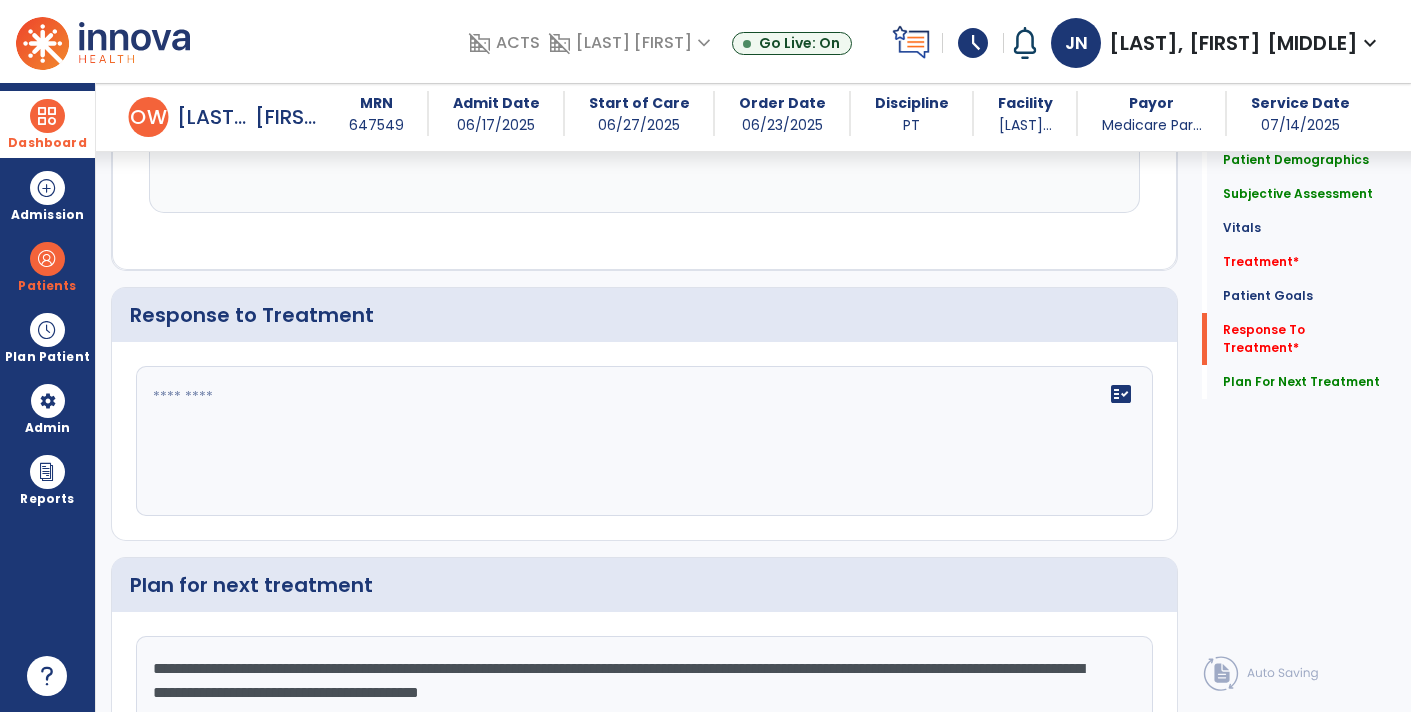 click 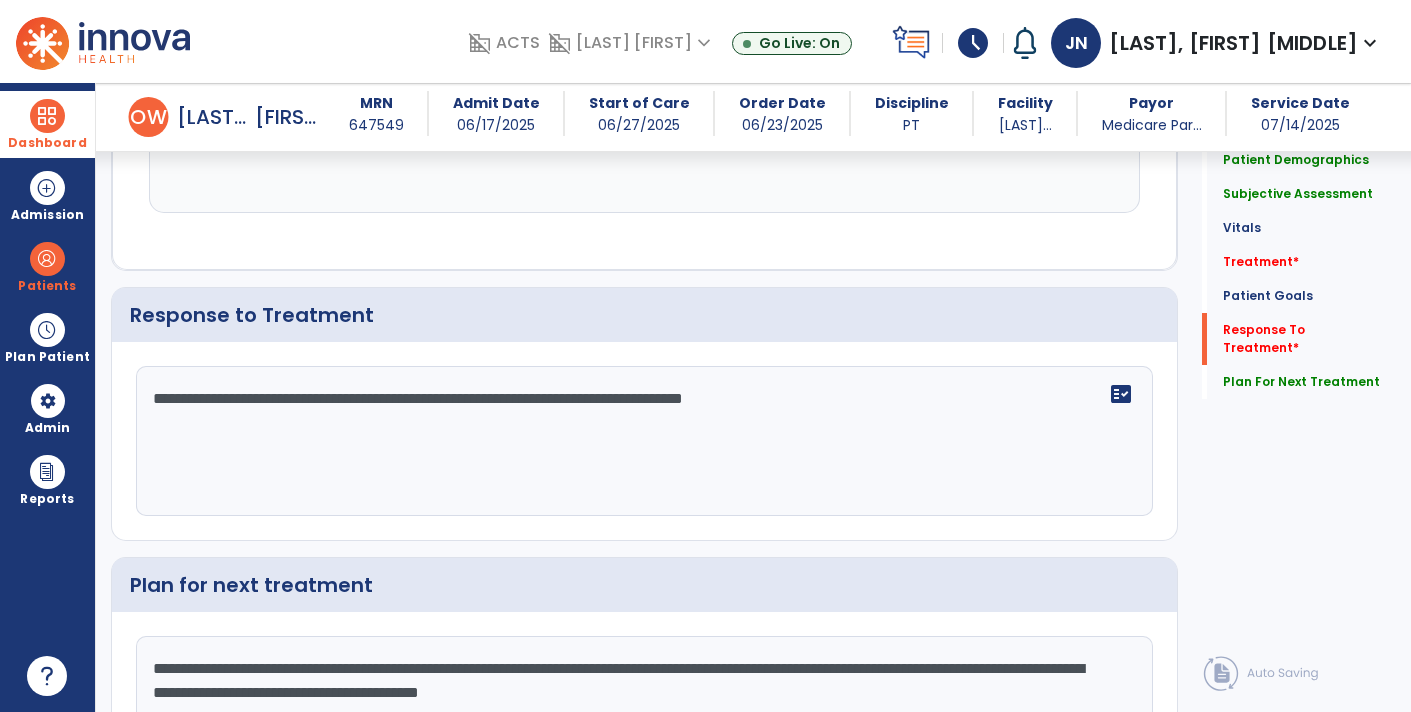 click on "**********" 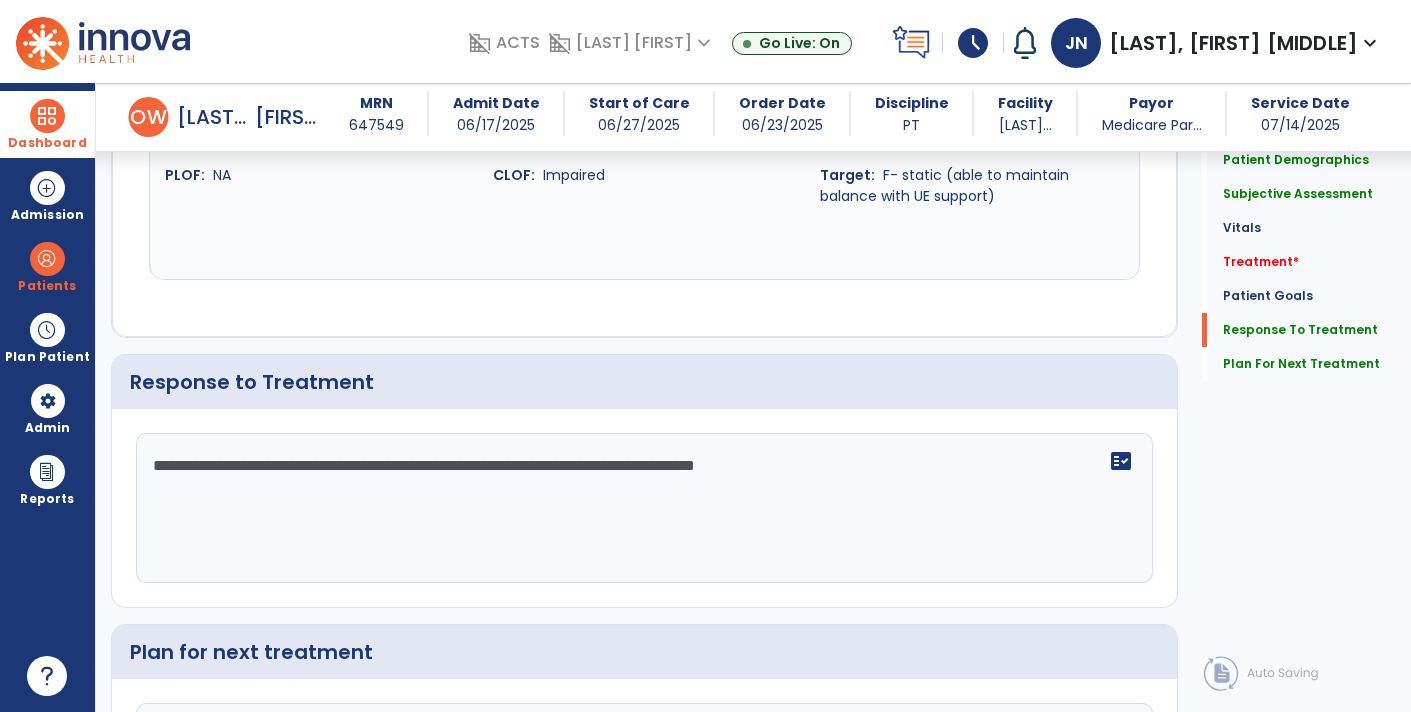 scroll, scrollTop: 4136, scrollLeft: 0, axis: vertical 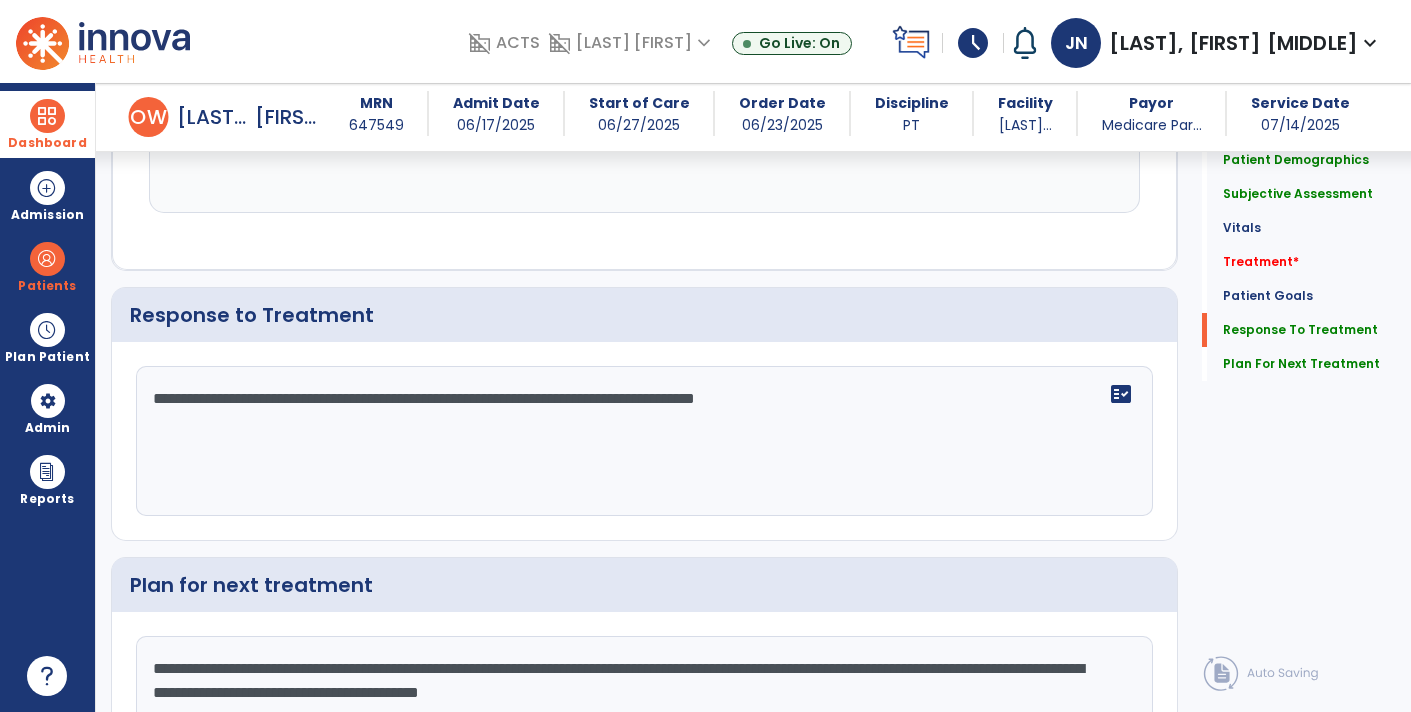click on "**********" 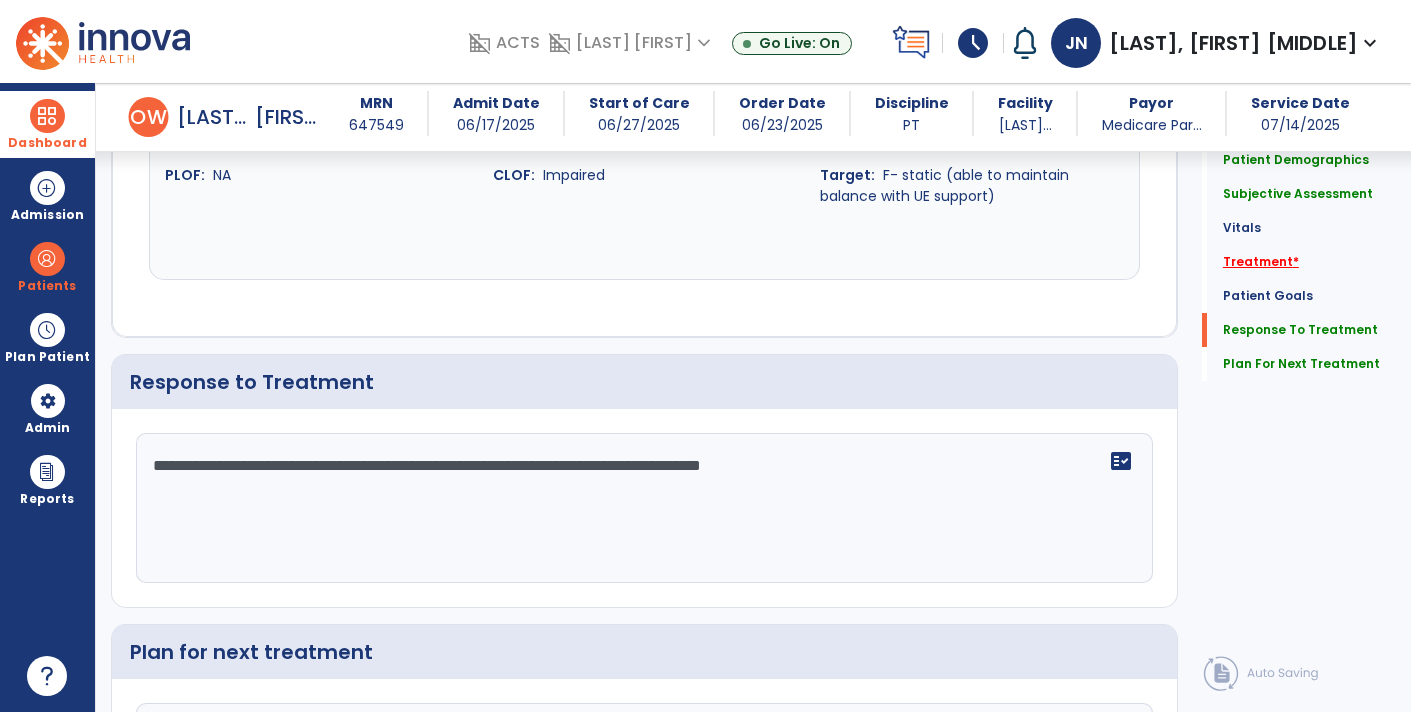 type on "**********" 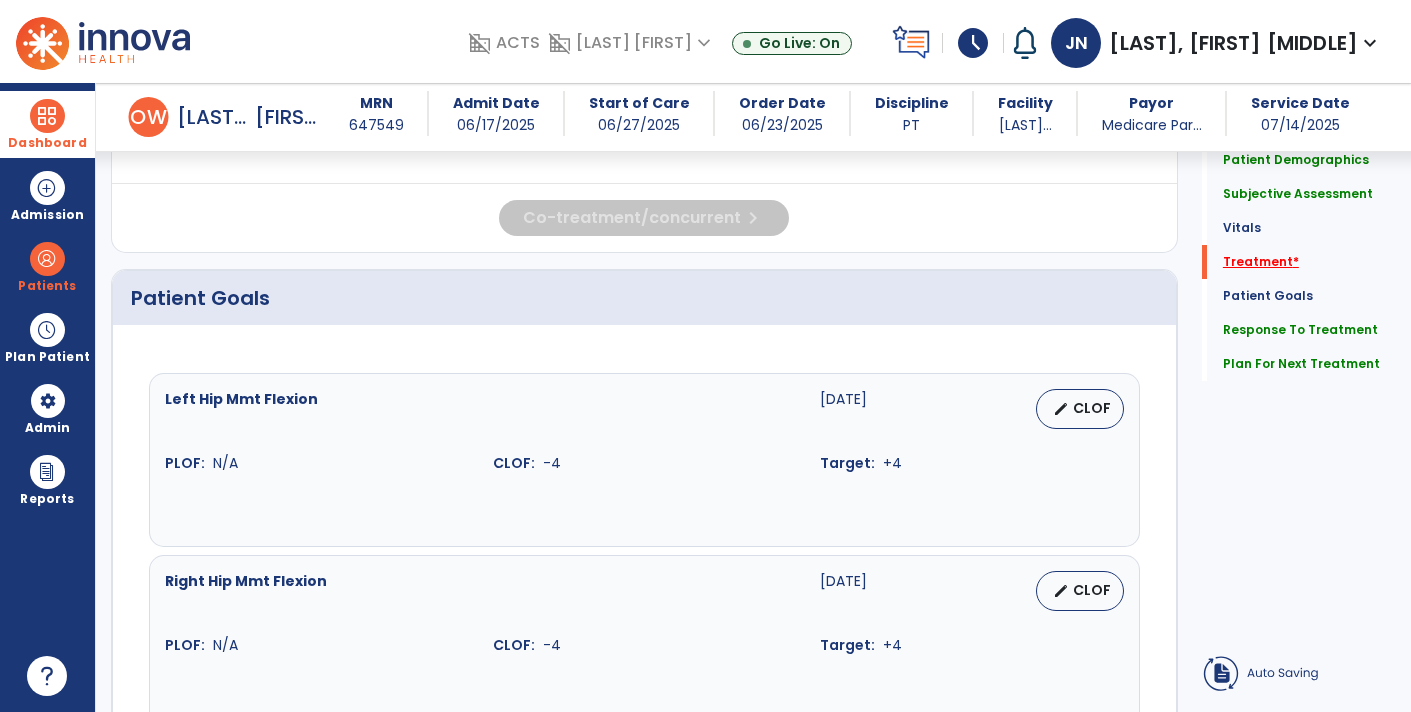 scroll, scrollTop: 1056, scrollLeft: 0, axis: vertical 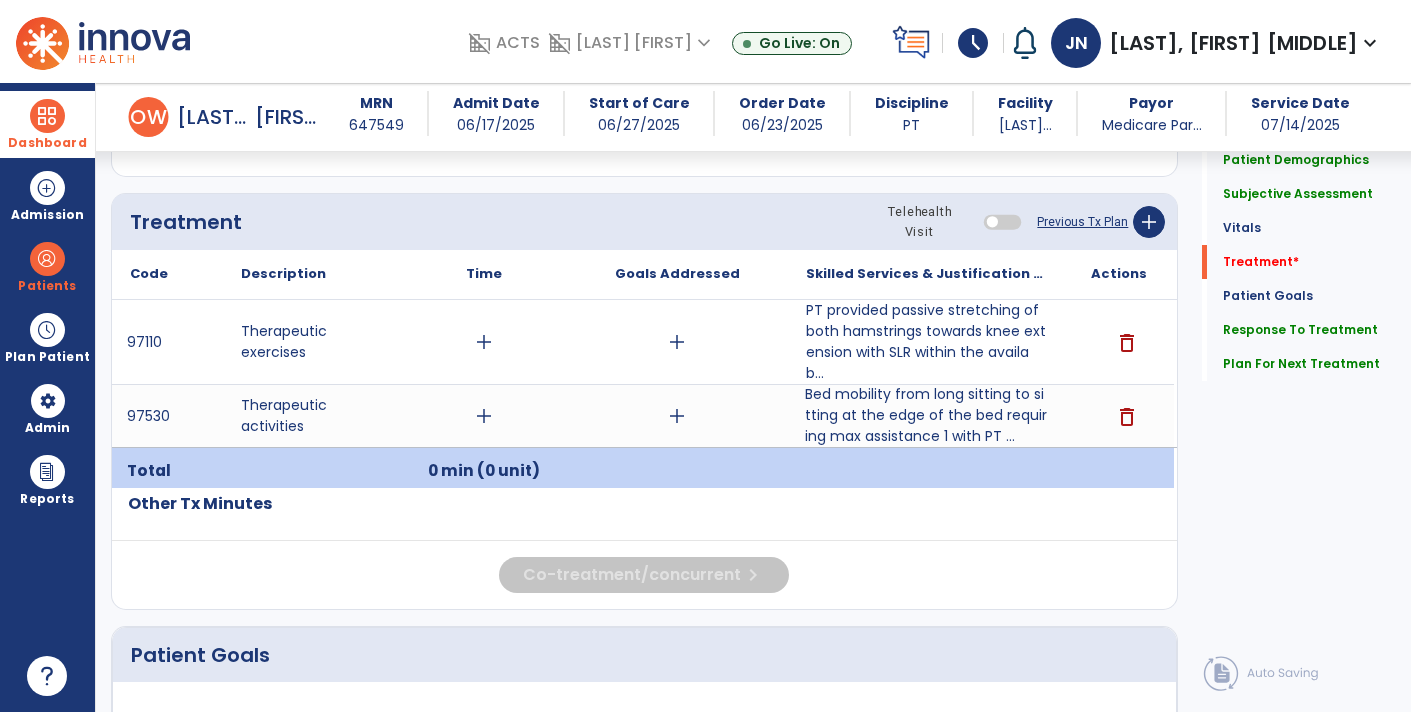 click on "add" at bounding box center [484, 416] 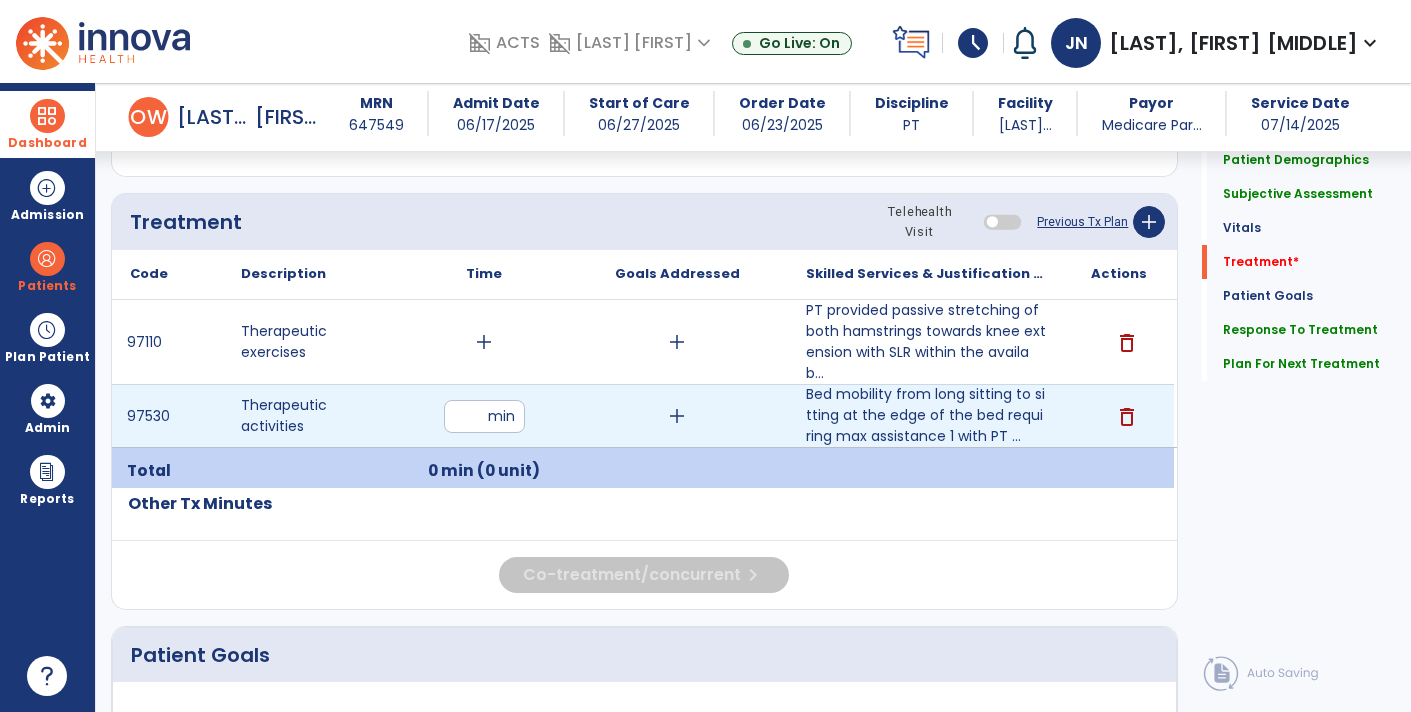 type on "**" 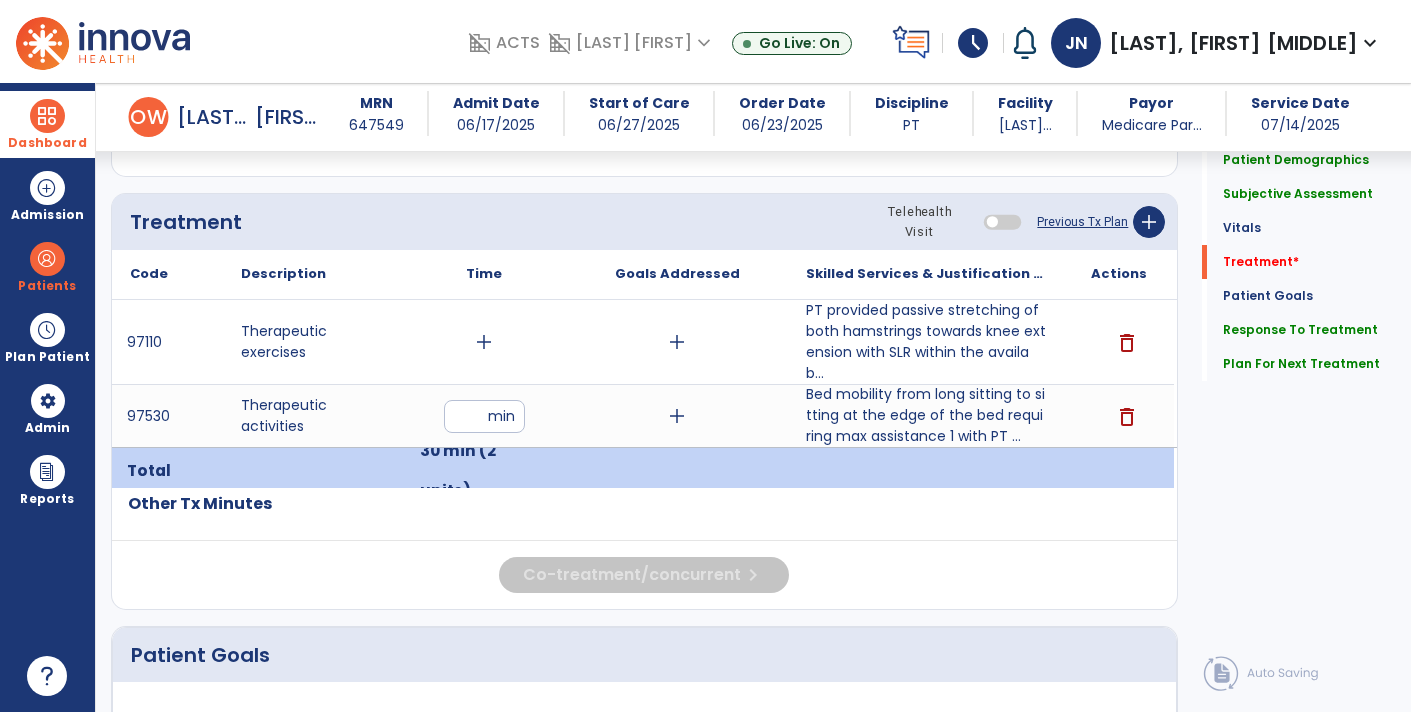 click on "add" at bounding box center [484, 342] 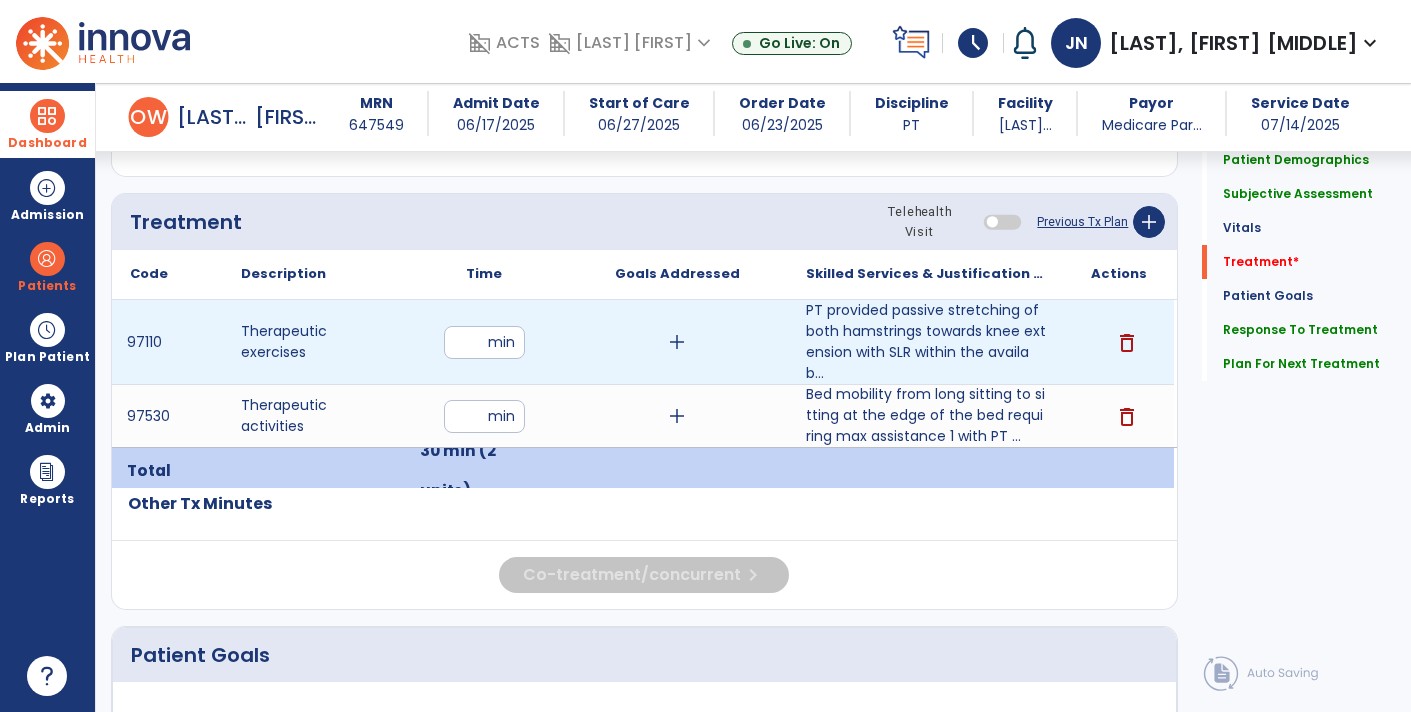 type on "**" 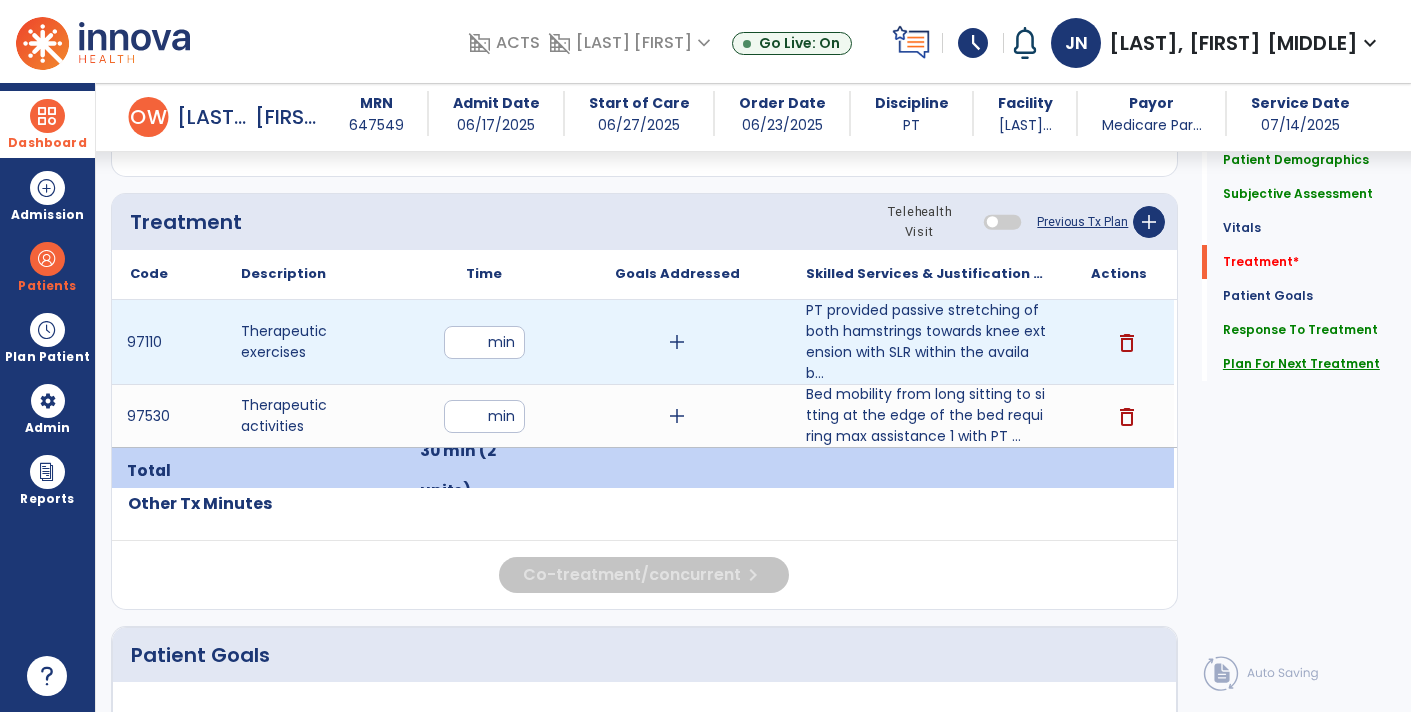 click on "Plan For Next Treatment" 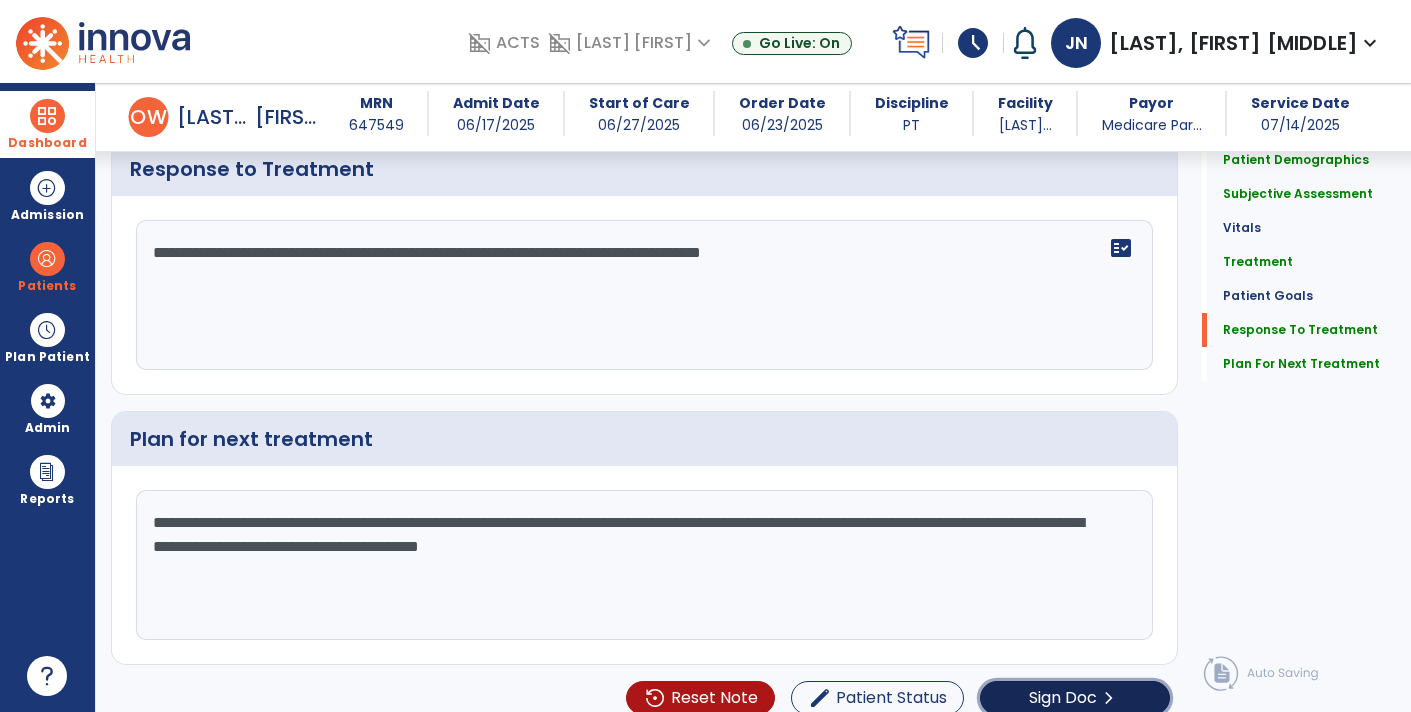 click on "Sign Doc" 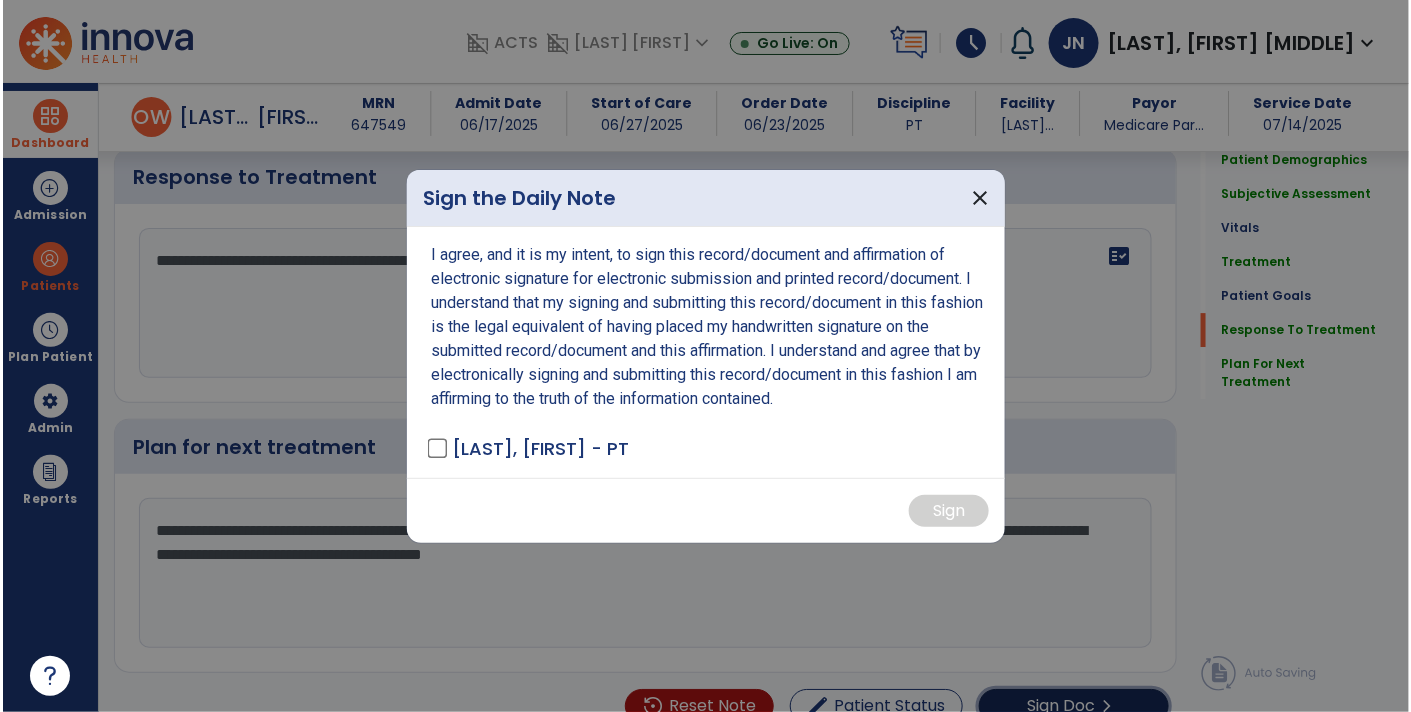 scroll, scrollTop: 4282, scrollLeft: 0, axis: vertical 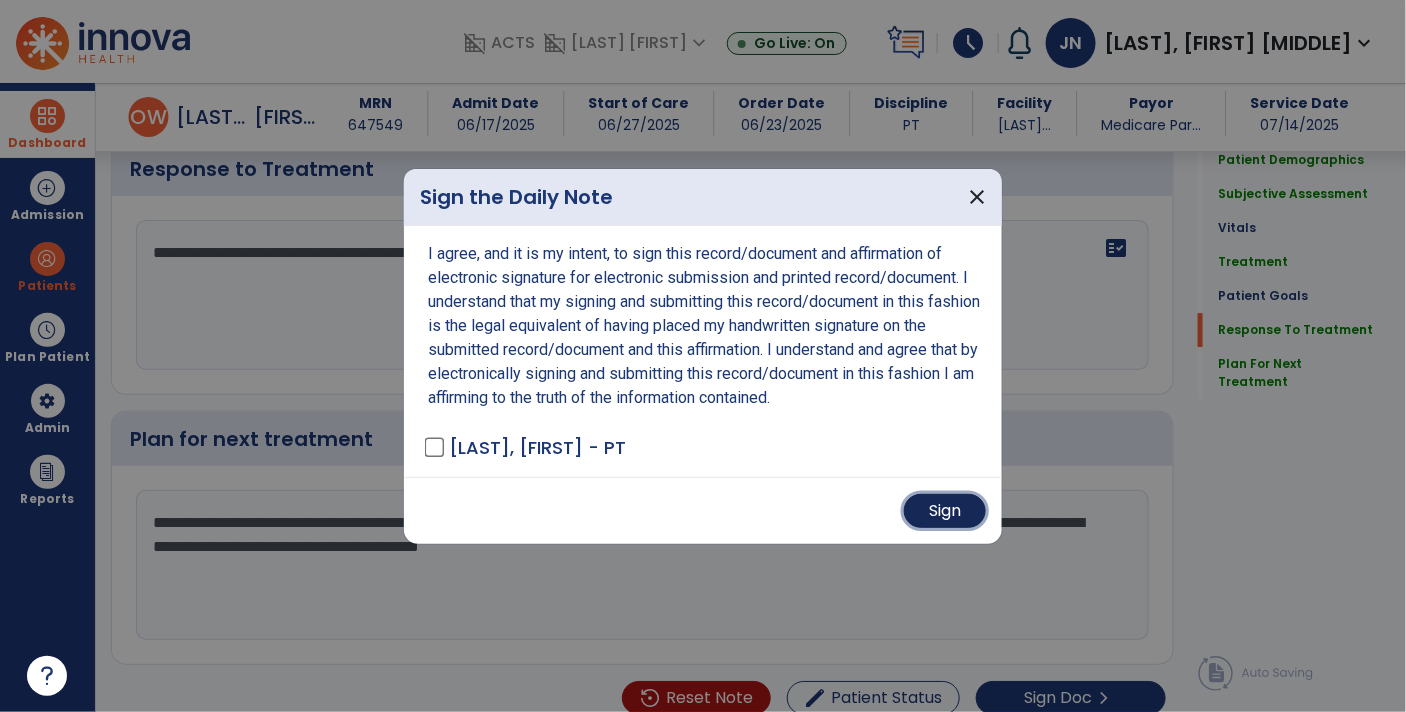 click on "Sign" at bounding box center (945, 511) 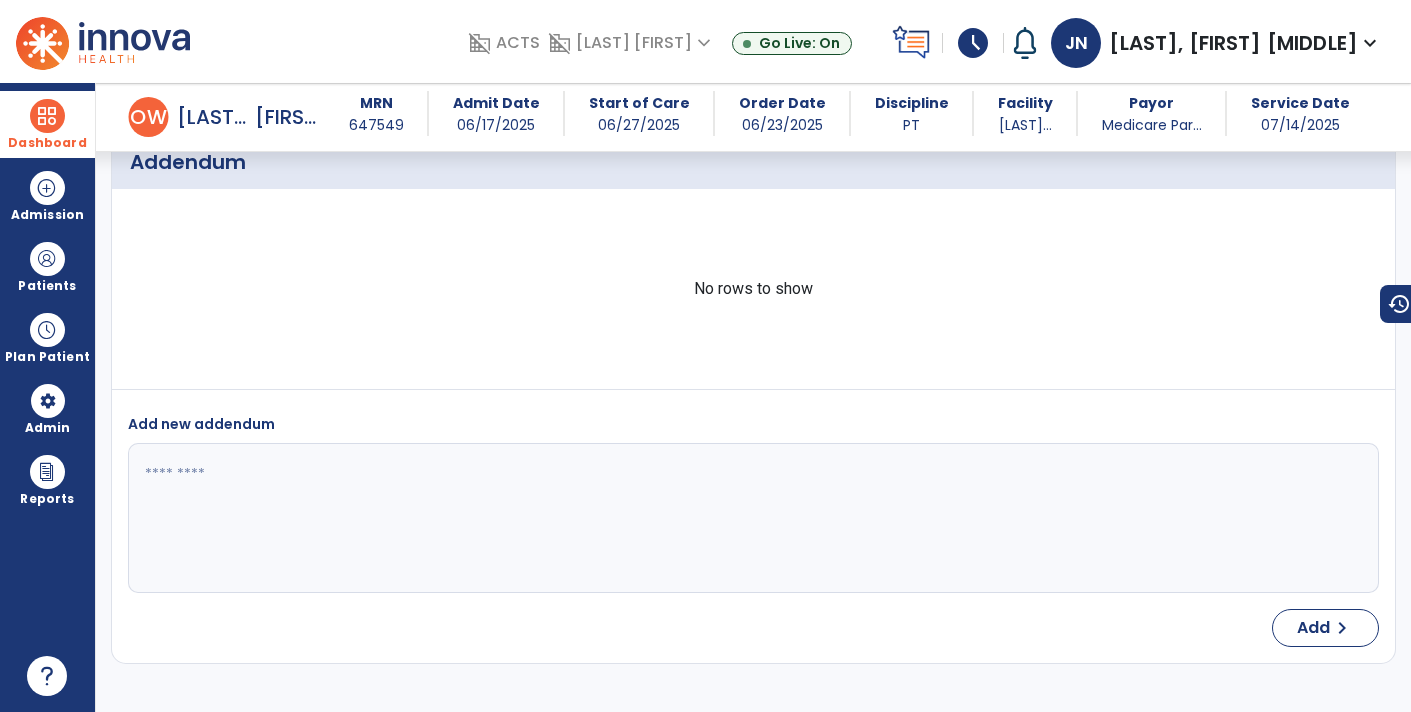 scroll, scrollTop: 6247, scrollLeft: 0, axis: vertical 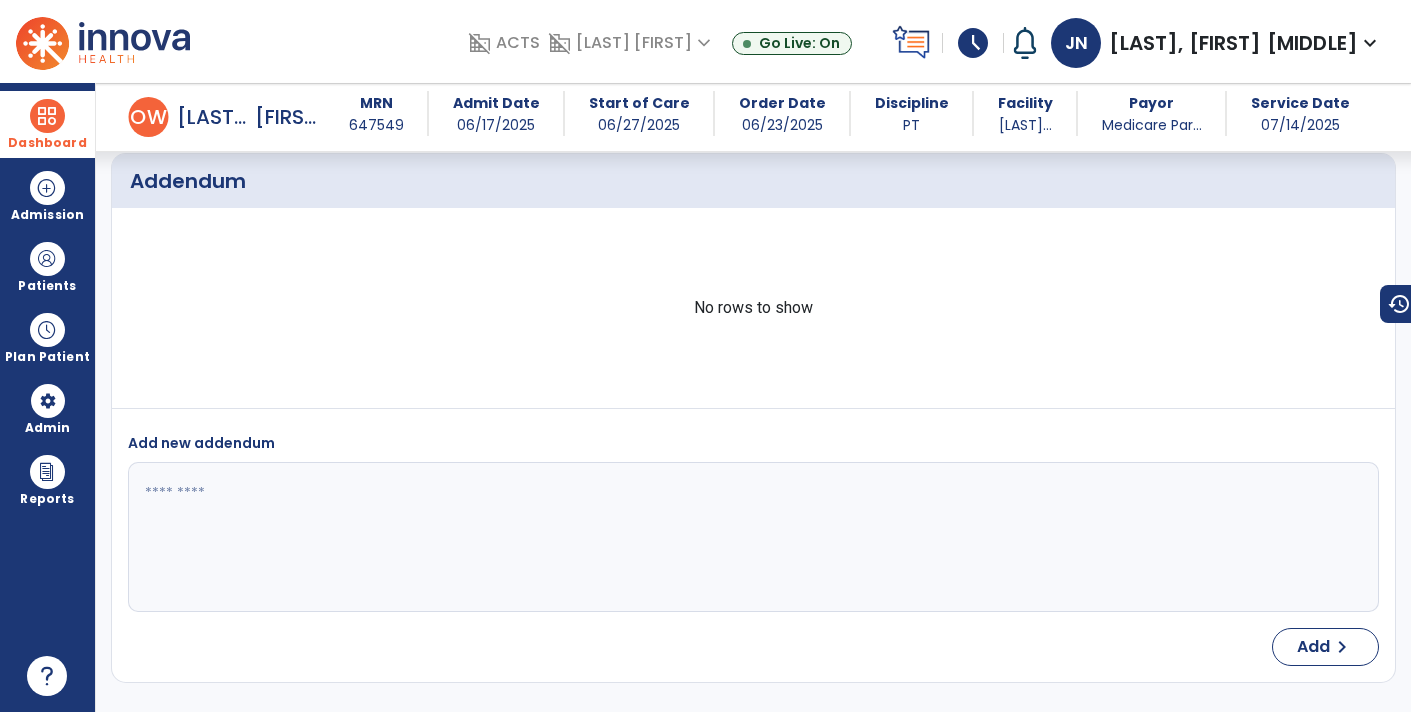 click at bounding box center (47, 116) 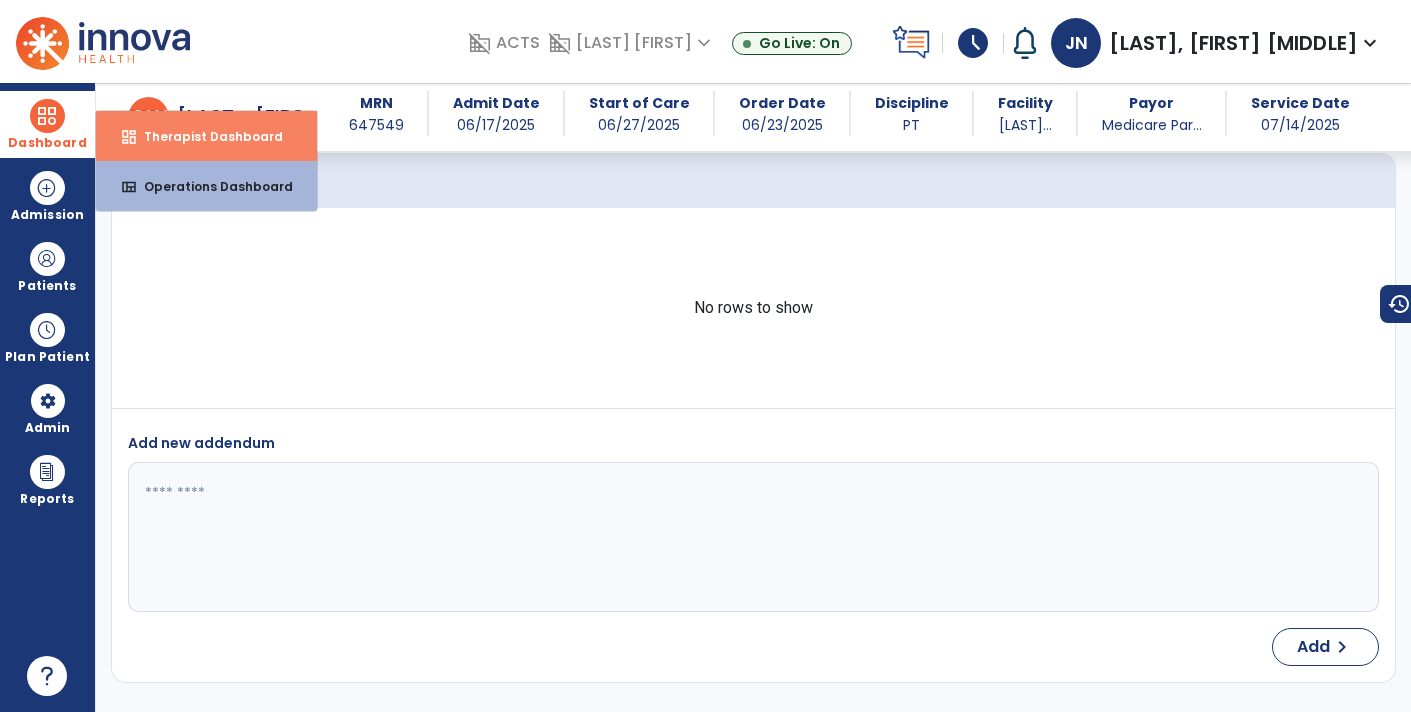 click on "Therapist Dashboard" at bounding box center (205, 136) 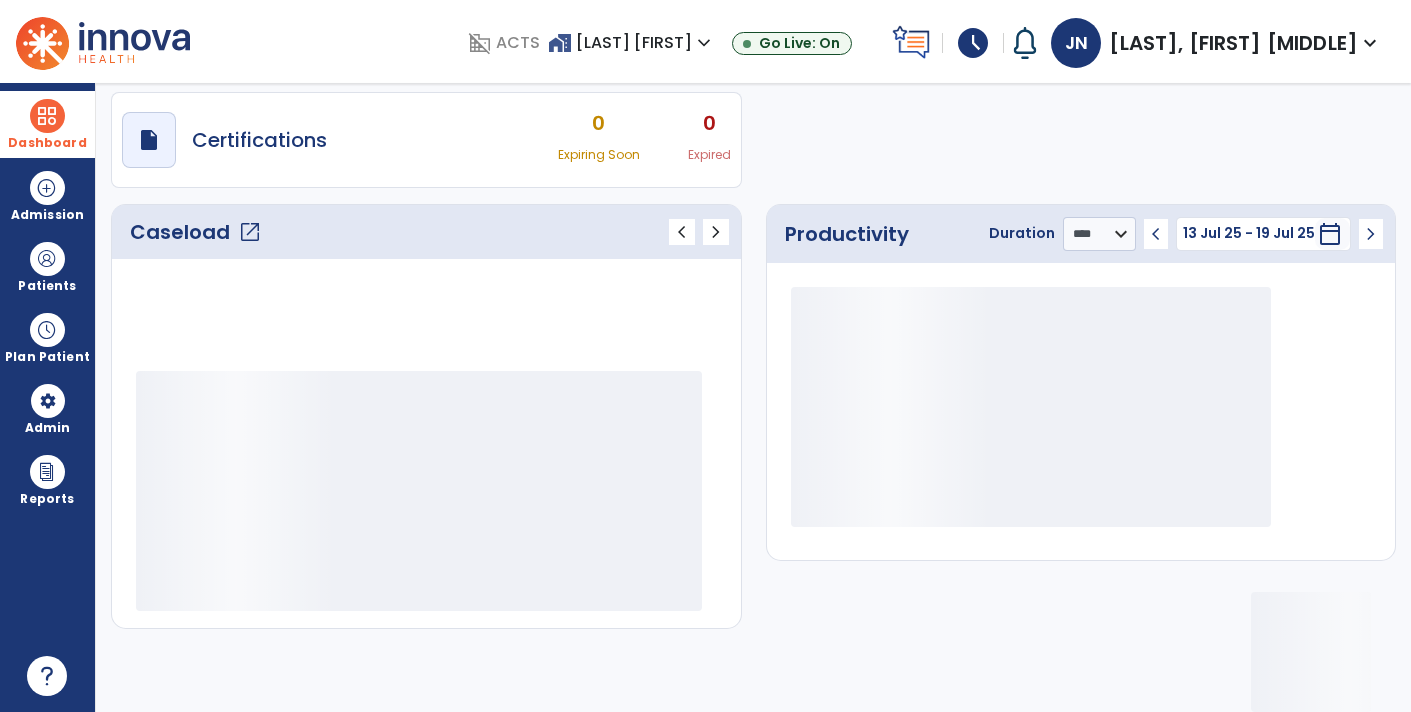 scroll, scrollTop: 162, scrollLeft: 0, axis: vertical 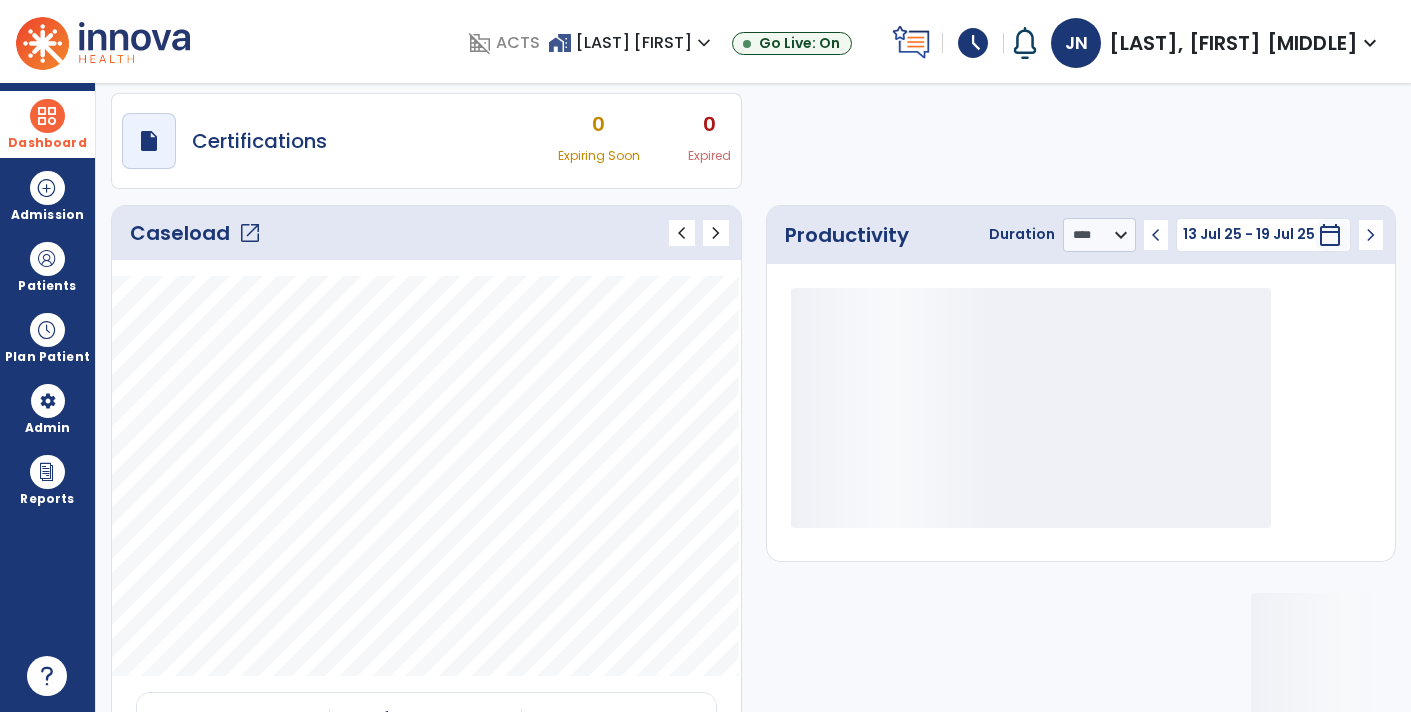 click on "open_in_new" 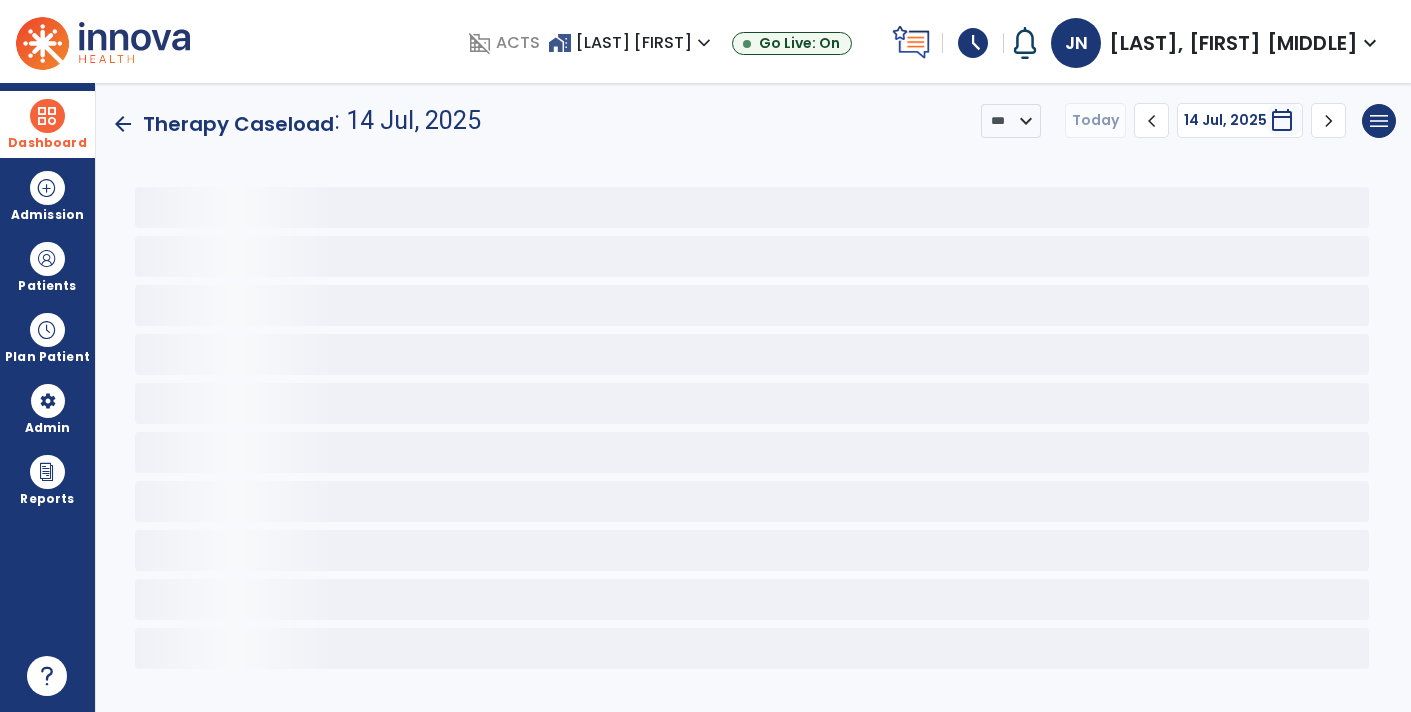scroll, scrollTop: 0, scrollLeft: 0, axis: both 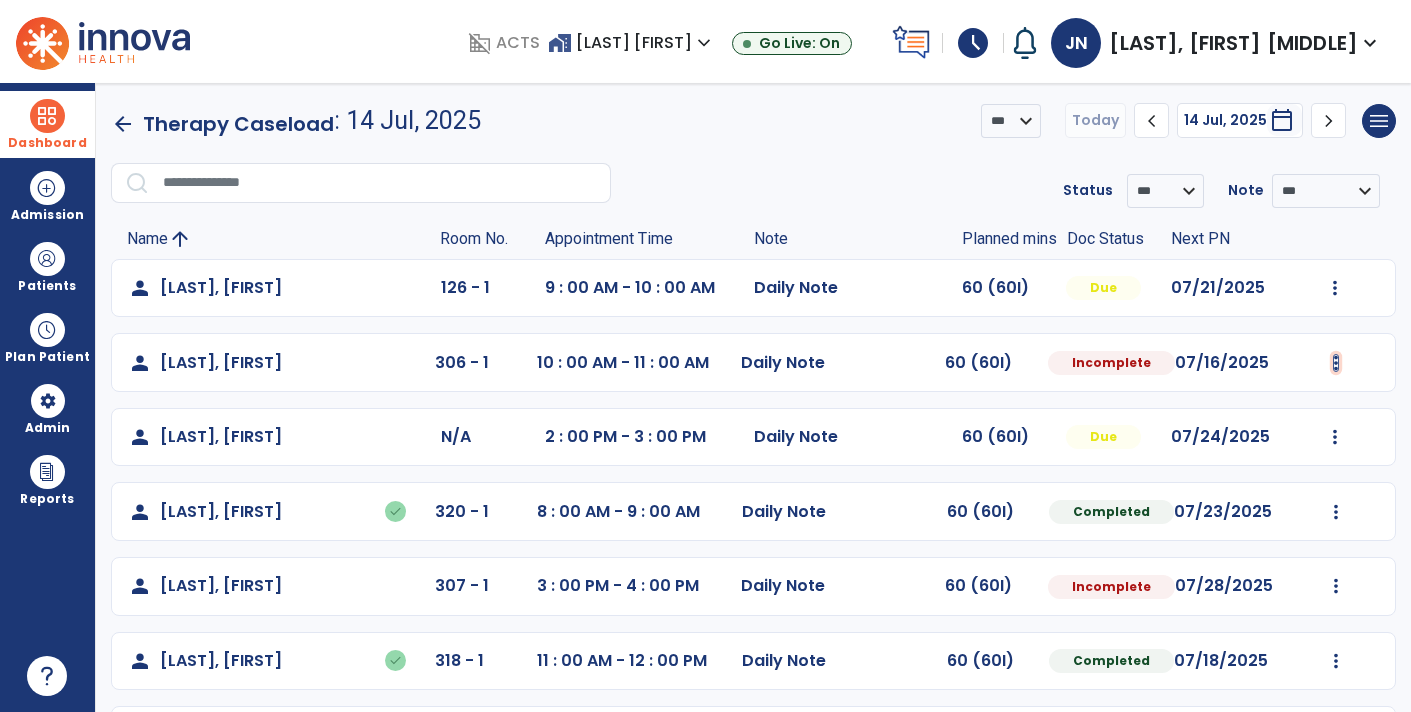 click at bounding box center (1335, 288) 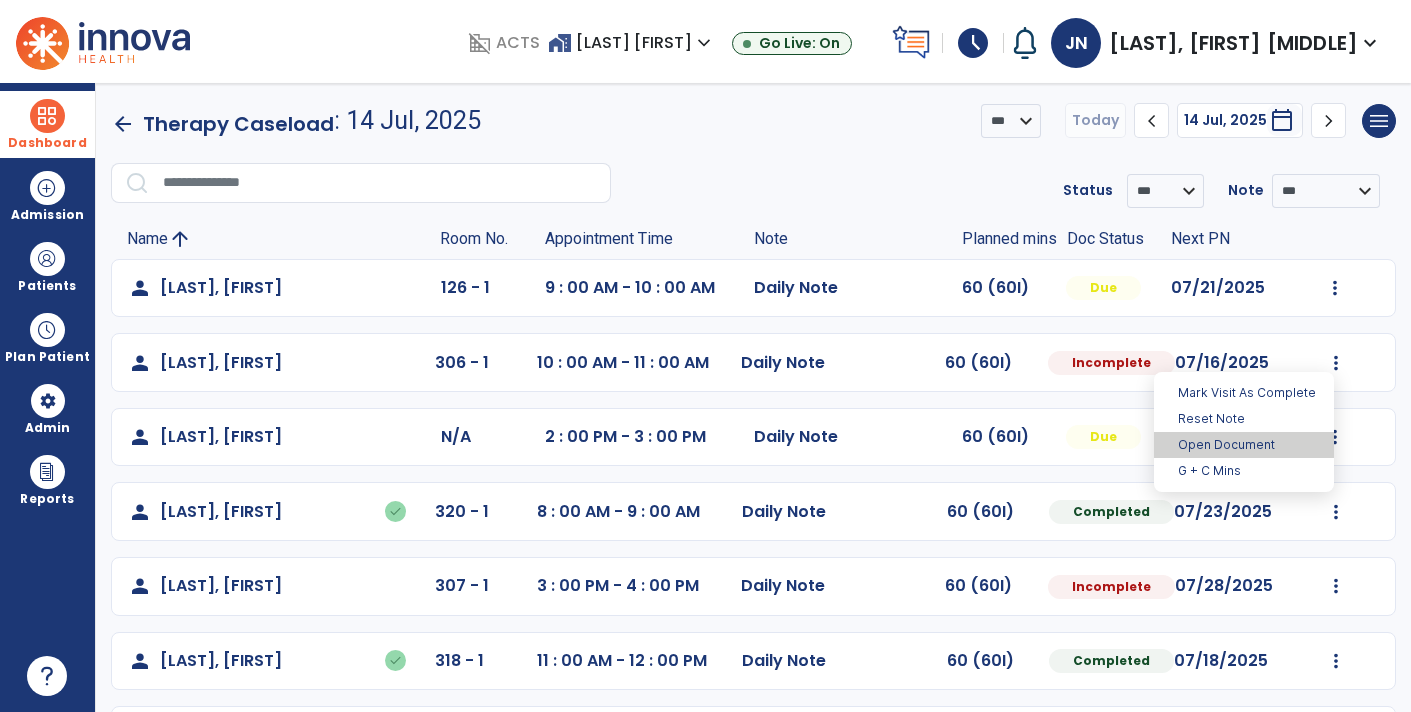 click on "Open Document" at bounding box center (1244, 445) 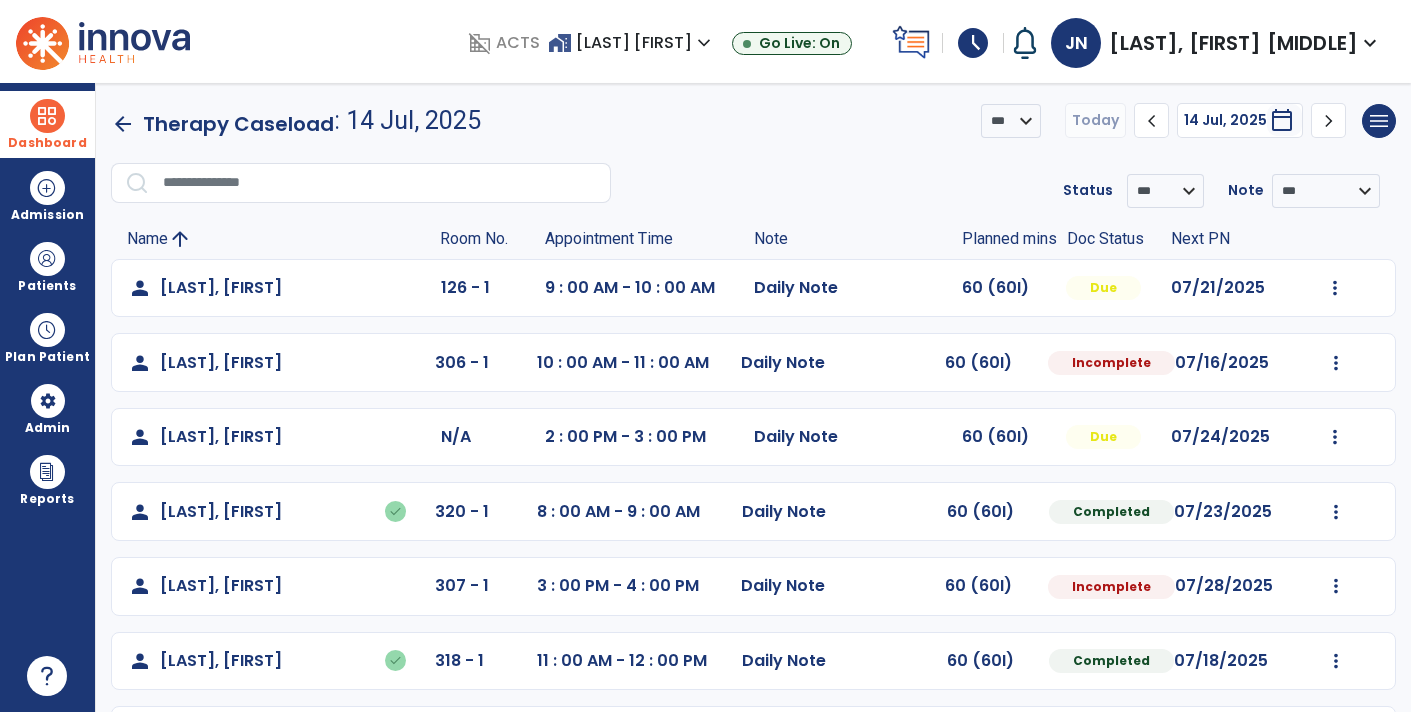 select on "*" 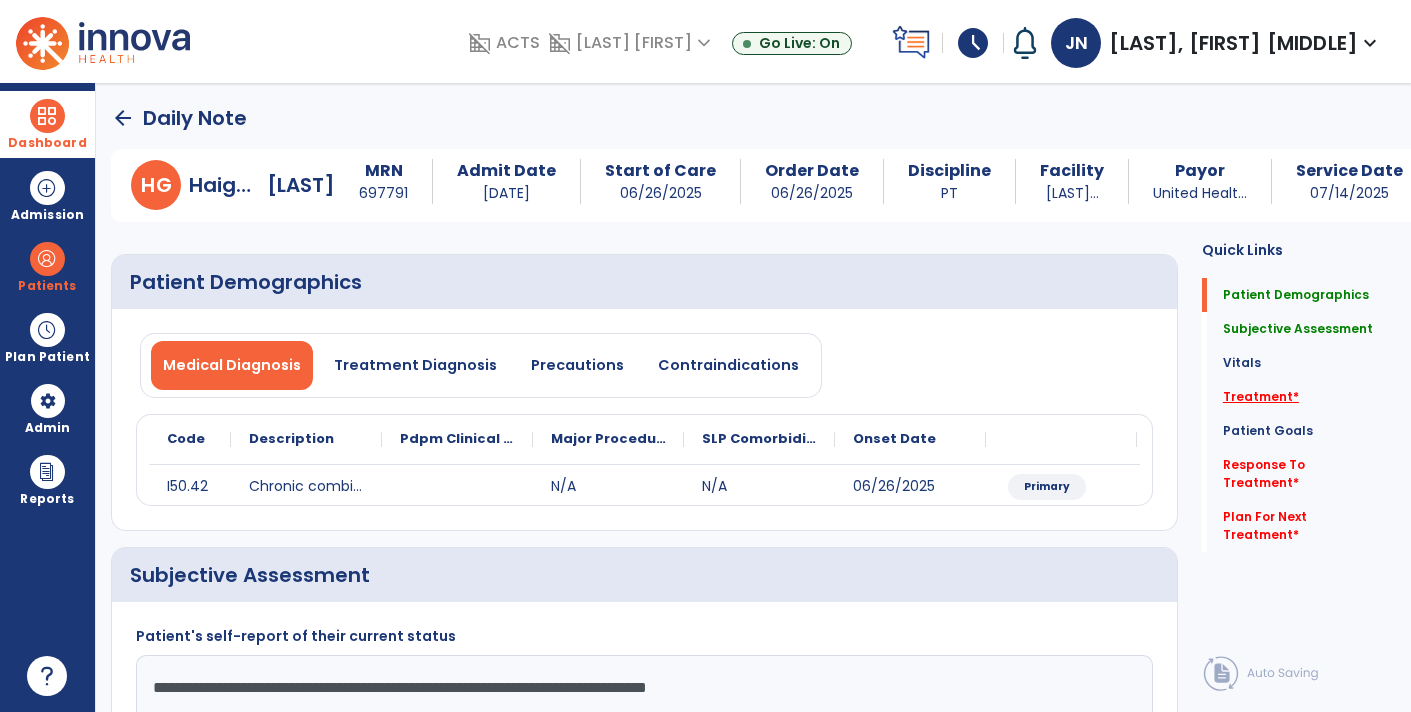 click on "Treatment   *" 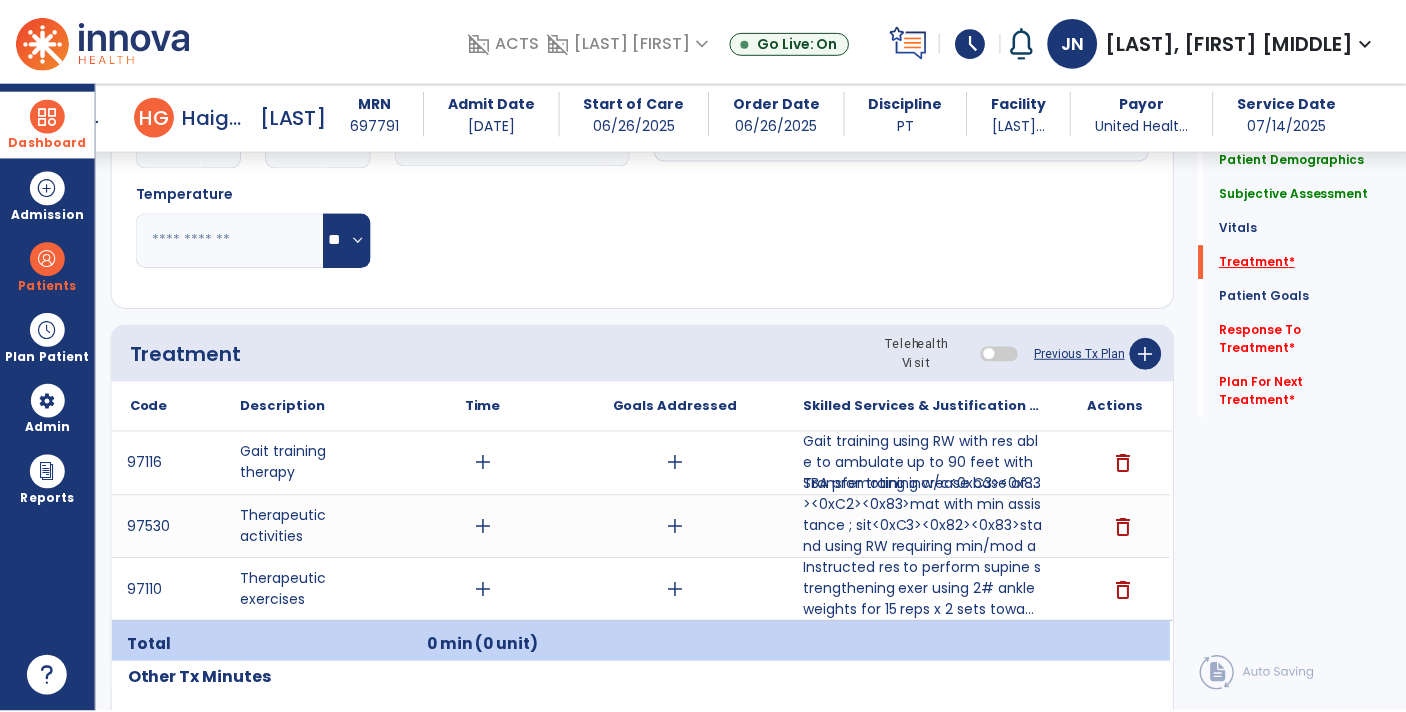 scroll, scrollTop: 1095, scrollLeft: 0, axis: vertical 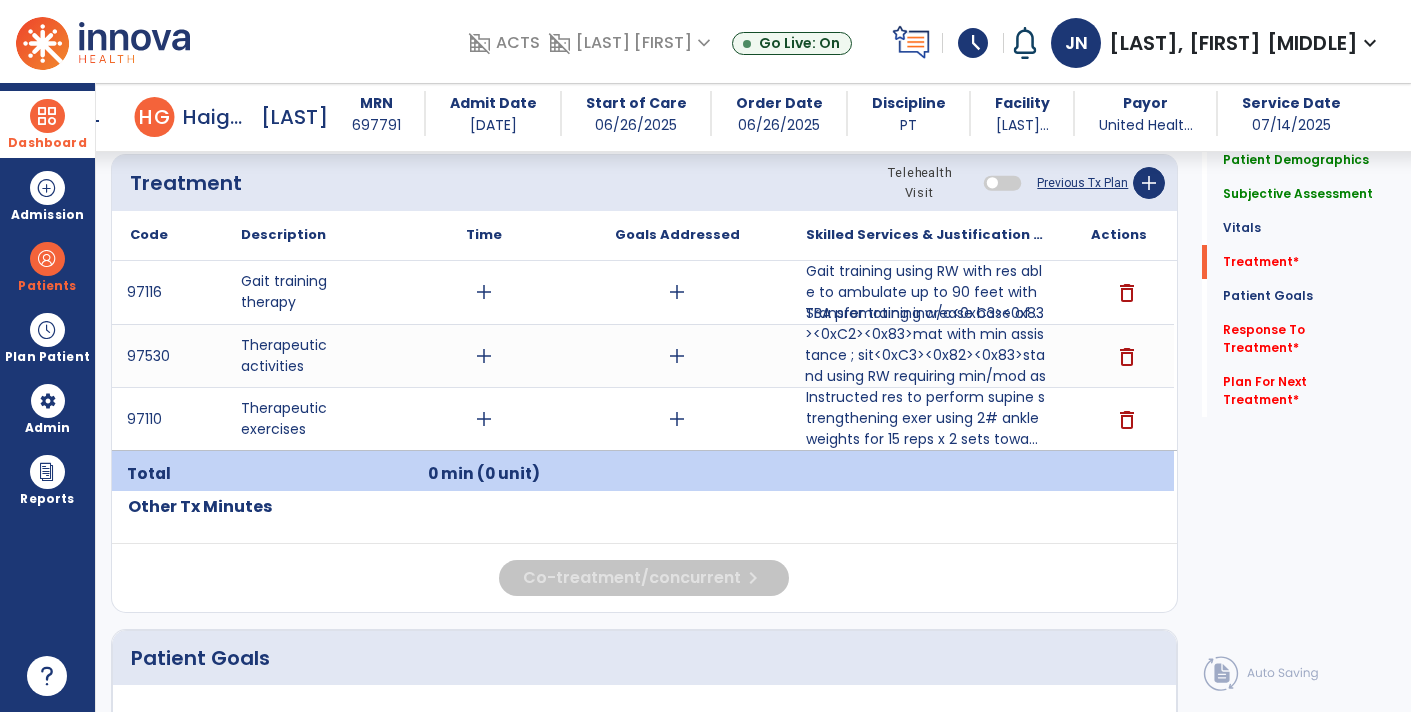 click on "Transfer training w/c<0xC3><0x83><0xC2><0x83>mat with min assistance ; sit<0xC3><0x82><0x83>stand using RW requiring min/mod assist of ..." at bounding box center (926, 355) 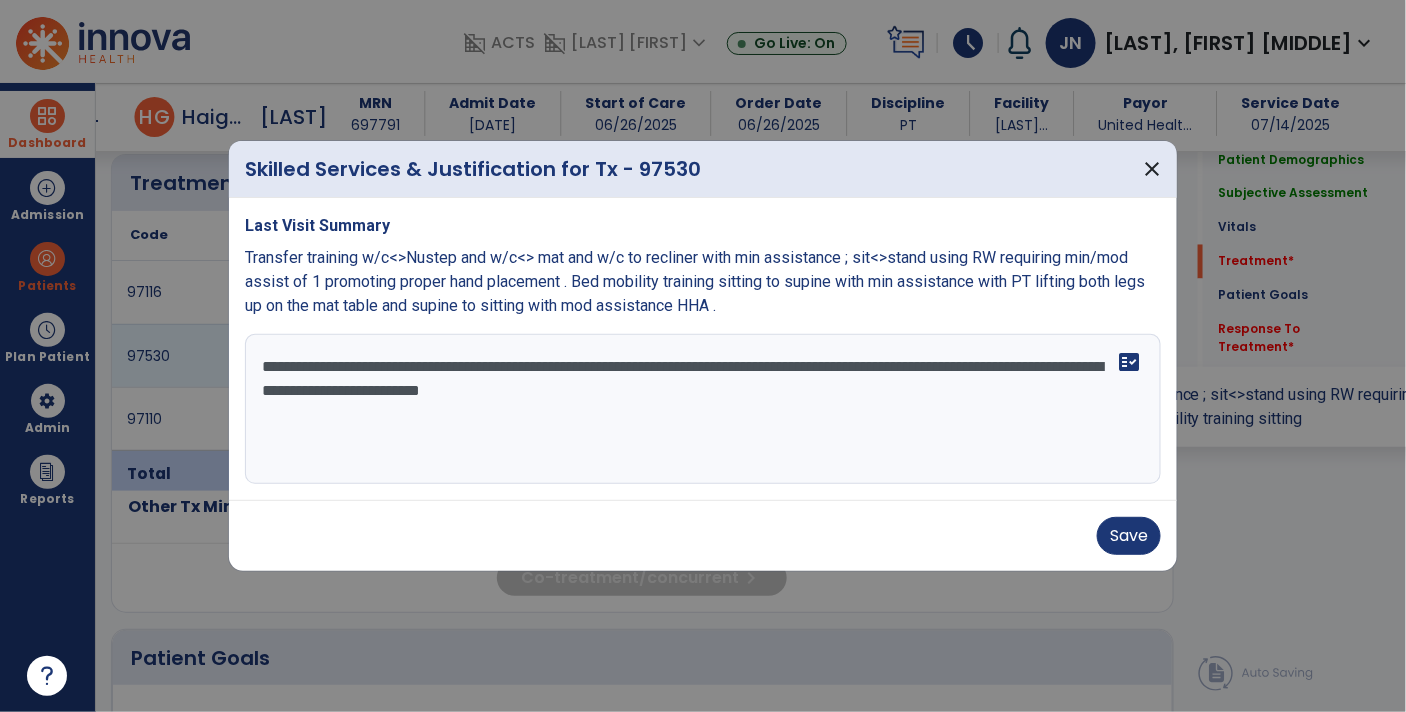 scroll, scrollTop: 1095, scrollLeft: 0, axis: vertical 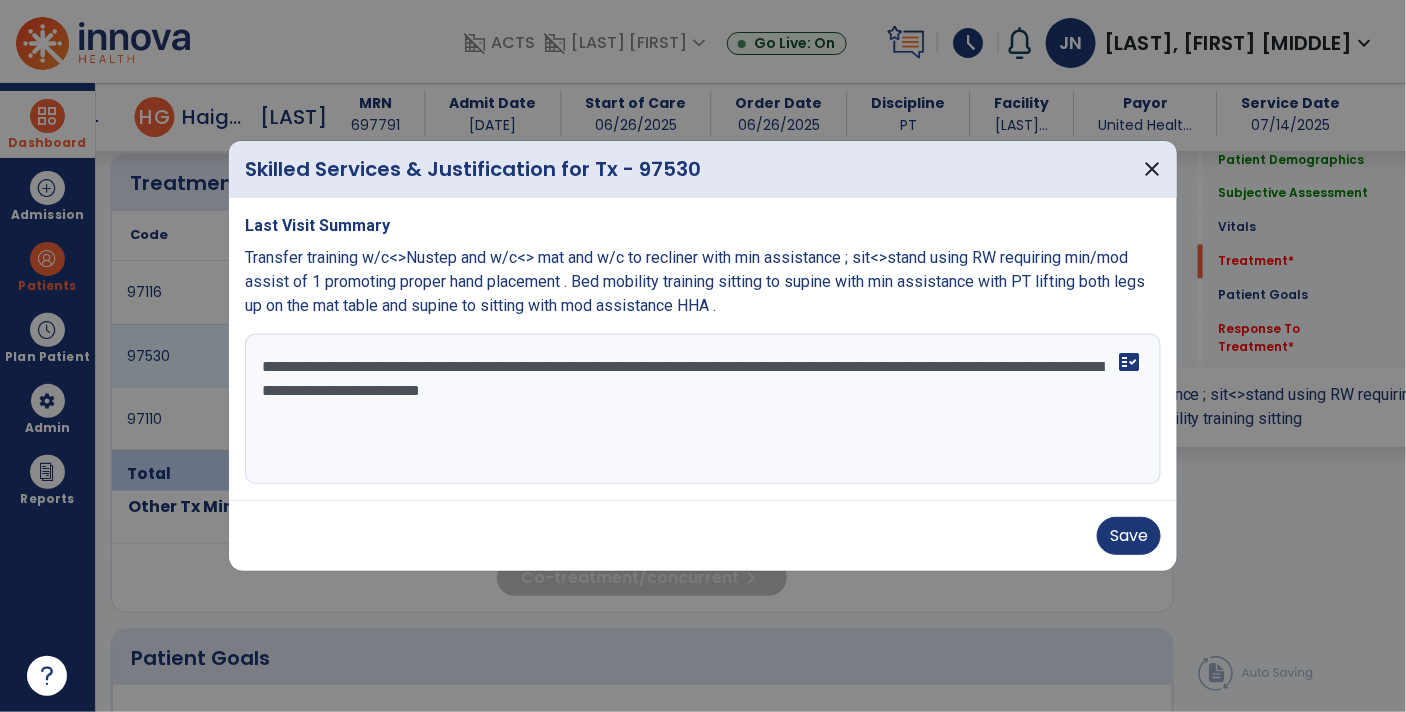 click on "**********" at bounding box center [703, 409] 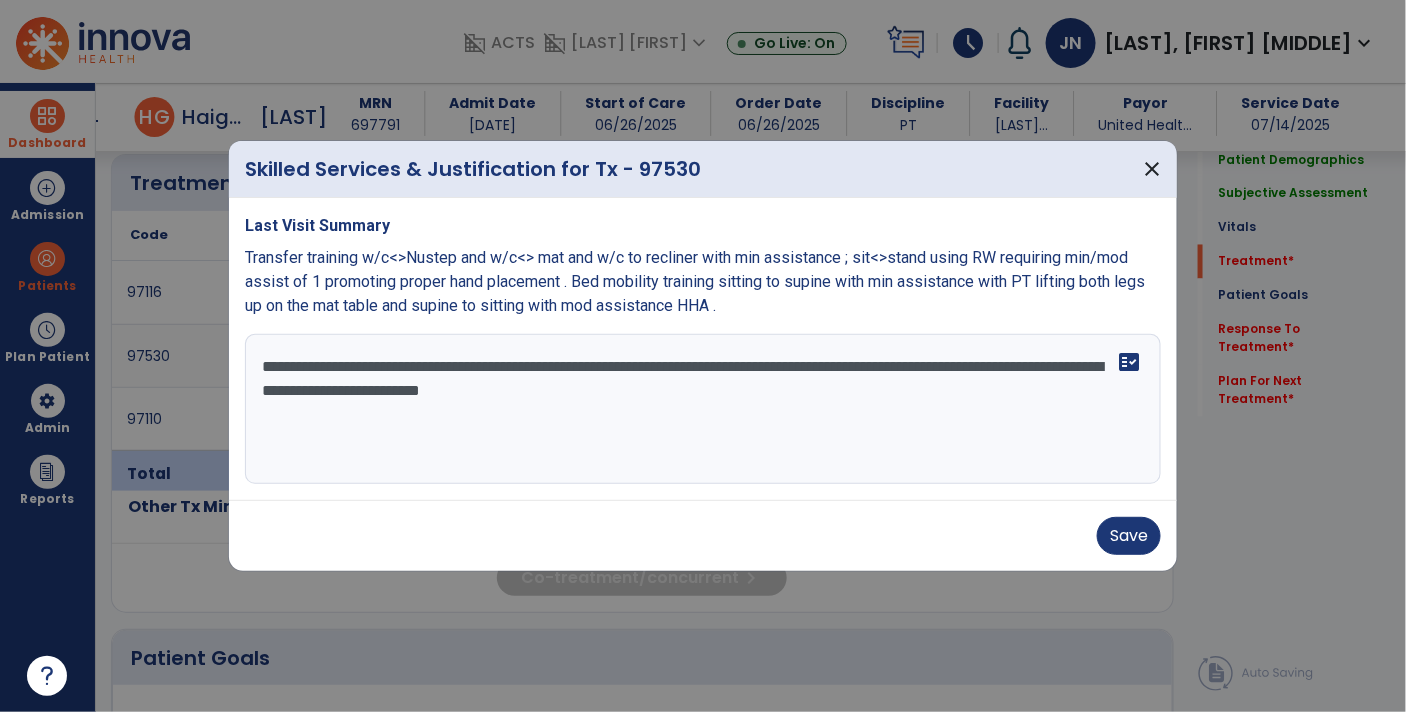 click on "**********" at bounding box center [703, 409] 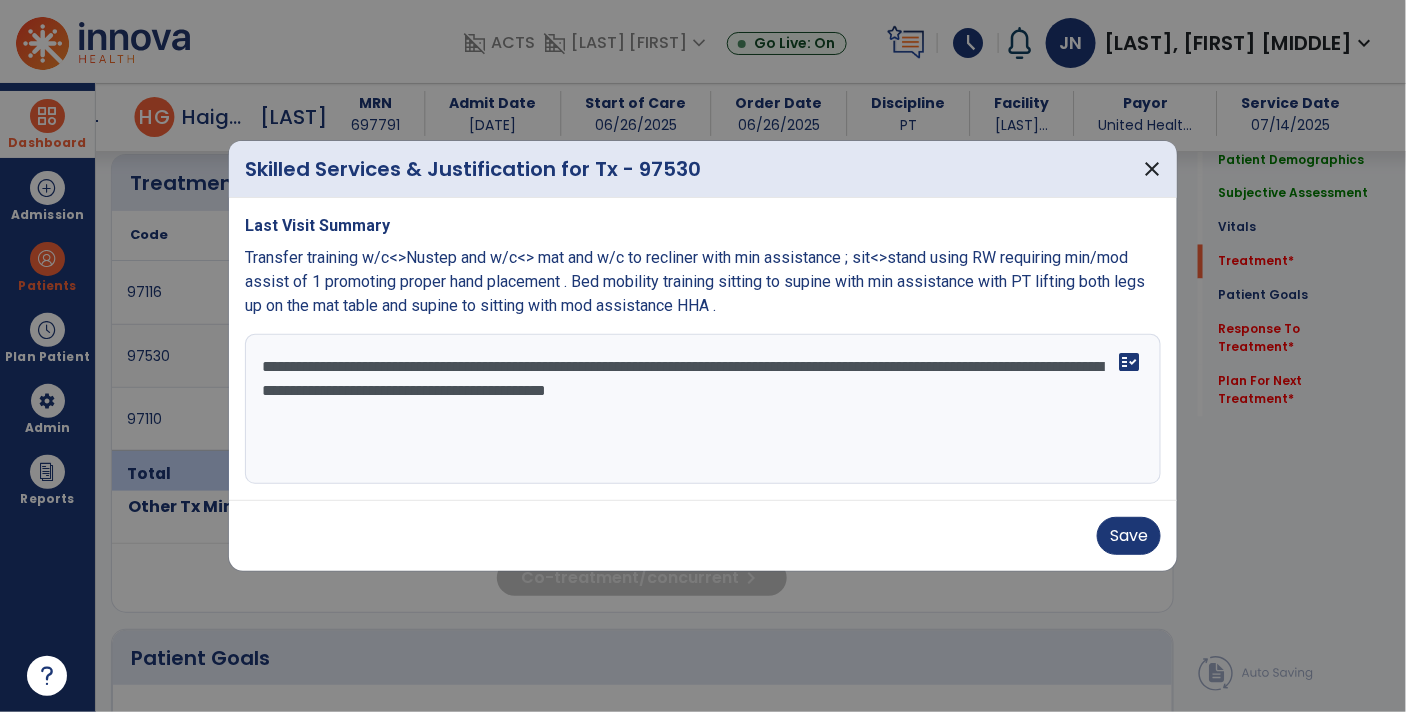 click on "**********" at bounding box center (703, 409) 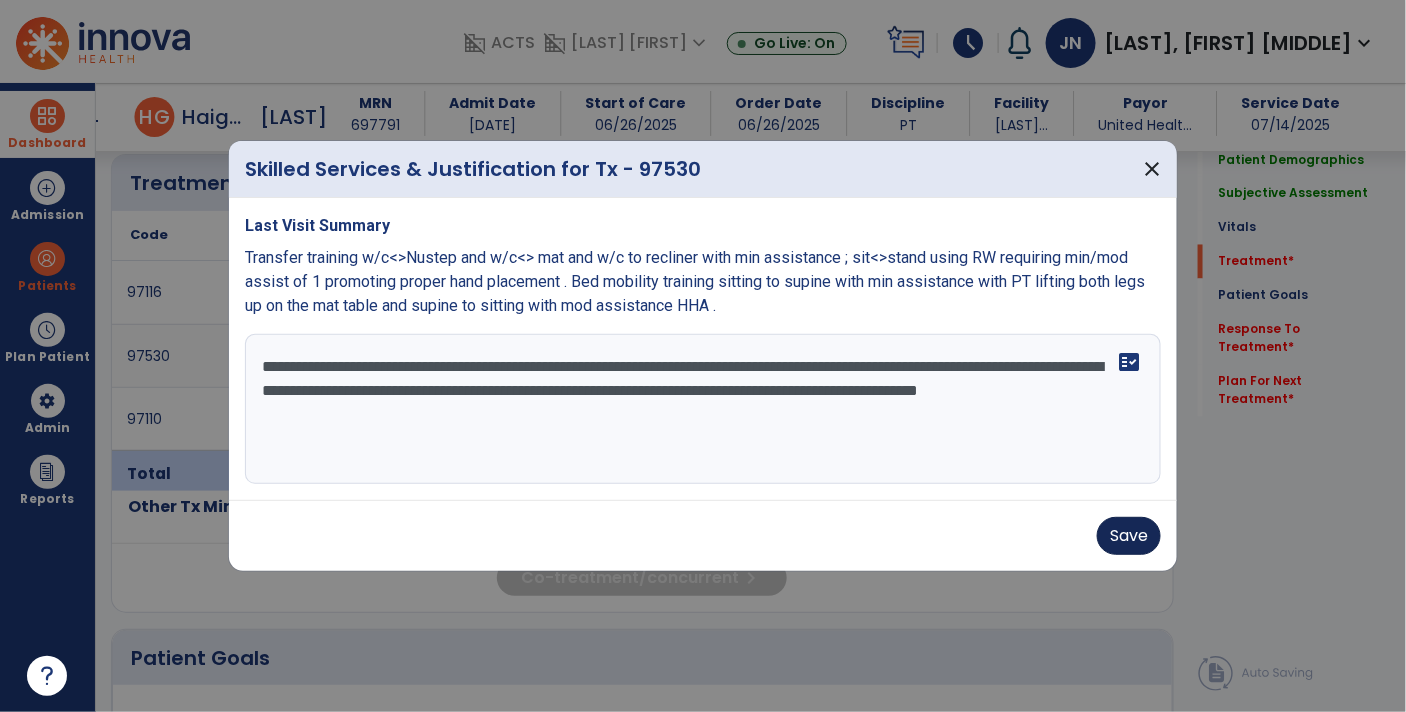 type on "**********" 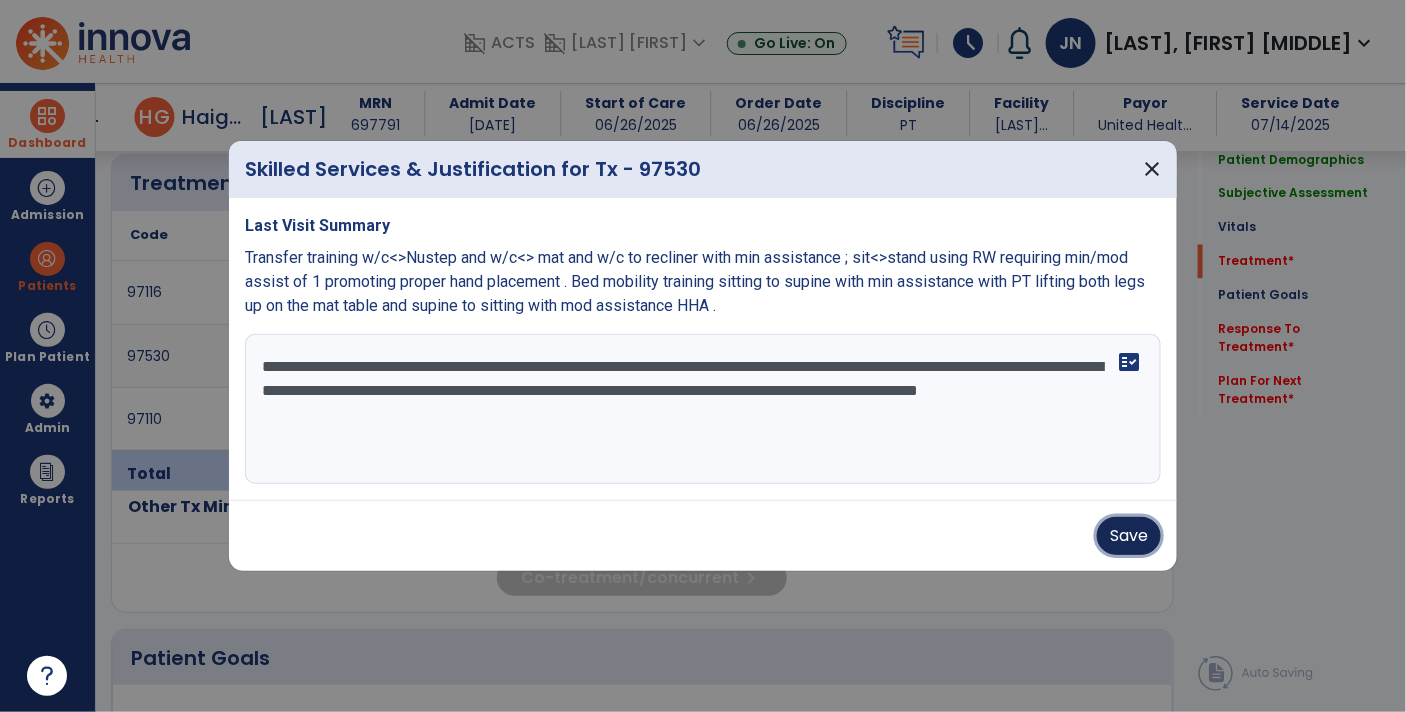 click on "Save" at bounding box center [1129, 536] 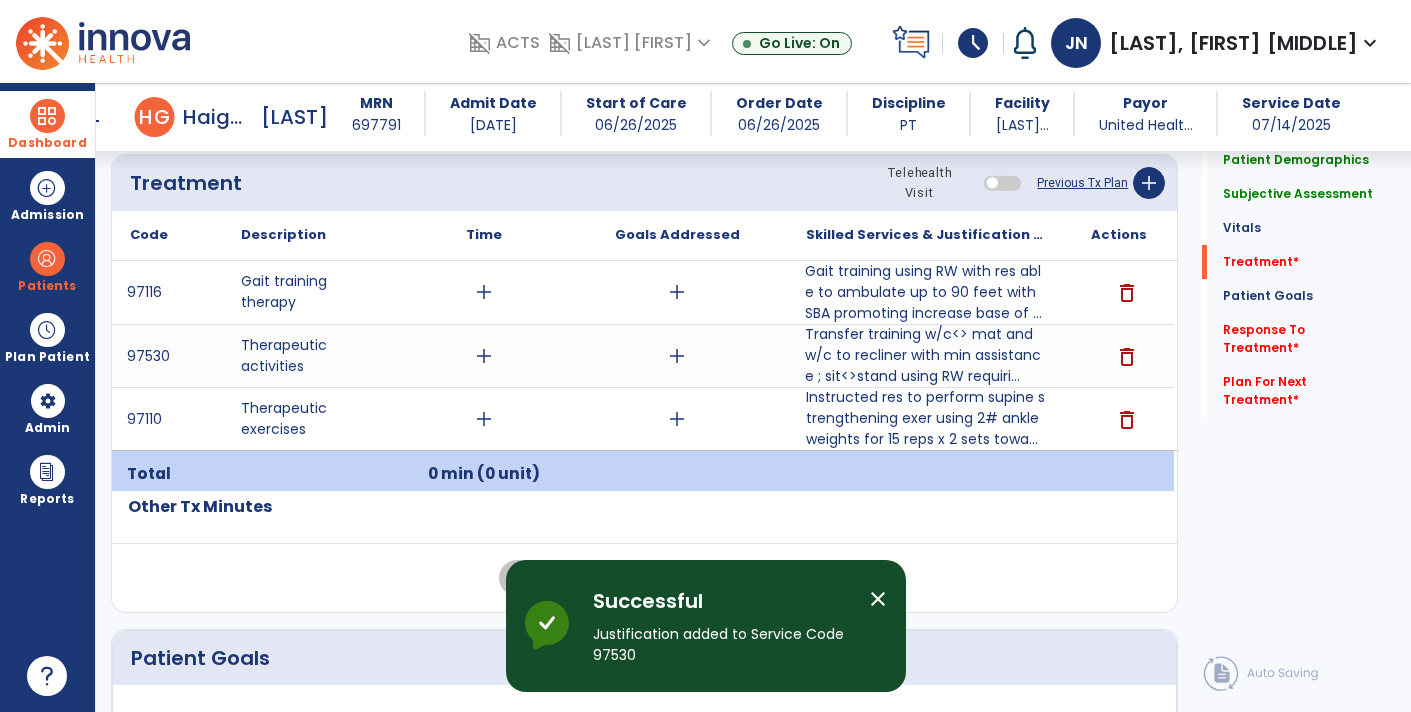 click on "Gait training using RW with res able to ambulate up to 90 feet with  SBA promoting increase base of ..." at bounding box center (926, 292) 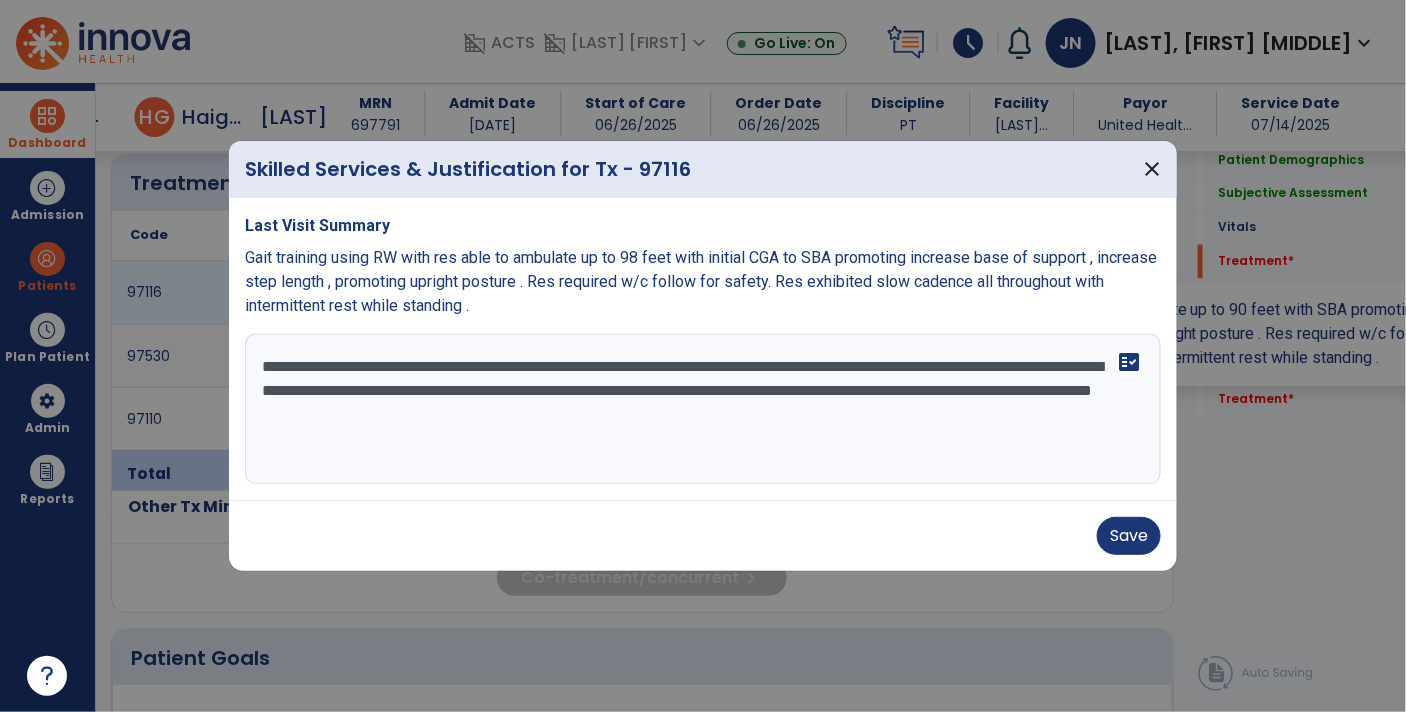 scroll, scrollTop: 1095, scrollLeft: 0, axis: vertical 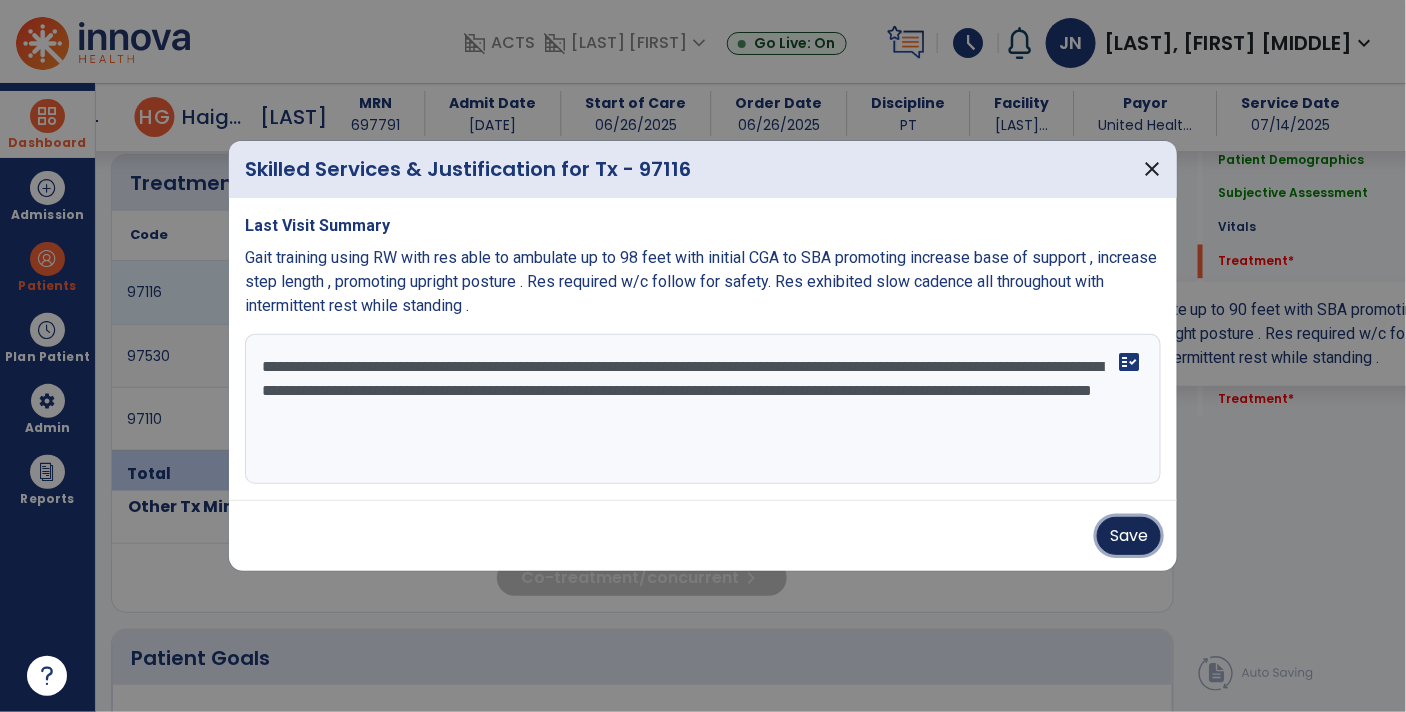 click on "Save" at bounding box center [1129, 536] 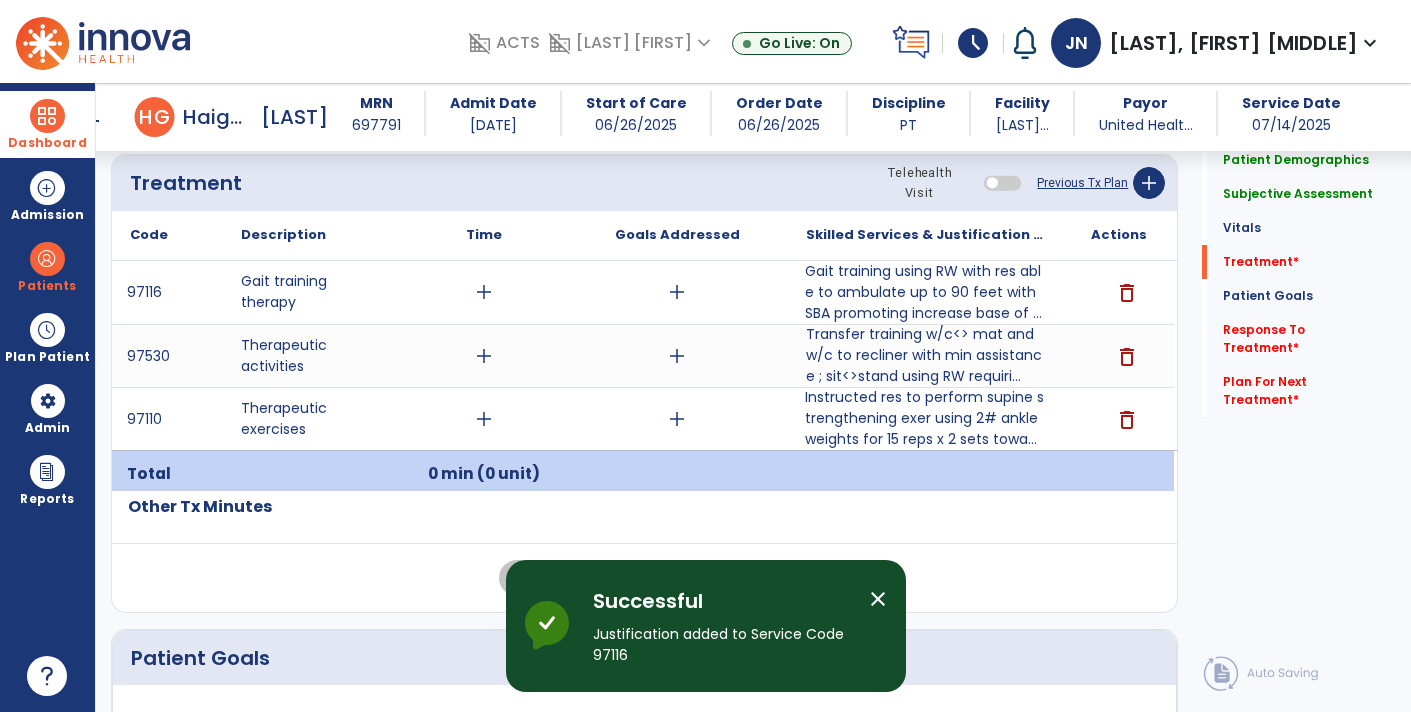 click on "Instructed res to perform supine strengthening exer using 2# ankle weights for 15 reps x 2 sets towa..." at bounding box center (926, 418) 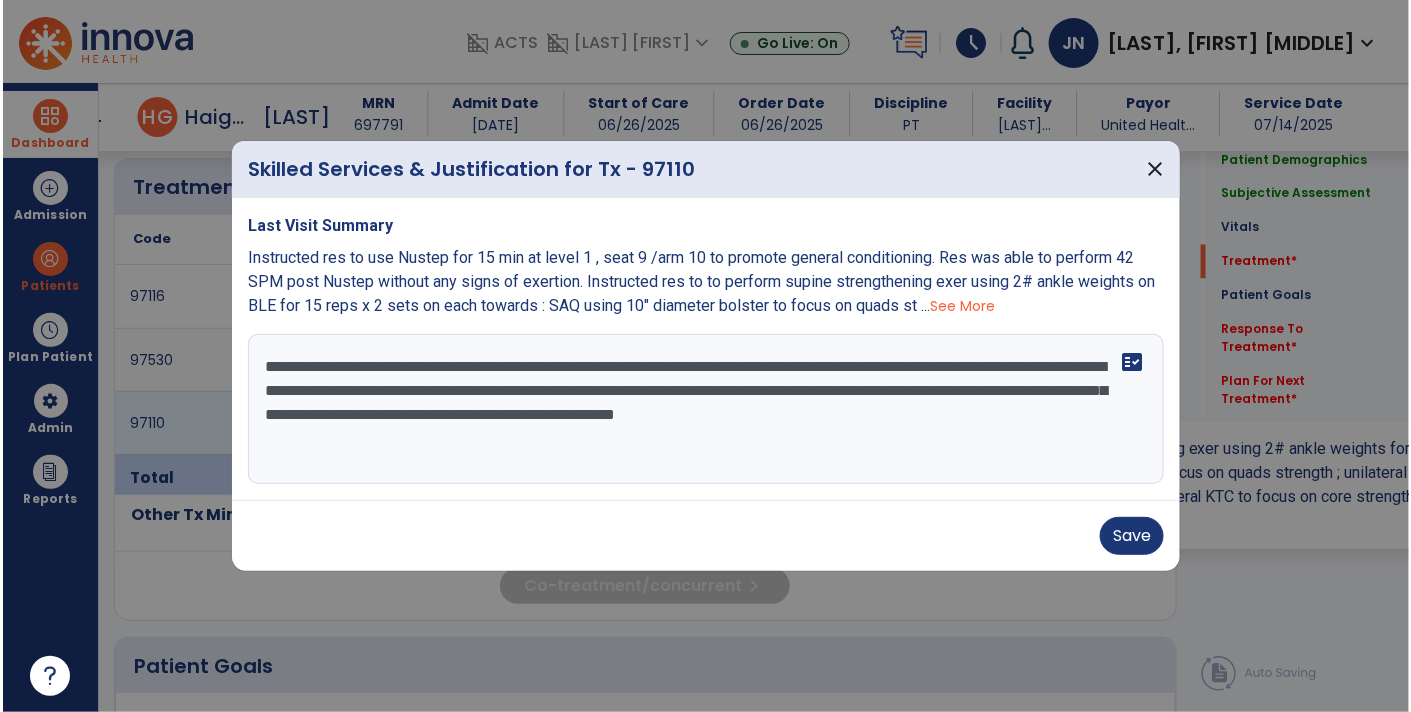 scroll, scrollTop: 1095, scrollLeft: 0, axis: vertical 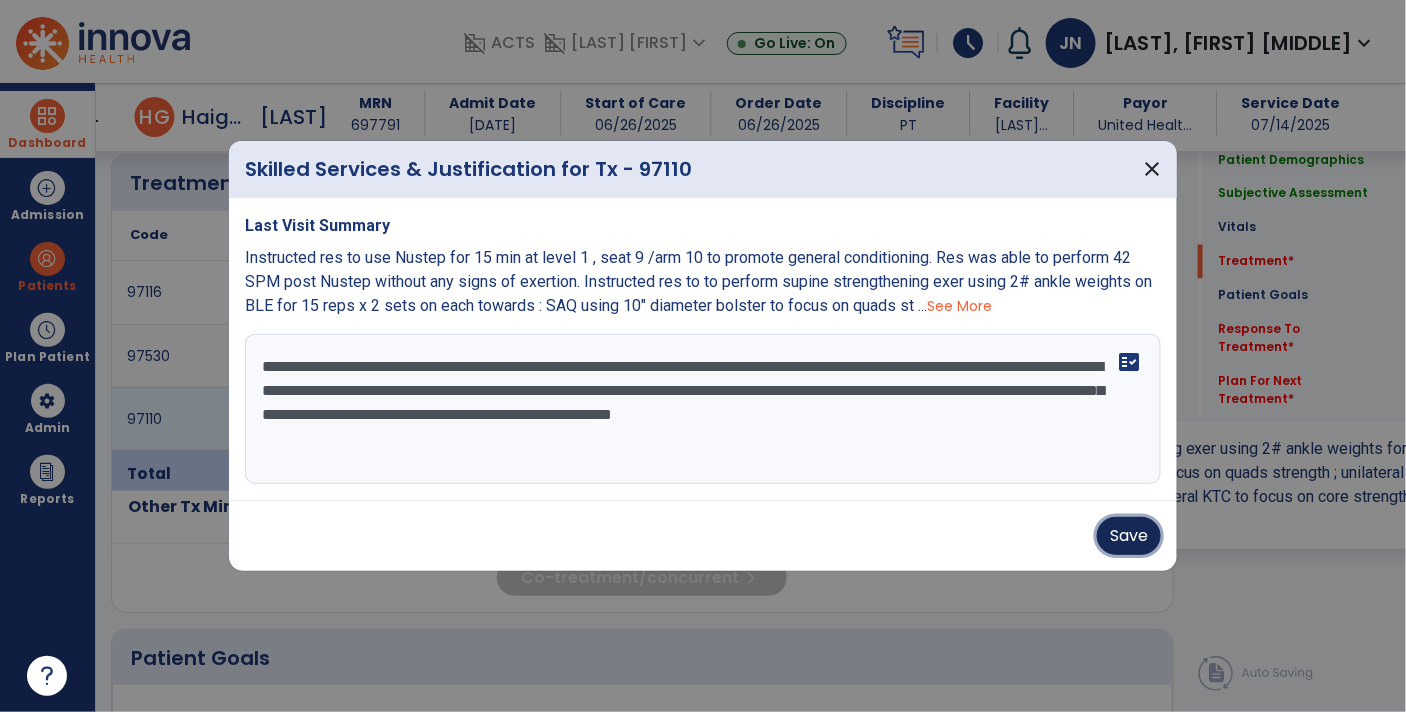 click on "Save" at bounding box center (1129, 536) 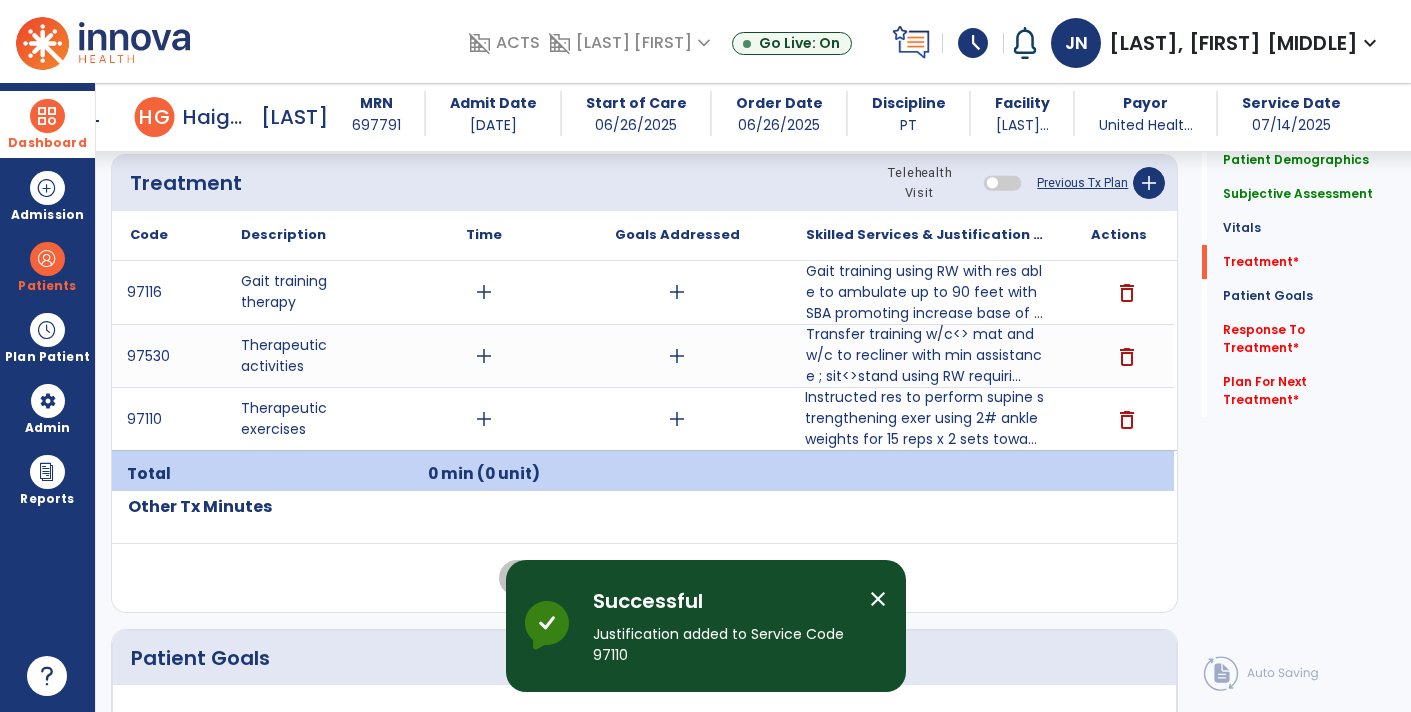 click on "add" at bounding box center [484, 292] 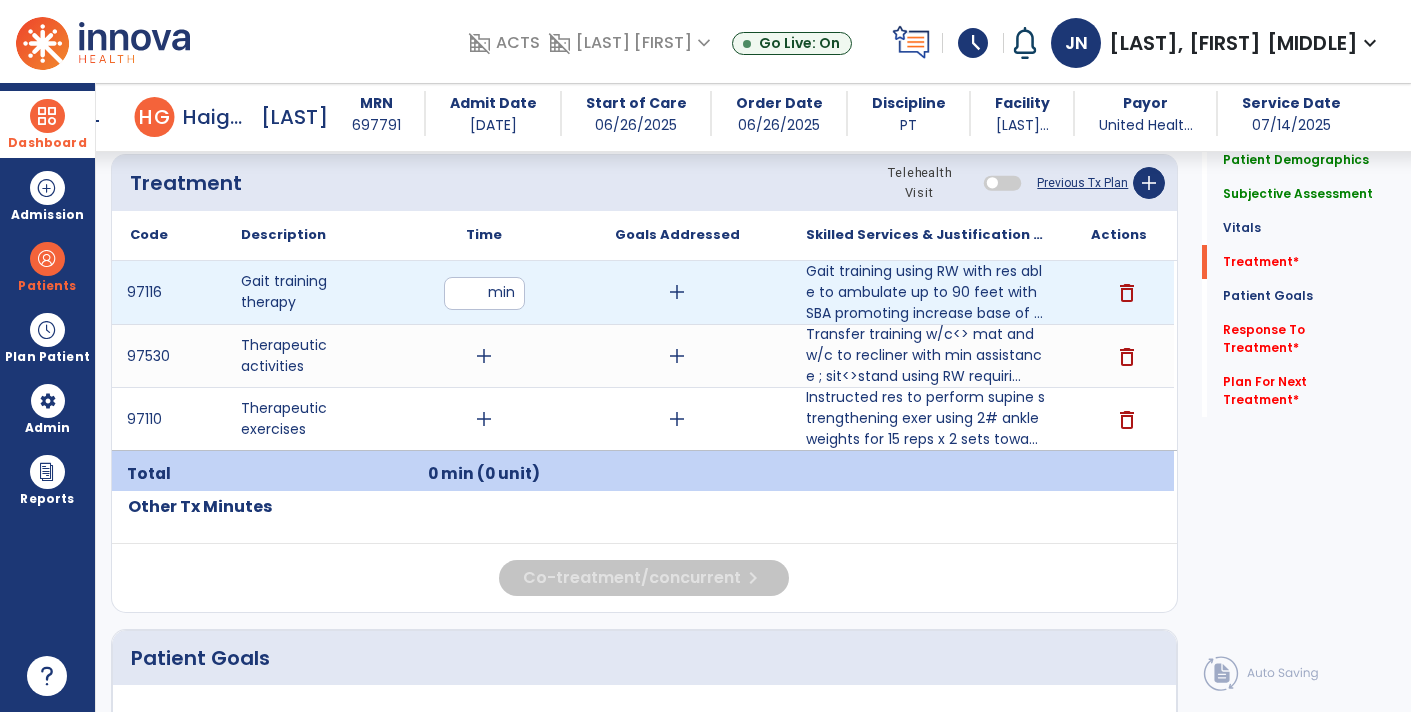 type on "**" 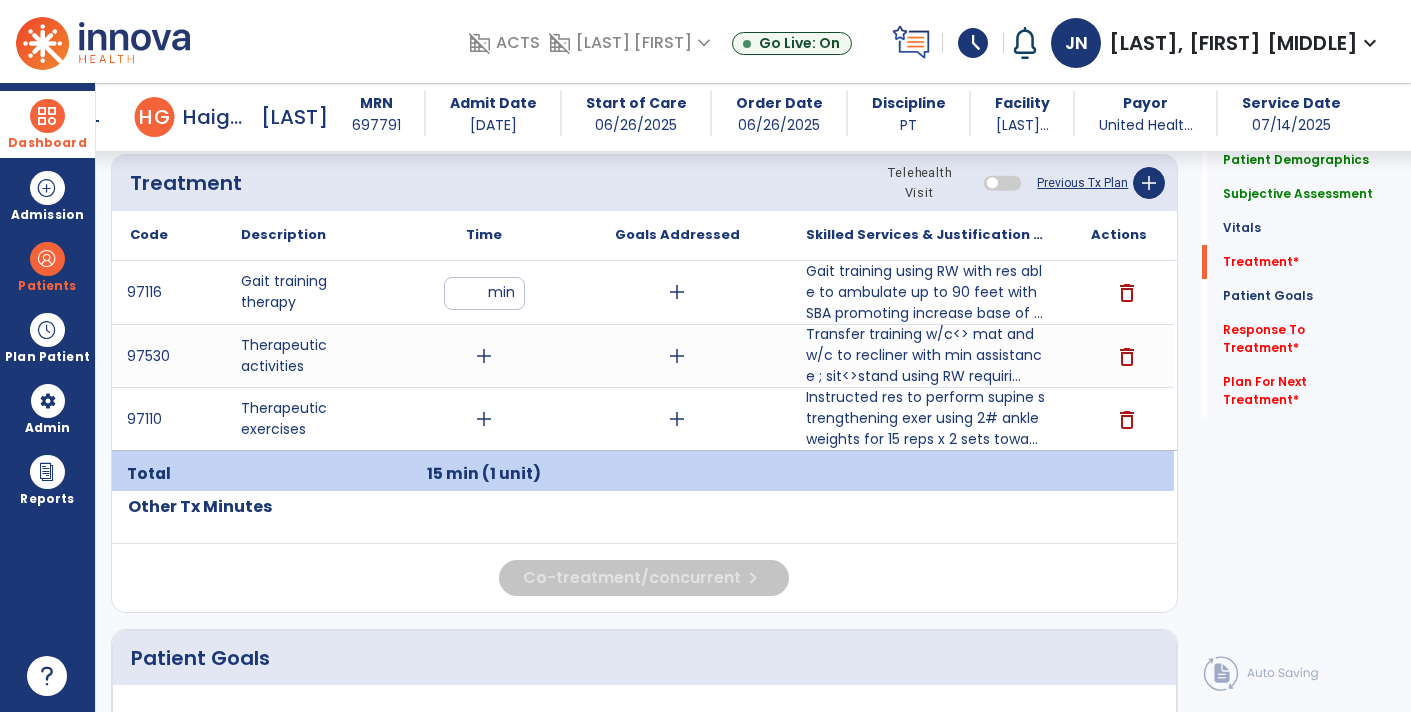 click on "add" at bounding box center (484, 419) 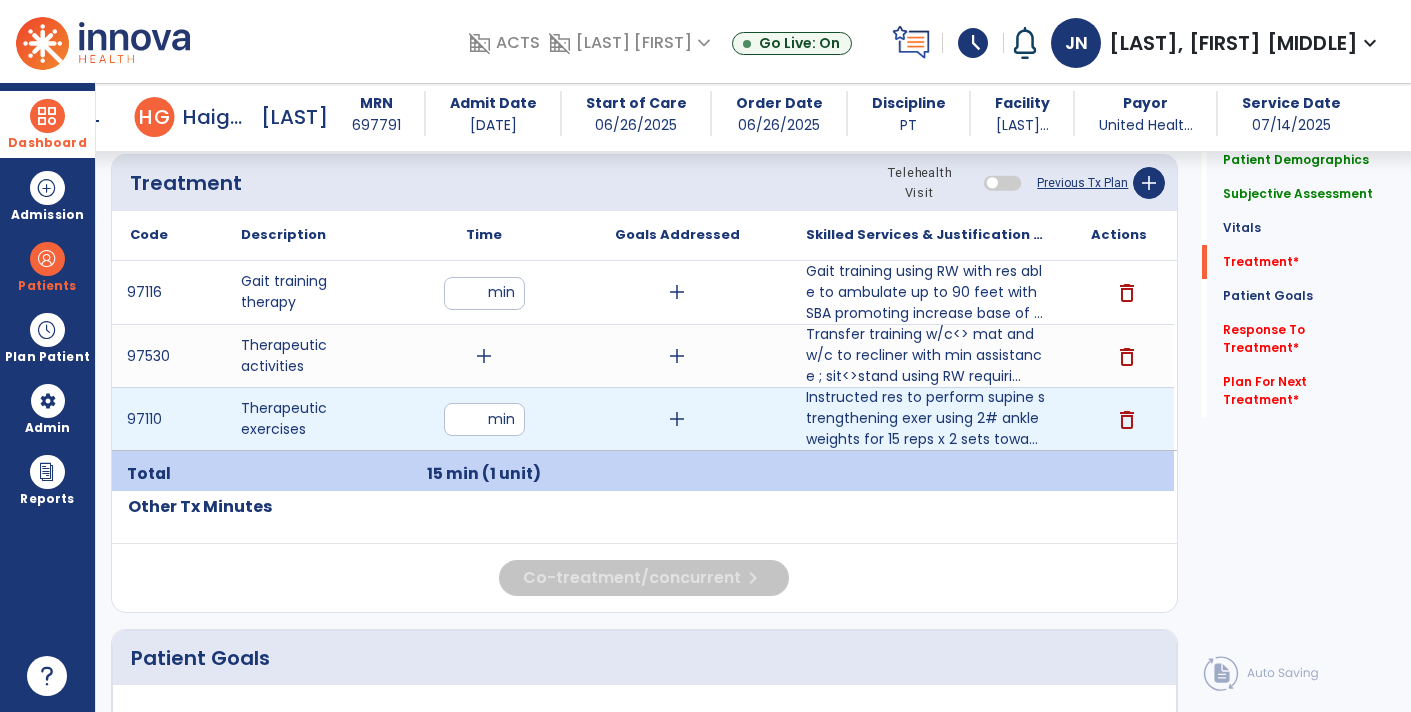 type on "*" 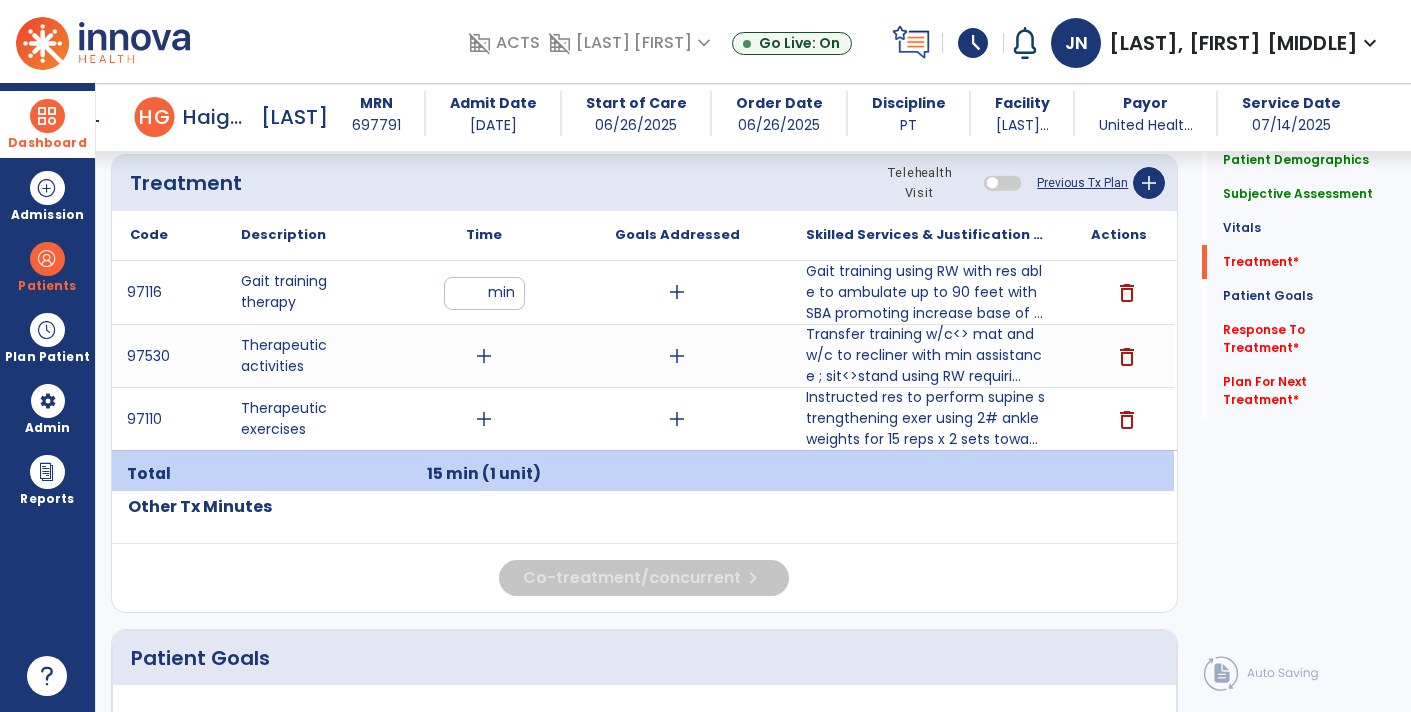 click on "add" at bounding box center (484, 356) 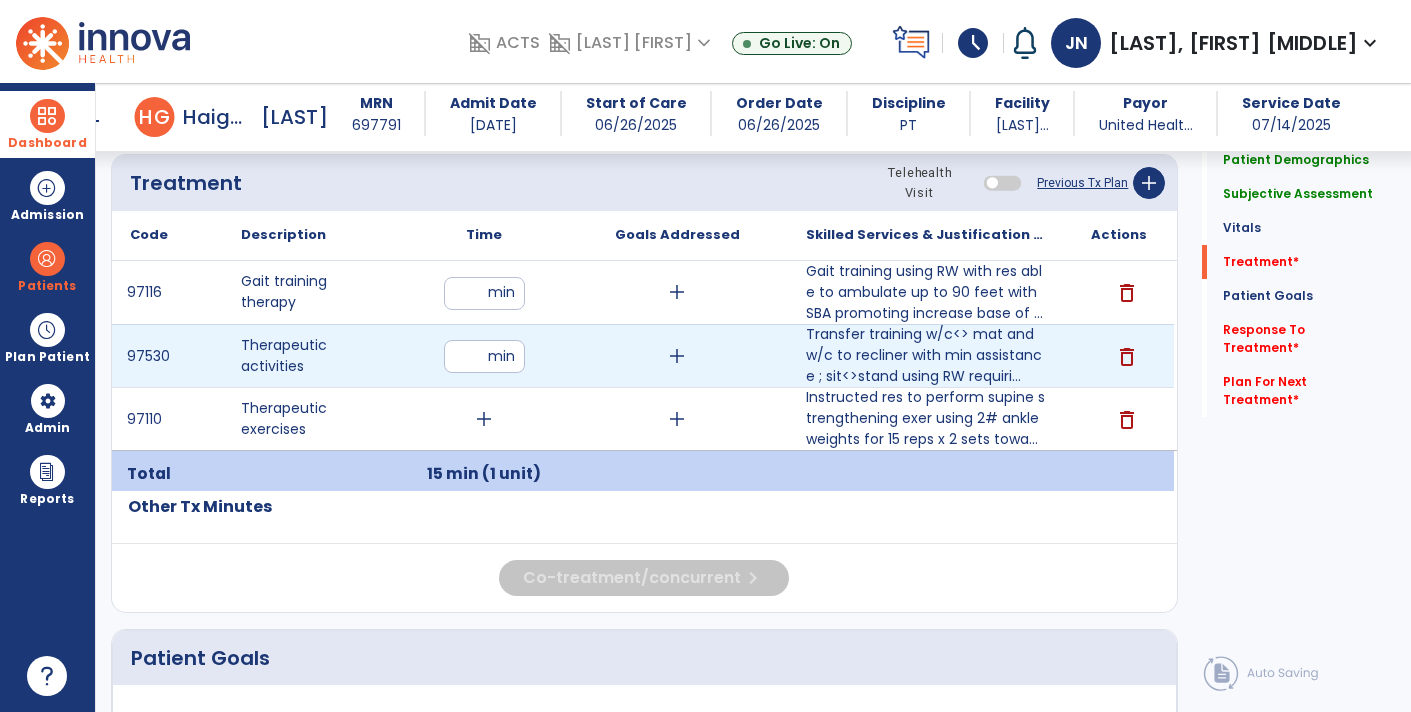 type on "**" 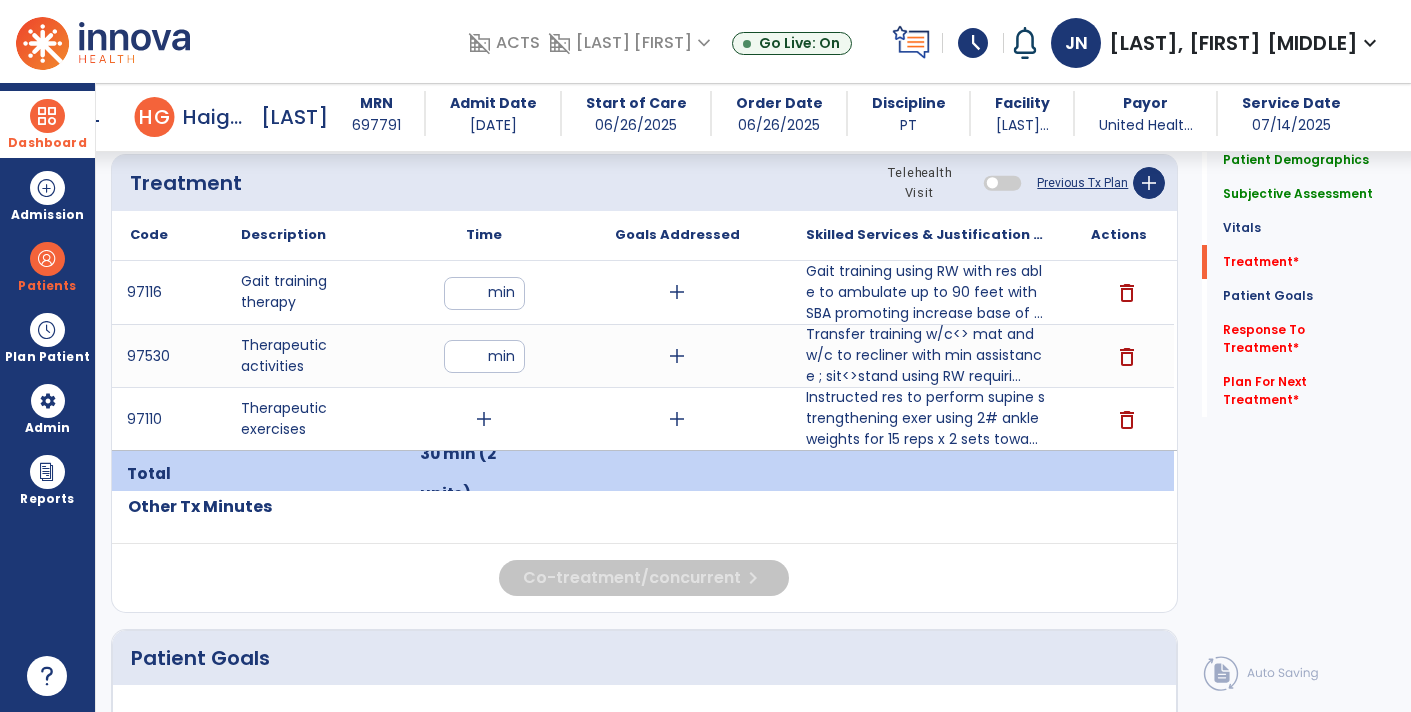 click on "add" at bounding box center (484, 419) 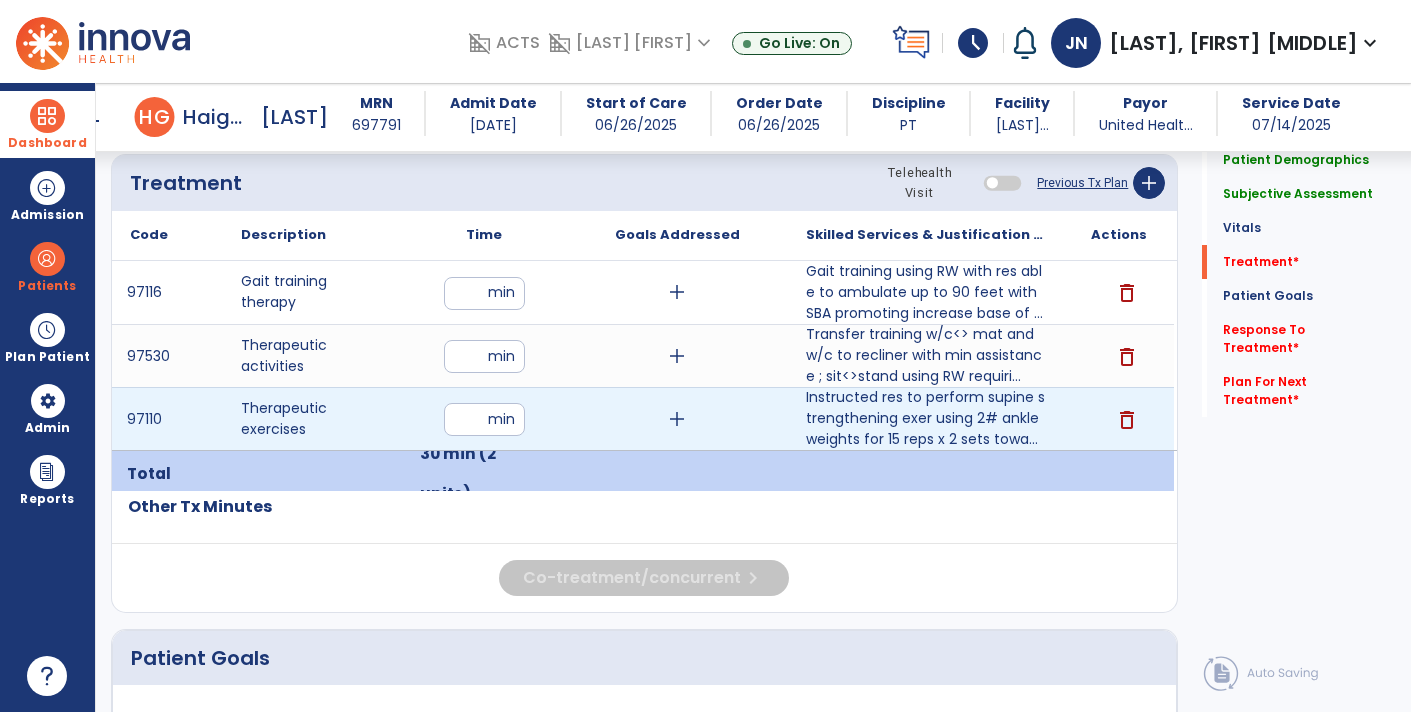 type on "**" 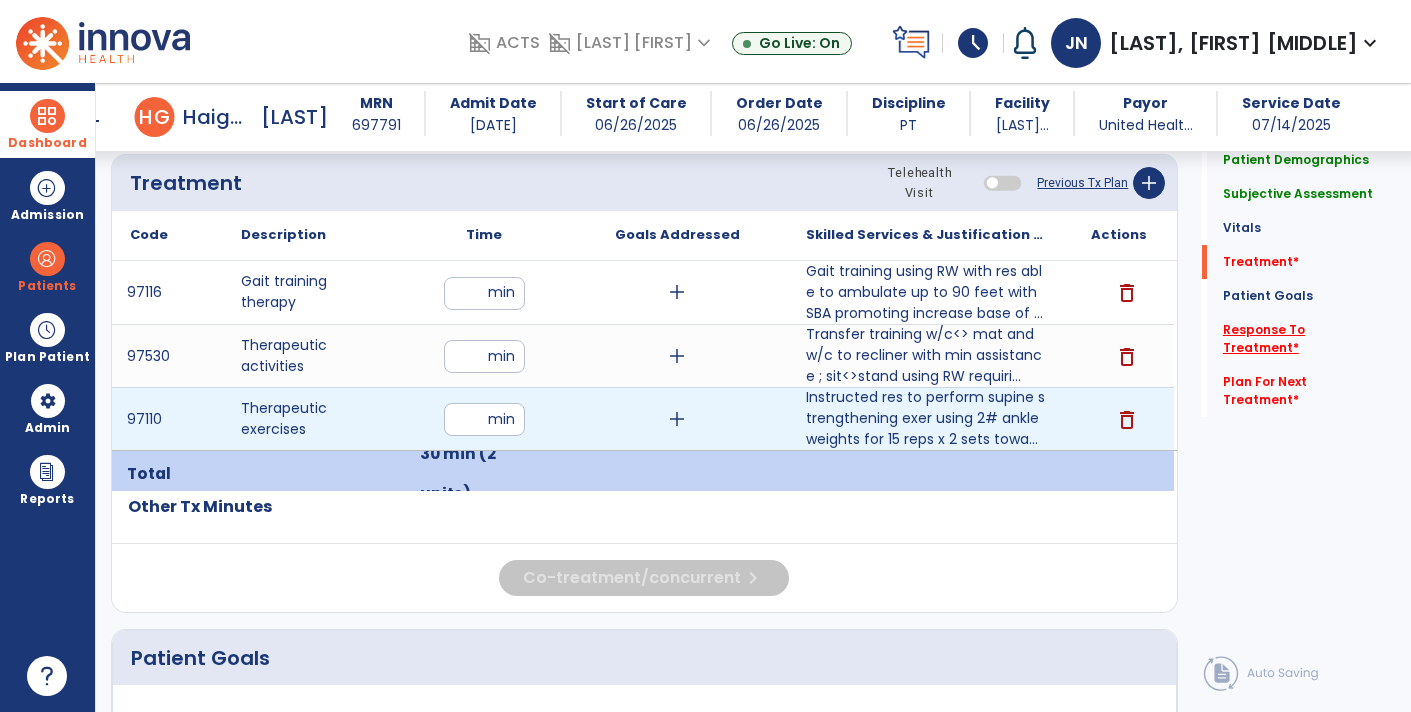 click on "Response To Treatment   *" 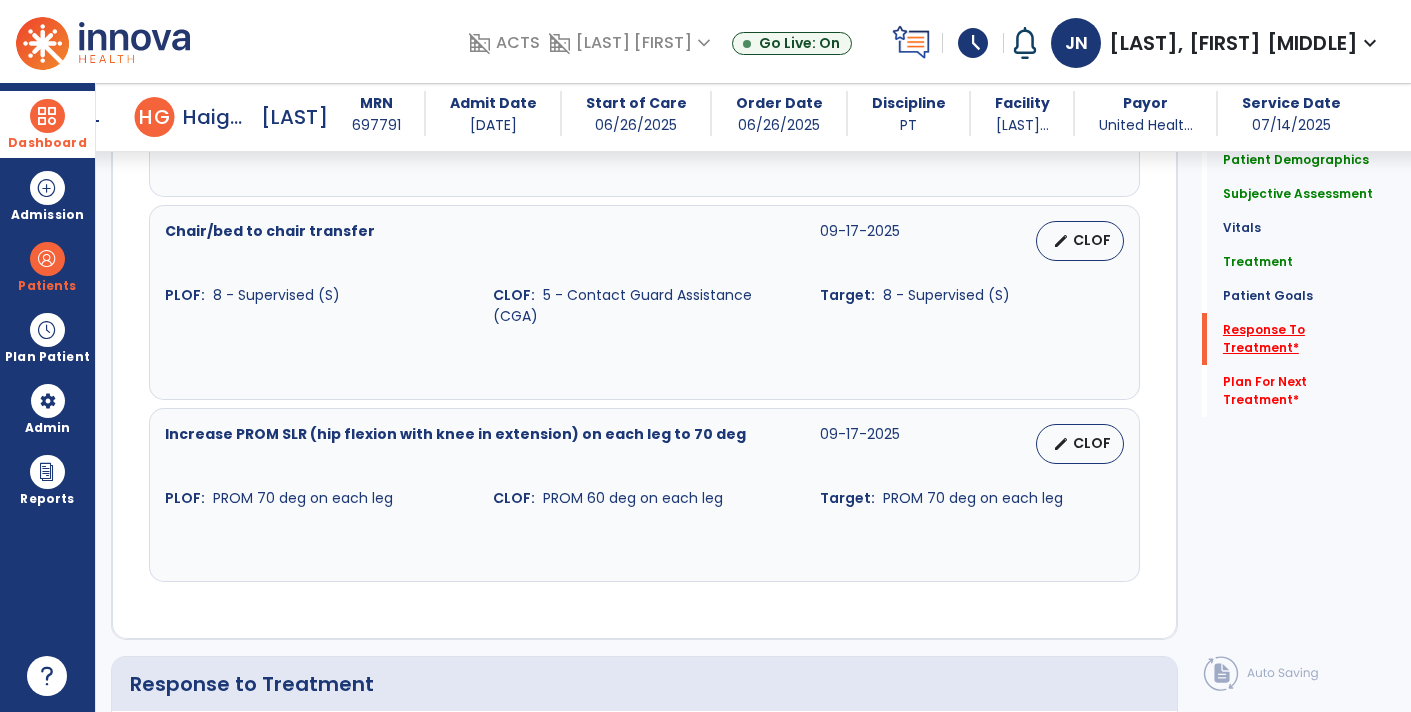 scroll, scrollTop: 3930, scrollLeft: 0, axis: vertical 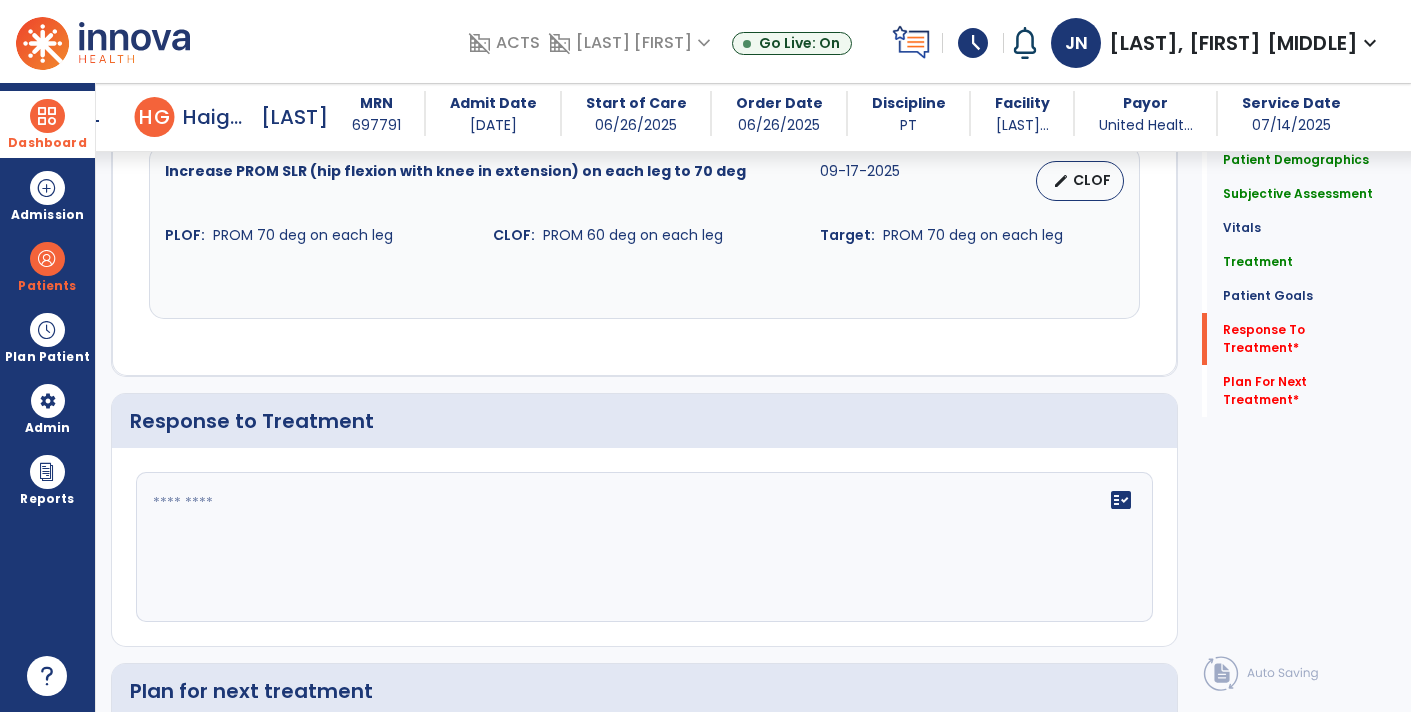 click 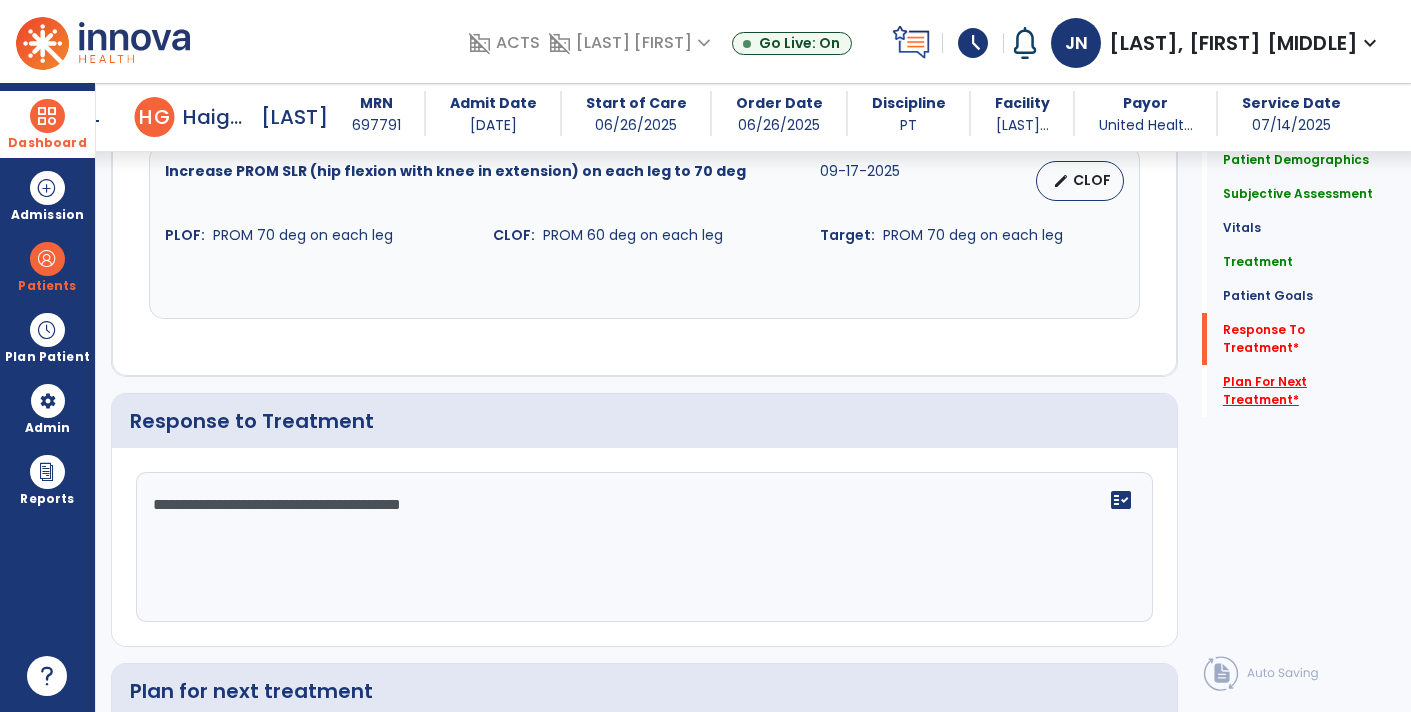 type on "**********" 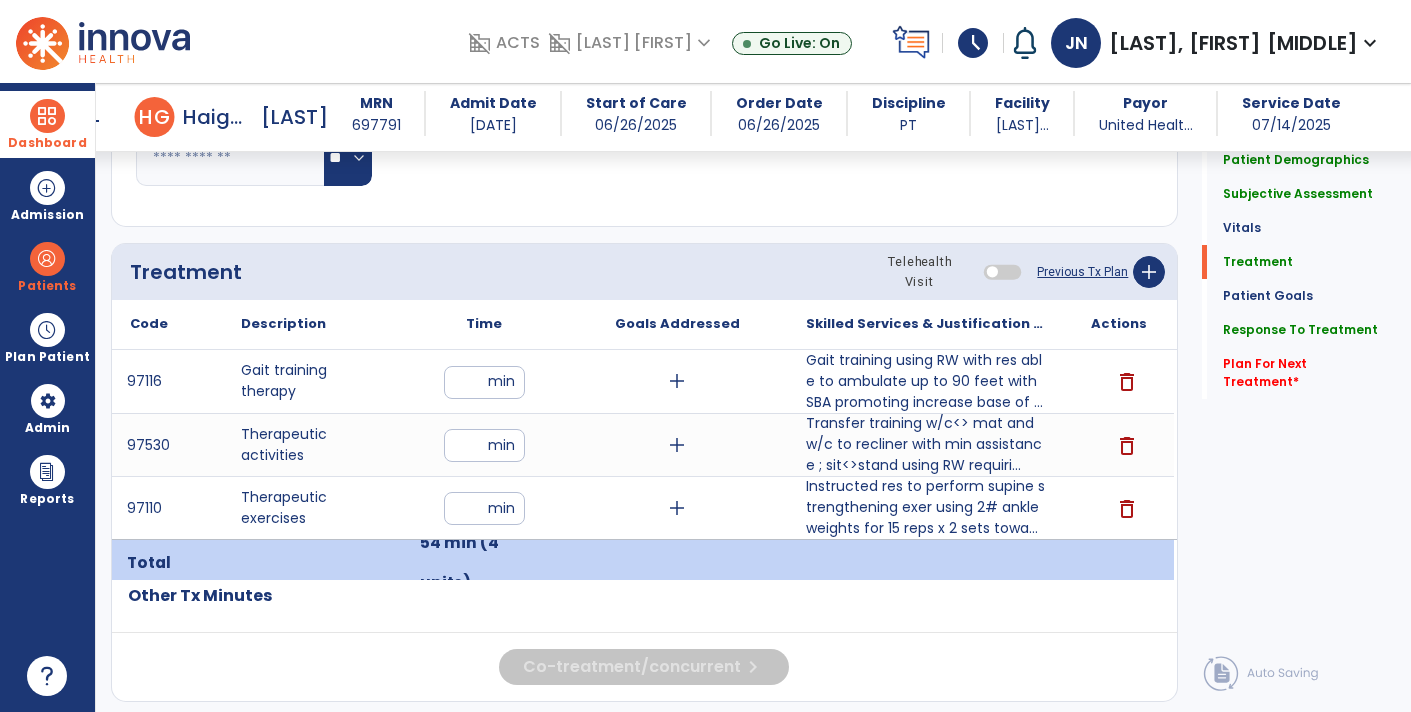 click on "Previous Tx Plan" 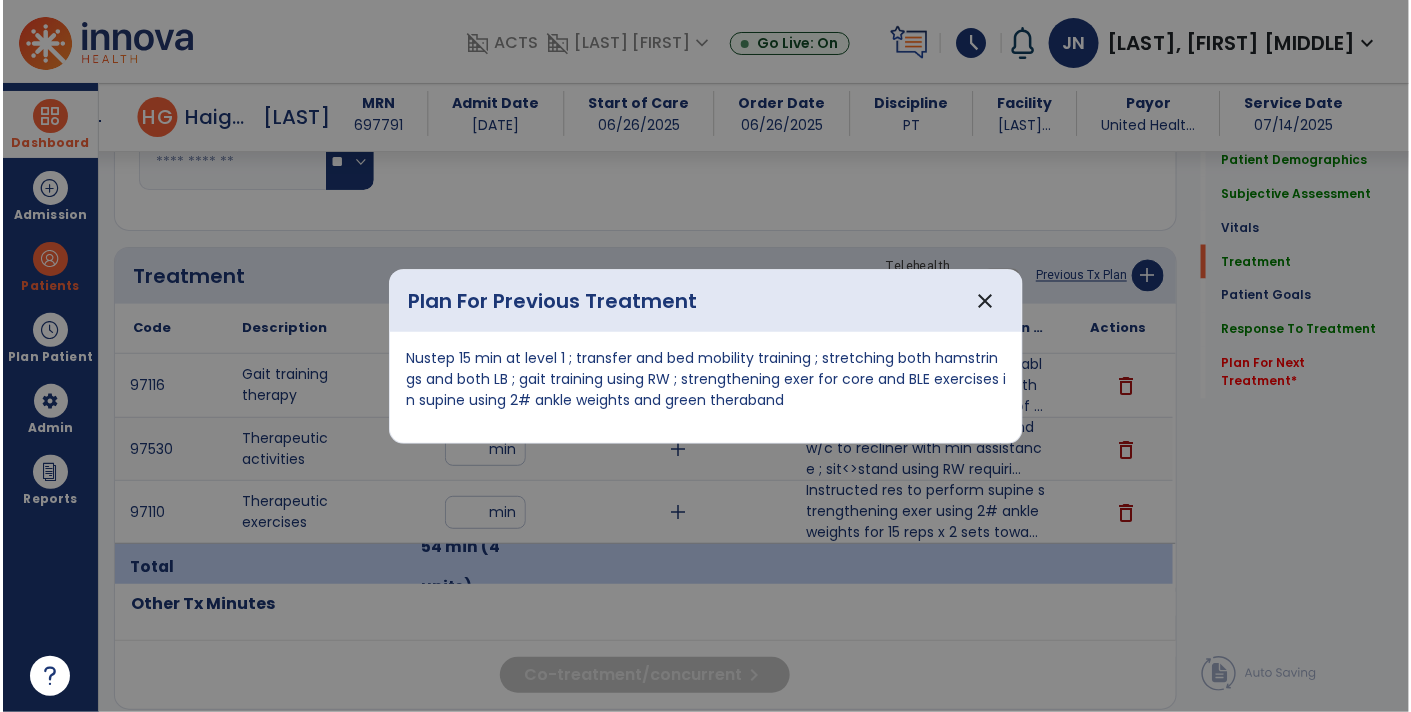scroll, scrollTop: 1006, scrollLeft: 0, axis: vertical 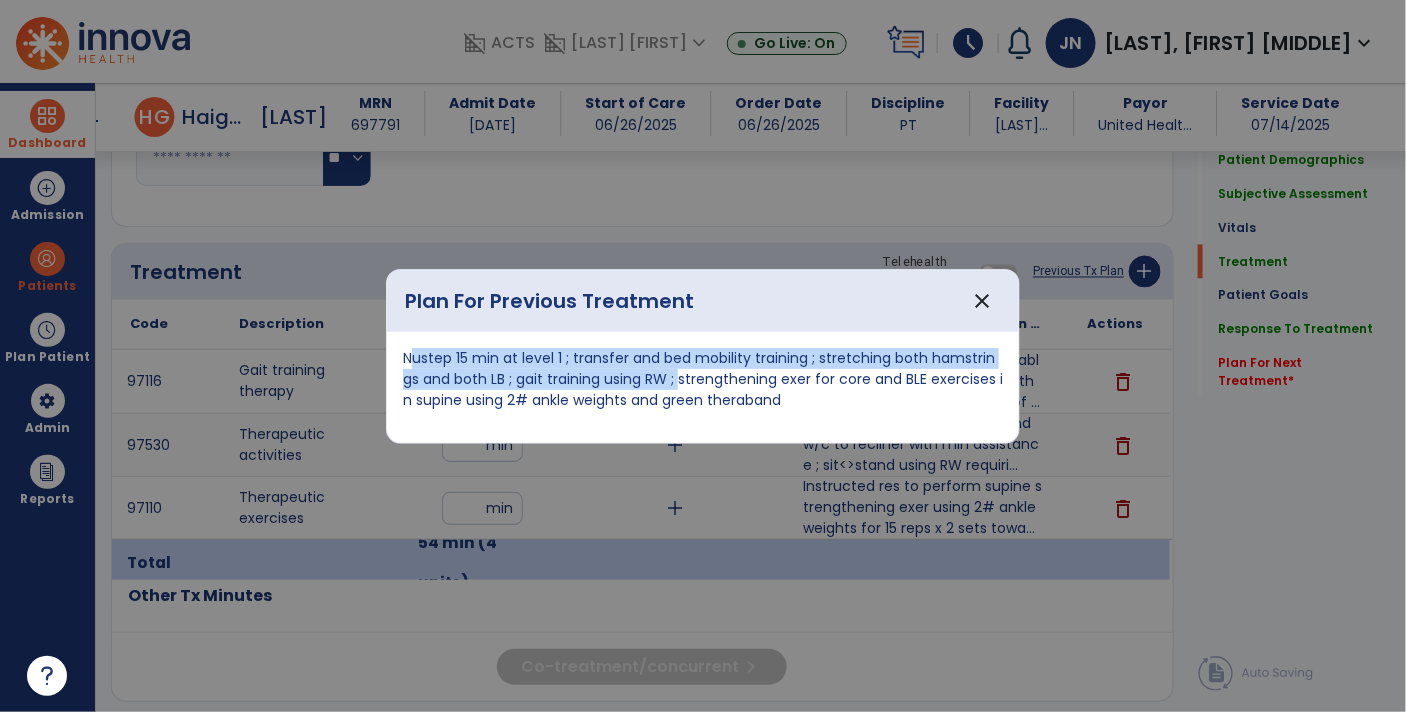copy on "Nustep 15 min at level 1 ; transfer and bed mobility training ; stretching both hamstrings and both LB ; gait training using RW ;" 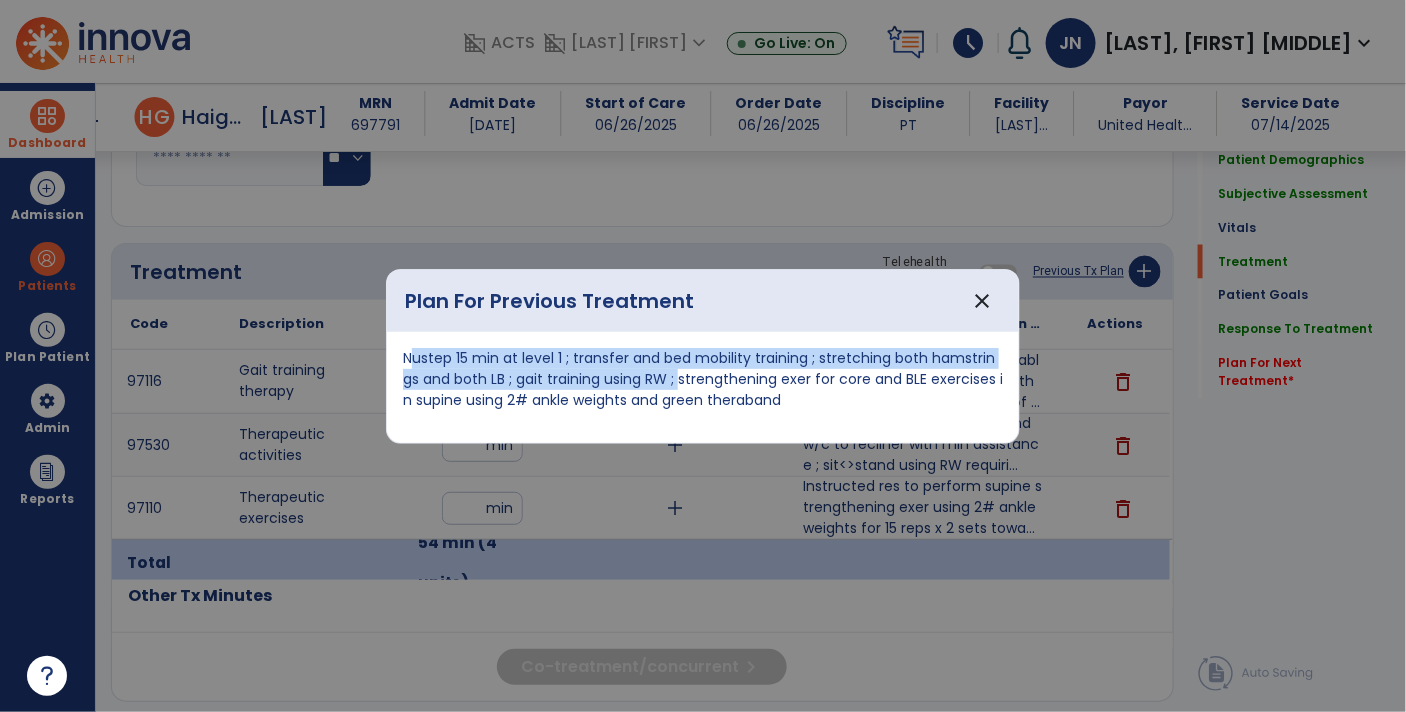click at bounding box center [703, 356] 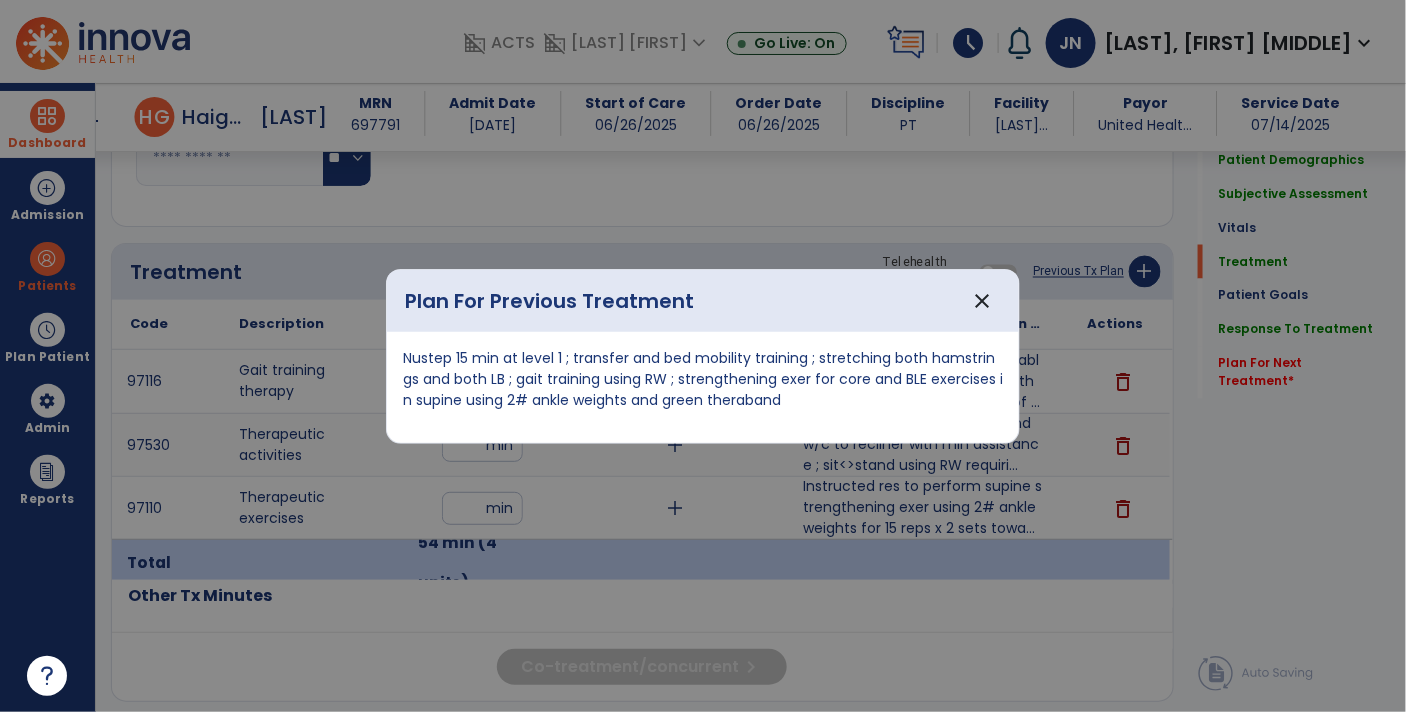 click at bounding box center (703, 356) 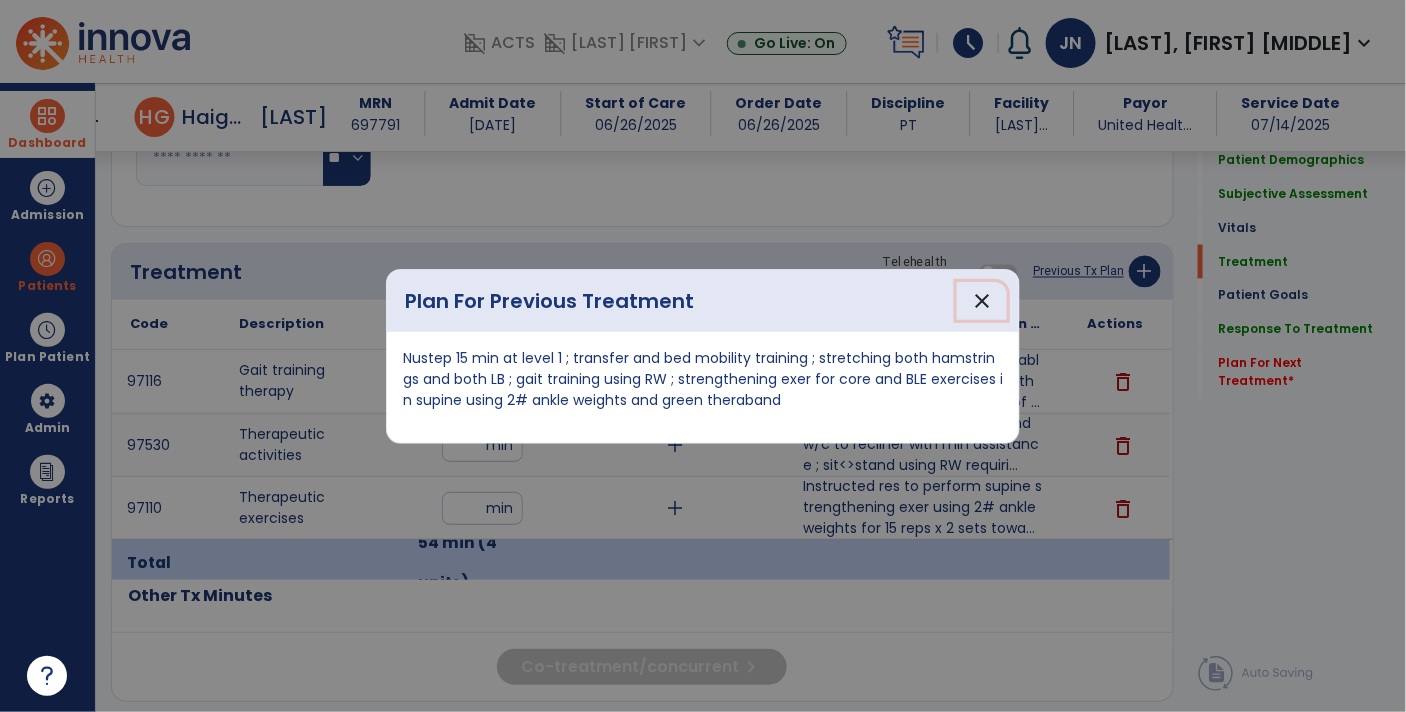 click on "close" at bounding box center (982, 301) 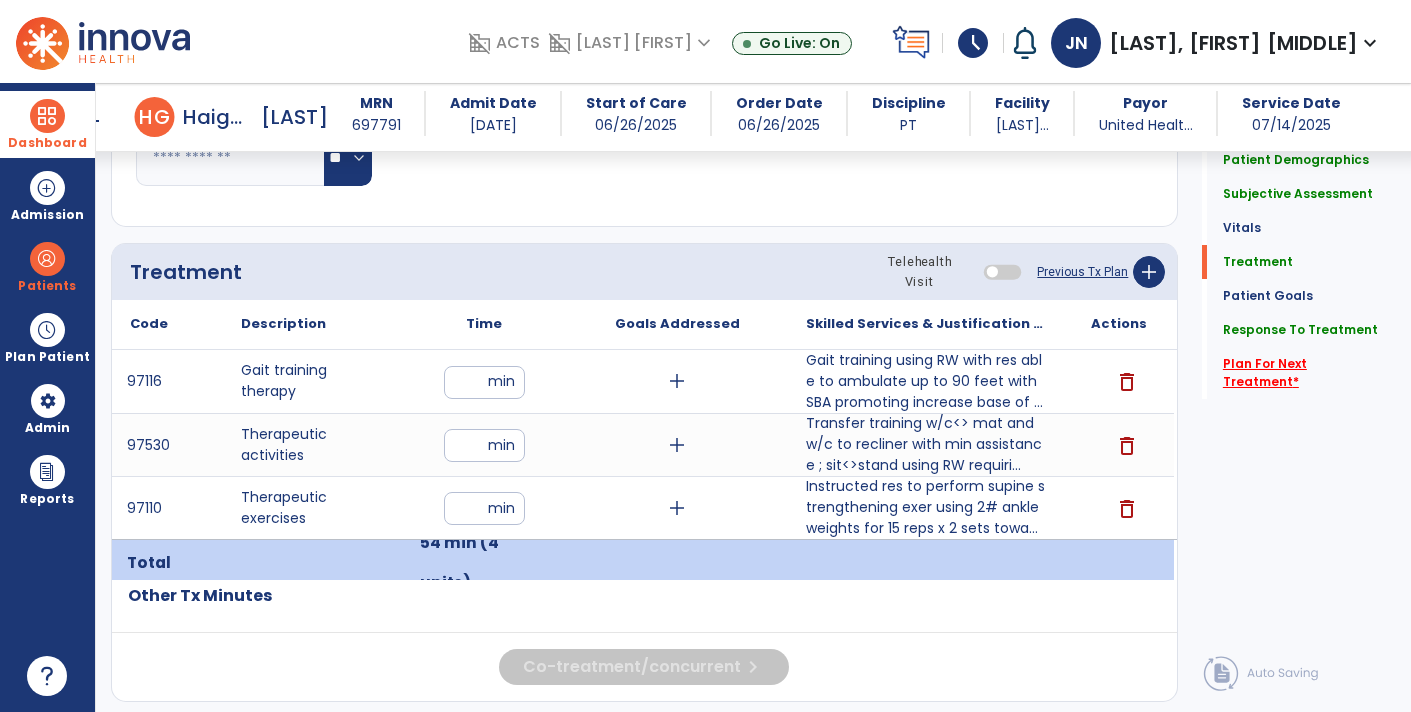 click on "Plan For Next Treatment   *" 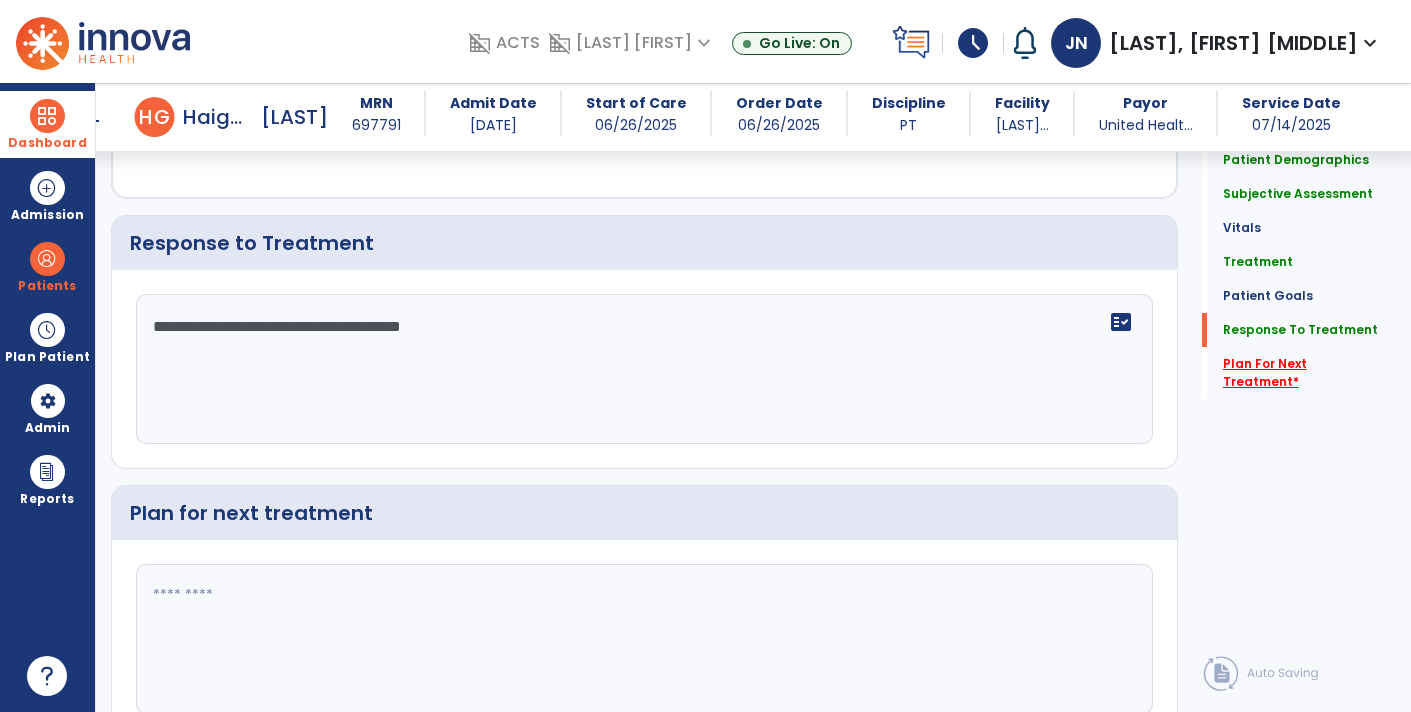 scroll, scrollTop: 4122, scrollLeft: 0, axis: vertical 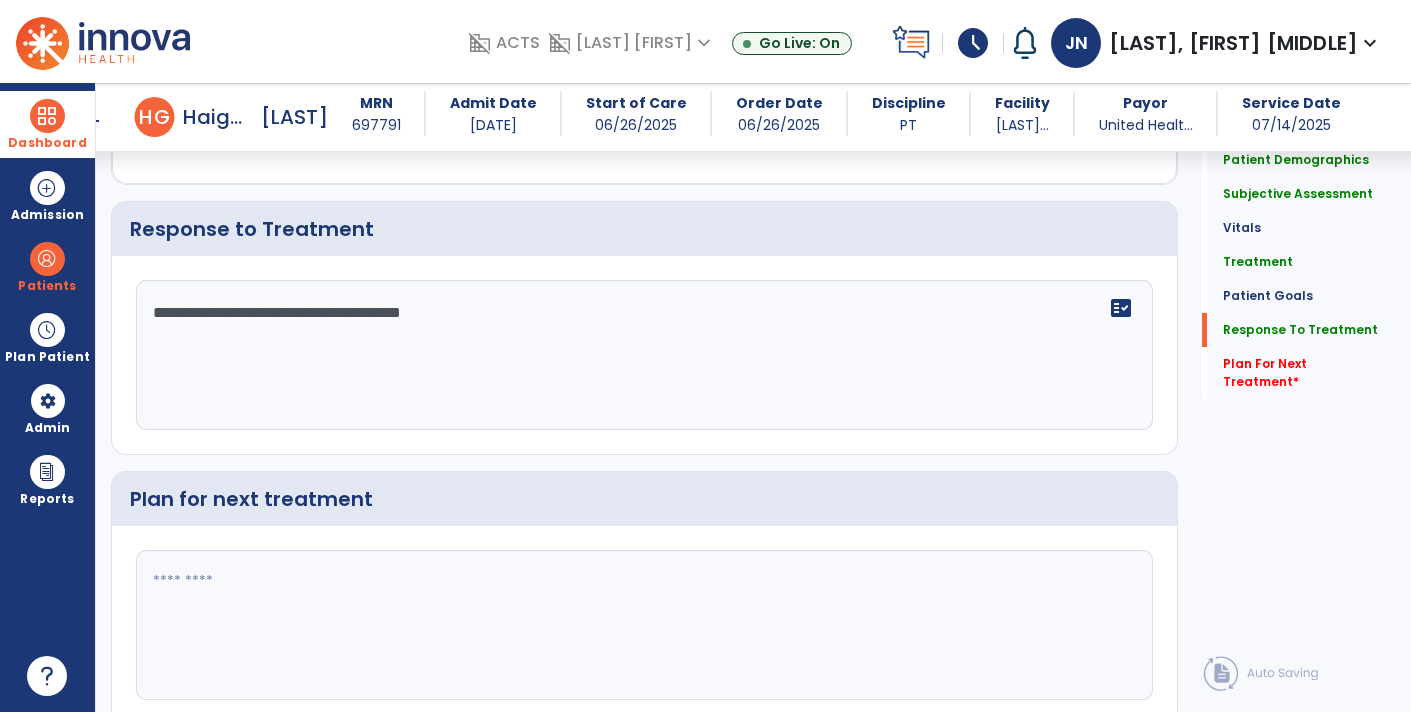 click 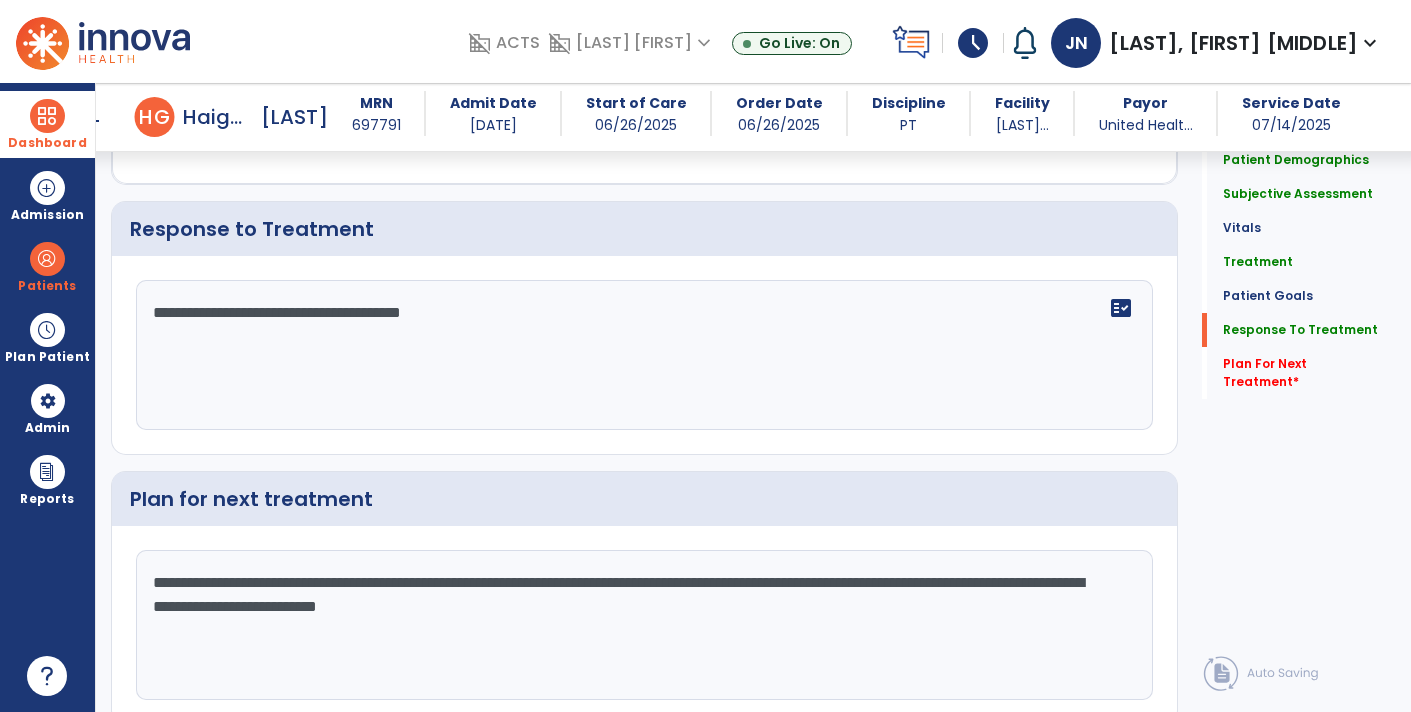 type on "**********" 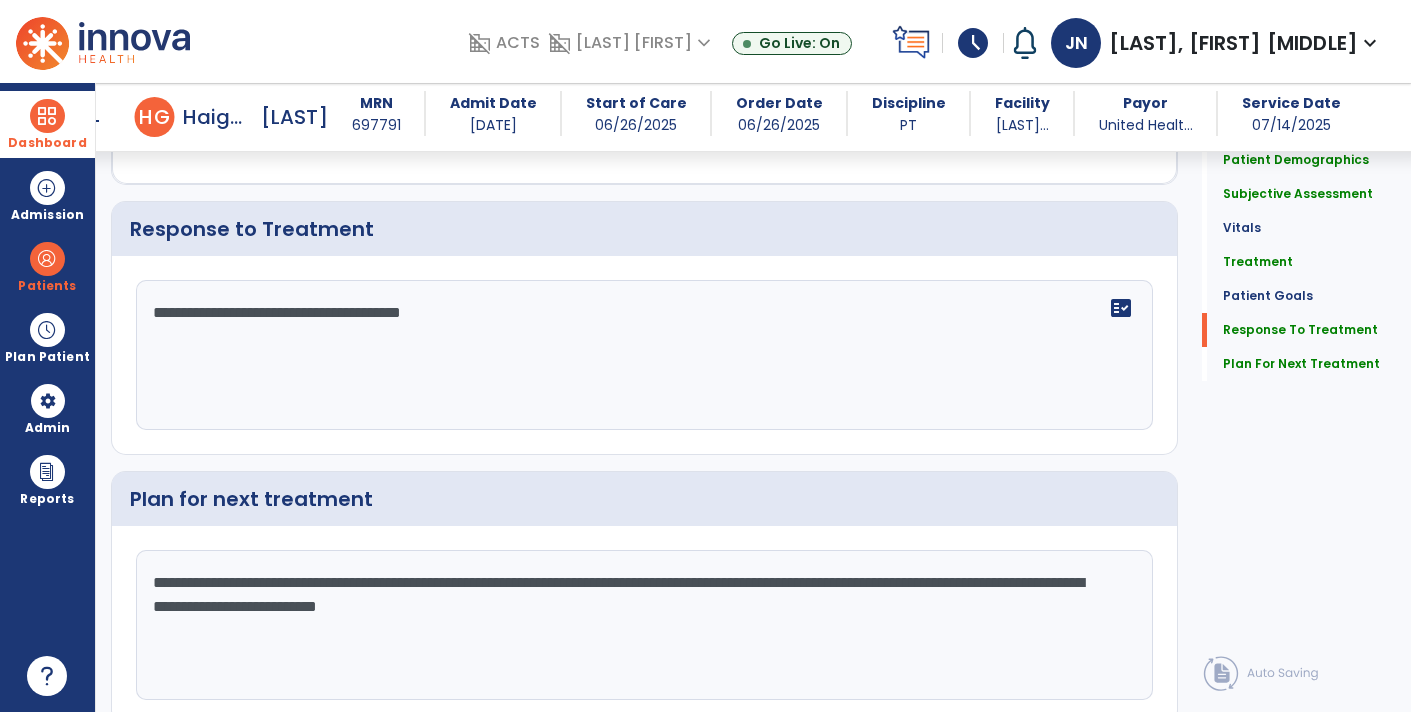 click on "Sign Doc" 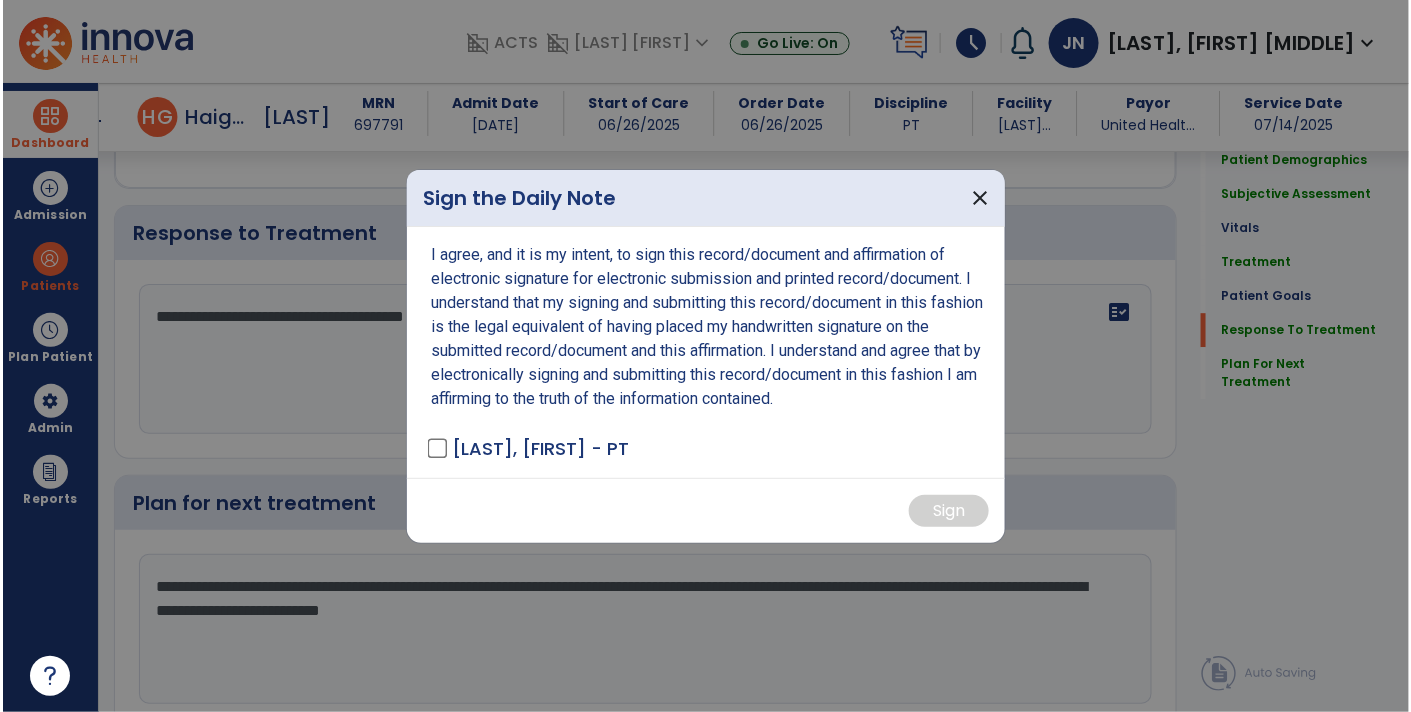 scroll, scrollTop: 4122, scrollLeft: 0, axis: vertical 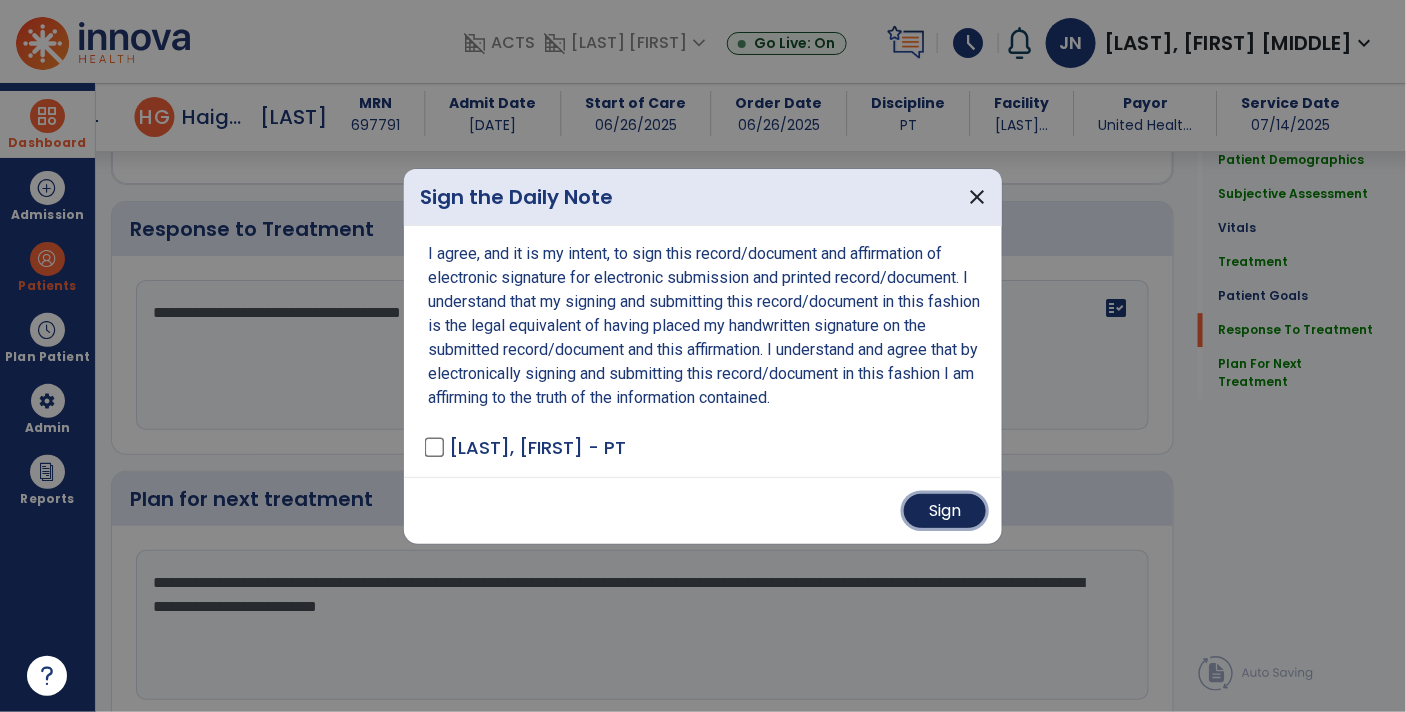 click on "Sign" at bounding box center (945, 511) 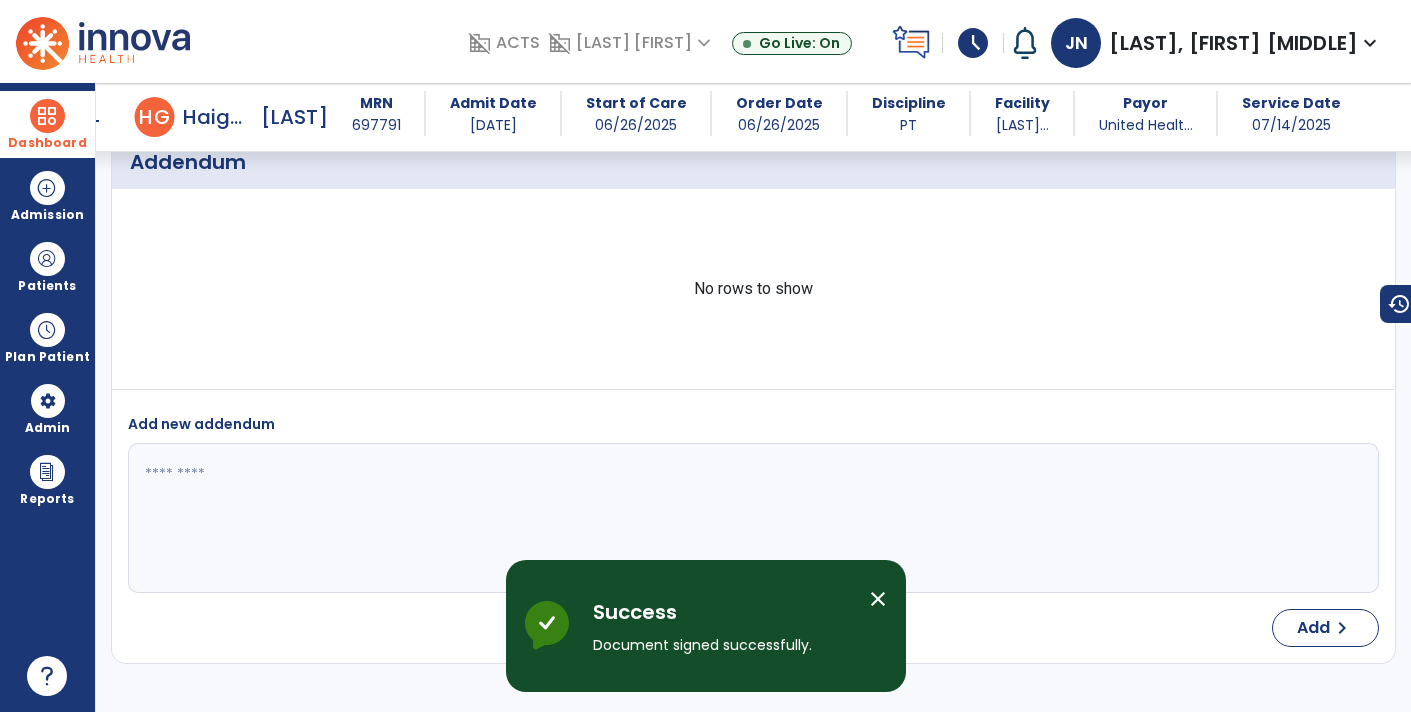 click on "Dashboard" at bounding box center [47, 143] 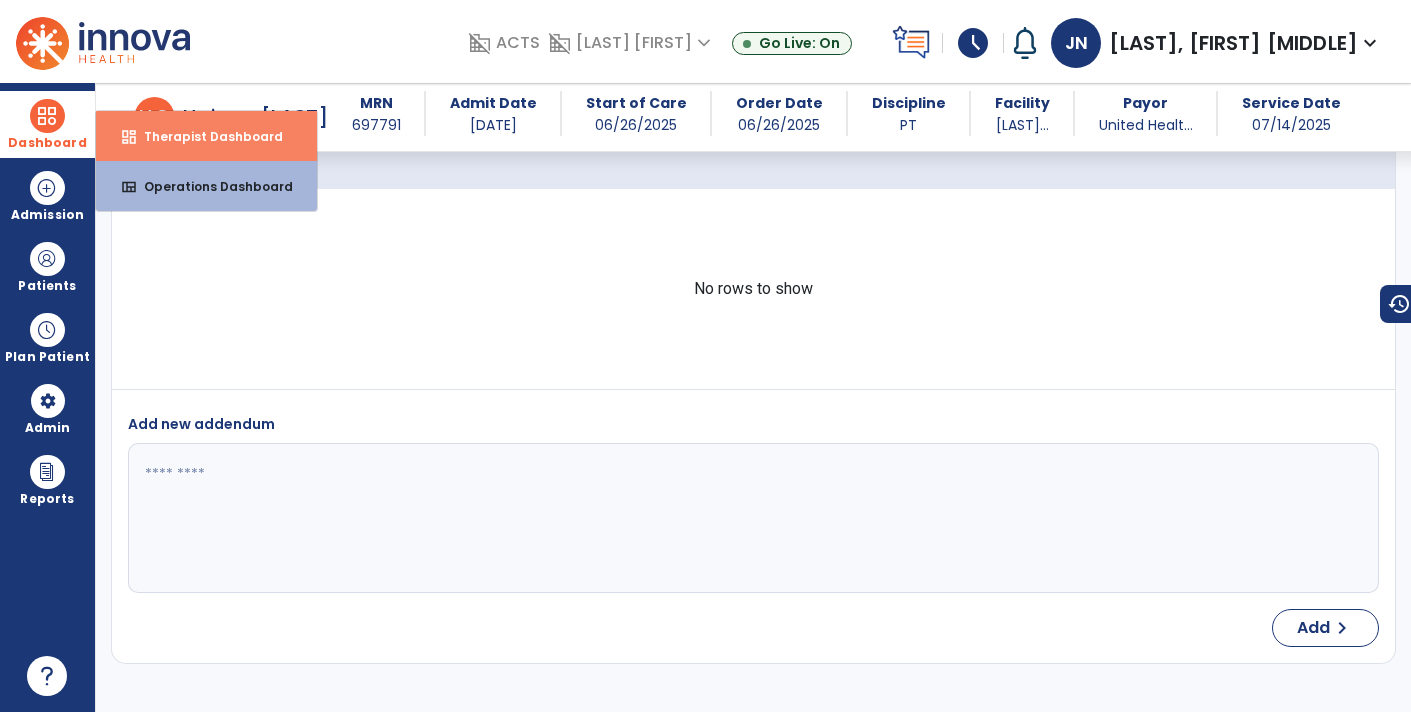 click on "Therapist Dashboard" at bounding box center [205, 136] 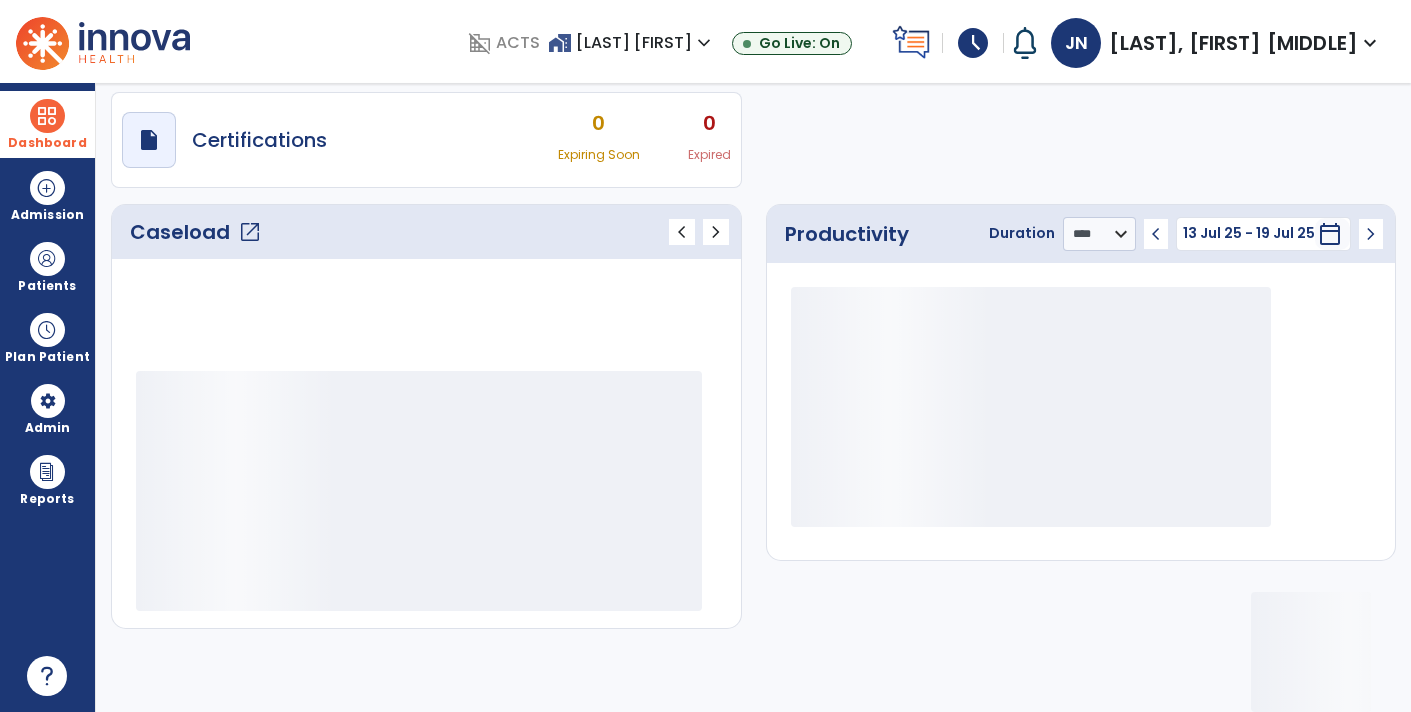 scroll, scrollTop: 162, scrollLeft: 0, axis: vertical 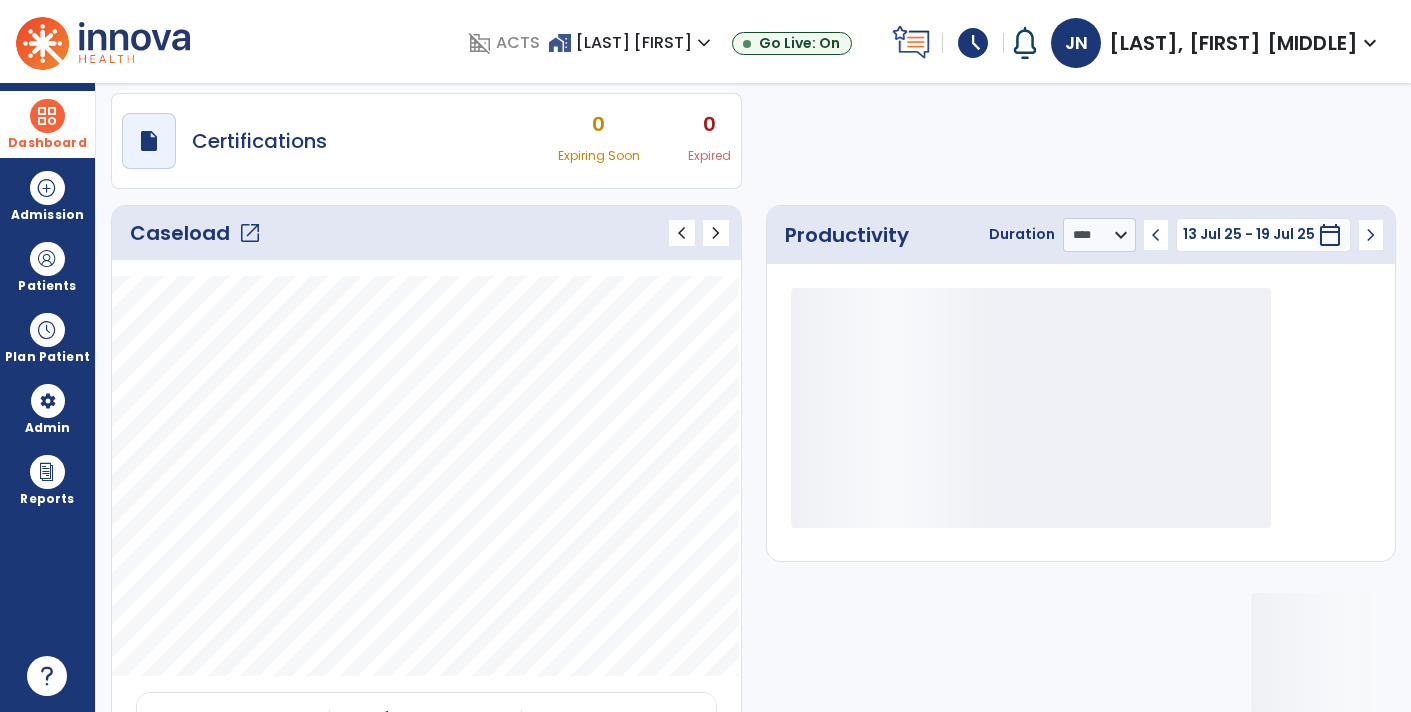 click on "open_in_new" 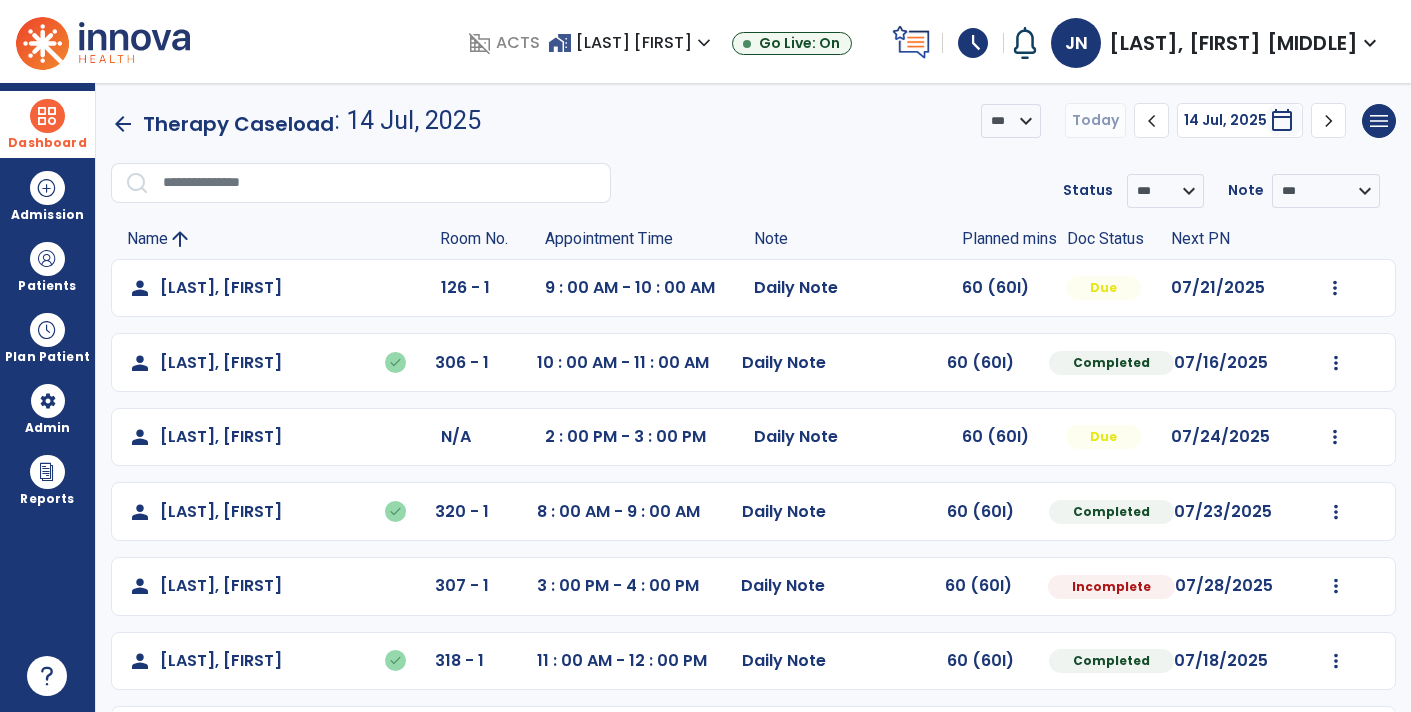 scroll, scrollTop: 72, scrollLeft: 0, axis: vertical 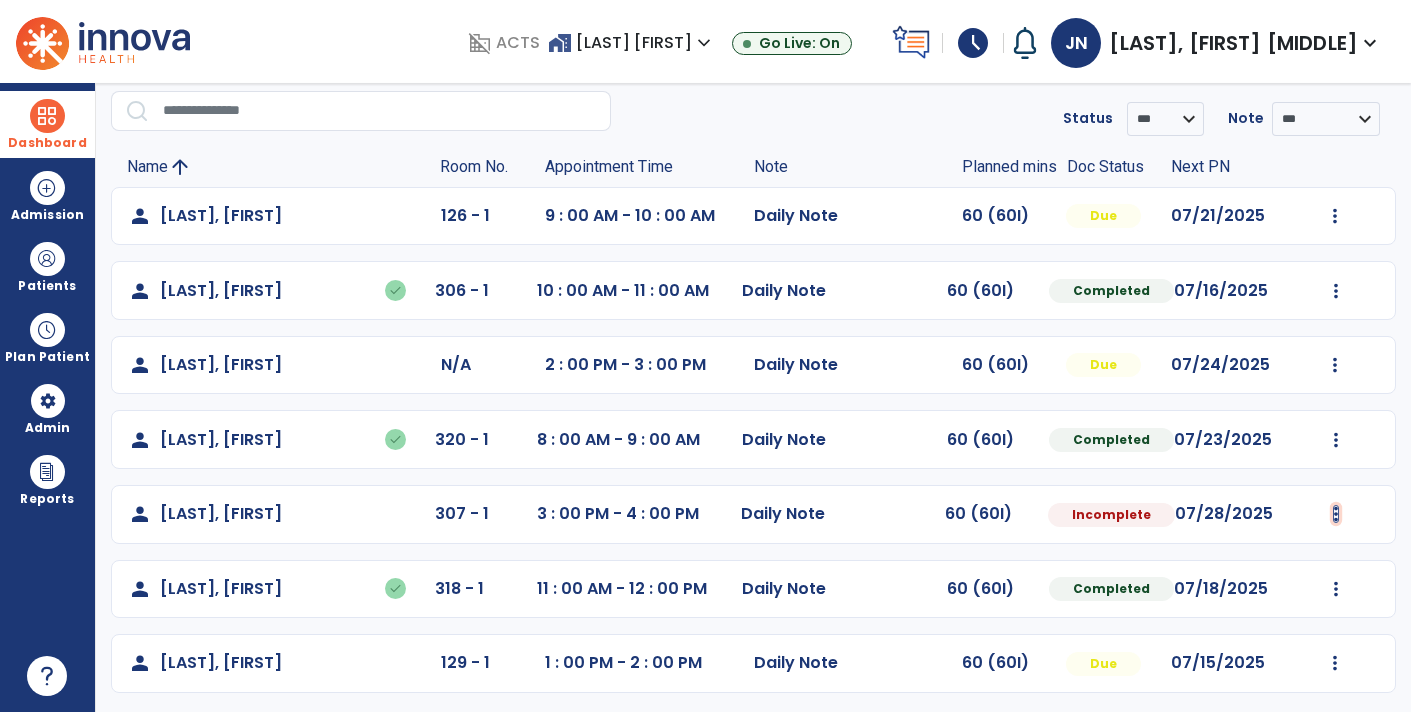 click at bounding box center [1335, 216] 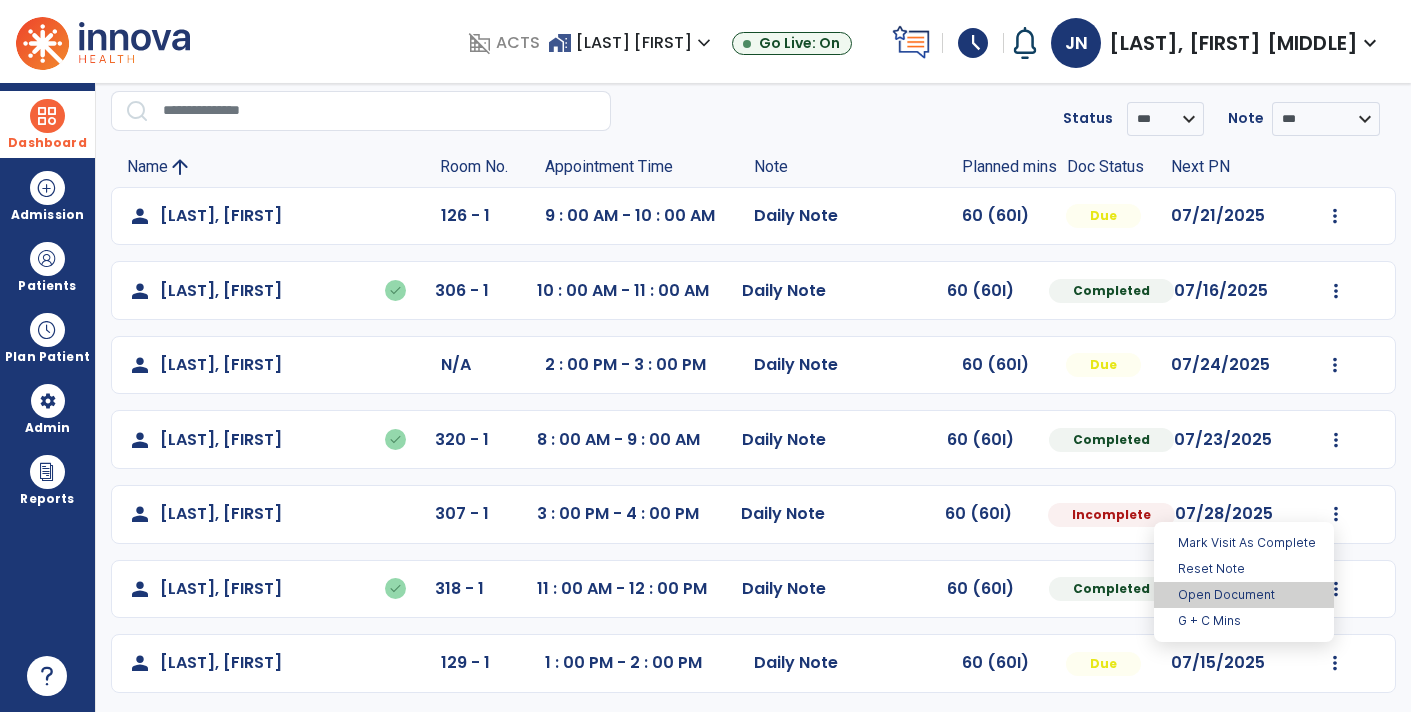 click on "Open Document" at bounding box center [1244, 595] 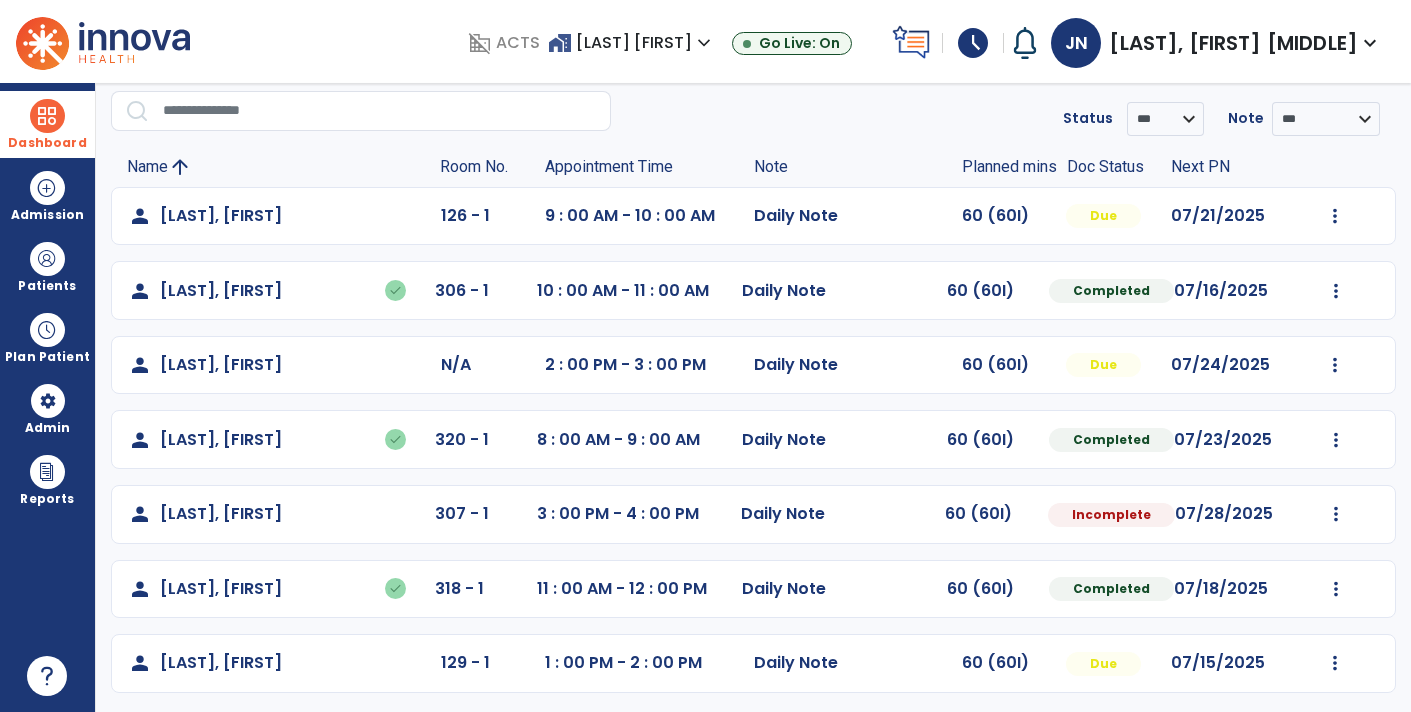 select on "*" 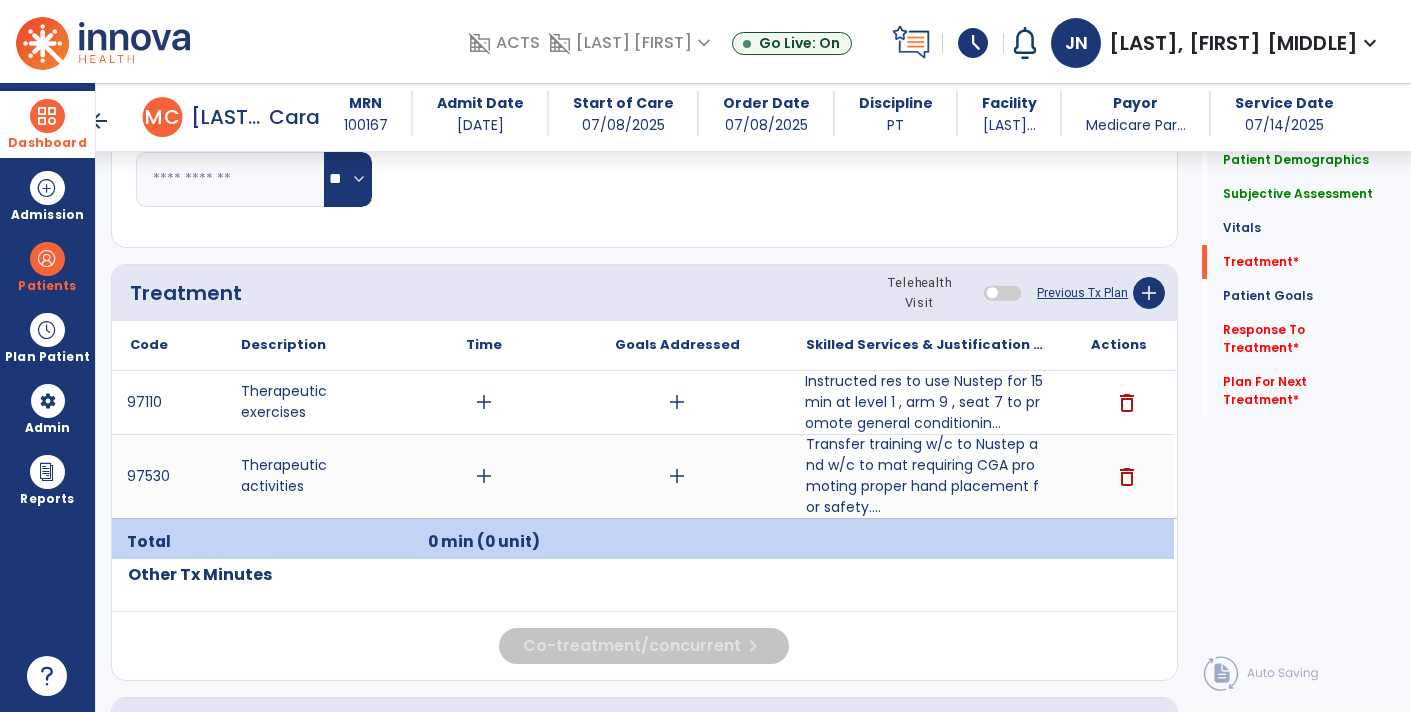 click on "Instructed res to use Nustep for 15 min at level 1 , arm  9 , seat  7 to promote general conditionin..." at bounding box center [926, 402] 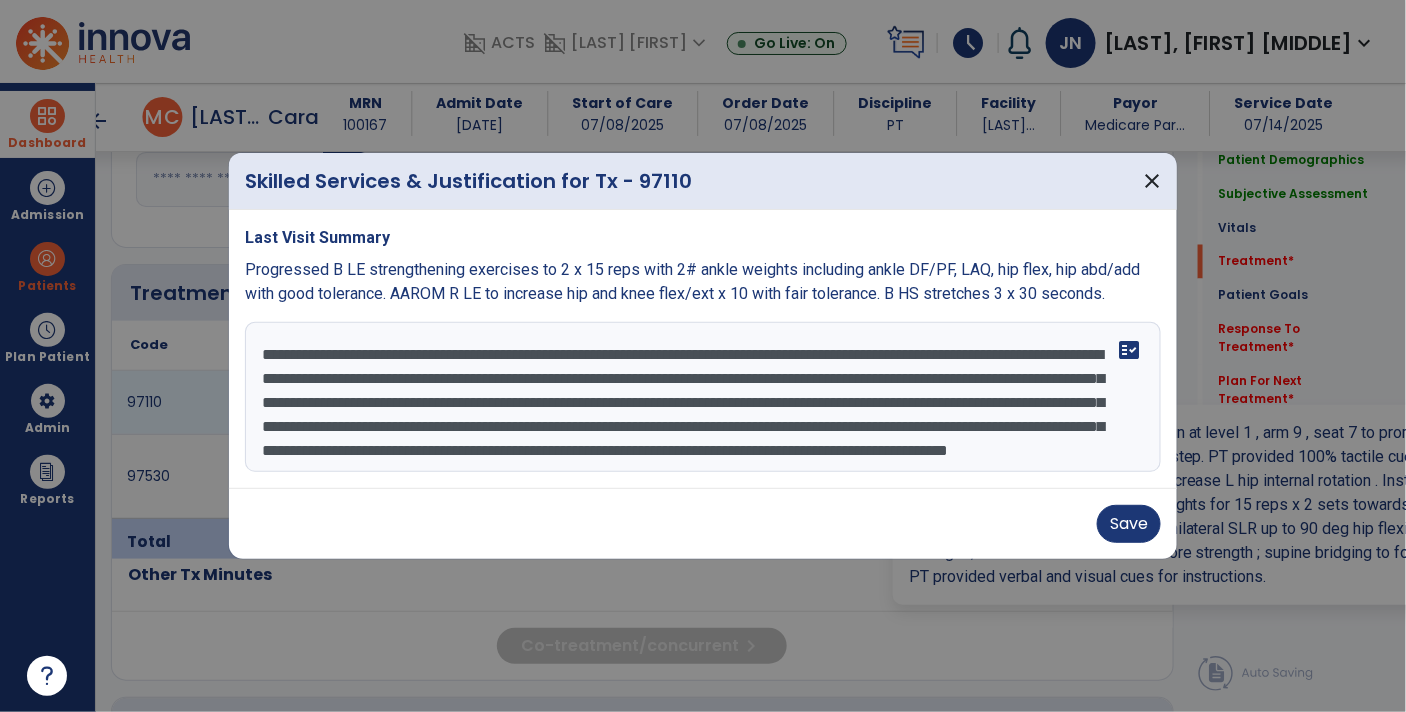 scroll, scrollTop: 1025, scrollLeft: 0, axis: vertical 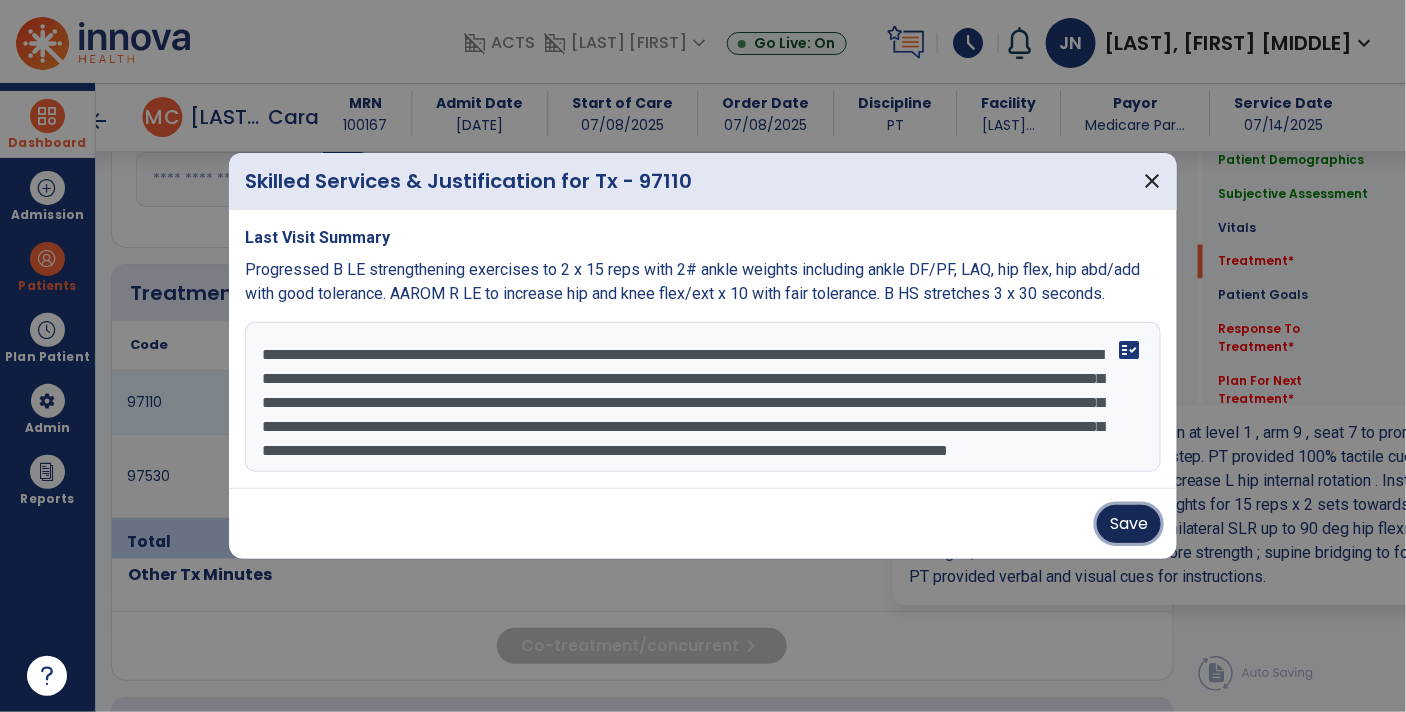 click on "Save" at bounding box center (1129, 524) 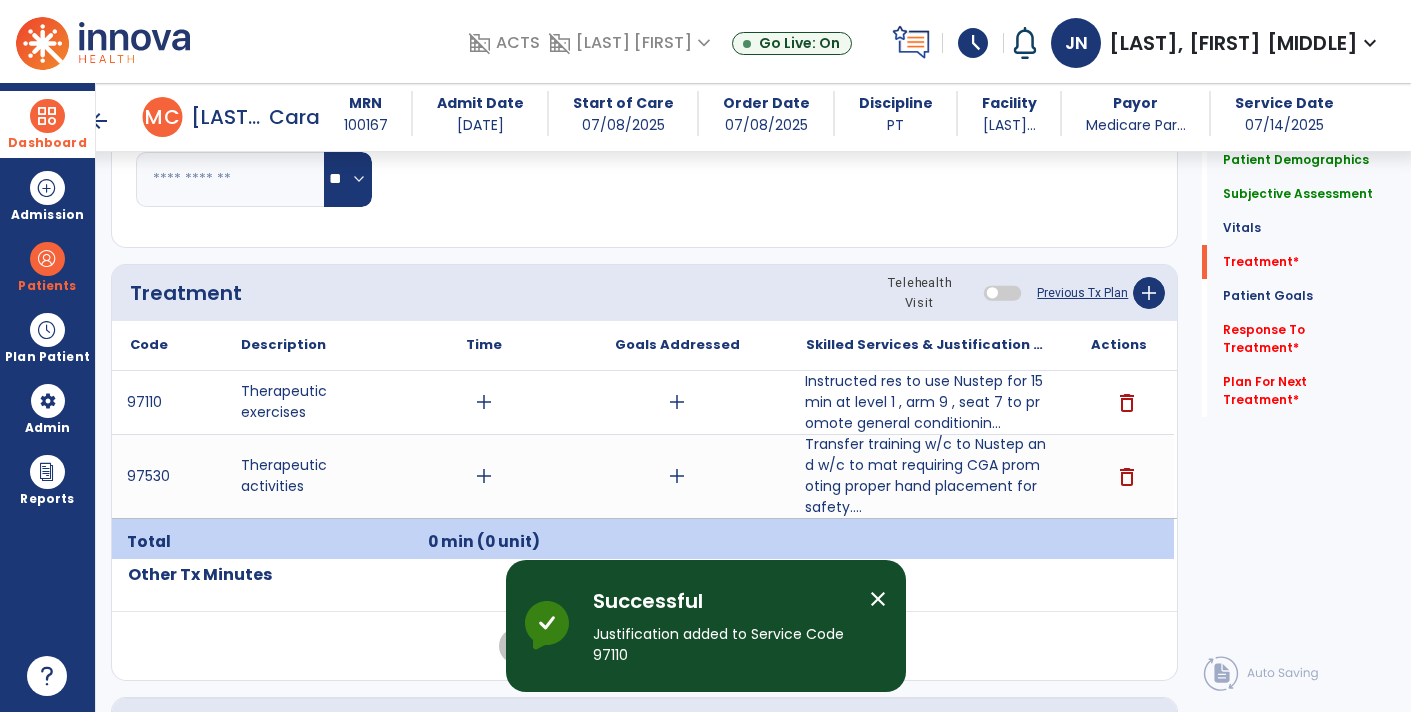 click on "Transfer training w/c to Nustep and w/c to mat requiring CGA promoting proper hand placement for safety...." at bounding box center (926, 476) 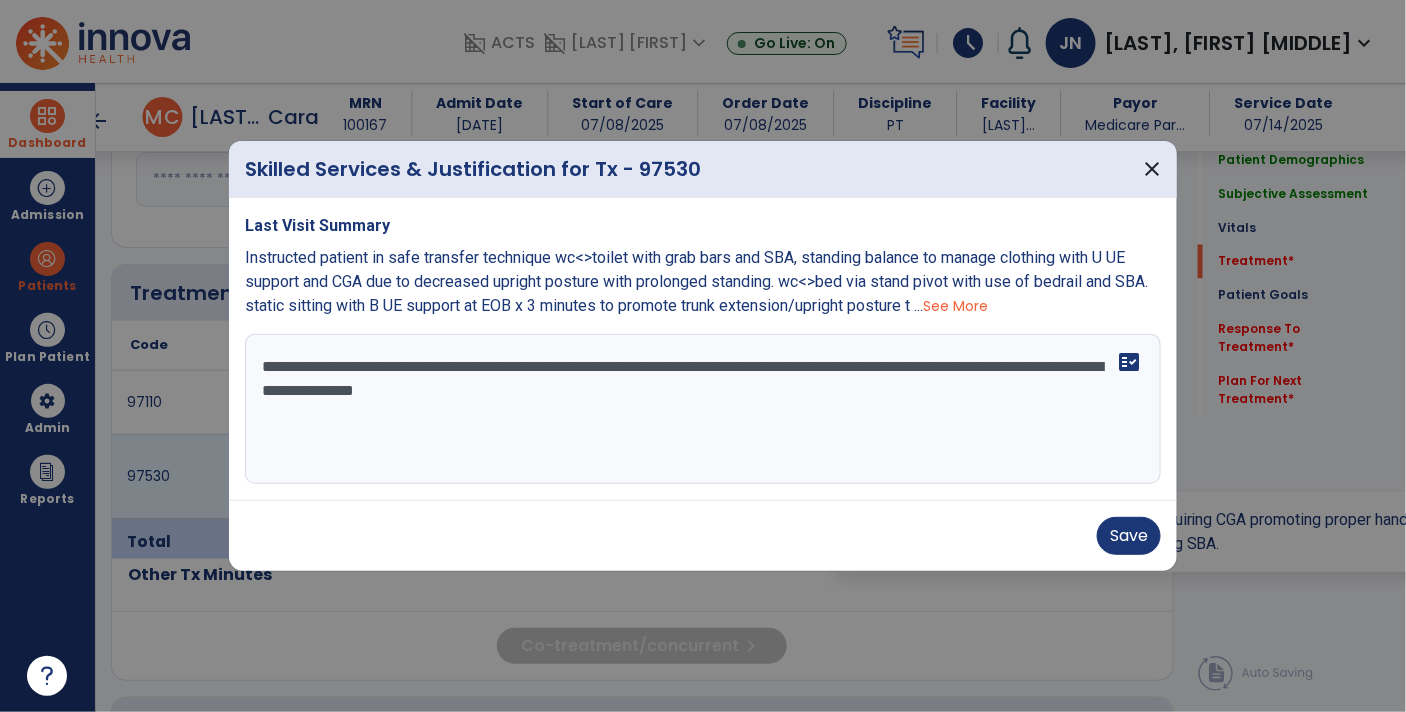 scroll, scrollTop: 1025, scrollLeft: 0, axis: vertical 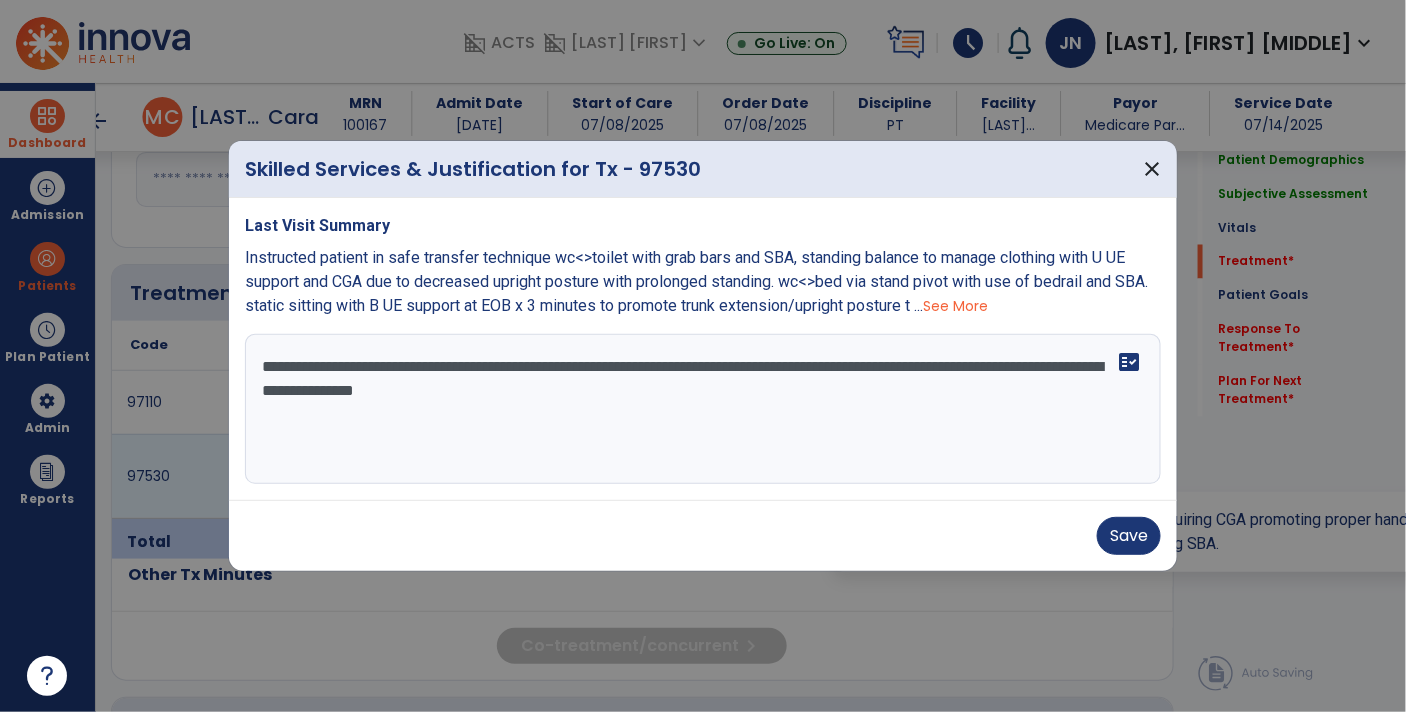 click on "**********" at bounding box center (703, 409) 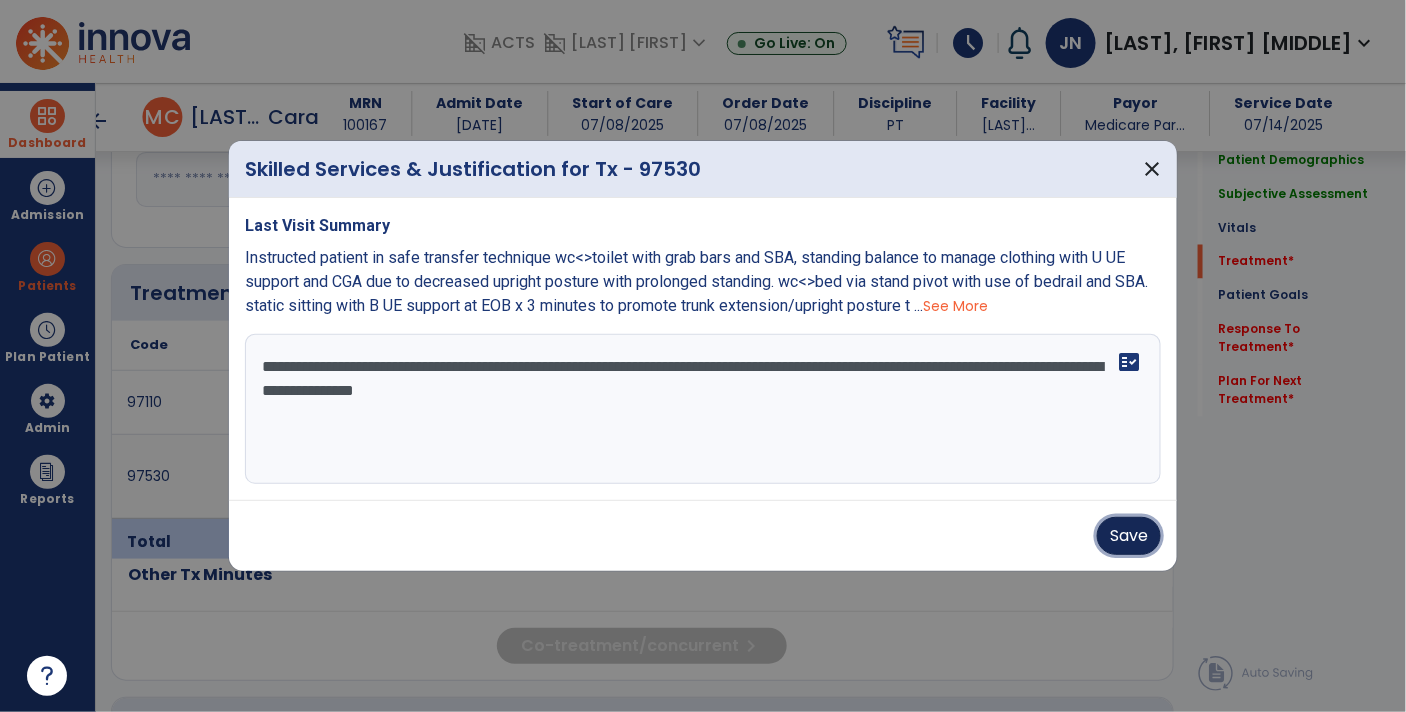 click on "Save" at bounding box center (1129, 536) 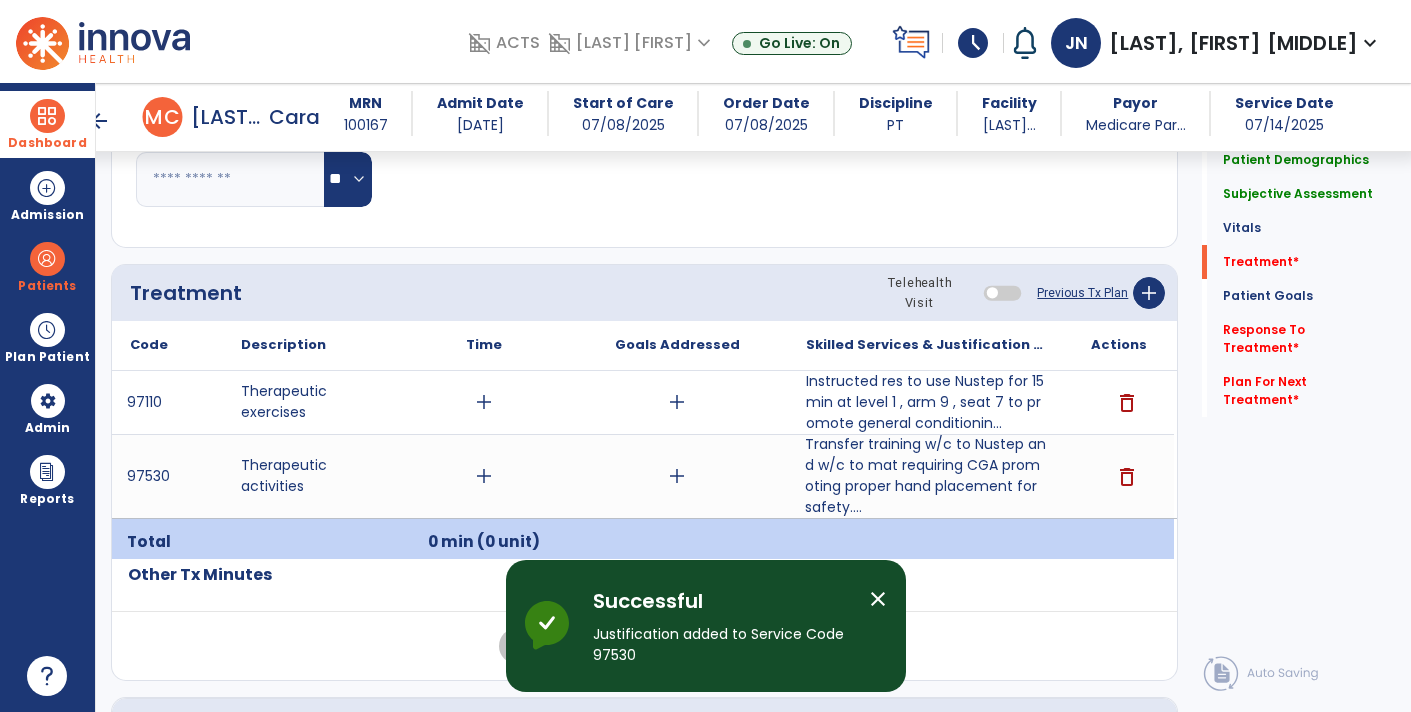 click on "add" at bounding box center [484, 476] 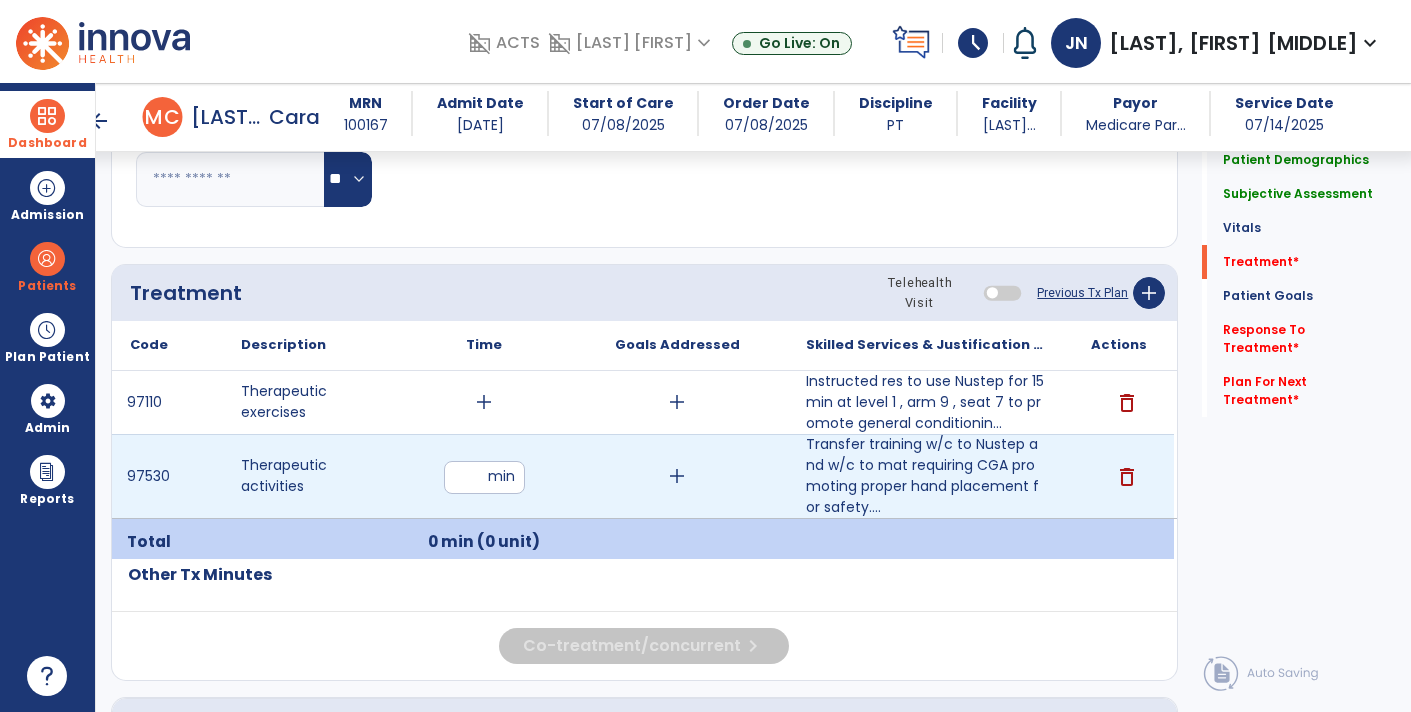 type on "**" 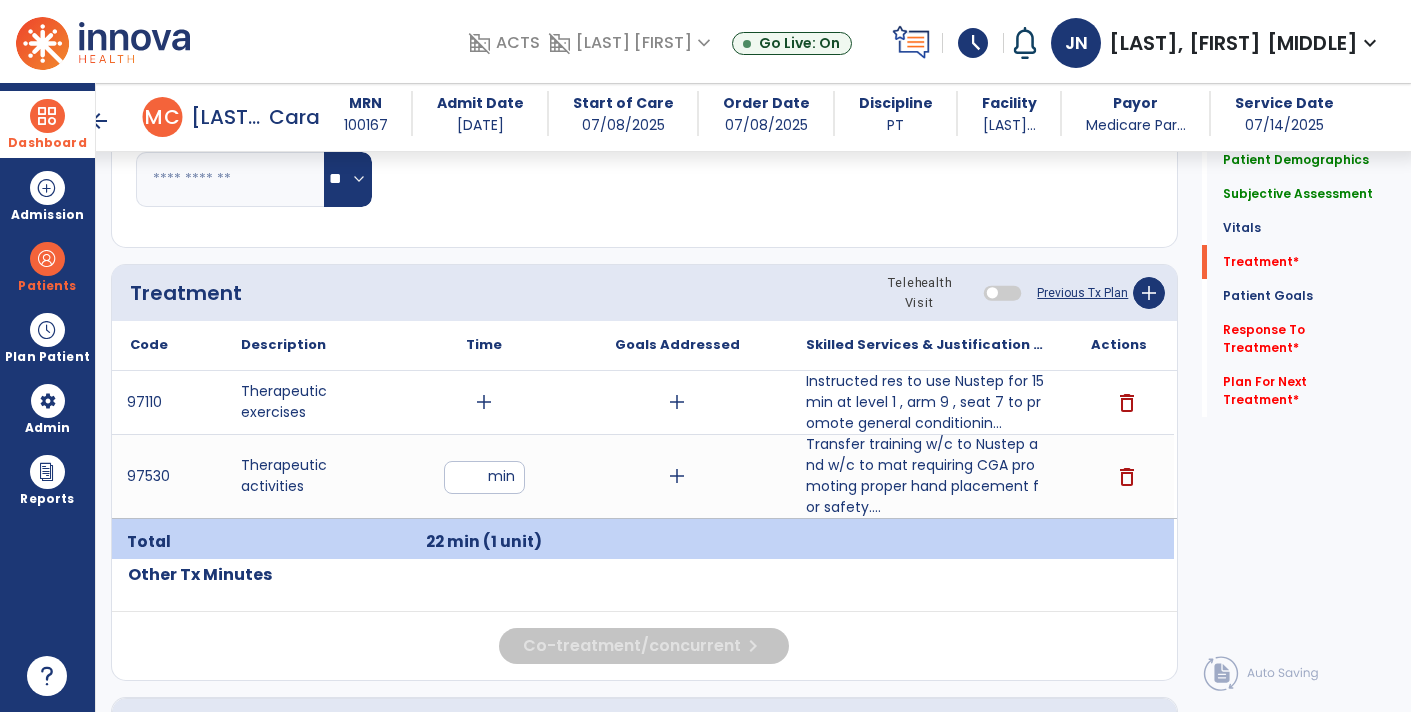 click on "add" at bounding box center [484, 402] 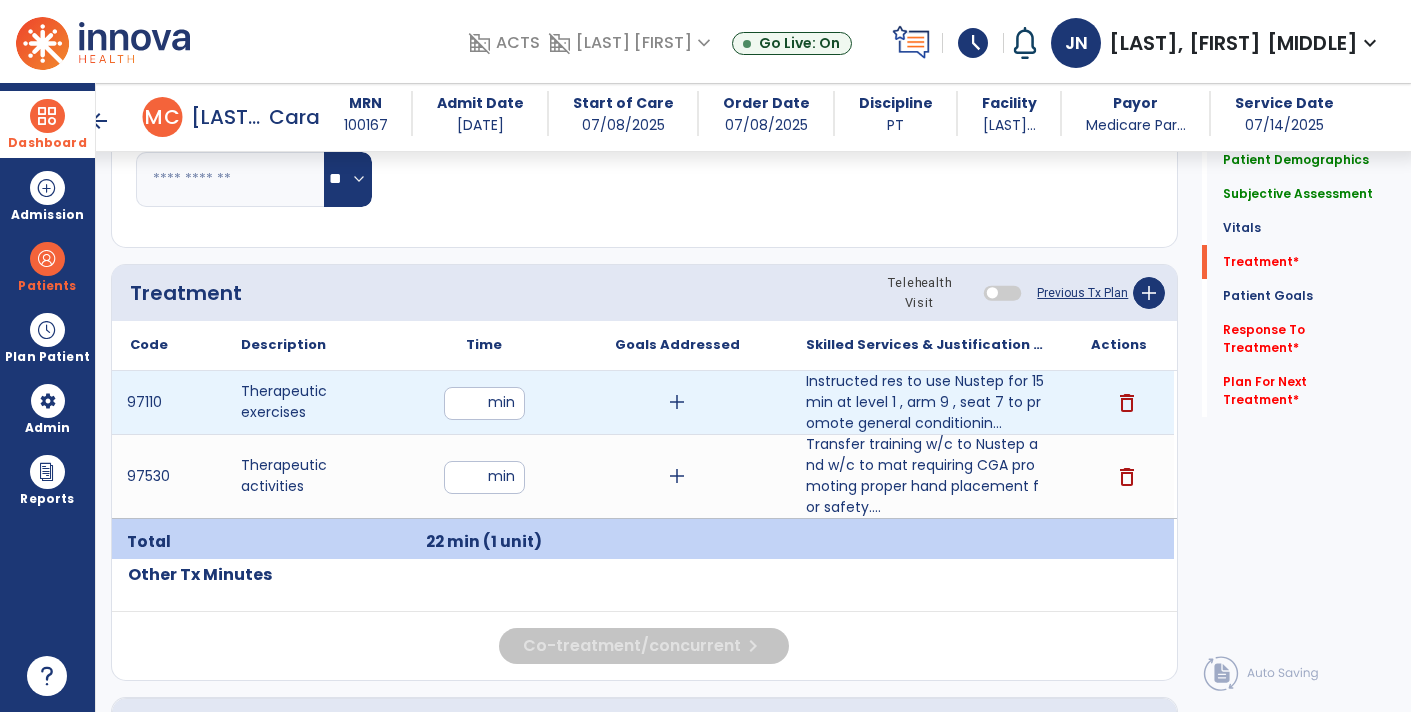 type on "**" 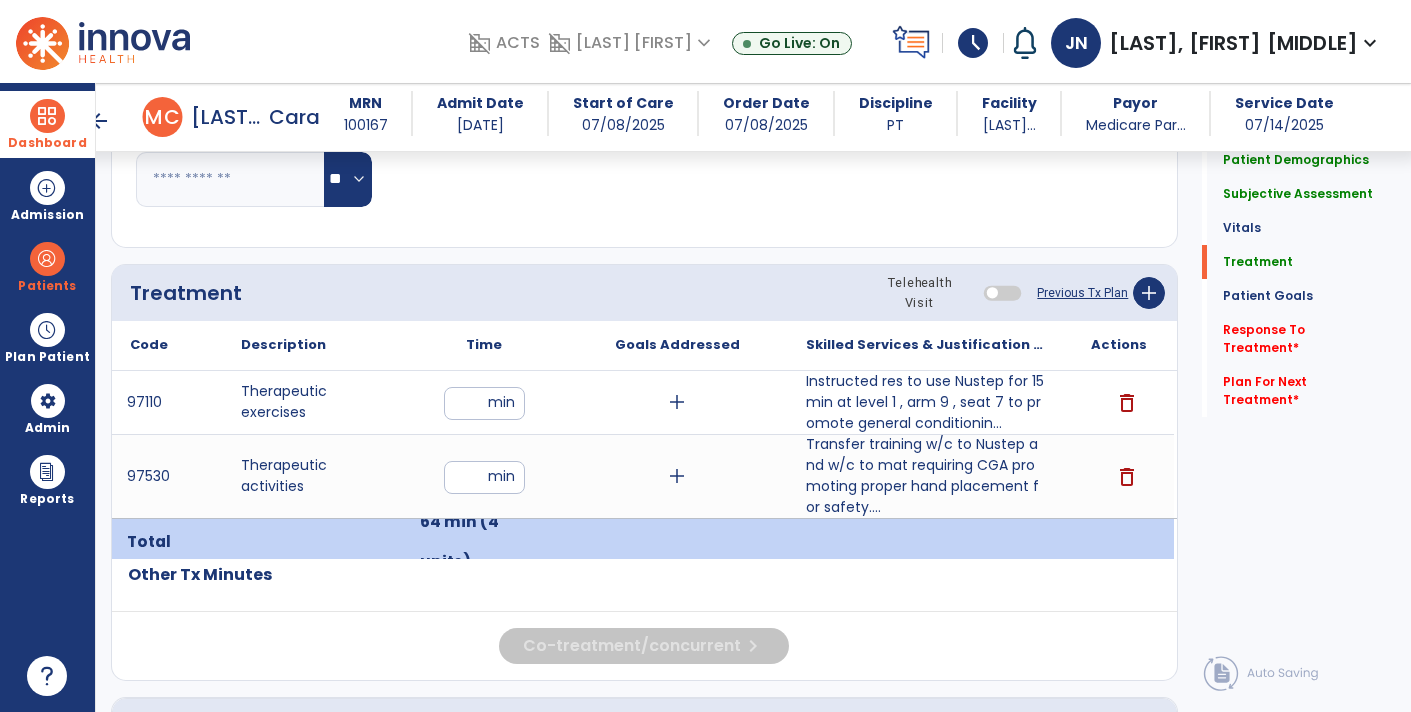 click on "**" at bounding box center [484, 477] 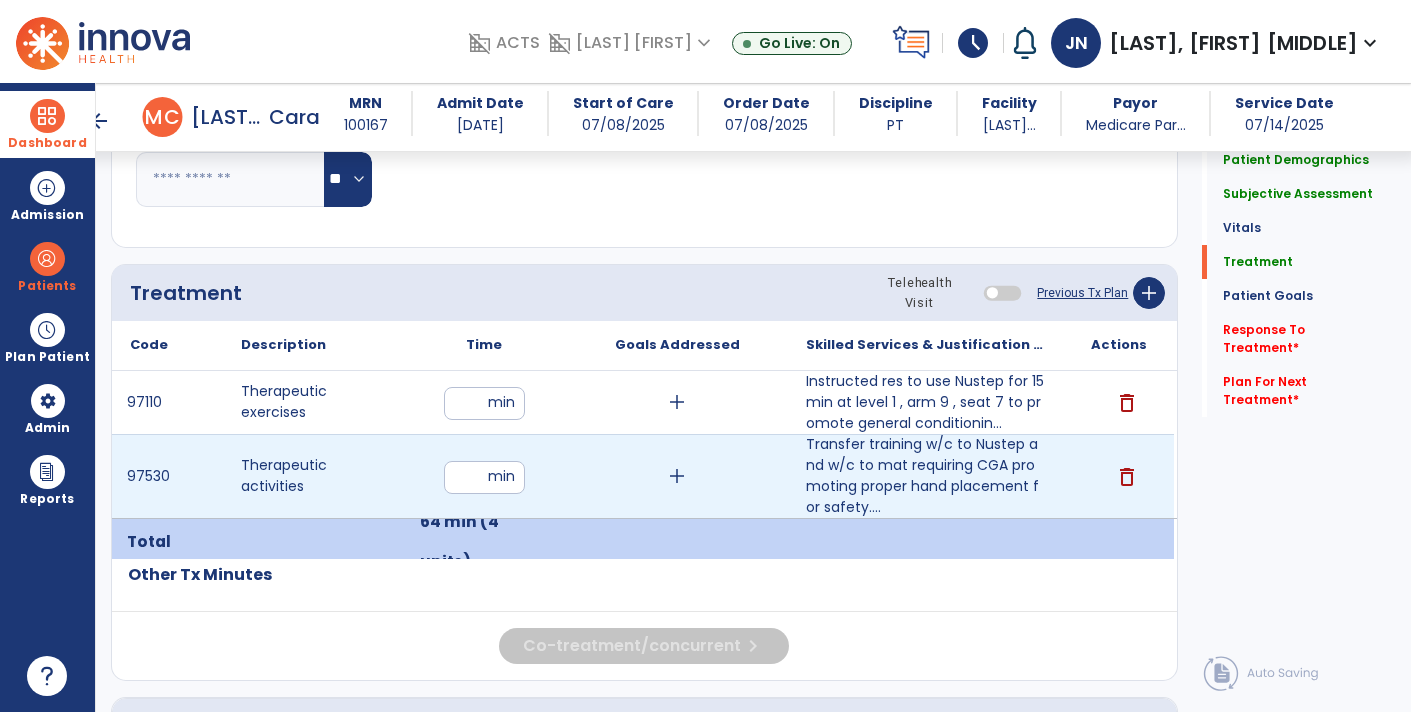 type on "*" 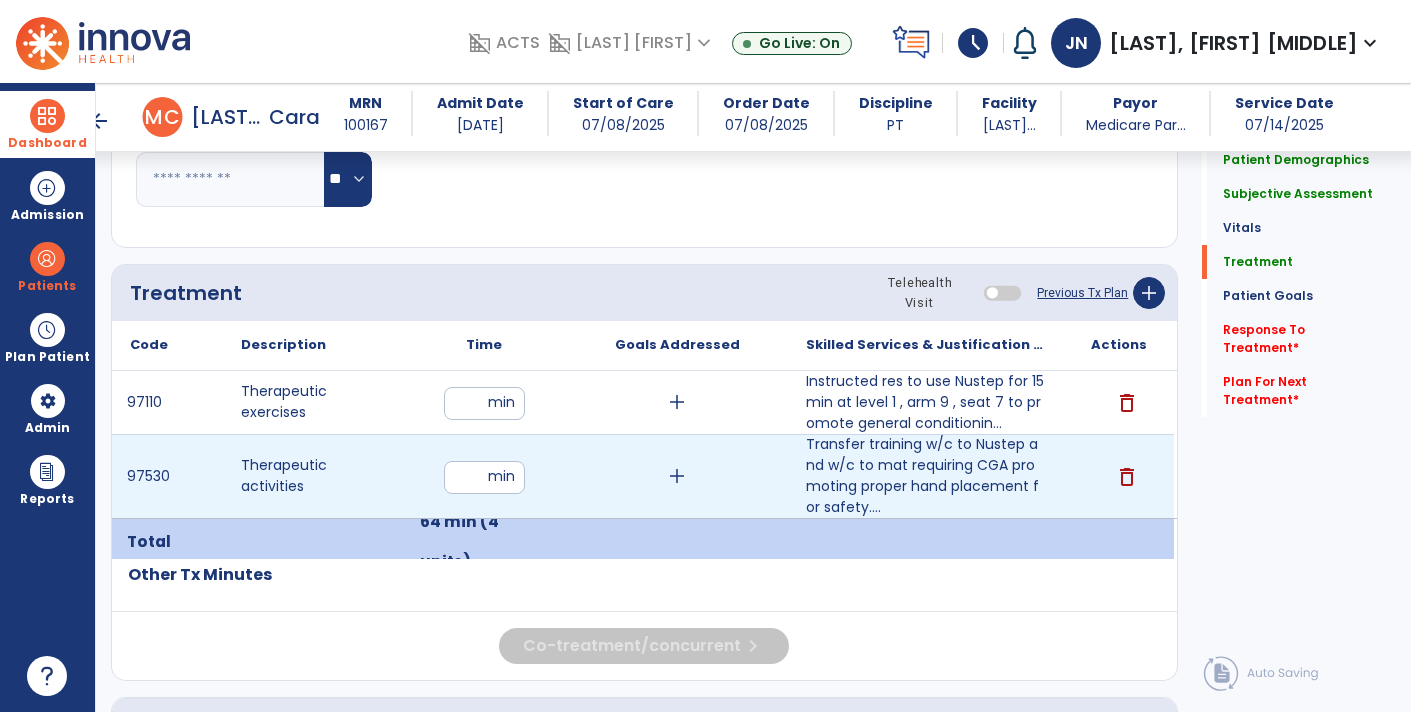 type on "**" 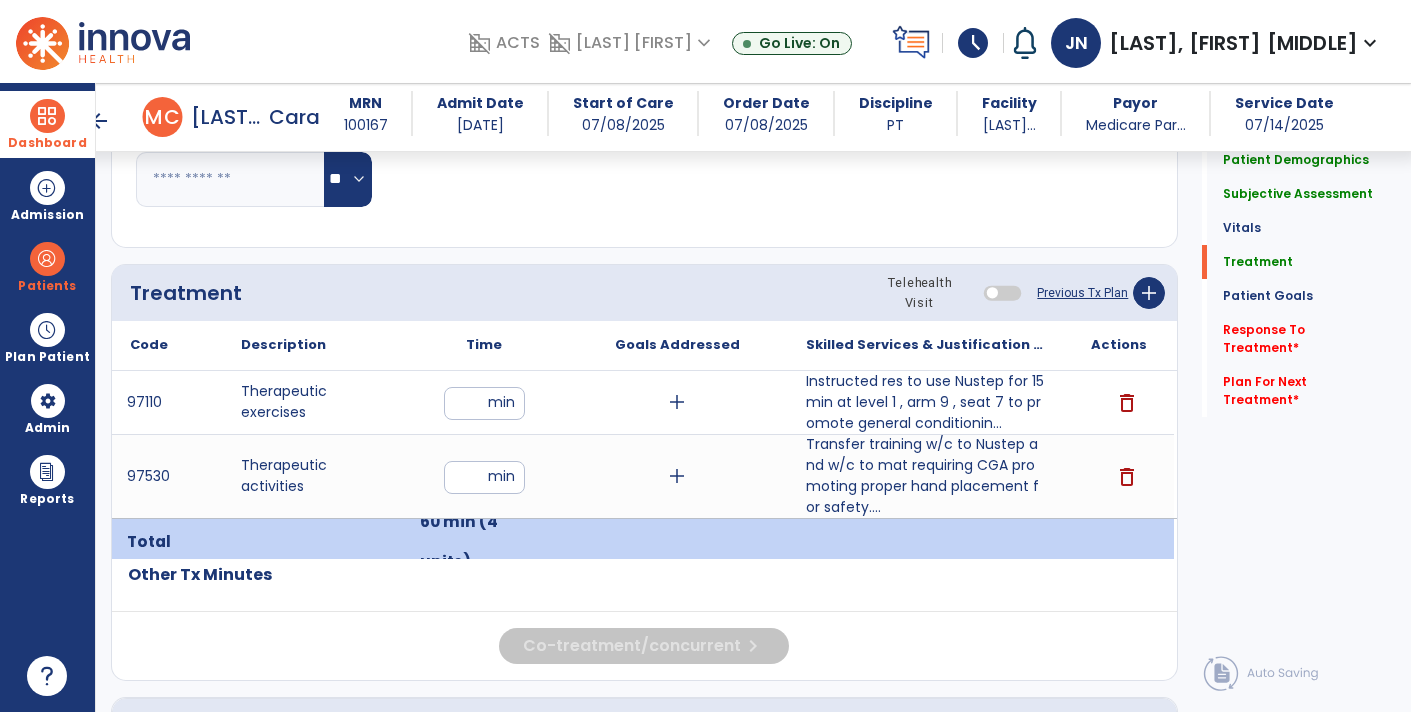 click on "**" at bounding box center (484, 403) 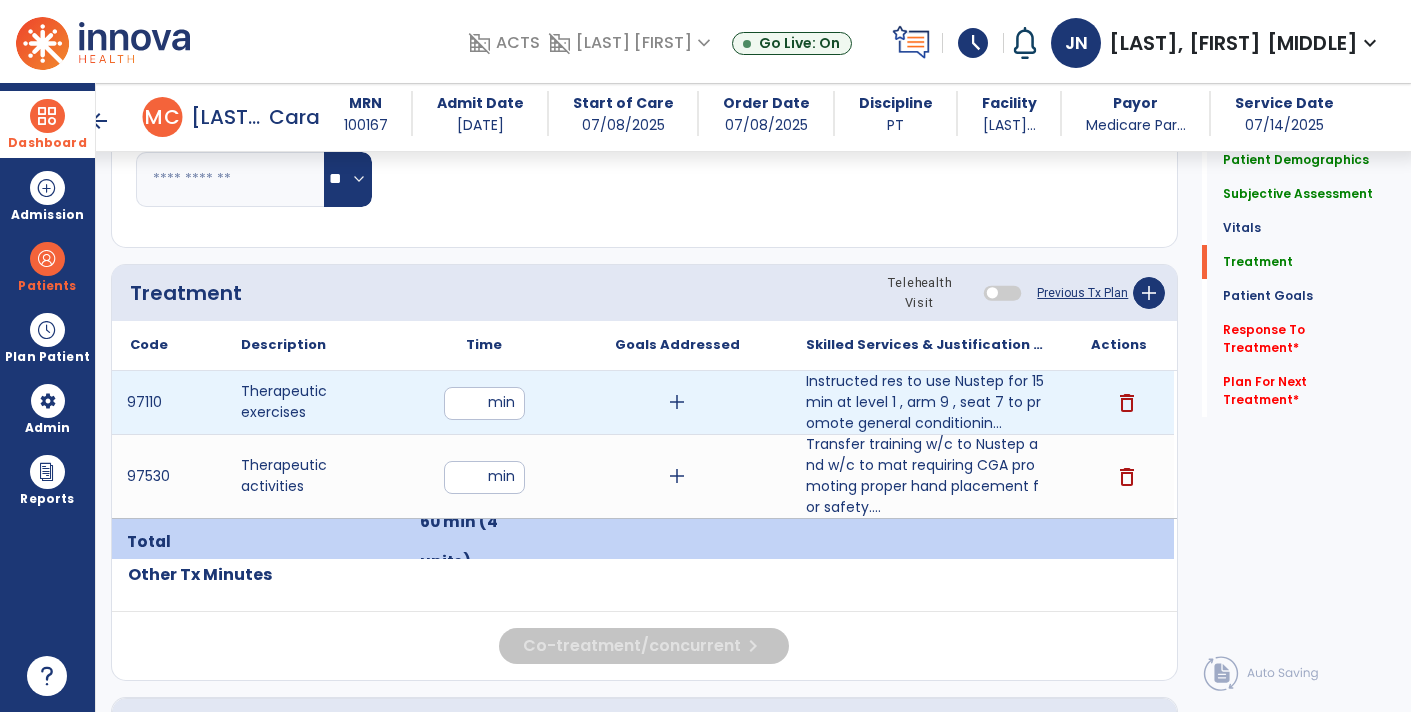 type on "**" 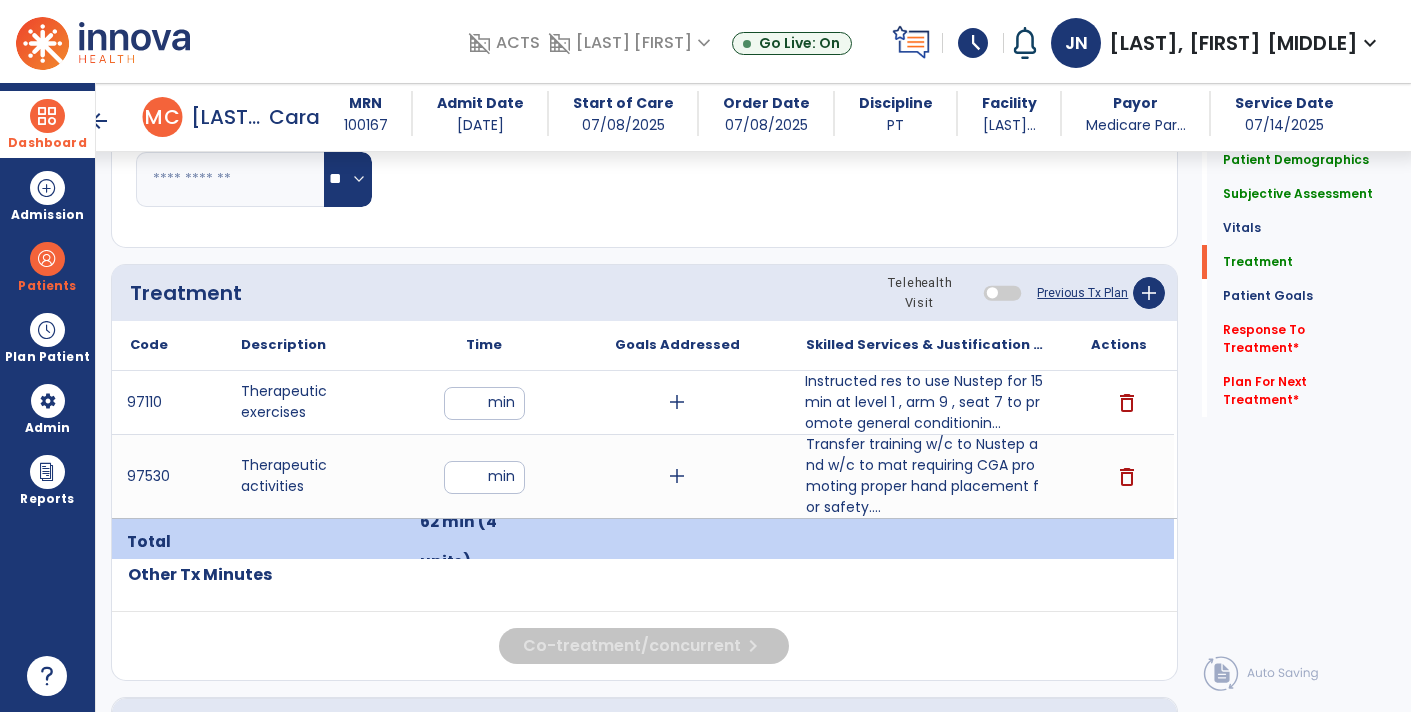 click on "Instructed res to use Nustep for 15 min at level 1 , arm  9 , seat  7 to promote general conditionin..." at bounding box center (926, 402) 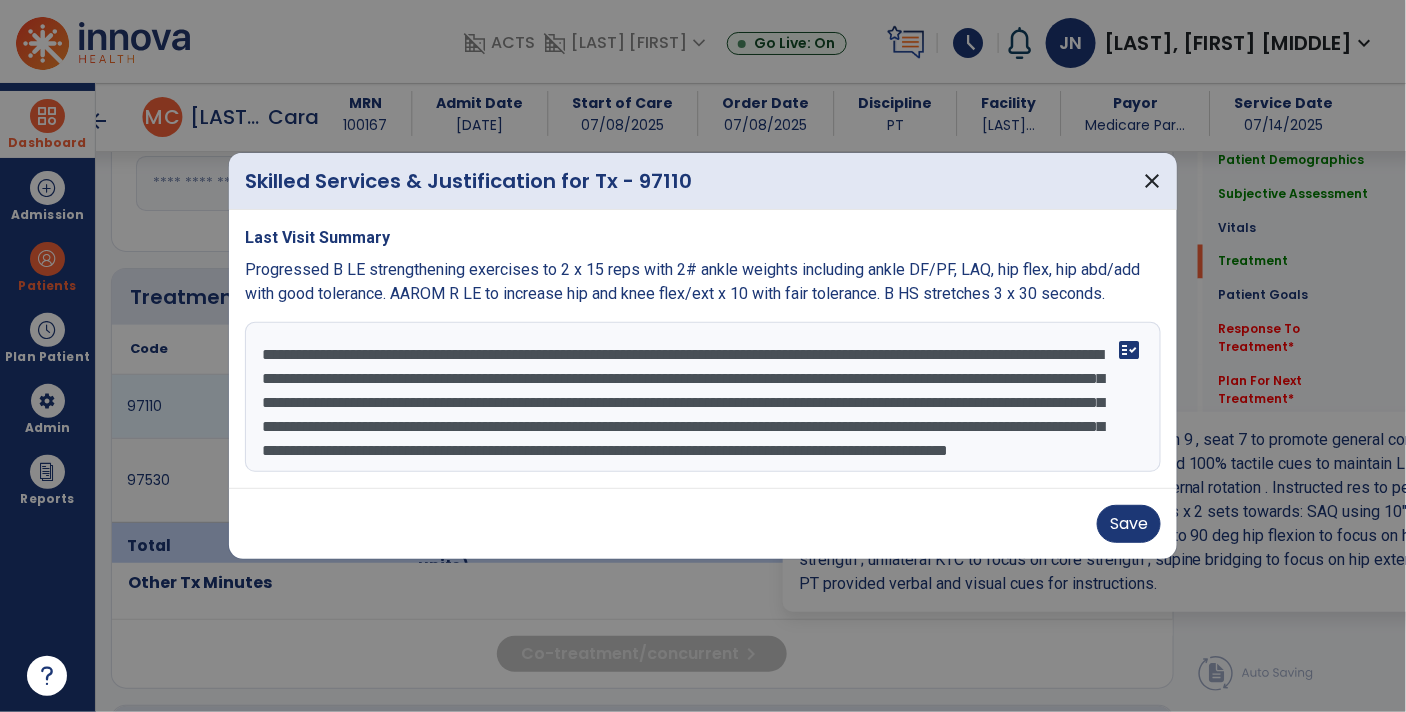 scroll, scrollTop: 1025, scrollLeft: 0, axis: vertical 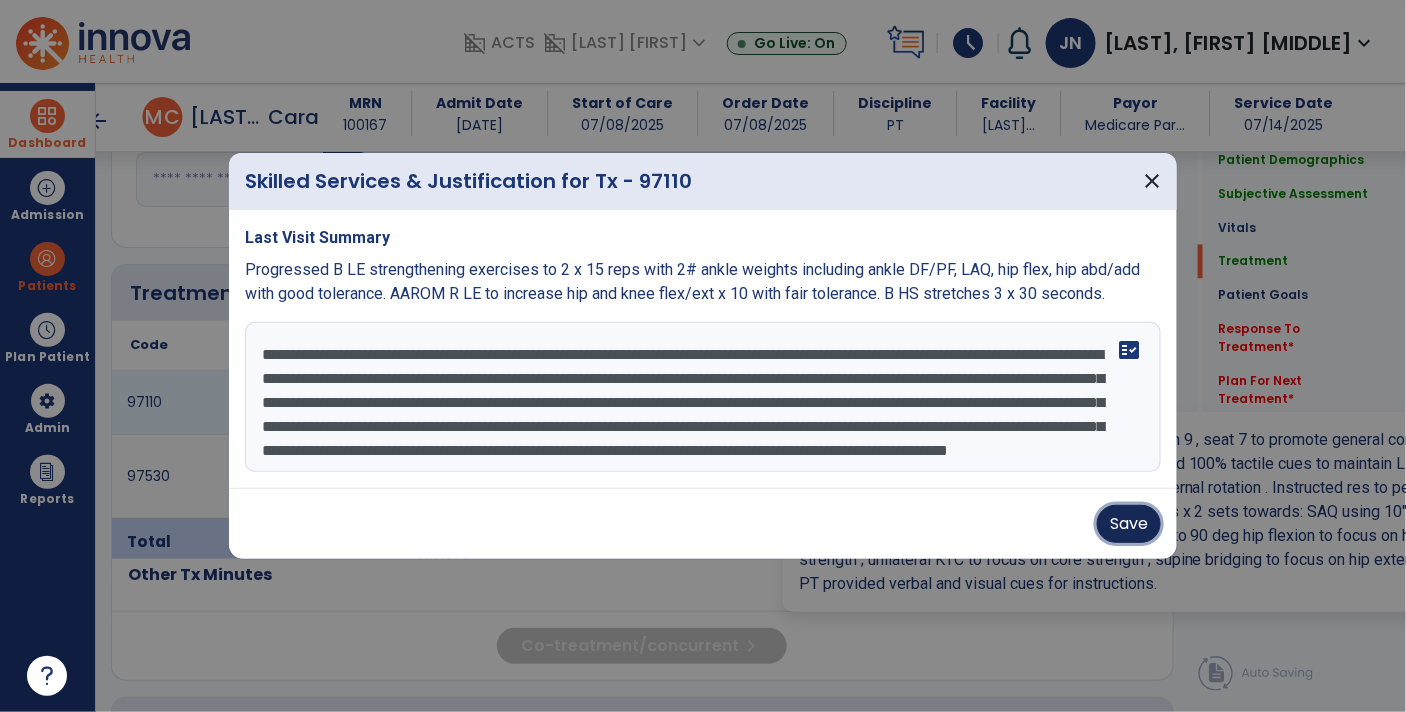 click on "Save" at bounding box center [1129, 524] 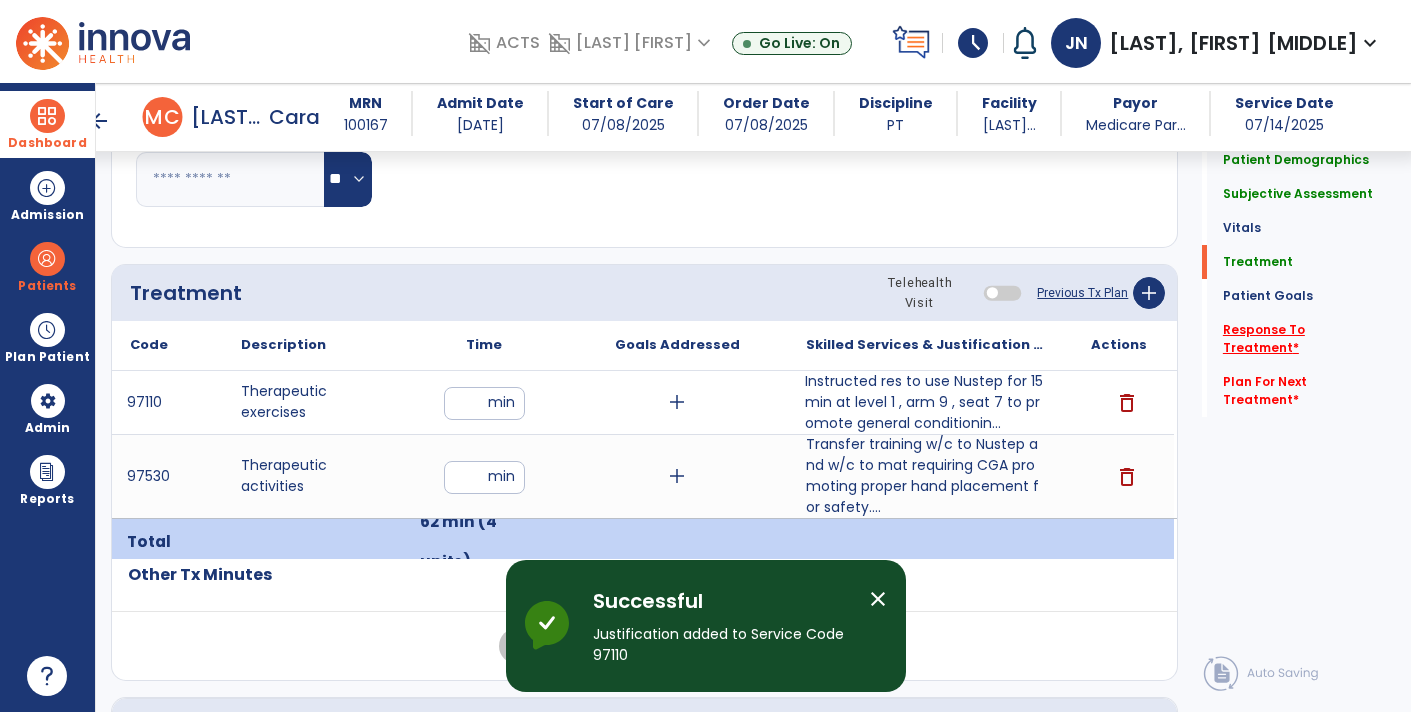 click on "Response To Treatment   *" 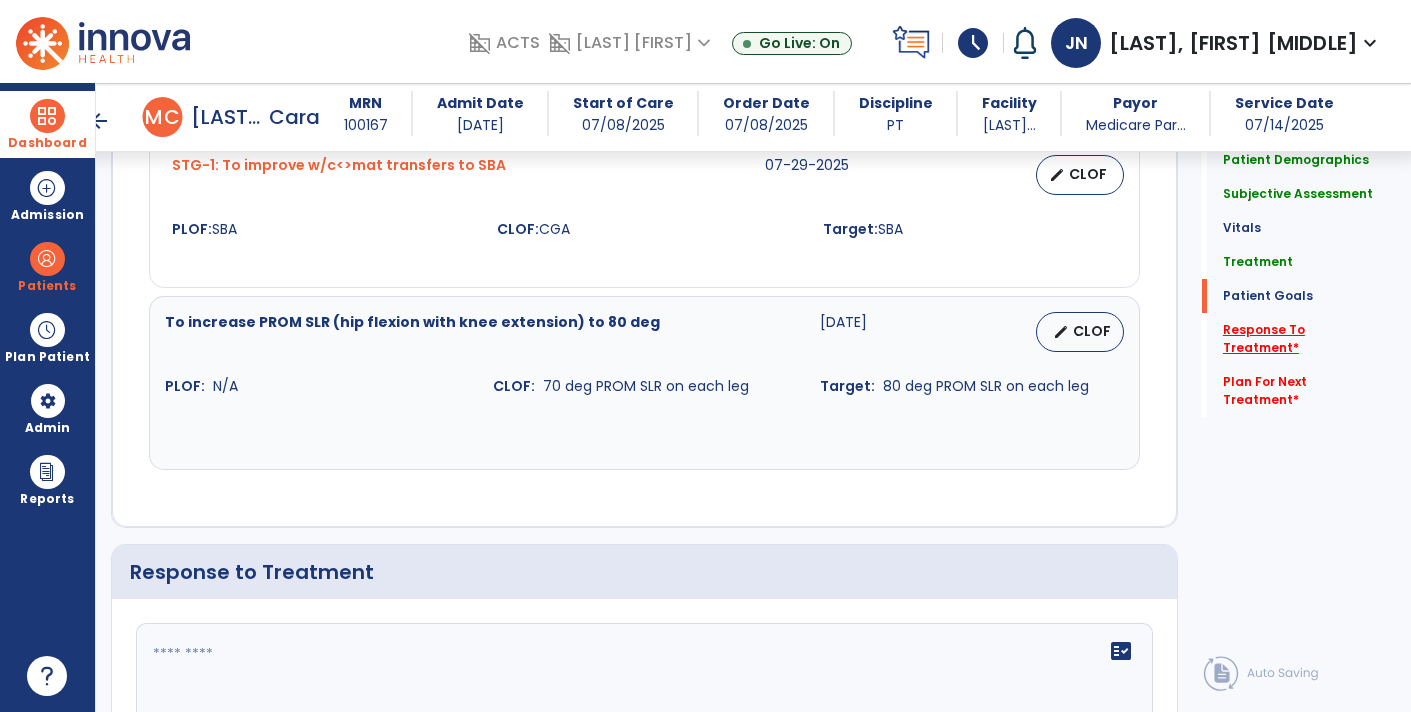 scroll, scrollTop: 2270, scrollLeft: 0, axis: vertical 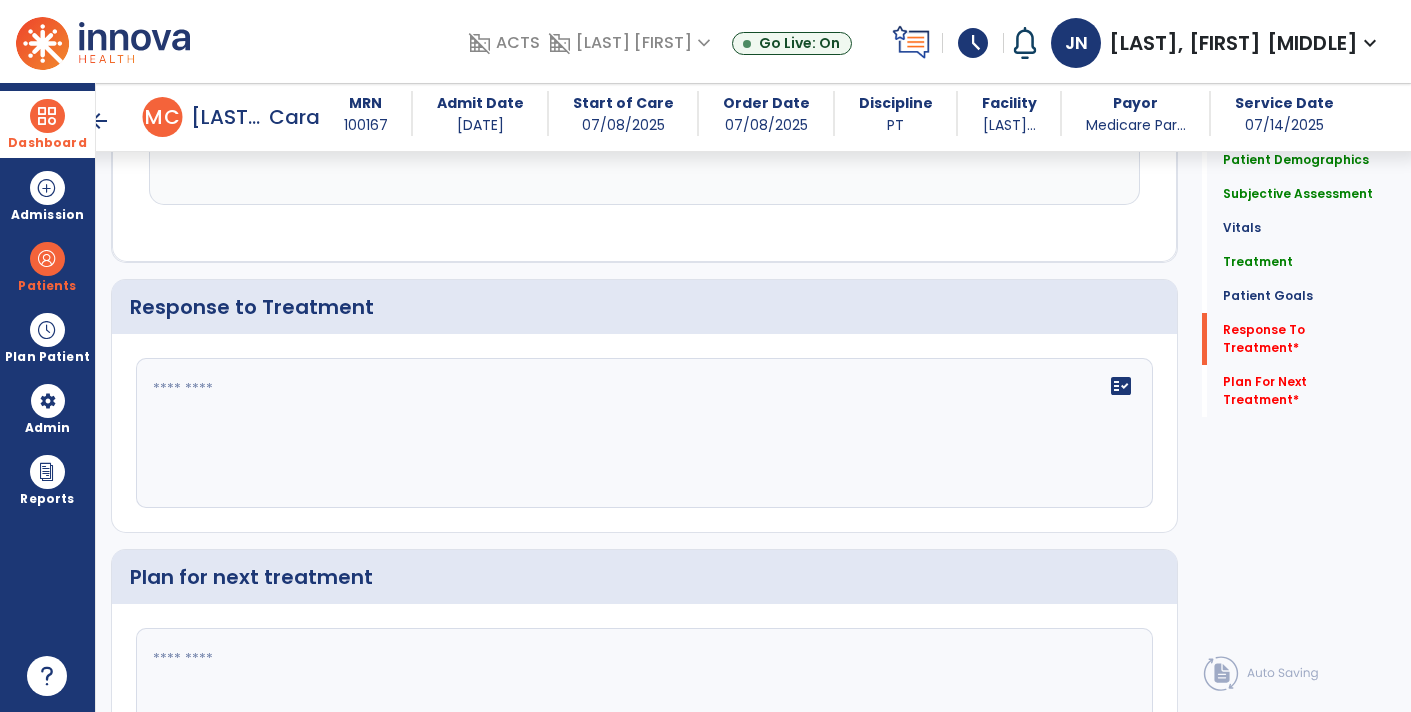 click on "fact_check" 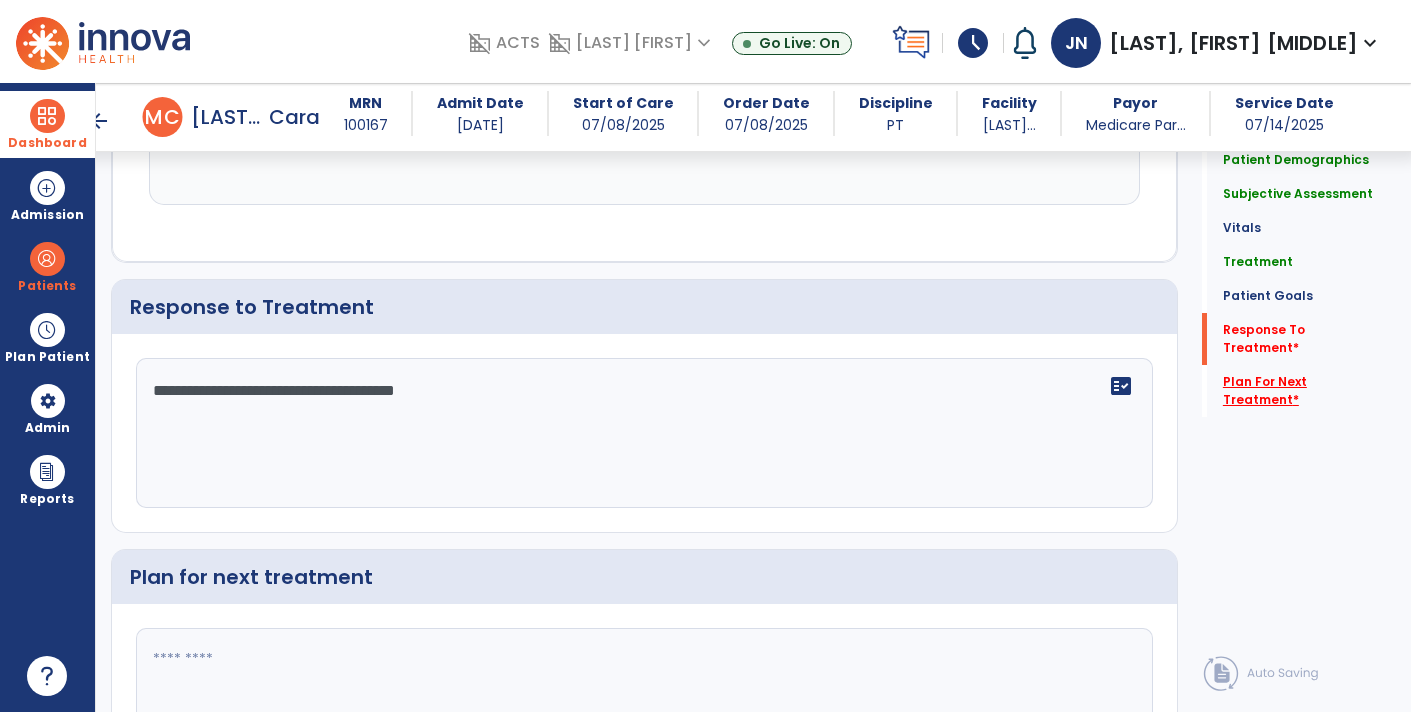 type on "**********" 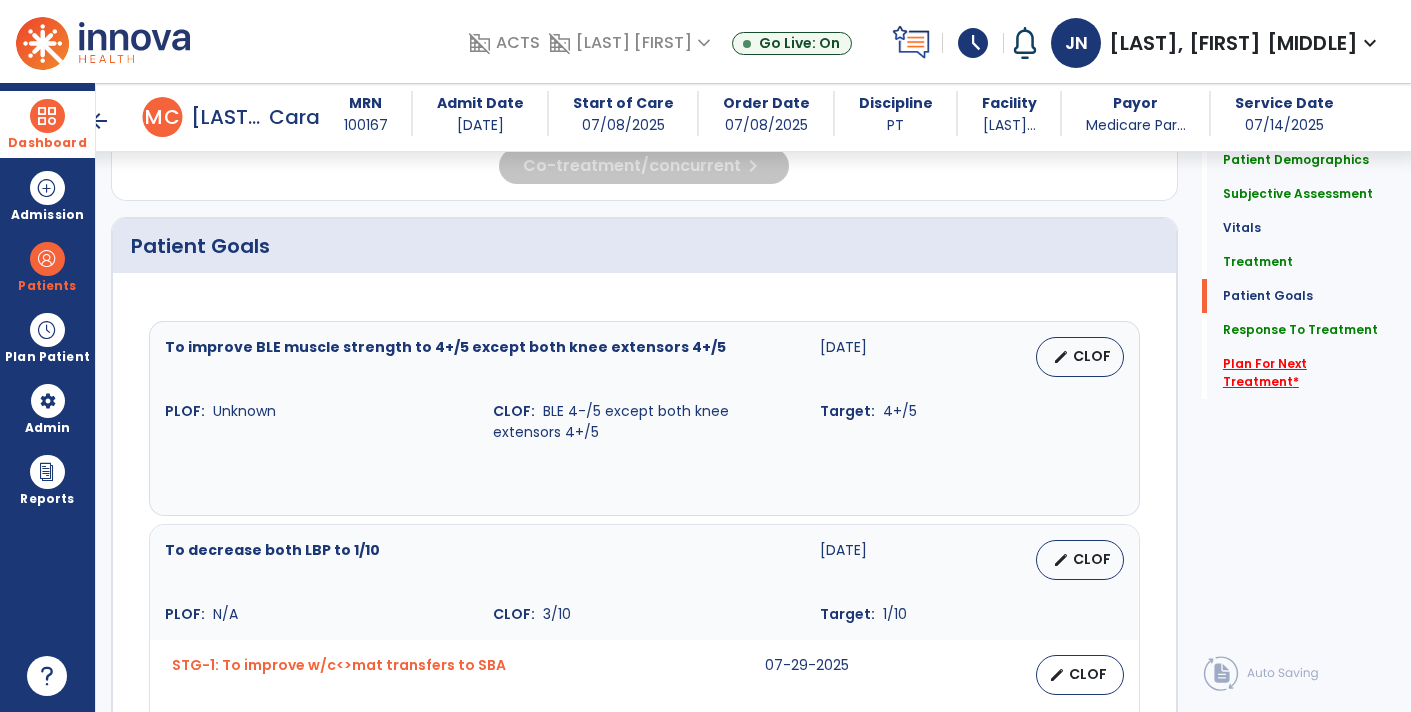 scroll, scrollTop: 1495, scrollLeft: 0, axis: vertical 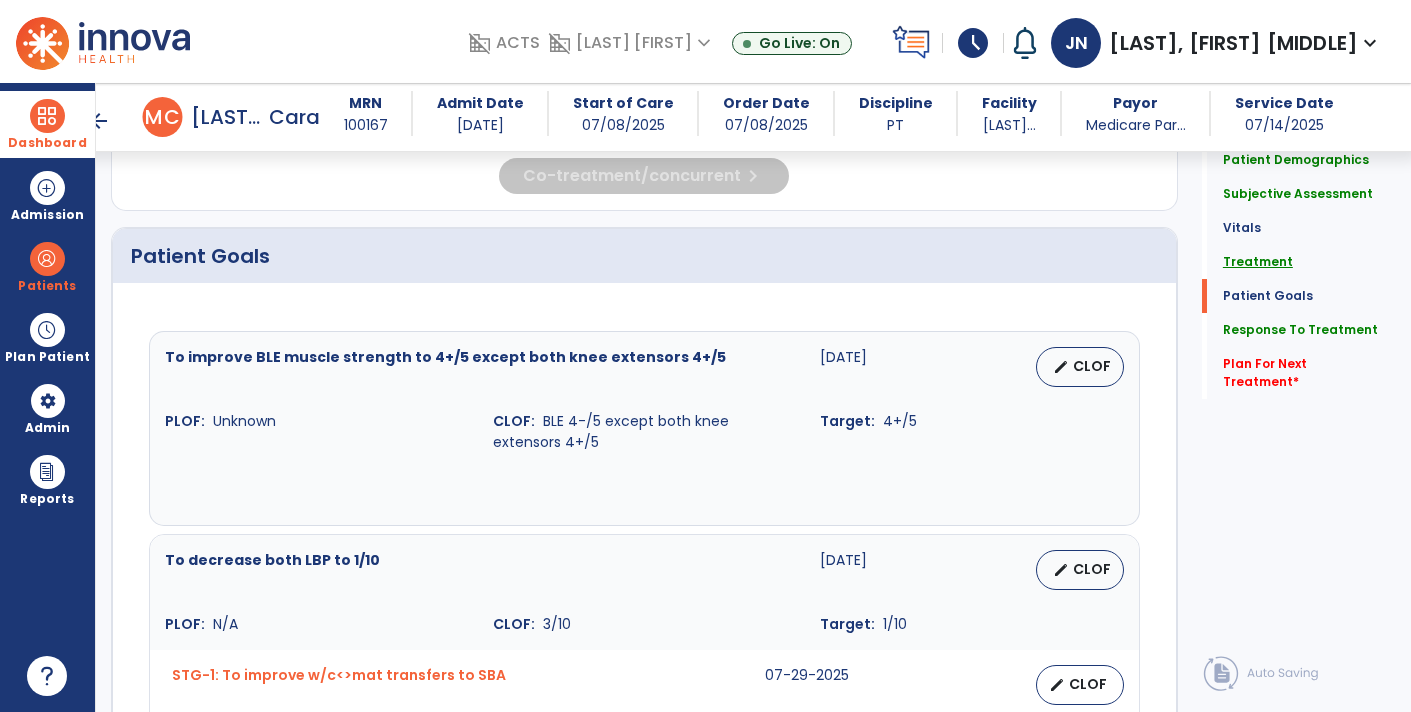 click on "Treatment" 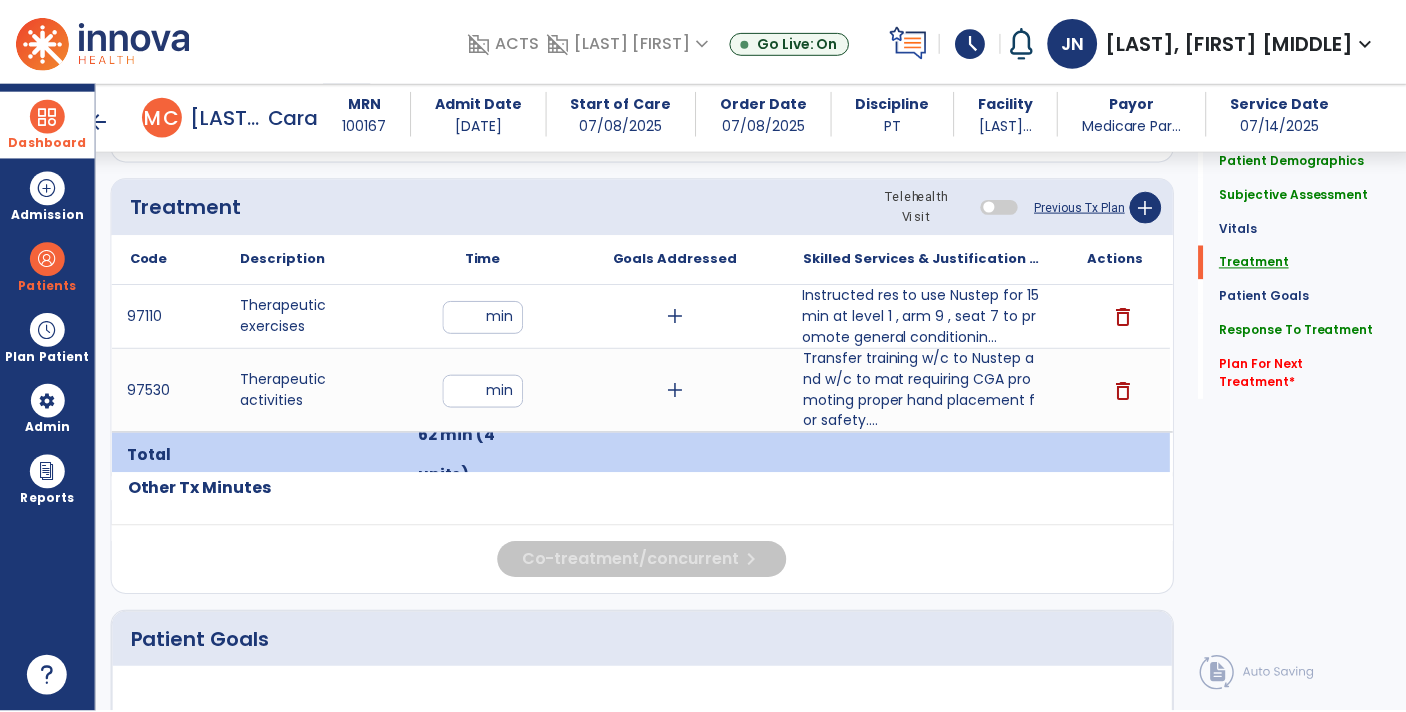 scroll, scrollTop: 1095, scrollLeft: 0, axis: vertical 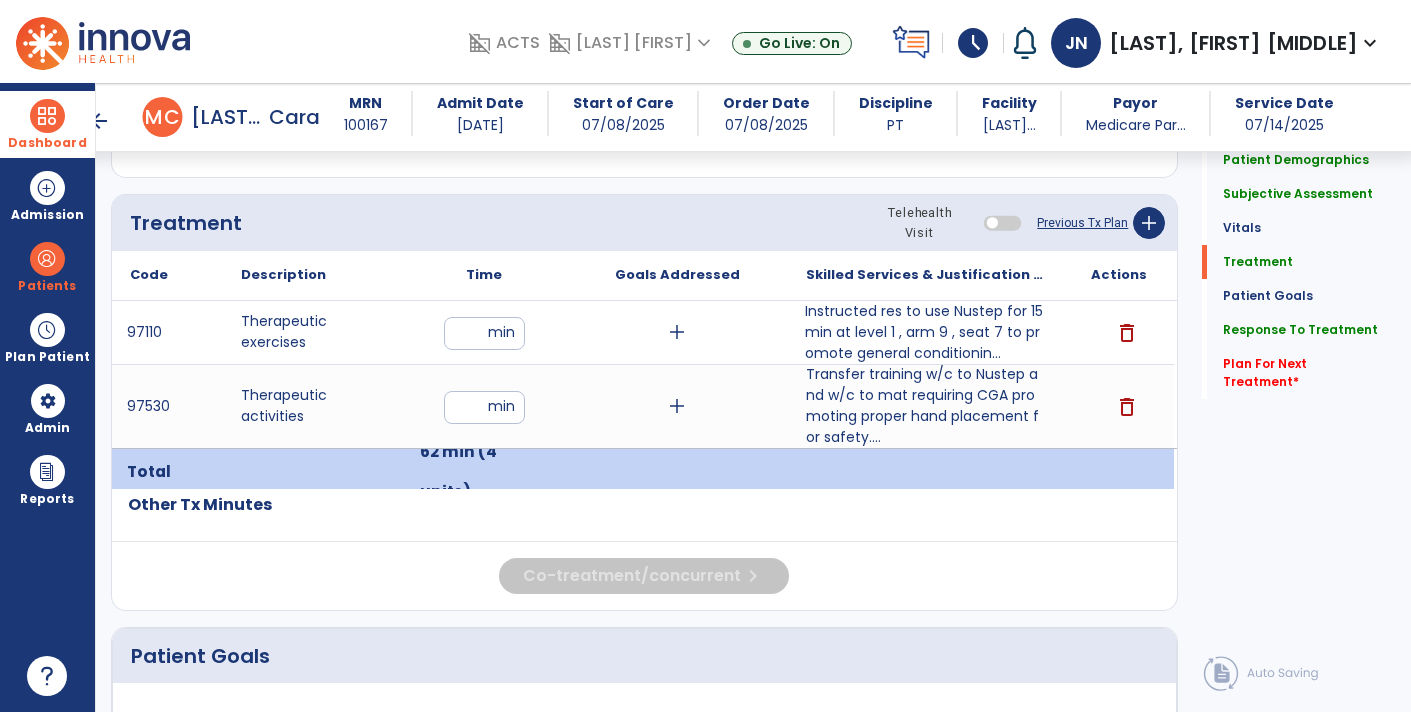 click on "Instructed res to use Nustep for 15 min at level 1 , arm  9 , seat  7 to promote general conditionin..." at bounding box center (926, 332) 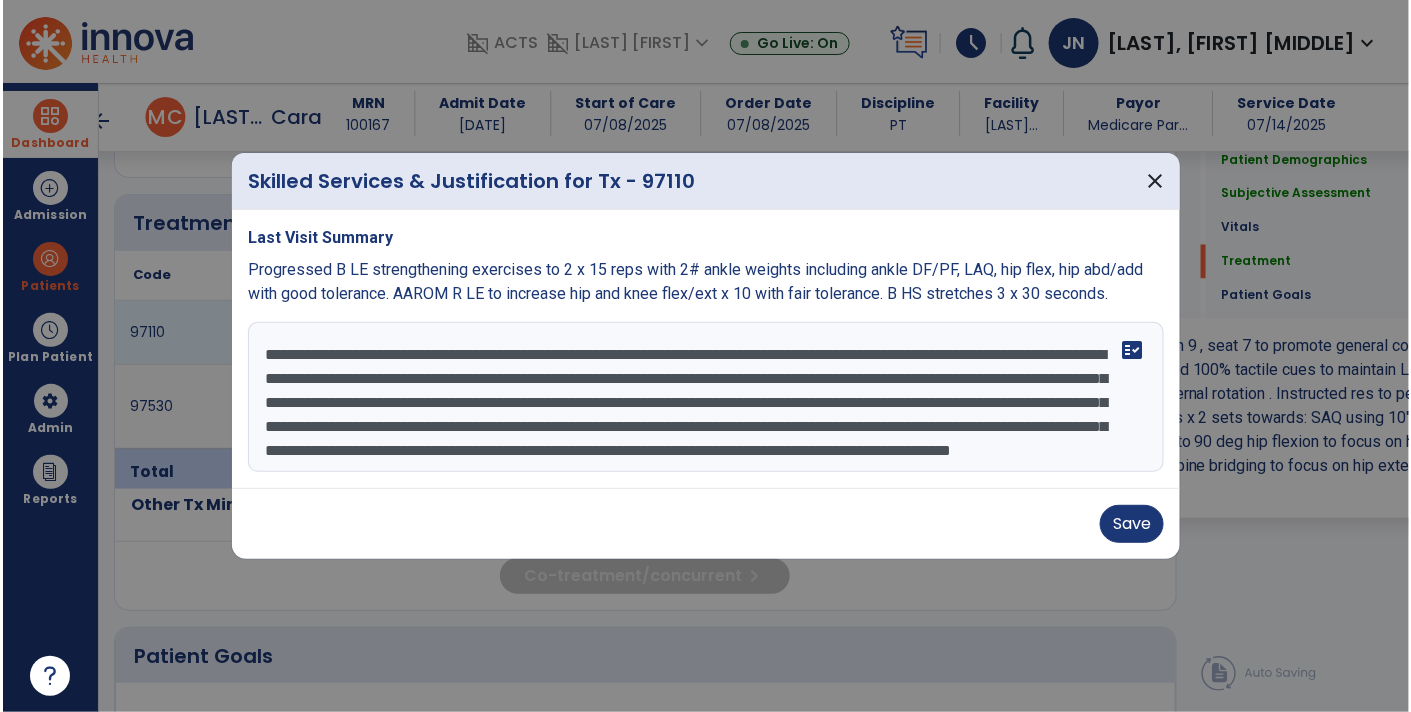 scroll, scrollTop: 1095, scrollLeft: 0, axis: vertical 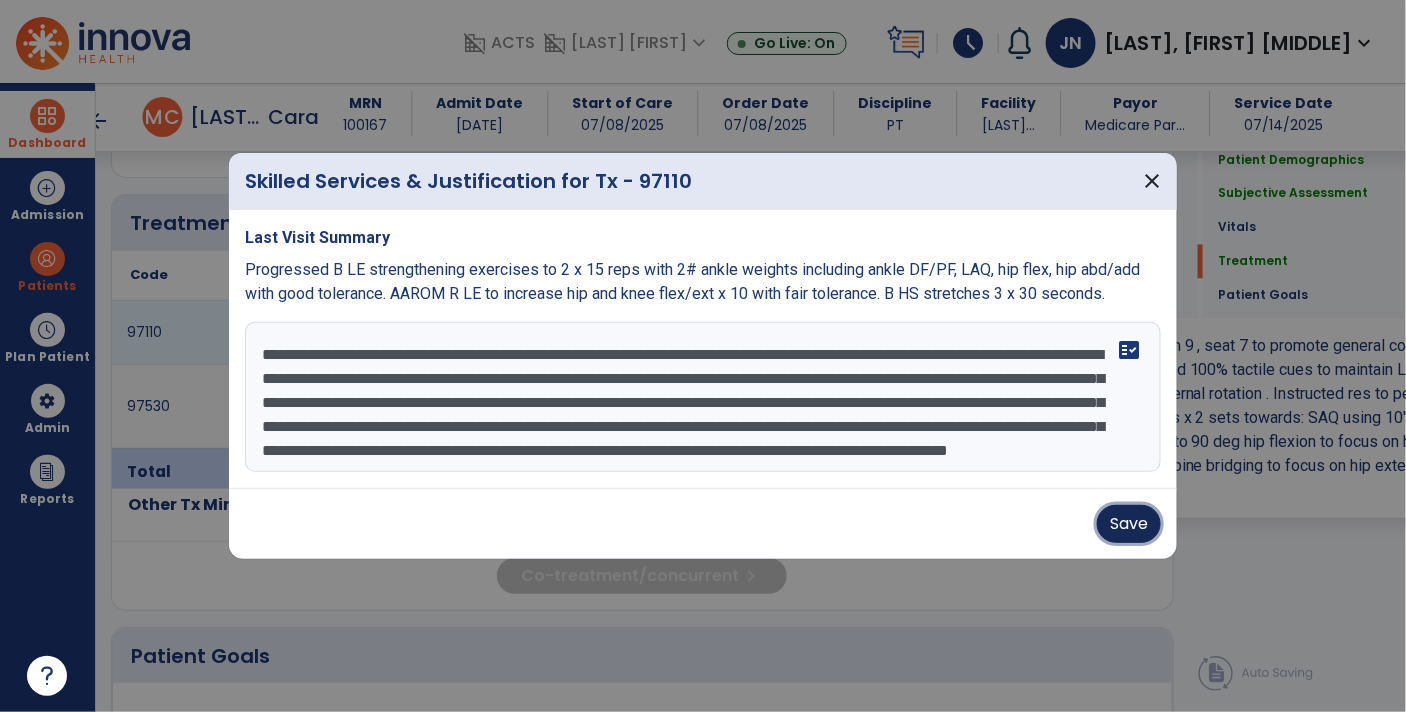 click on "Save" at bounding box center (1129, 524) 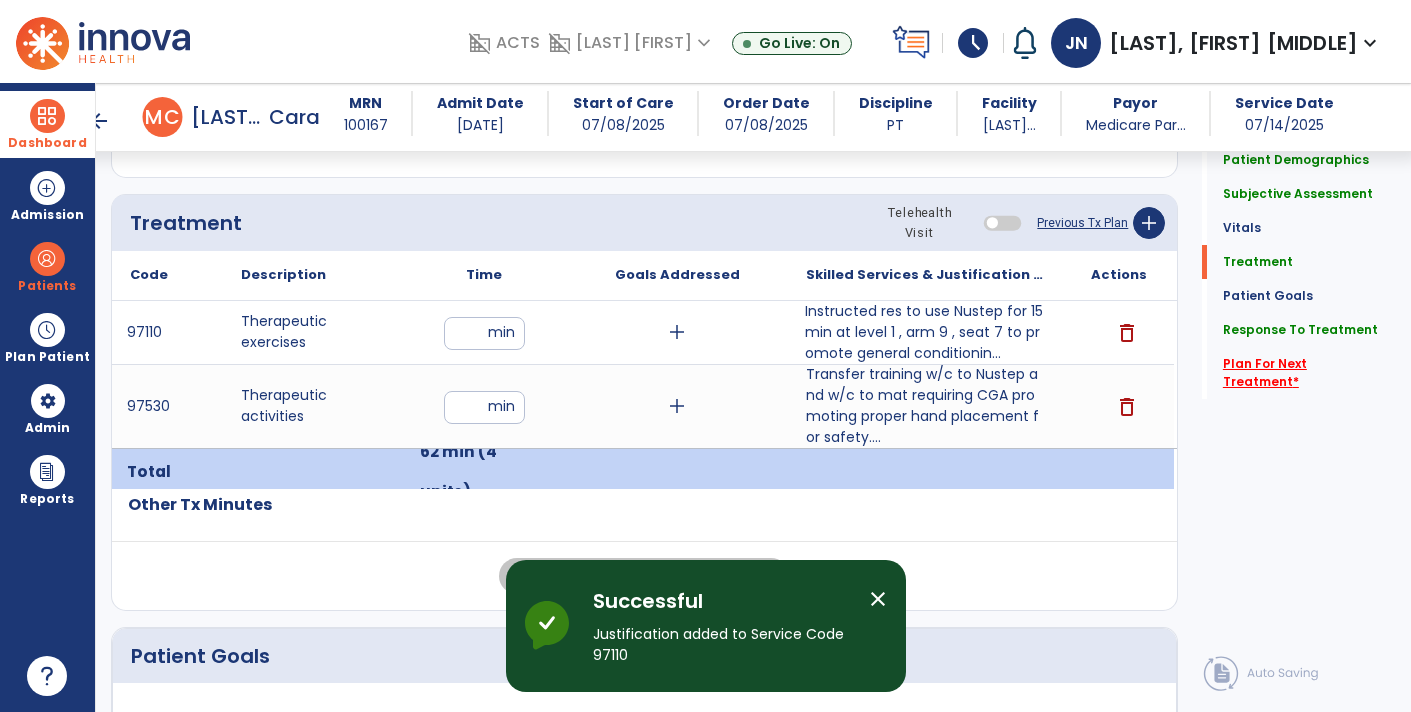 click on "Plan For Next Treatment   *" 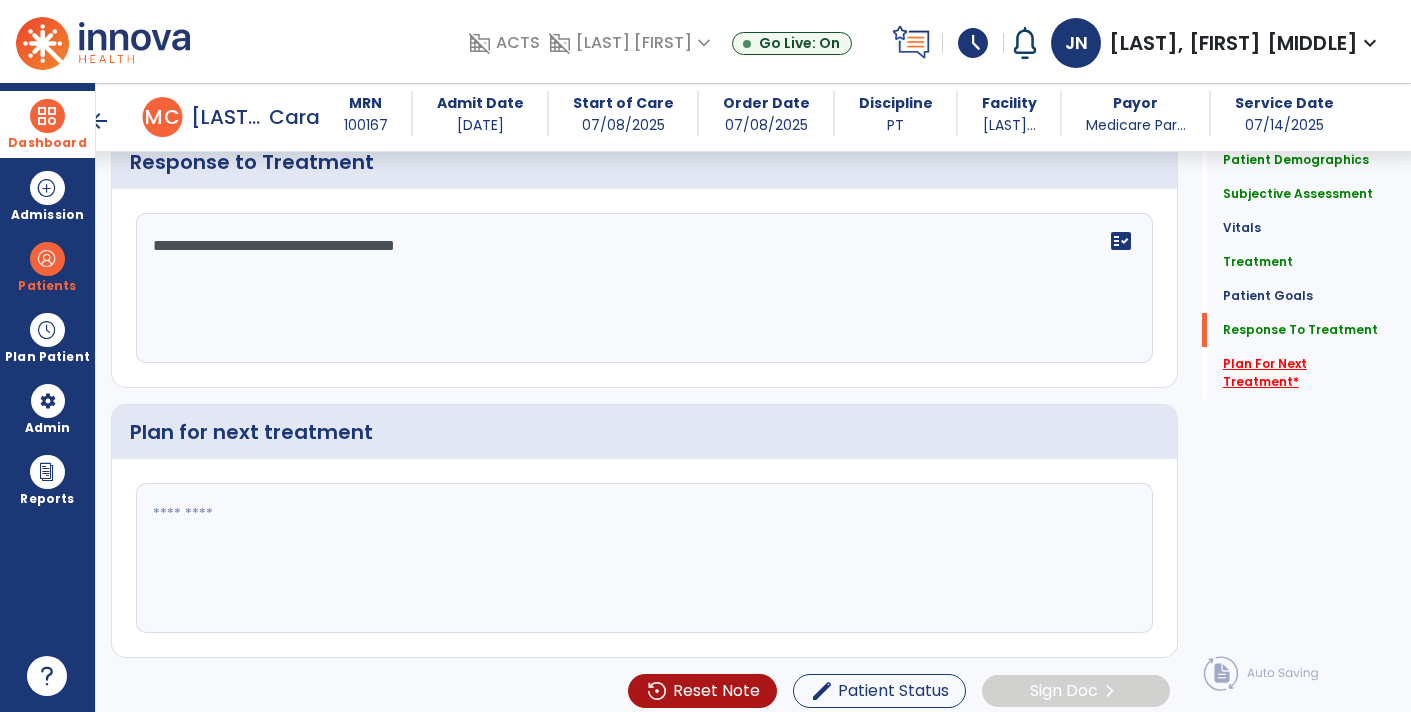 scroll, scrollTop: 2417, scrollLeft: 0, axis: vertical 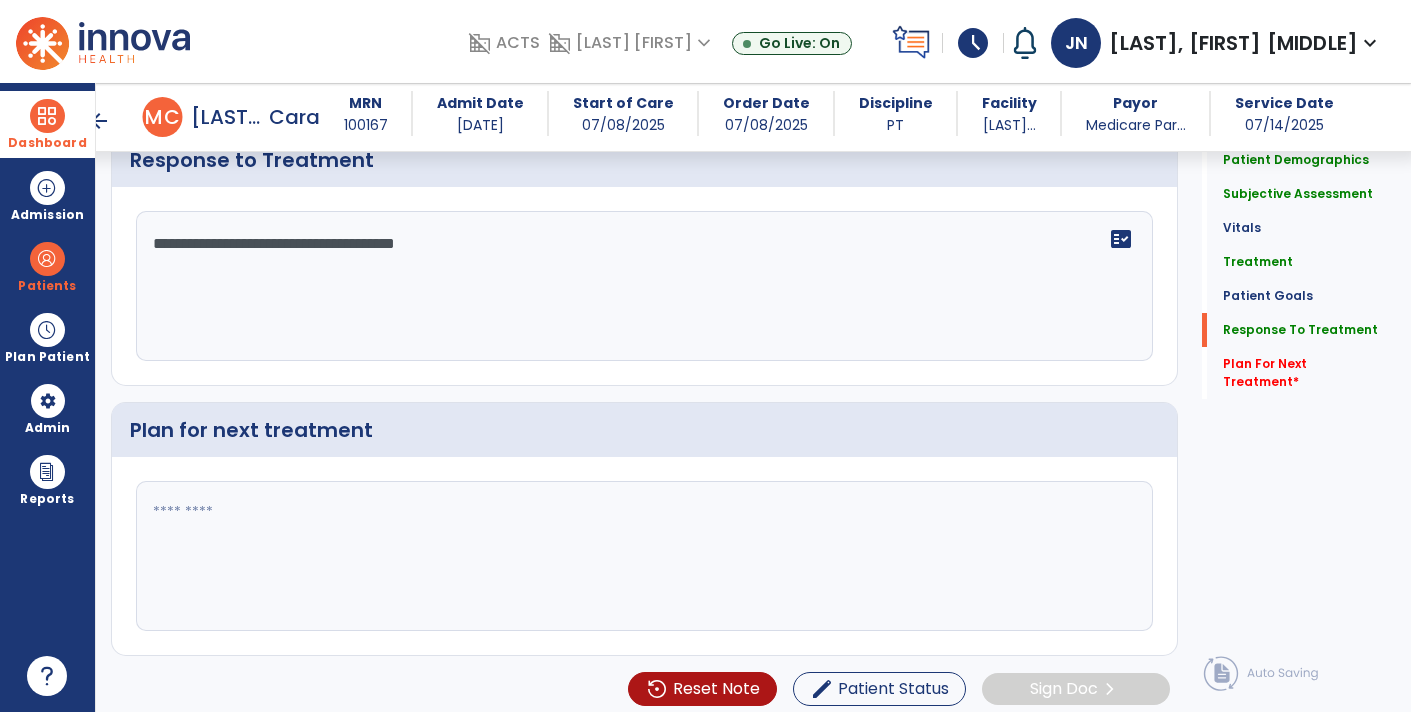 click 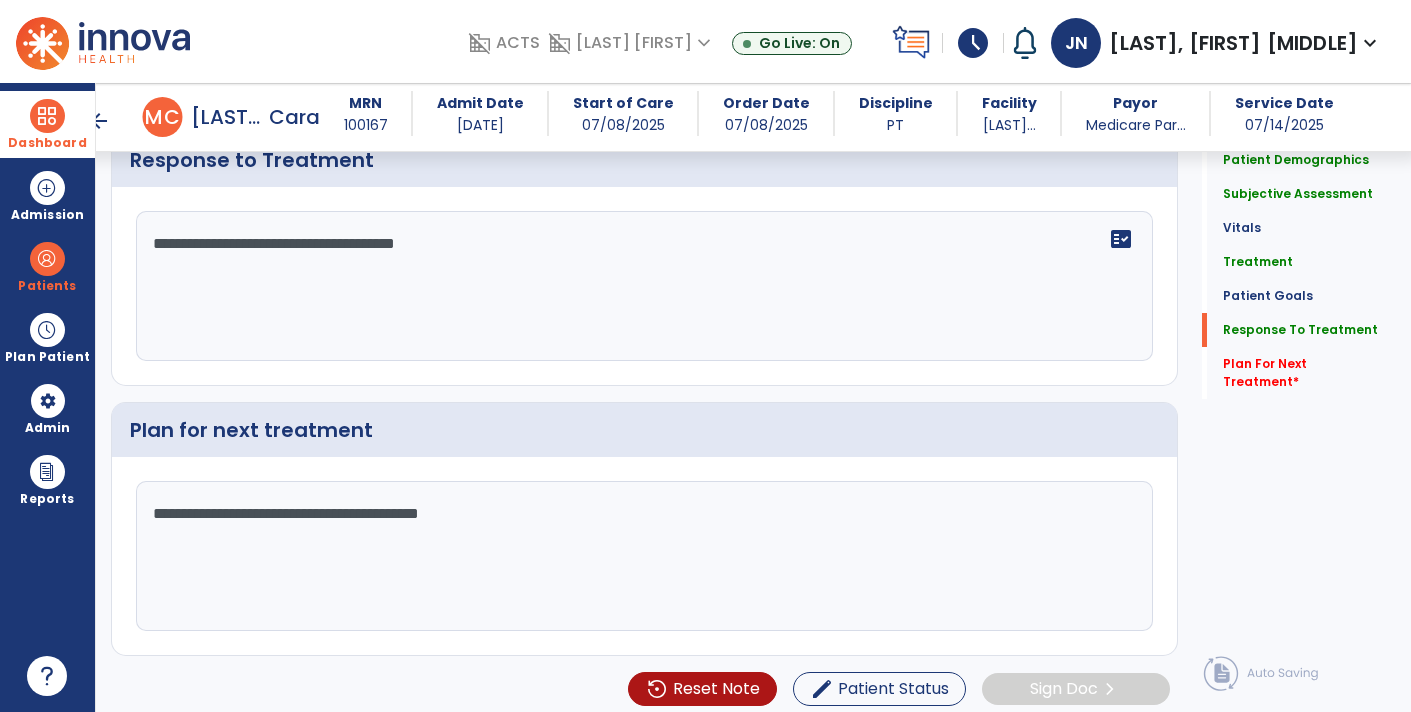 click on "**********" 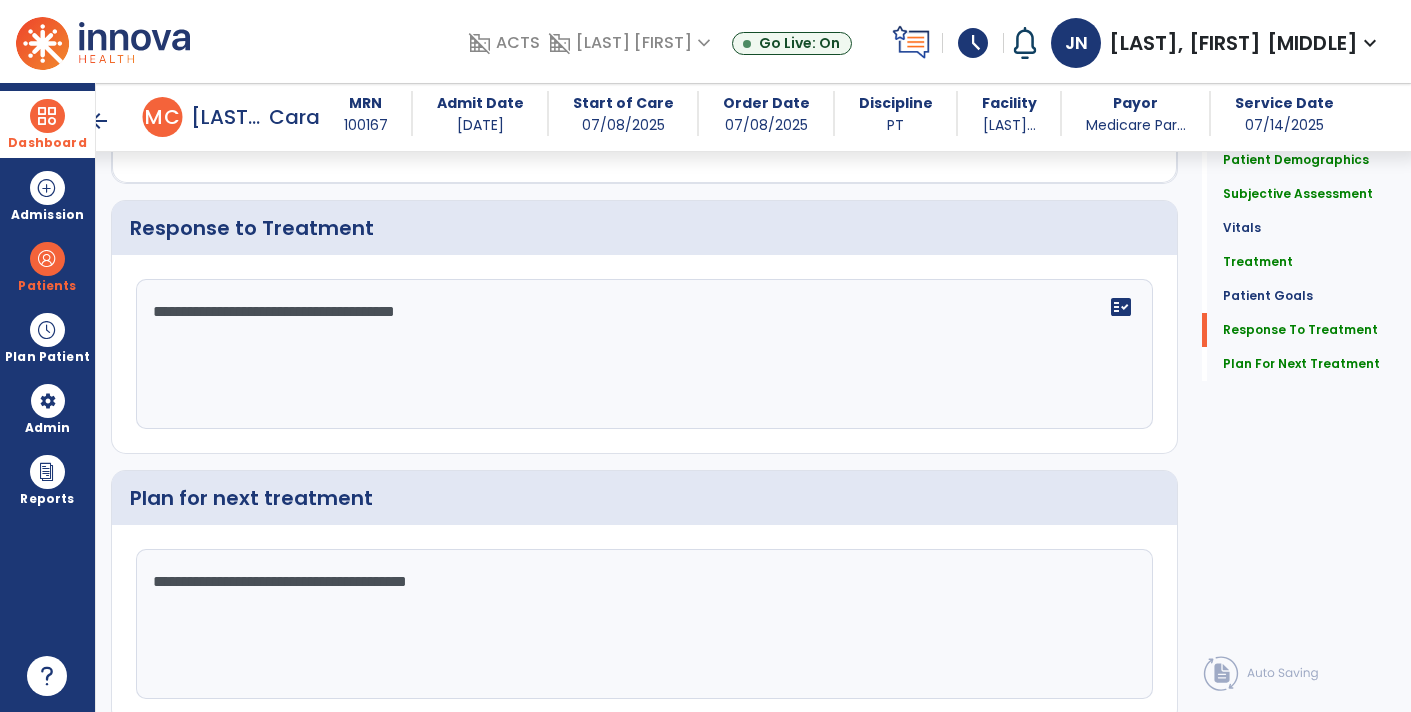 scroll, scrollTop: 2417, scrollLeft: 0, axis: vertical 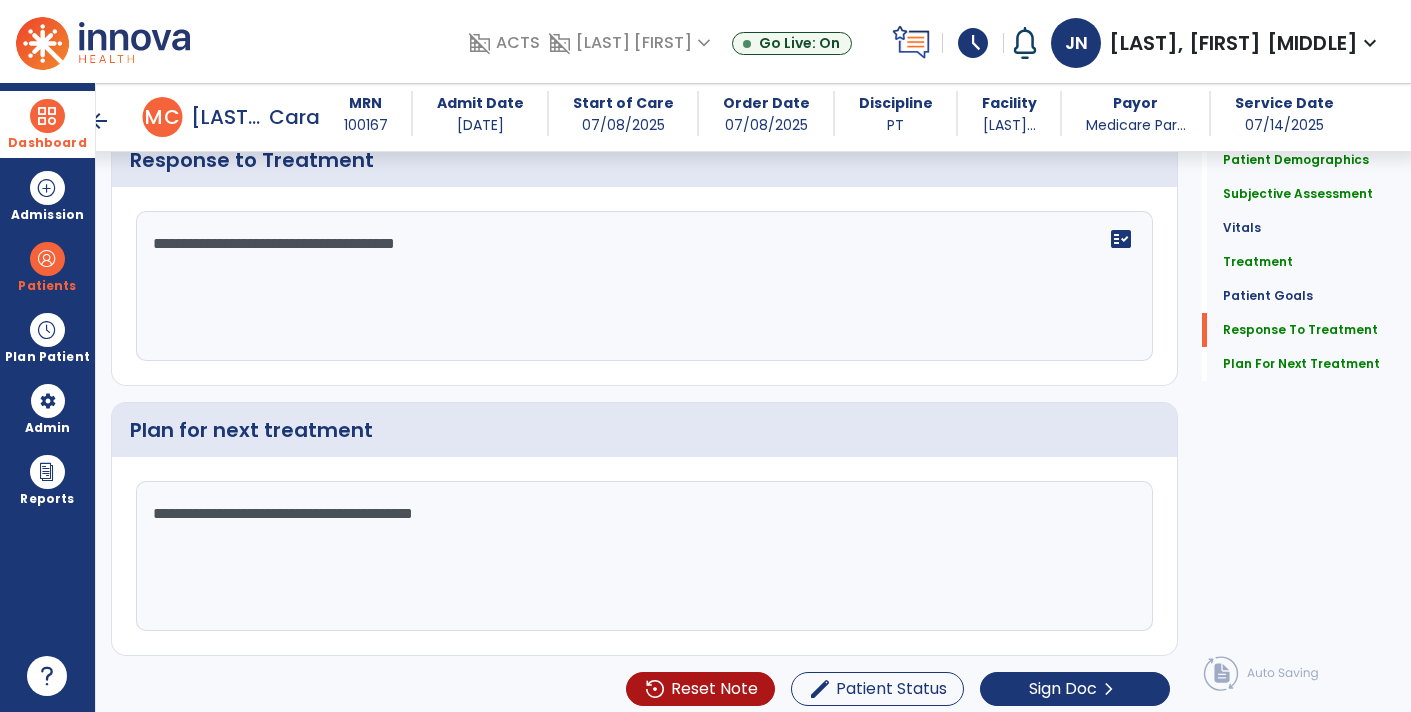 click on "**********" 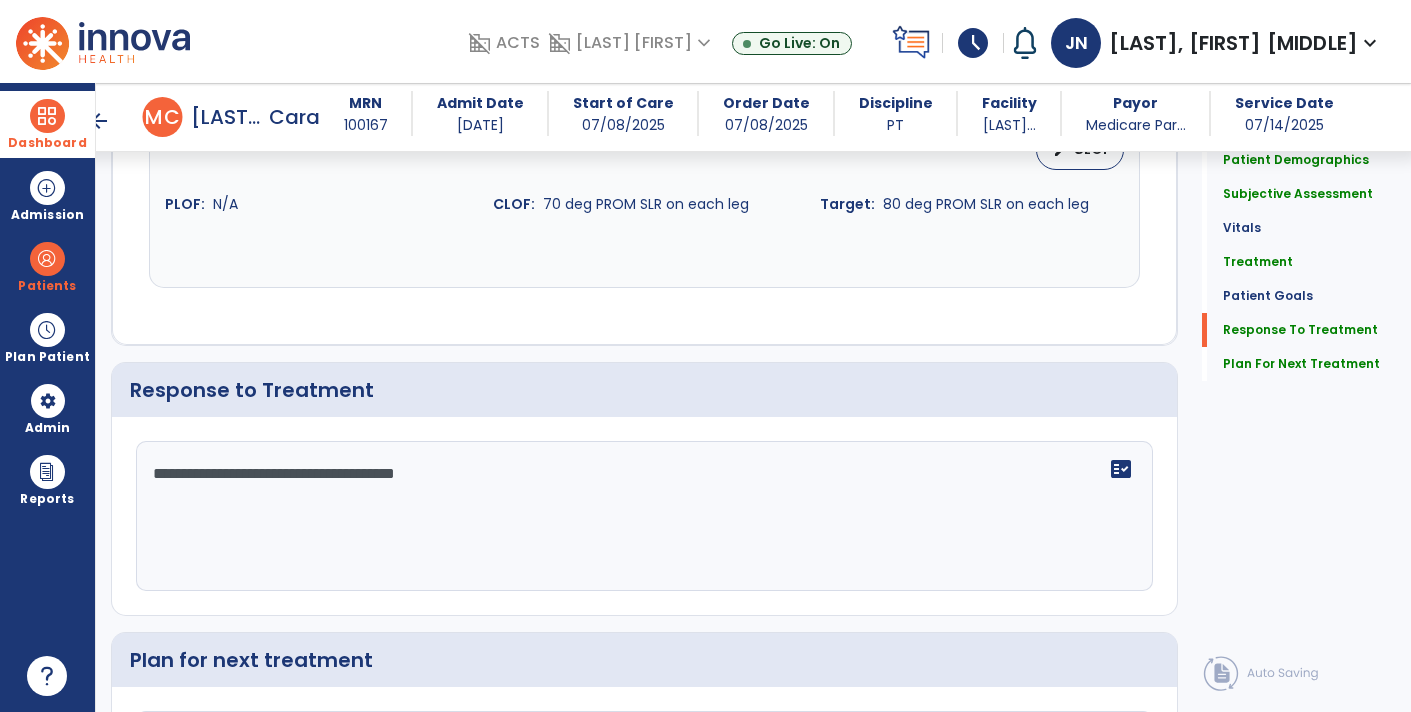 scroll, scrollTop: 2417, scrollLeft: 0, axis: vertical 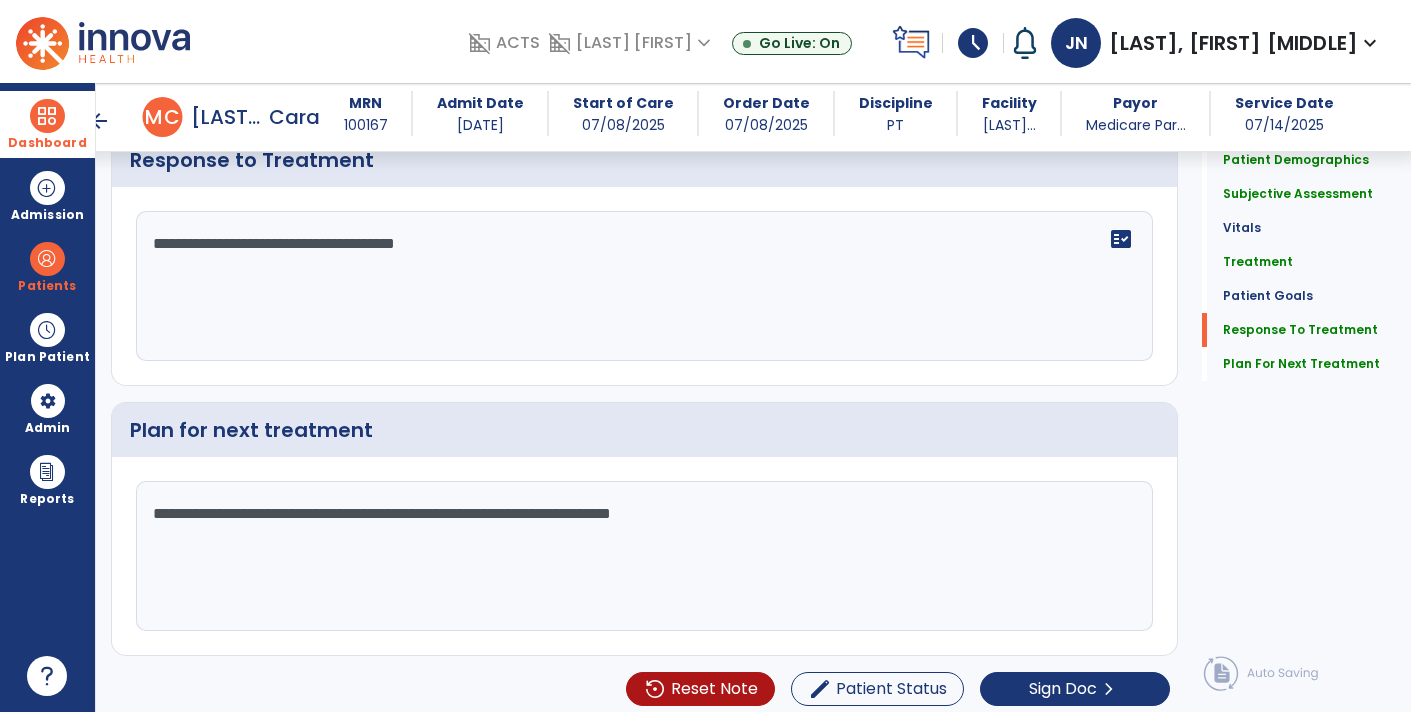 click on "**********" 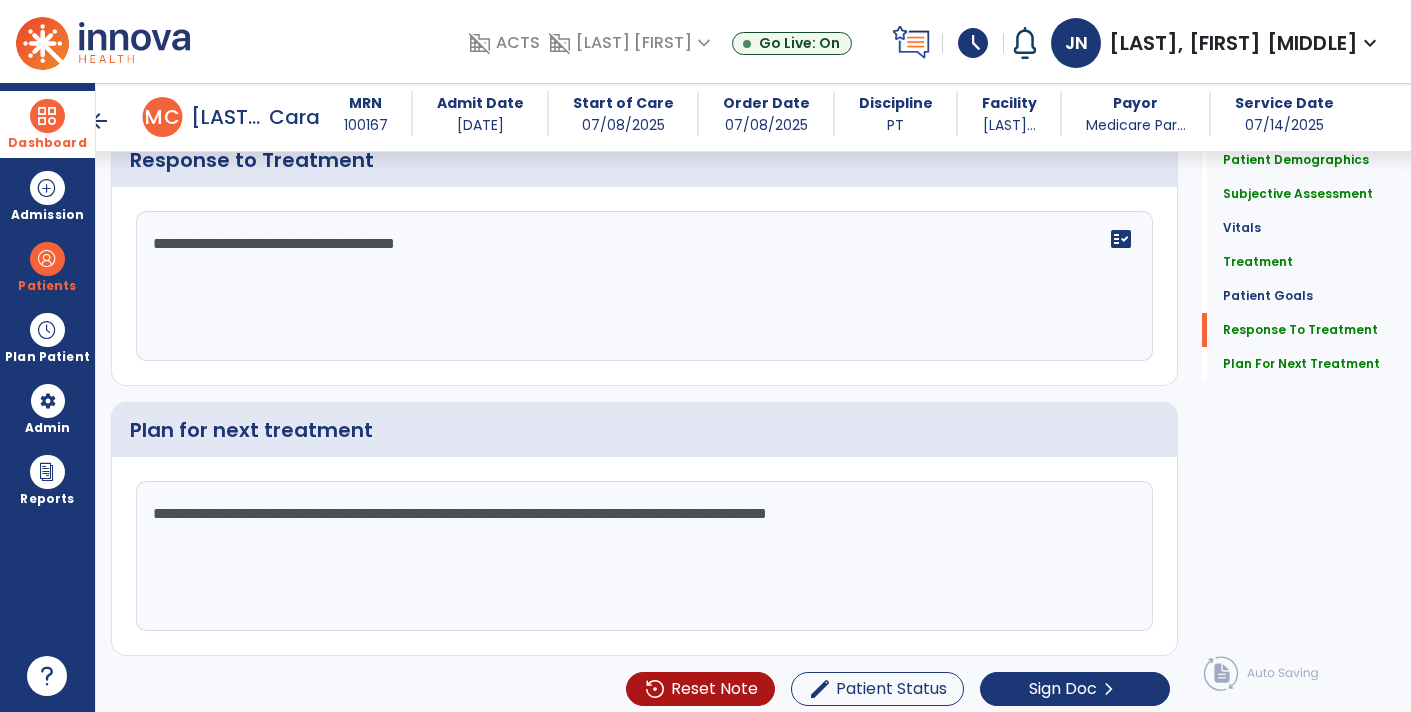 click on "**********" 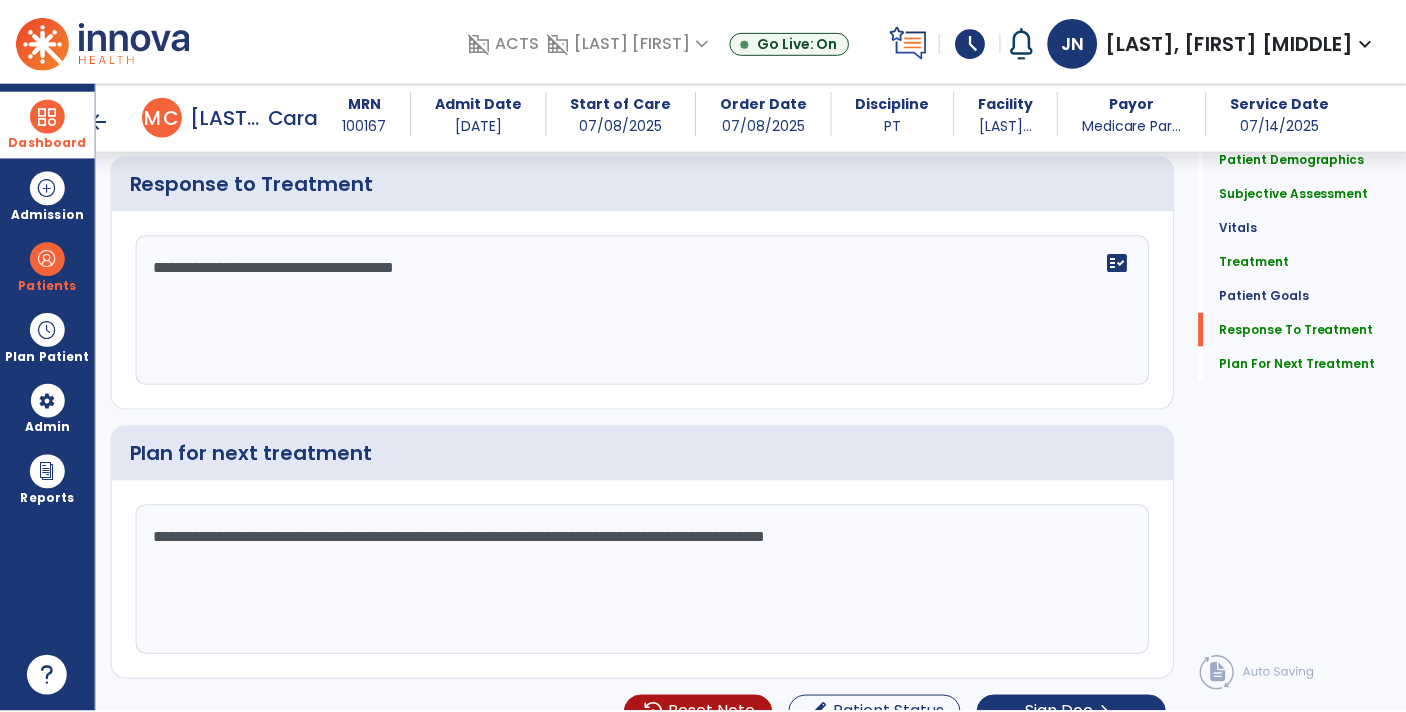 scroll, scrollTop: 2417, scrollLeft: 0, axis: vertical 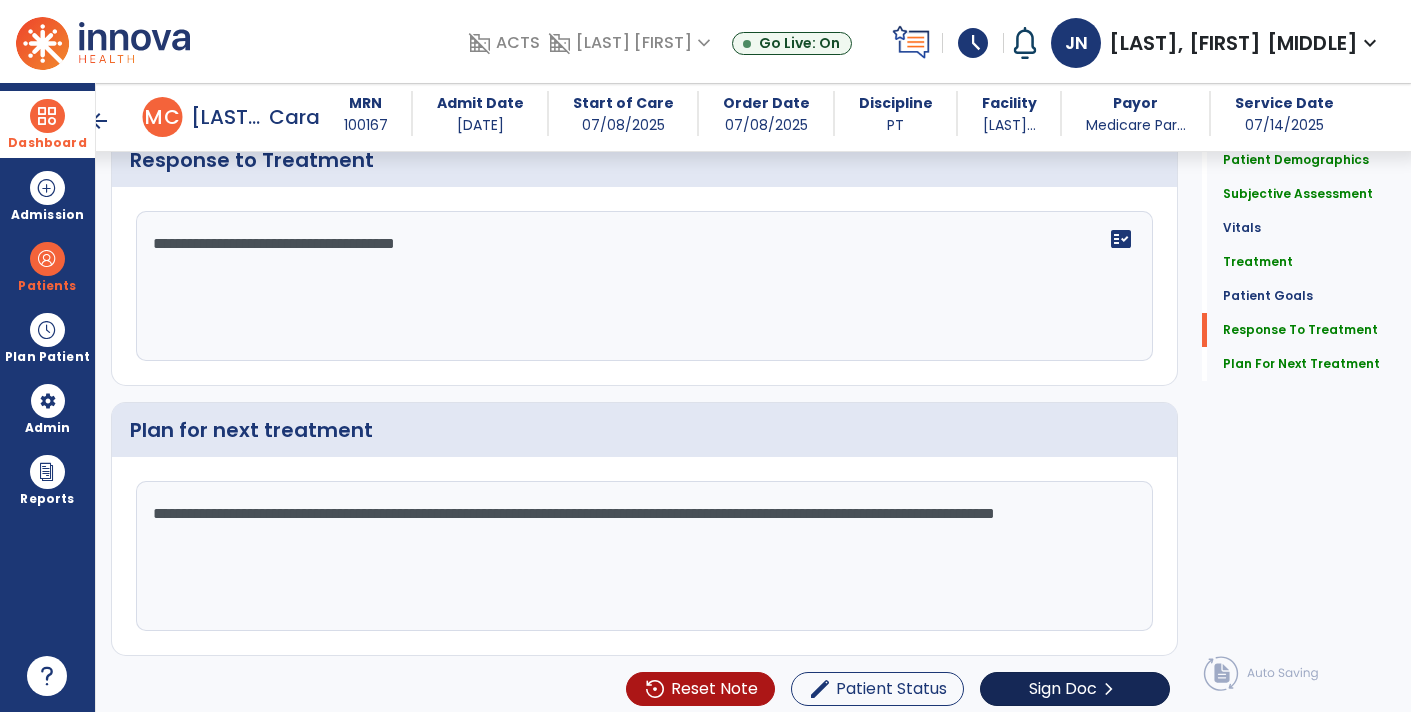 type on "**********" 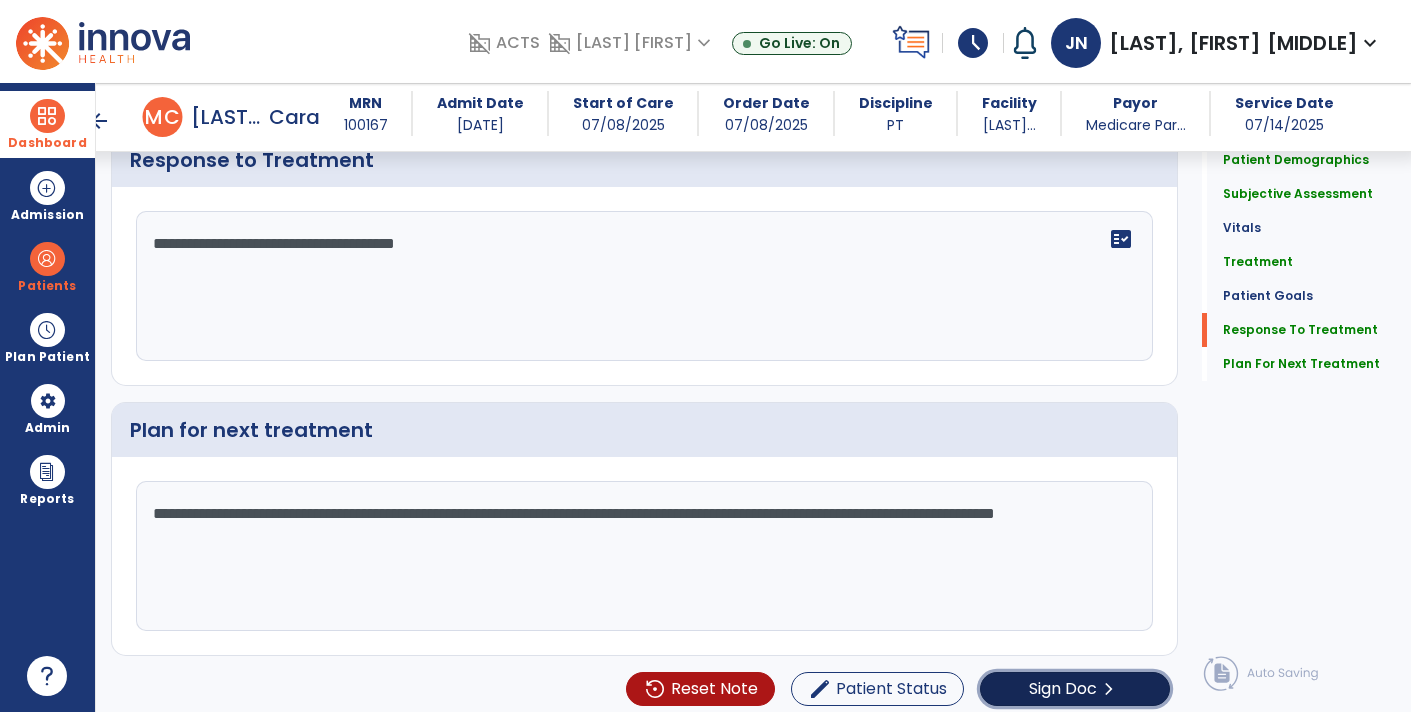click on "Sign Doc" 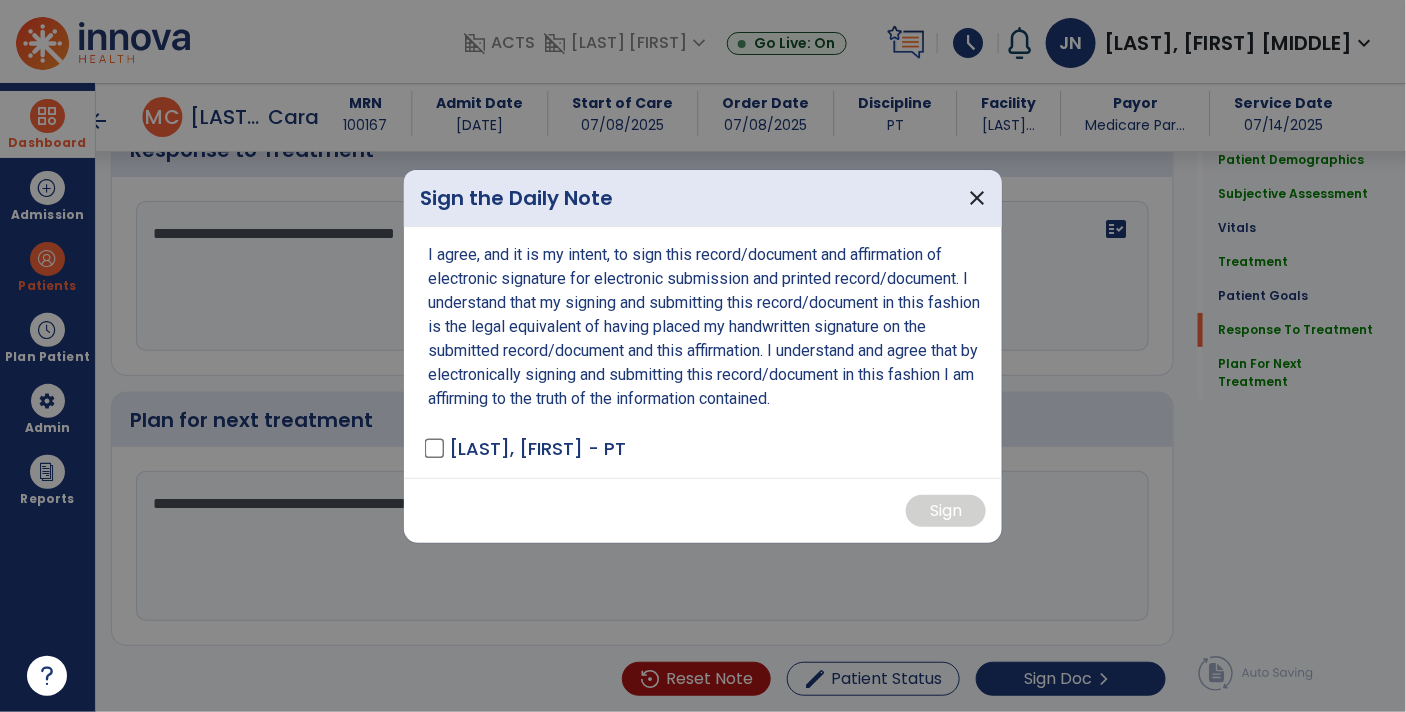 click on "I agree, and it is my intent, to sign this record/document and affirmation of electronic signature for electronic submission and printed record/document. I understand that my signing and submitting this record/document in this fashion is the legal equivalent of having placed my handwritten signature on the submitted record/document and this affirmation. I understand and agree that by electronically signing and submitting this record/document in this fashion I am affirming to the truth of the information contained. [LAST], [FIRST] - PT" at bounding box center [703, 352] 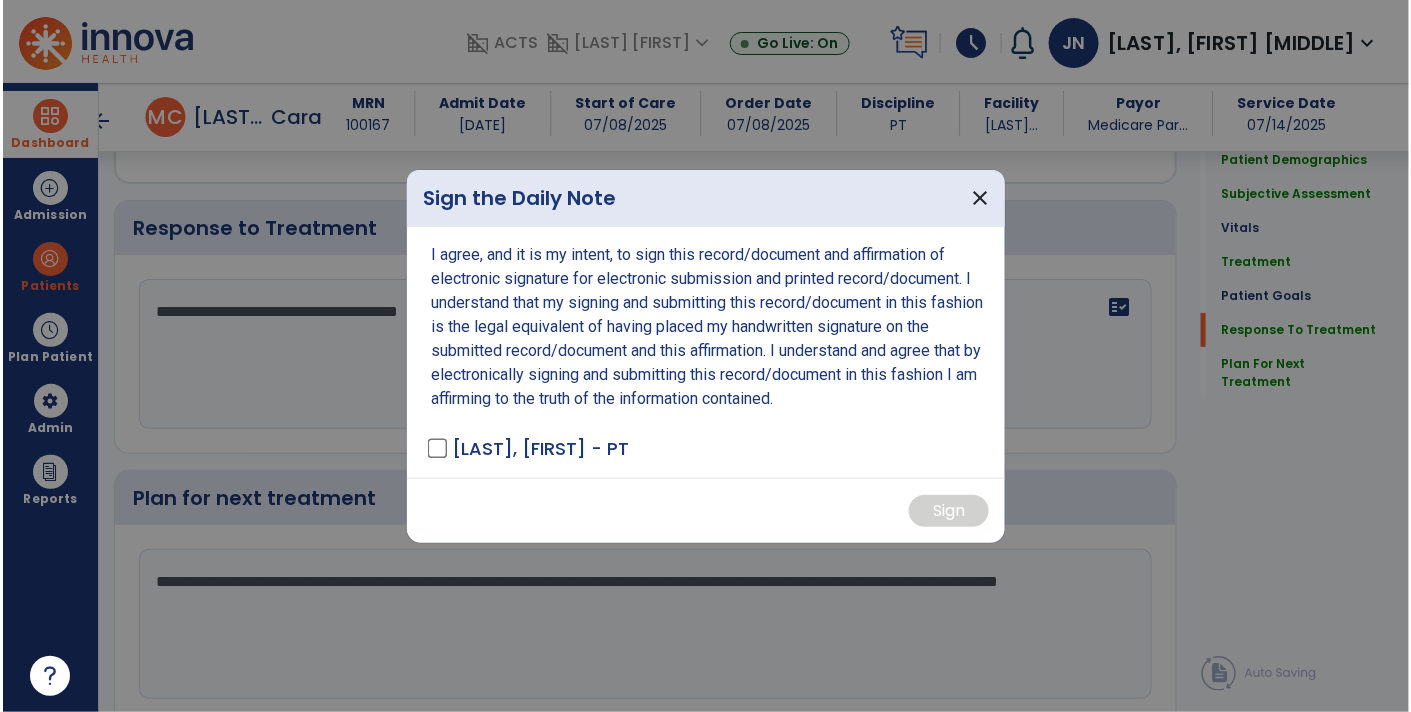 scroll, scrollTop: 2417, scrollLeft: 0, axis: vertical 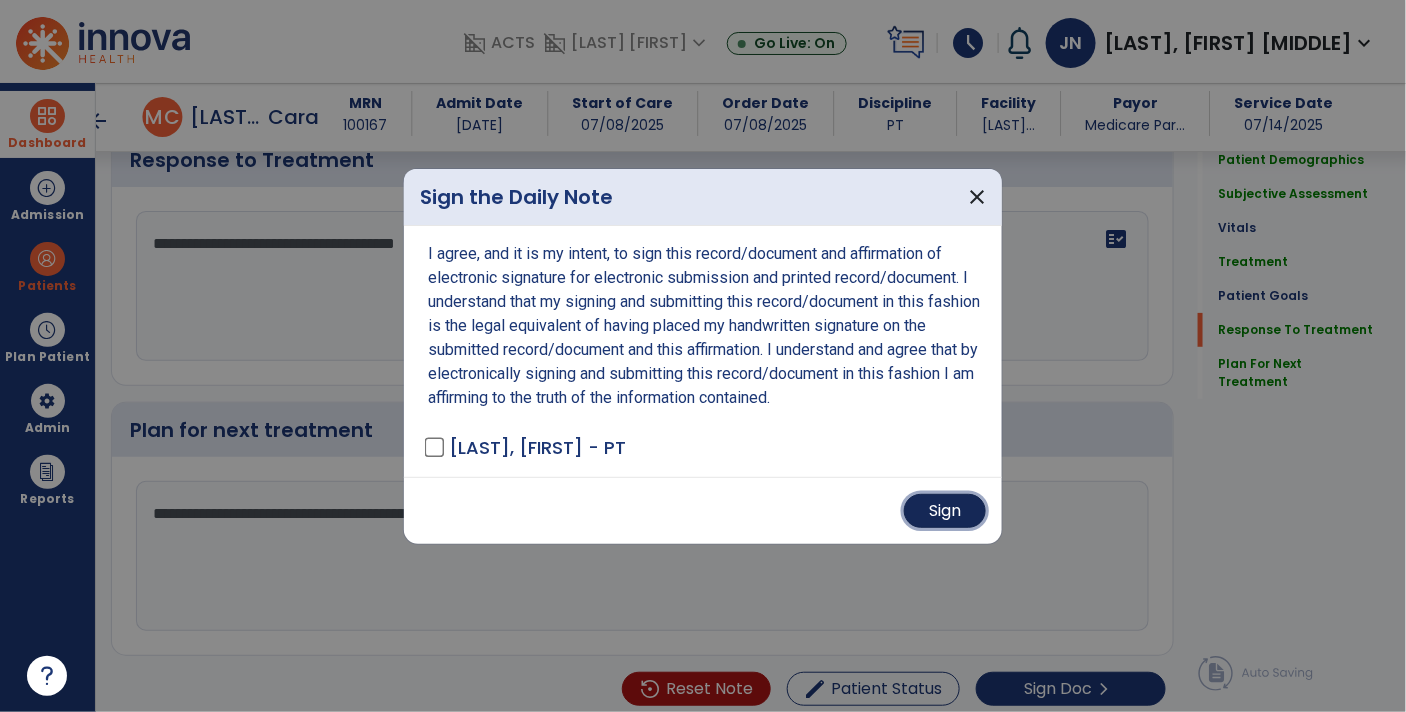 click on "Sign" at bounding box center [945, 511] 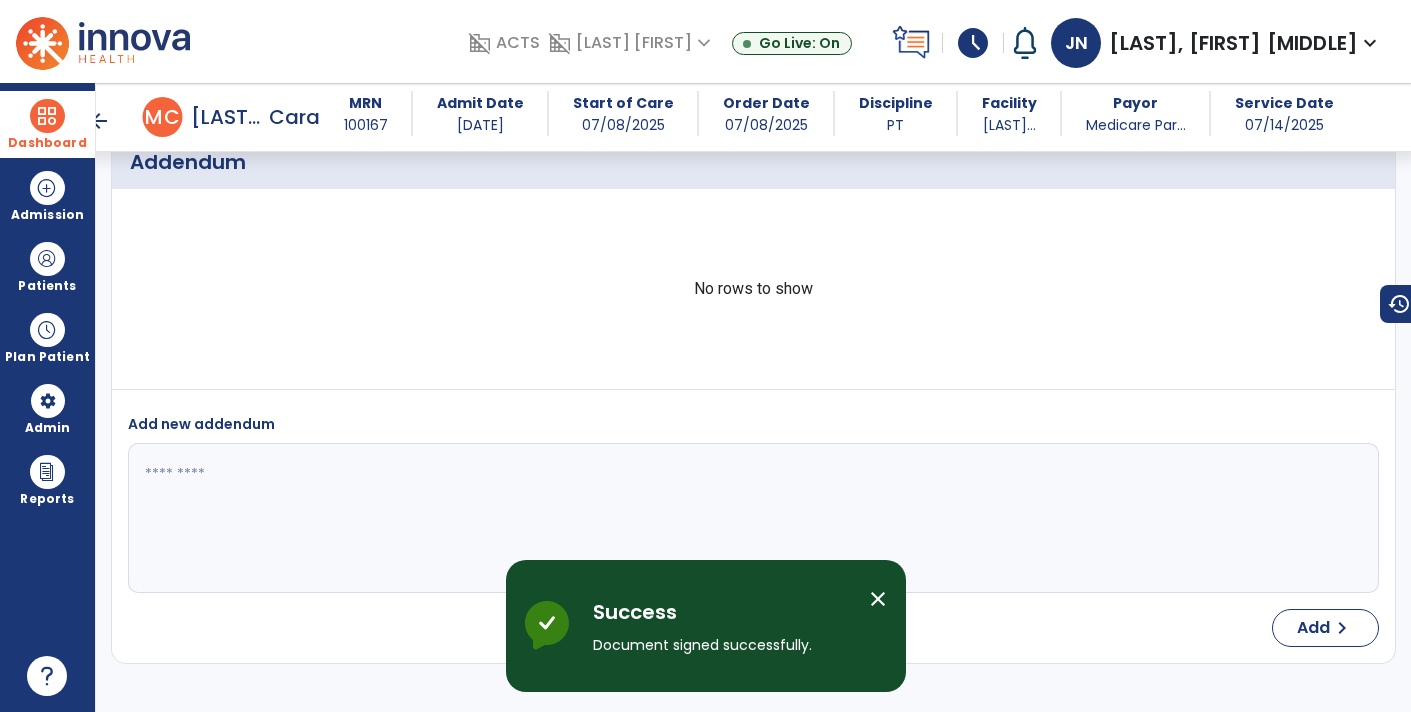 scroll, scrollTop: 3467, scrollLeft: 0, axis: vertical 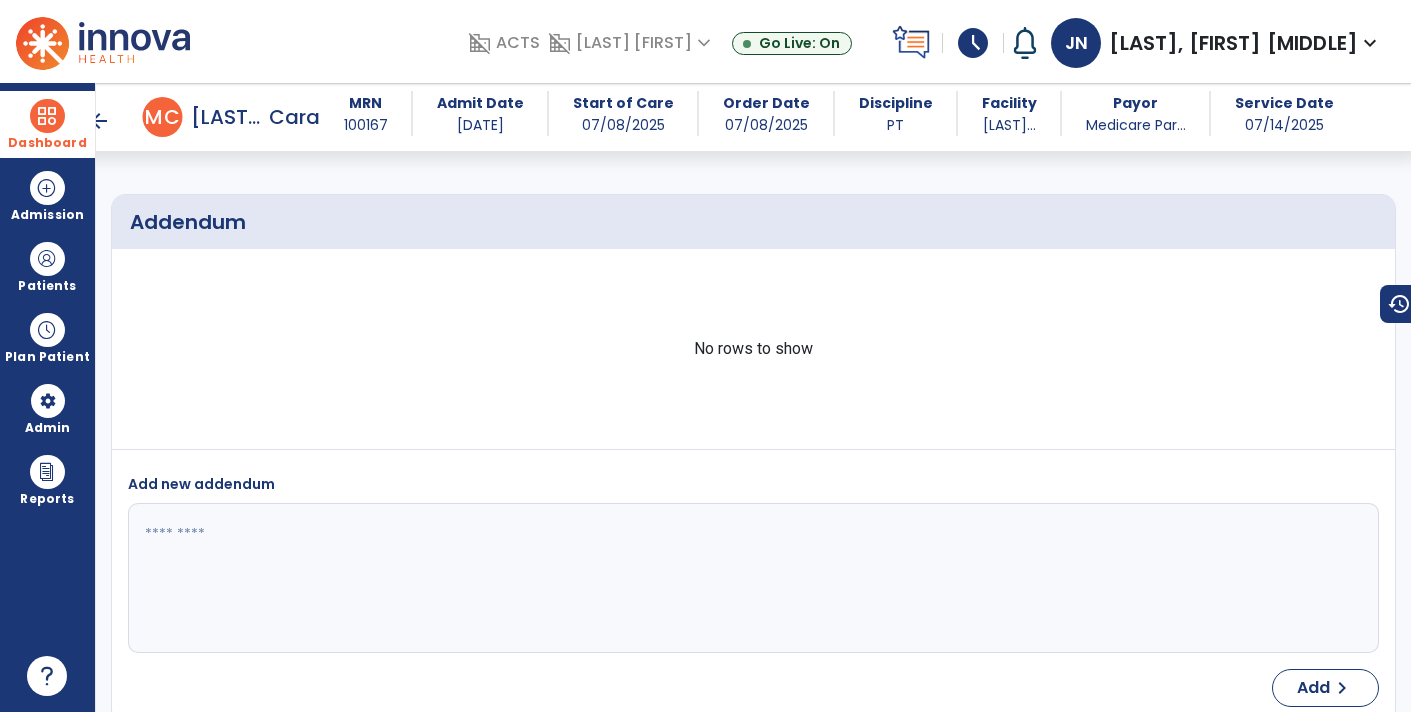 click at bounding box center [47, 116] 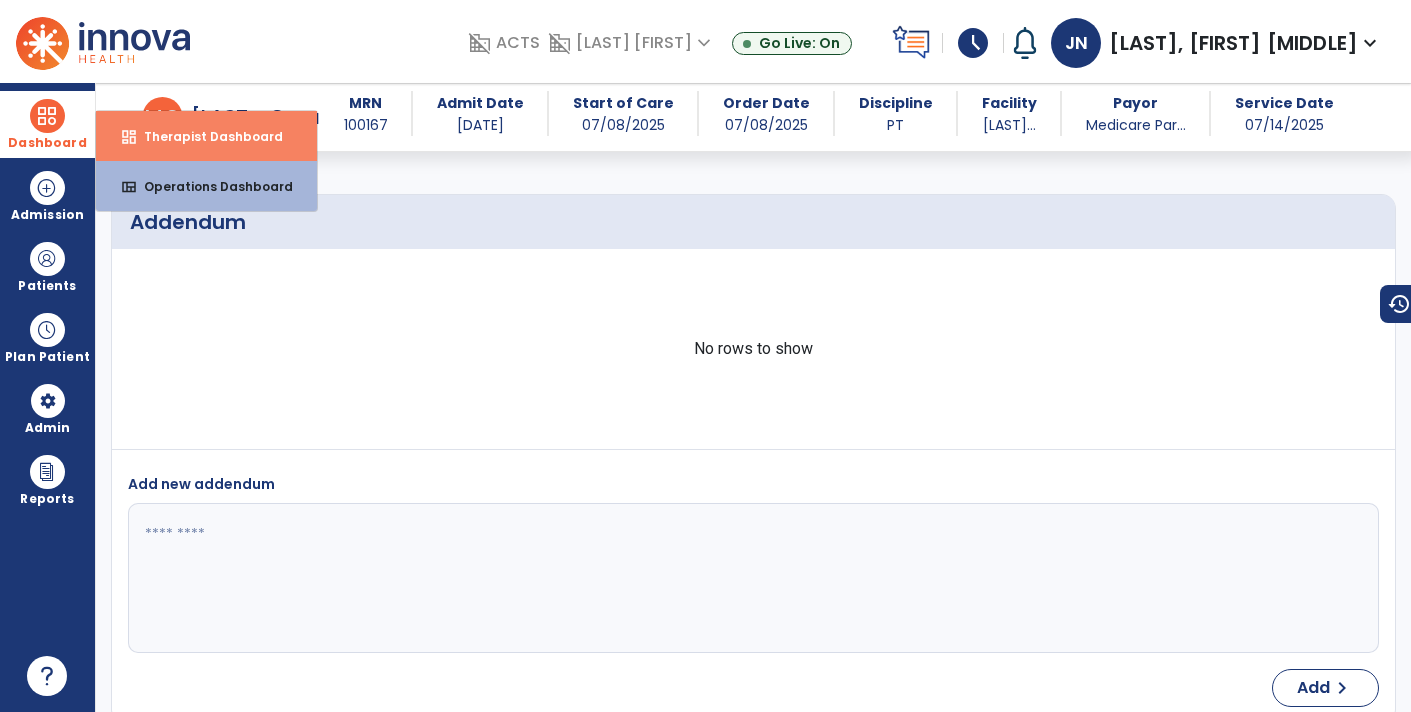 click on "Therapist Dashboard" at bounding box center [205, 136] 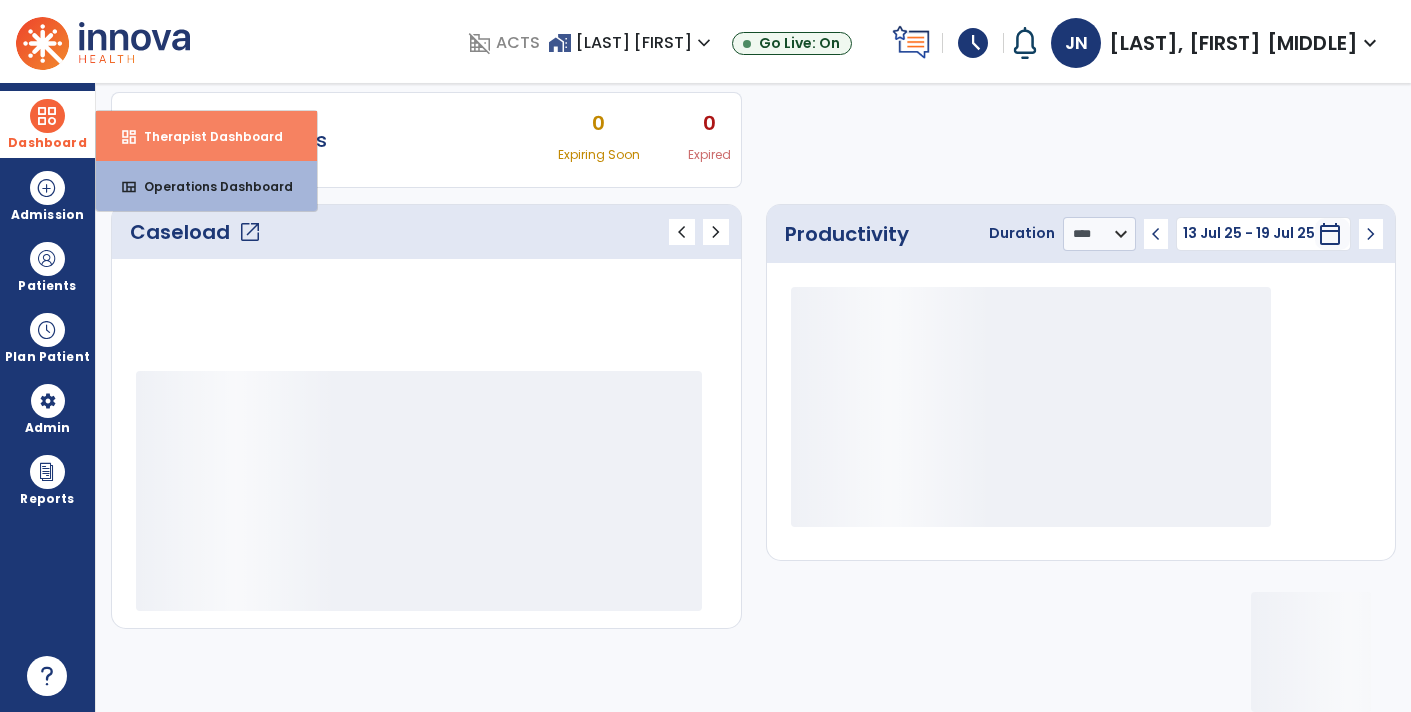 scroll, scrollTop: 162, scrollLeft: 0, axis: vertical 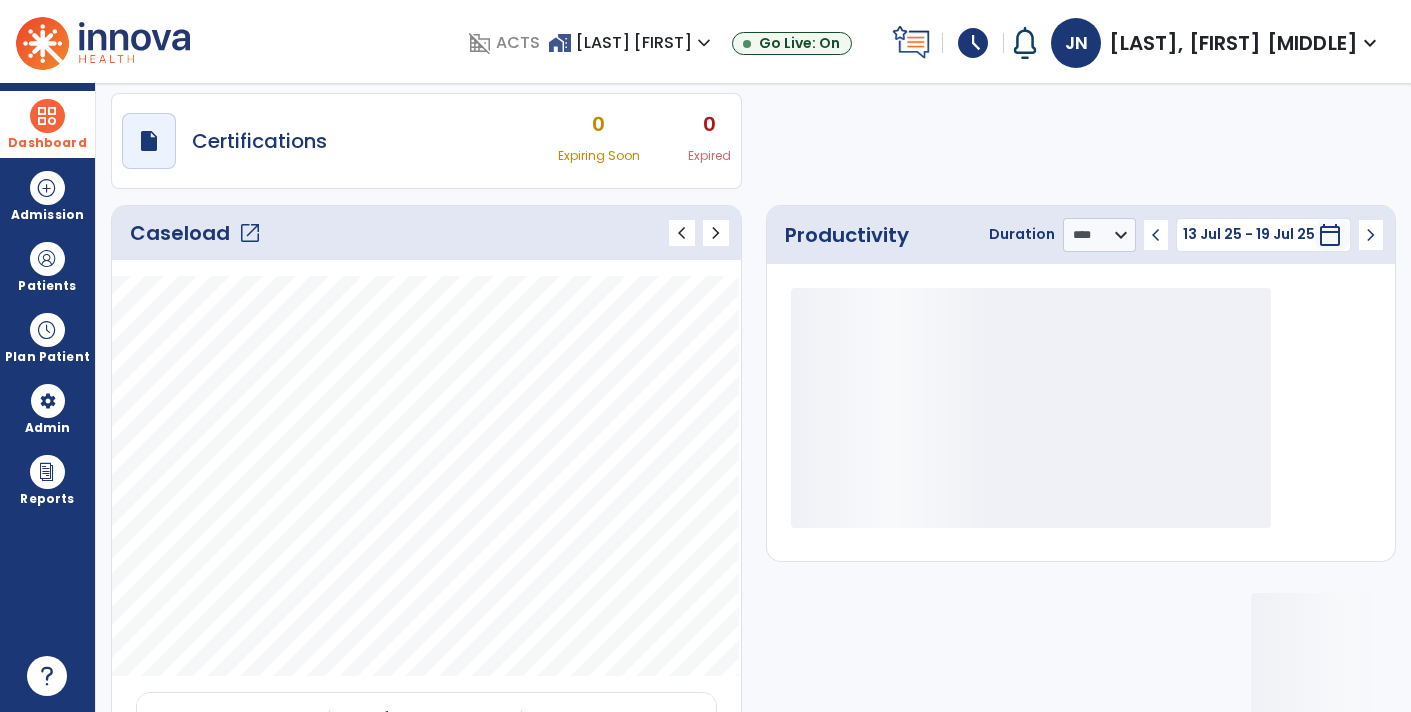 click on "open_in_new" 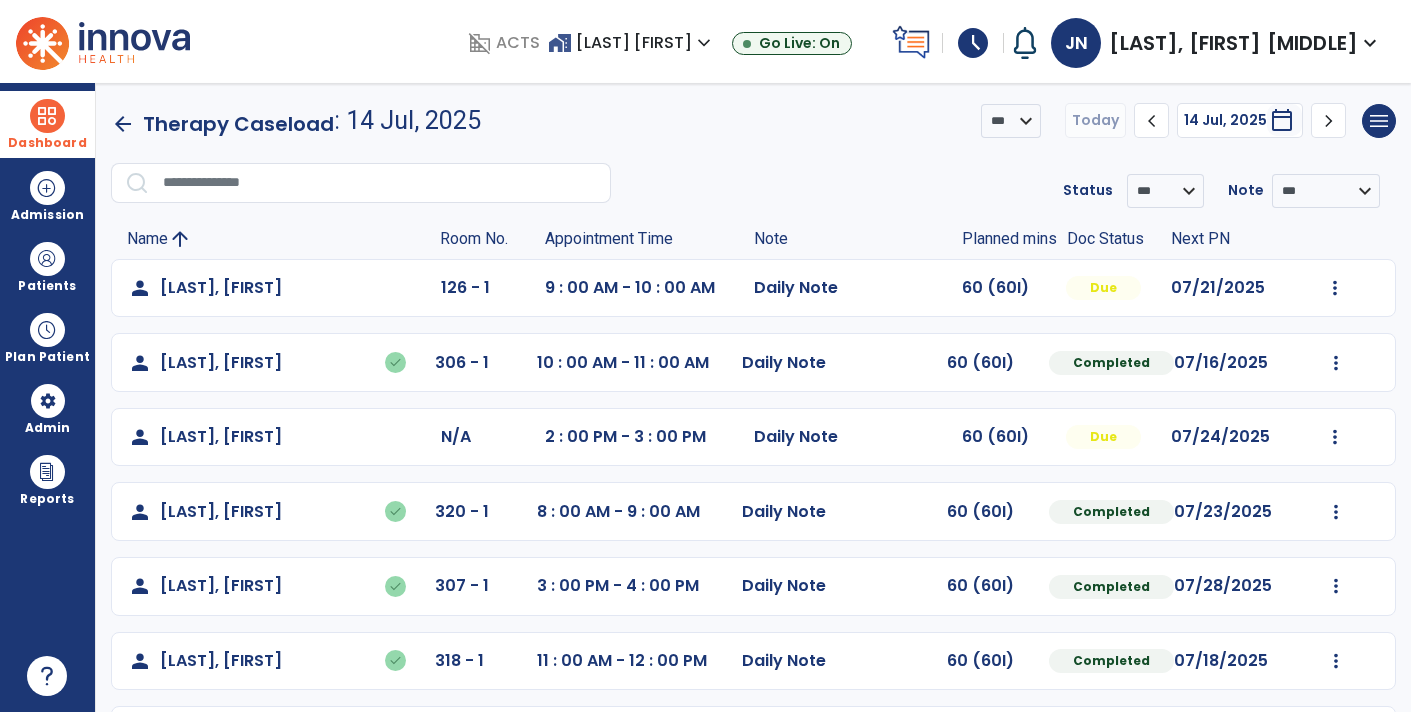 scroll, scrollTop: 72, scrollLeft: 0, axis: vertical 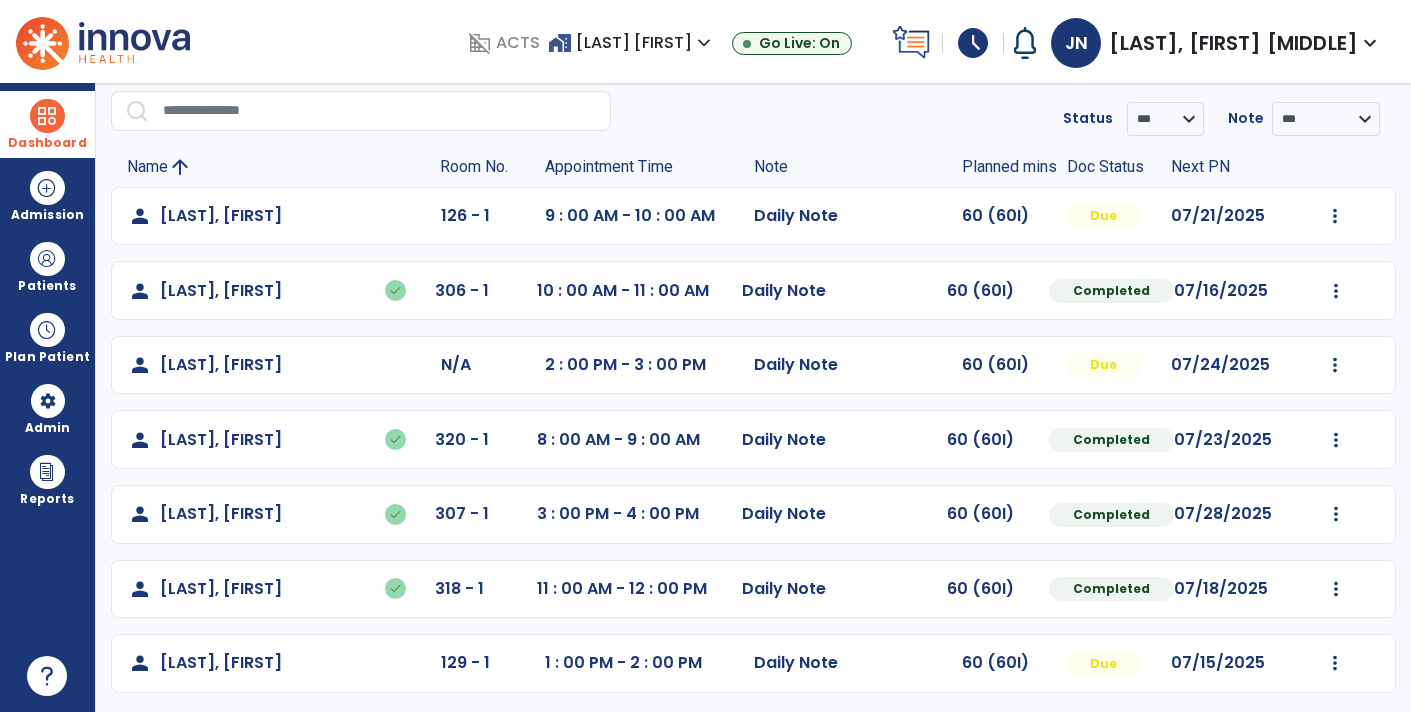 click on "Dashboard" at bounding box center [47, 124] 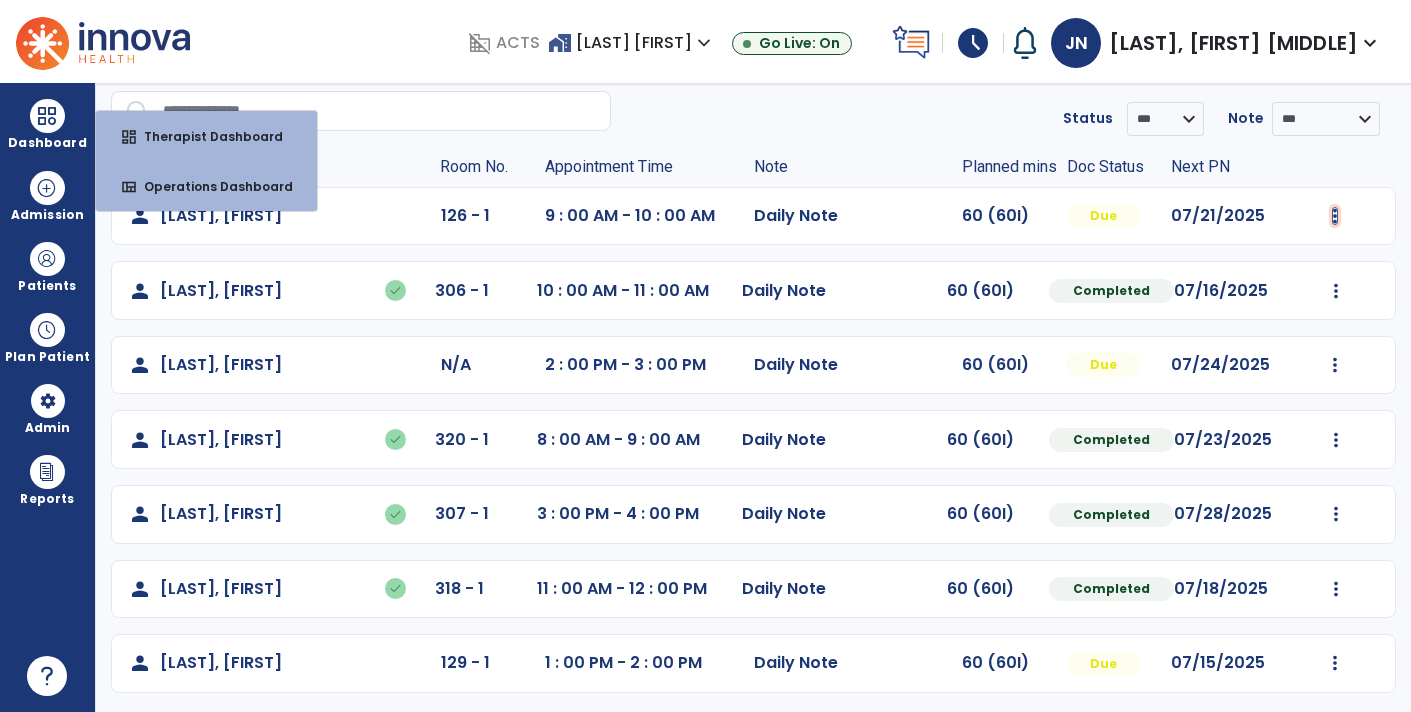click at bounding box center [1335, 216] 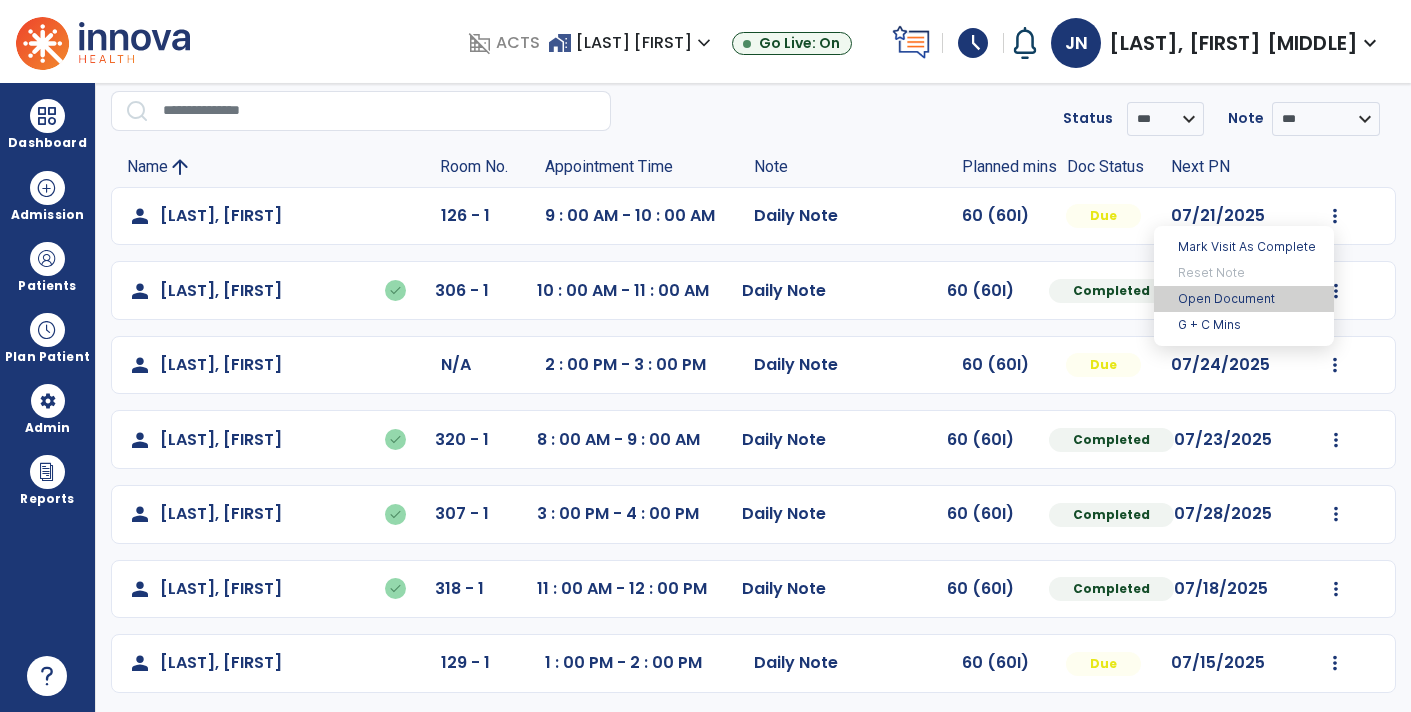 click on "Open Document" at bounding box center (1244, 299) 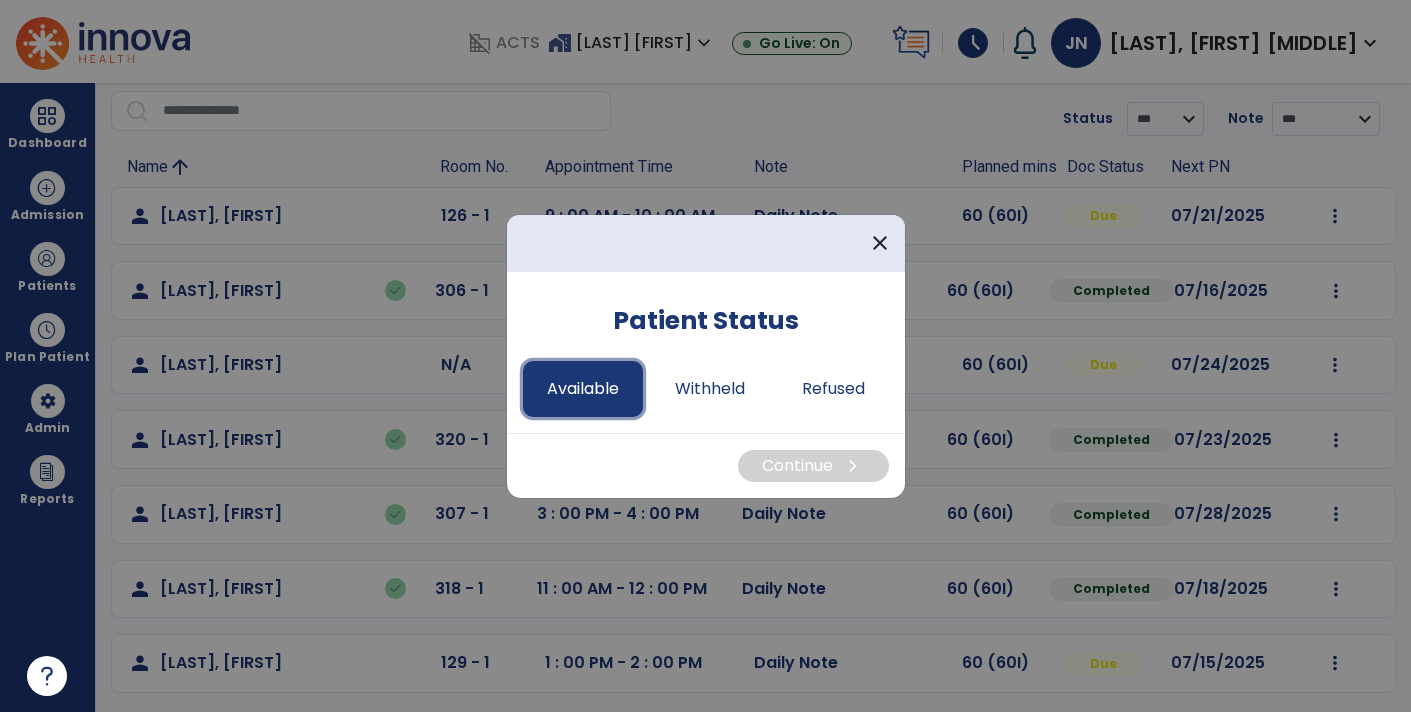 click on "Available" at bounding box center [583, 389] 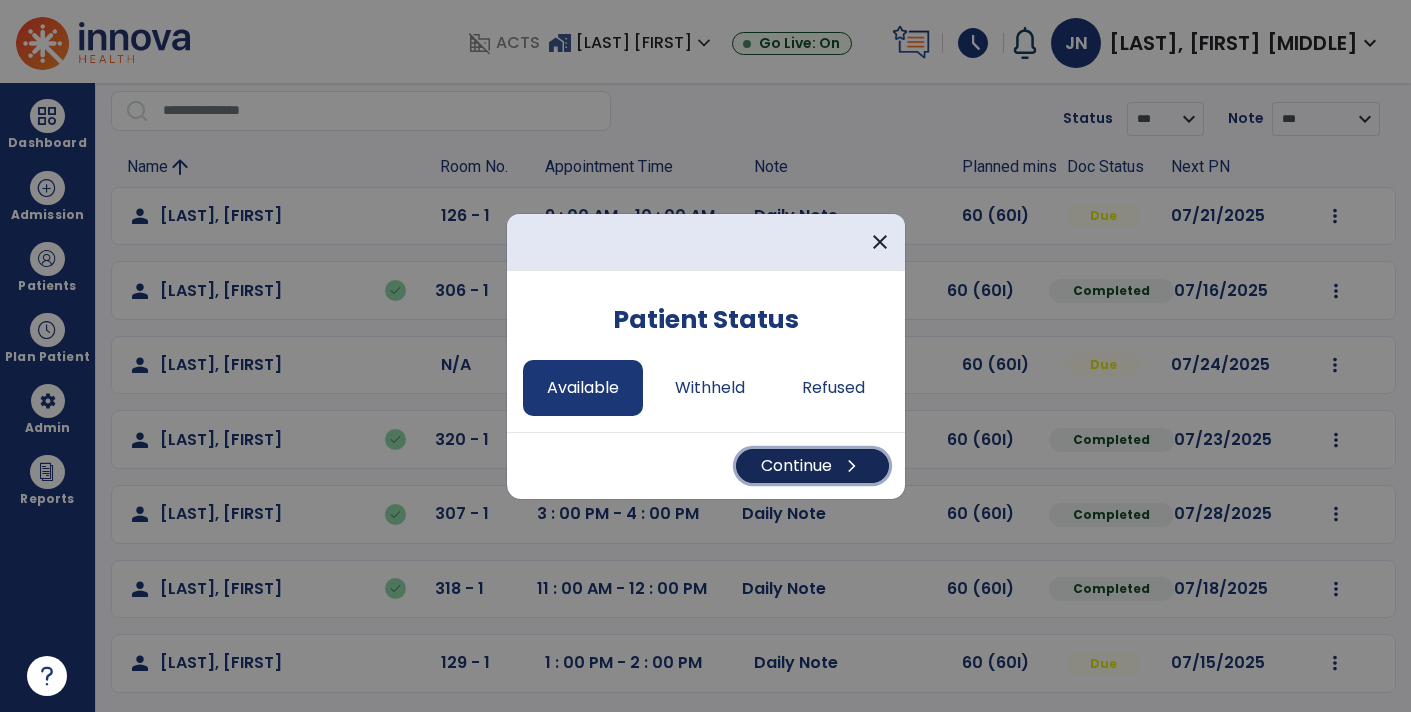 click on "chevron_right" at bounding box center (852, 466) 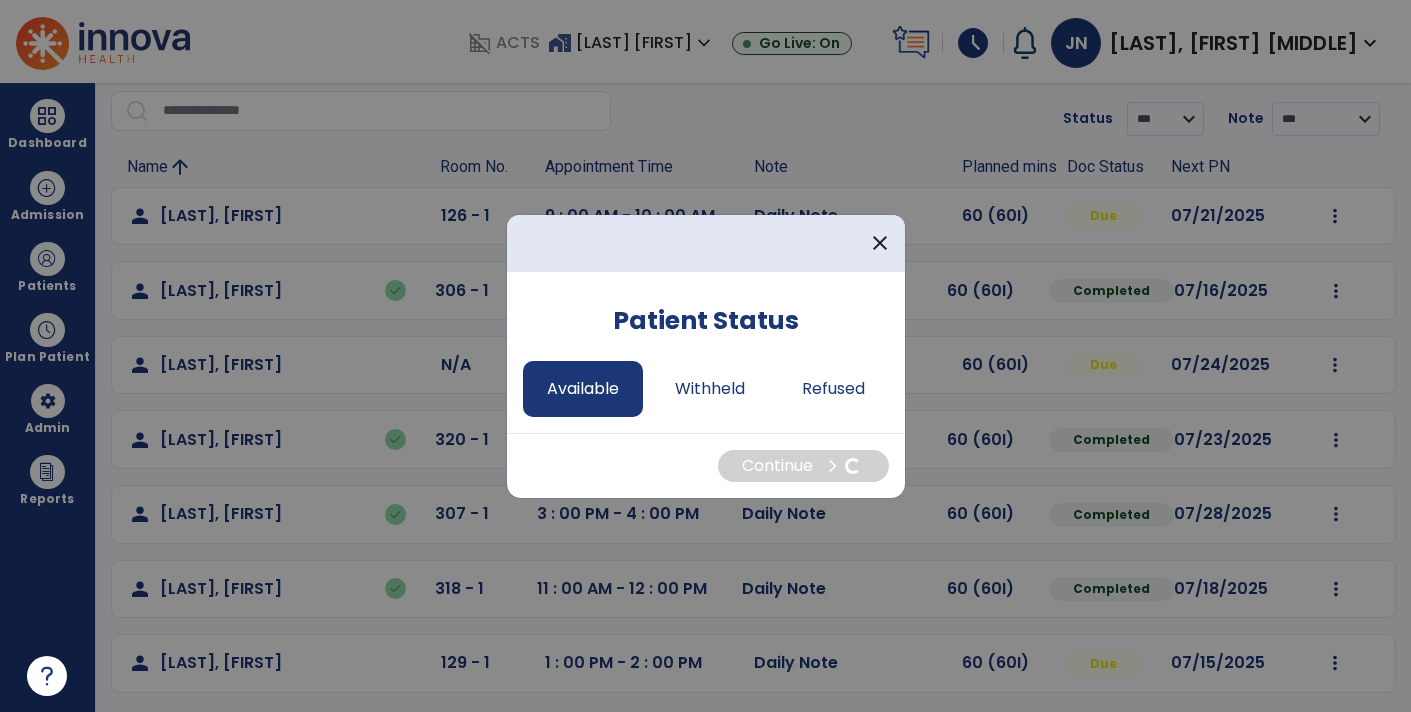 select on "*" 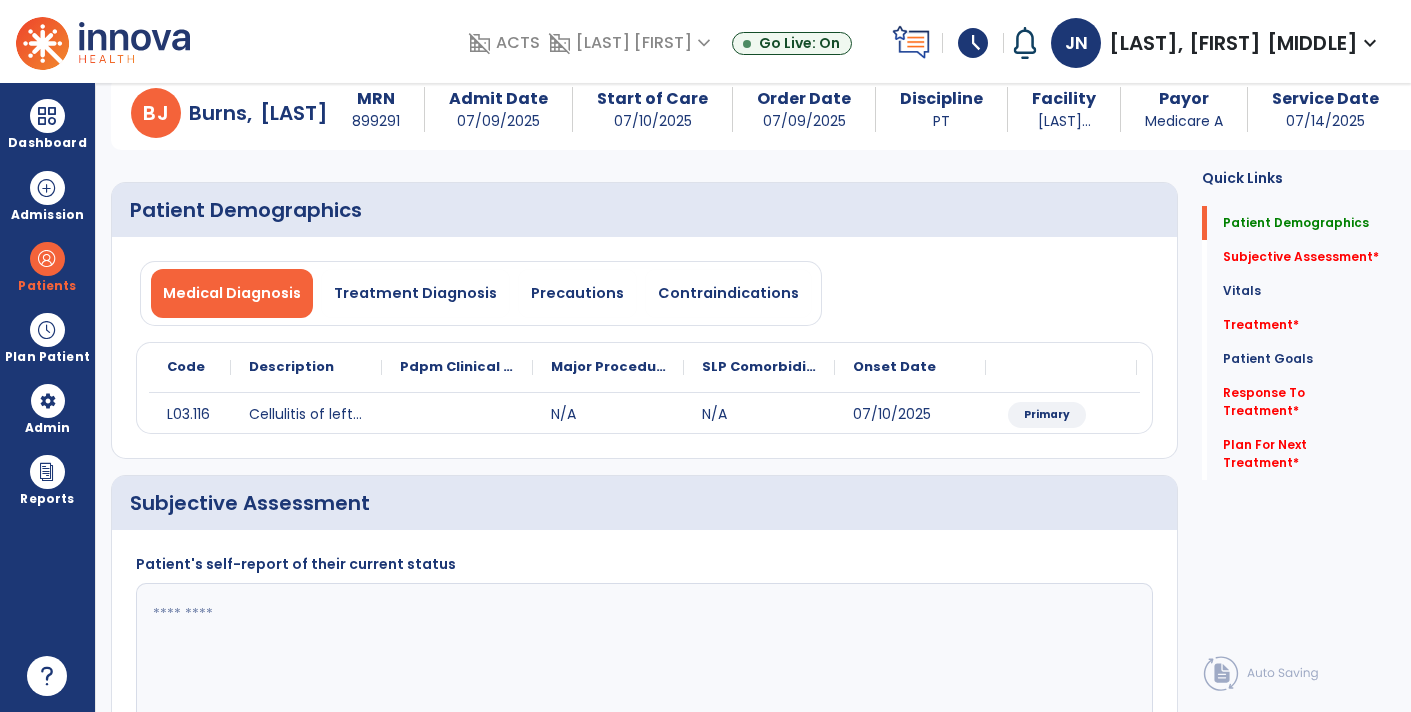 click 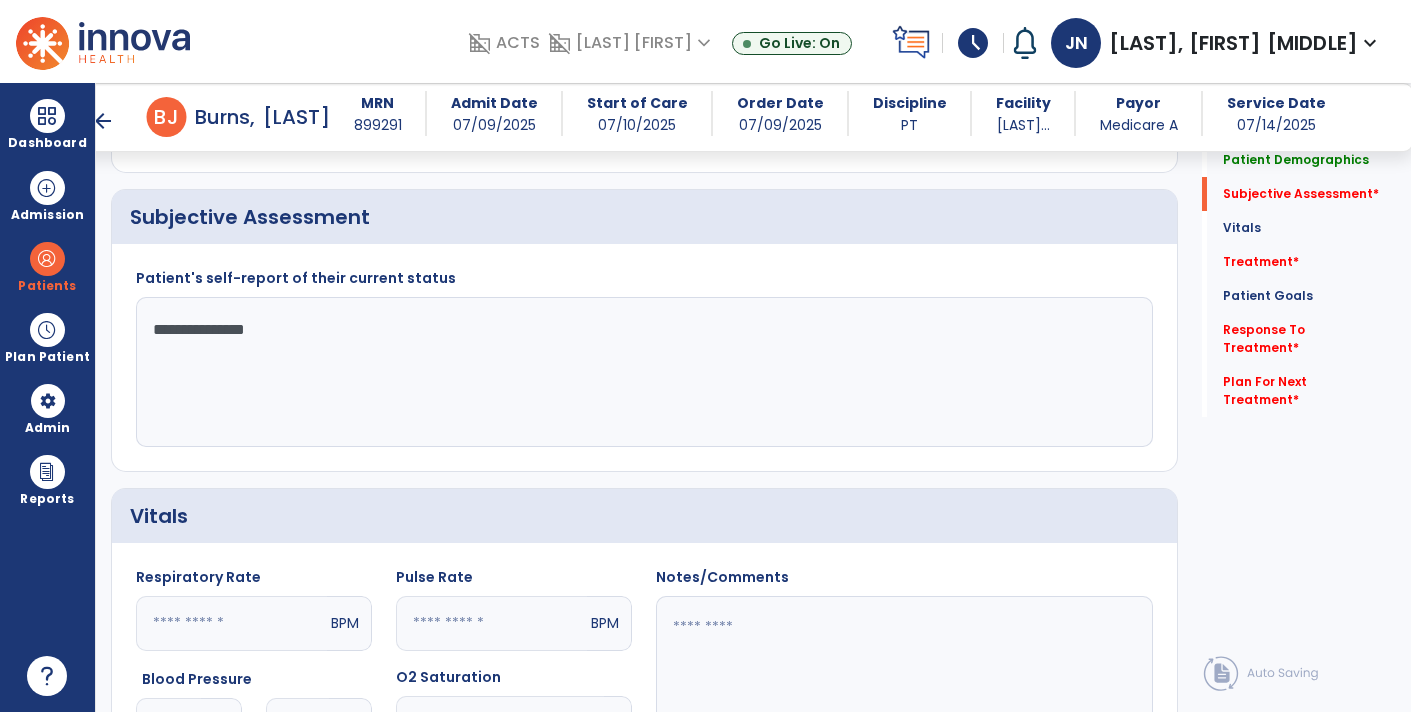 scroll, scrollTop: 348, scrollLeft: 0, axis: vertical 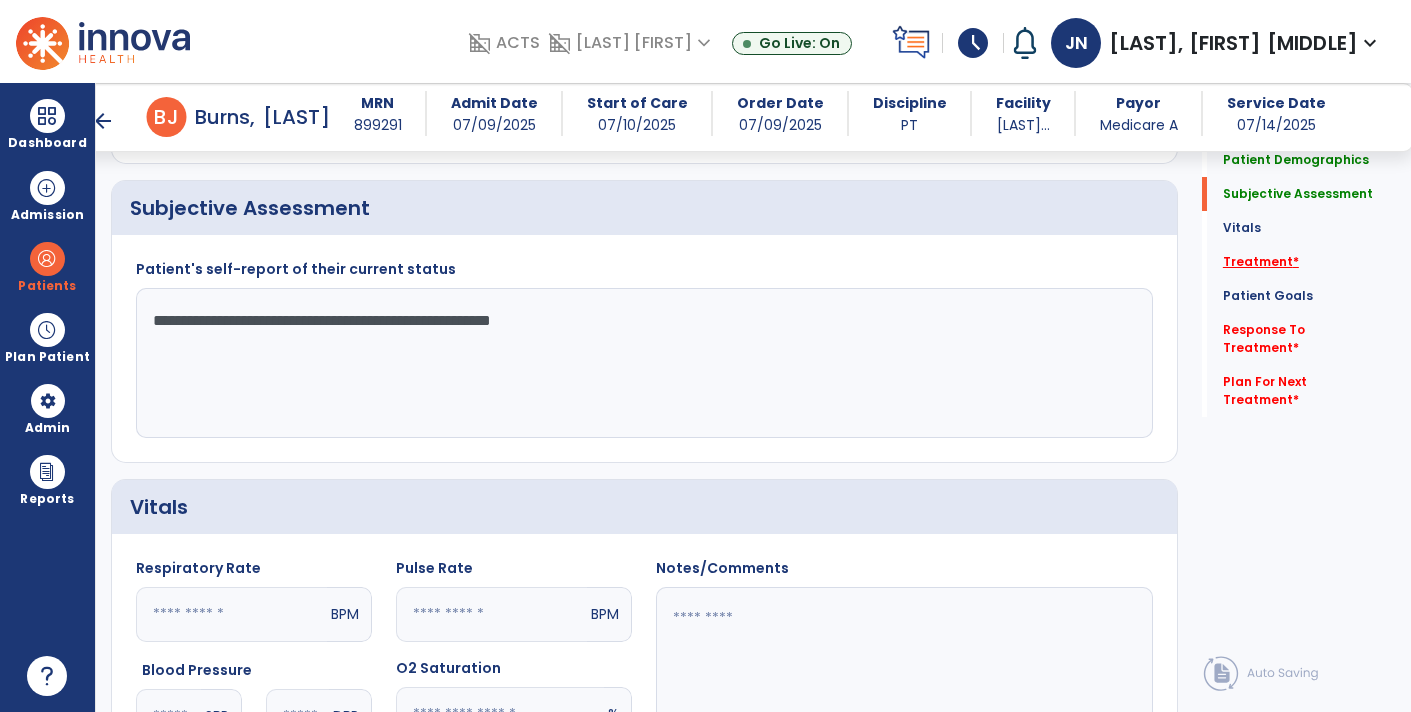 type on "**********" 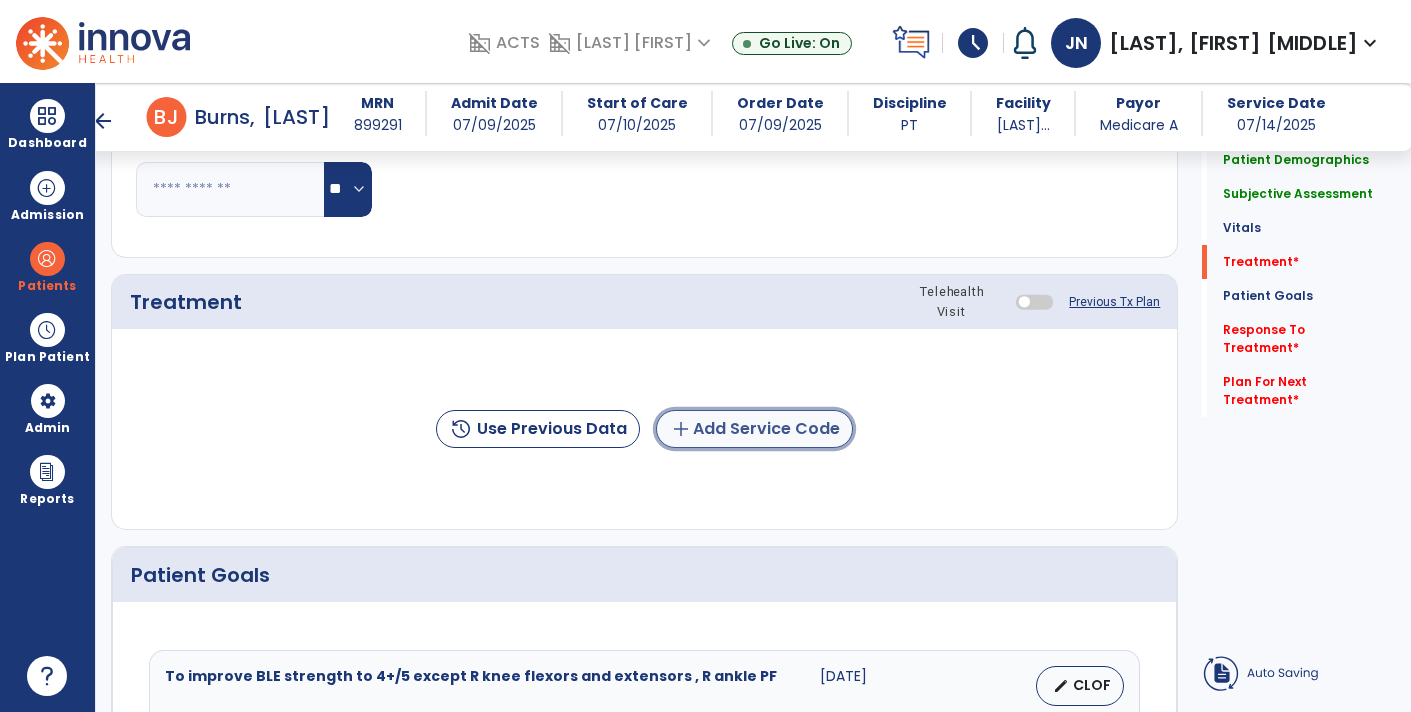 click on "add  Add Service Code" 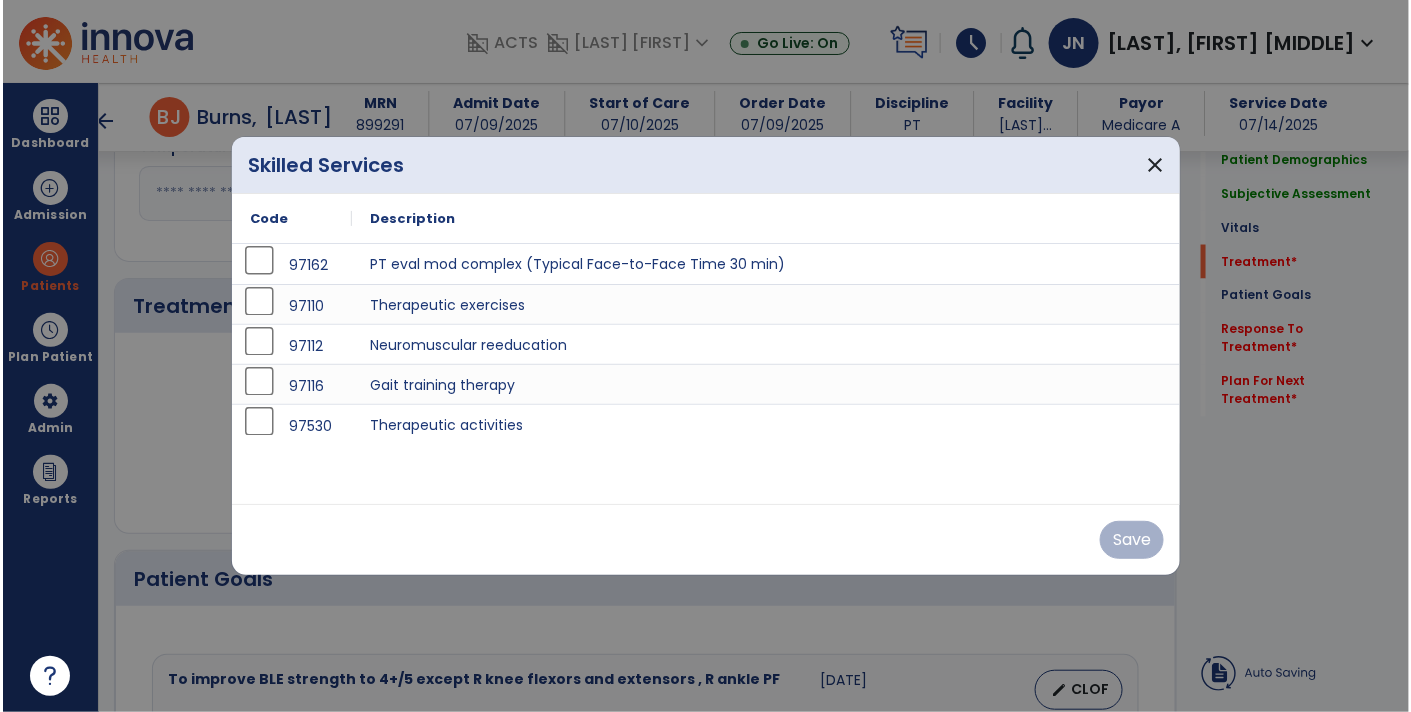 scroll, scrollTop: 975, scrollLeft: 0, axis: vertical 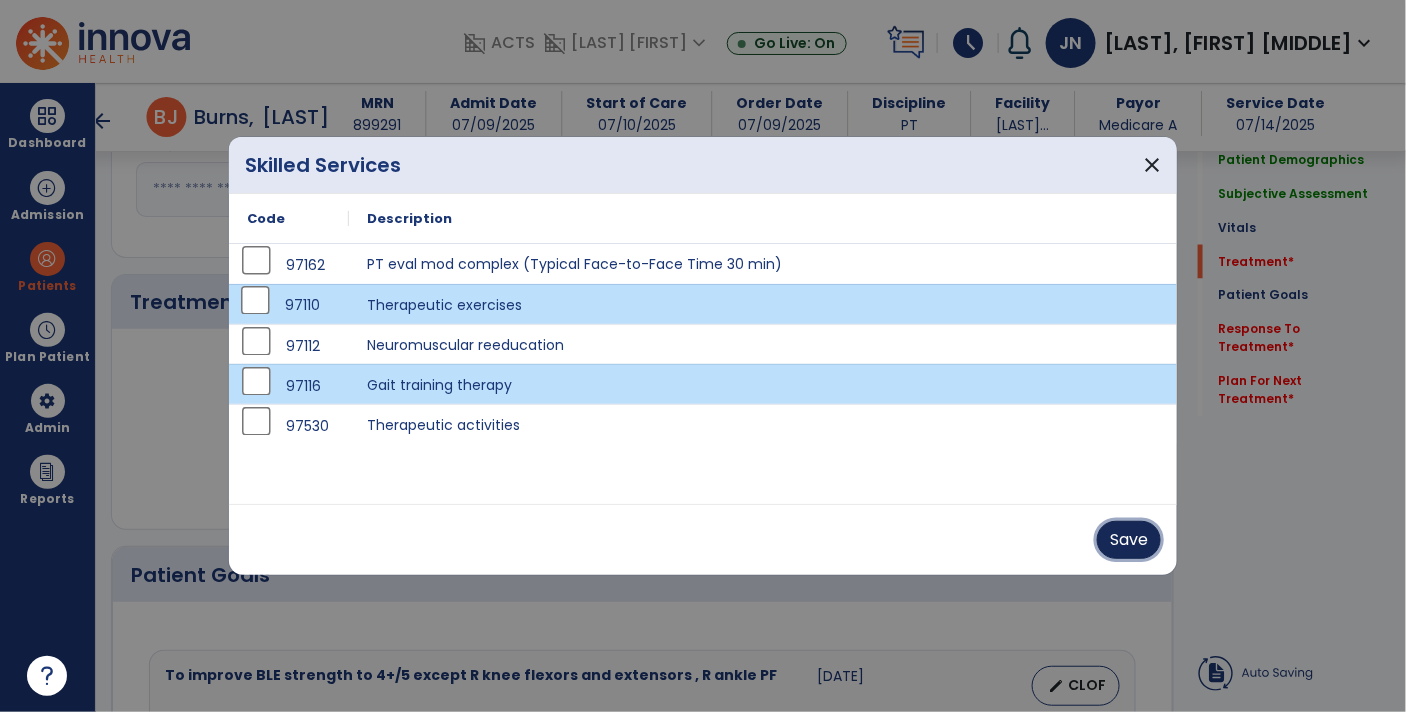 click on "Save" at bounding box center (1129, 540) 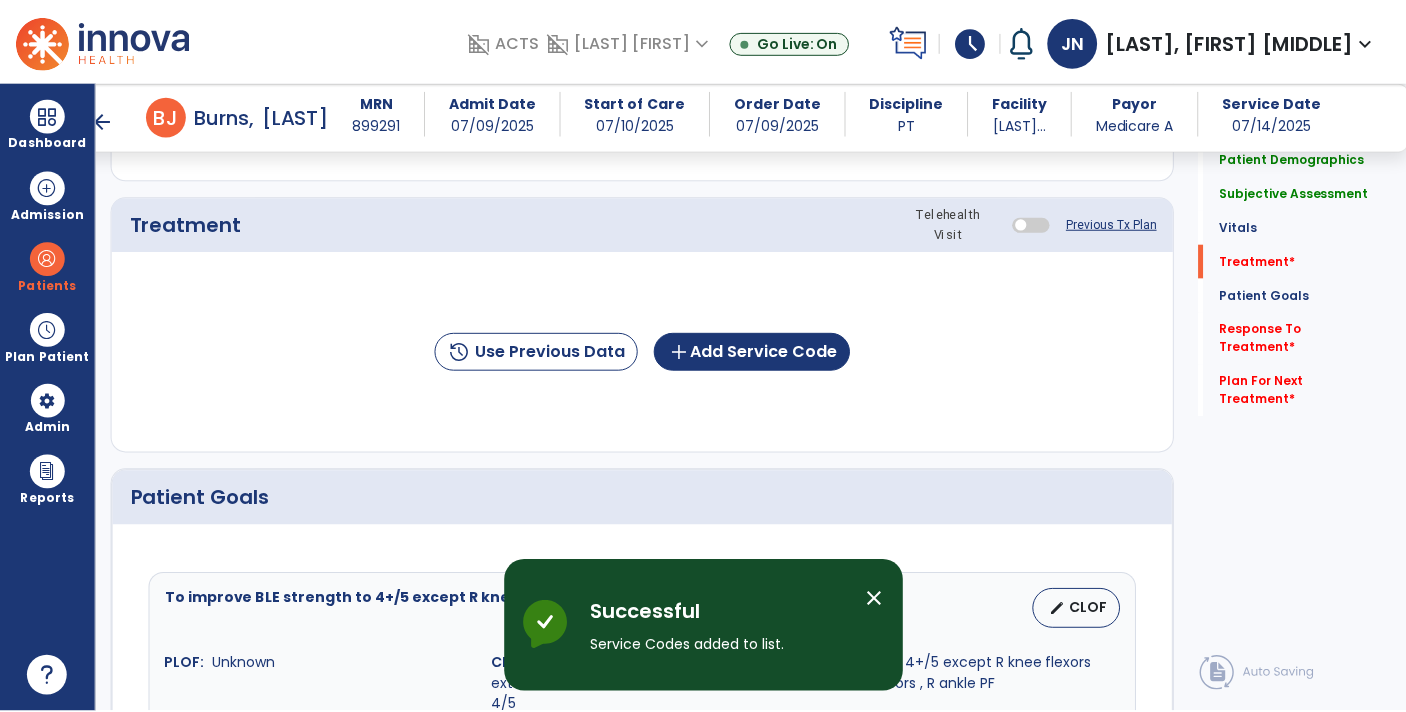 scroll, scrollTop: 1053, scrollLeft: 0, axis: vertical 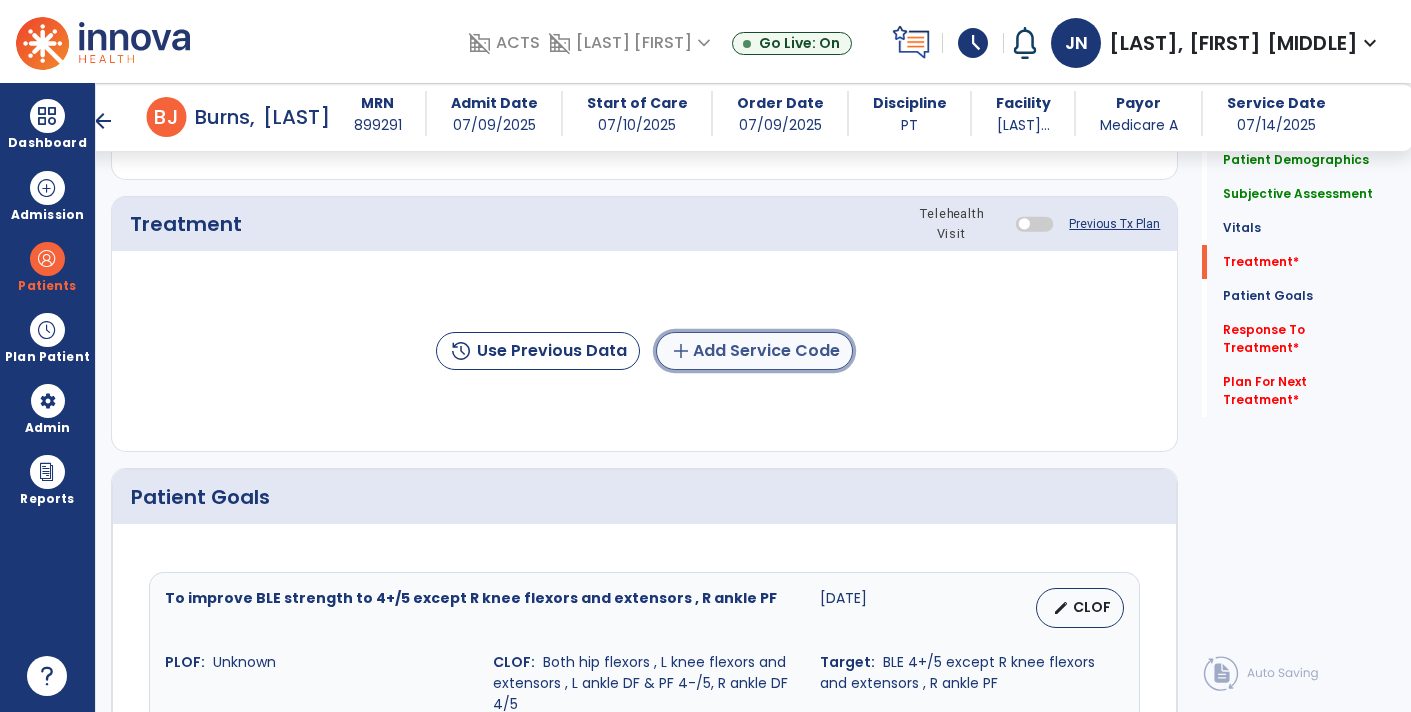 click on "add  Add Service Code" 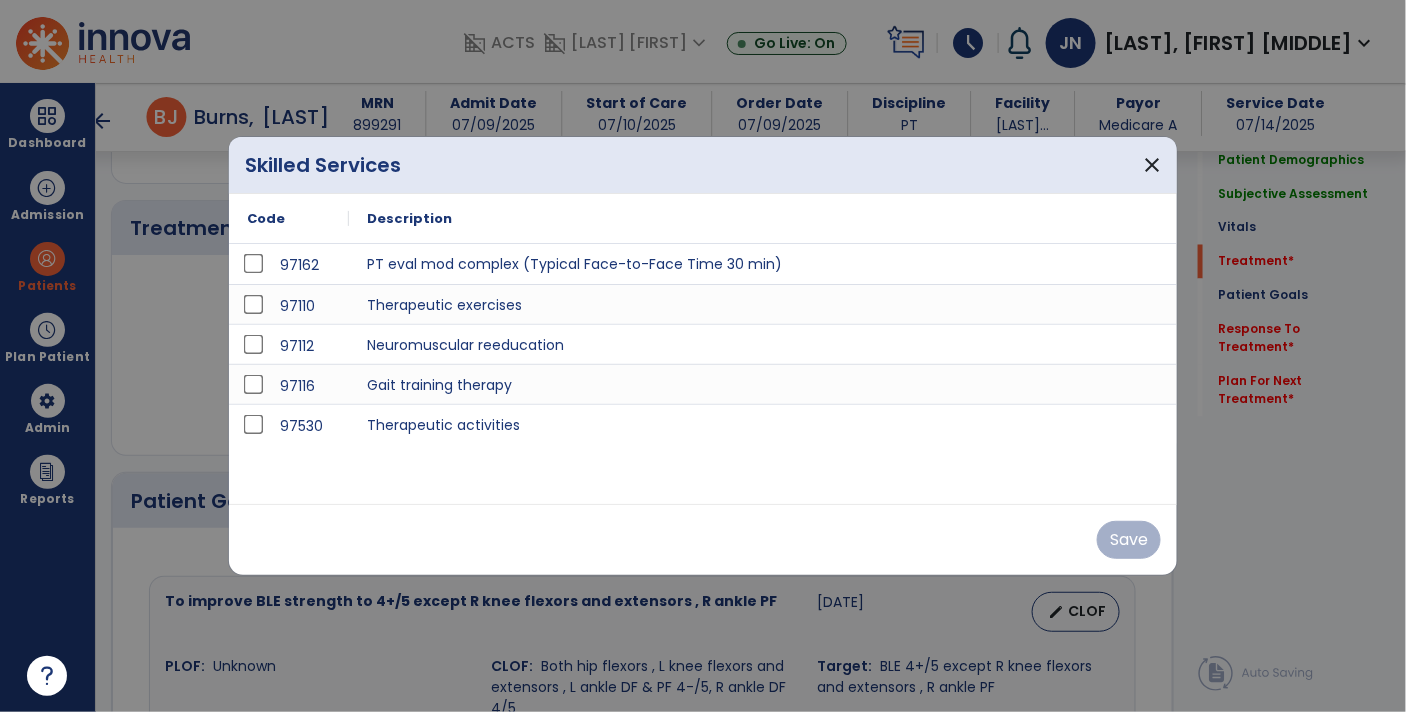 scroll, scrollTop: 1053, scrollLeft: 0, axis: vertical 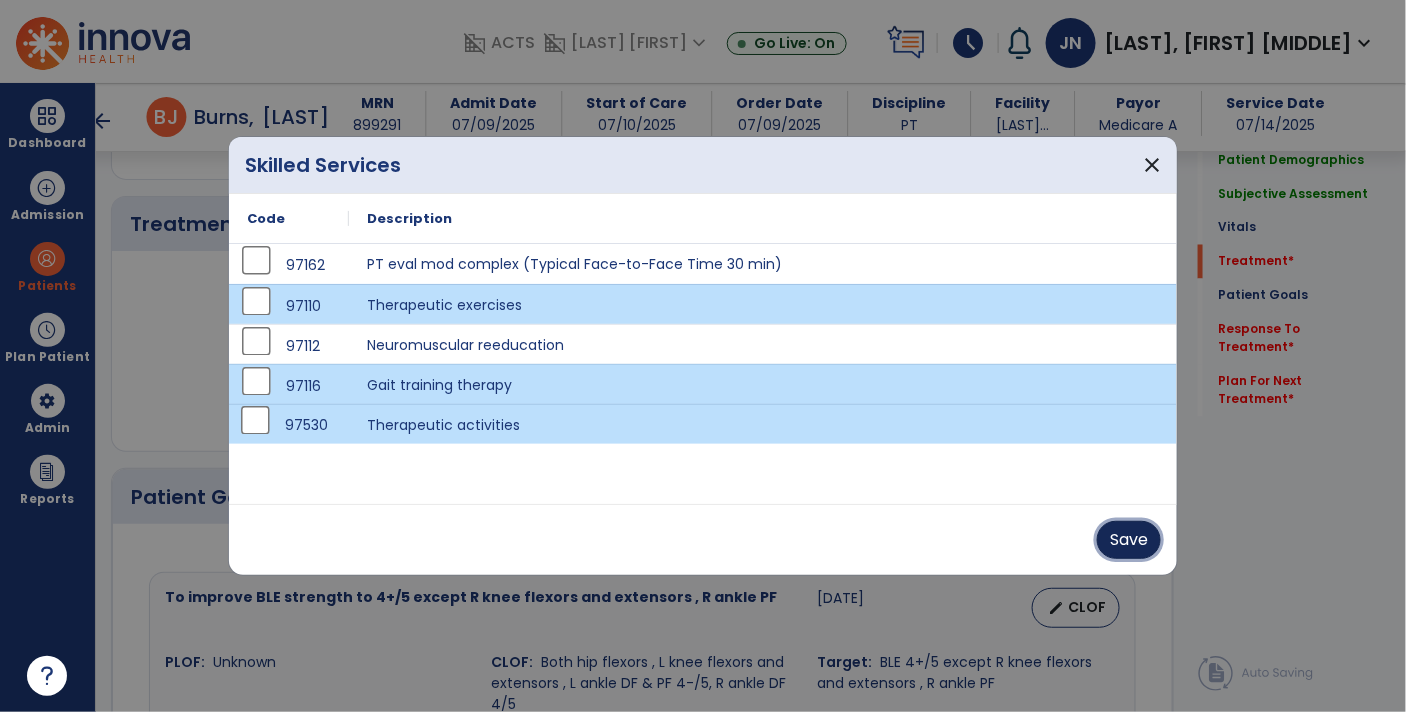 click on "Save" at bounding box center (1129, 540) 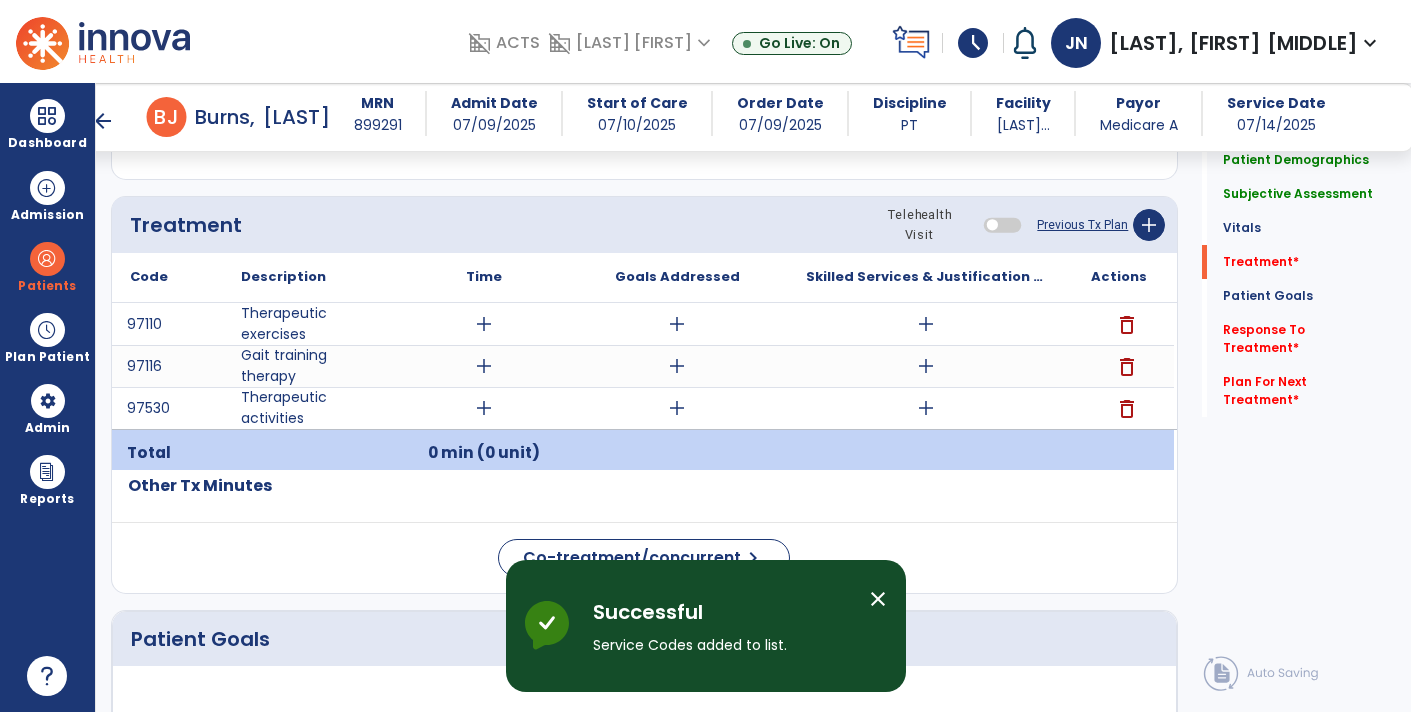 click on "add" at bounding box center [926, 366] 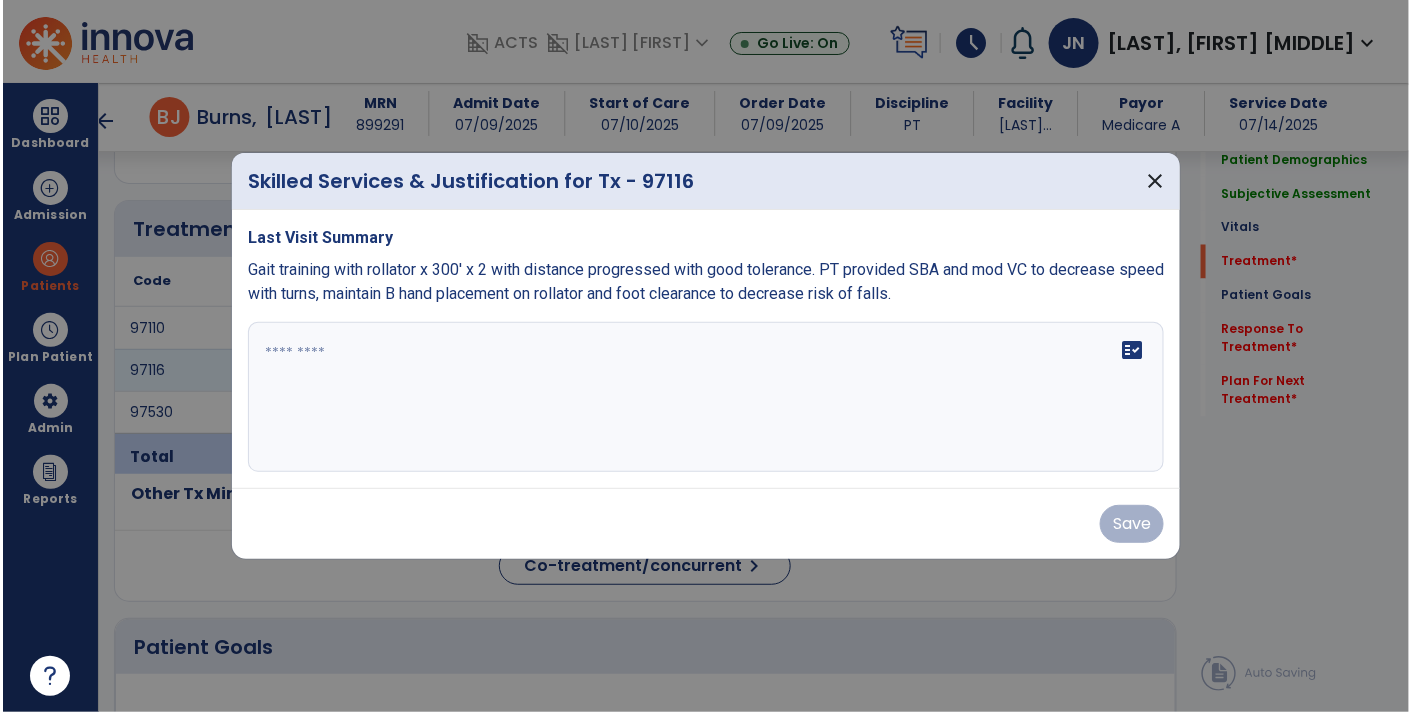 scroll, scrollTop: 1053, scrollLeft: 0, axis: vertical 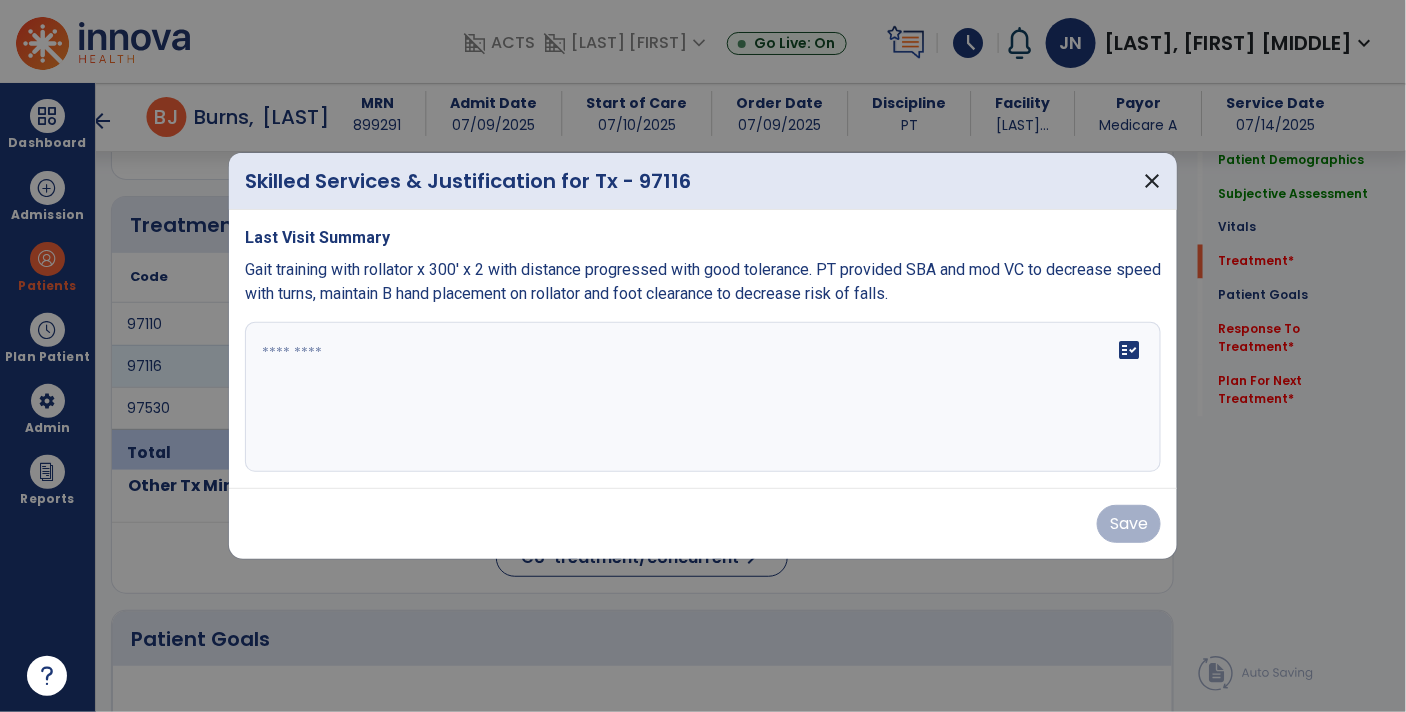 click on "fact_check" at bounding box center [703, 397] 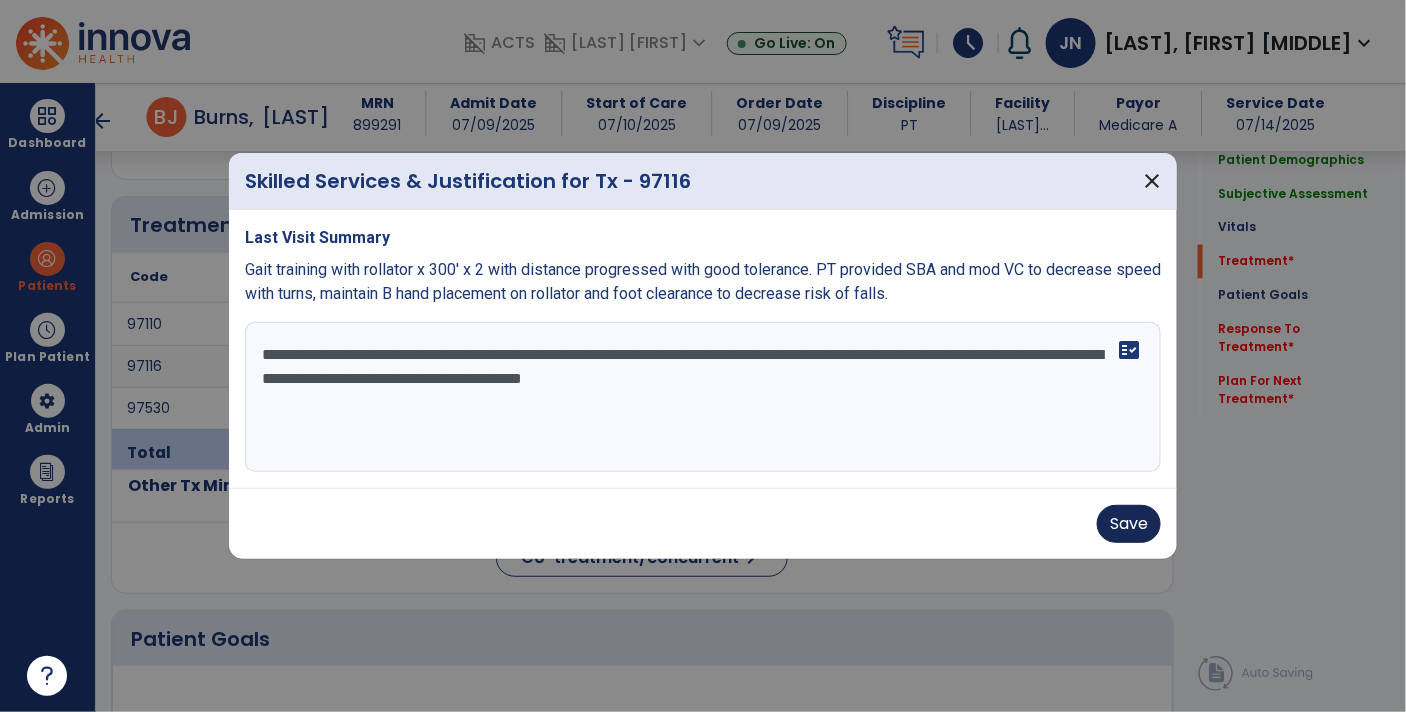 type on "**********" 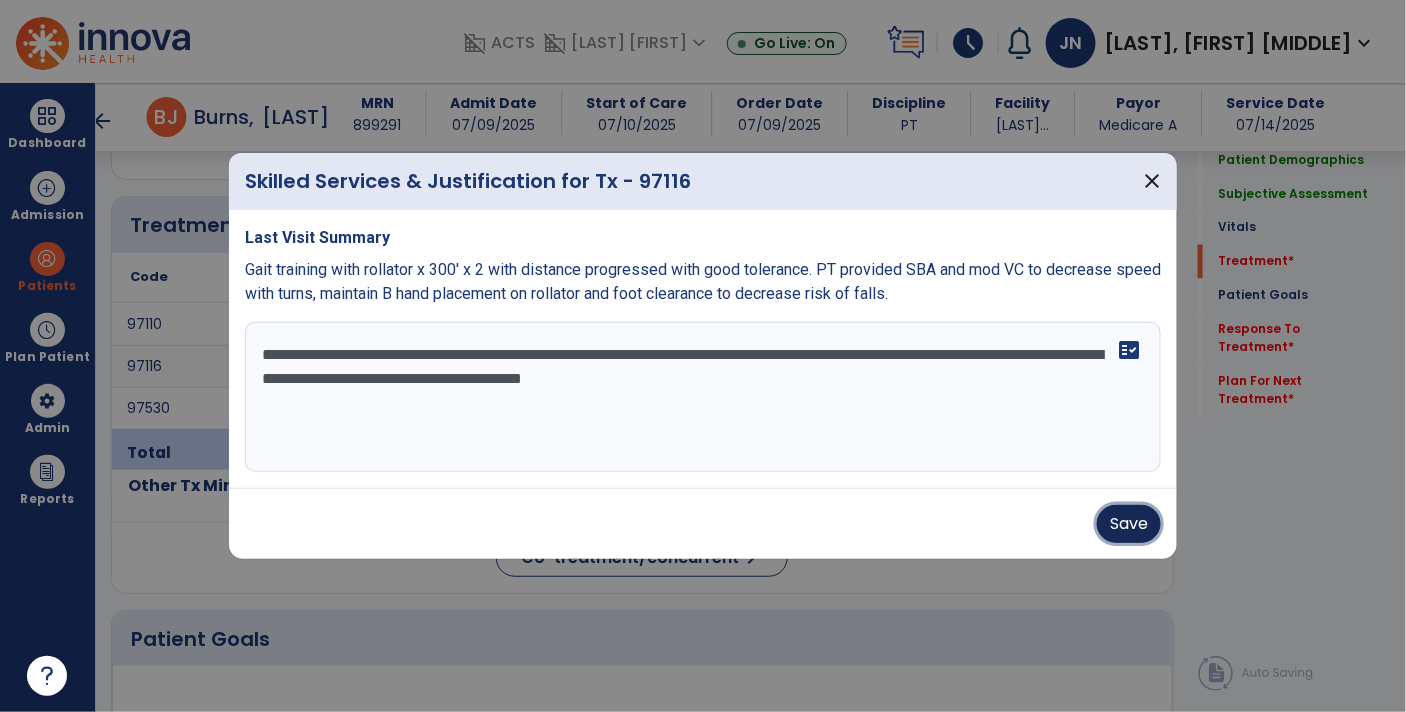 click on "Save" at bounding box center [1129, 524] 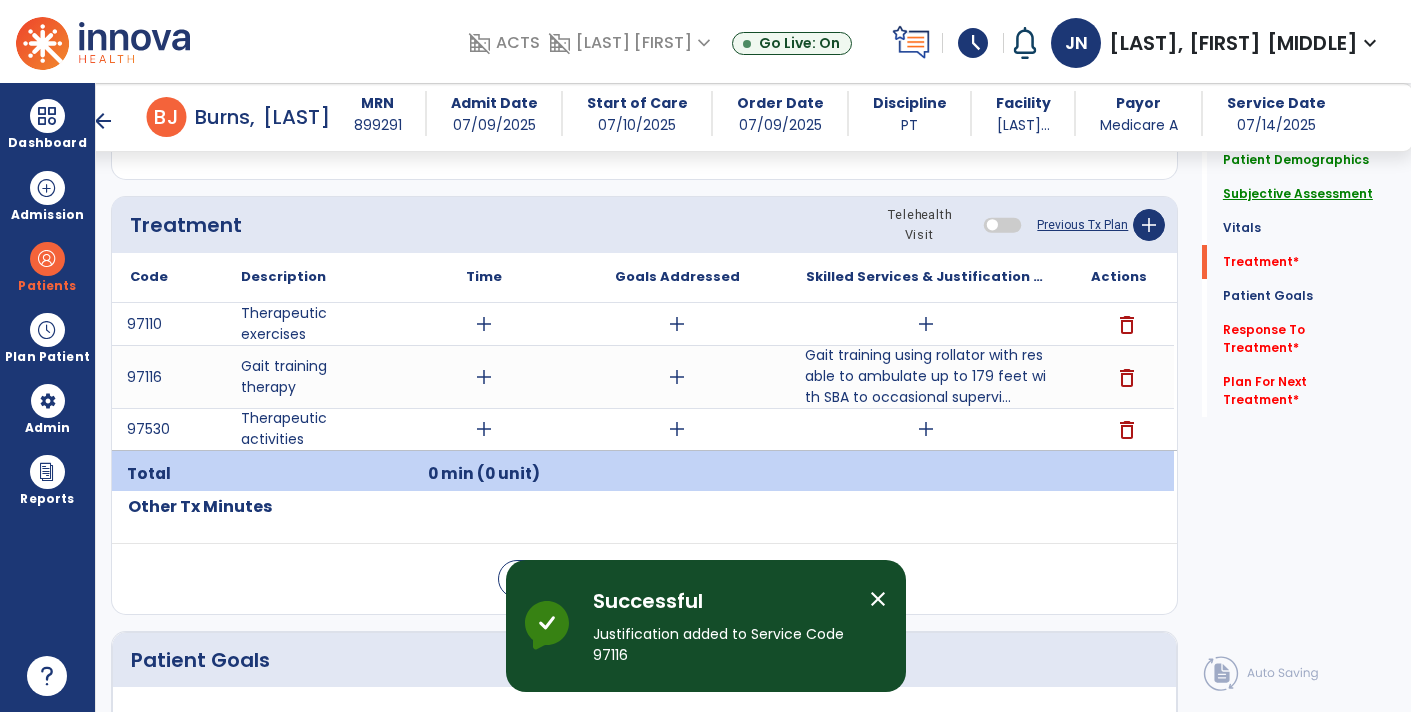 click on "Subjective Assessment" 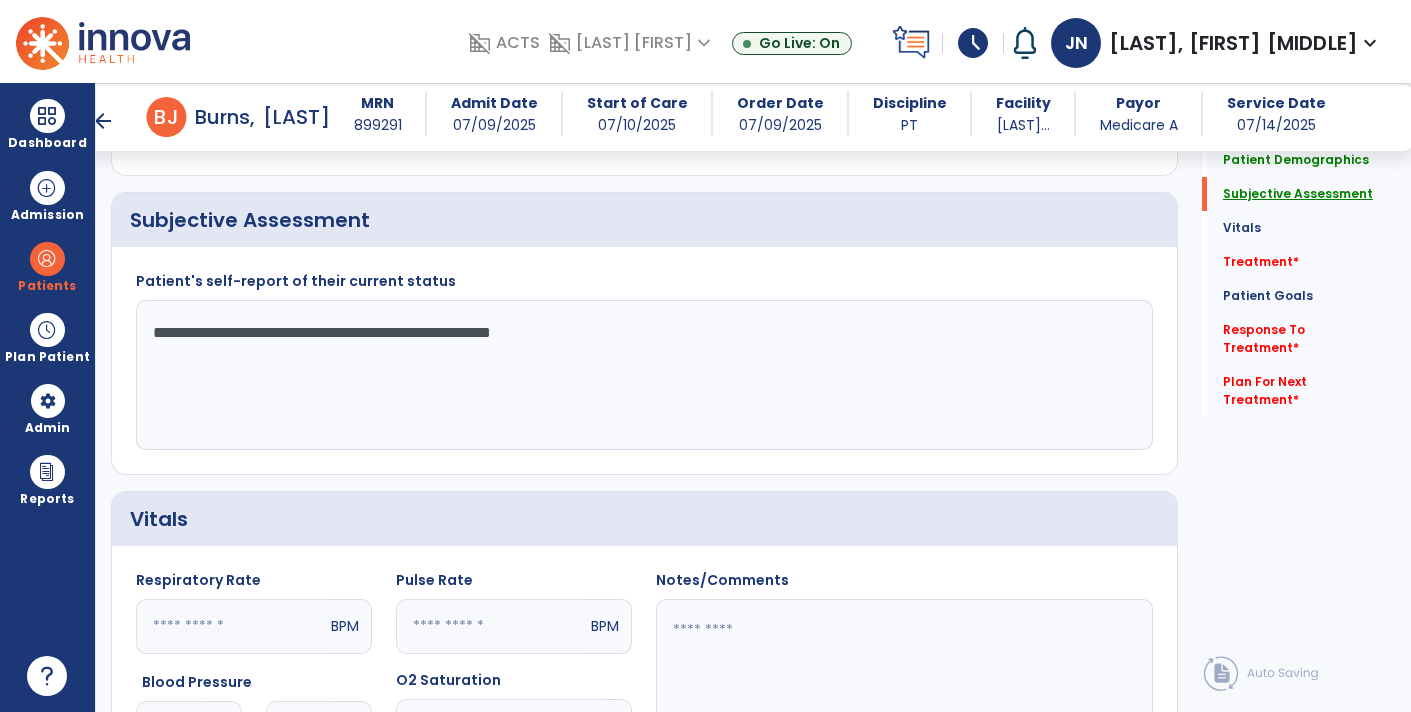 scroll, scrollTop: 270, scrollLeft: 0, axis: vertical 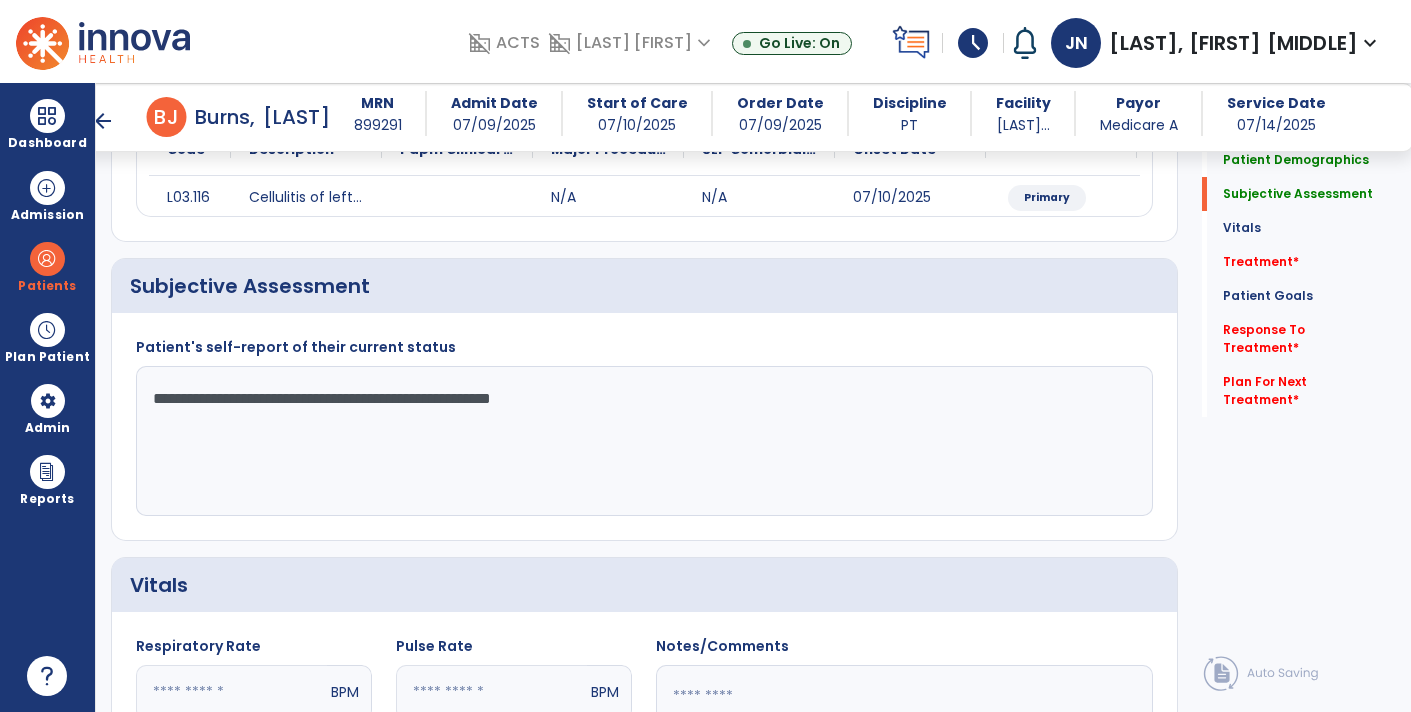 click on "**********" 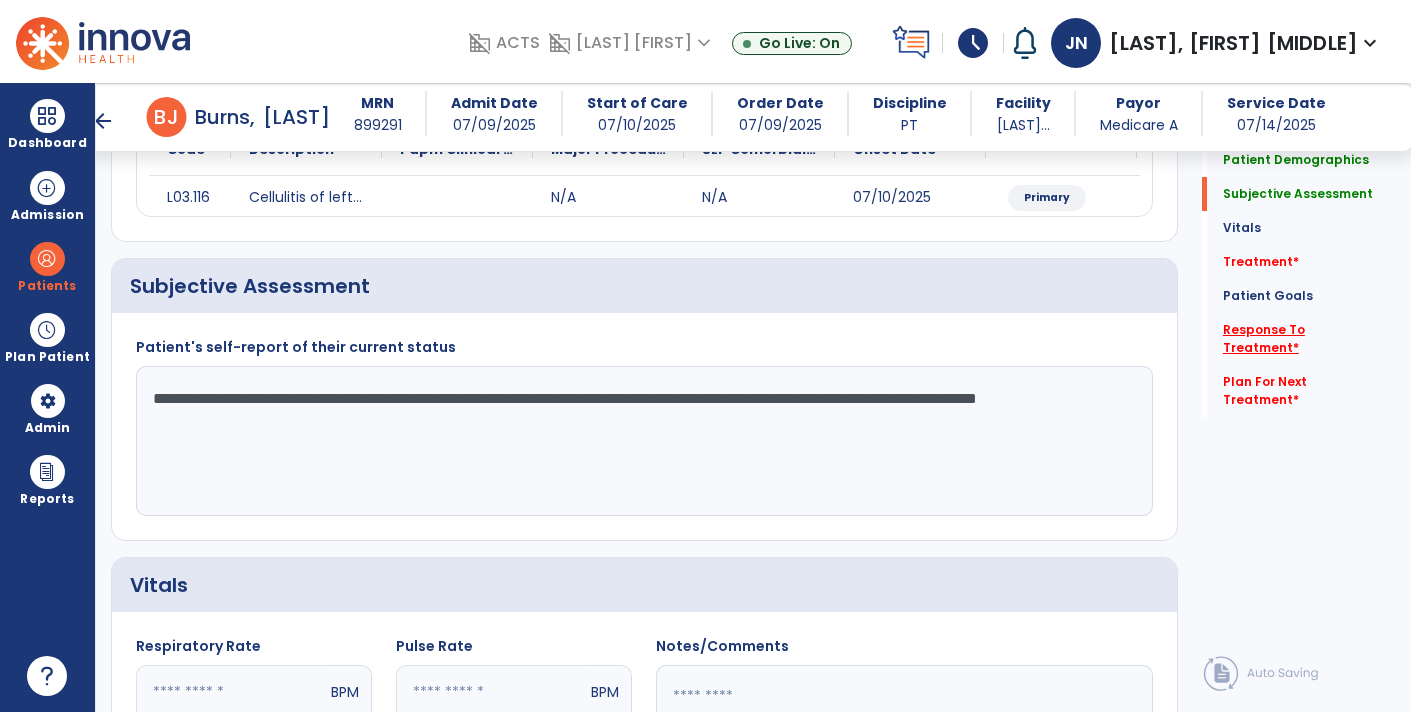 type on "**********" 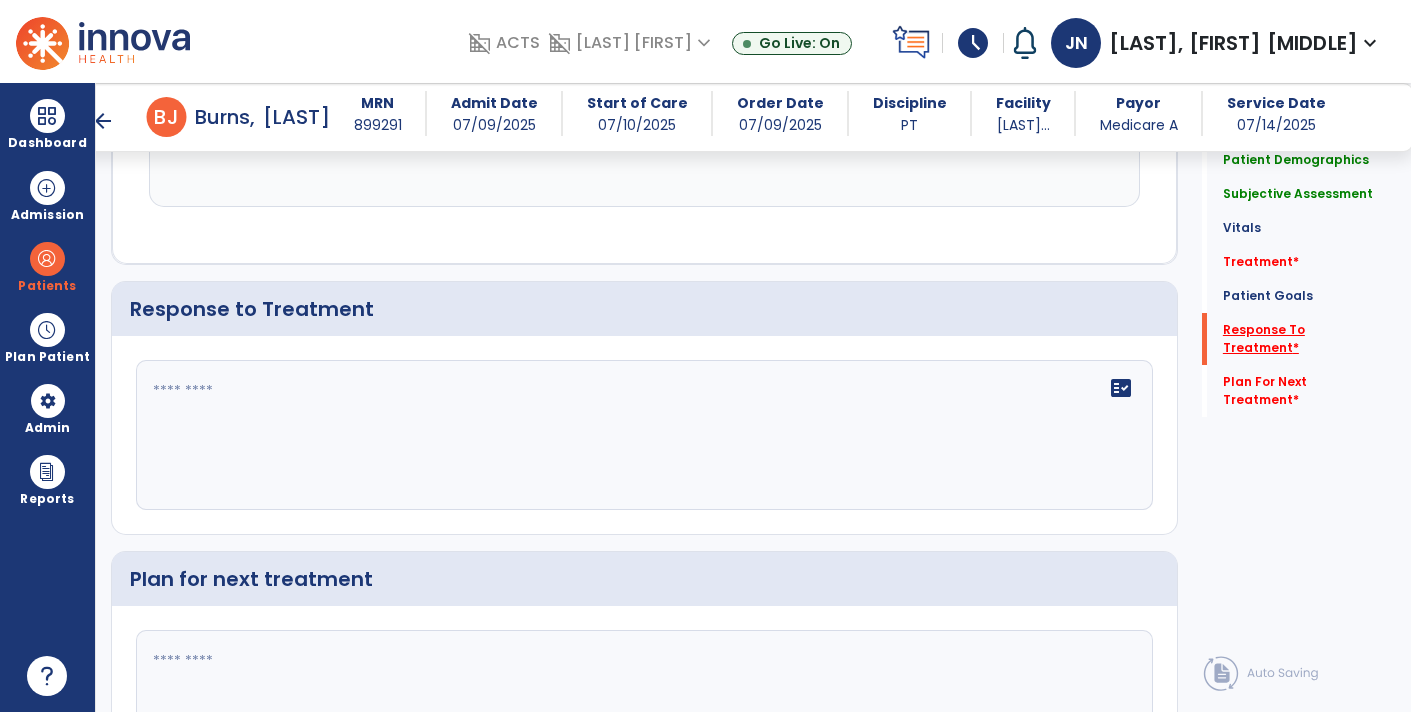 scroll, scrollTop: 2734, scrollLeft: 0, axis: vertical 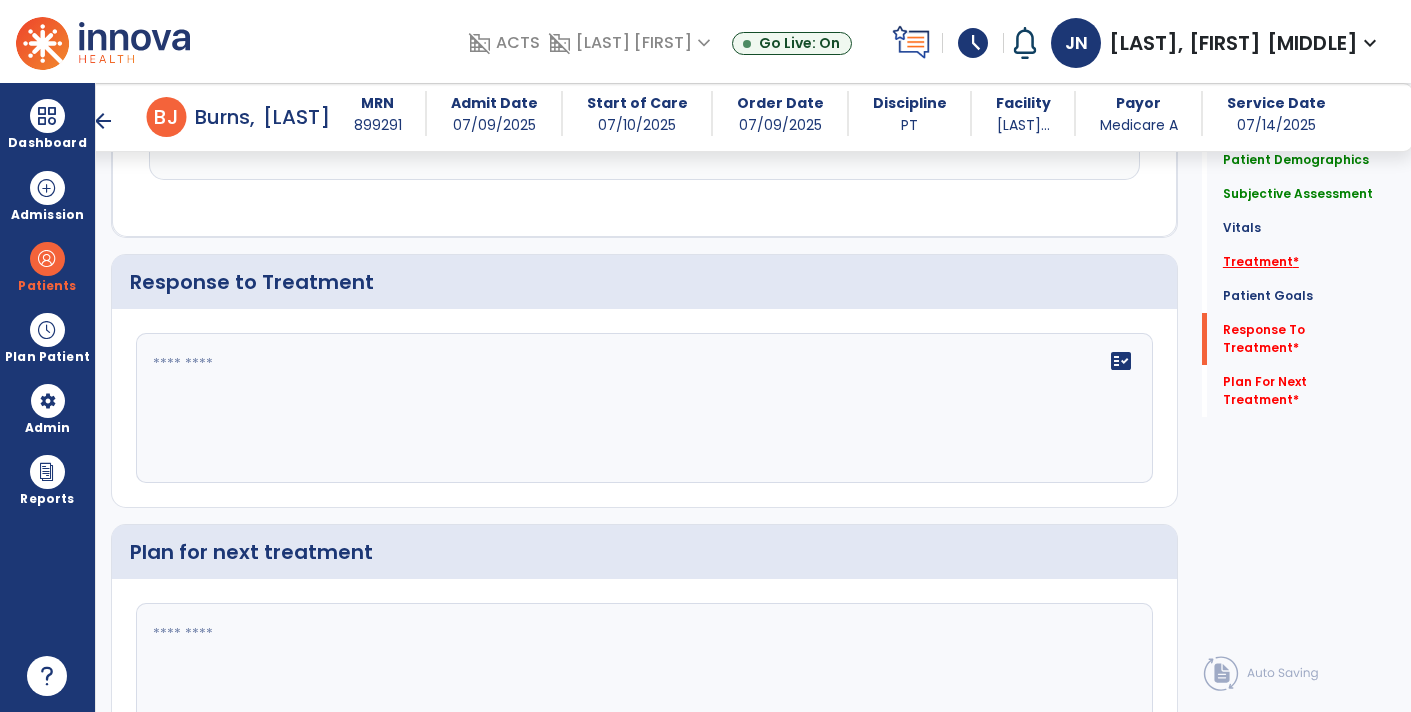 click on "Treatment   *" 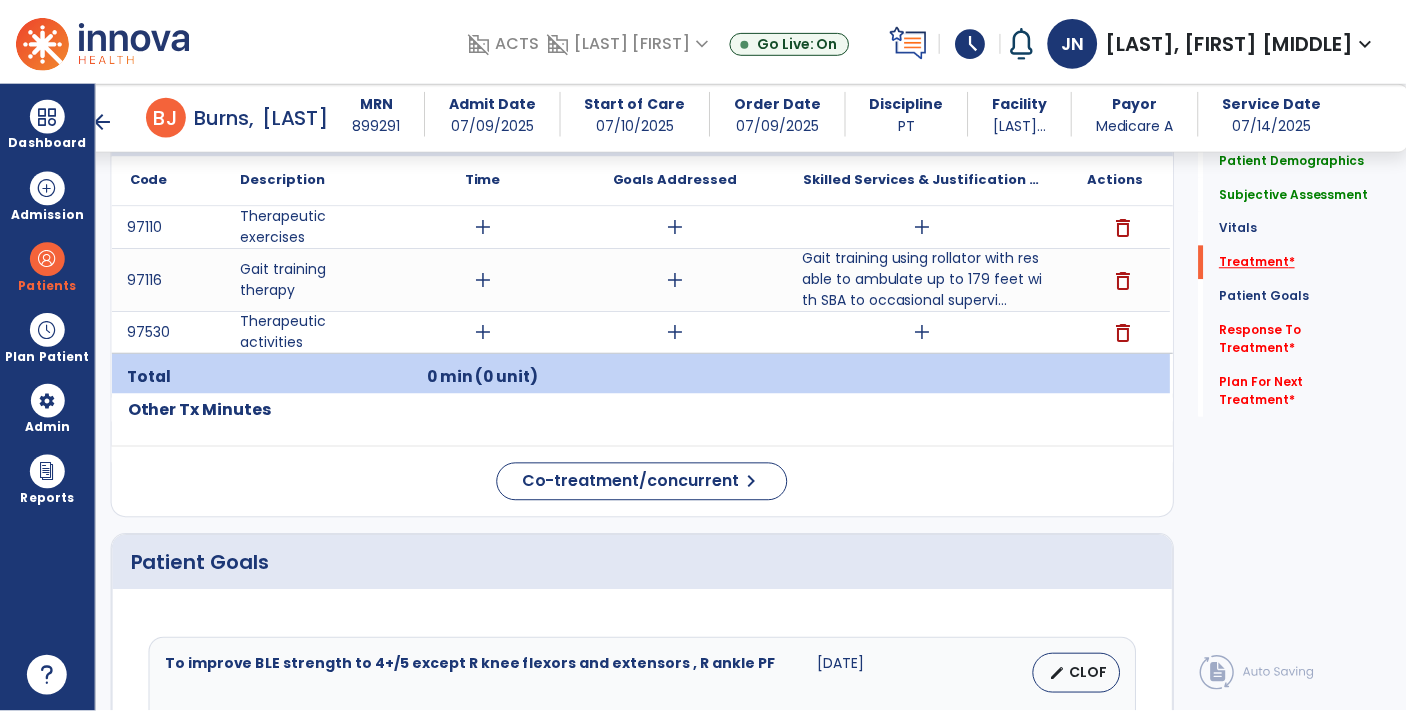 scroll, scrollTop: 1056, scrollLeft: 0, axis: vertical 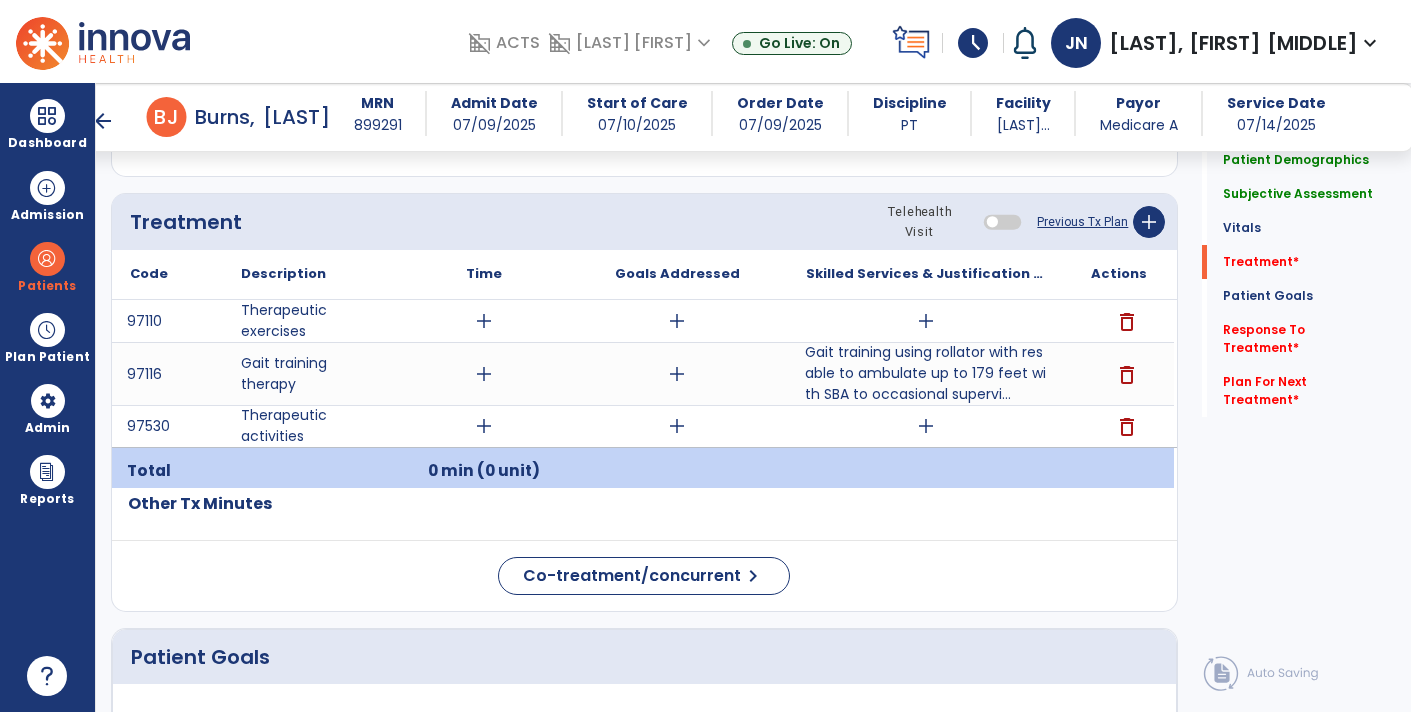 click on "add" at bounding box center (926, 426) 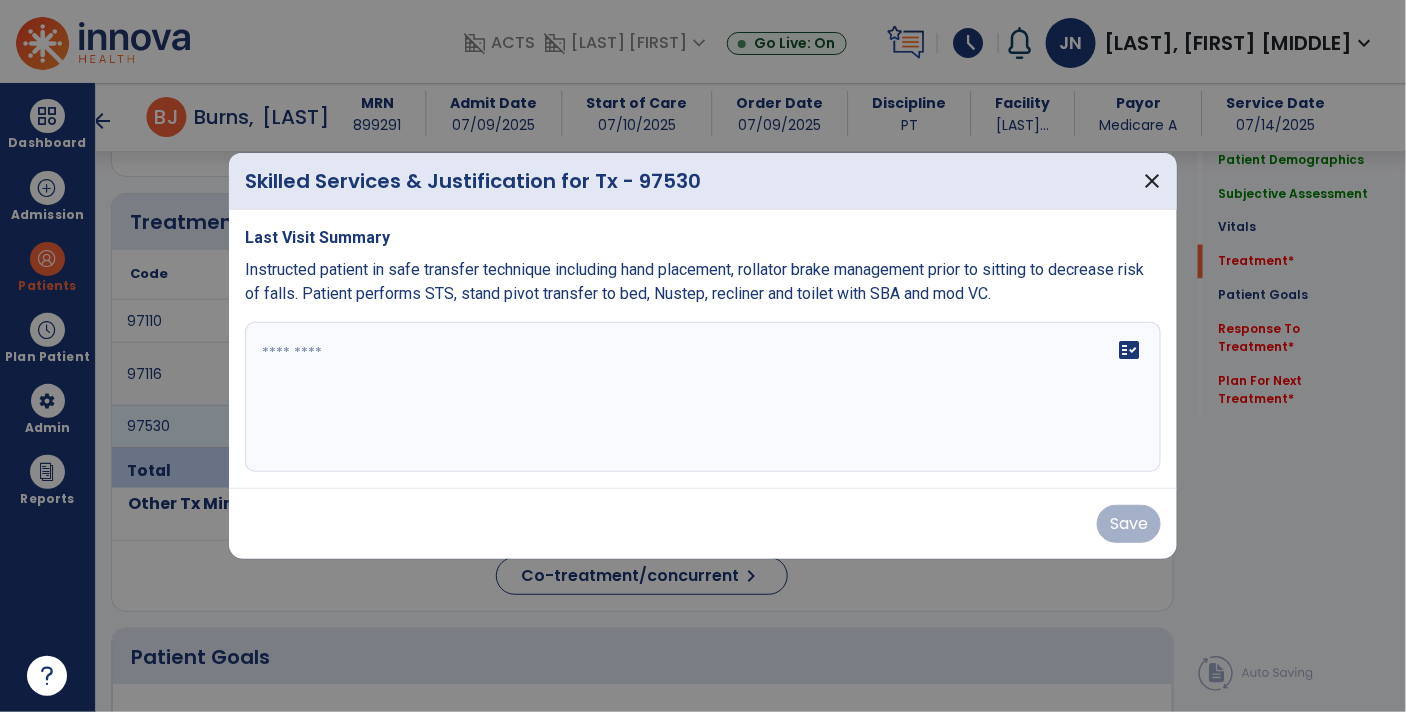 scroll, scrollTop: 1056, scrollLeft: 0, axis: vertical 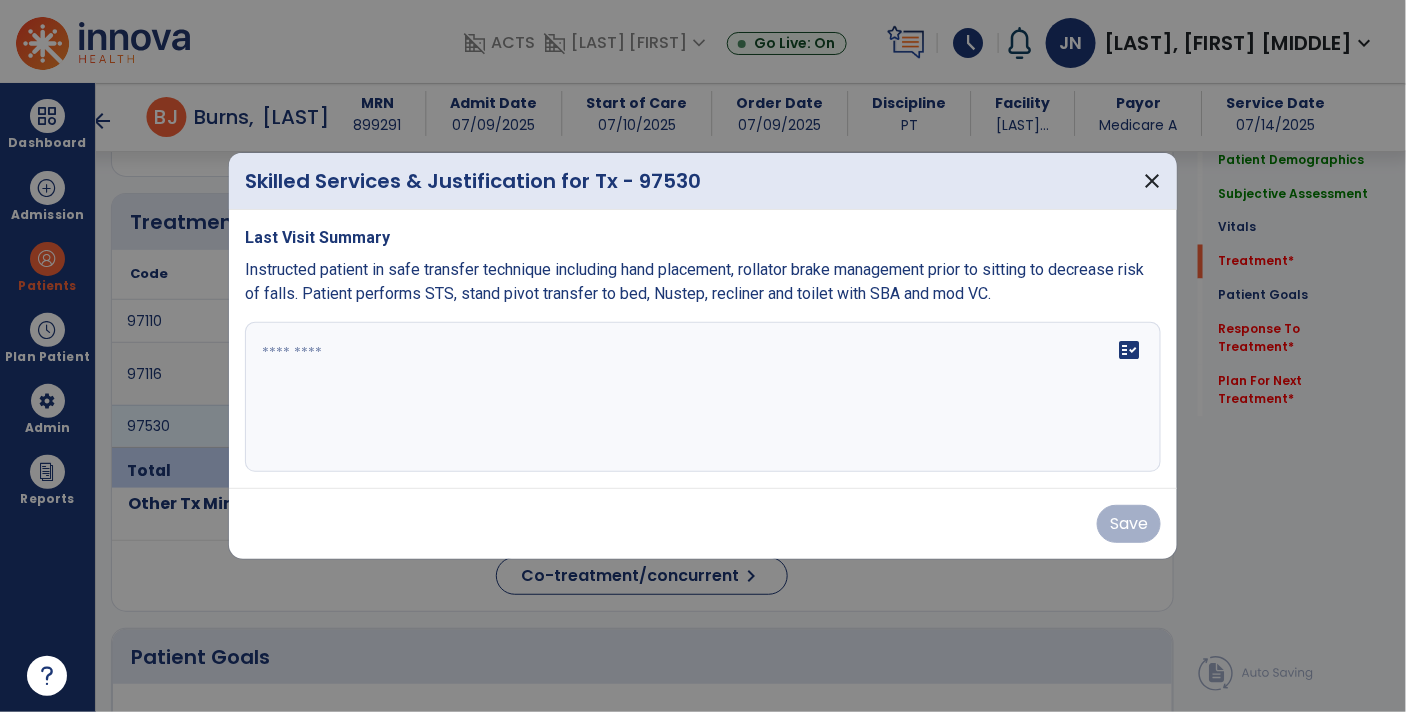 click on "fact_check" at bounding box center (703, 397) 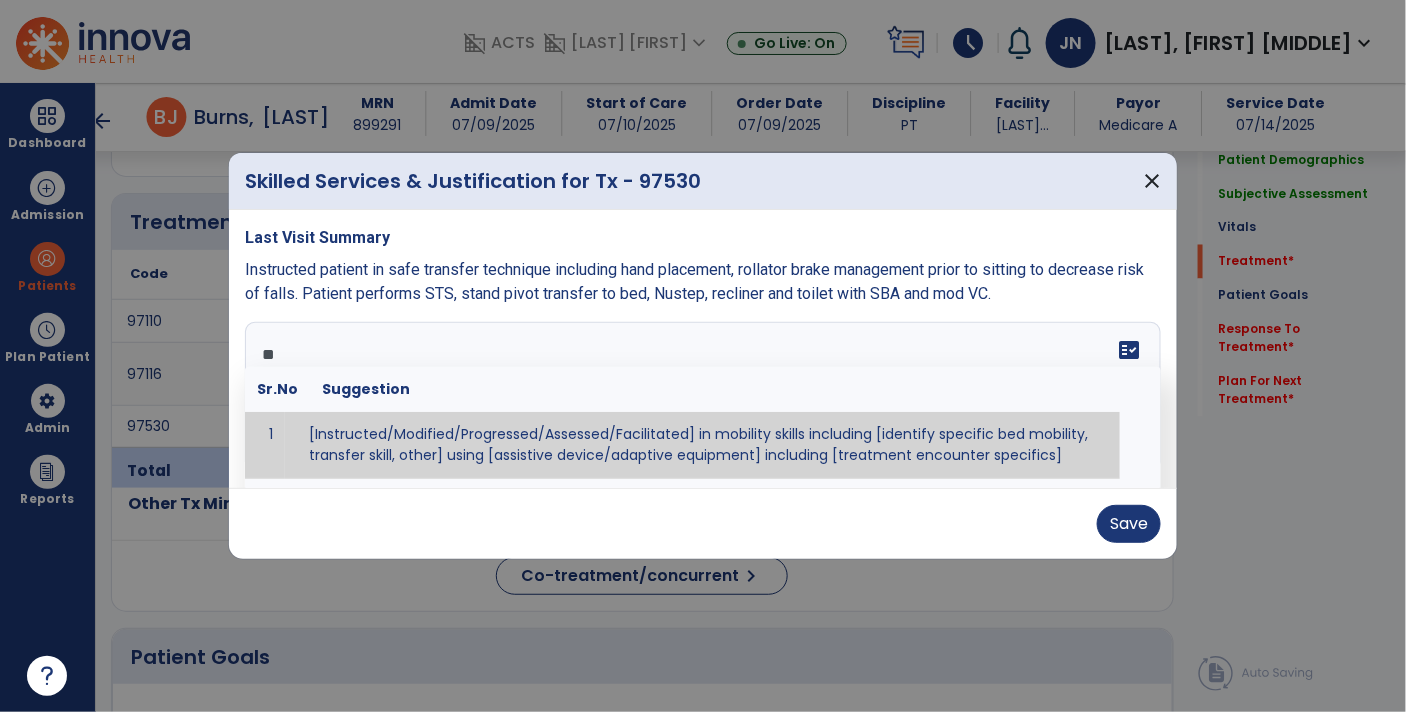 type on "*" 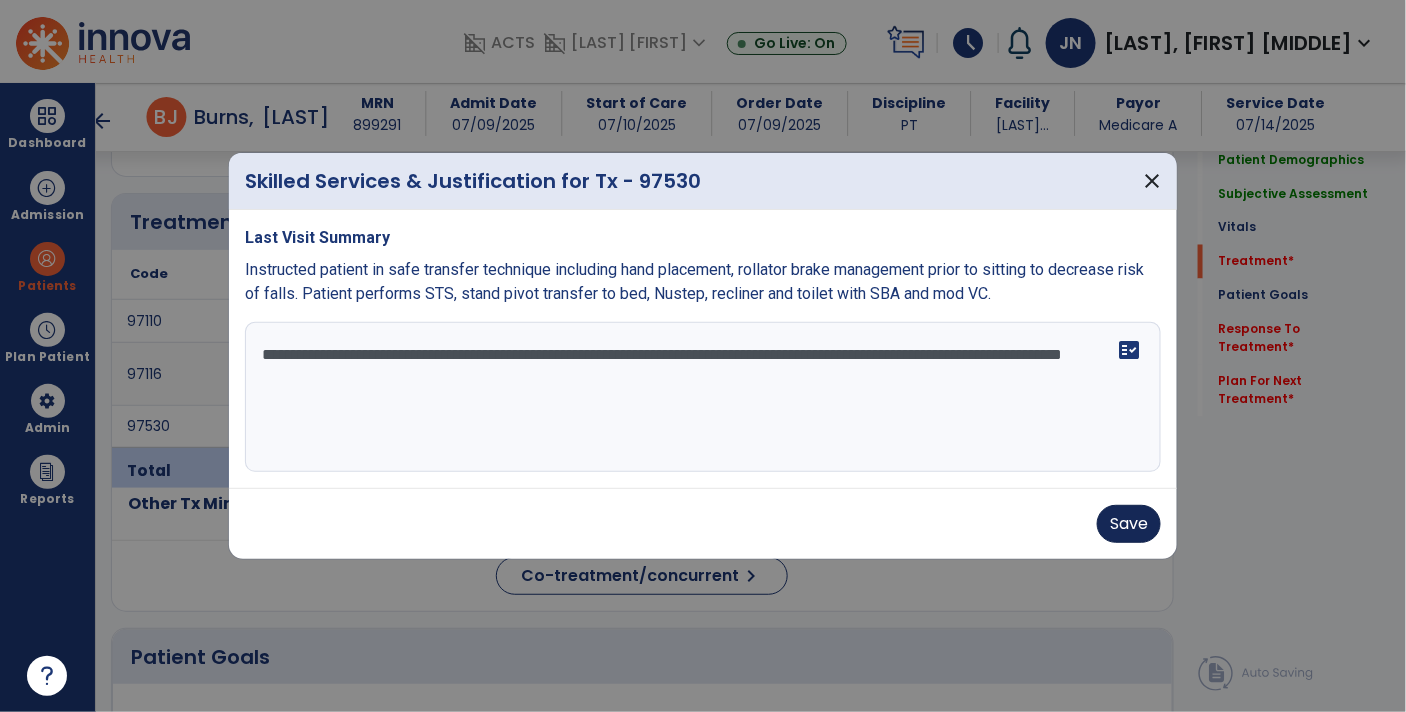 type on "**********" 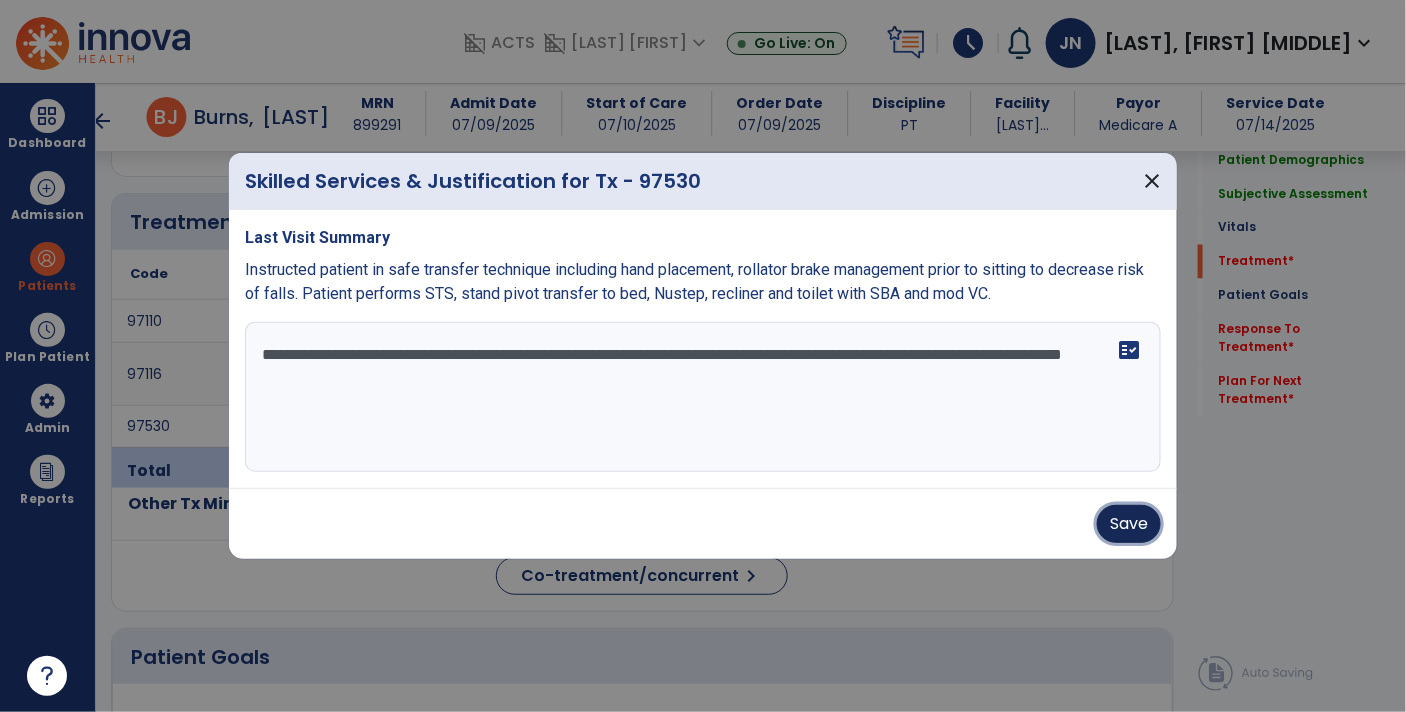 click on "Save" at bounding box center [1129, 524] 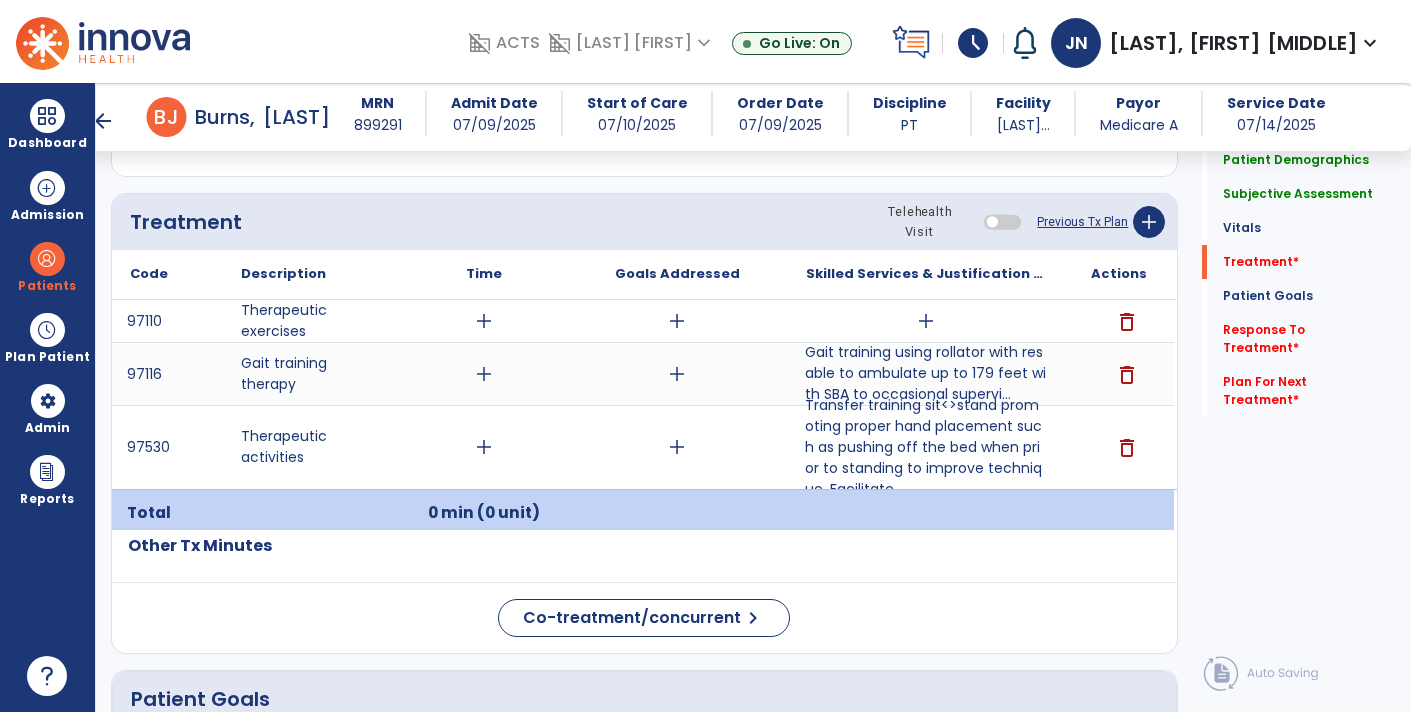 click on "Gait training using rollator with res able to ambulate up to 179 feet with SBA to occasional supervi..." at bounding box center (926, 373) 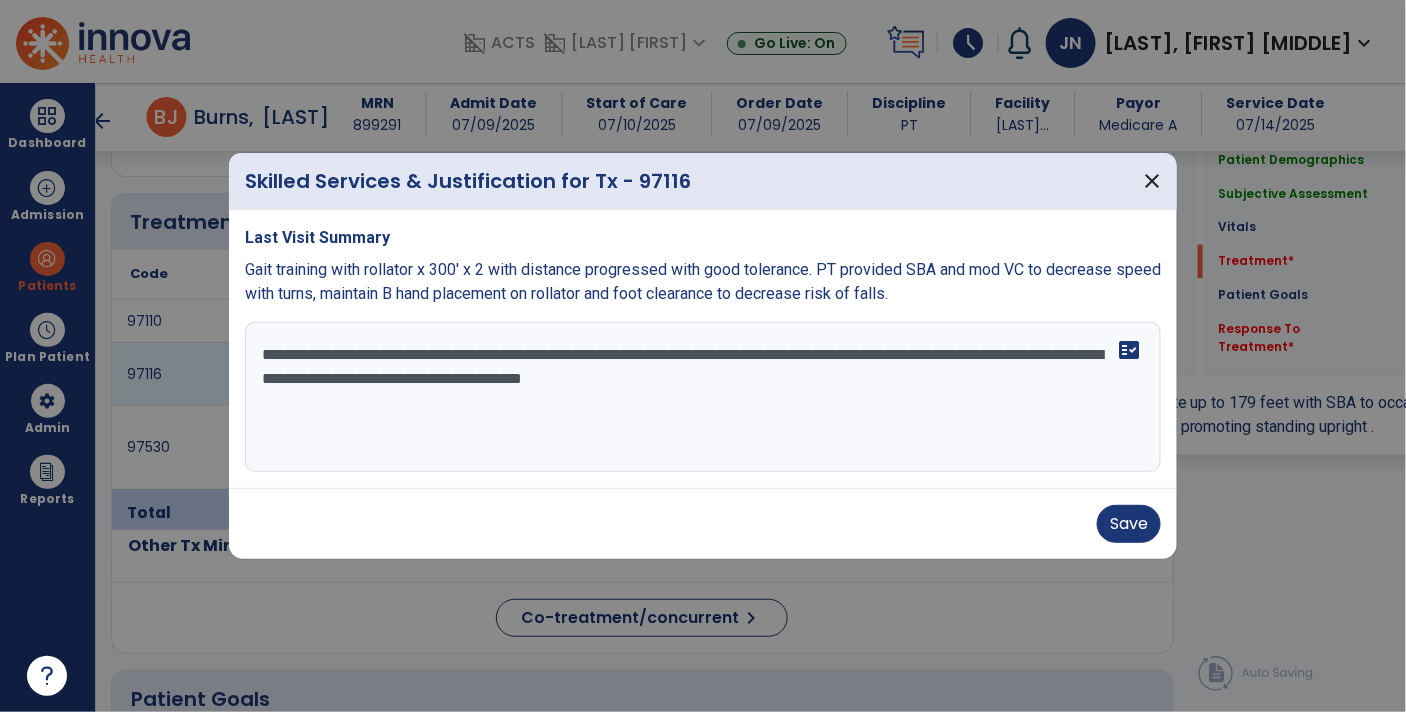 scroll, scrollTop: 1056, scrollLeft: 0, axis: vertical 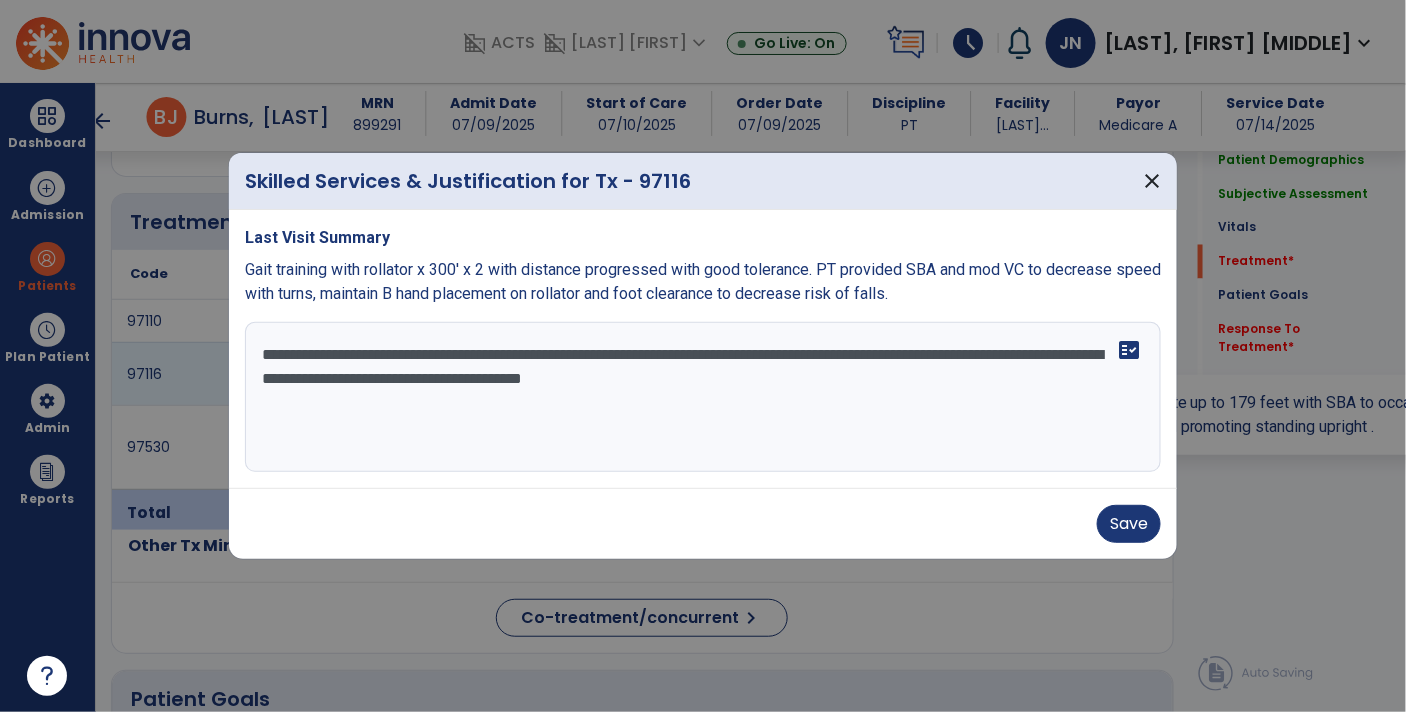 click on "**********" at bounding box center (703, 397) 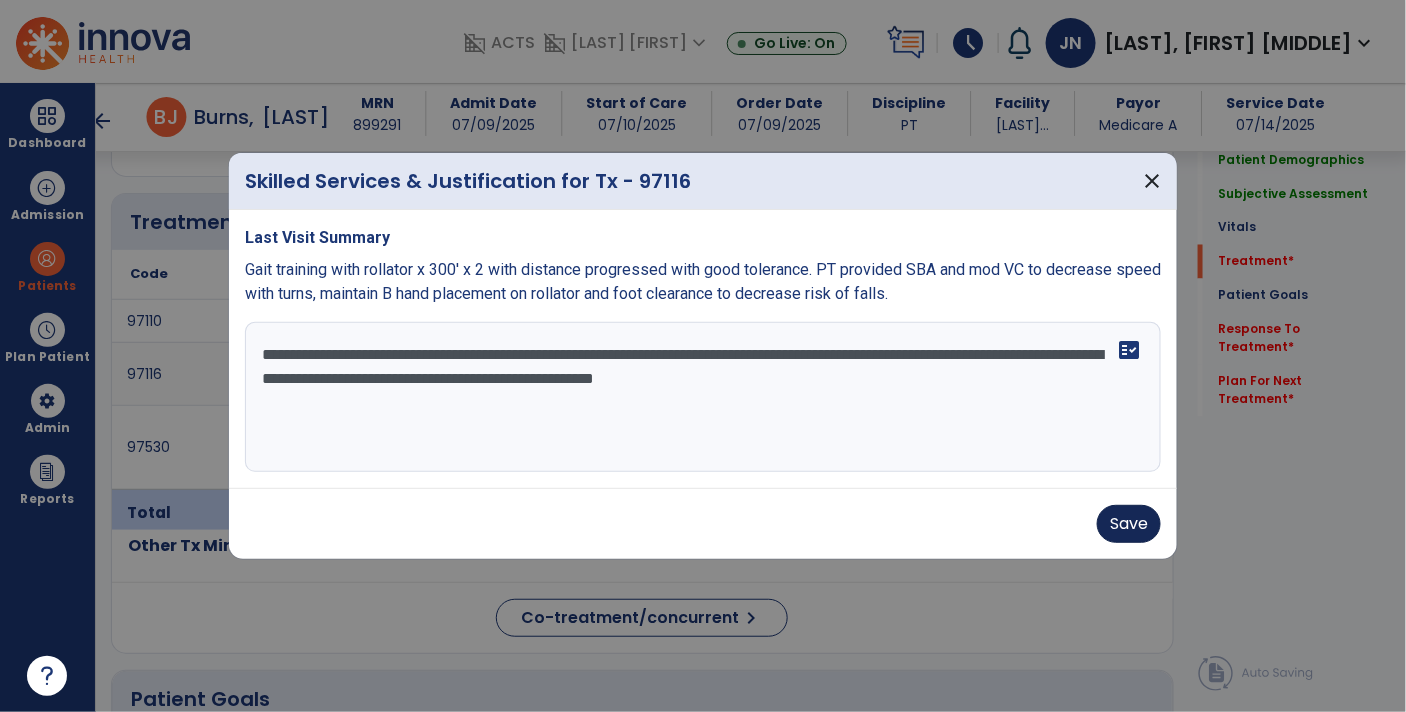 type on "**********" 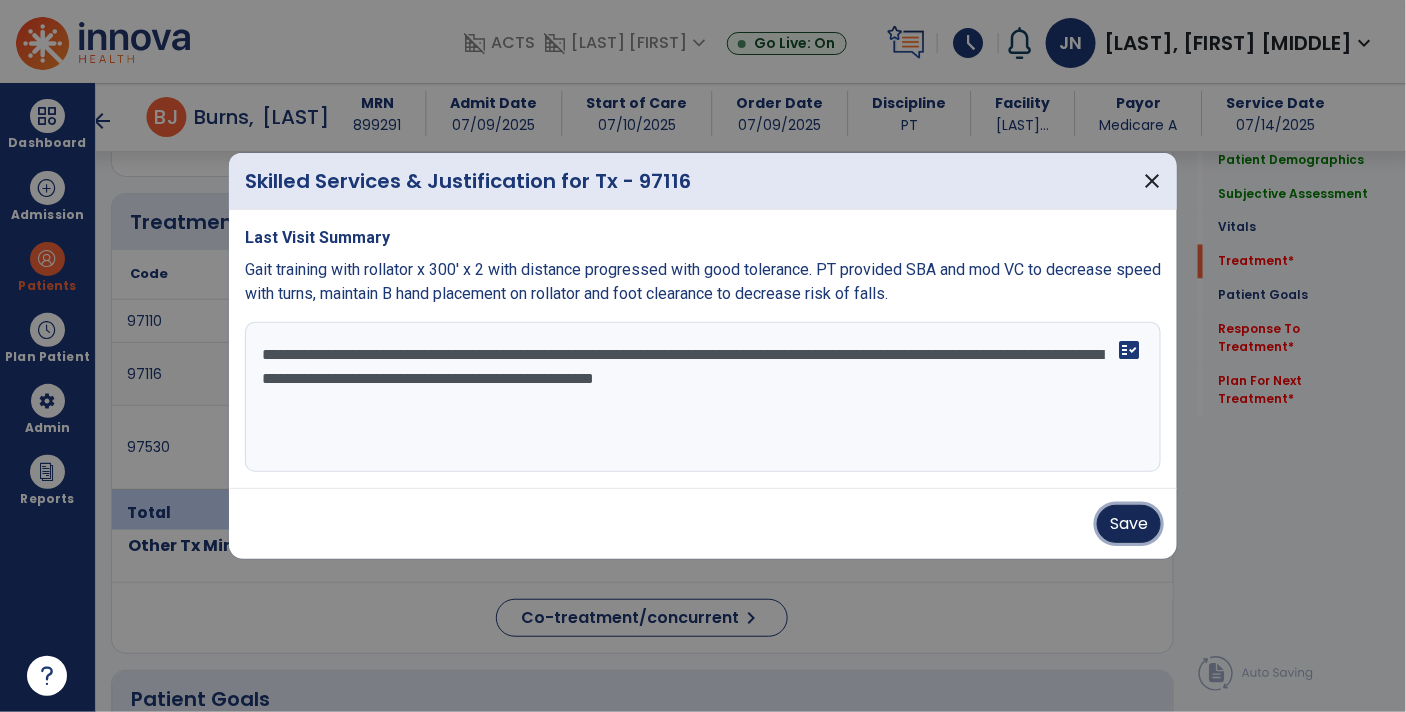 click on "Save" at bounding box center (1129, 524) 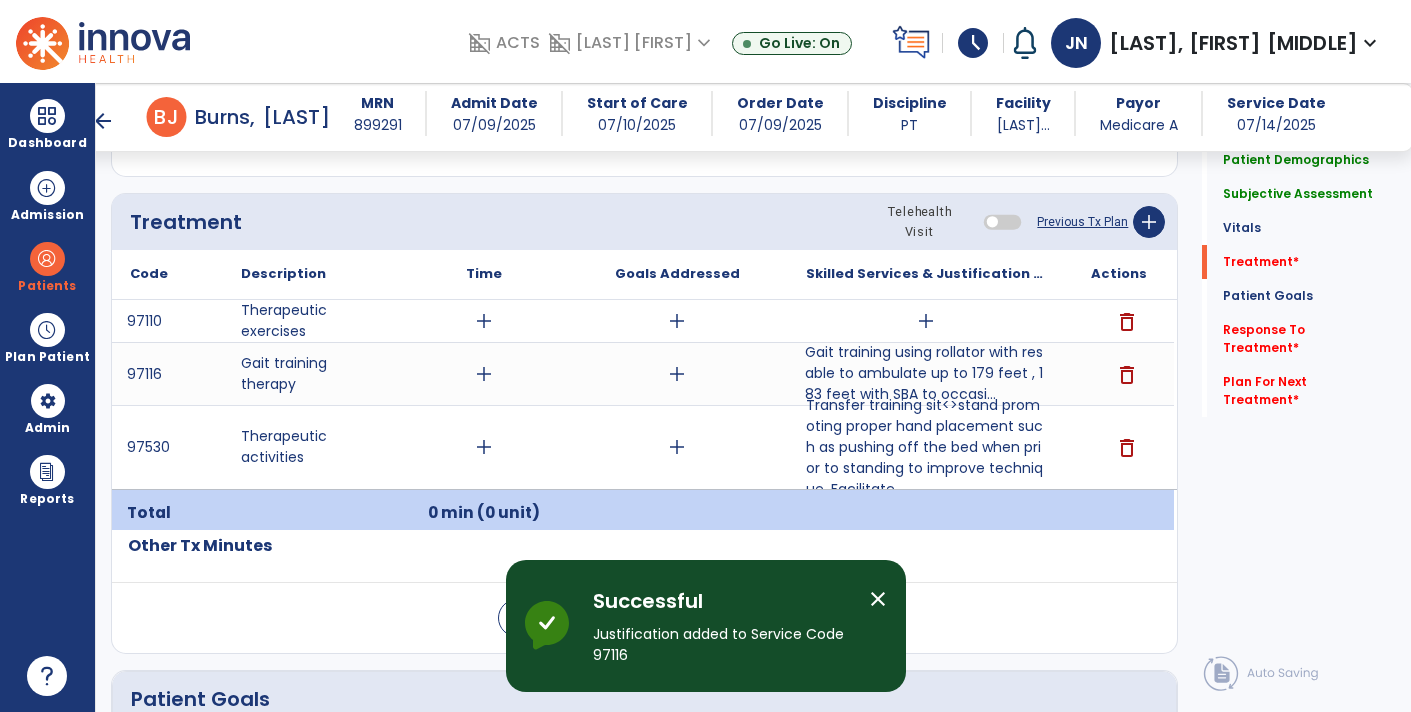 click on "close" at bounding box center (878, 599) 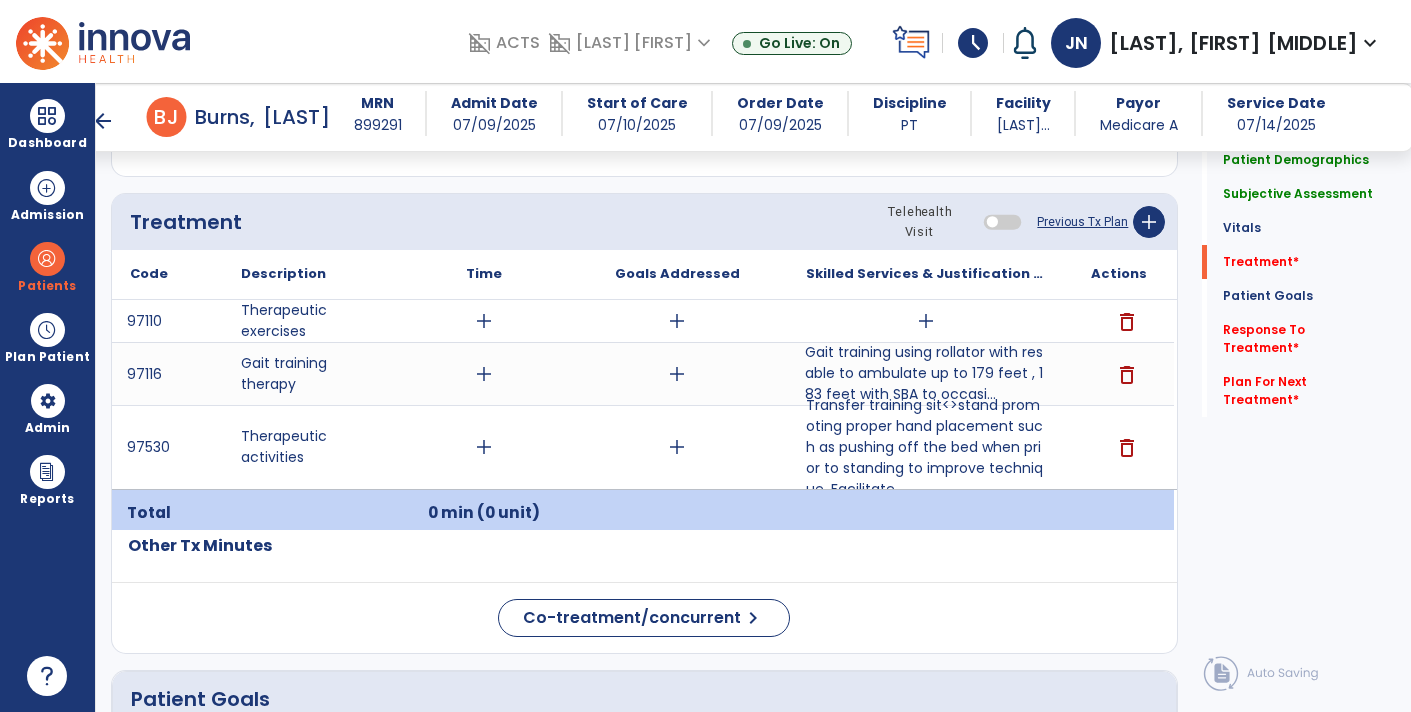 click on "add" at bounding box center (926, 321) 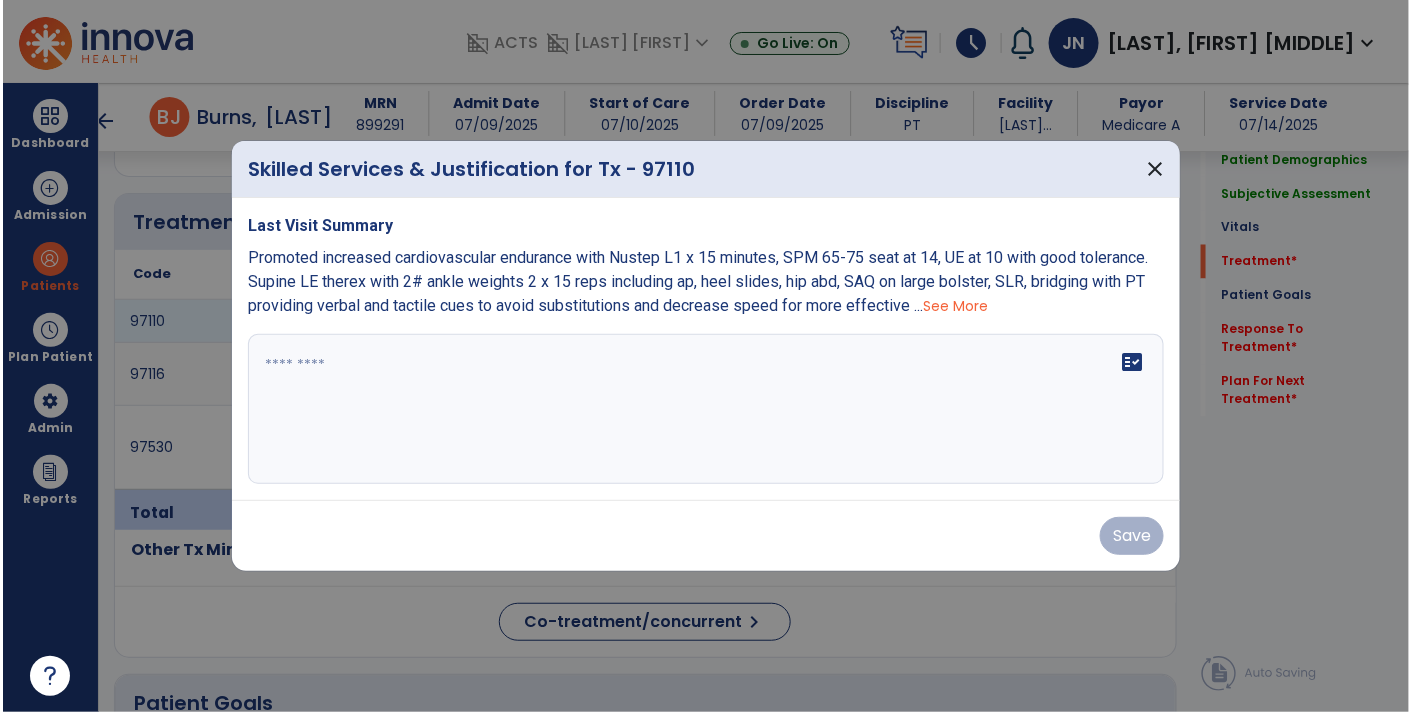 scroll, scrollTop: 1056, scrollLeft: 0, axis: vertical 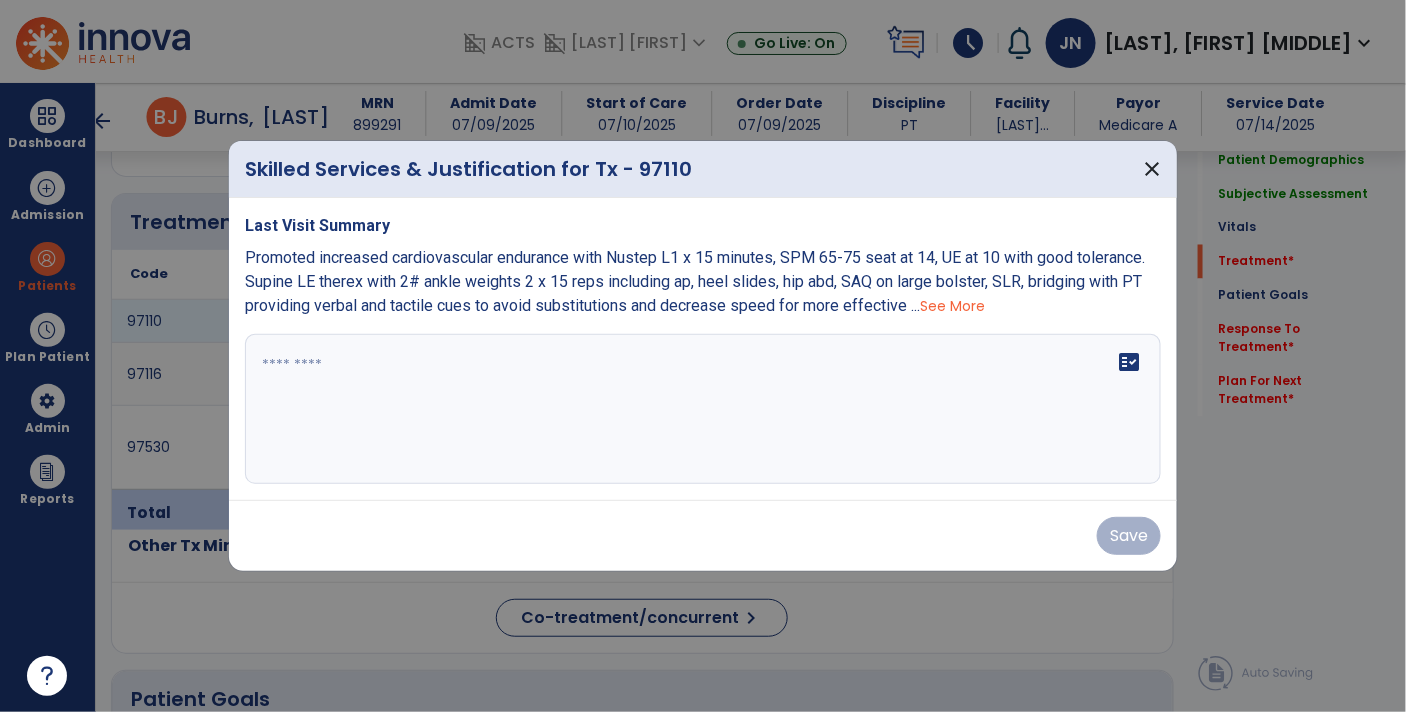 click at bounding box center [703, 409] 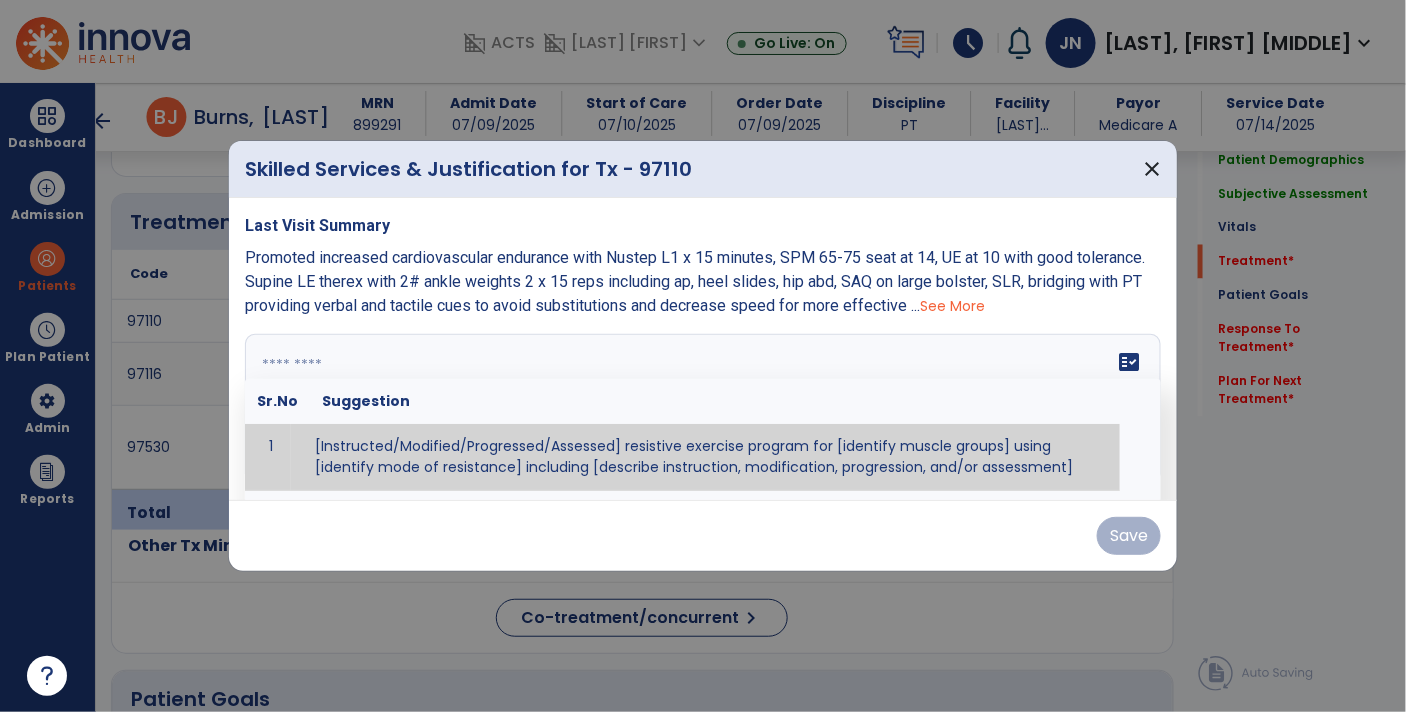 click on "See More" at bounding box center (952, 306) 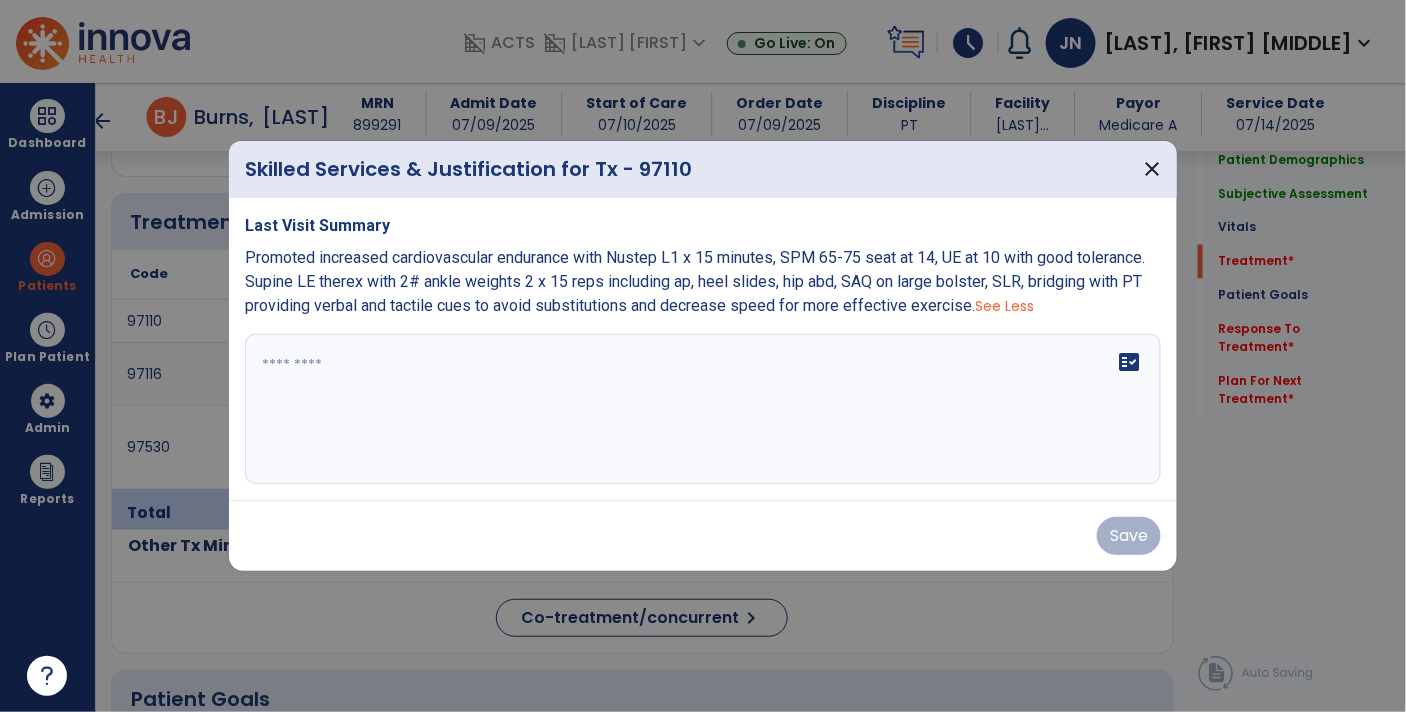 click on "fact_check" at bounding box center [703, 409] 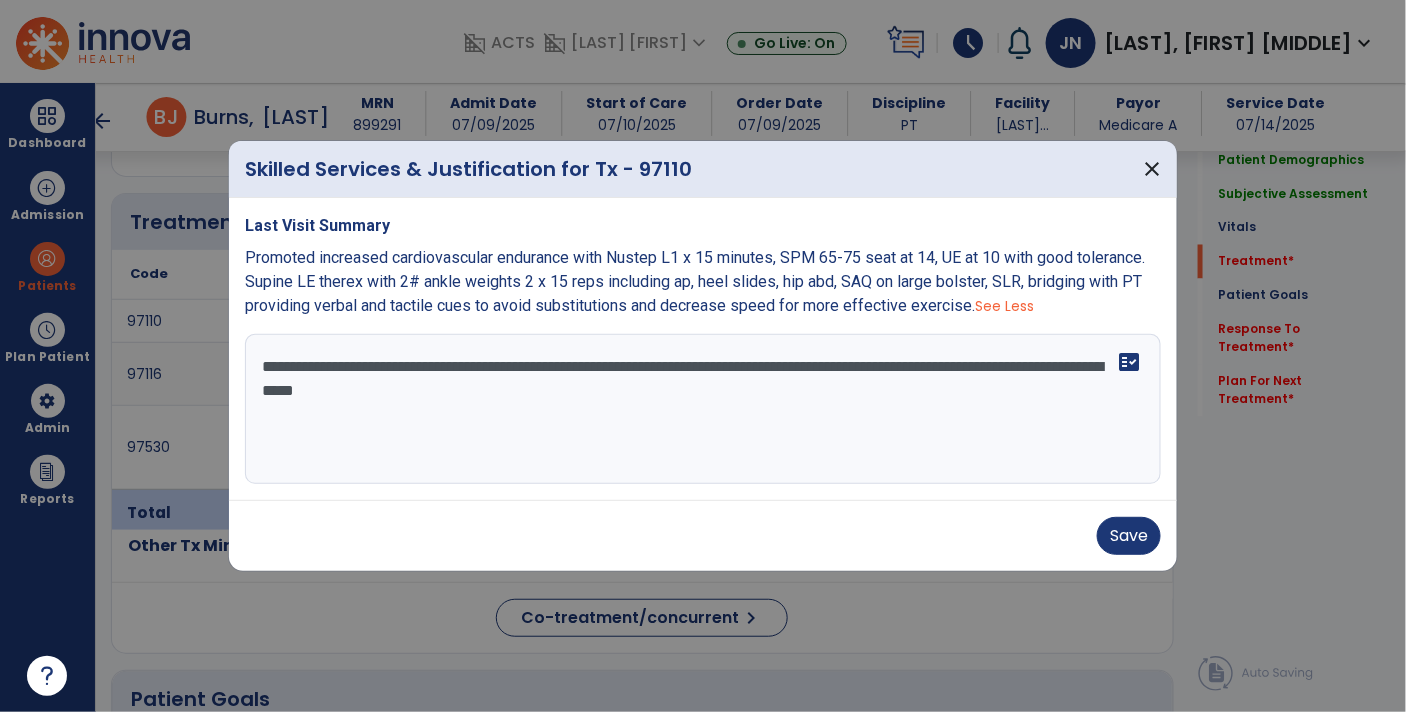 click on "Save" at bounding box center [703, 535] 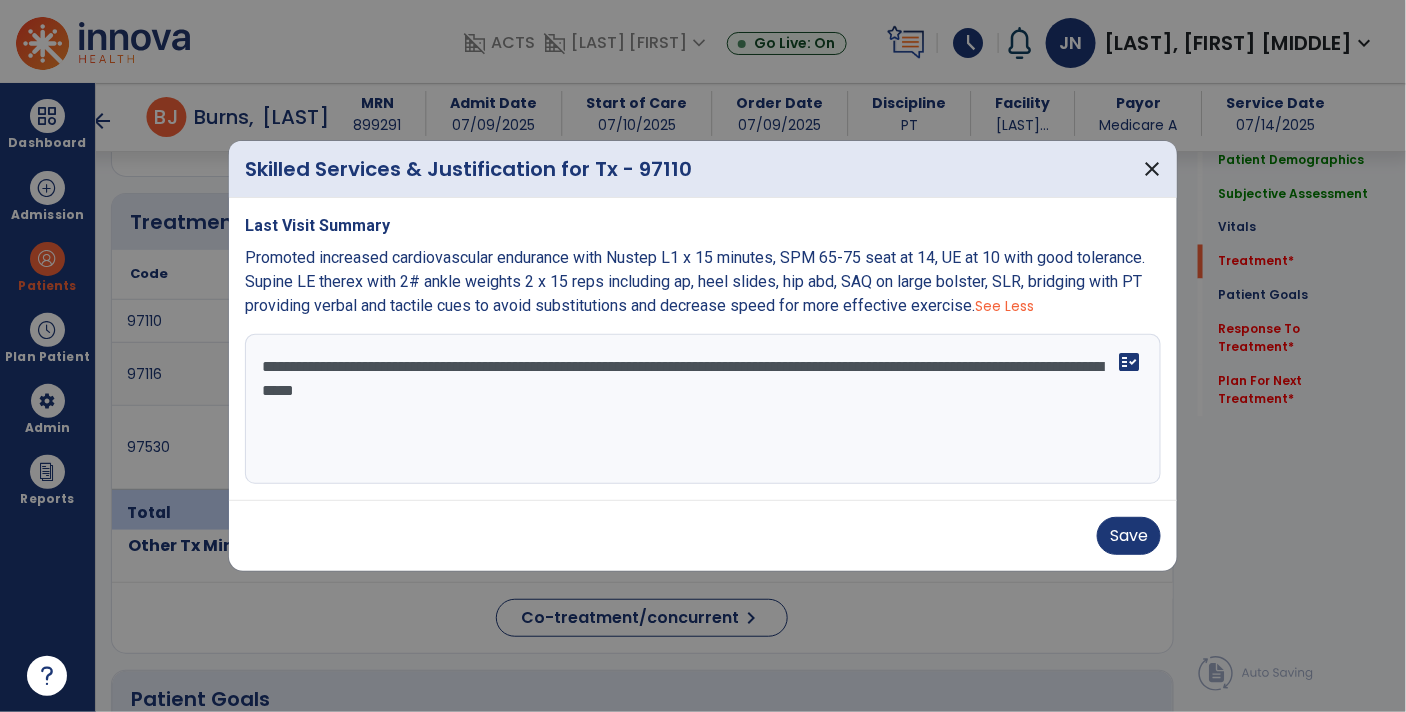 click on "**********" at bounding box center (703, 409) 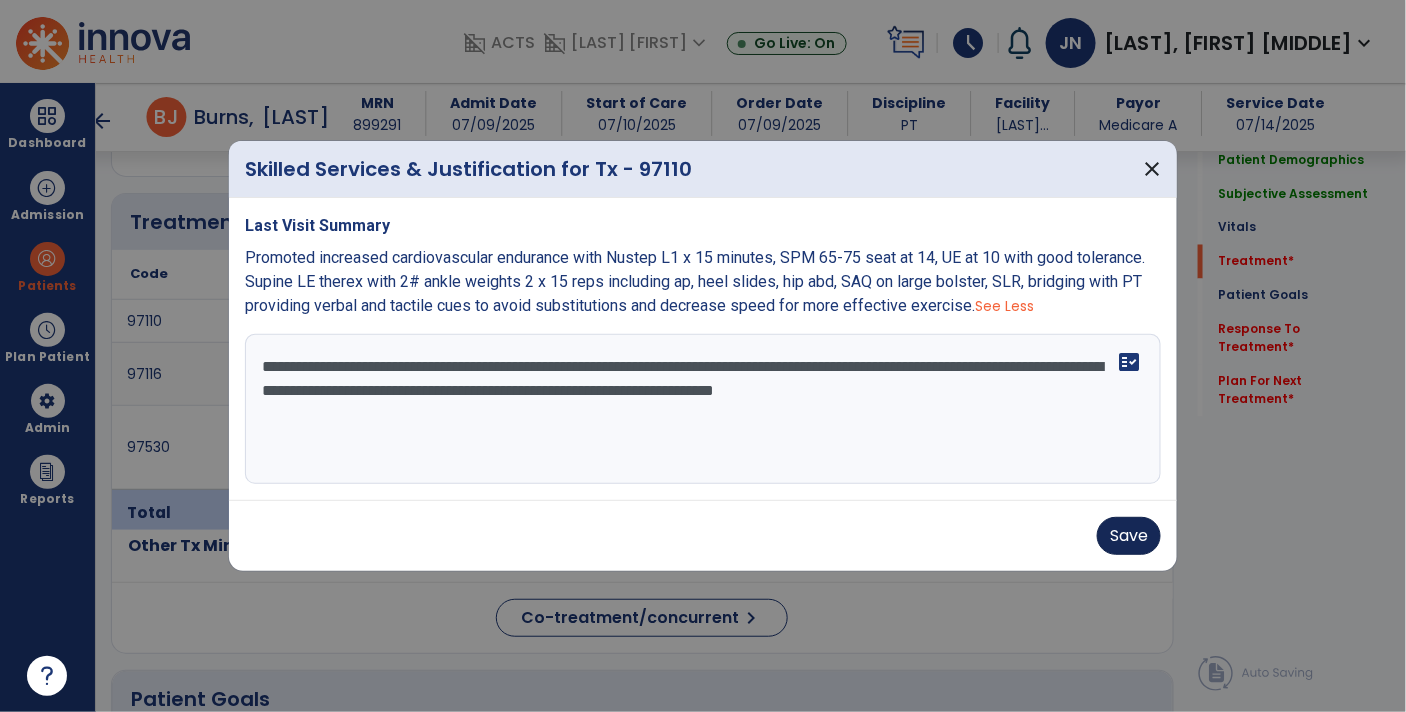 type on "**********" 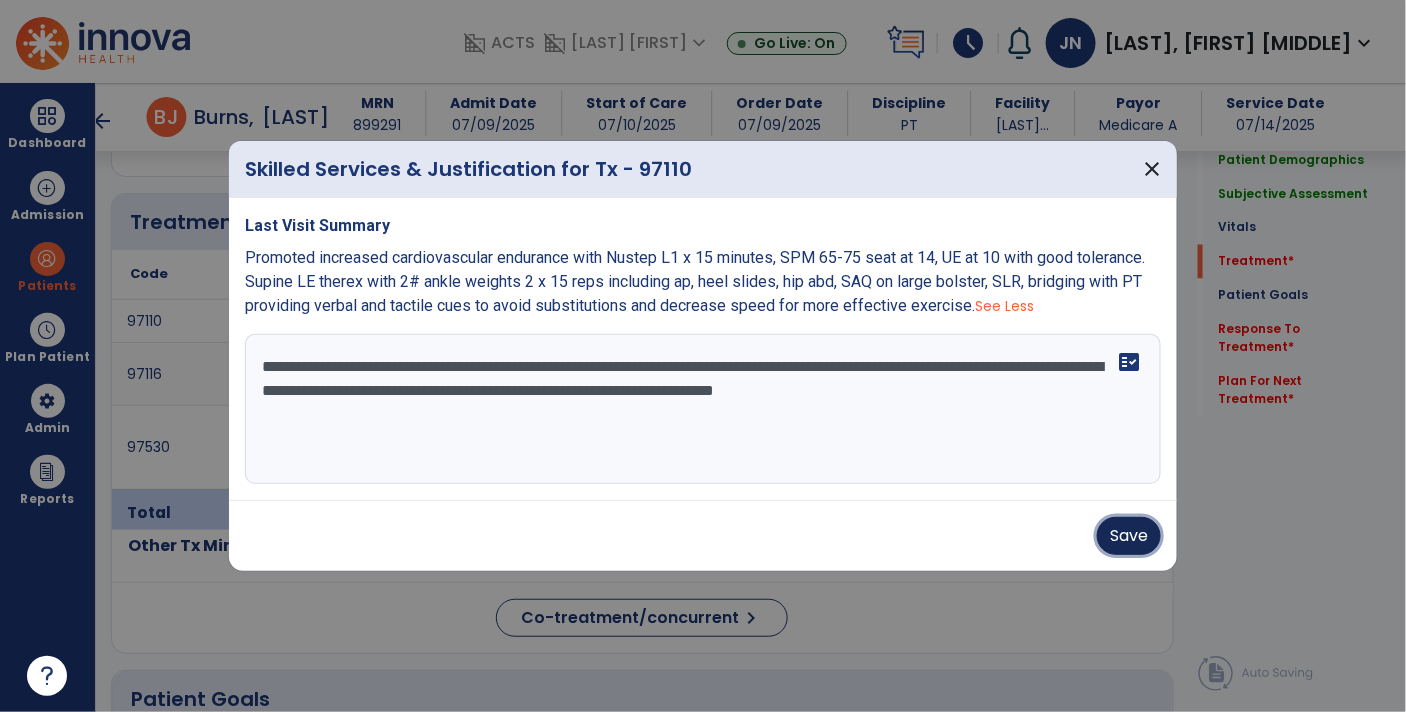 click on "Save" at bounding box center (1129, 536) 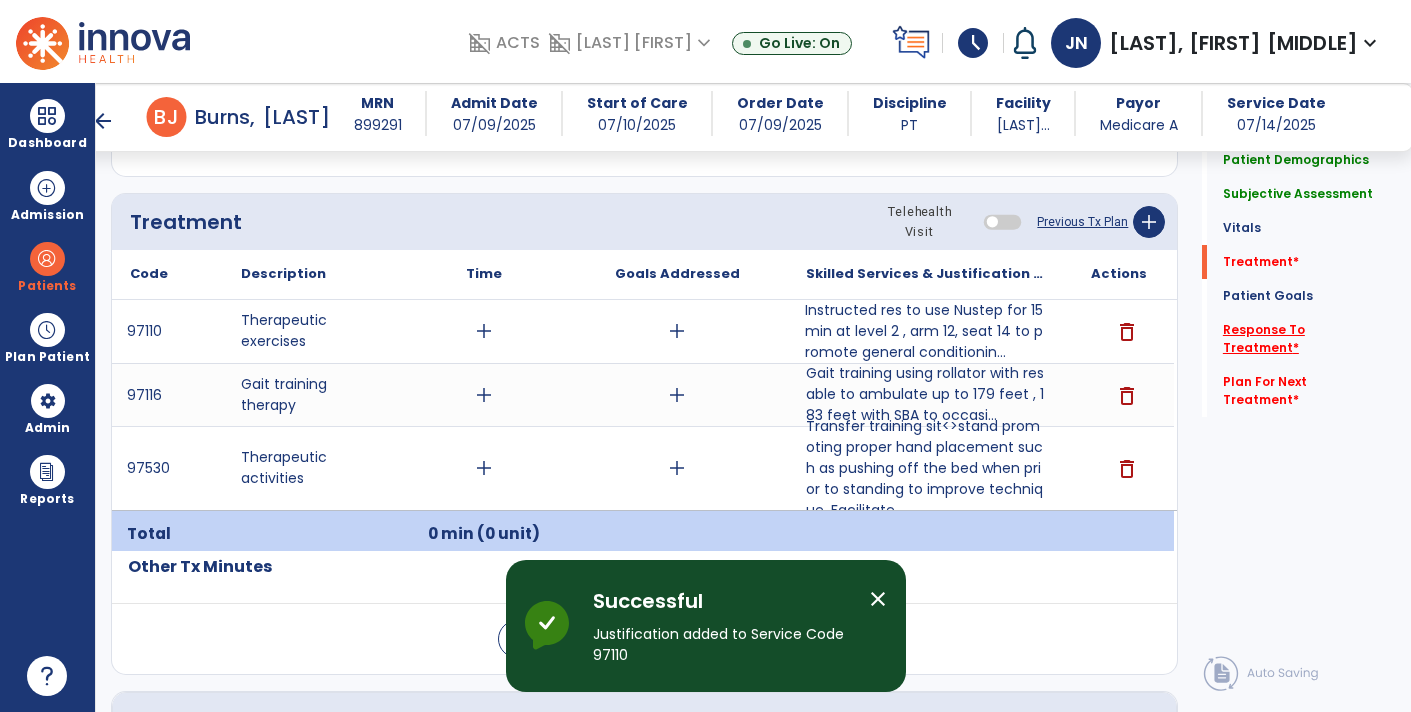 click on "Response To Treatment   *" 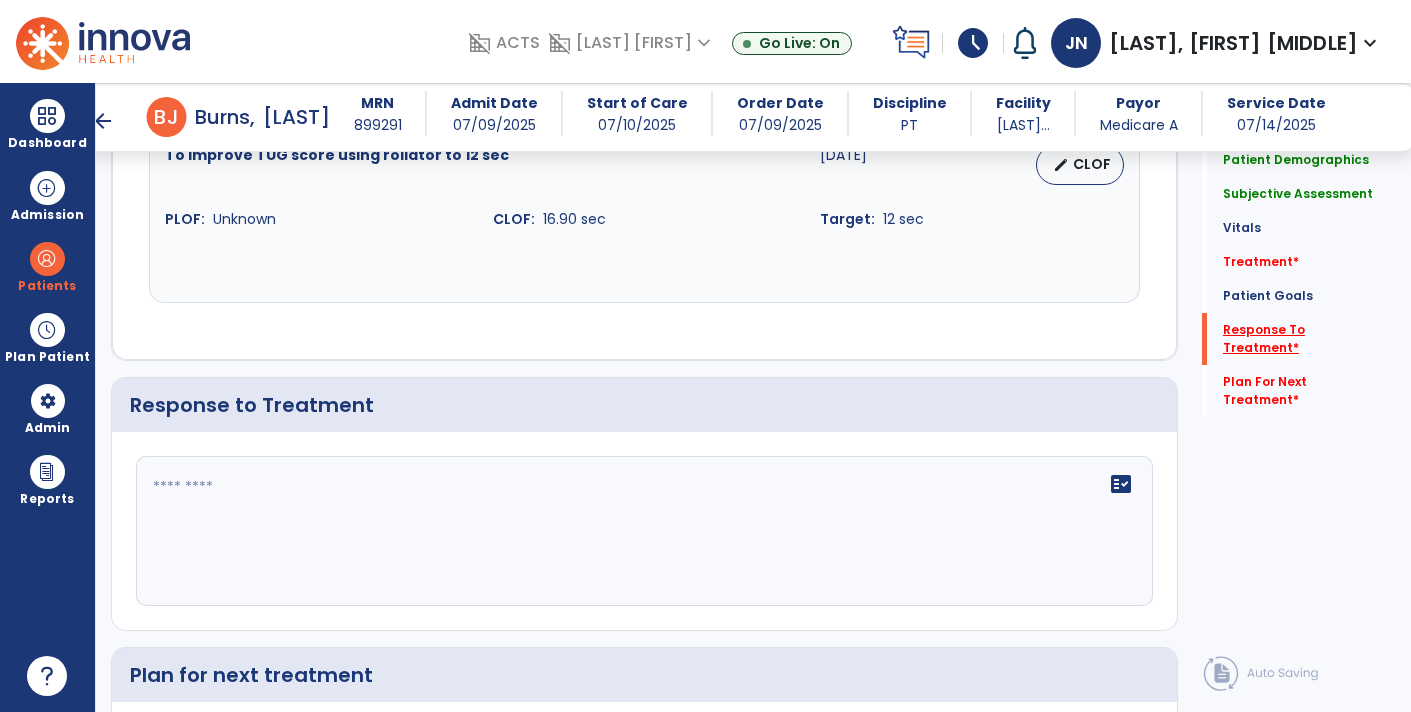 scroll, scrollTop: 2770, scrollLeft: 0, axis: vertical 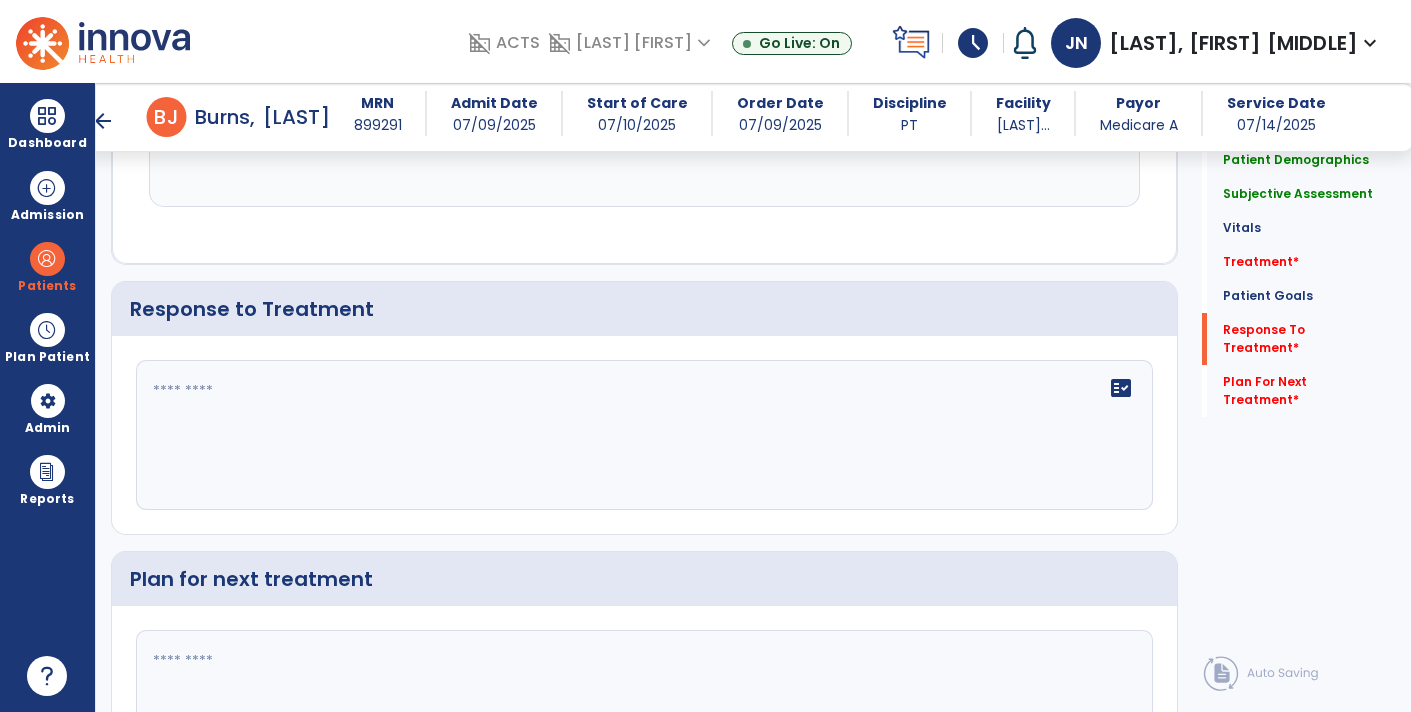 click on "fact_check" 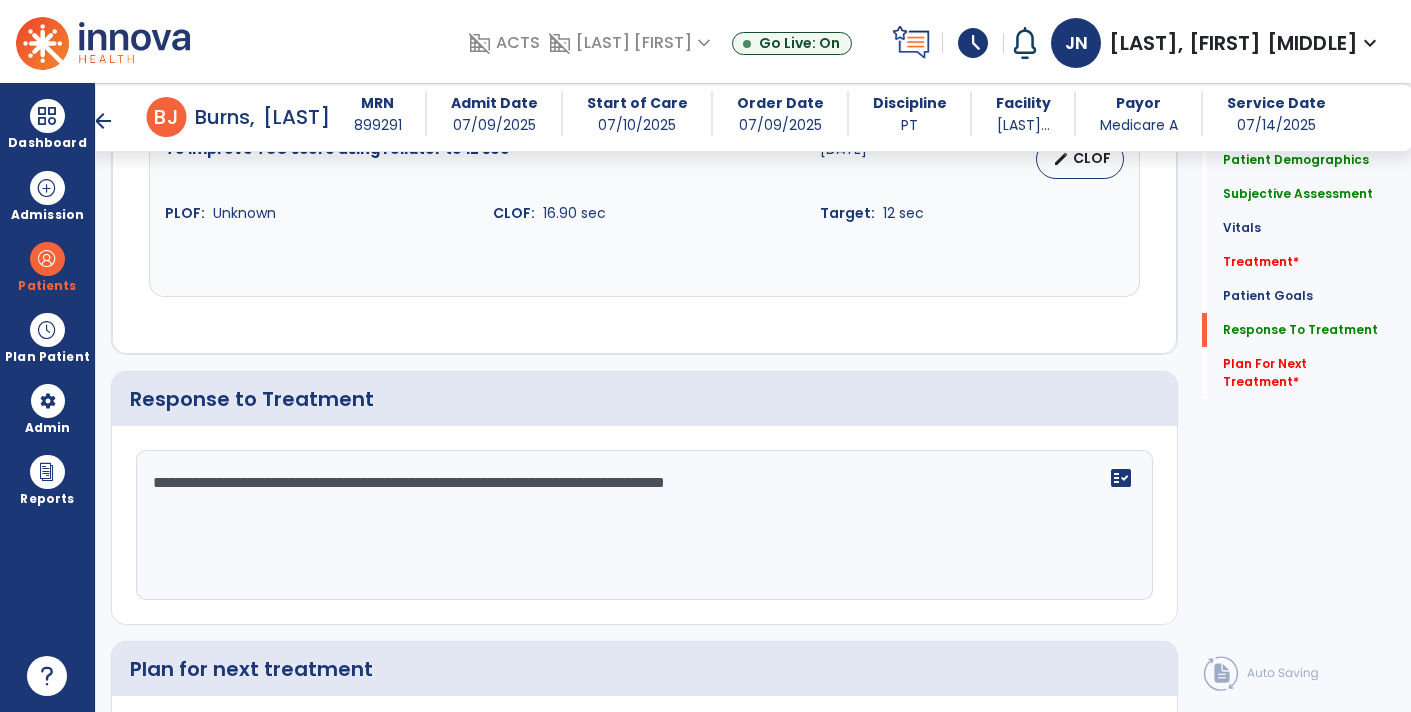 scroll, scrollTop: 2770, scrollLeft: 0, axis: vertical 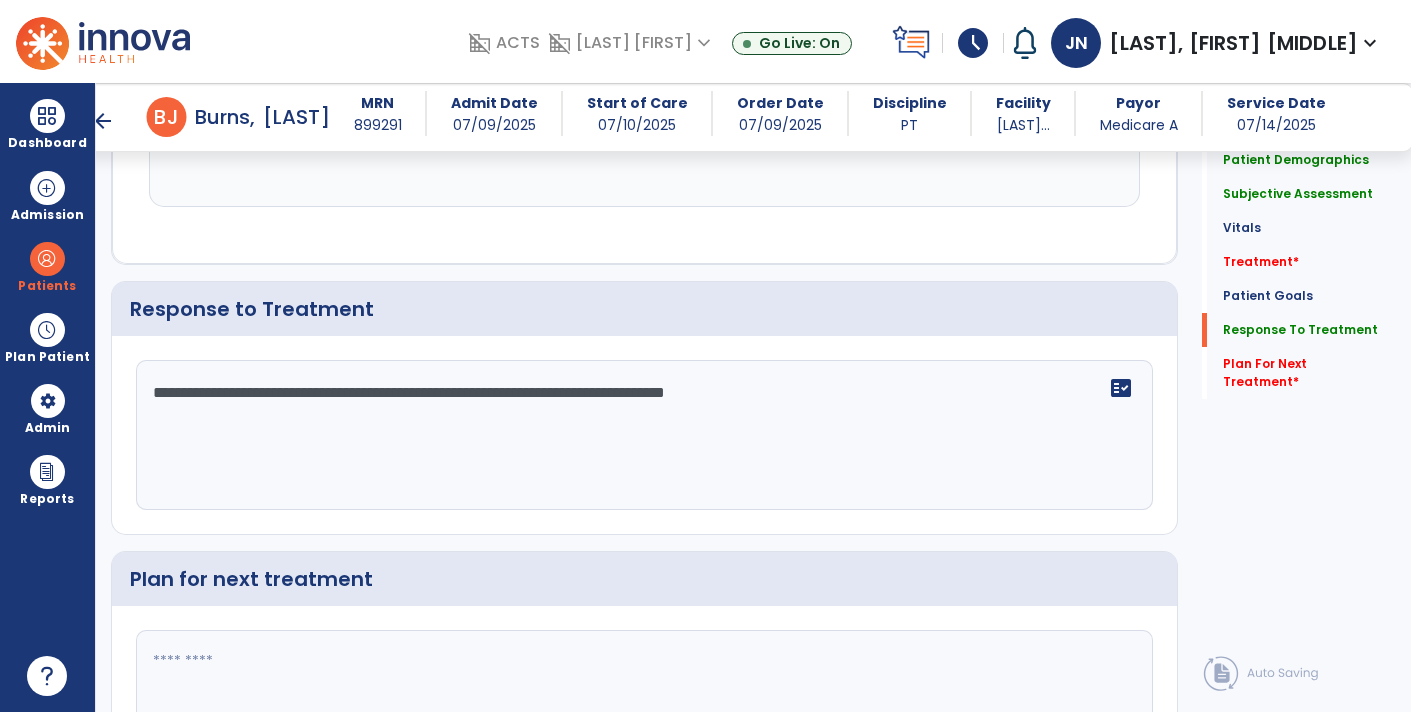 type on "**********" 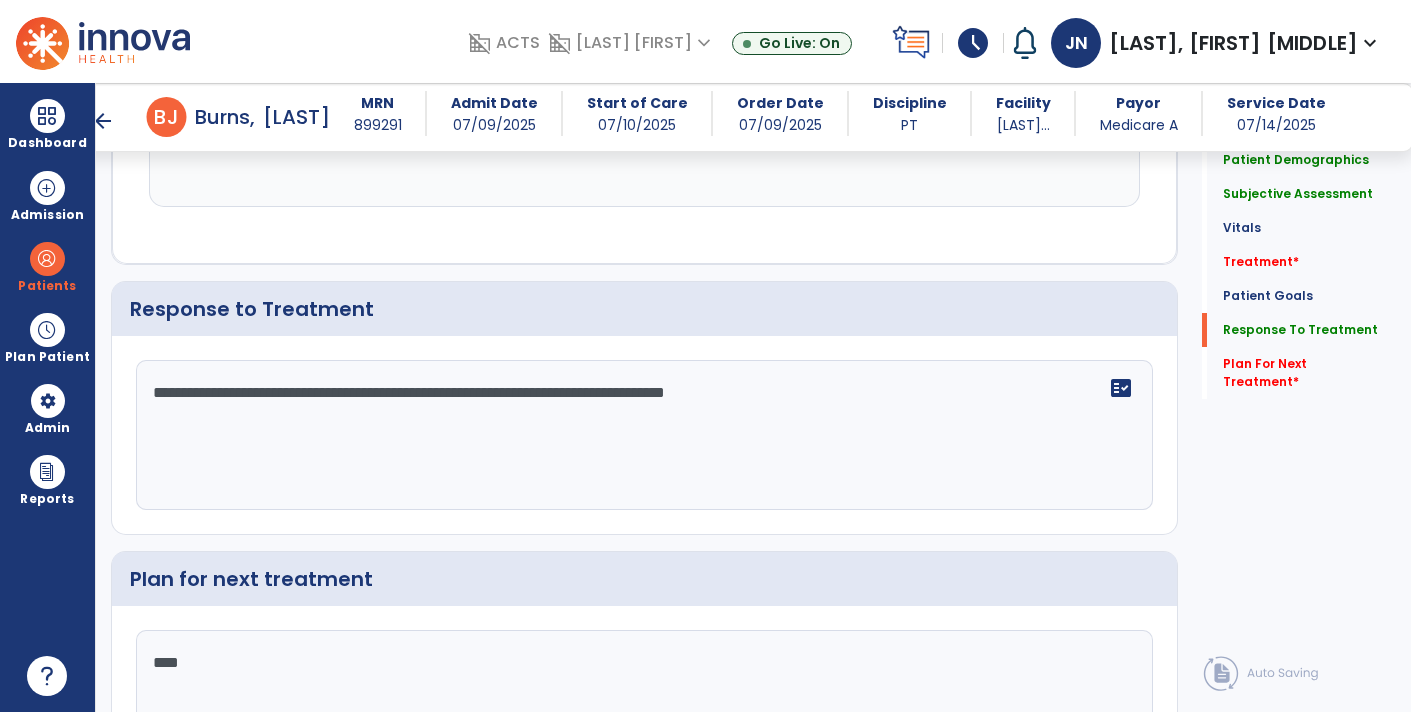 type on "*****" 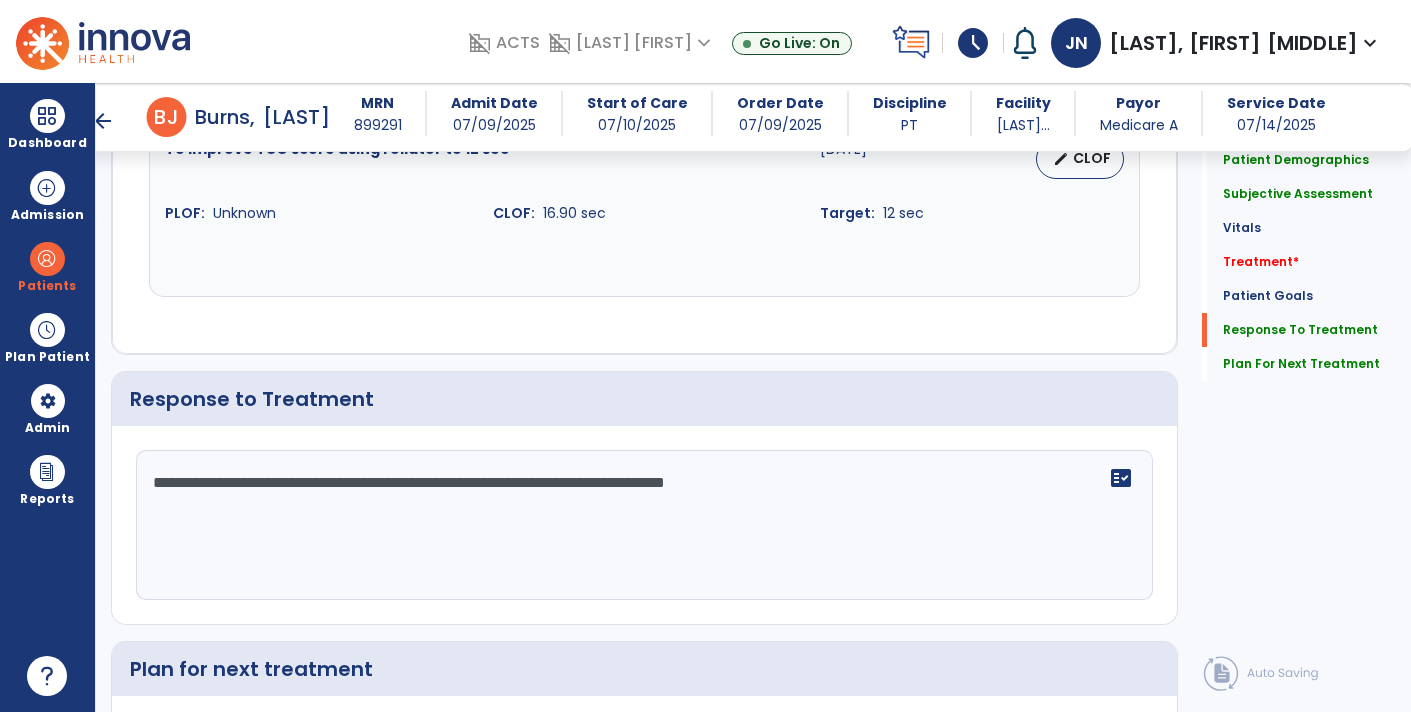 scroll, scrollTop: 2770, scrollLeft: 0, axis: vertical 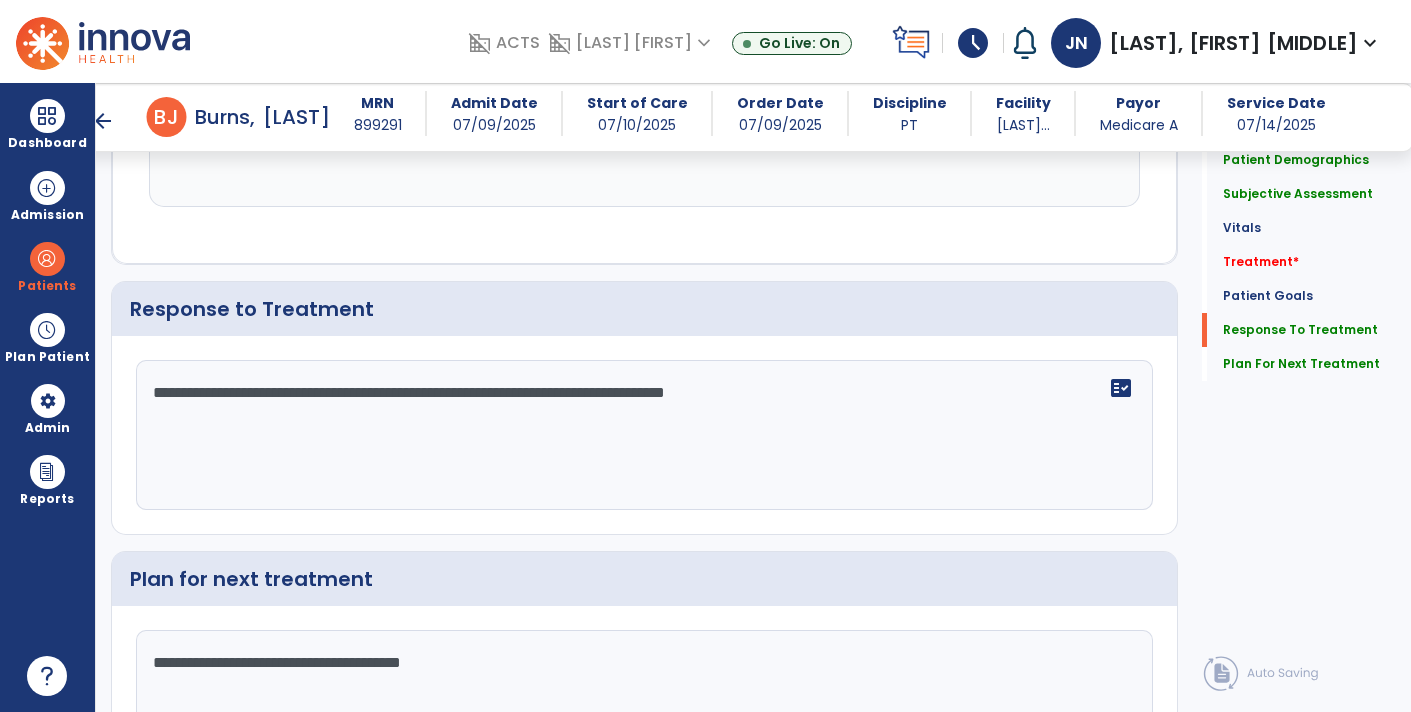 type on "**********" 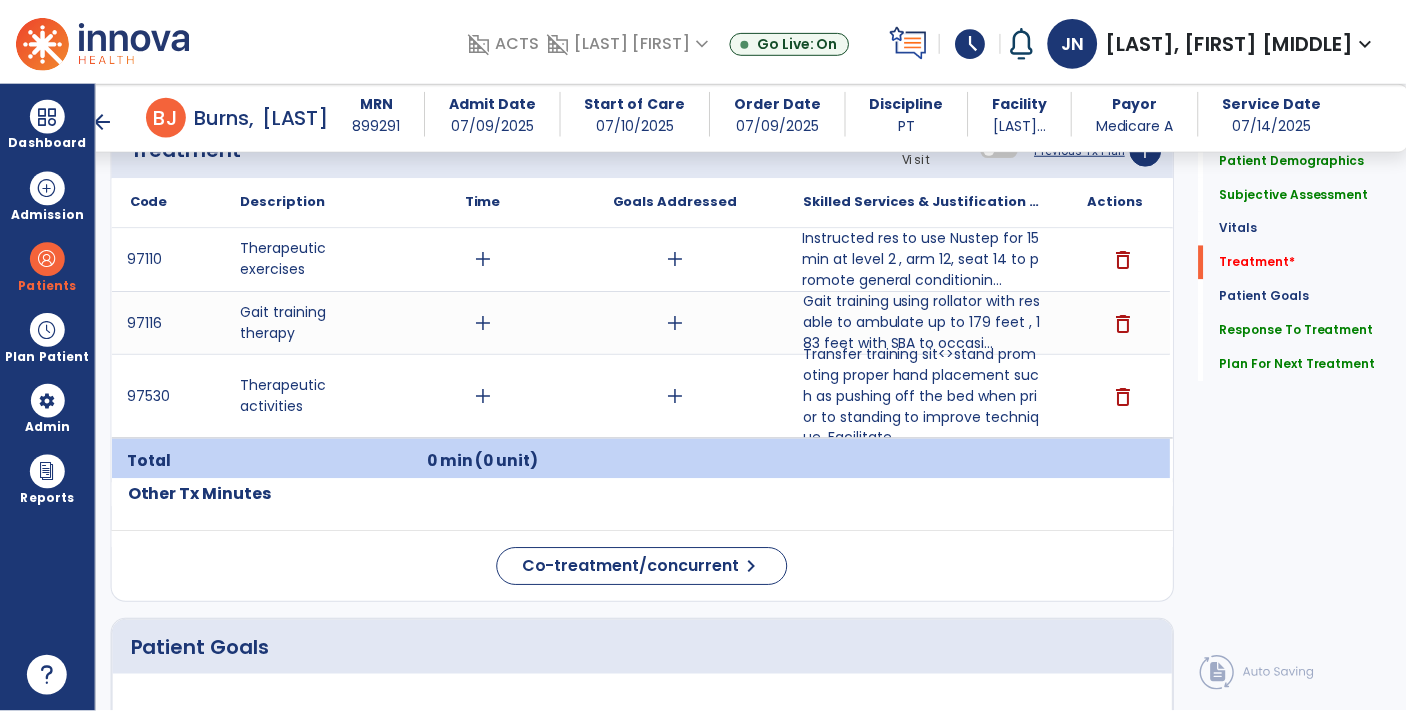 scroll, scrollTop: 1129, scrollLeft: 0, axis: vertical 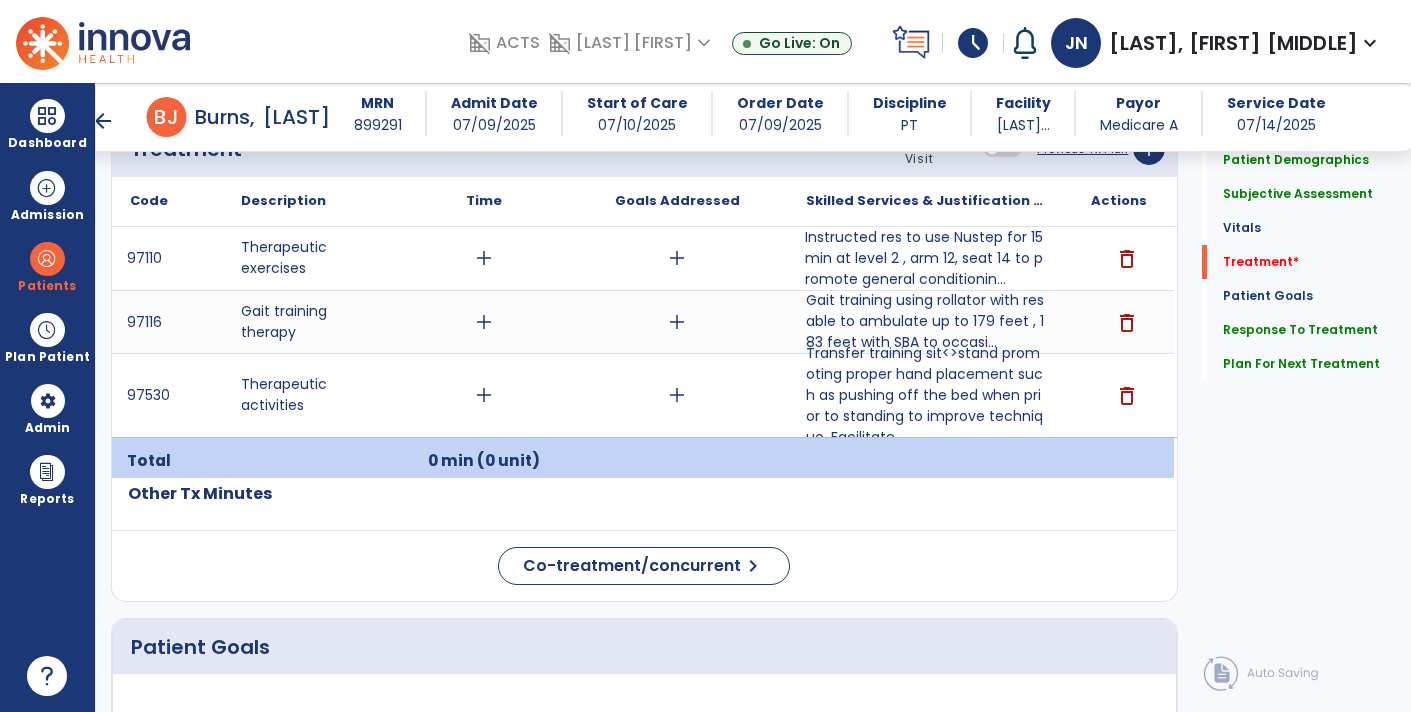 click on "Instructed res to use Nustep for 15 min at level 2 ,  arm 12, seat 14 to promote general conditionin..." at bounding box center [926, 258] 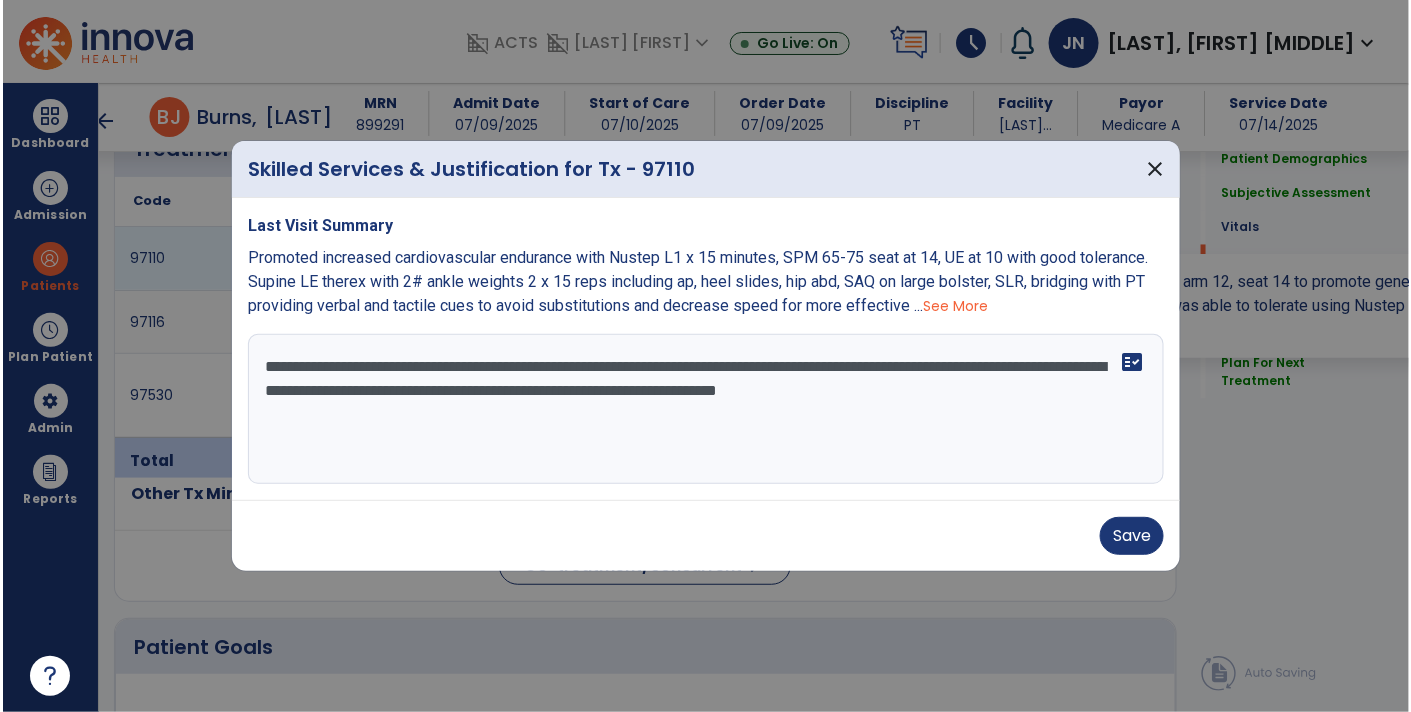scroll, scrollTop: 1129, scrollLeft: 0, axis: vertical 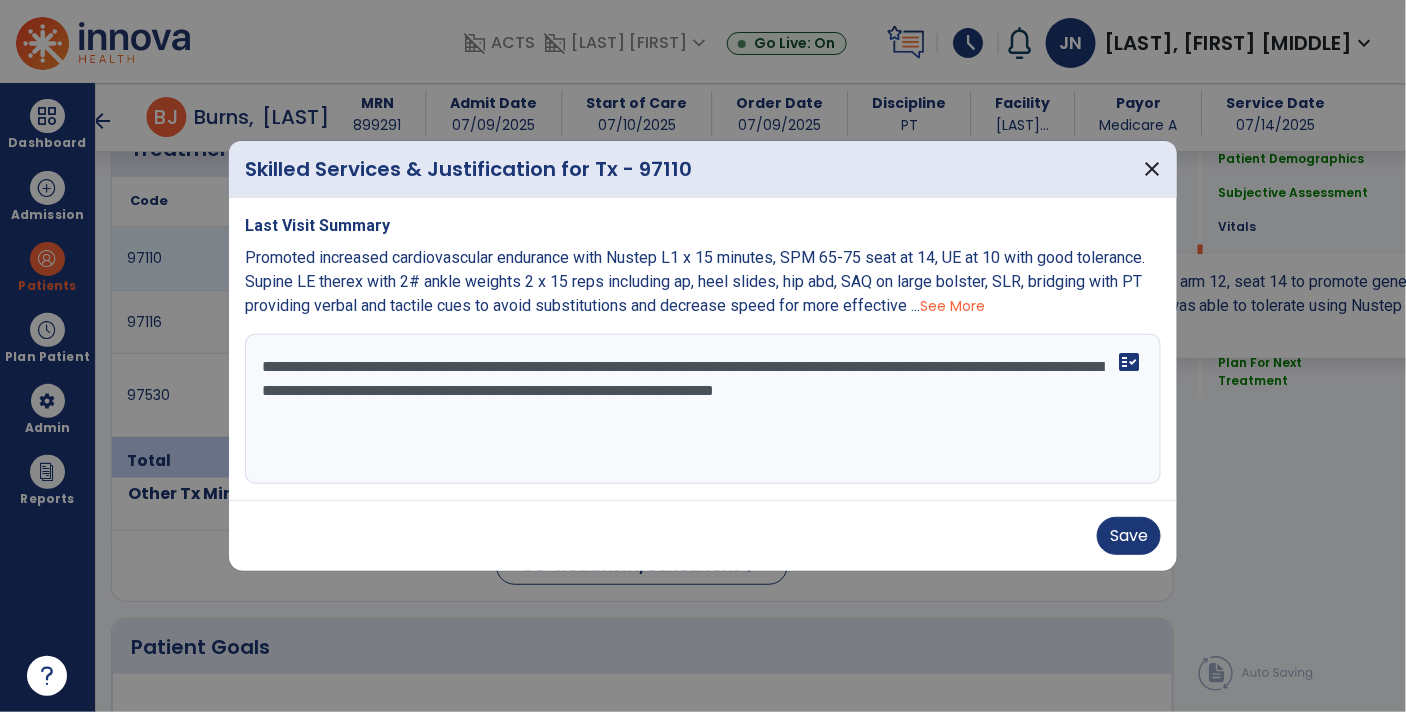 click on "**********" at bounding box center (703, 409) 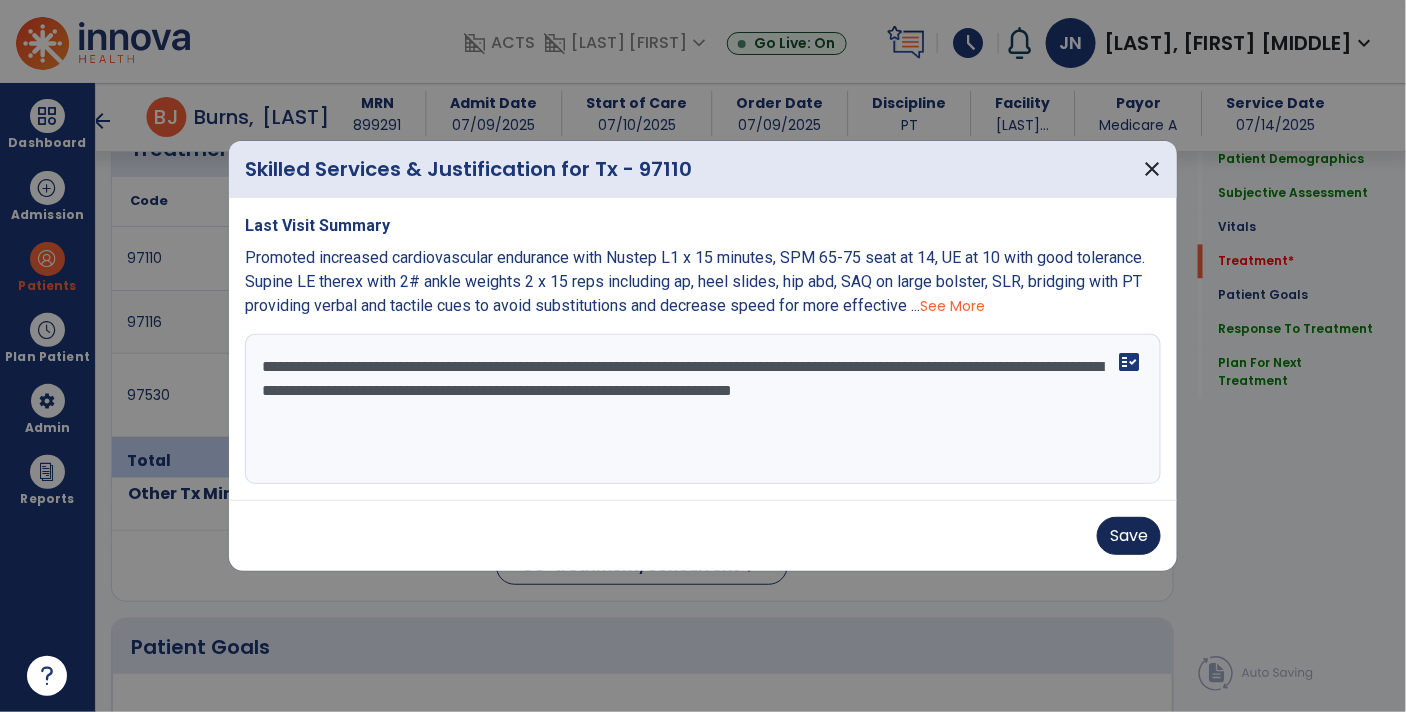 type on "**********" 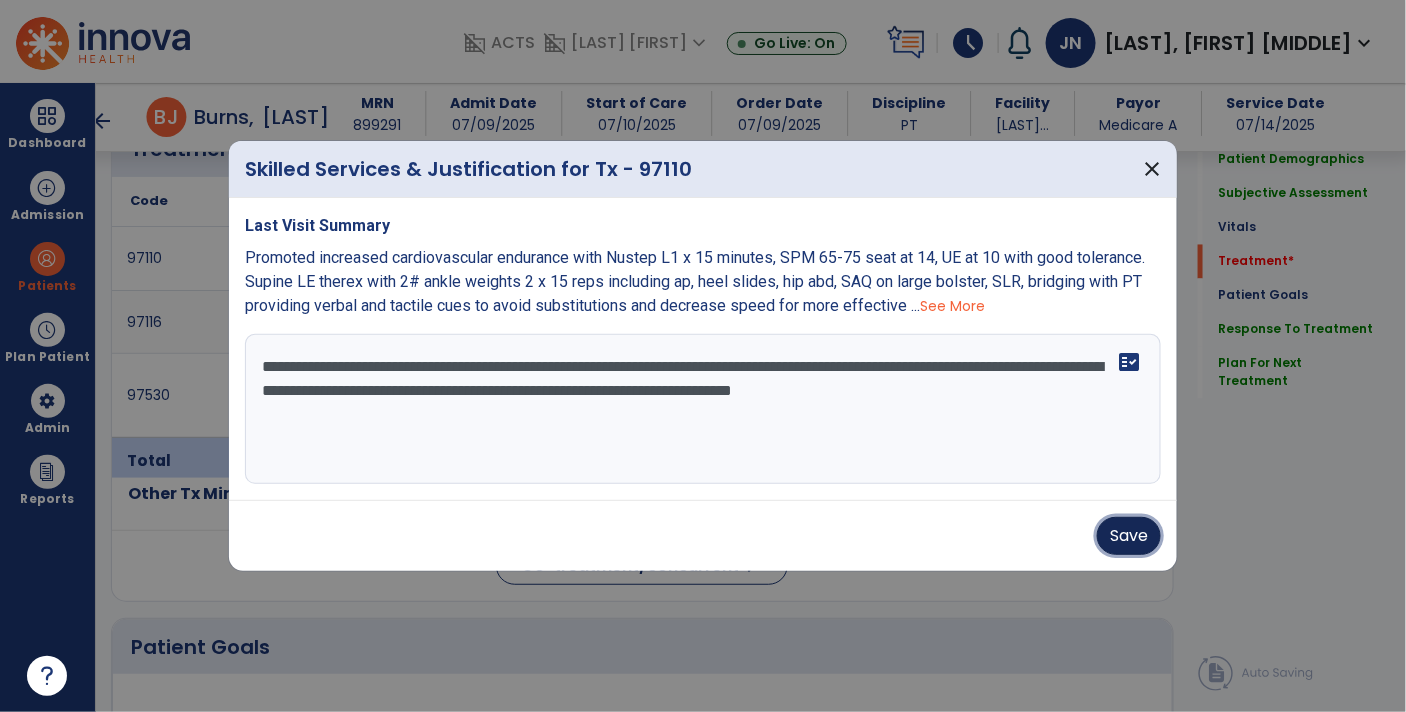 click on "Save" at bounding box center [1129, 536] 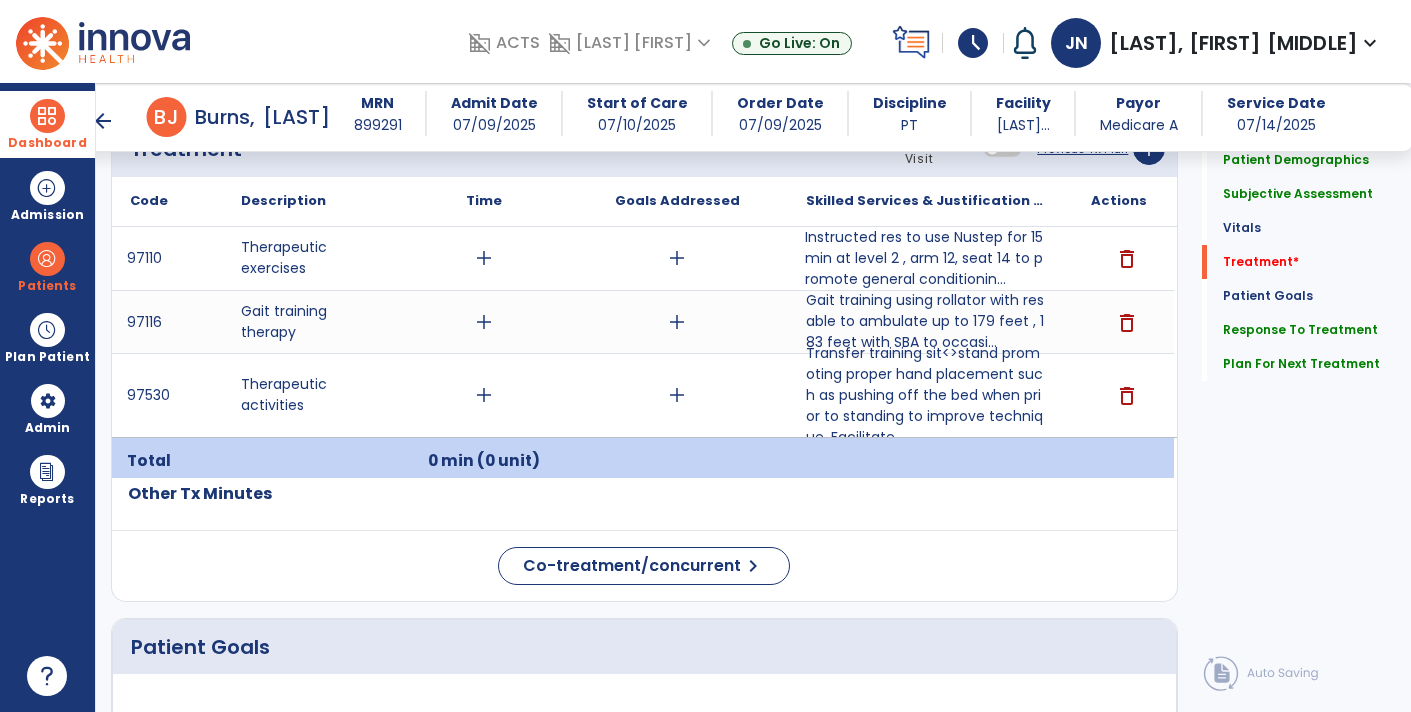 click on "Dashboard" at bounding box center (47, 143) 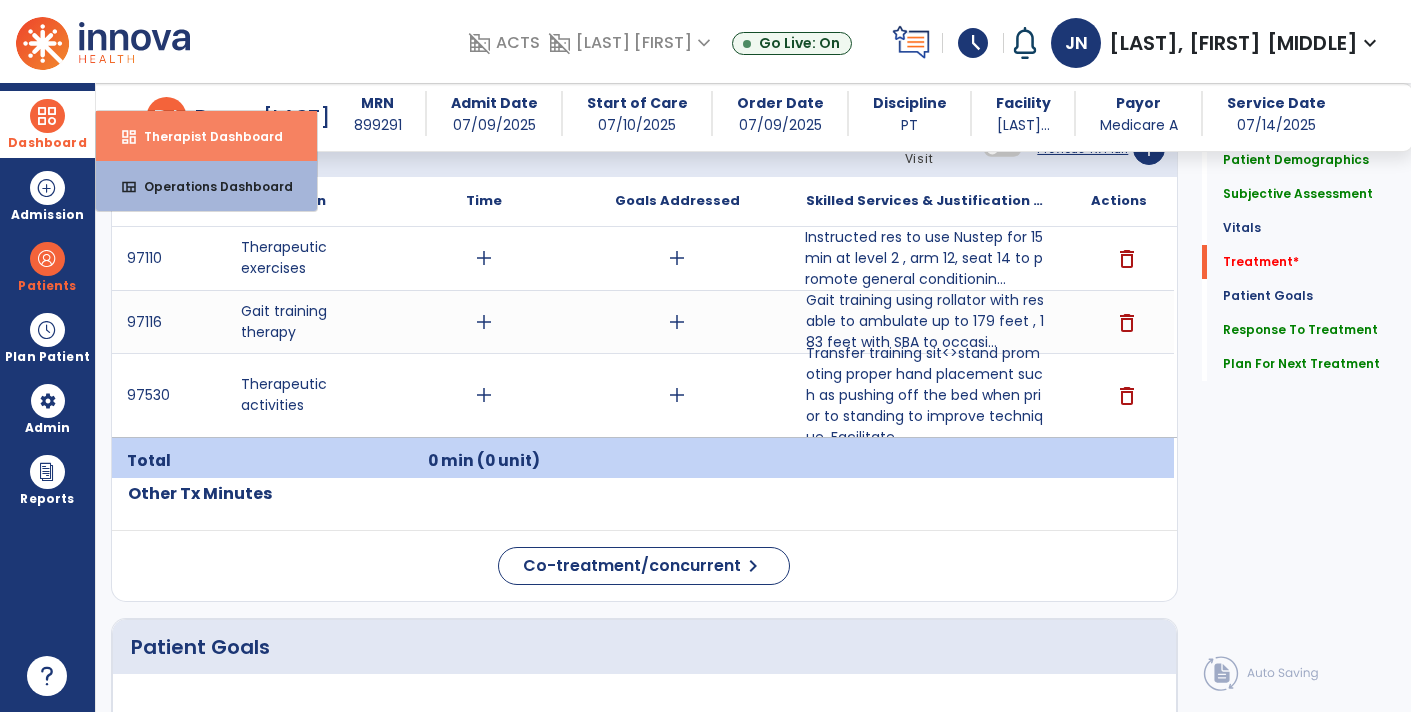 click on "Therapist Dashboard" at bounding box center (205, 136) 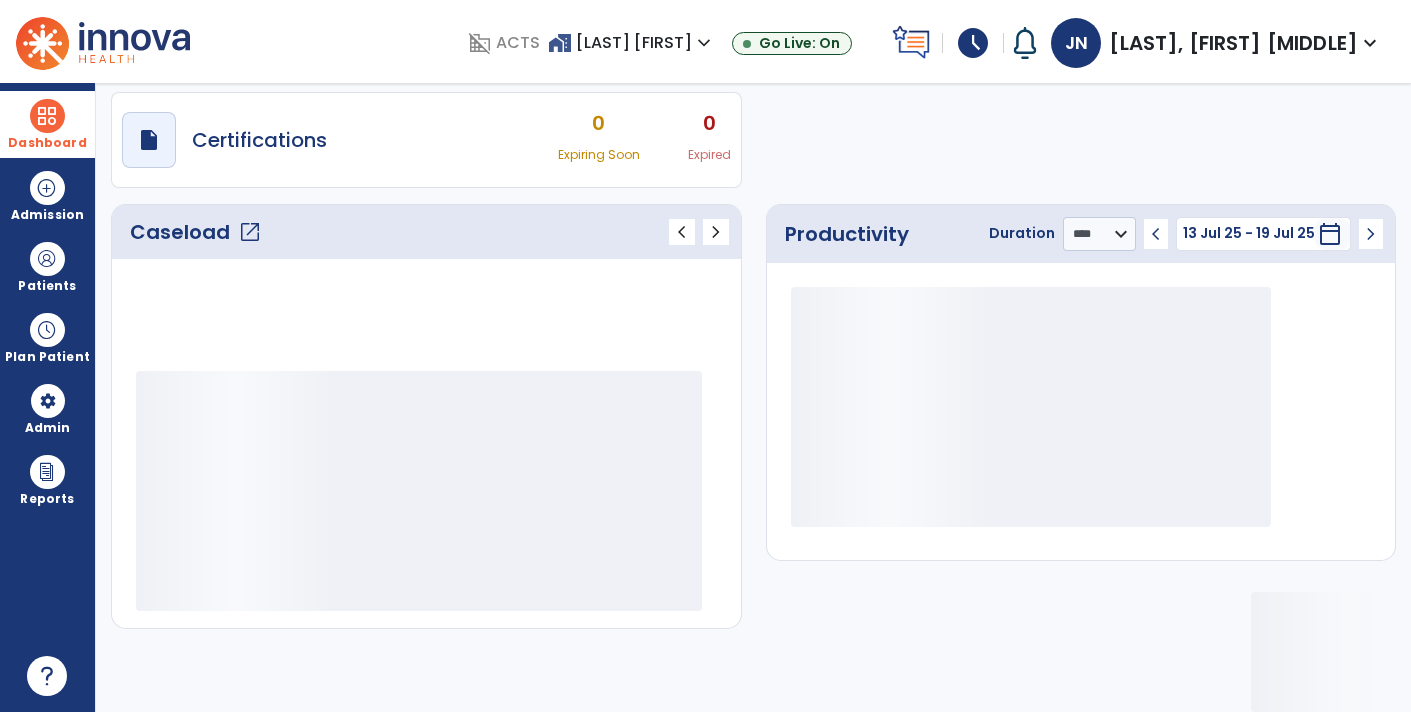 scroll, scrollTop: 162, scrollLeft: 0, axis: vertical 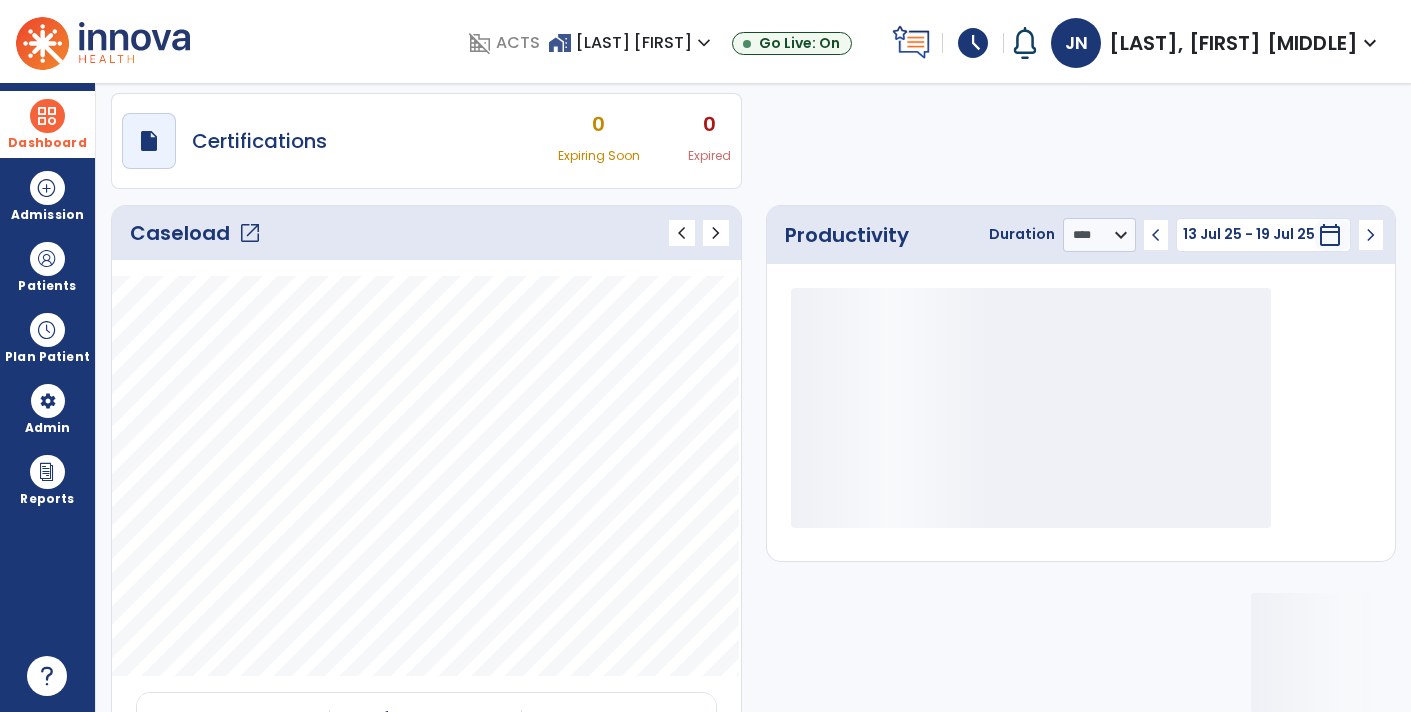 click on "open_in_new" 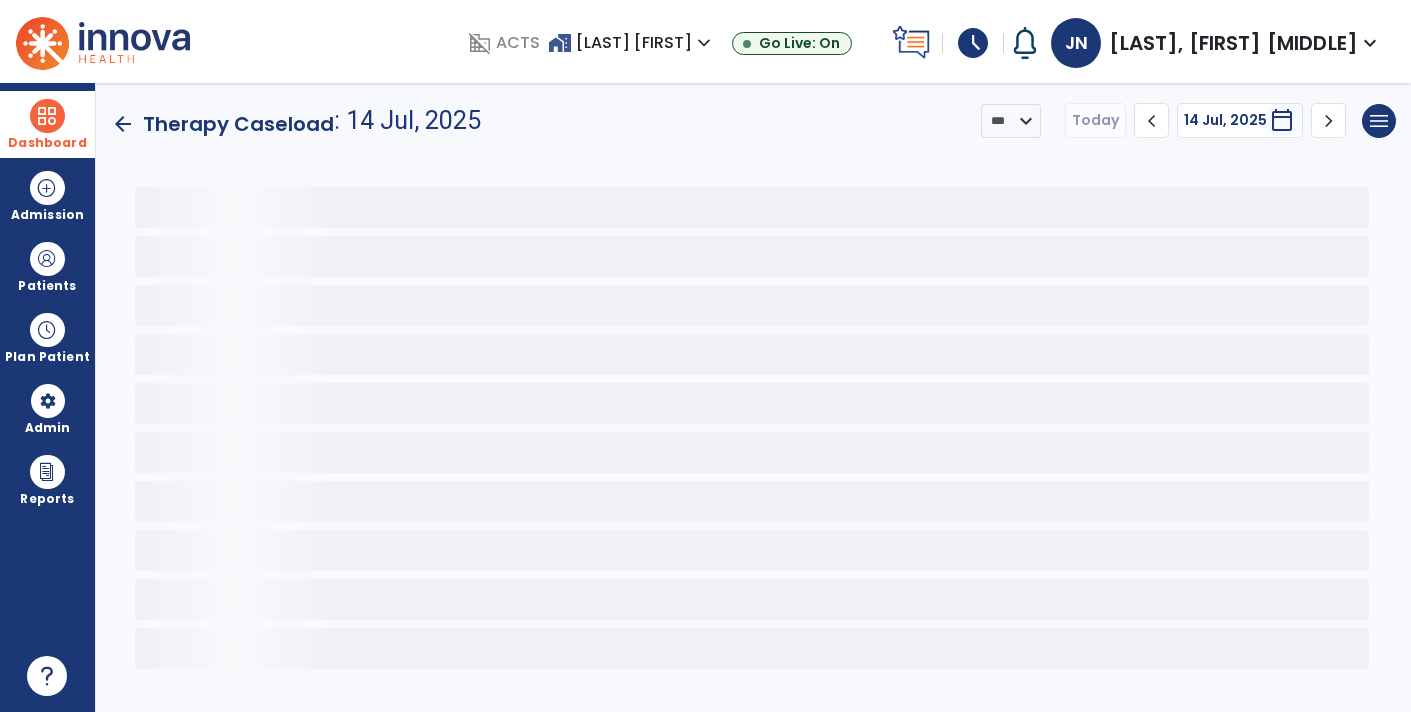 scroll, scrollTop: 0, scrollLeft: 0, axis: both 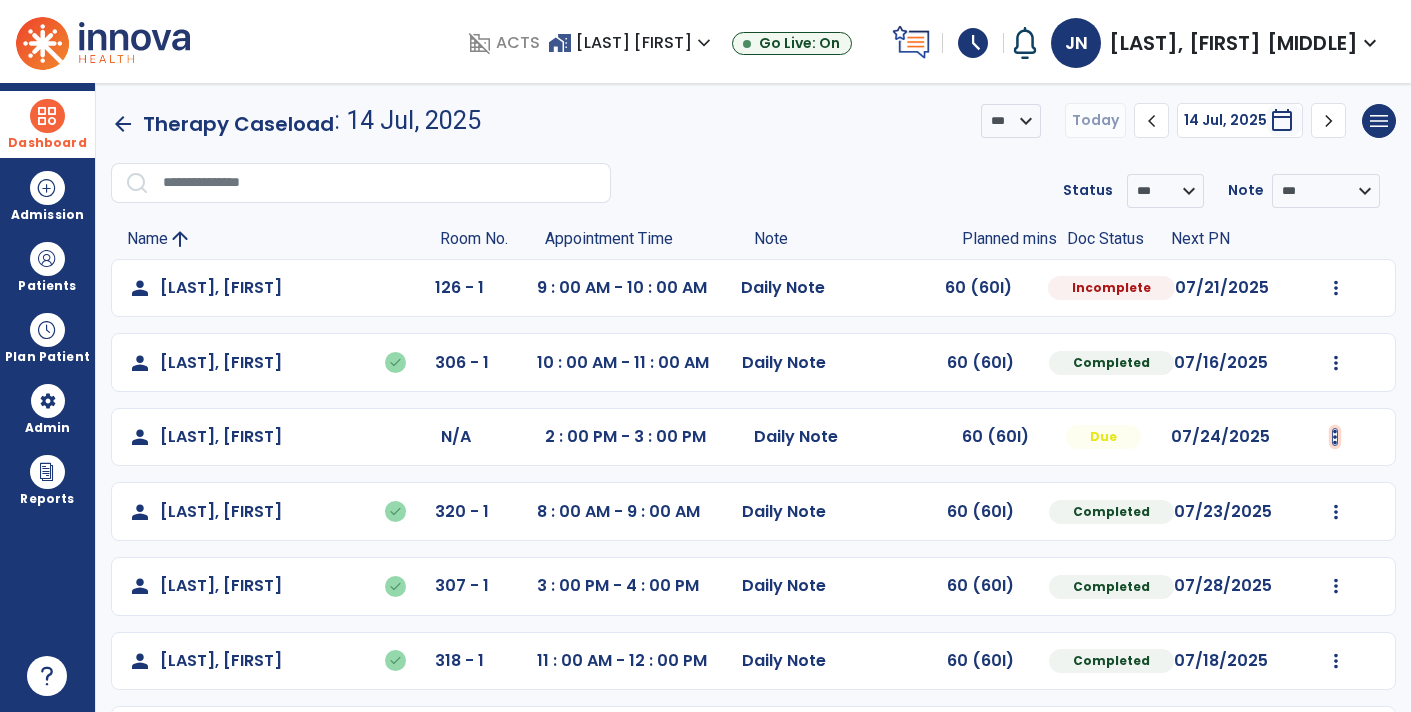 click at bounding box center [1336, 288] 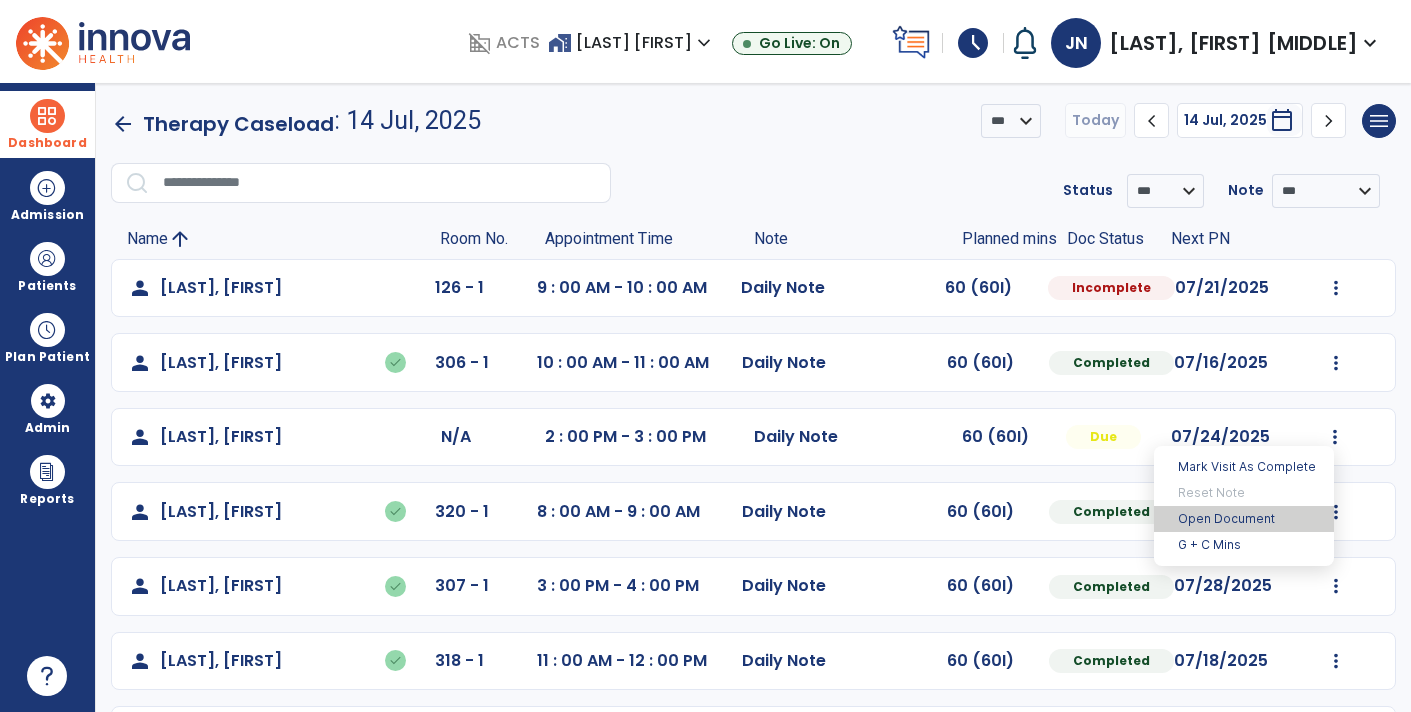 click on "Open Document" at bounding box center [1244, 519] 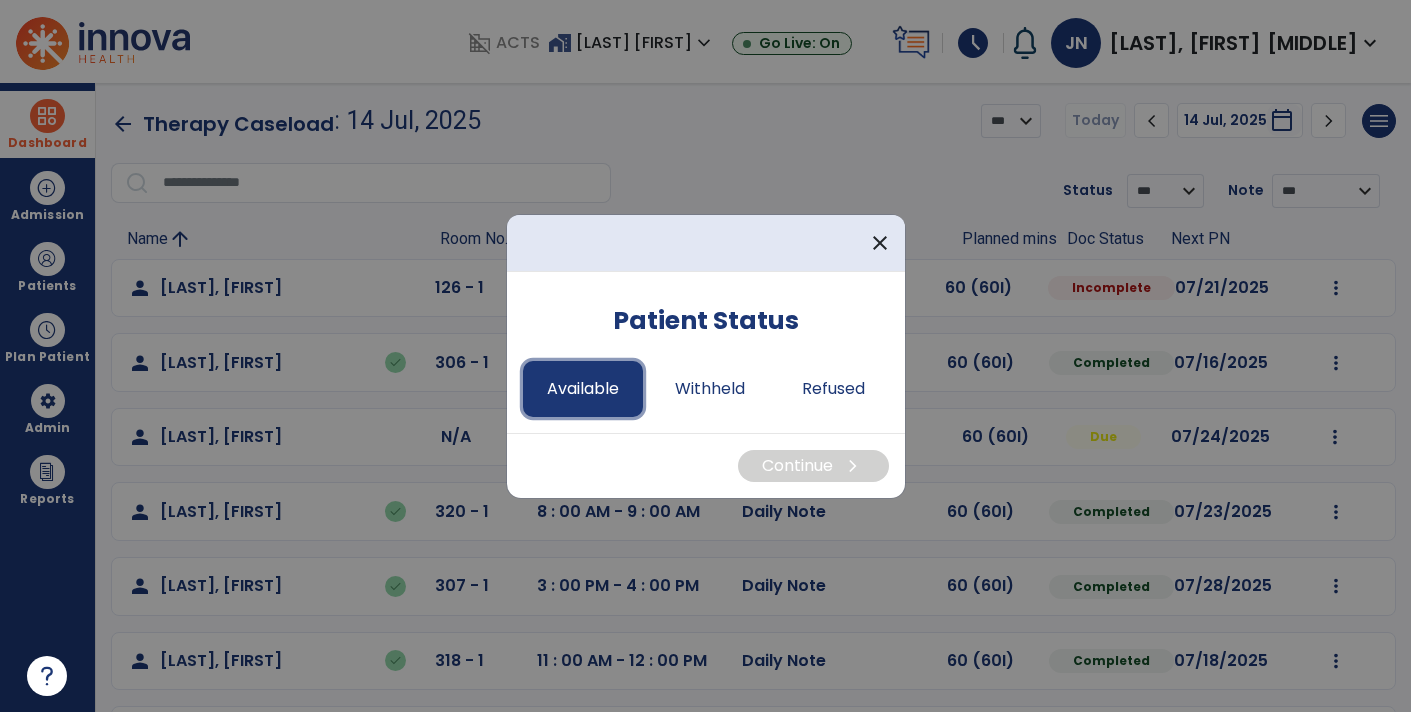 click on "Available" at bounding box center [583, 389] 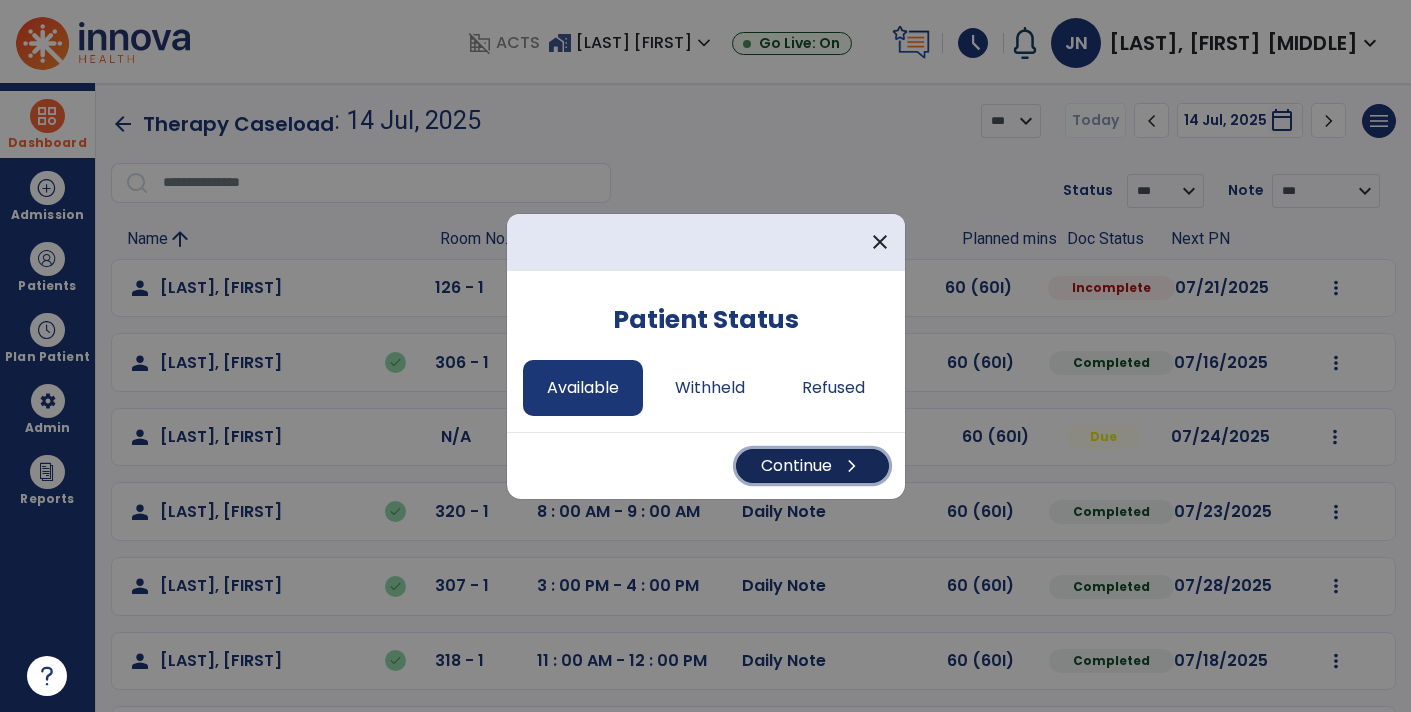 click on "Continue   chevron_right" at bounding box center (812, 466) 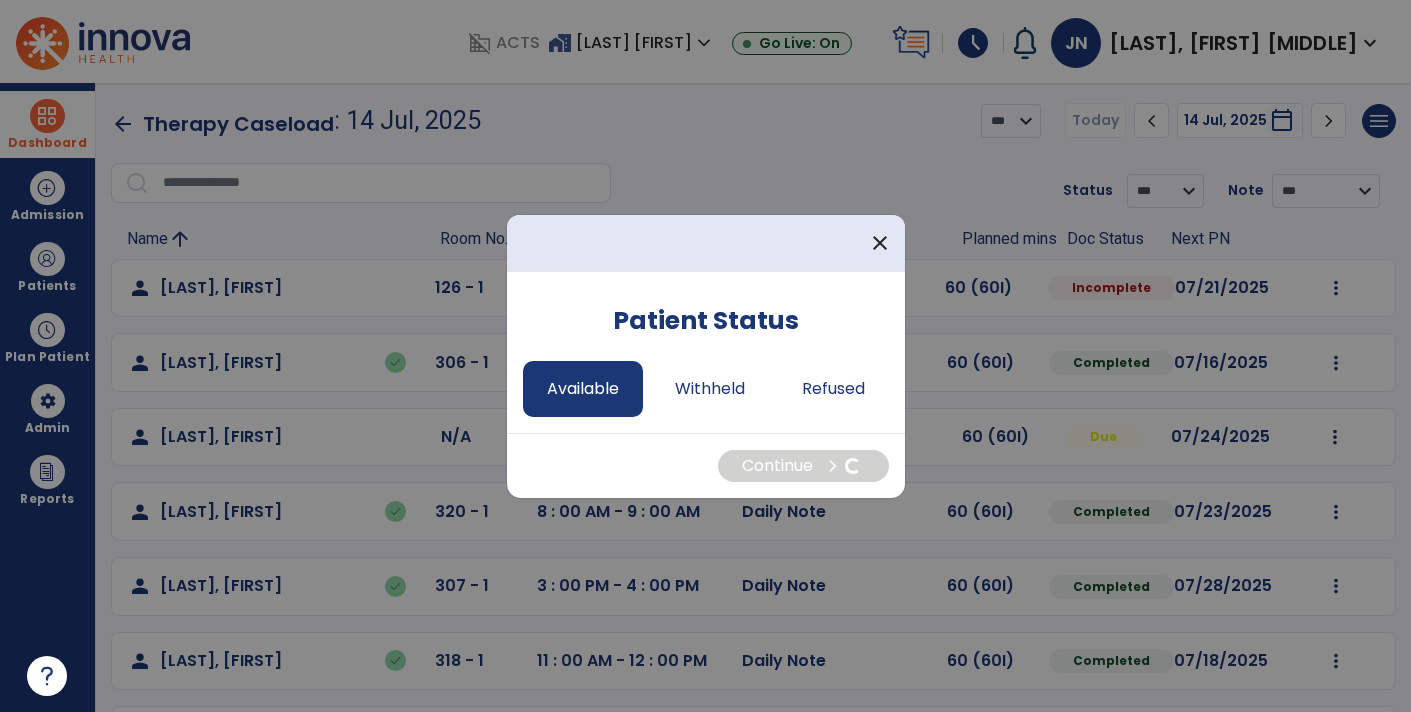 select on "*" 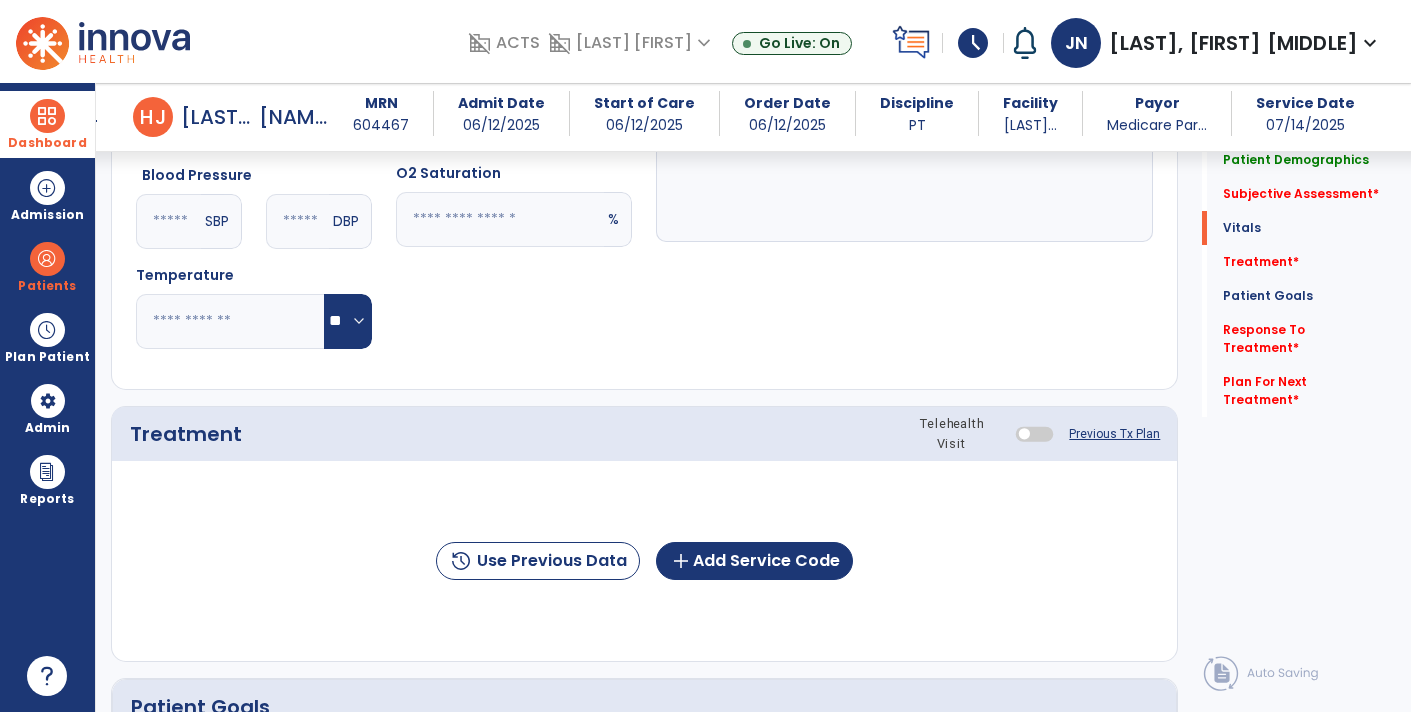 click on "Previous Tx Plan" 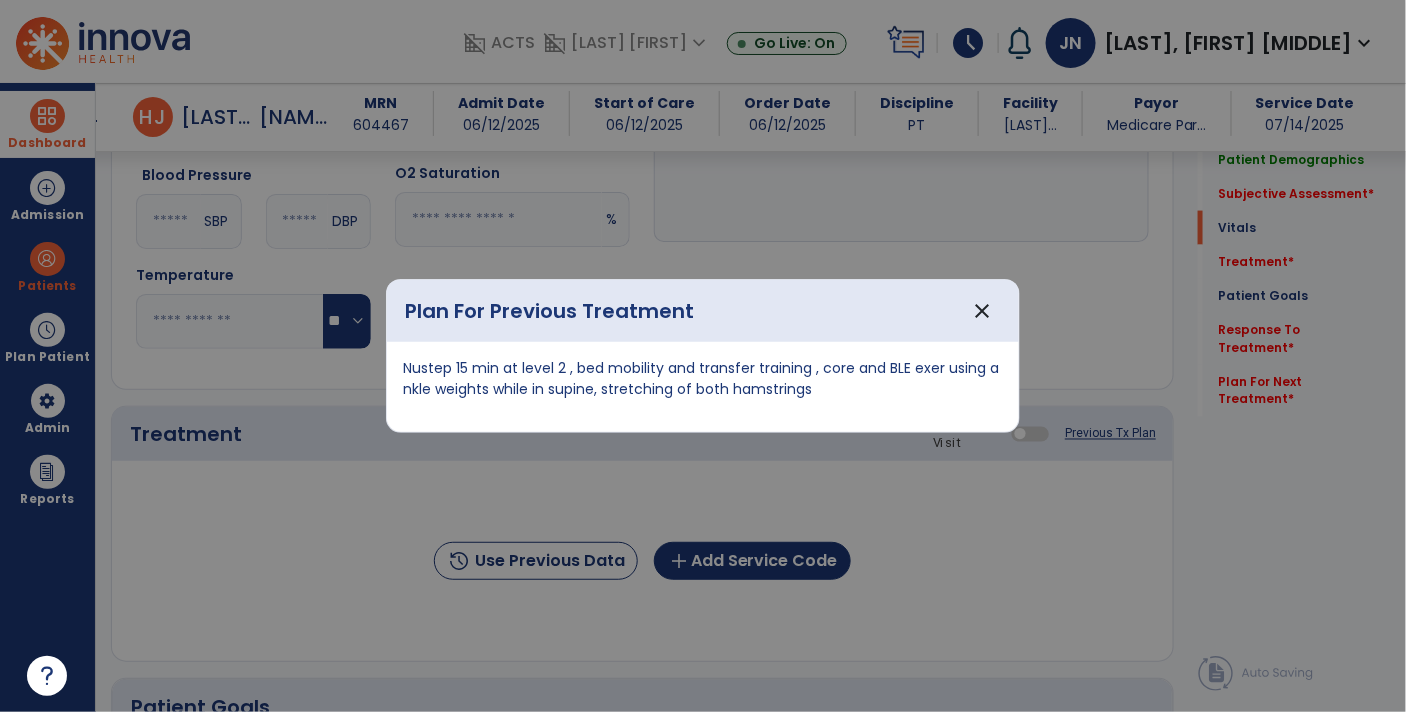 scroll, scrollTop: 883, scrollLeft: 0, axis: vertical 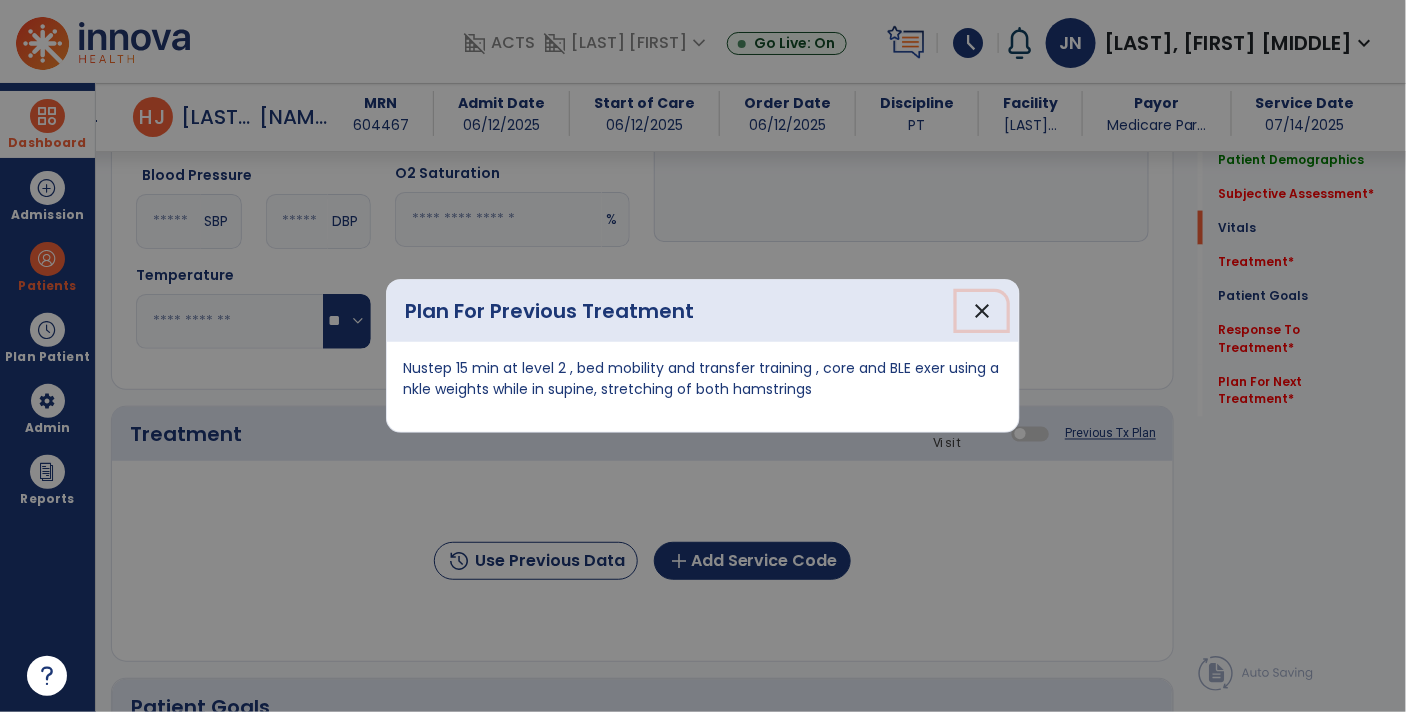 click on "close" at bounding box center [982, 311] 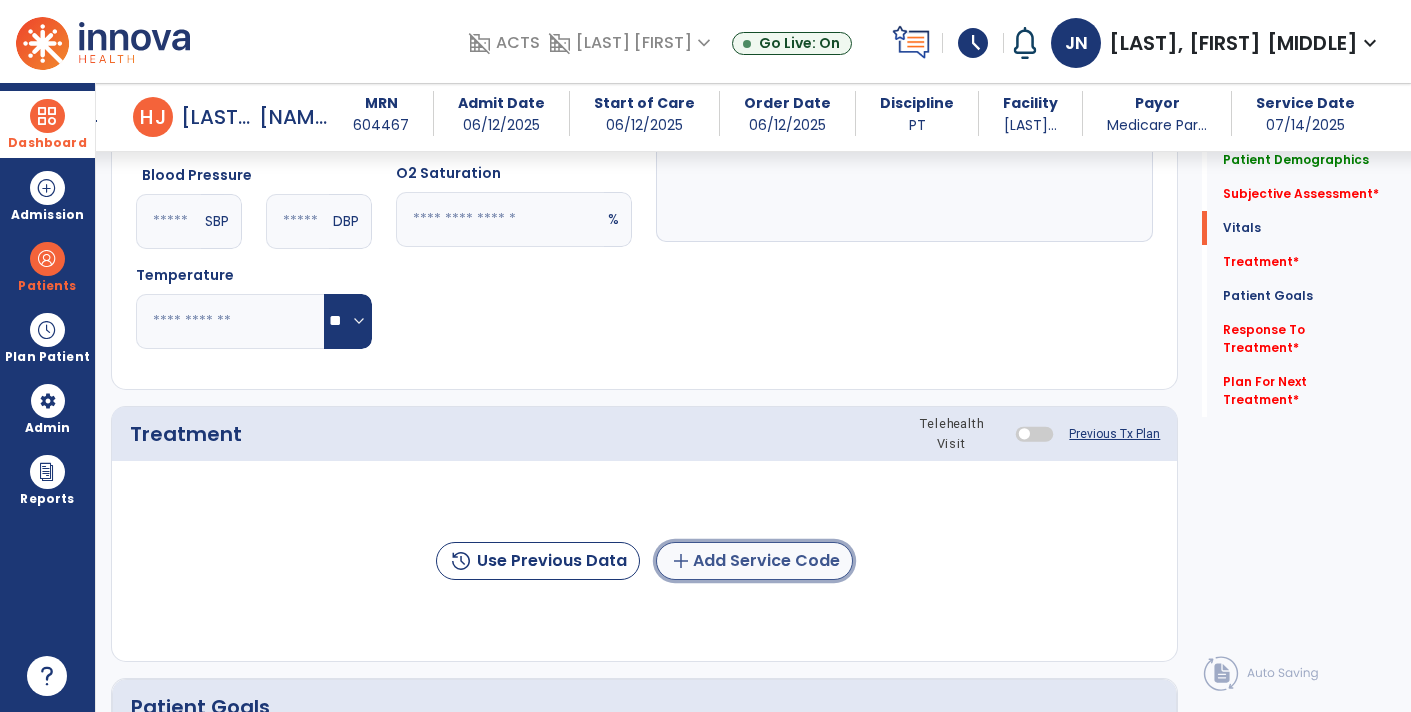 click on "add  Add Service Code" 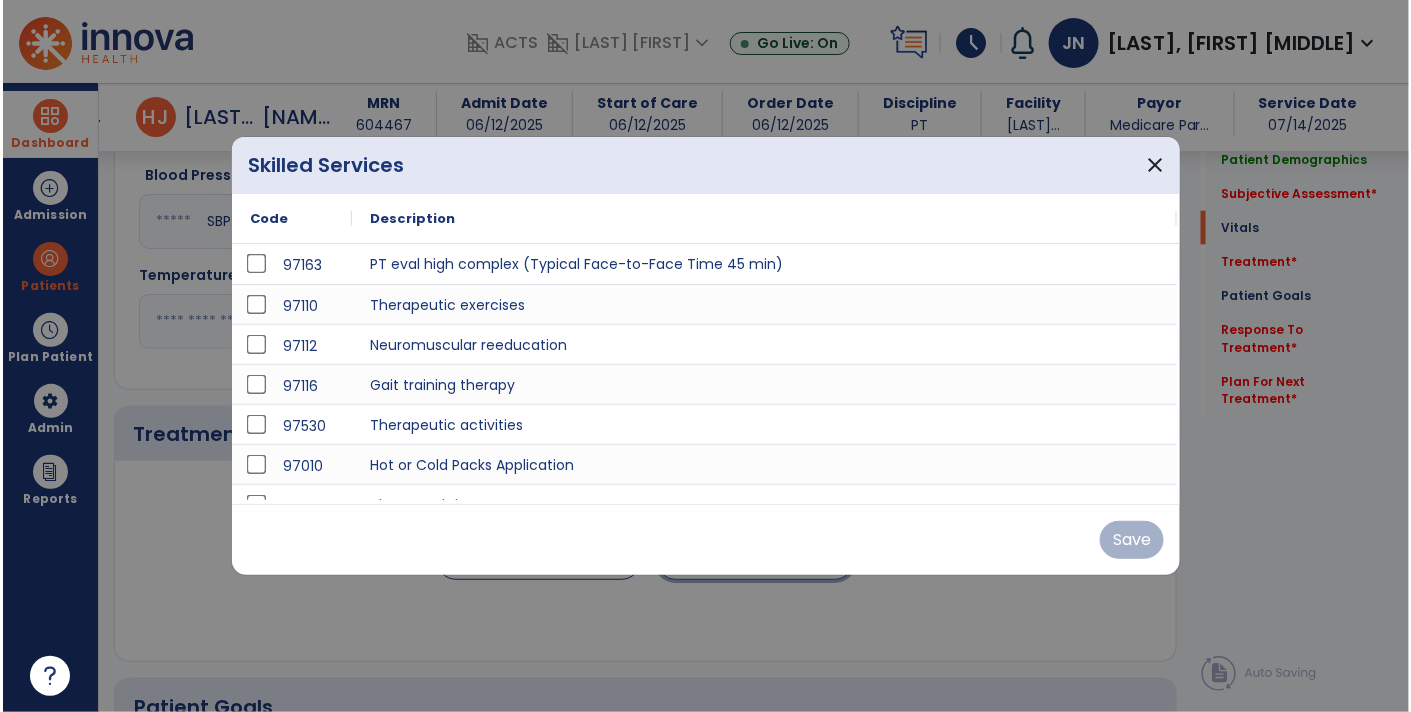 scroll, scrollTop: 883, scrollLeft: 0, axis: vertical 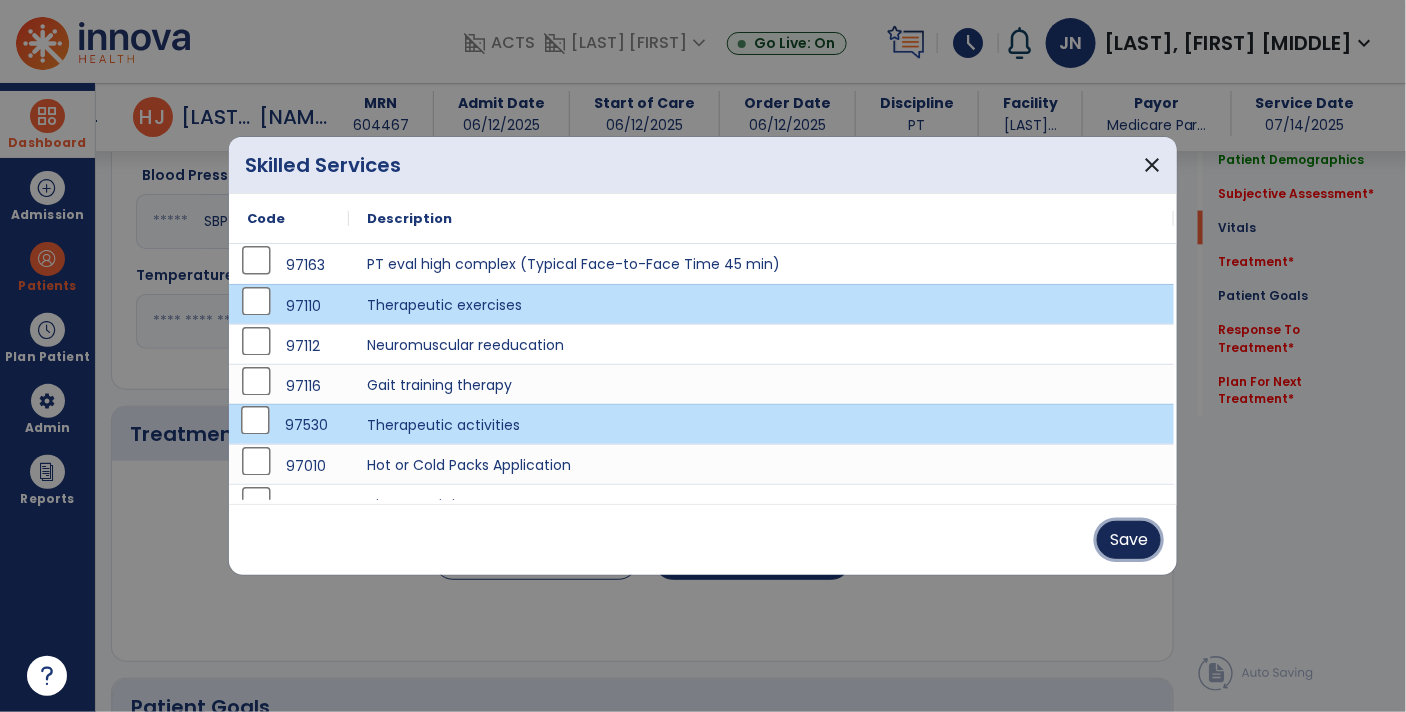 click on "Save" at bounding box center (1129, 540) 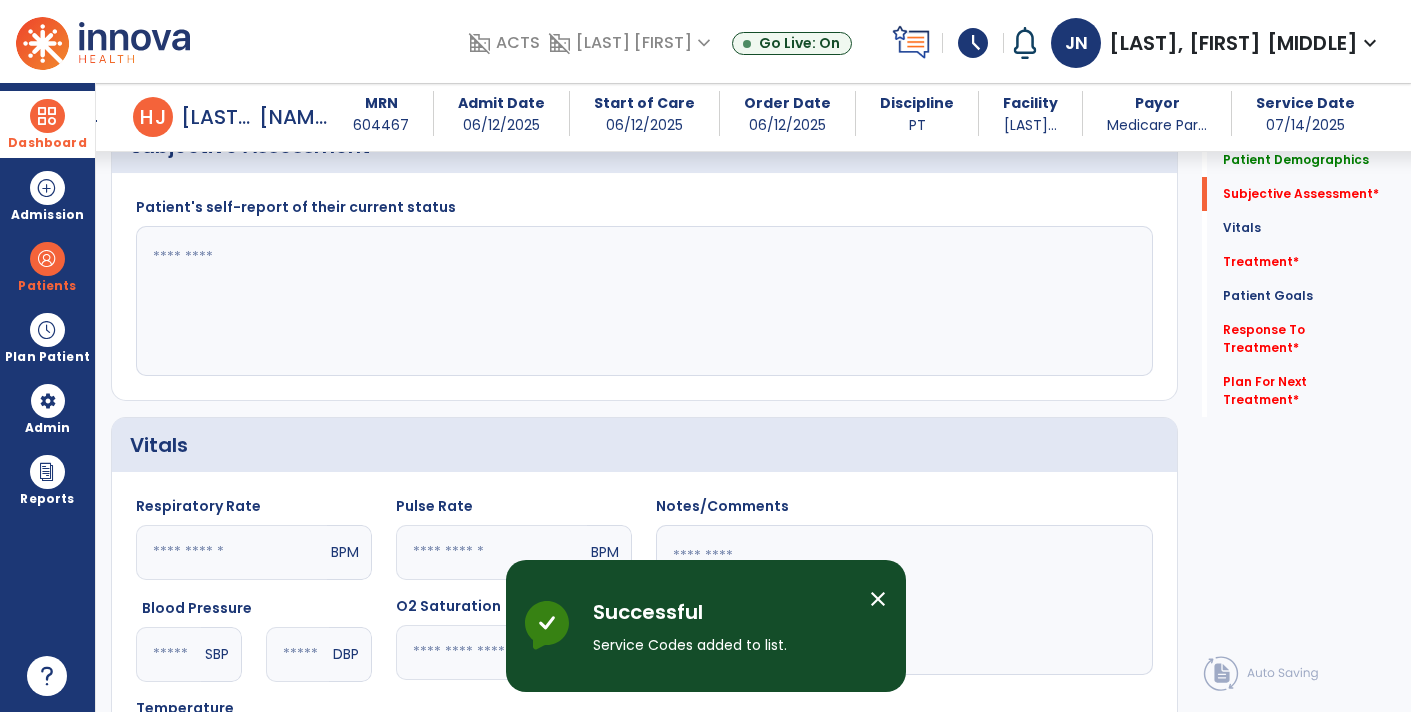scroll, scrollTop: 437, scrollLeft: 0, axis: vertical 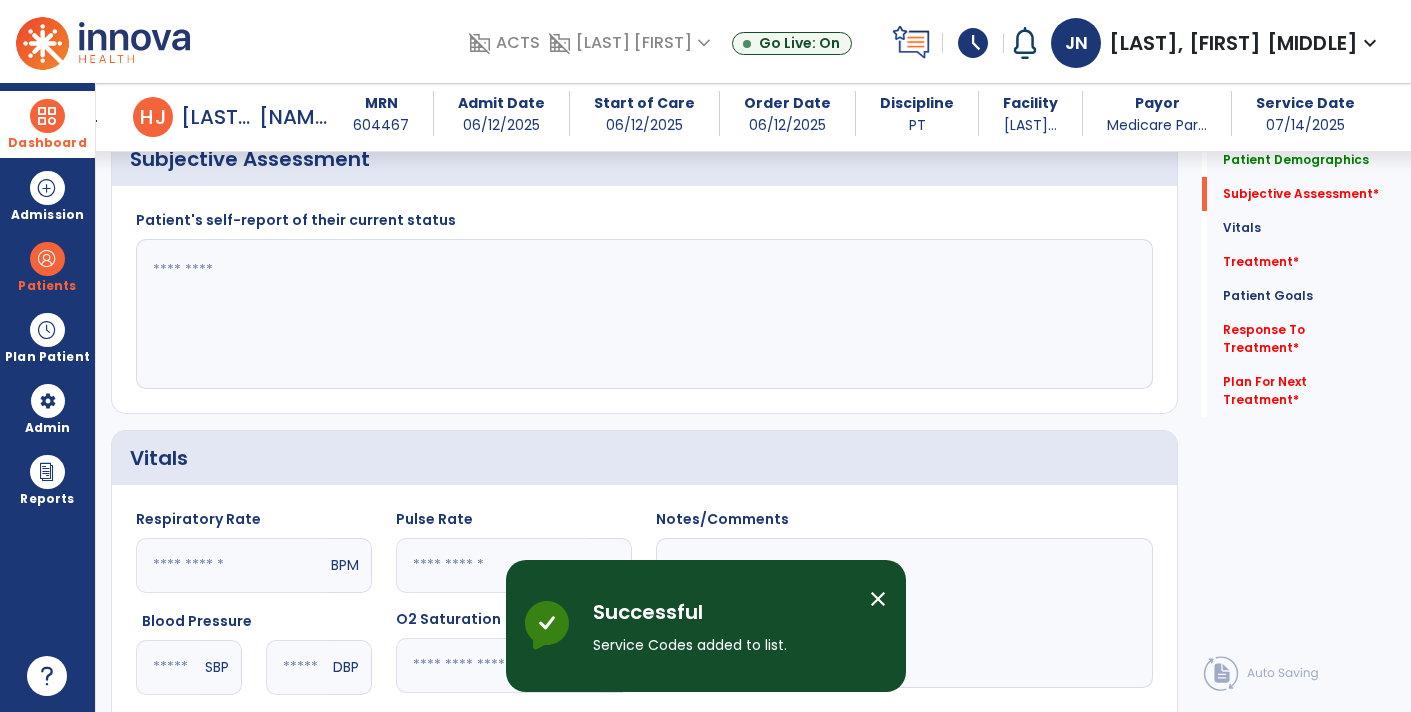click 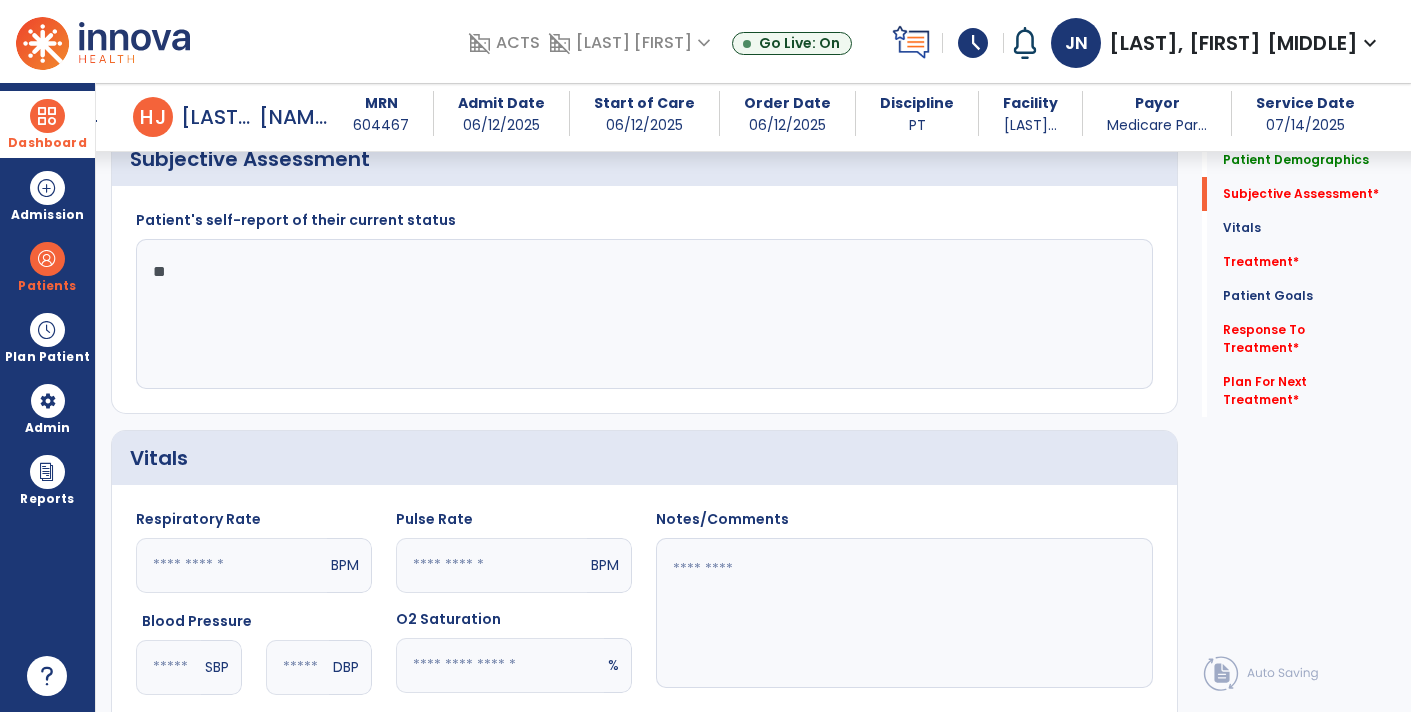 type on "*" 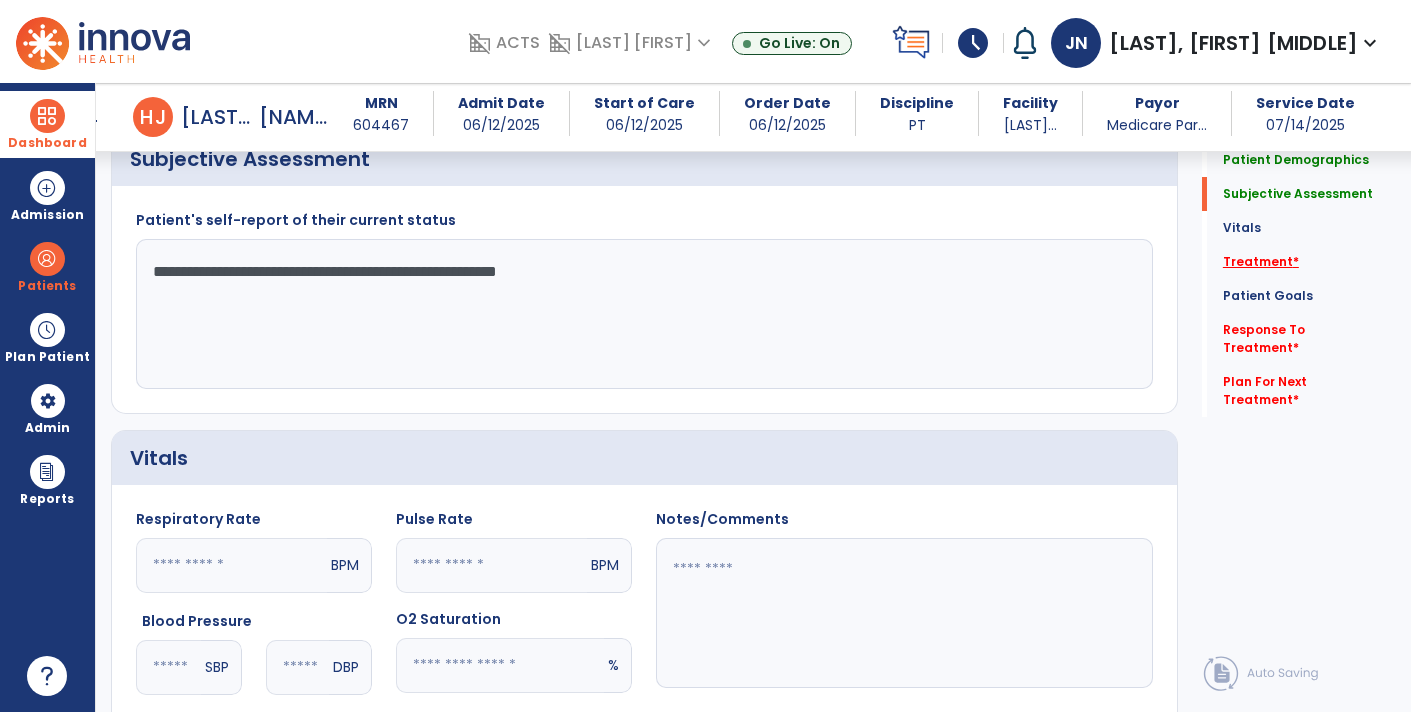 type on "**********" 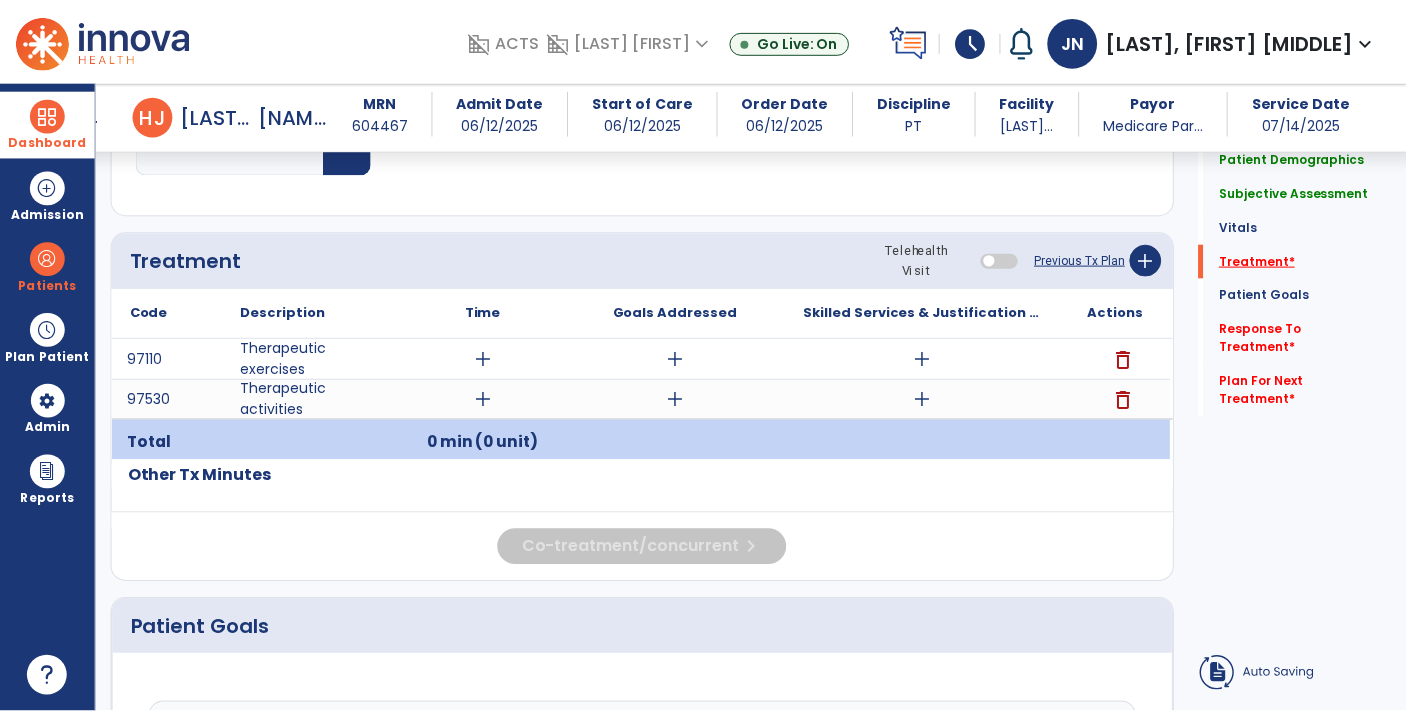 scroll, scrollTop: 1064, scrollLeft: 0, axis: vertical 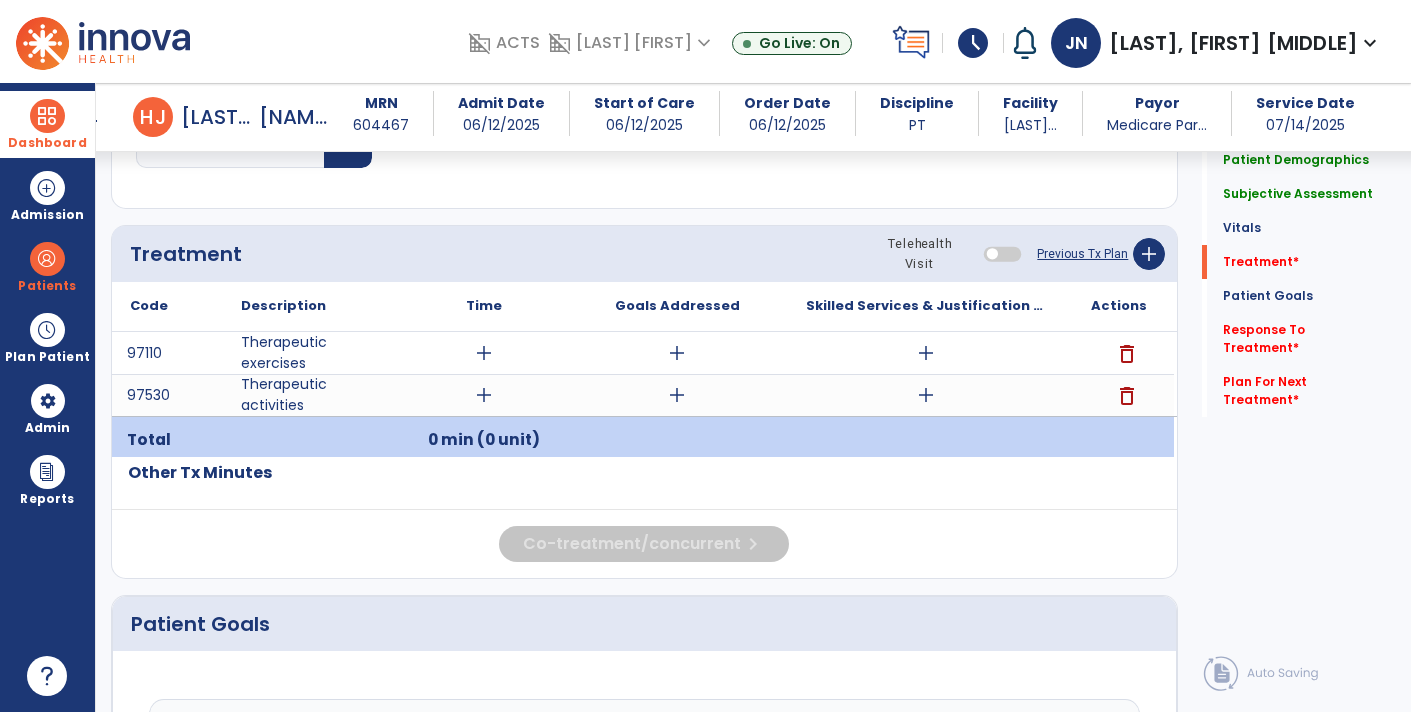 click on "add" at bounding box center (926, 395) 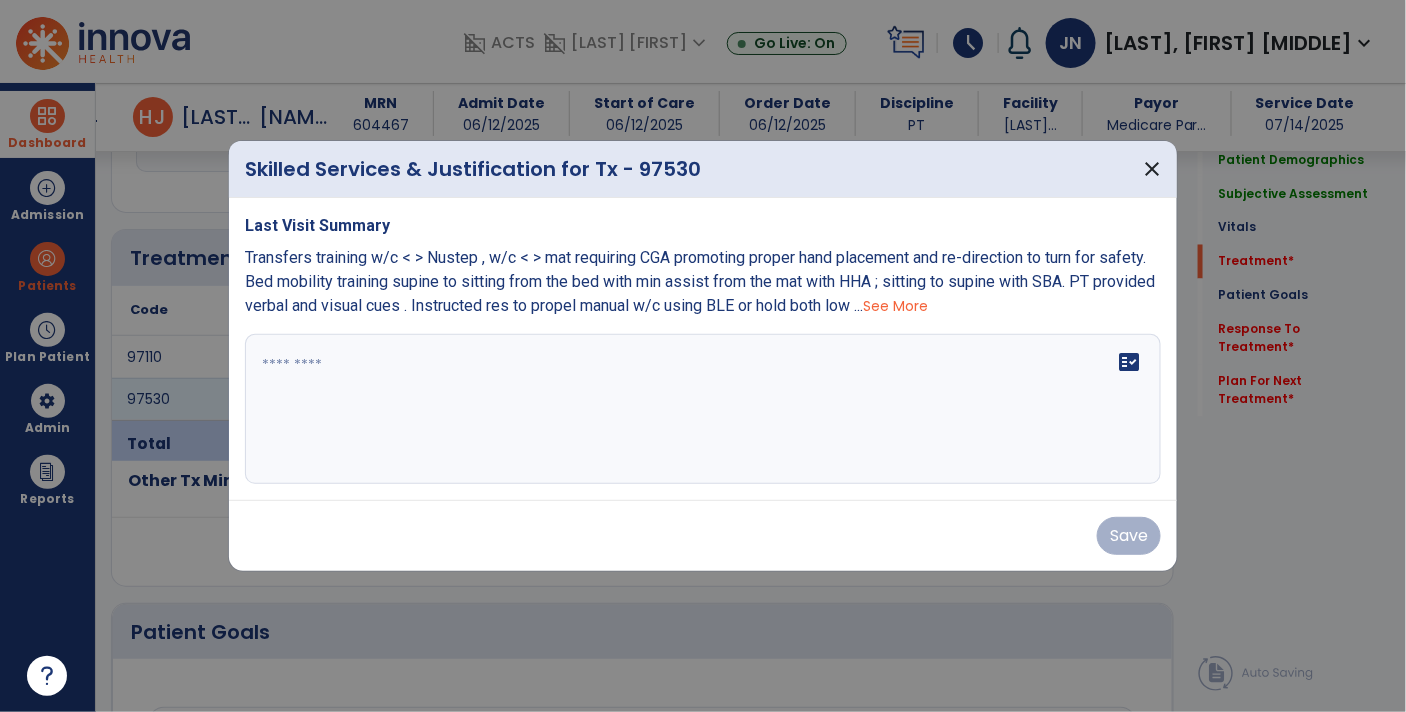 scroll, scrollTop: 1064, scrollLeft: 0, axis: vertical 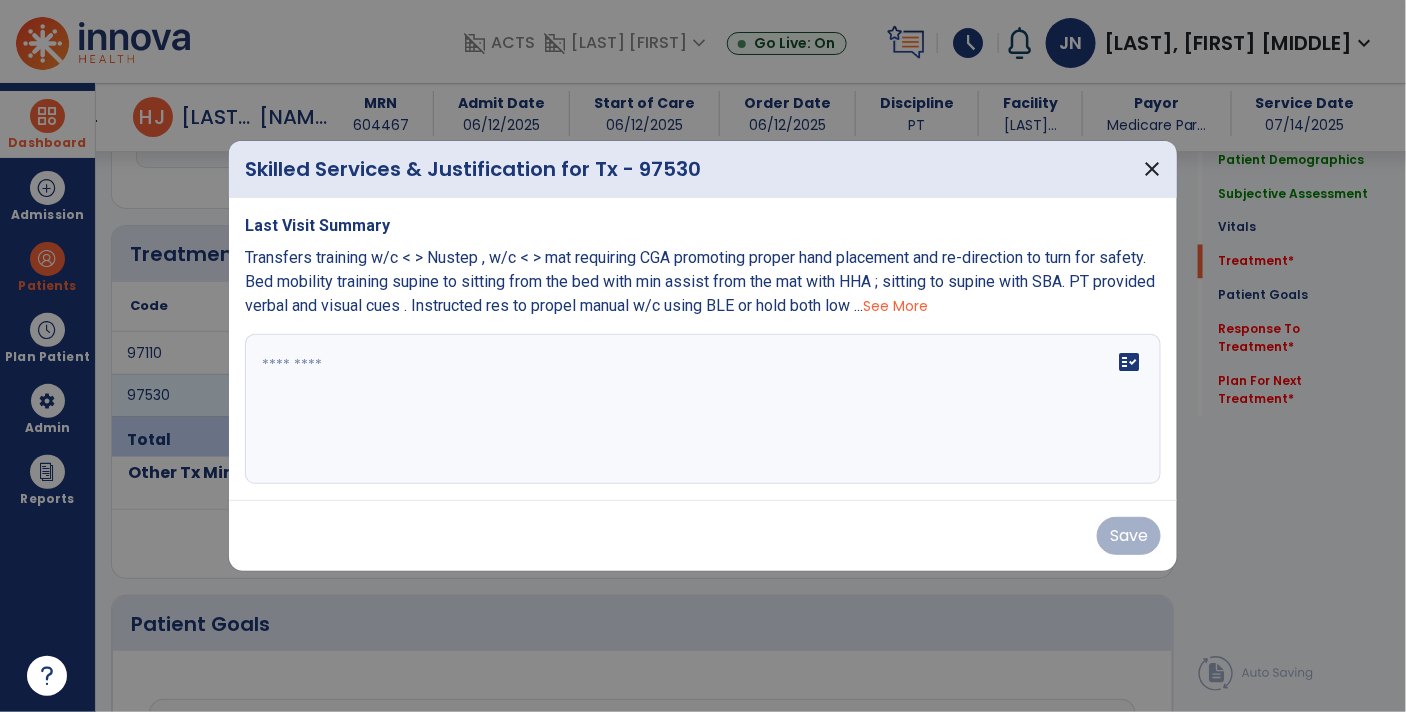 click on "fact_check" at bounding box center (703, 409) 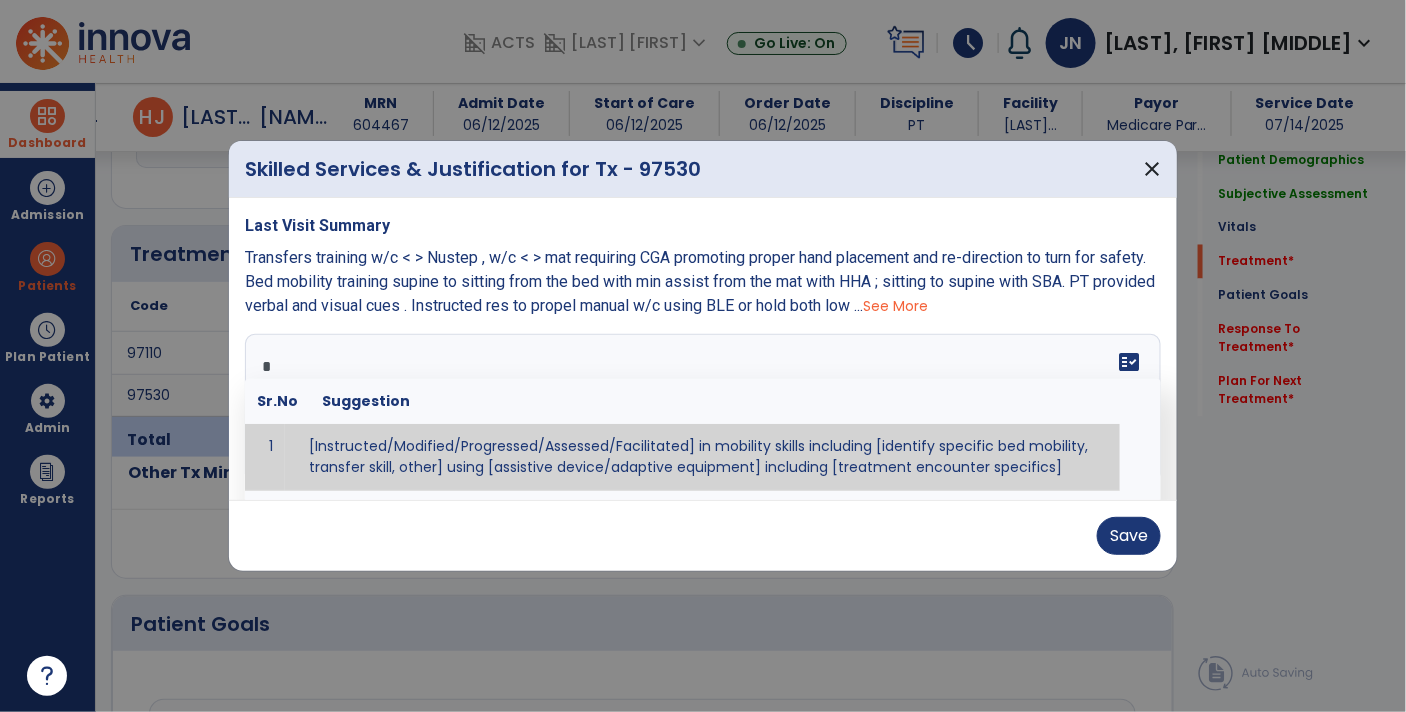 type on "*" 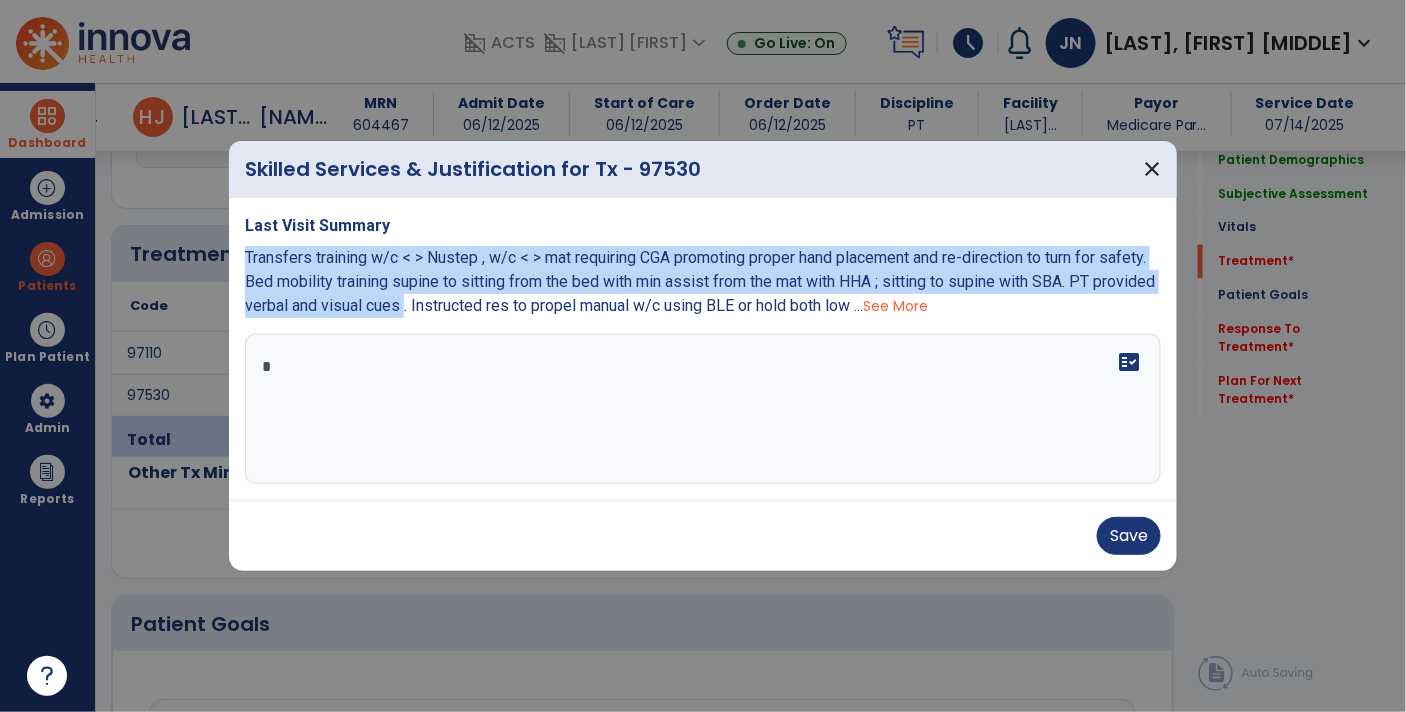 copy on "Transfers training w/c<> Nustep , w/c<> mat requiring CGA   promoting proper hand placement and re-direction to turn for safety. Bed mobility training supine to sitting from the bed with min assist from the mat with HHA ; sitting to supine  with SBA. PT provided verbal and visual cues ." 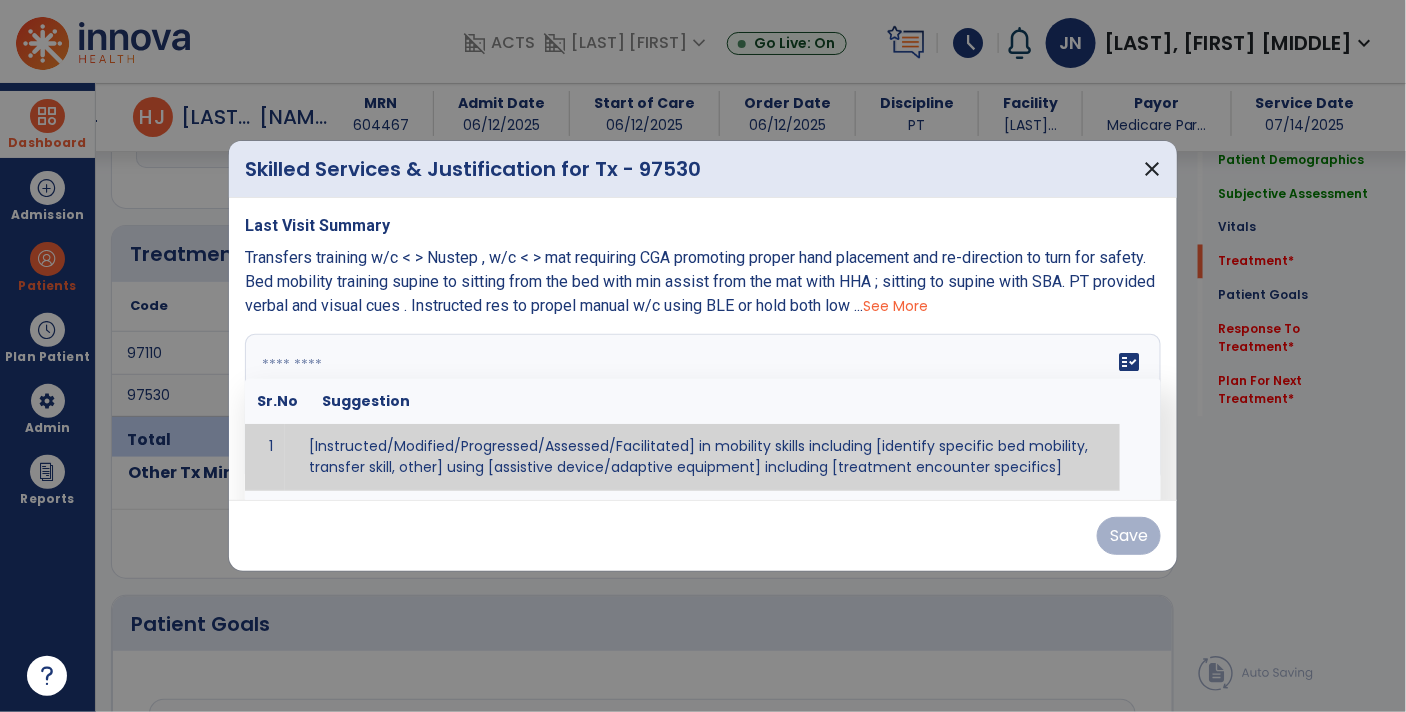 click at bounding box center (701, 409) 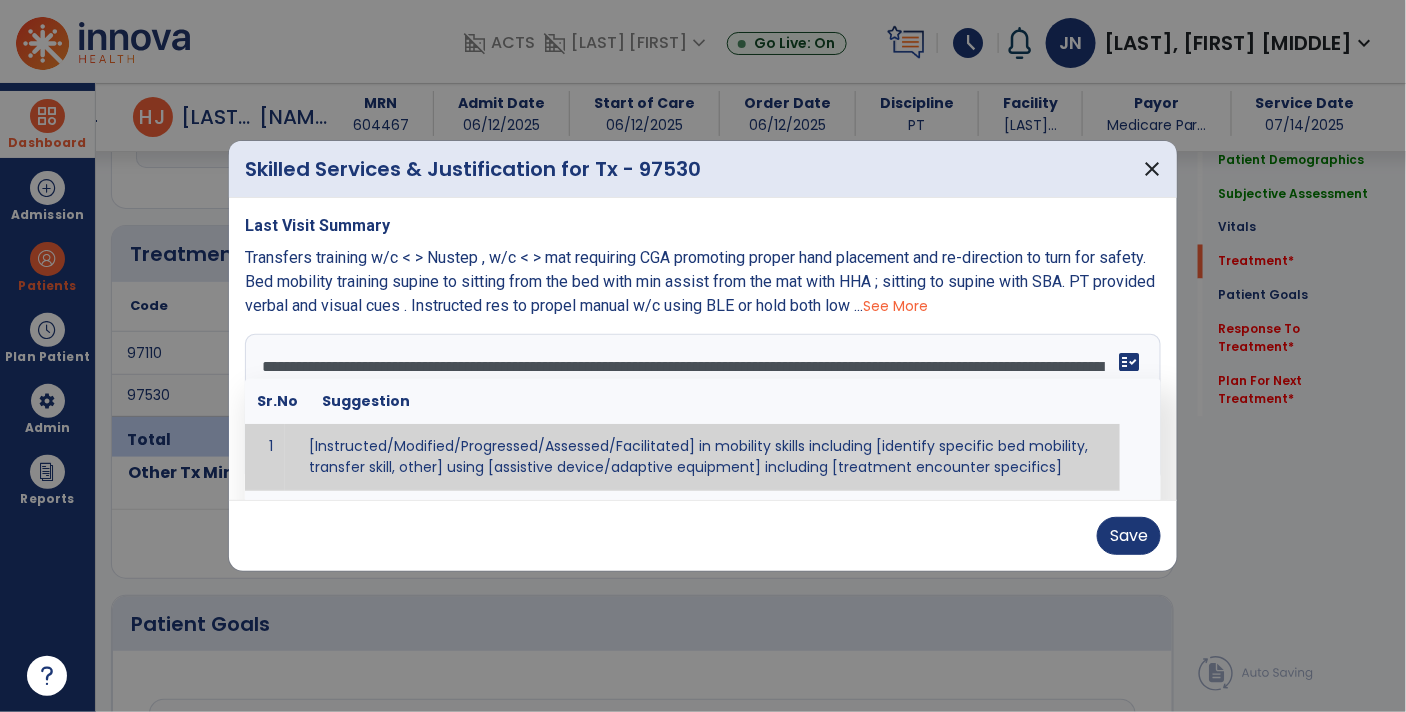 click on "**********" at bounding box center (701, 409) 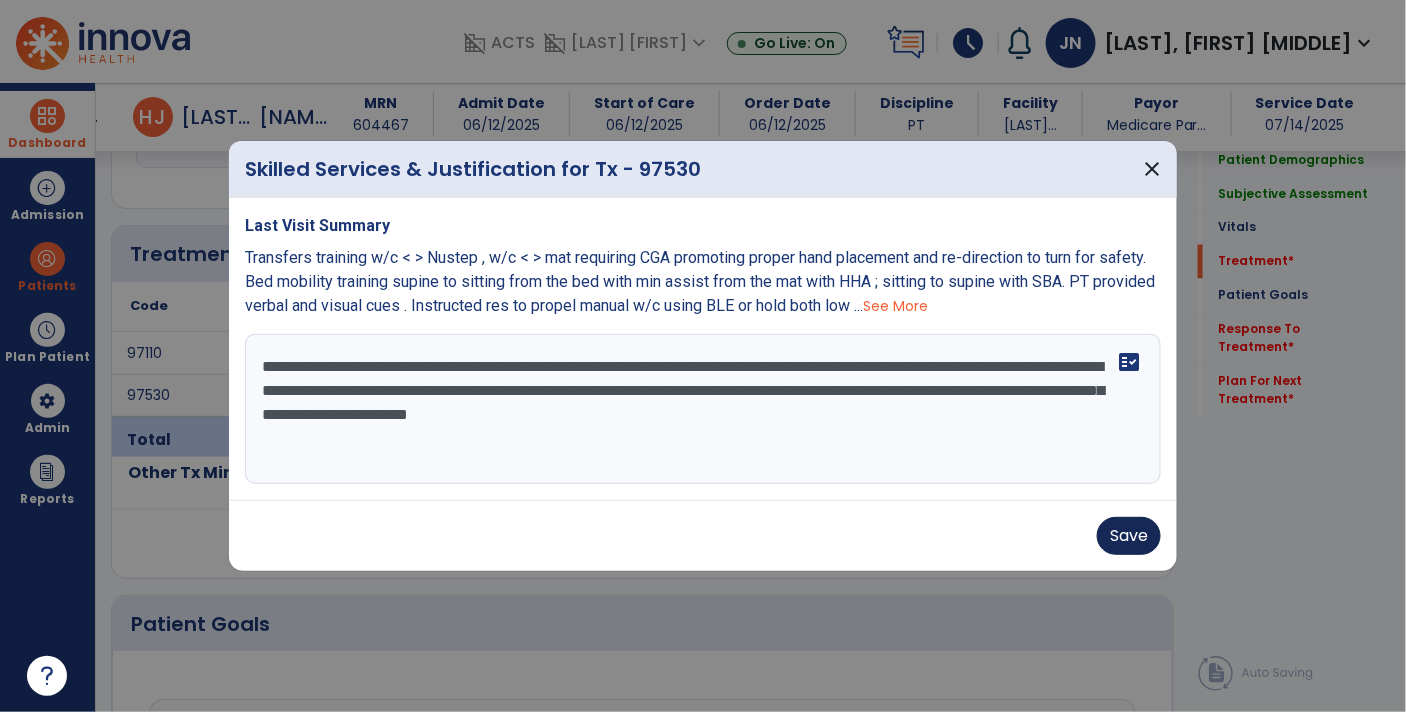 type on "**********" 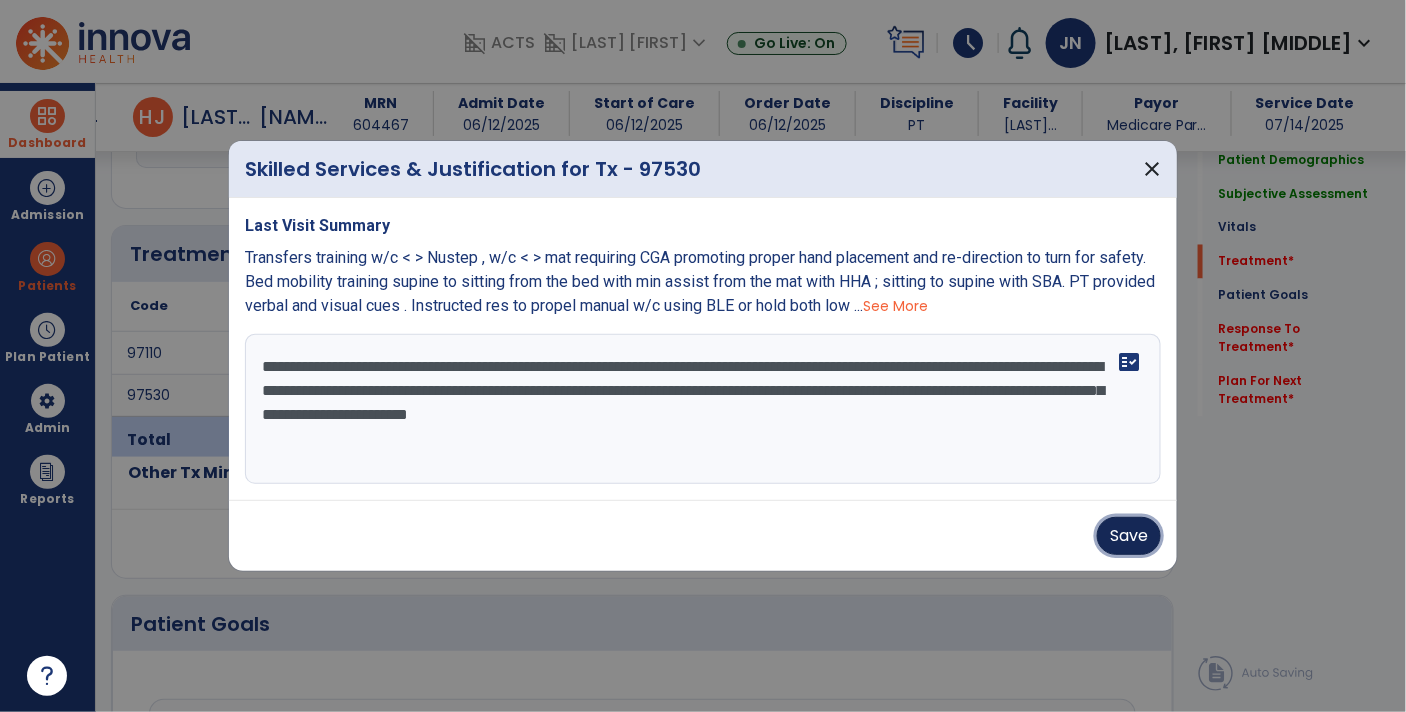 click on "Save" at bounding box center [1129, 536] 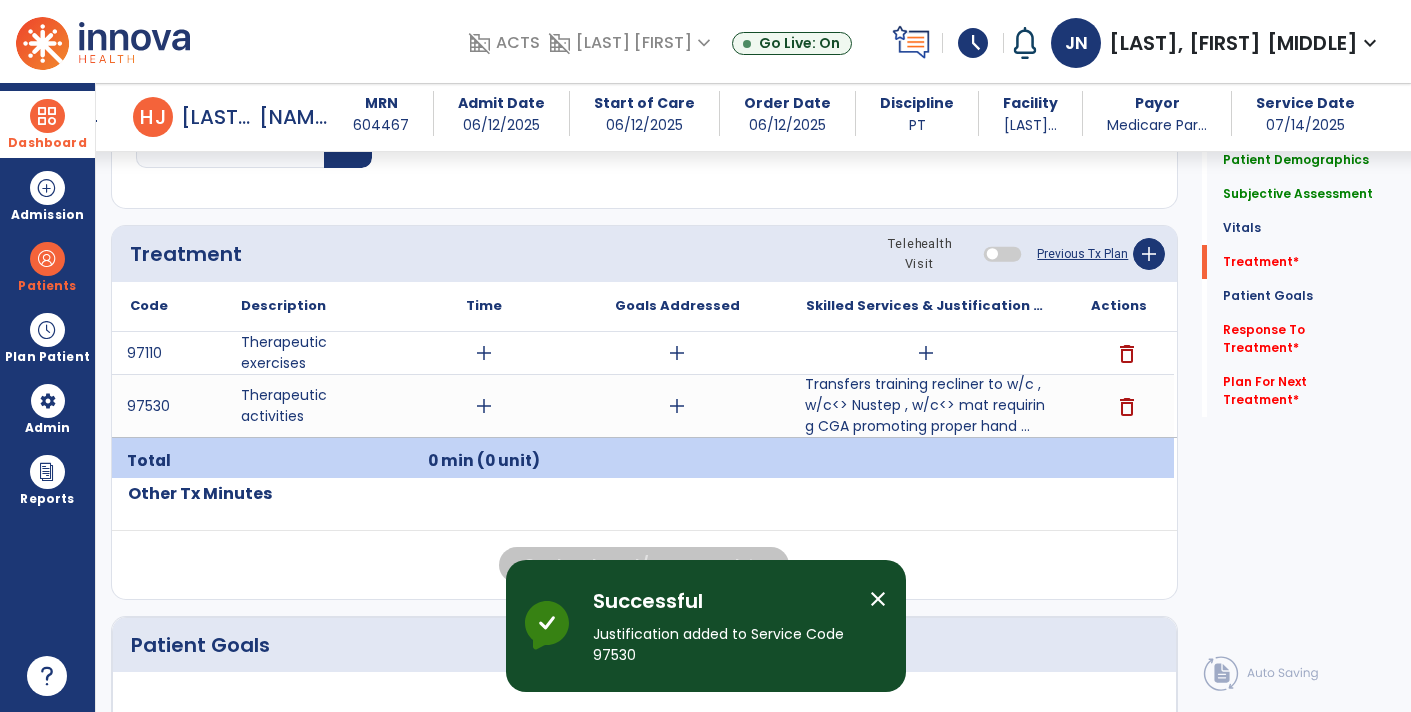 click on "add" at bounding box center (926, 353) 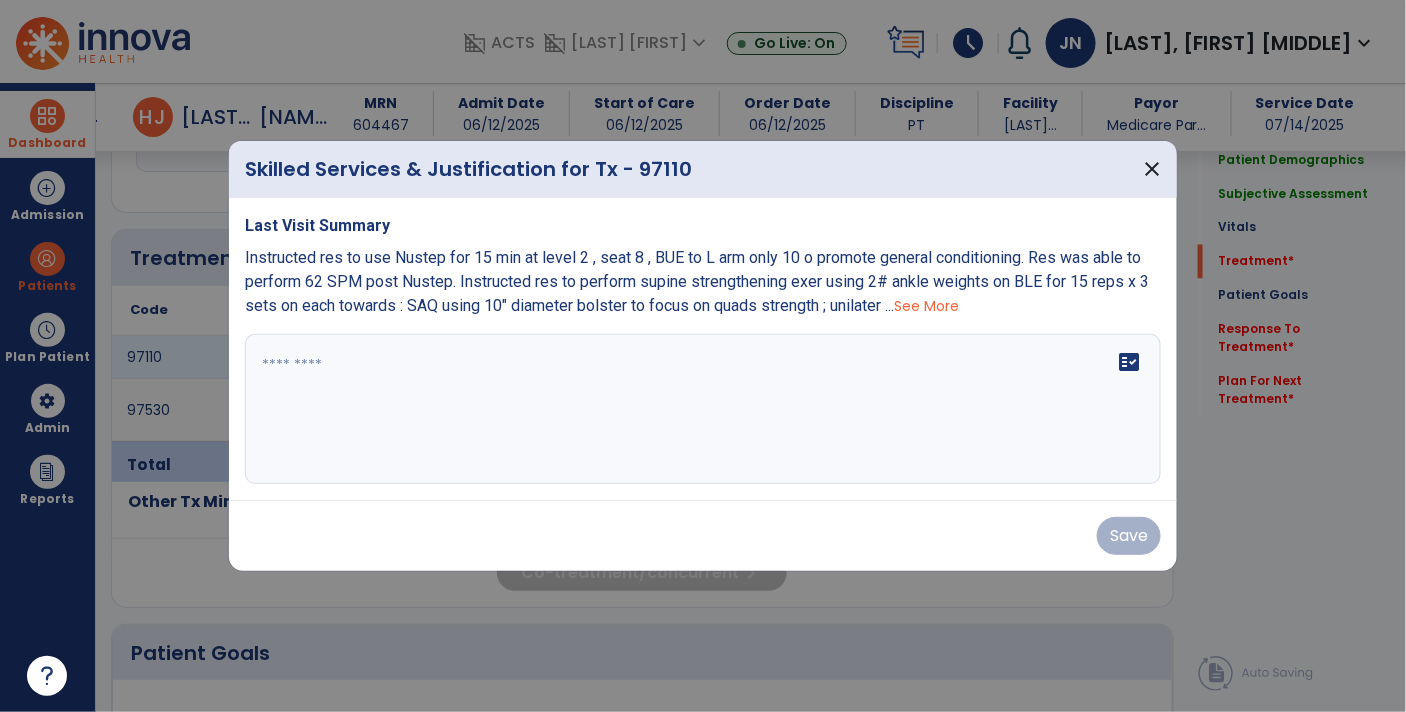 scroll, scrollTop: 1064, scrollLeft: 0, axis: vertical 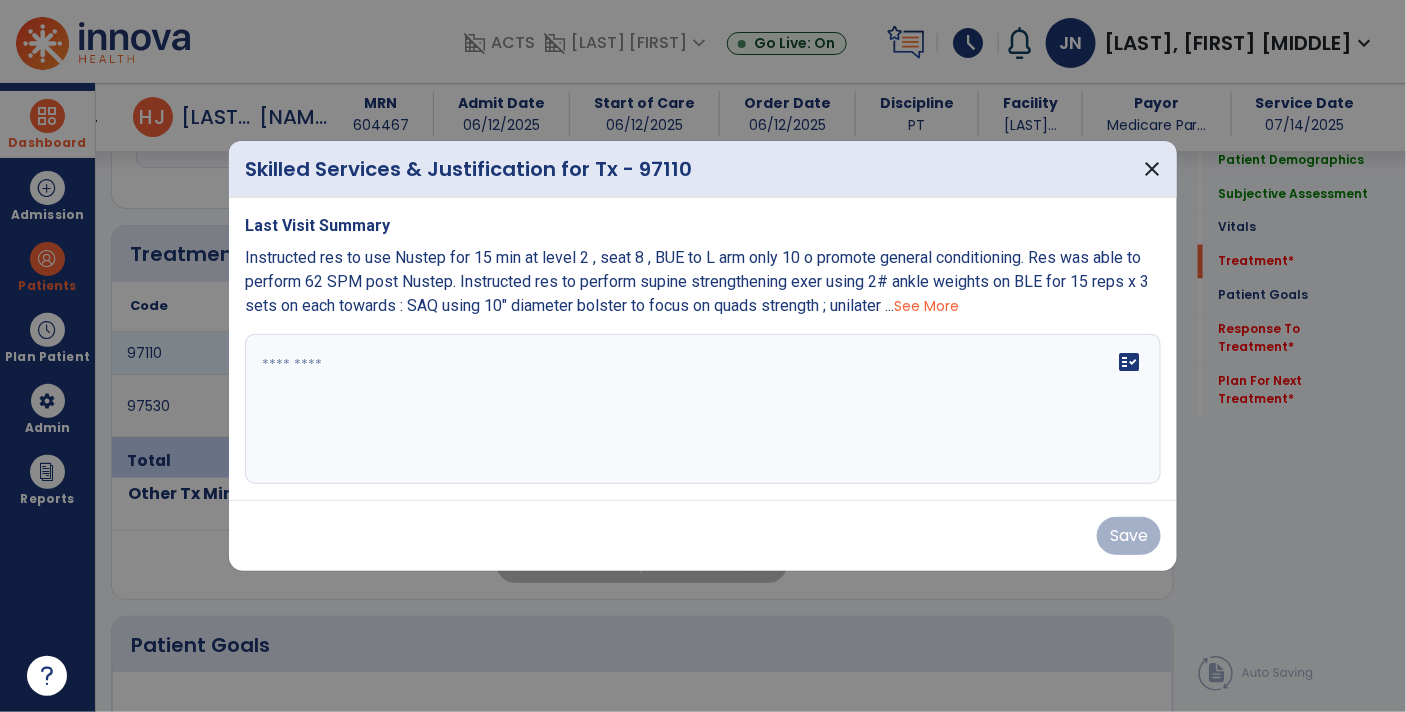 click on "See More" at bounding box center (926, 306) 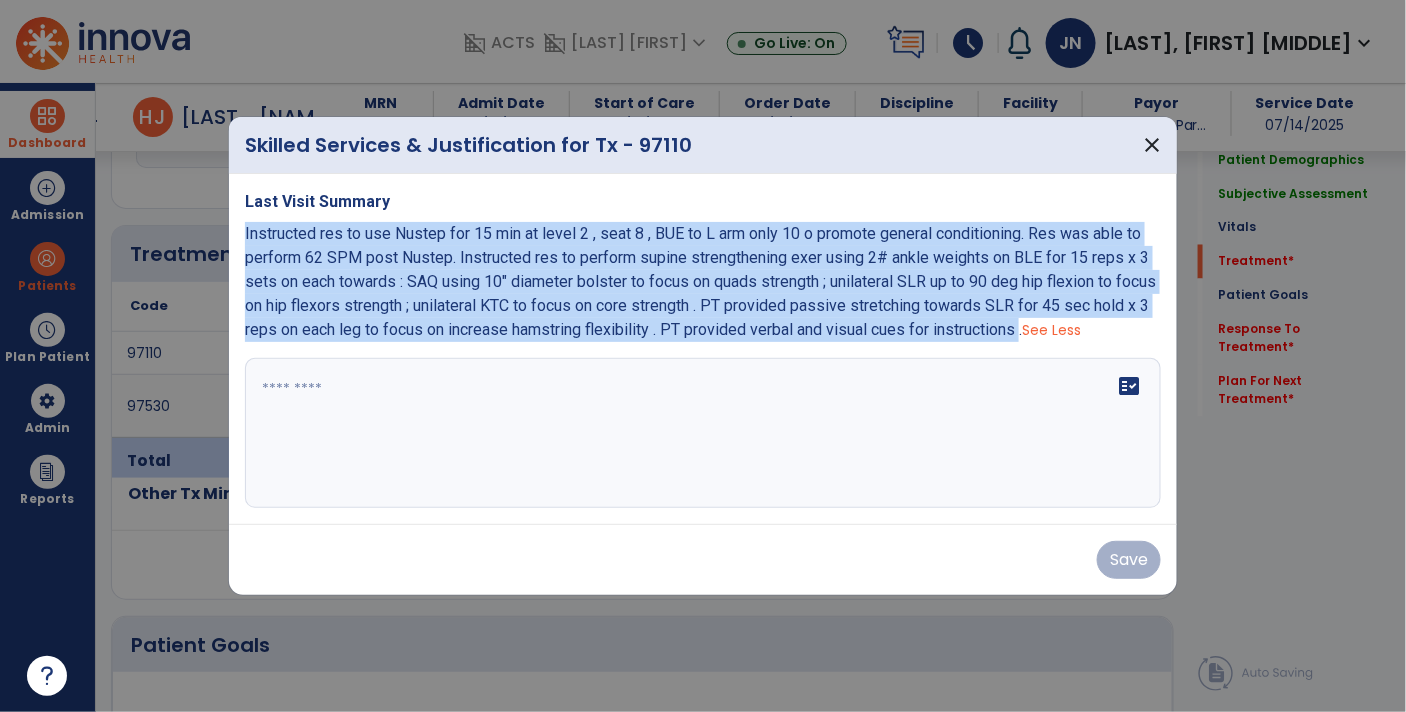copy on "Instructed res to use Nustep for 15 min at level 2 , seat 8 , BUE to L arm only 10 o promote general conditioning. Res was able to perform 62 SPM post Nustep. Instructed res to perform supine strengthening exer using 2# ankle weights on BLE for 15 reps x 3 sets on each towards : SAQ using 10" diameter bolster to focus on quads strength ; unilateral SLR up to 90 deg hip flexion to focus on hip flexors strength ; unilateral KTC to focus on core strength . PT provided passive stretching towards SLR for 45 sec hold x 3 reps on each leg to focus on increase hamstring flexibility . PT provided verbal and visual cues for instructions" 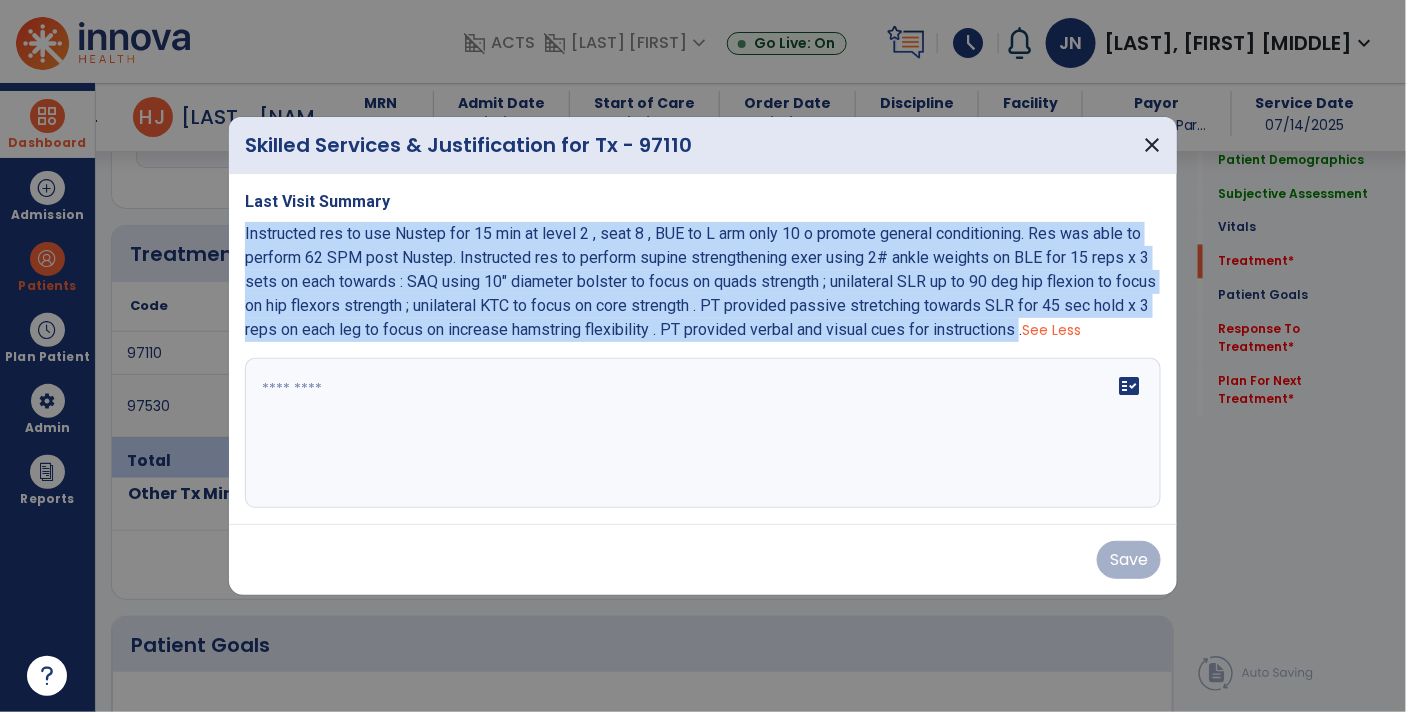 click at bounding box center [703, 433] 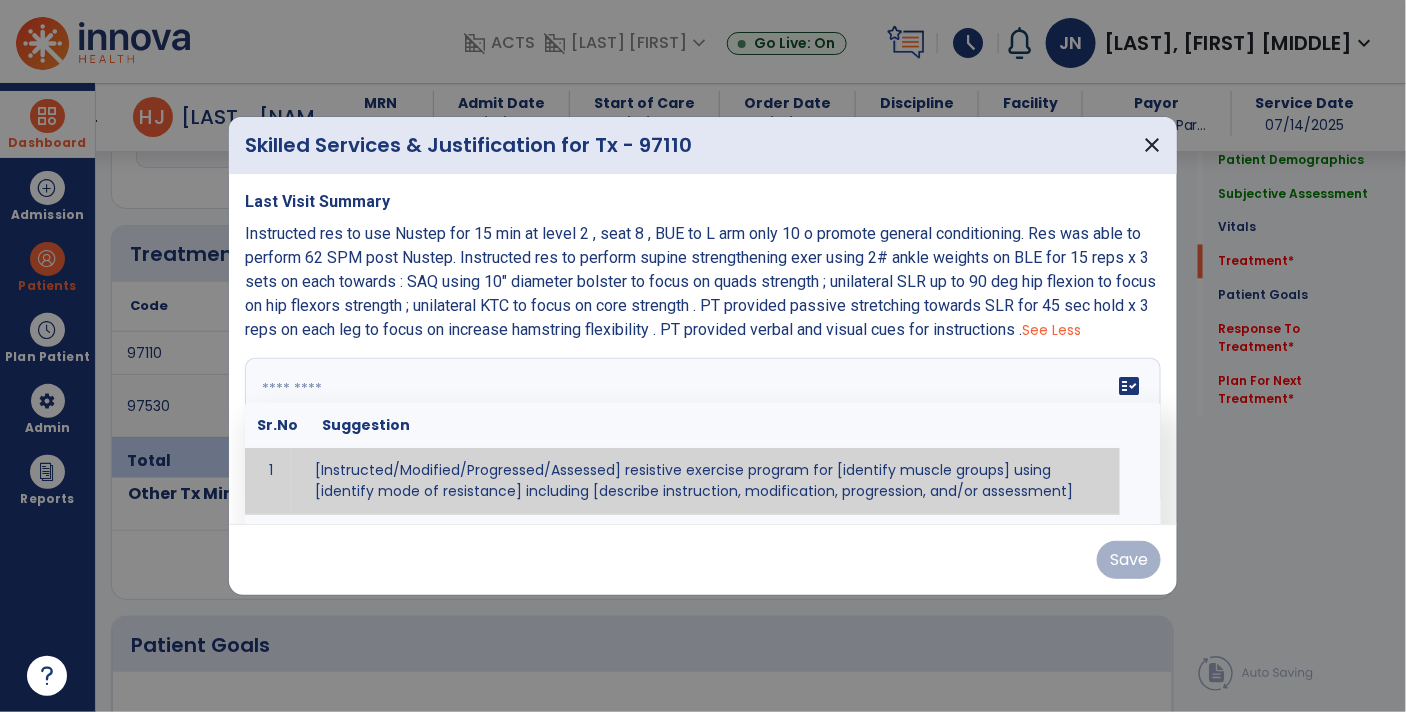 click at bounding box center (701, 433) 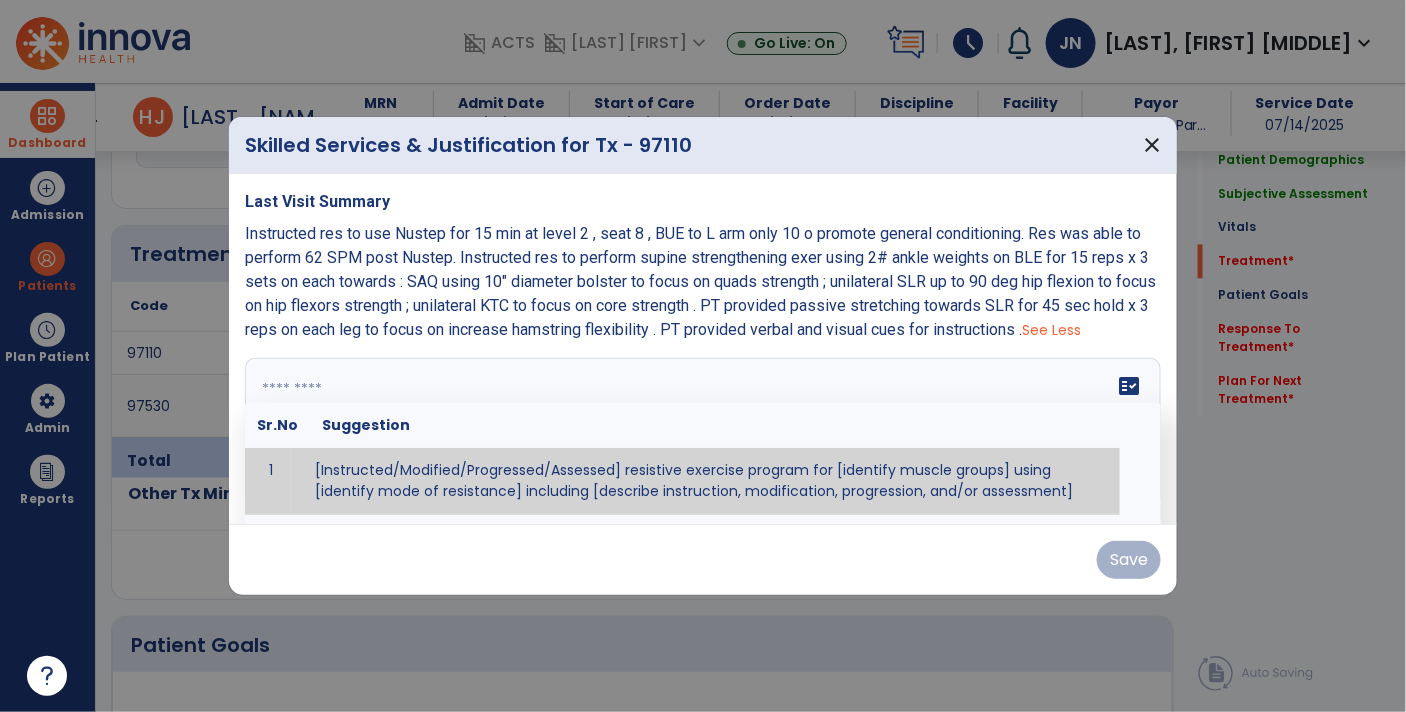 paste on "**********" 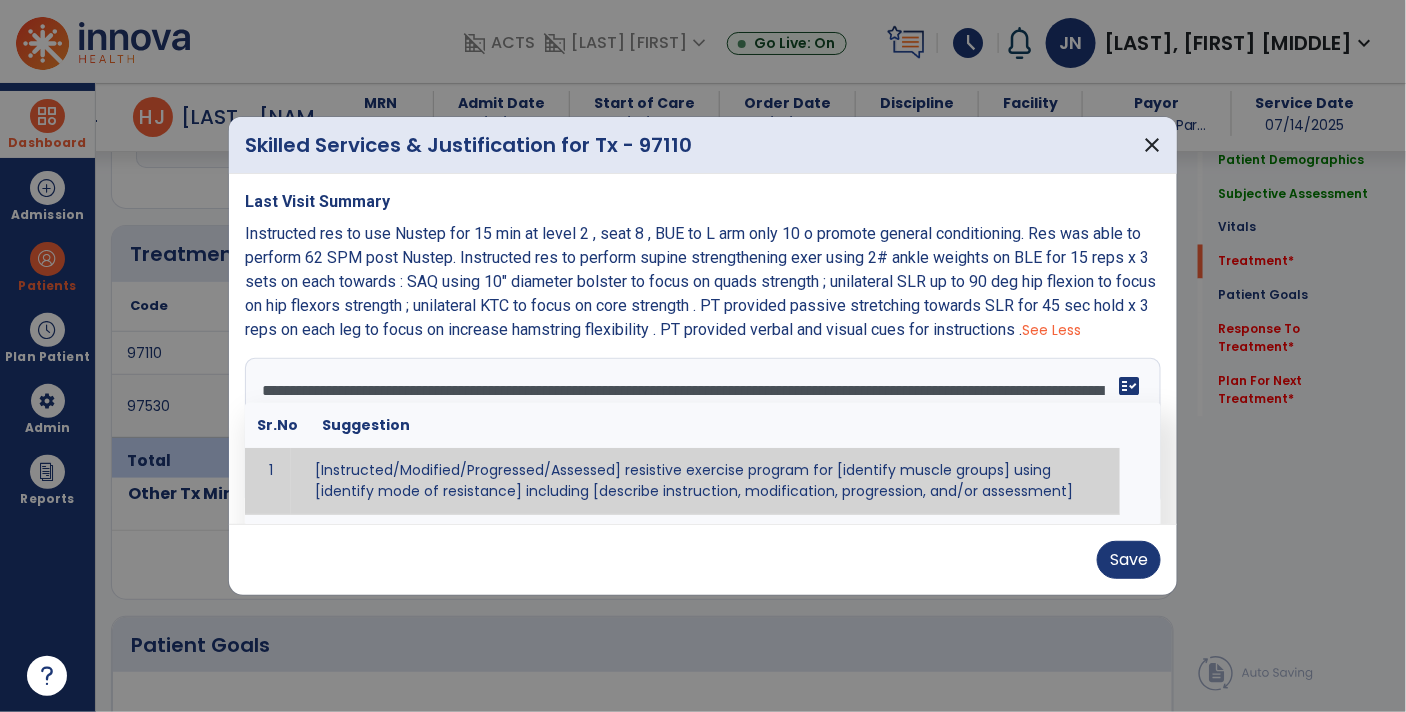 scroll, scrollTop: 39, scrollLeft: 0, axis: vertical 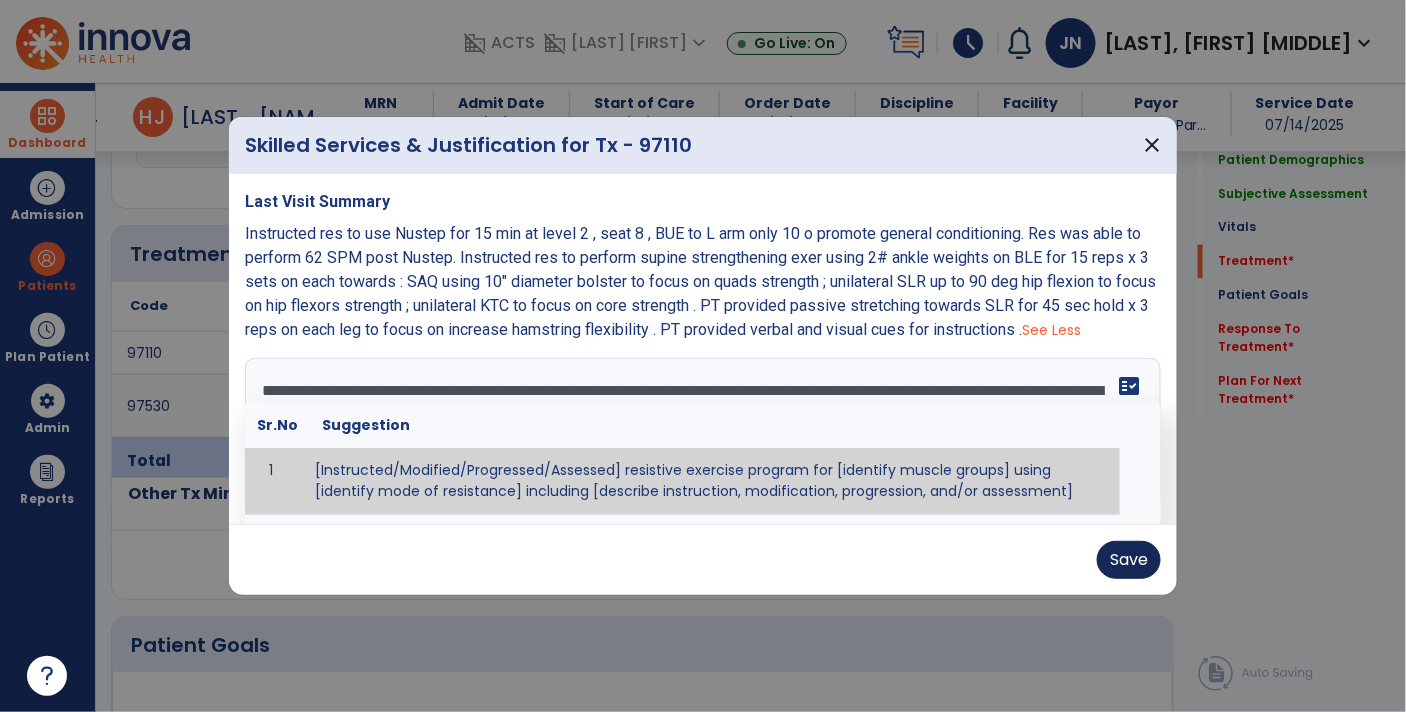type on "**********" 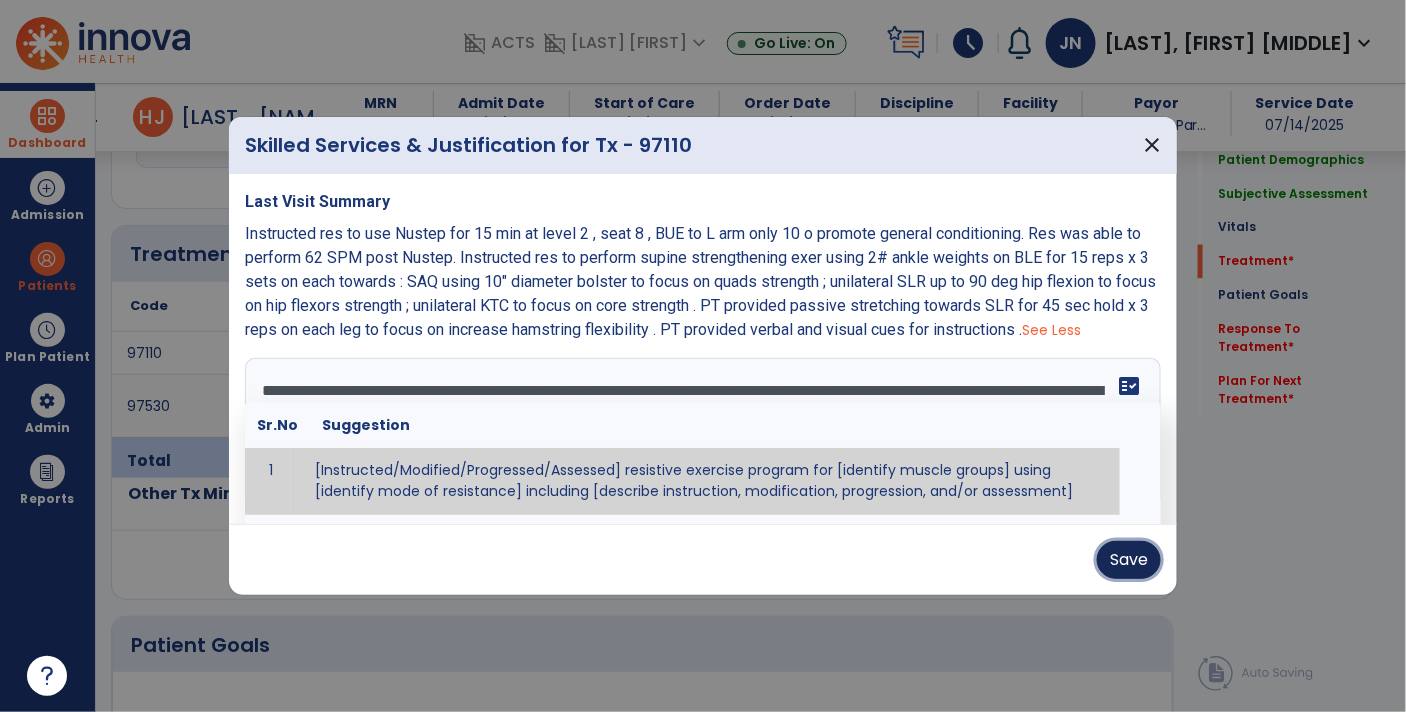 click on "Save" at bounding box center [1129, 560] 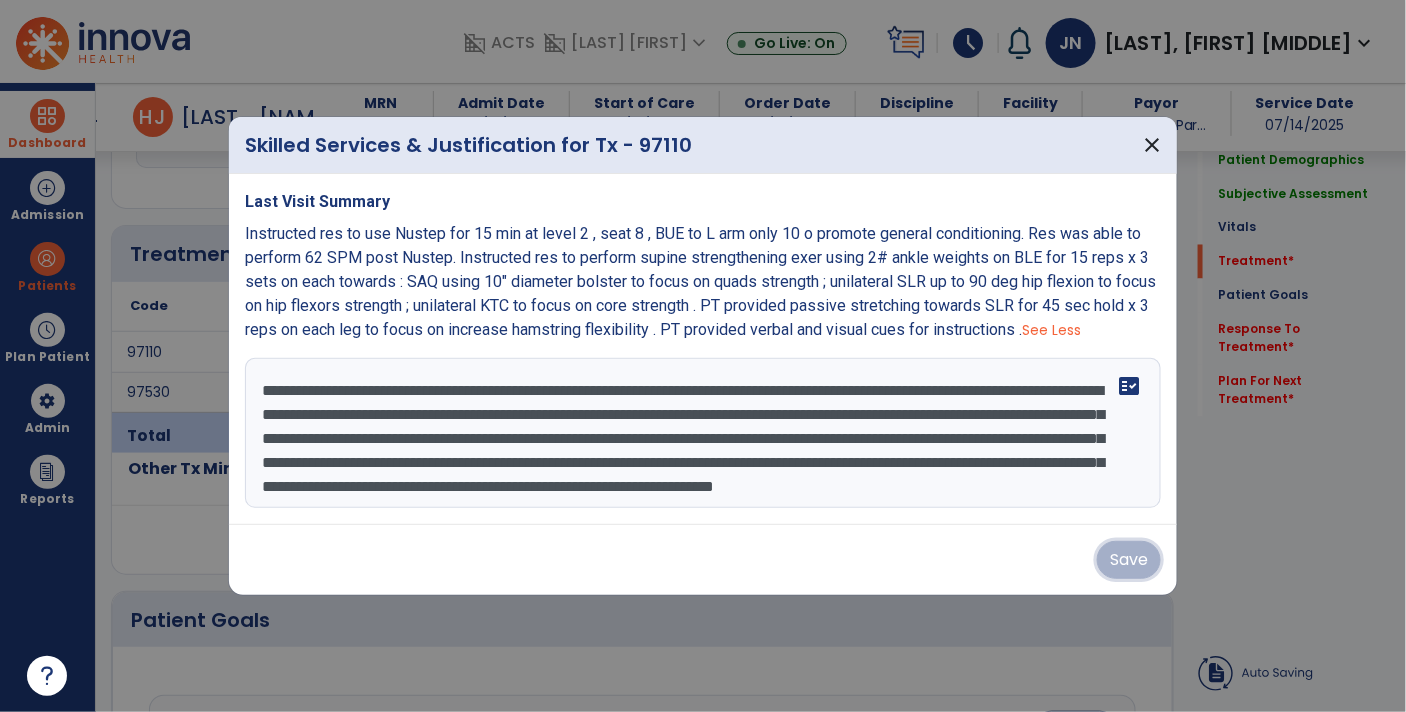 scroll, scrollTop: 24, scrollLeft: 0, axis: vertical 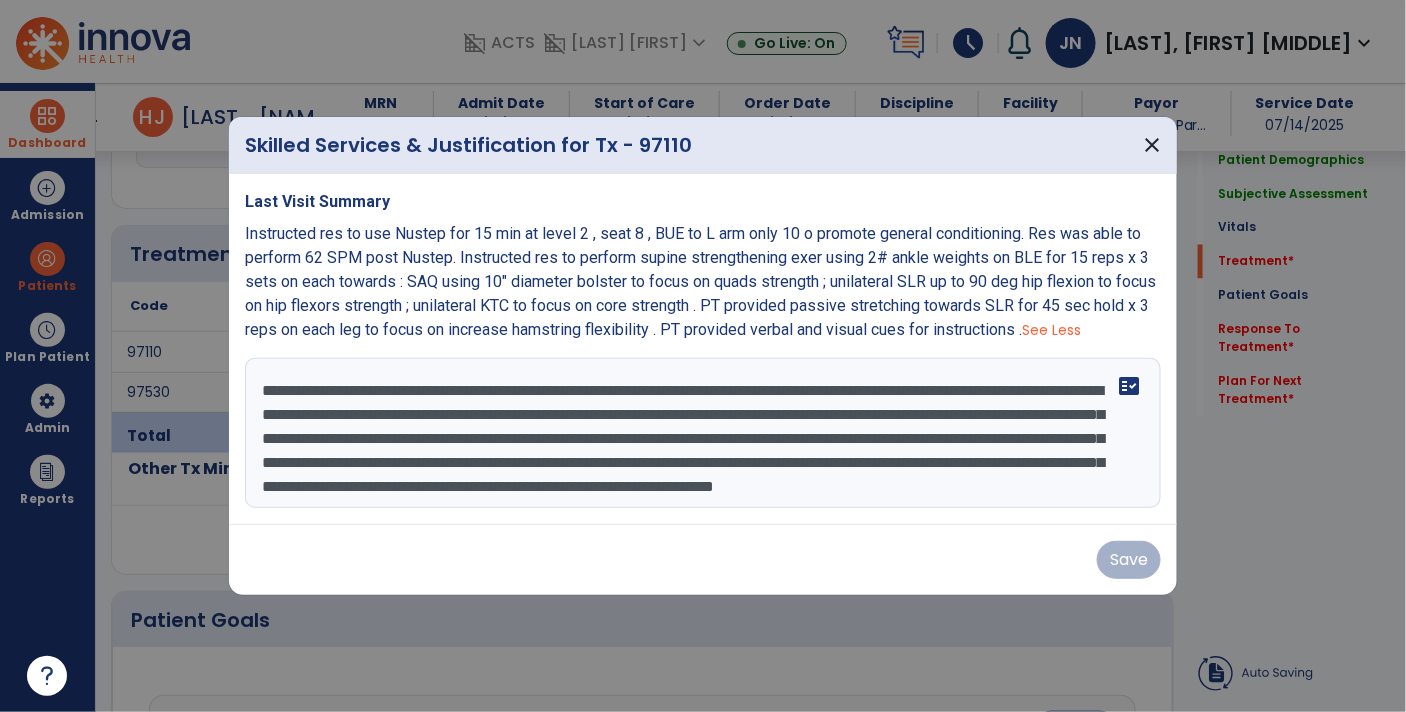 click on "Treatment Telehealth Visit  Previous Tx Plan   add
Code
Description
Time" 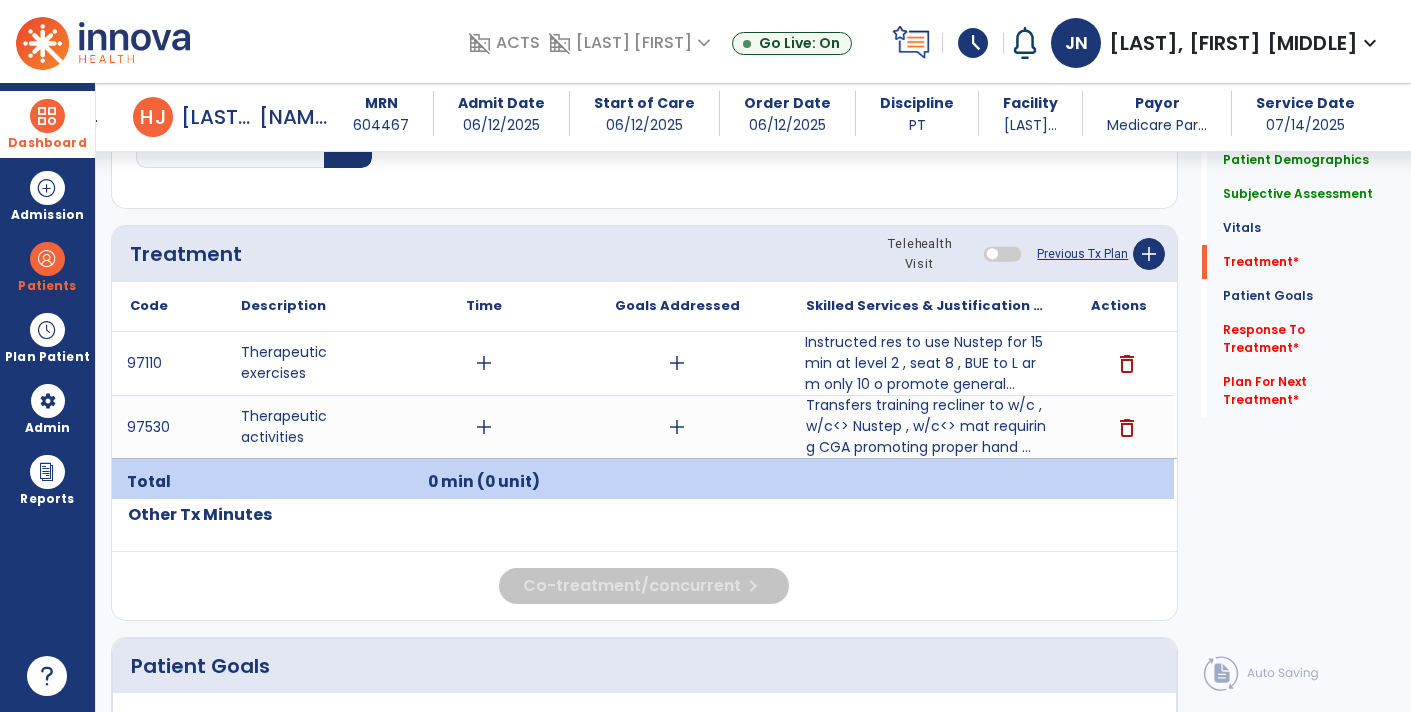click on "Instructed res to use Nustep for 15 min at level 2 , seat 8 , BUE to L arm only 10 o promote general..." at bounding box center [926, 363] 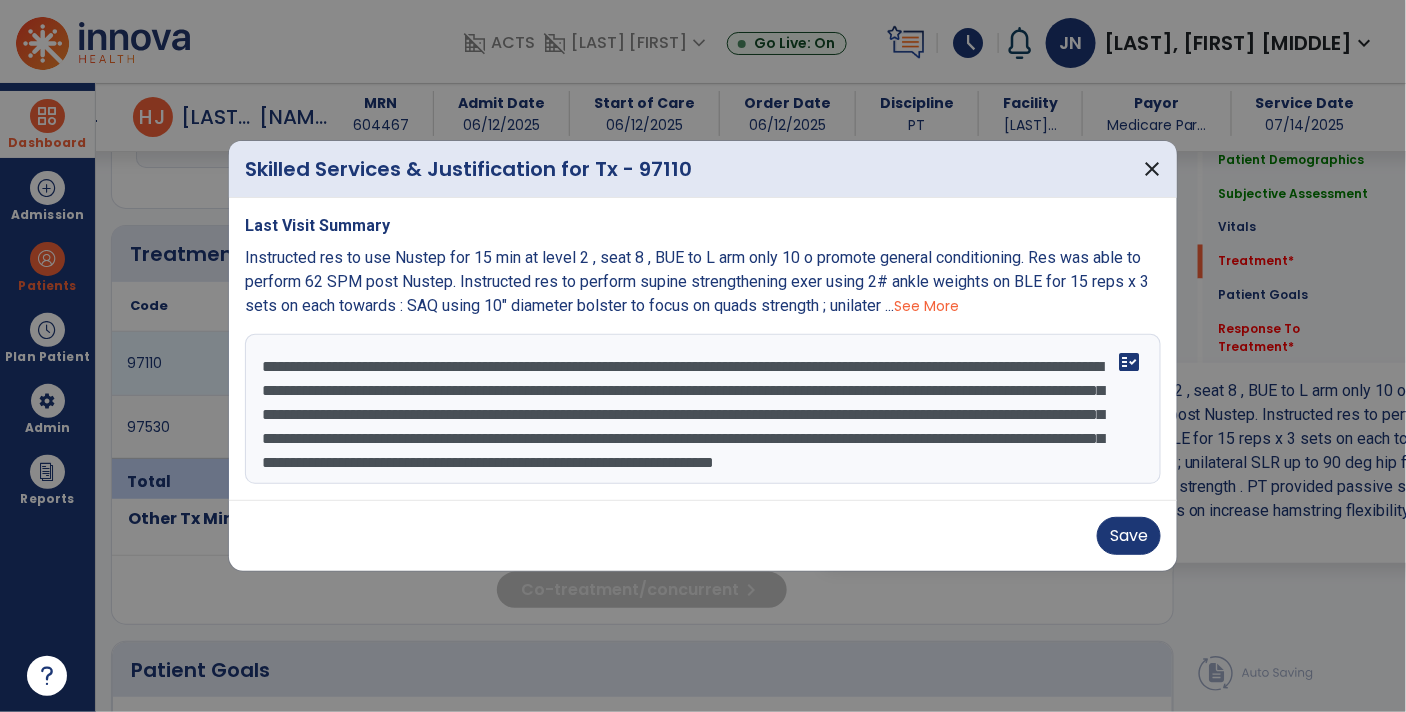 scroll, scrollTop: 1064, scrollLeft: 0, axis: vertical 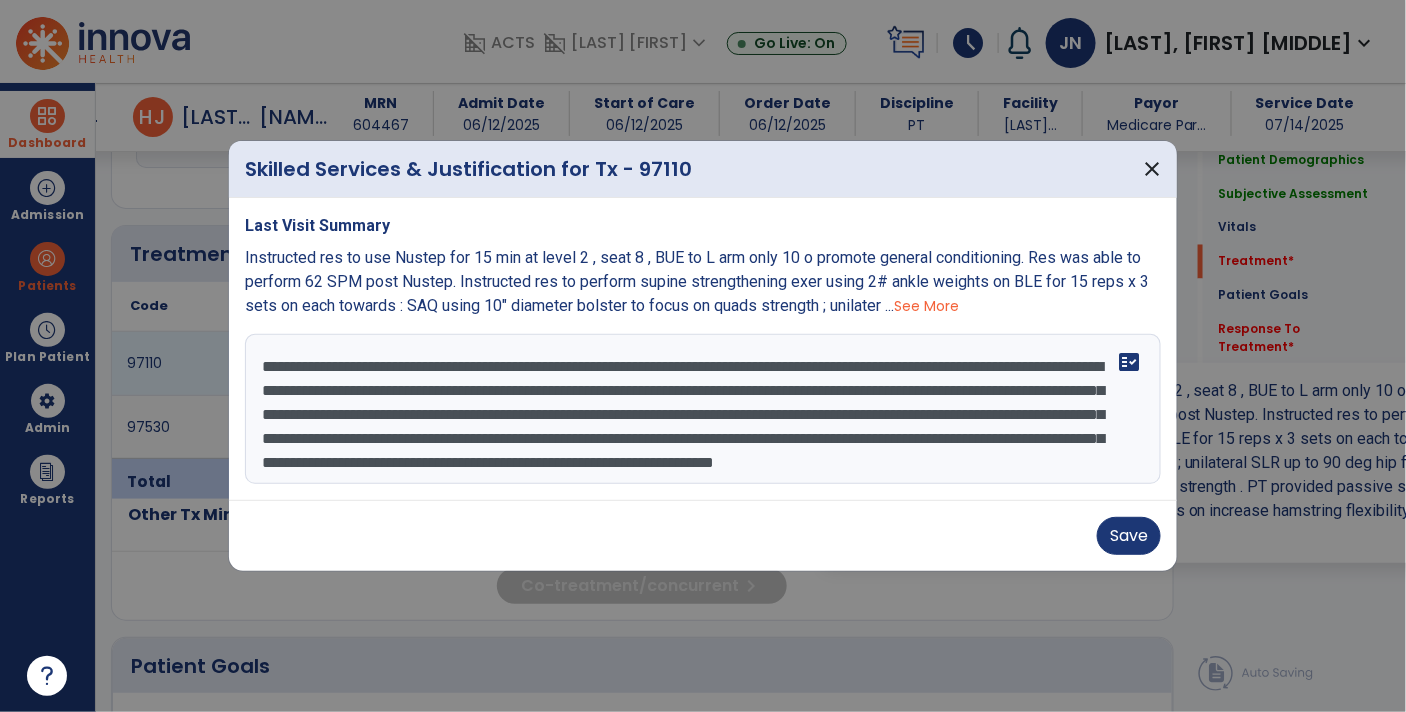 click on "**********" at bounding box center (703, 409) 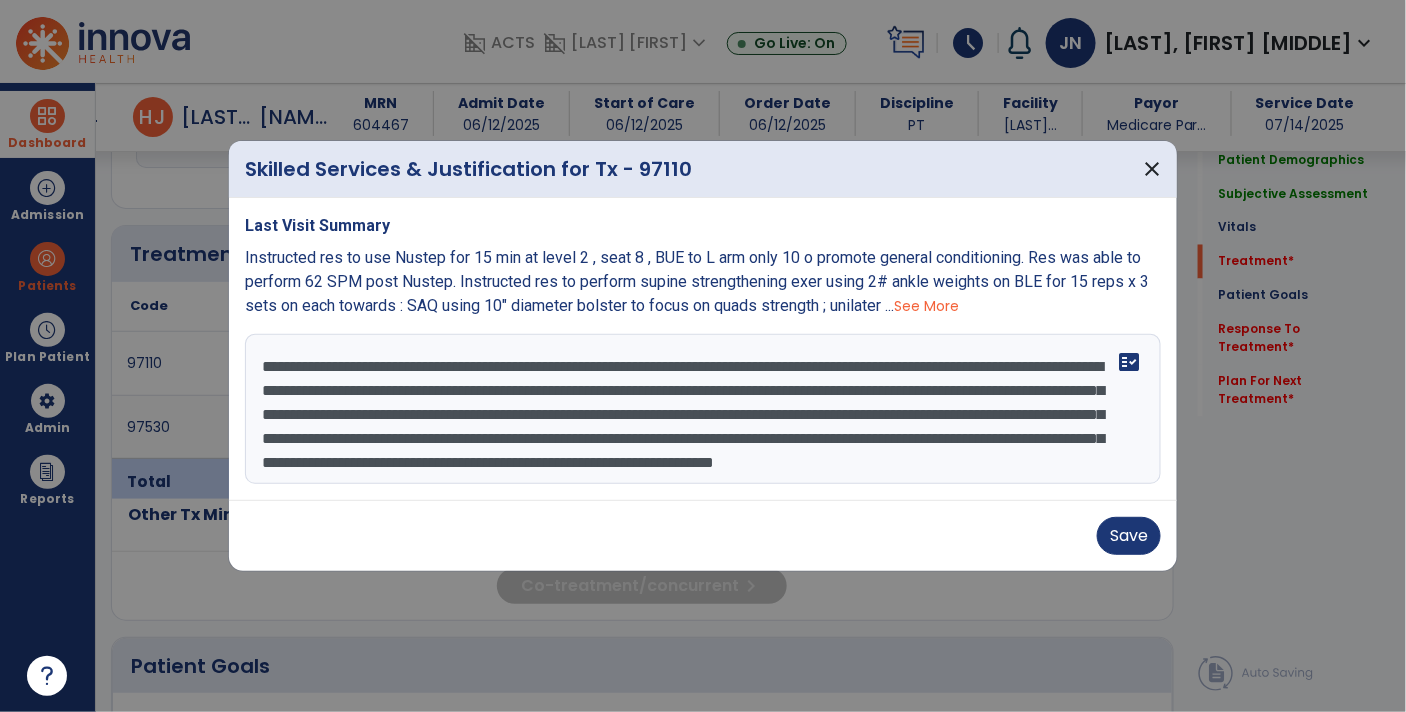 scroll, scrollTop: 23, scrollLeft: 0, axis: vertical 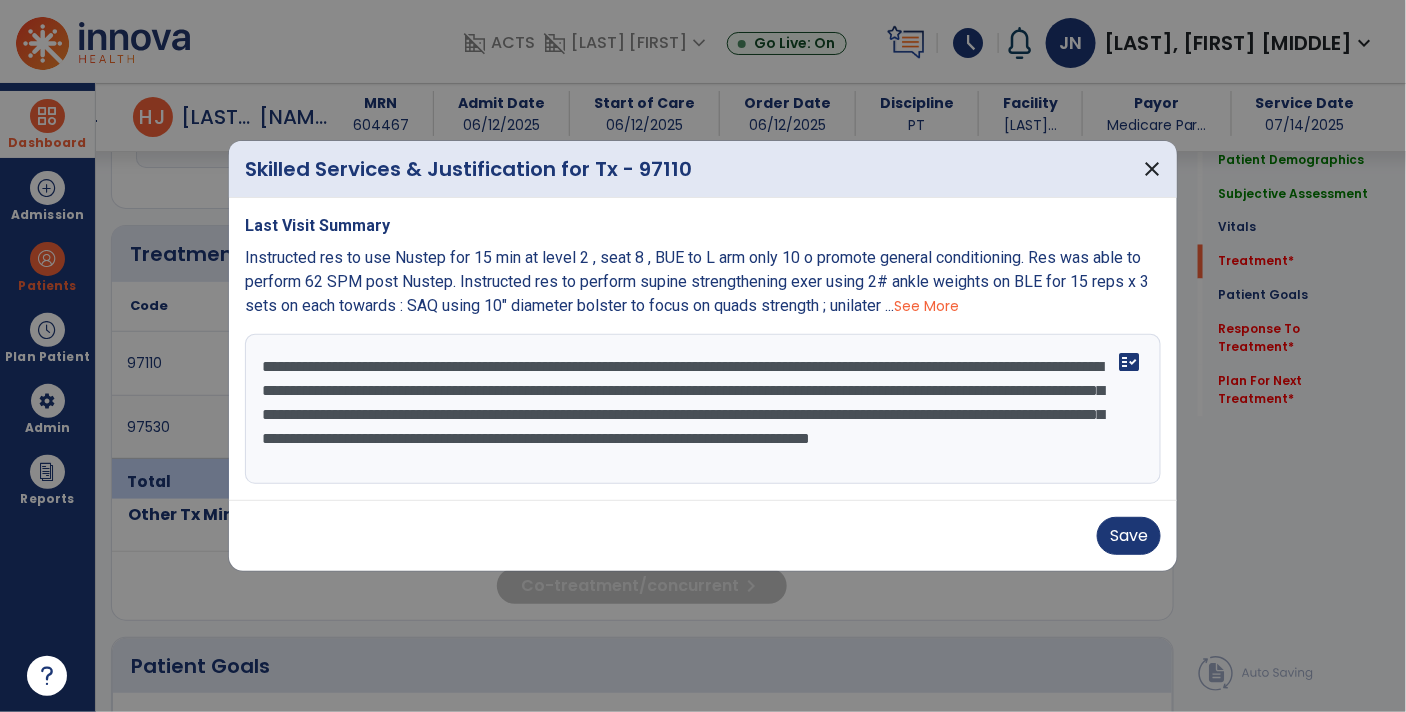 click on "**********" at bounding box center [703, 409] 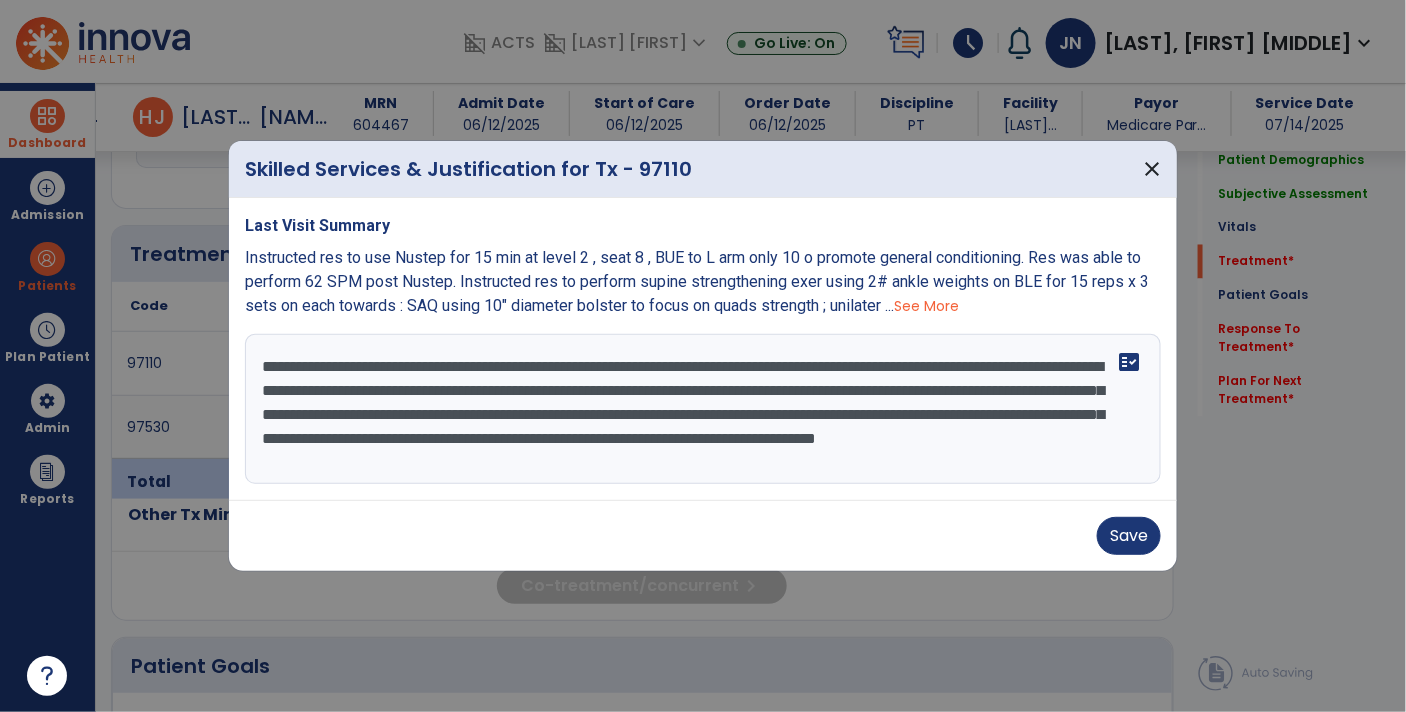 click on "**********" at bounding box center (703, 409) 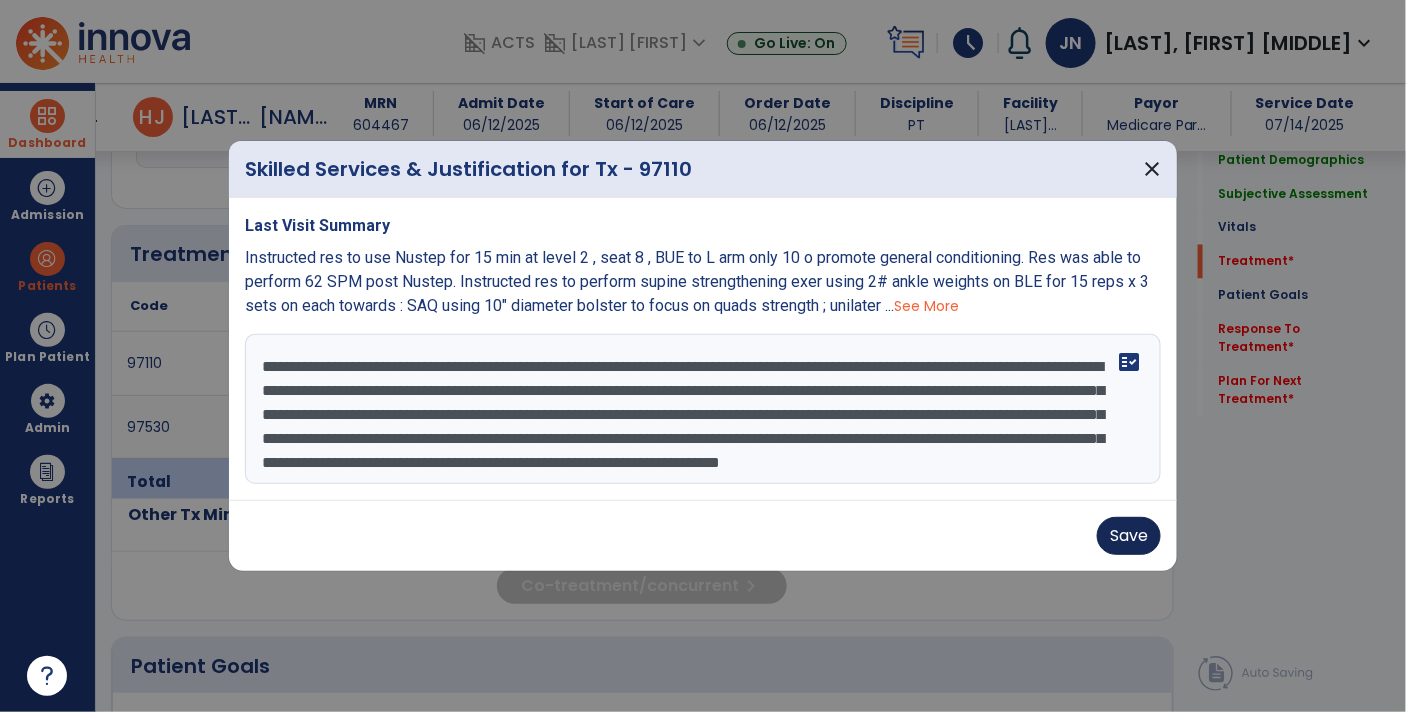 type on "**********" 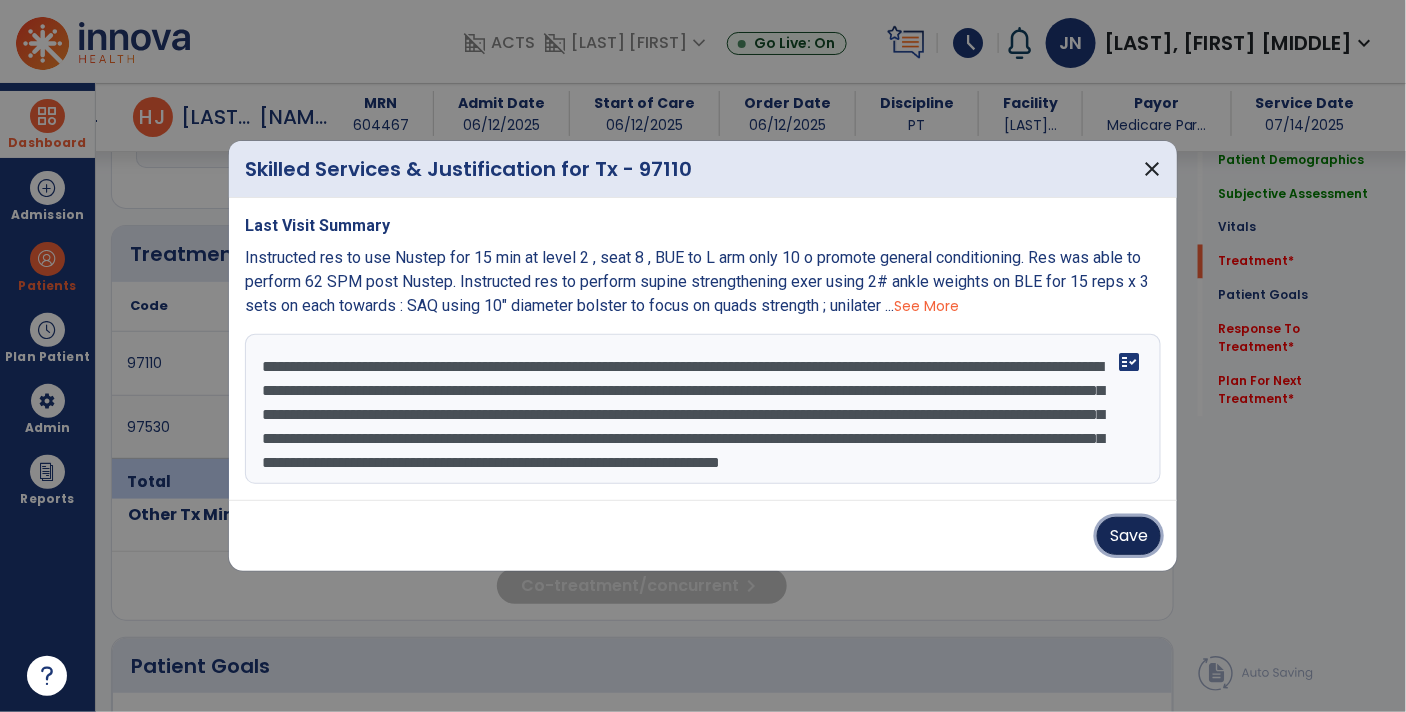 click on "Save" at bounding box center [1129, 536] 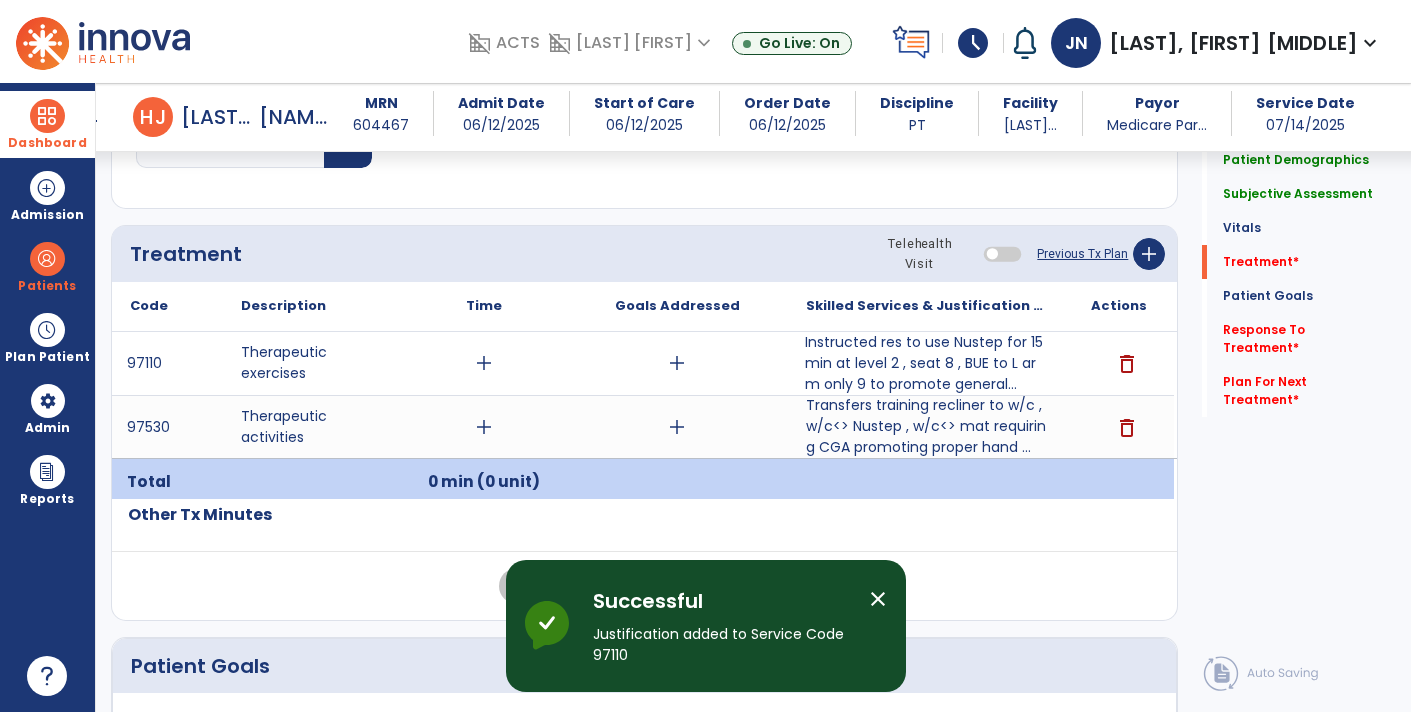 click at bounding box center [47, 116] 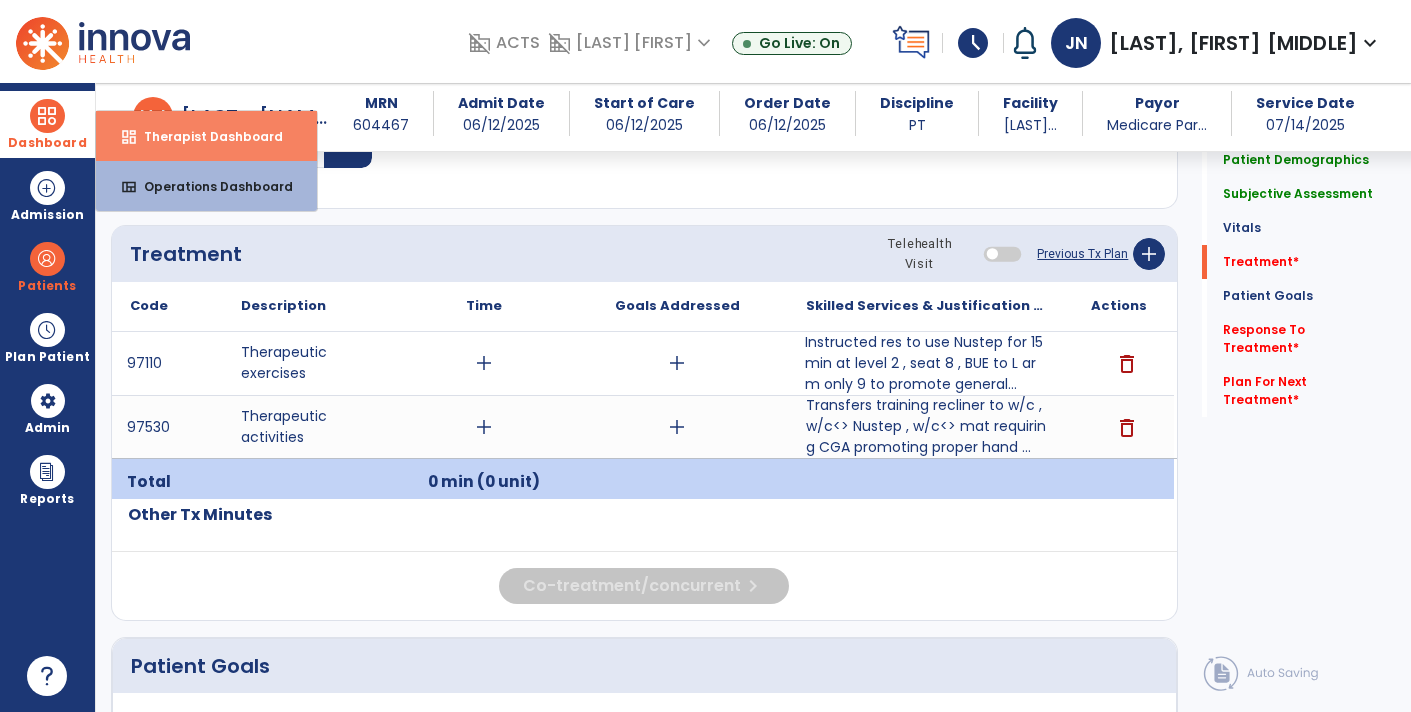 click on "Therapist Dashboard" at bounding box center (205, 136) 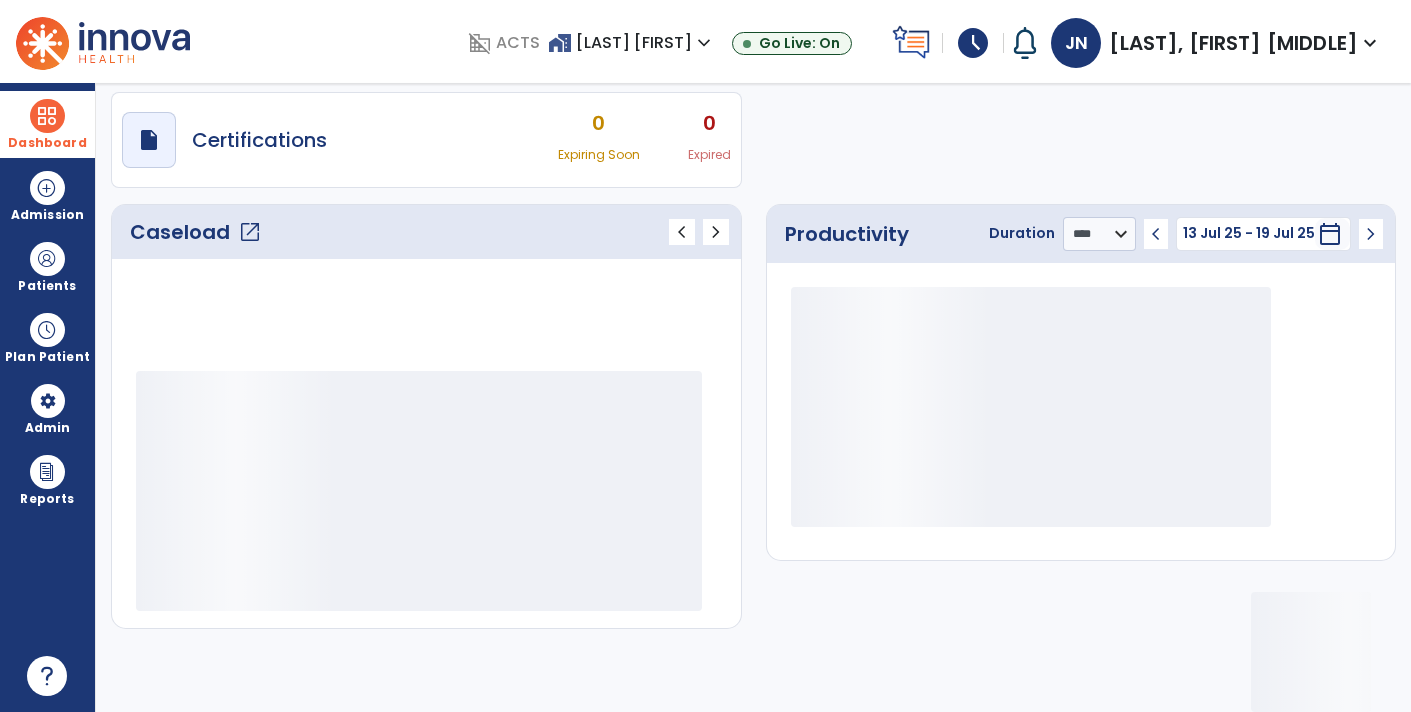 scroll, scrollTop: 162, scrollLeft: 0, axis: vertical 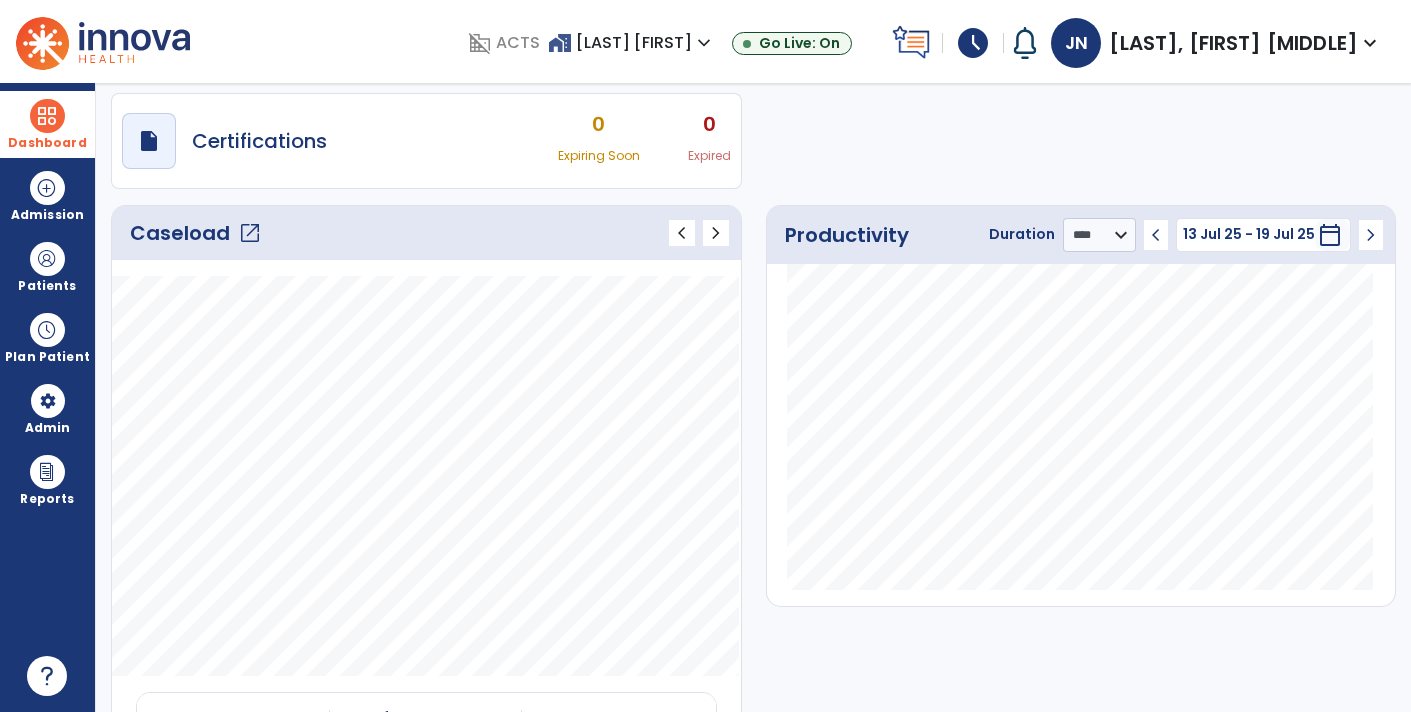 click on "open_in_new" 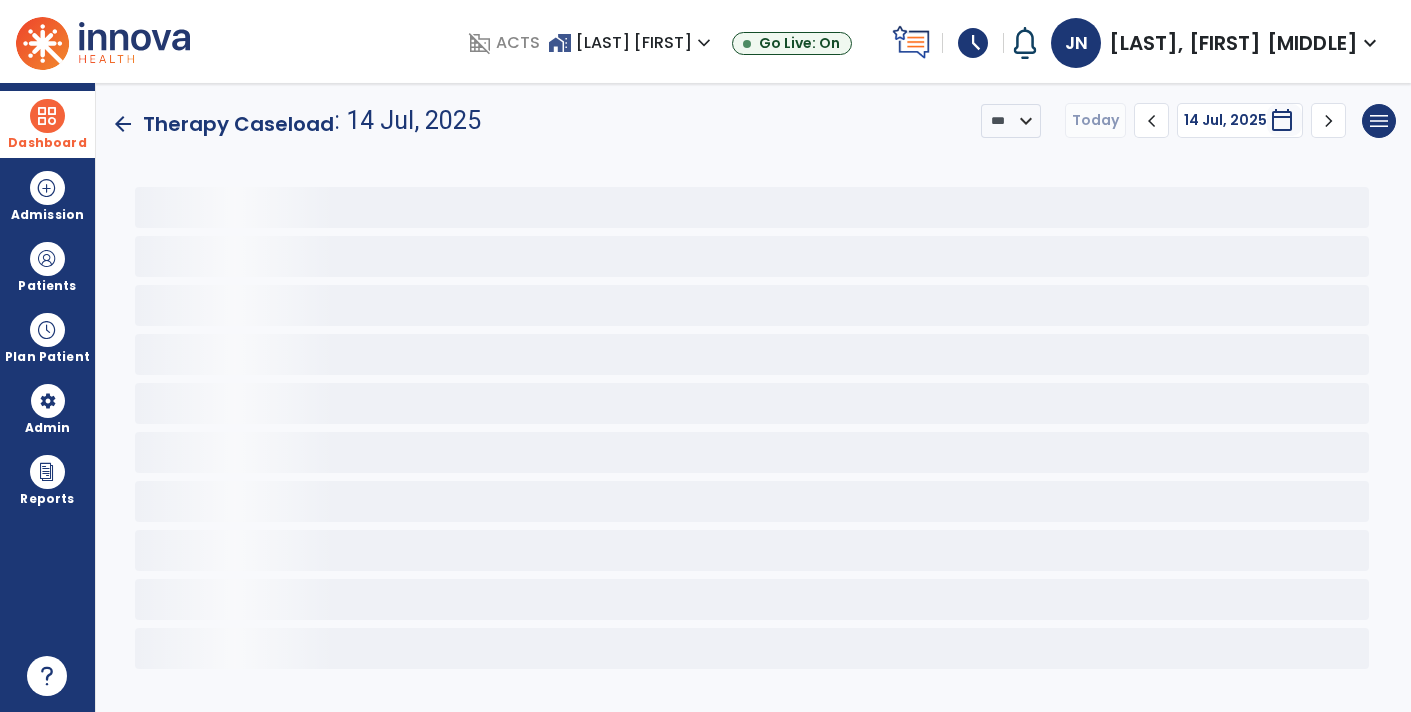 scroll, scrollTop: 0, scrollLeft: 0, axis: both 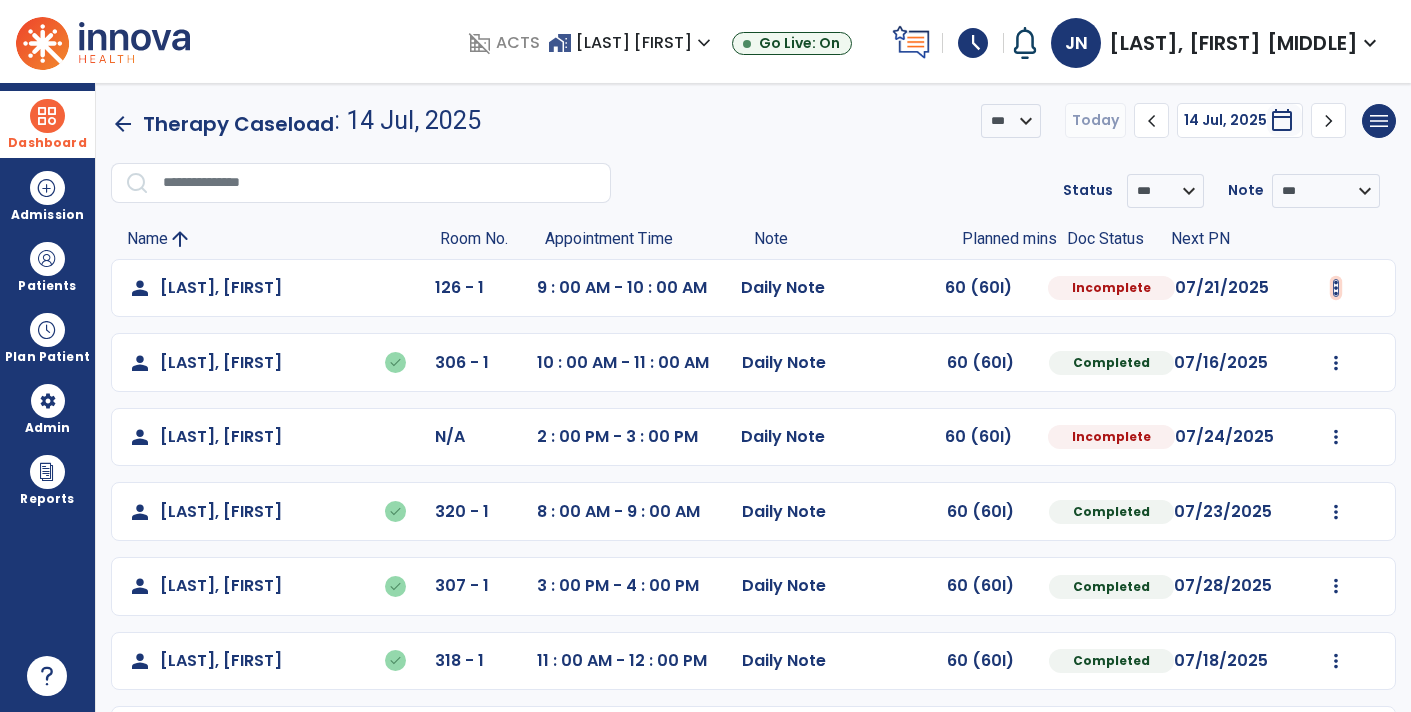 click at bounding box center [1336, 288] 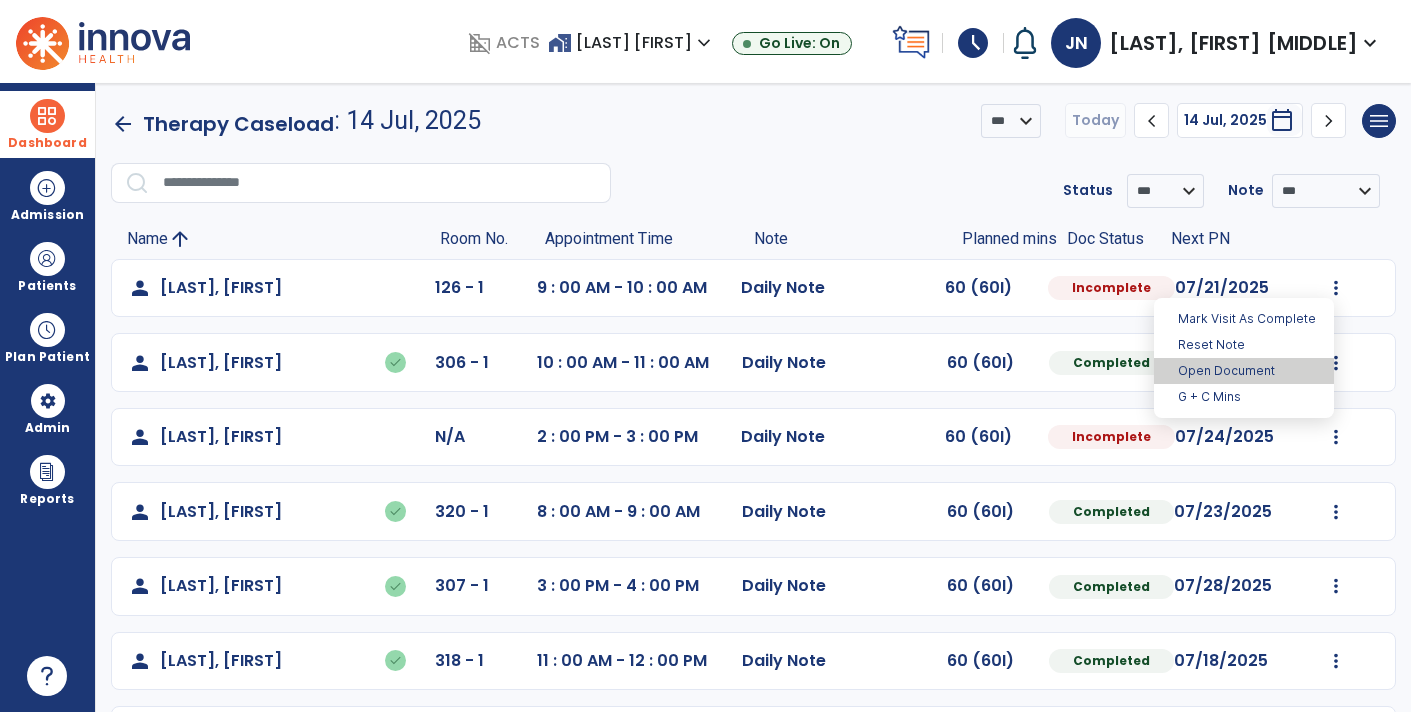 click on "Open Document" at bounding box center [1244, 371] 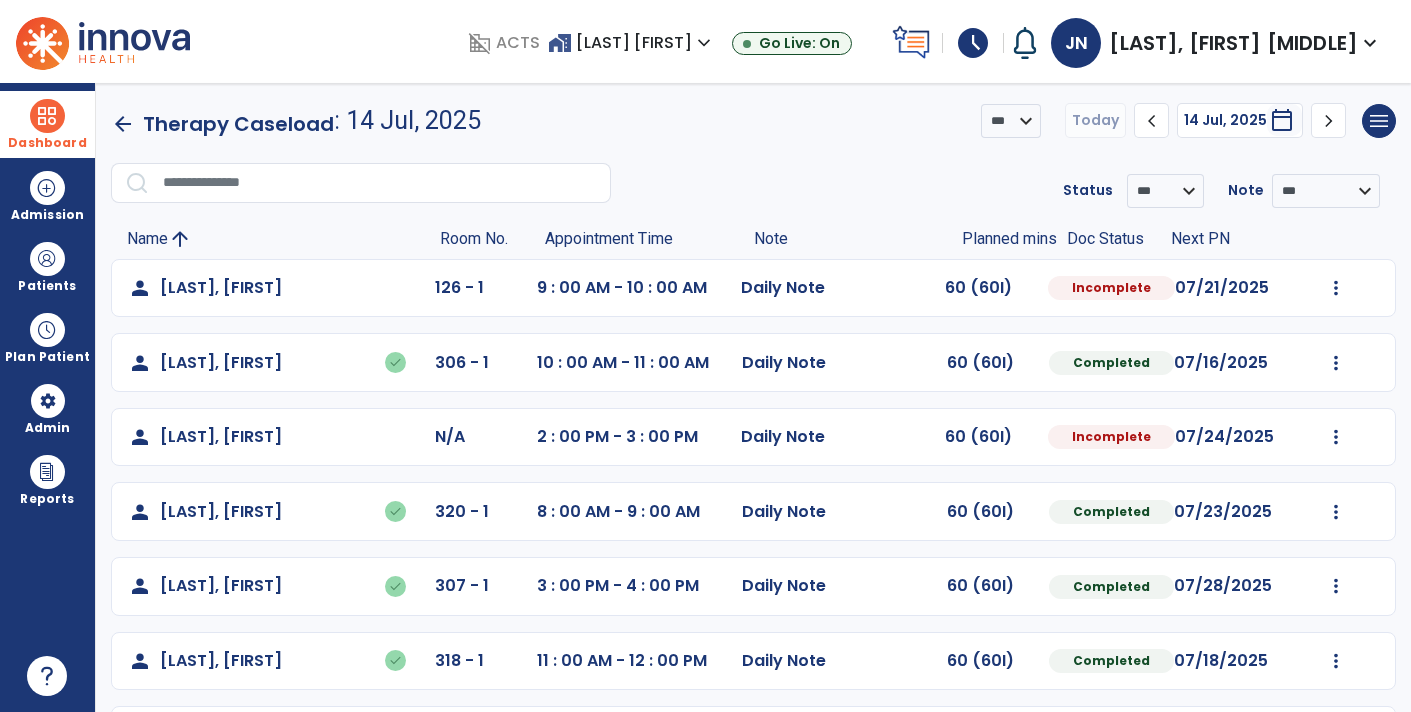select on "*" 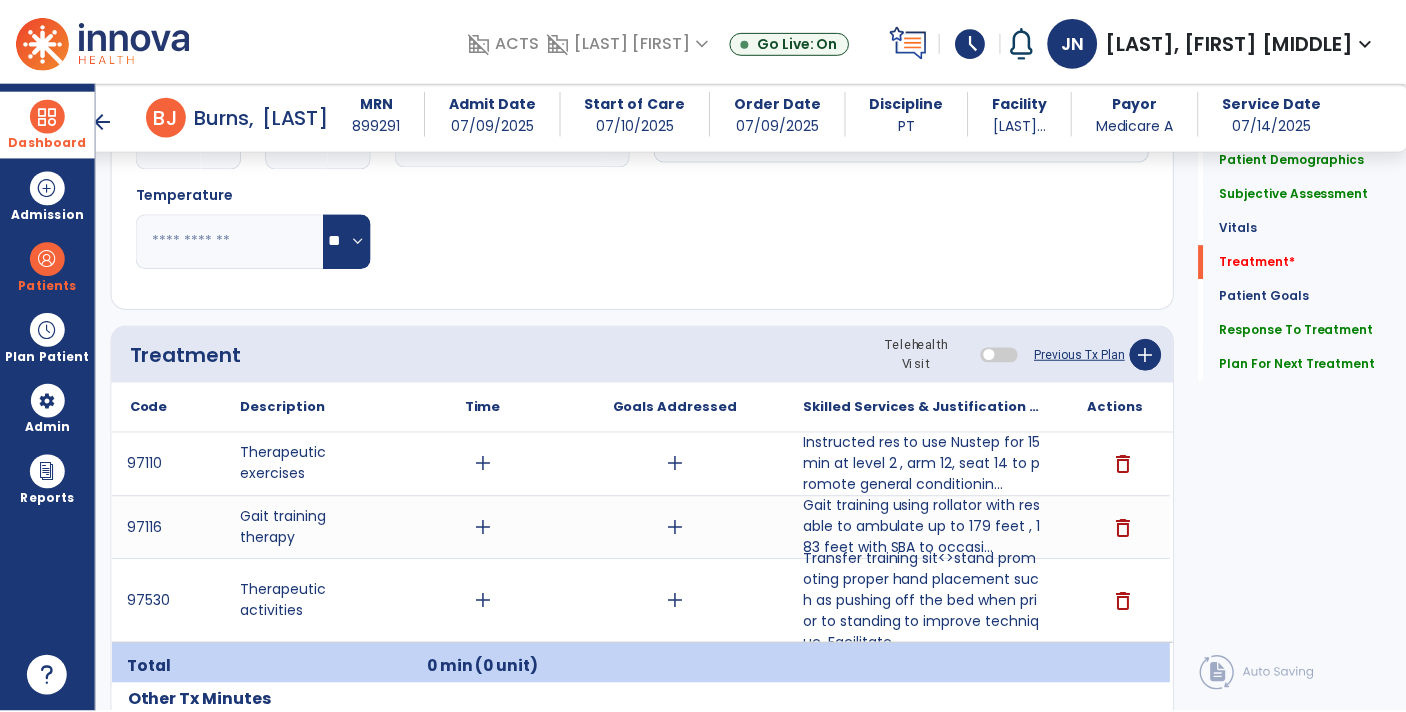 scroll, scrollTop: 919, scrollLeft: 0, axis: vertical 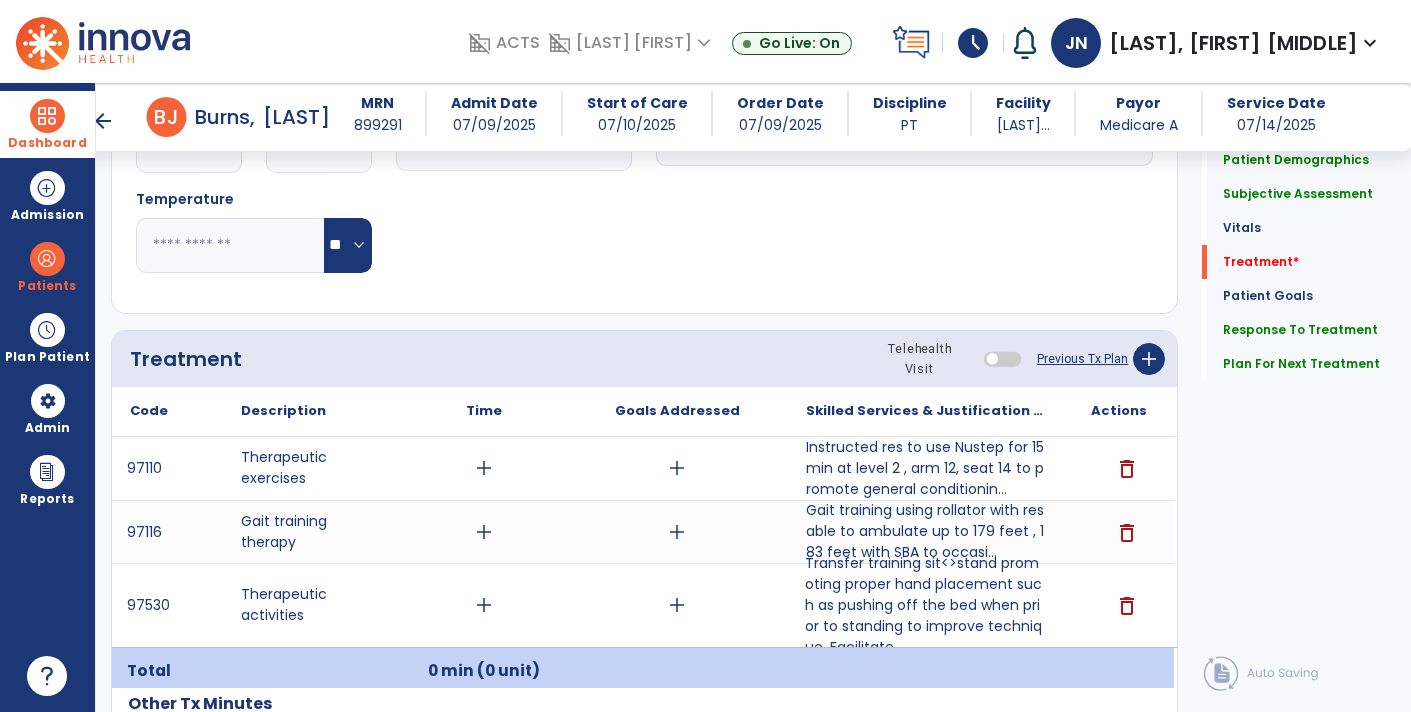 click on "Transfer training sit<>stand promoting proper hand placement such as pushing off the bed when prior to standing to improve technique. Facilitate" at bounding box center [926, 605] 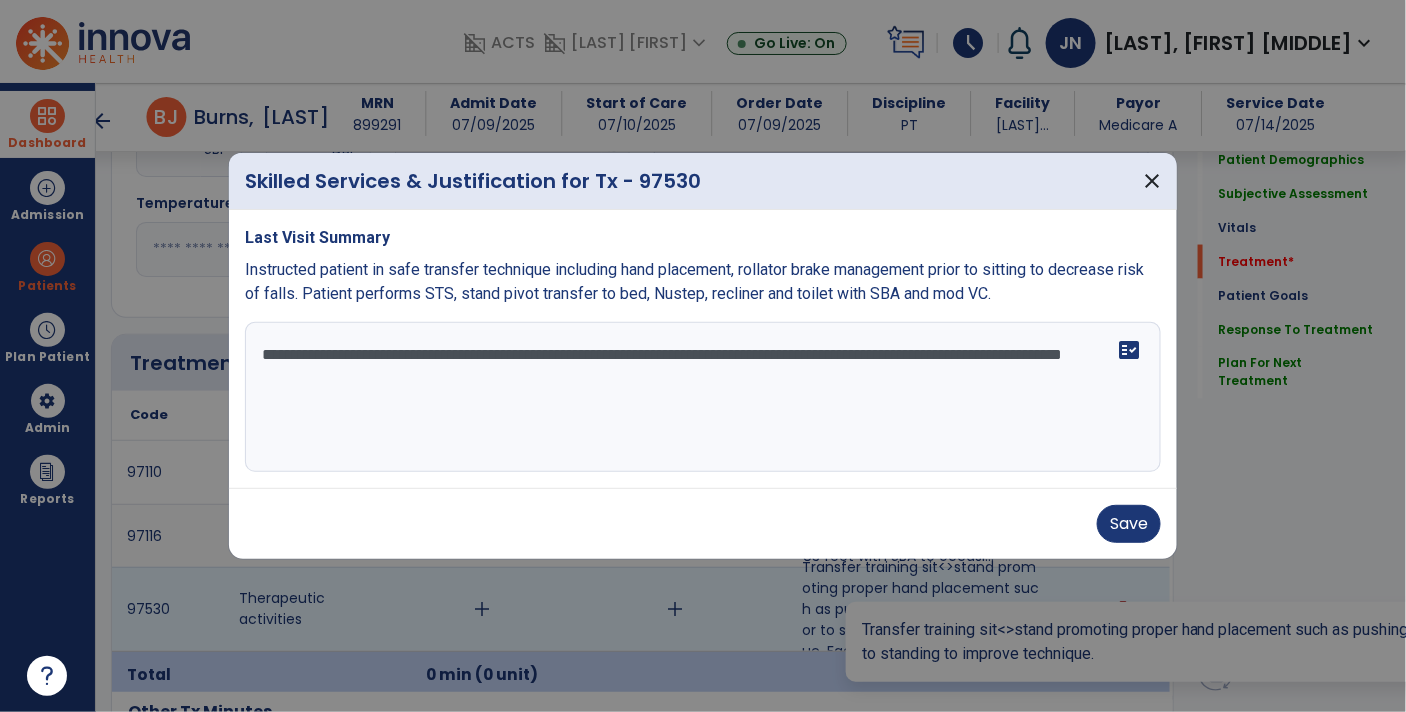 scroll, scrollTop: 919, scrollLeft: 0, axis: vertical 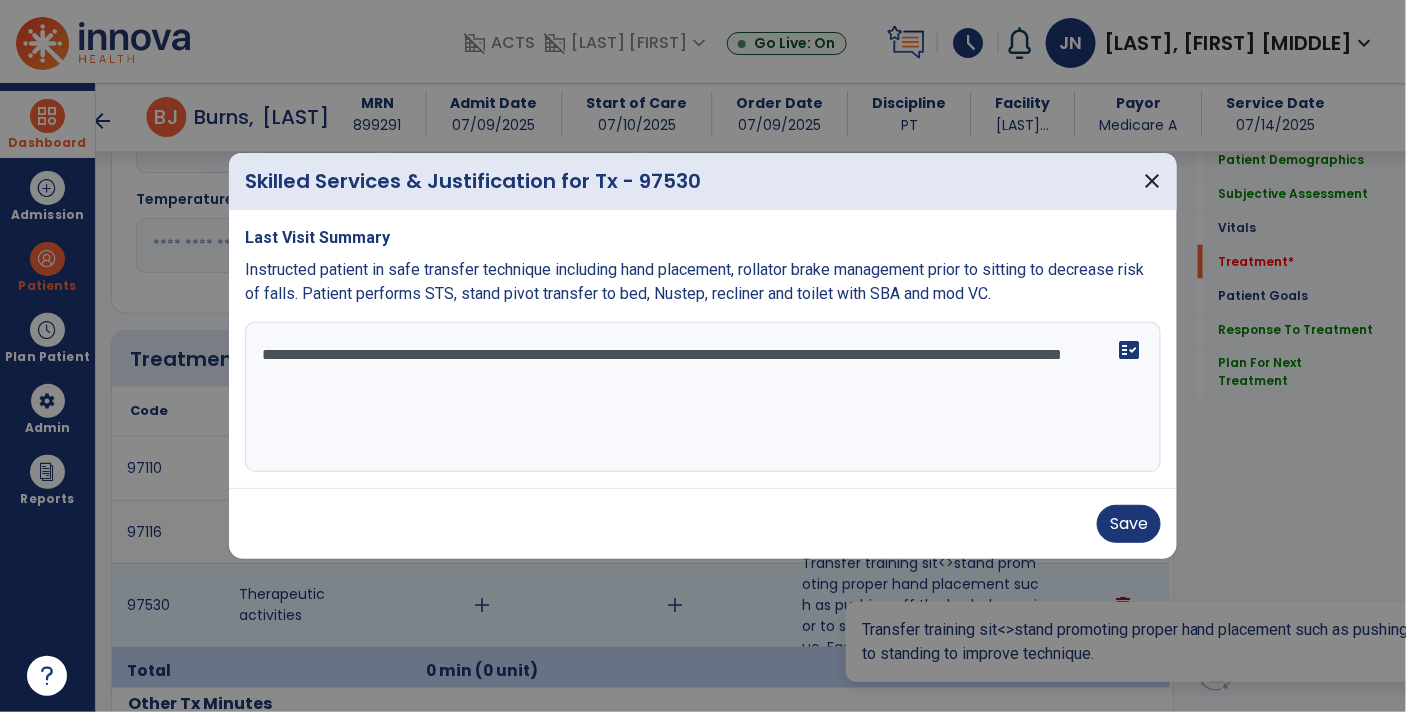 click on "**********" at bounding box center [703, 397] 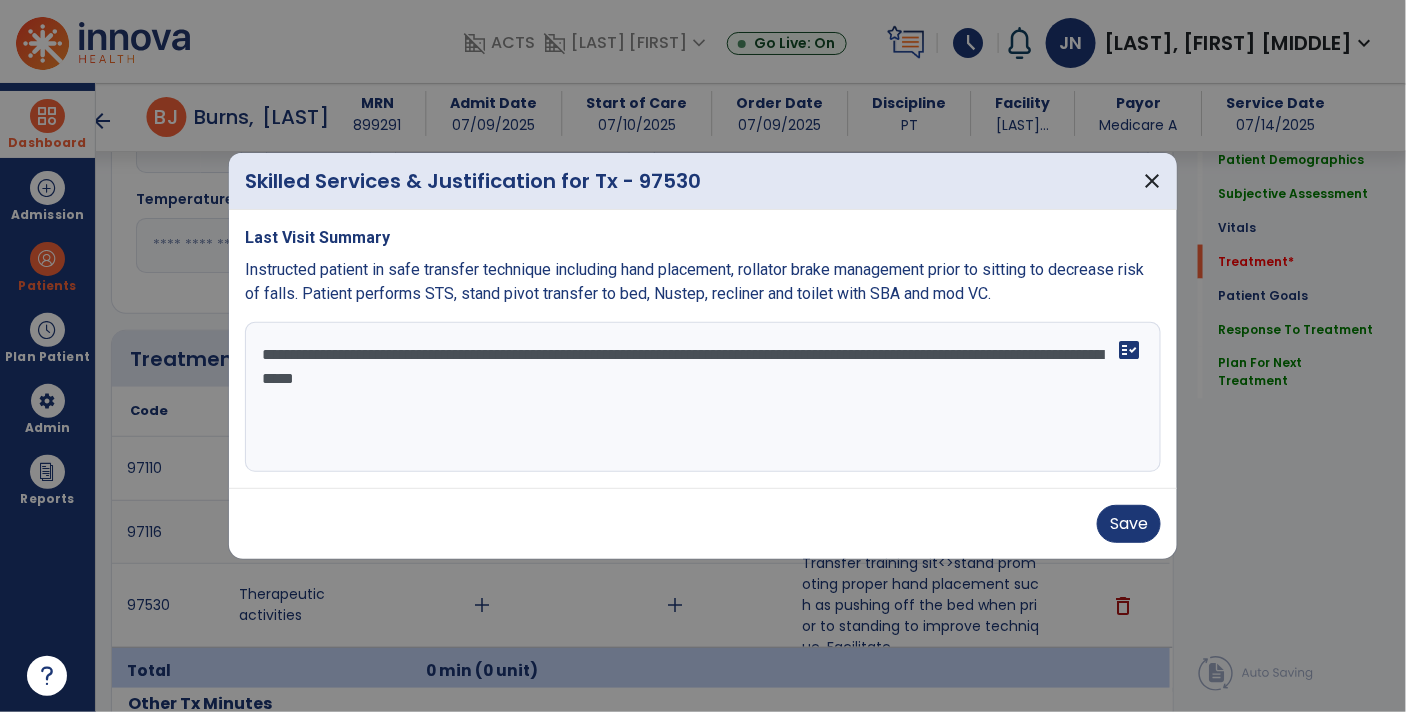 click on "**********" at bounding box center (703, 397) 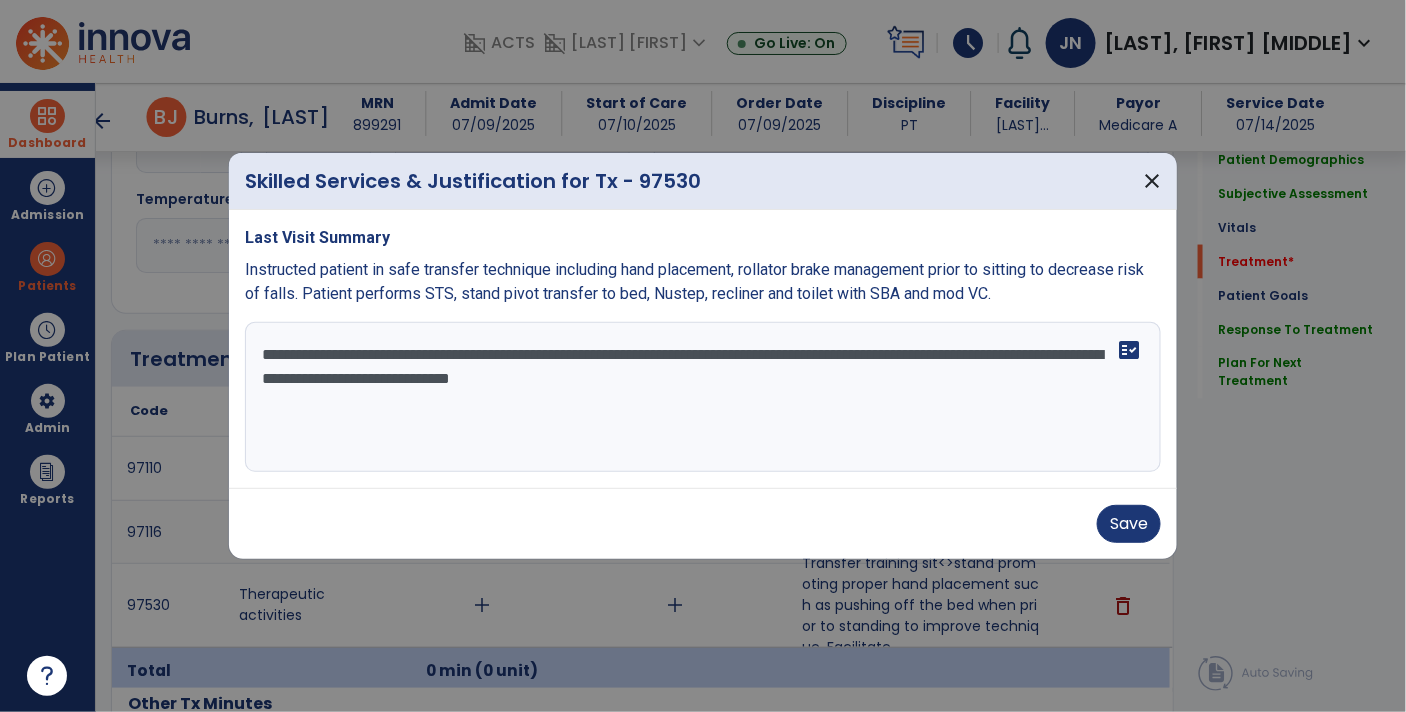 click on "**********" at bounding box center (703, 397) 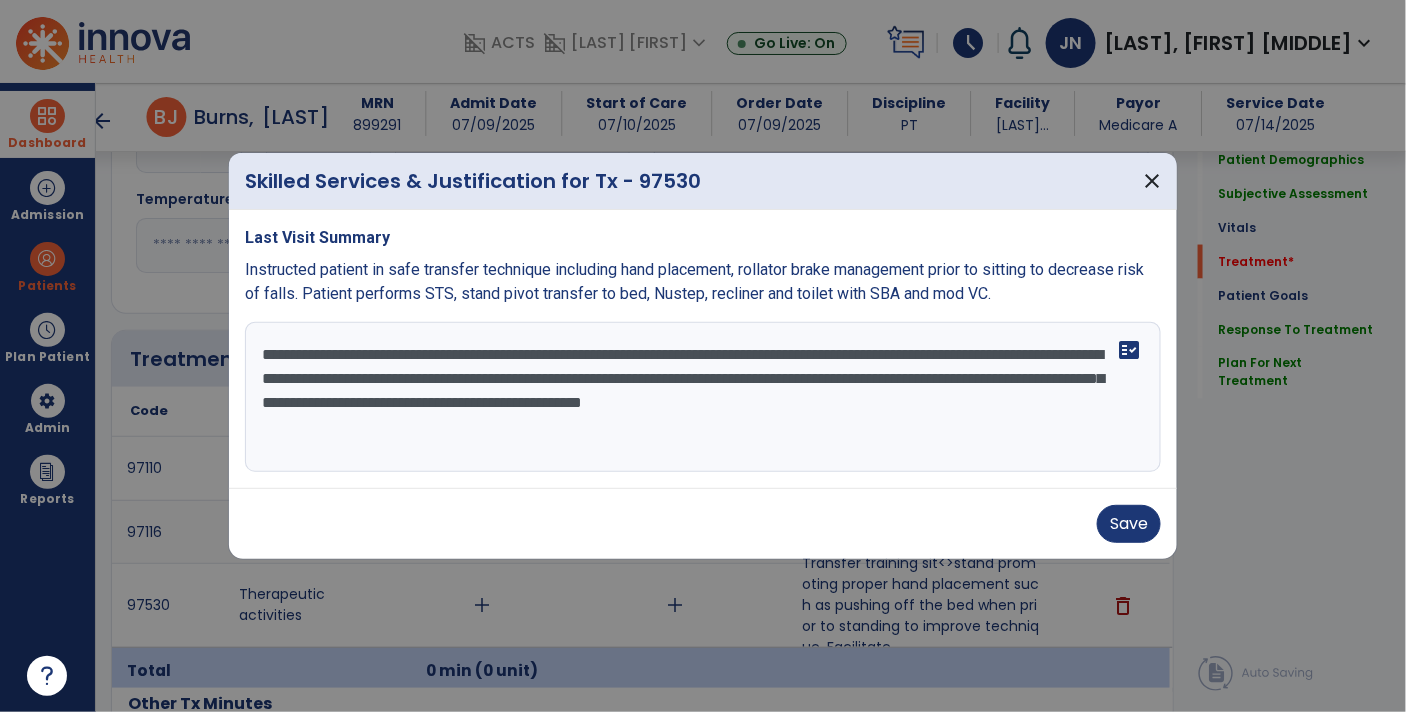 click on "**********" at bounding box center [703, 397] 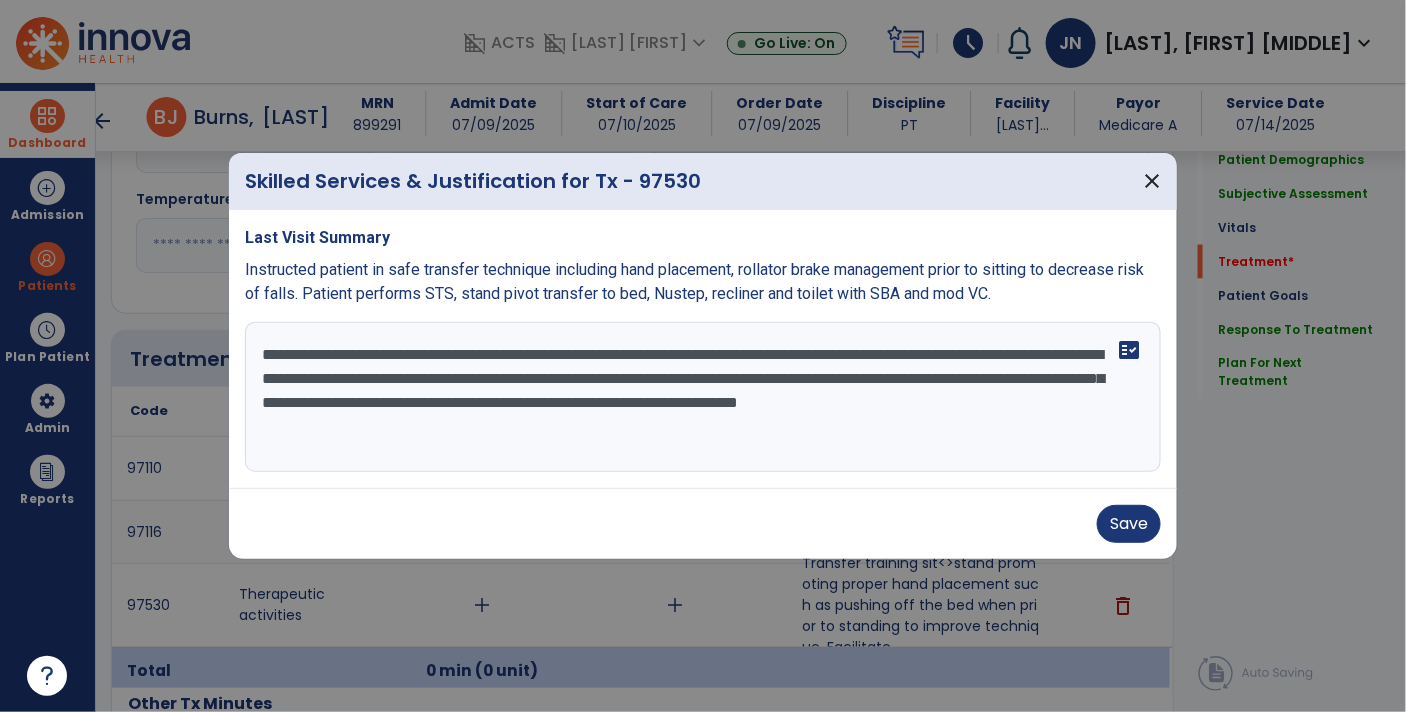 click on "**********" at bounding box center (703, 397) 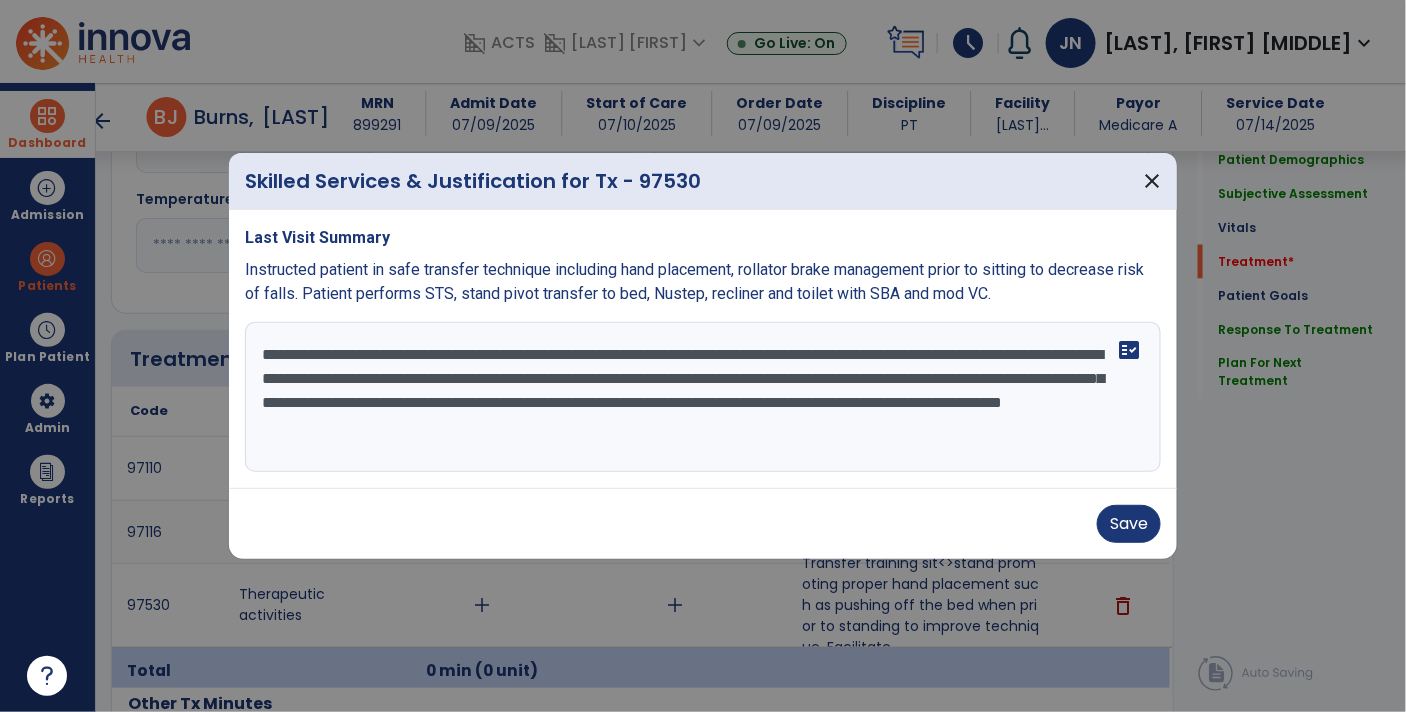 type on "**********" 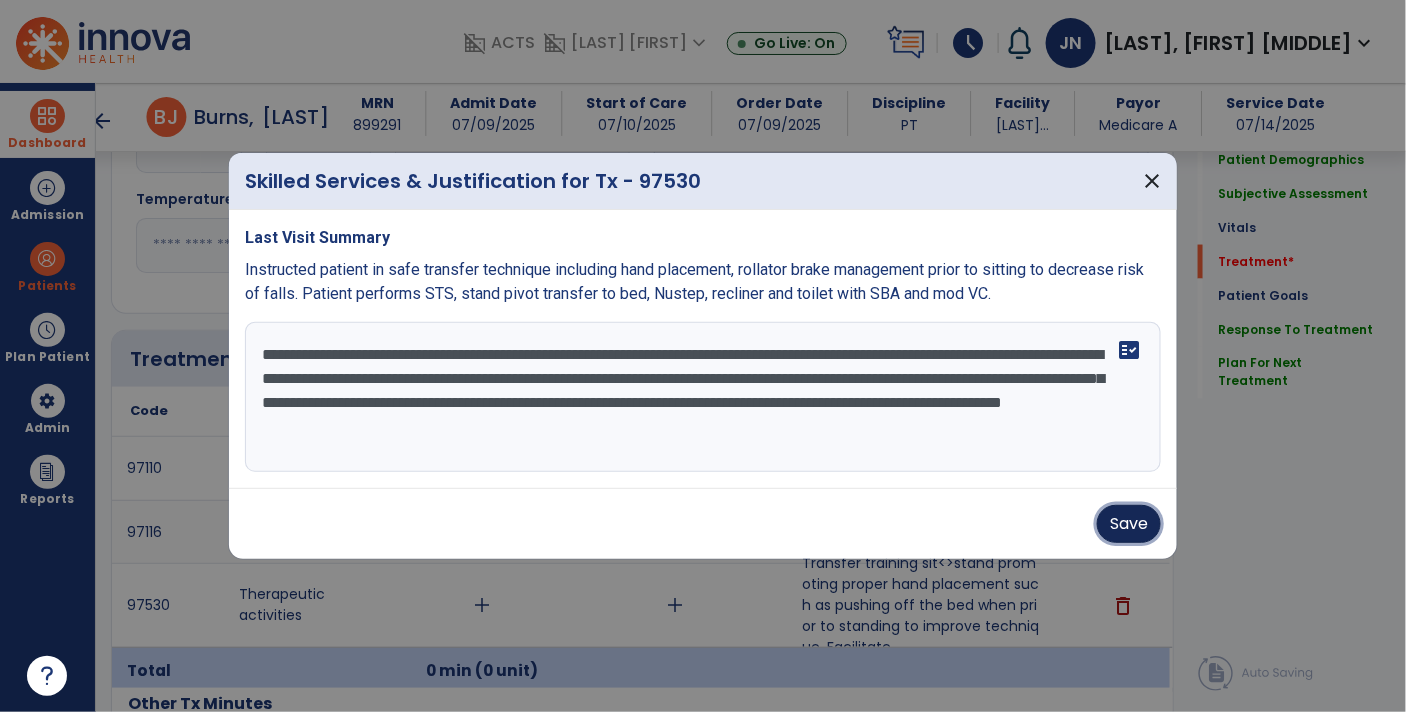 click on "Save" at bounding box center [1129, 524] 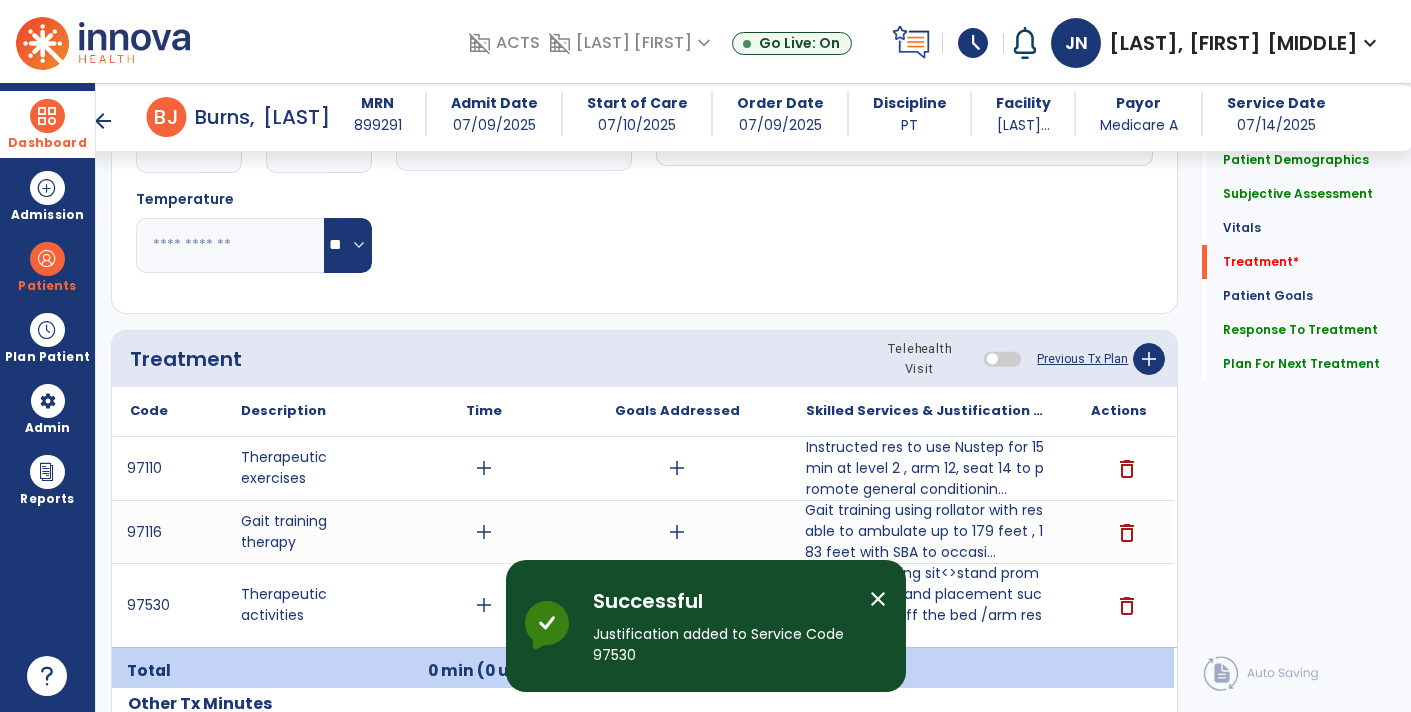 click on "Gait training using rollator with res able to ambulate up to 179 feet , 183 feet with SBA to occasi..." at bounding box center (926, 531) 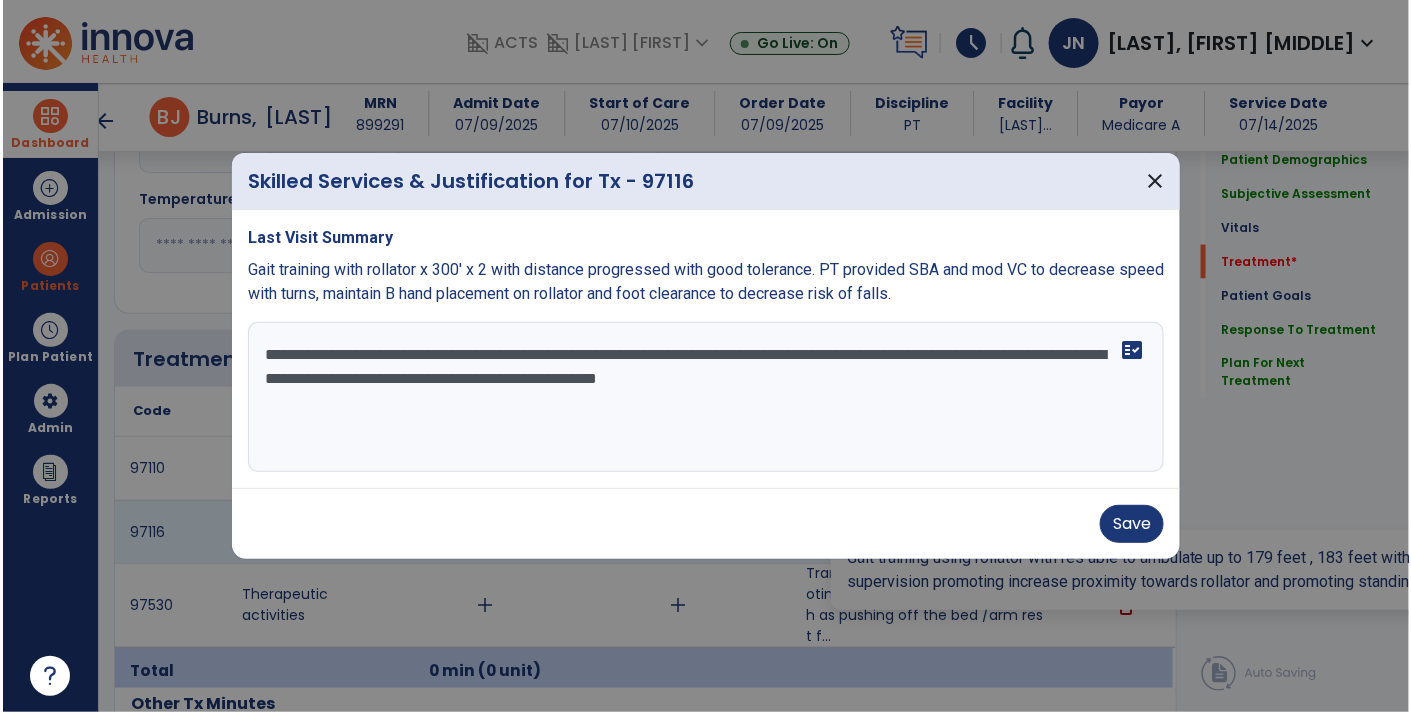 scroll, scrollTop: 919, scrollLeft: 0, axis: vertical 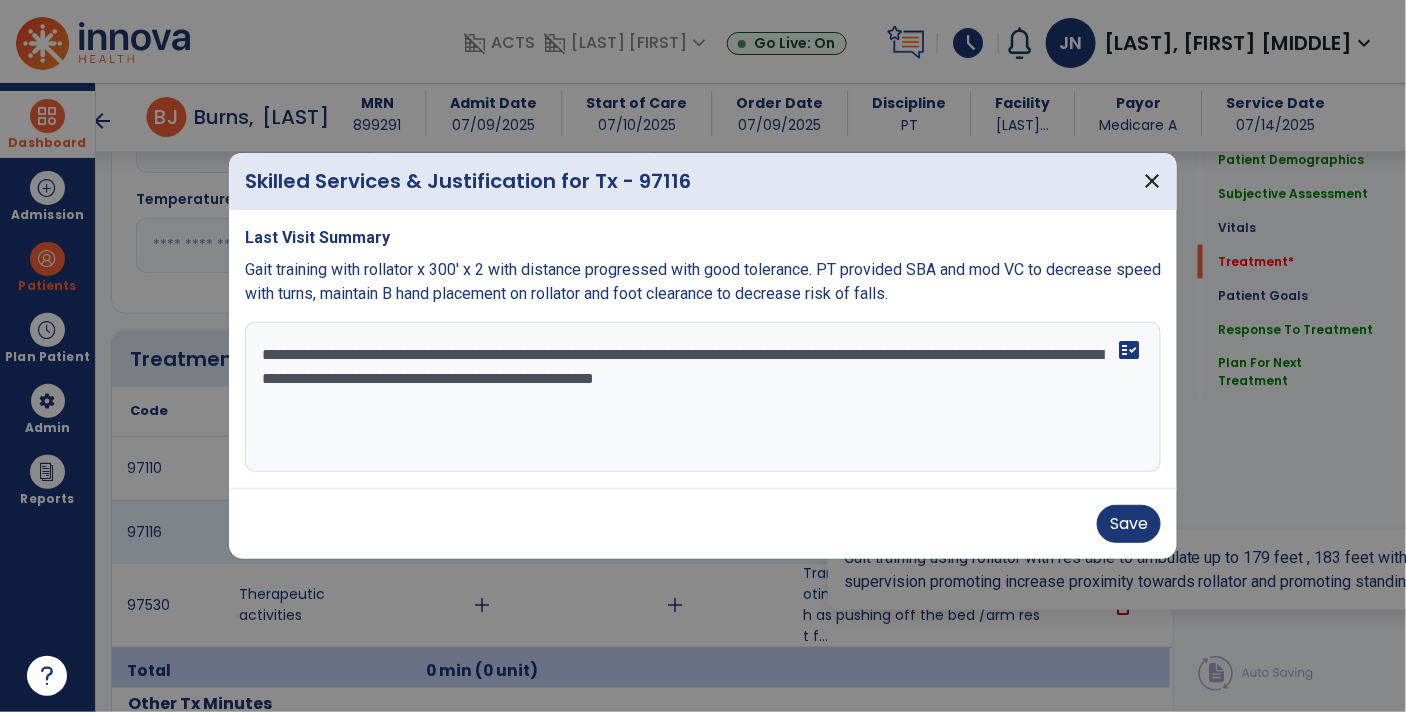 click on "**********" at bounding box center [703, 397] 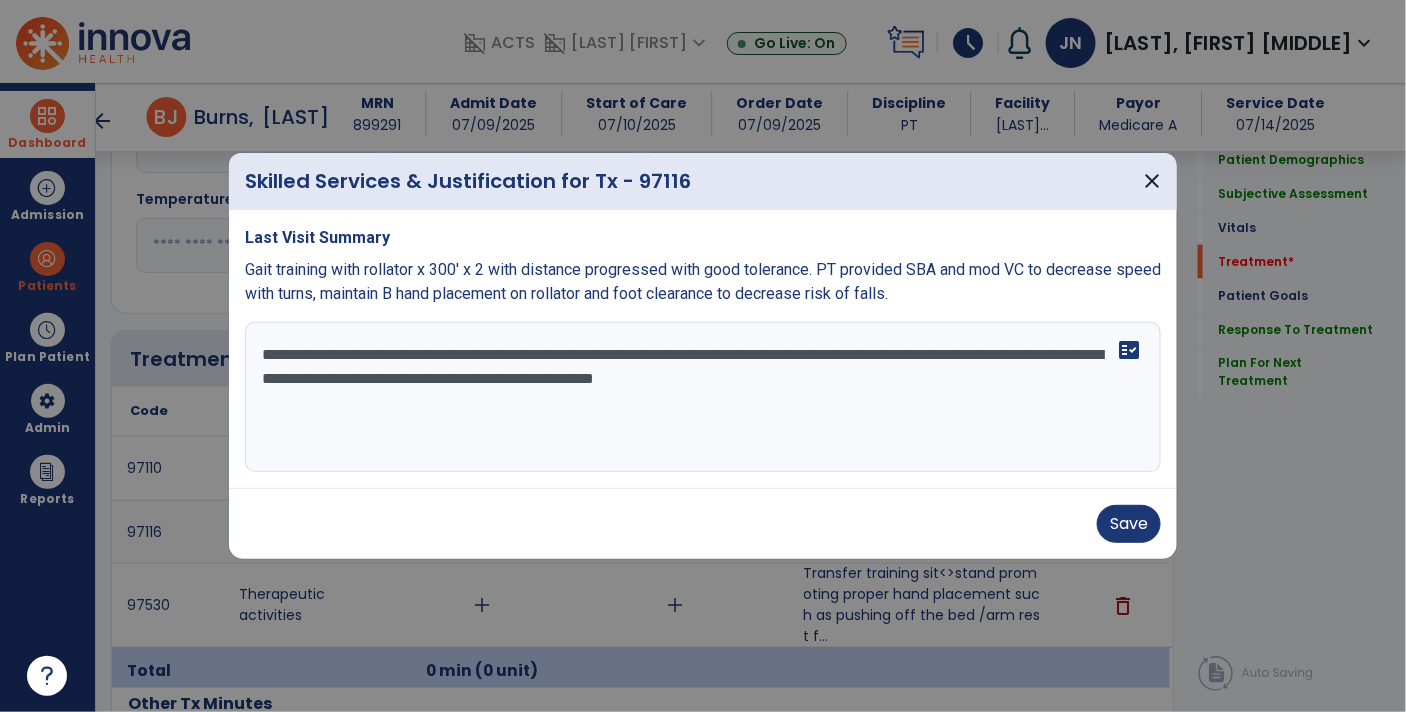 click on "**********" at bounding box center [703, 397] 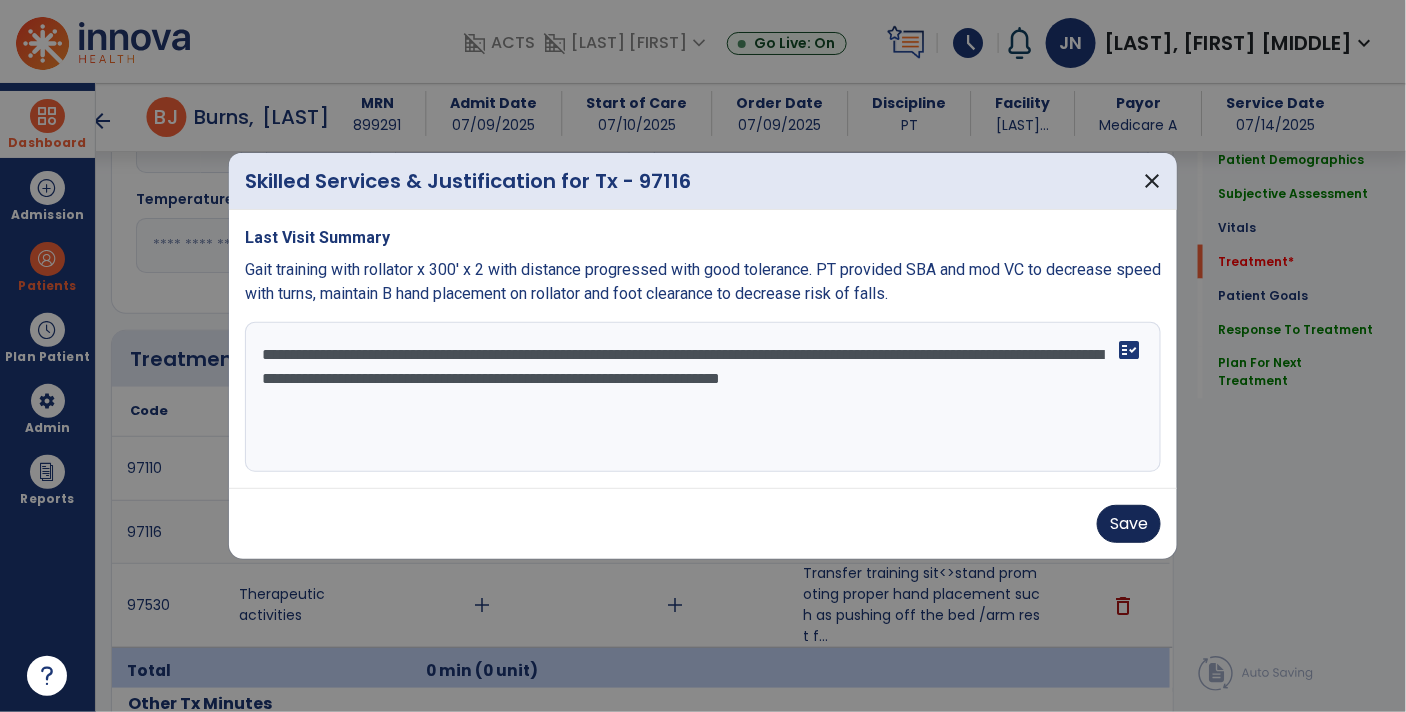type on "**********" 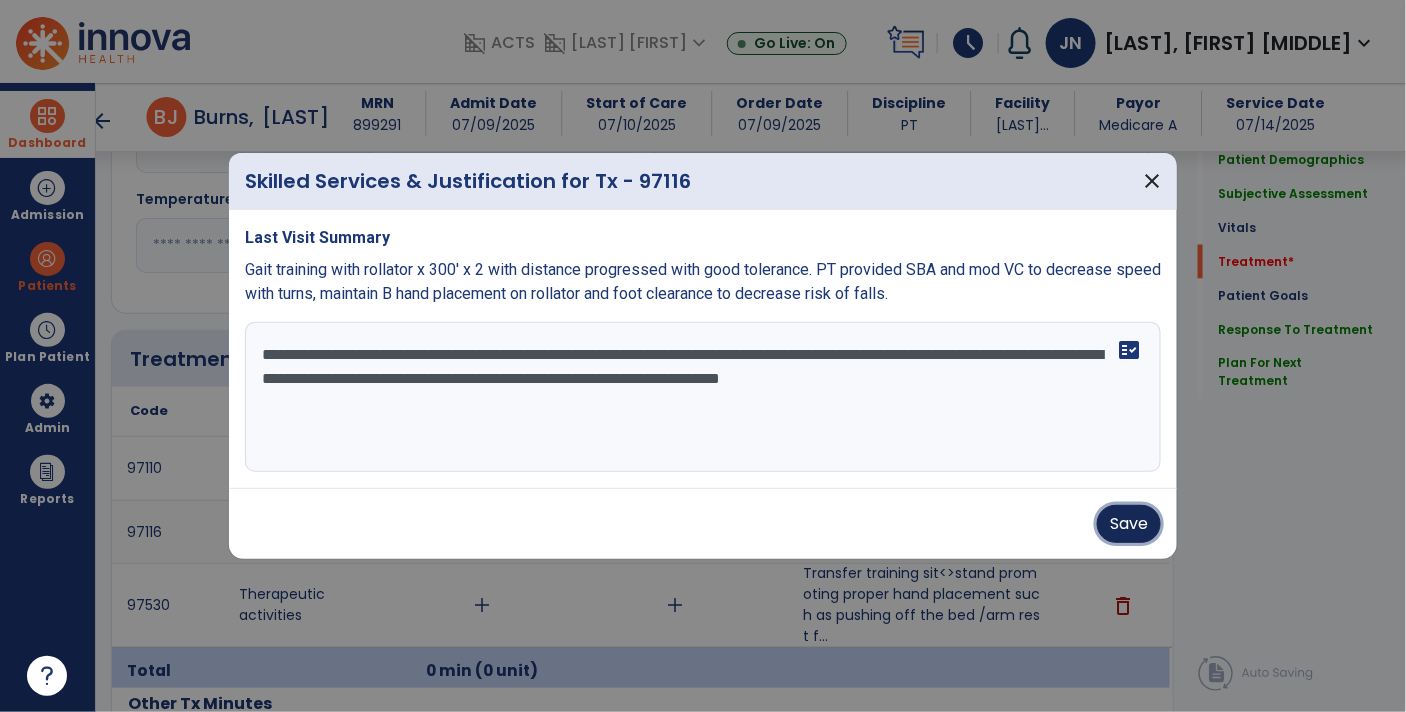 click on "Save" at bounding box center [1129, 524] 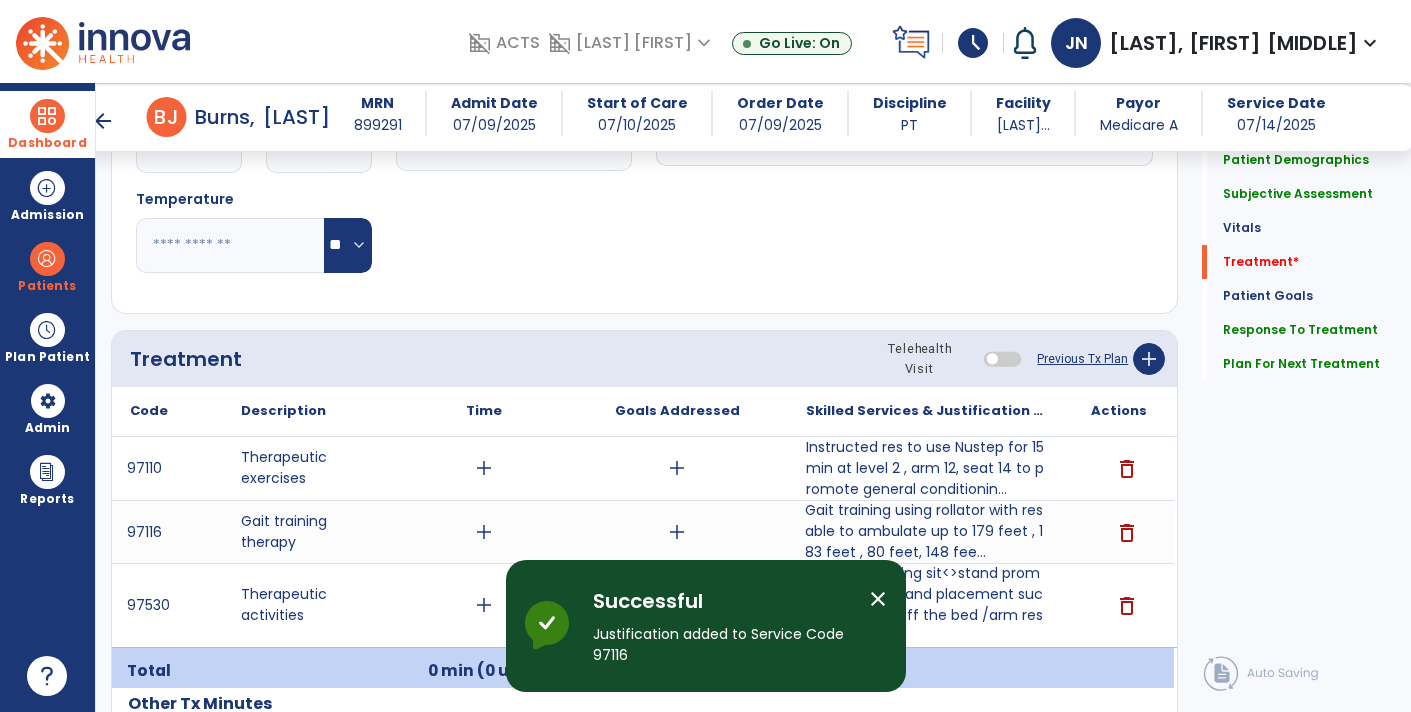click on "add" at bounding box center [484, 532] 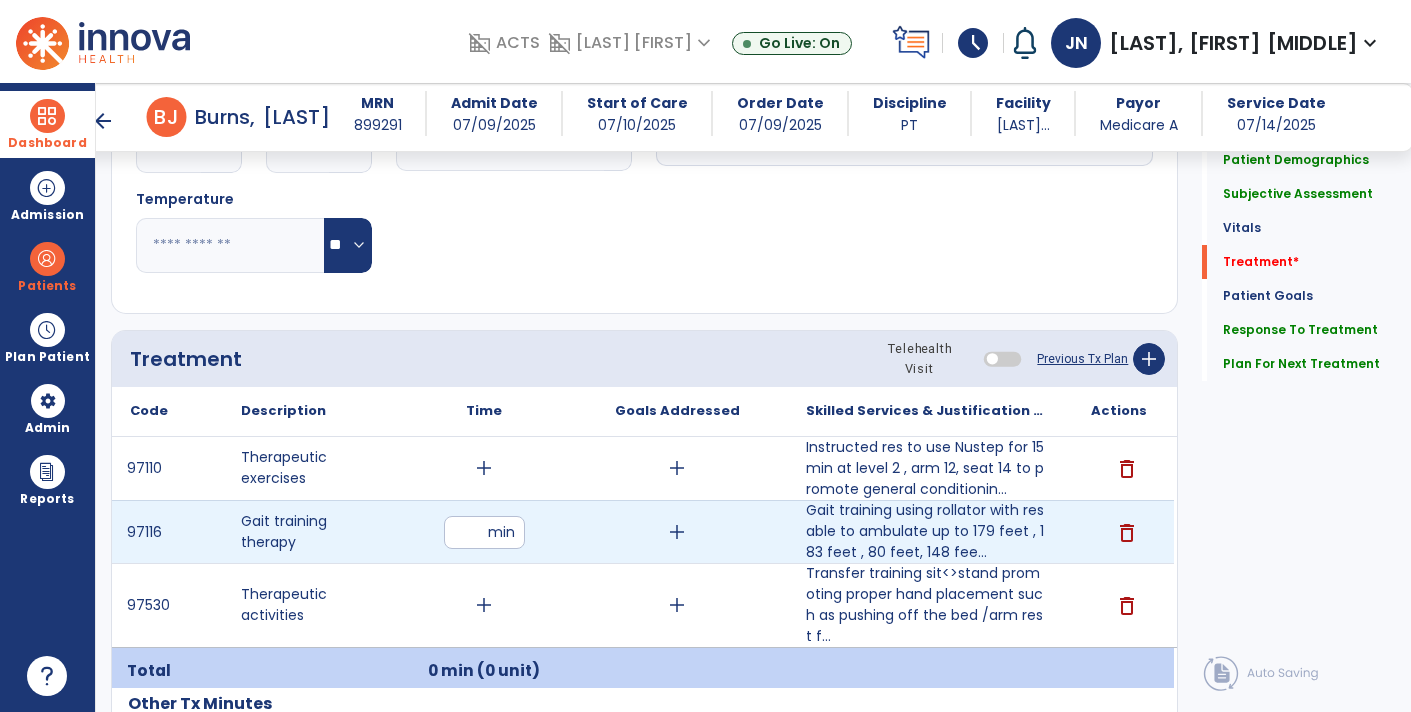 type on "**" 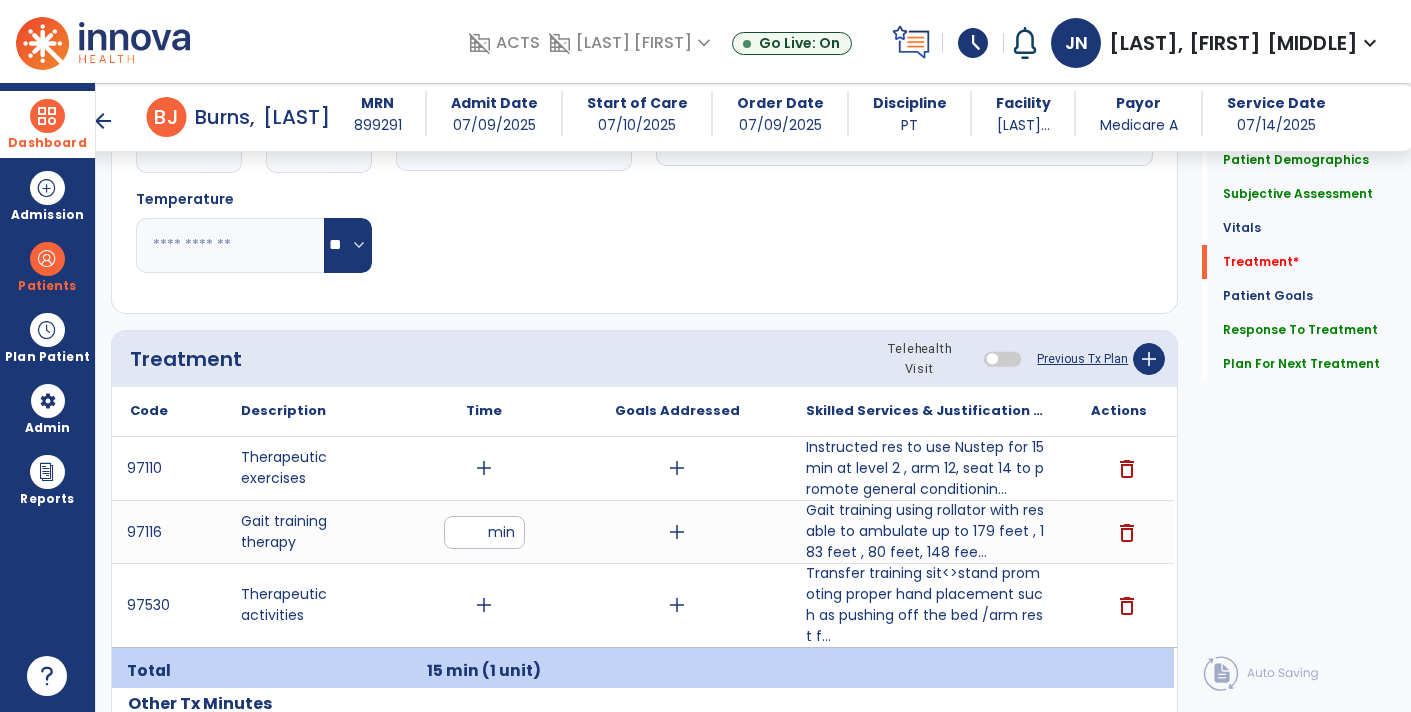 click on "add" at bounding box center (484, 468) 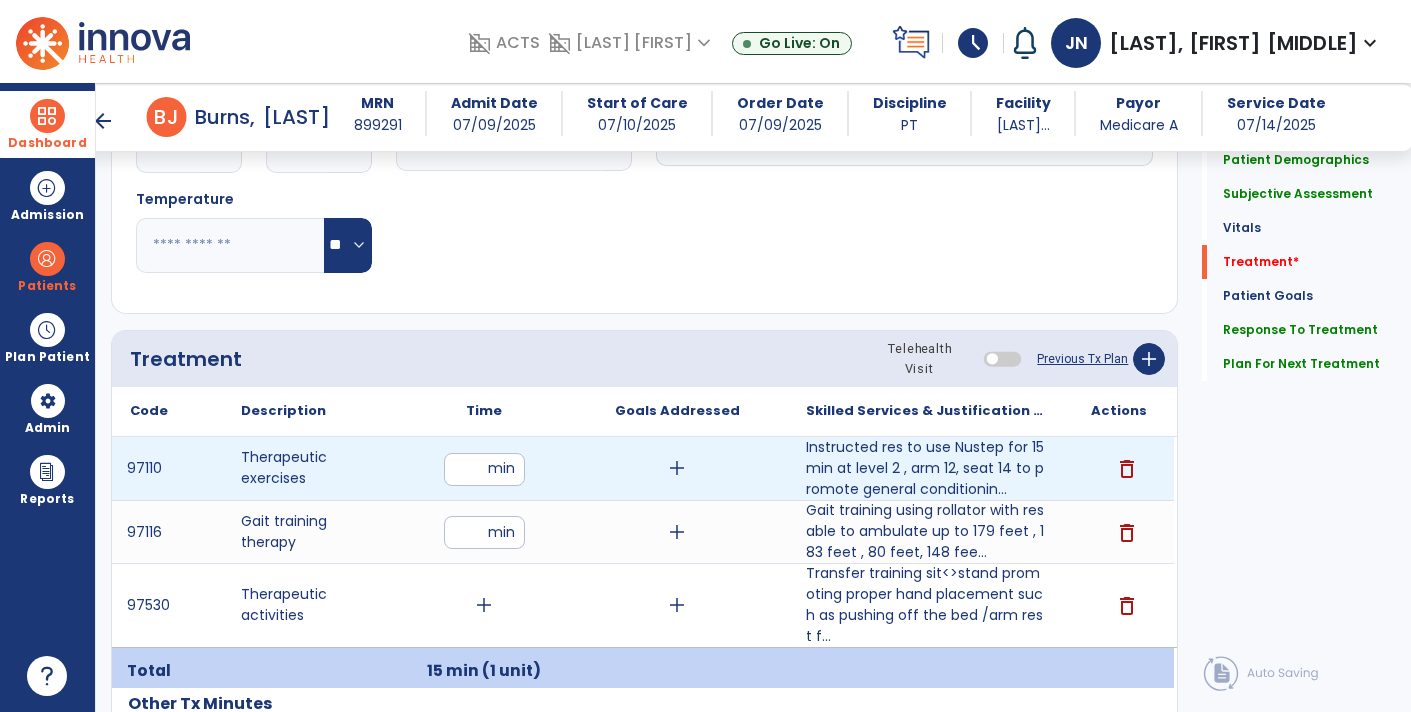 type on "**" 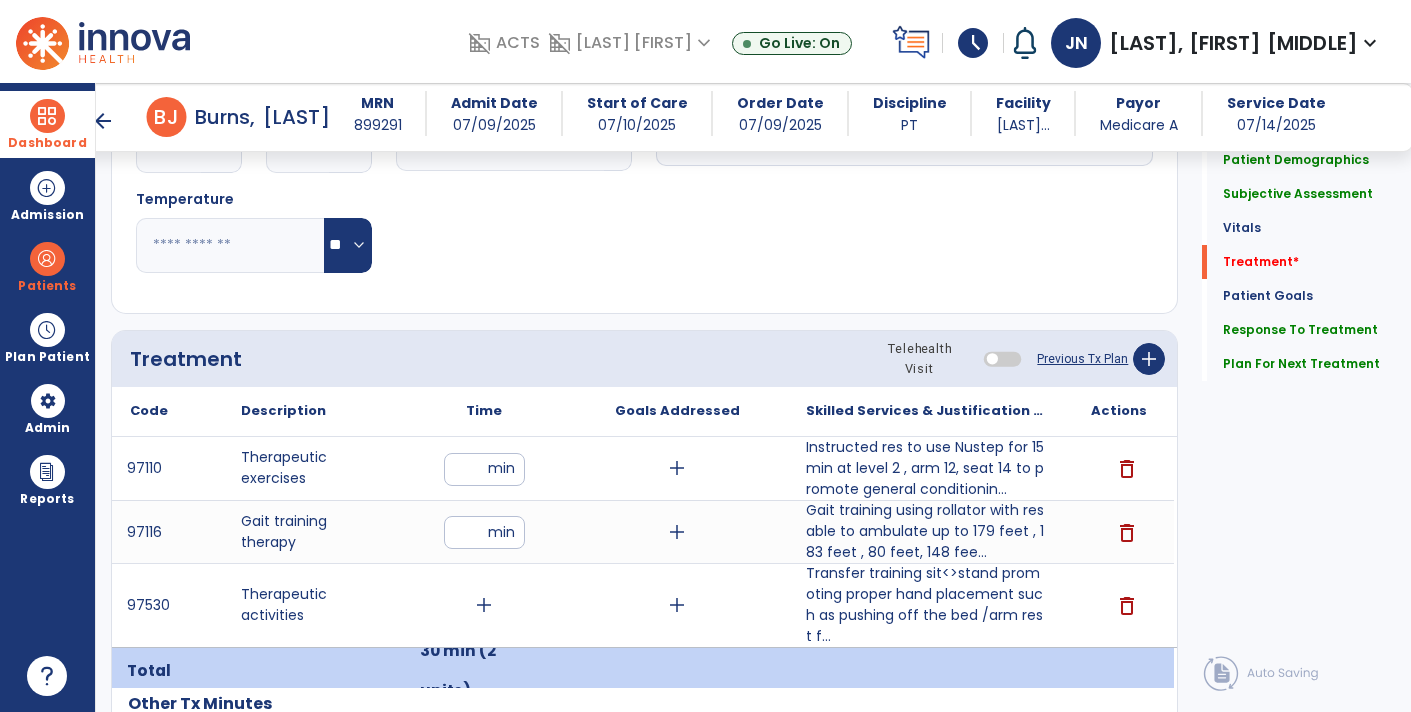 click on "add" at bounding box center (484, 605) 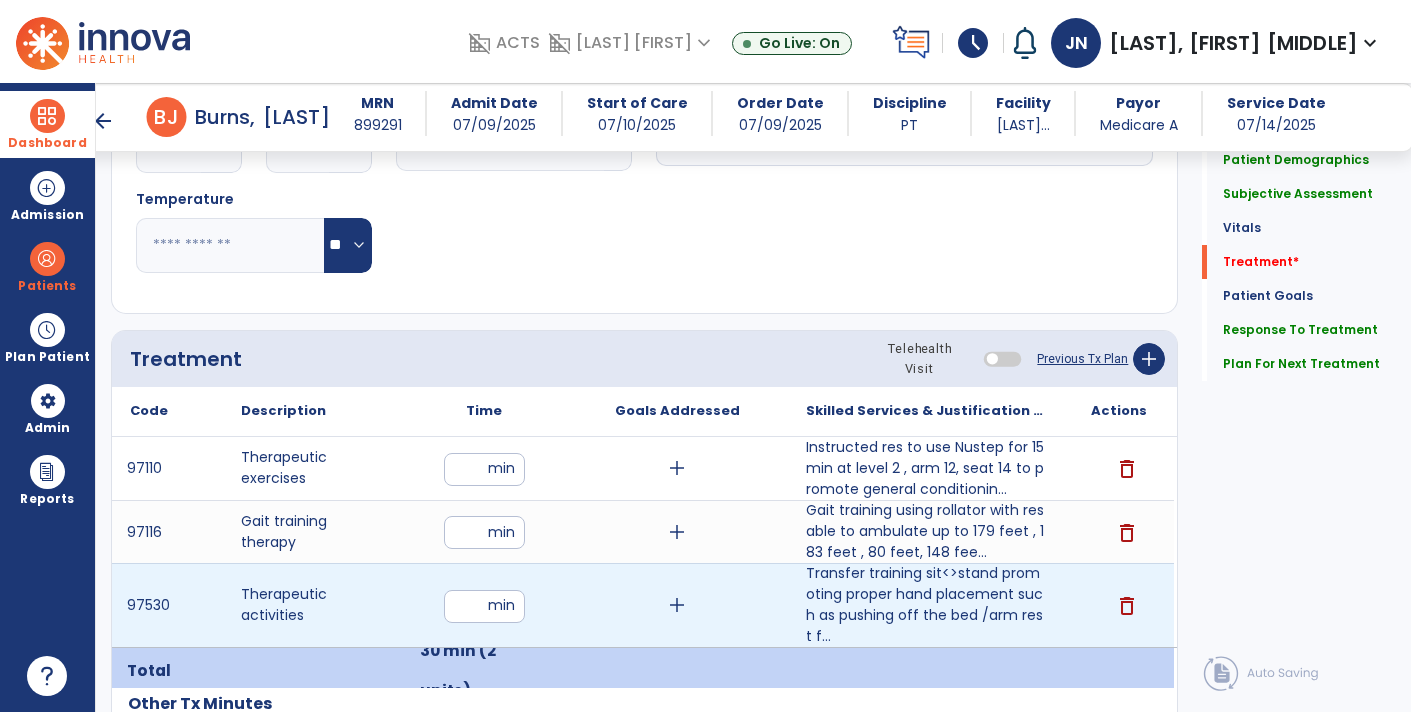 type on "**" 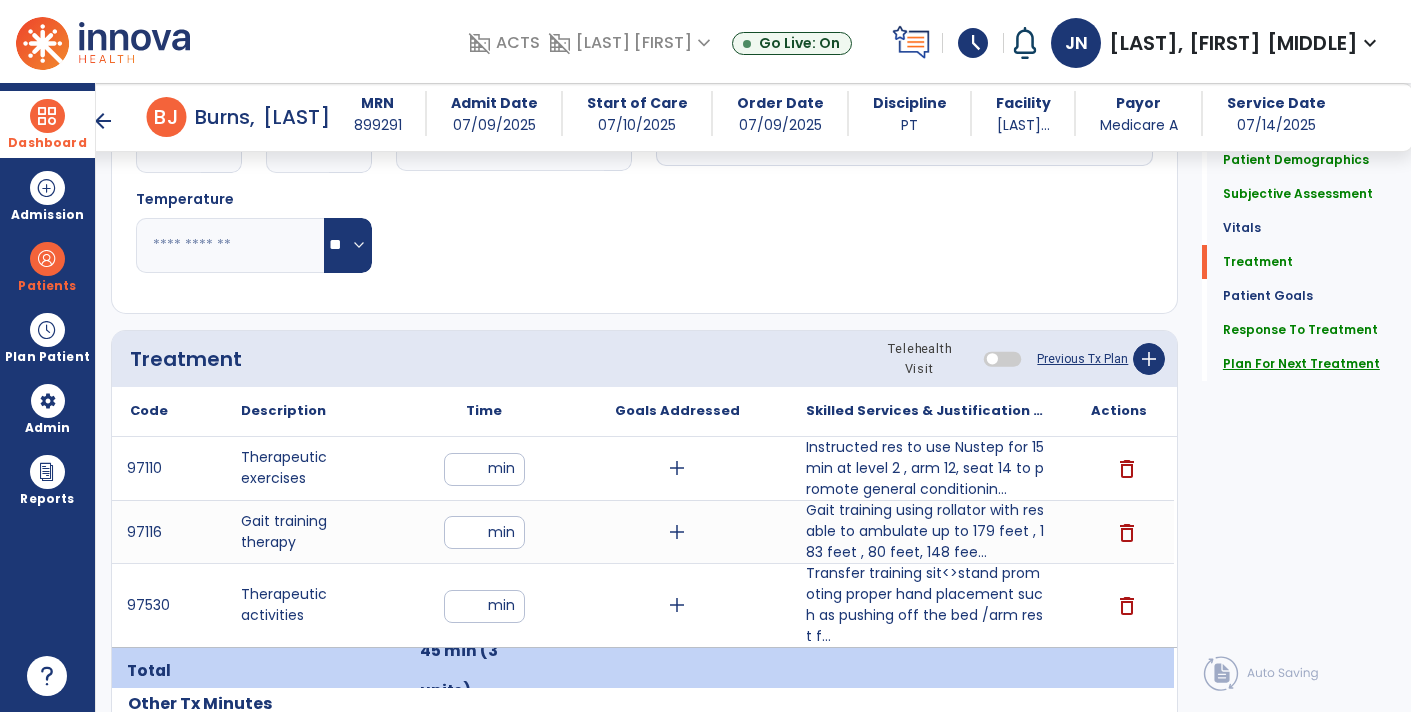 click on "Plan For Next Treatment" 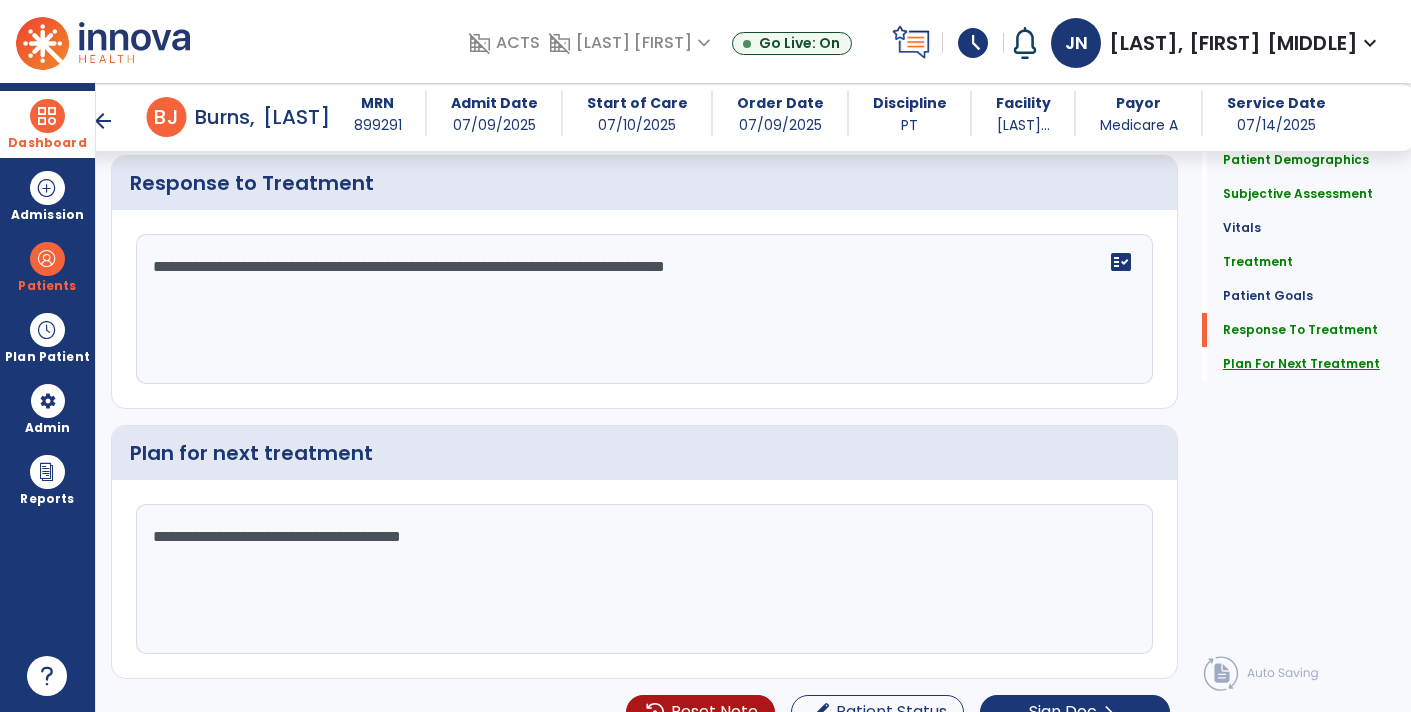 scroll, scrollTop: 2916, scrollLeft: 0, axis: vertical 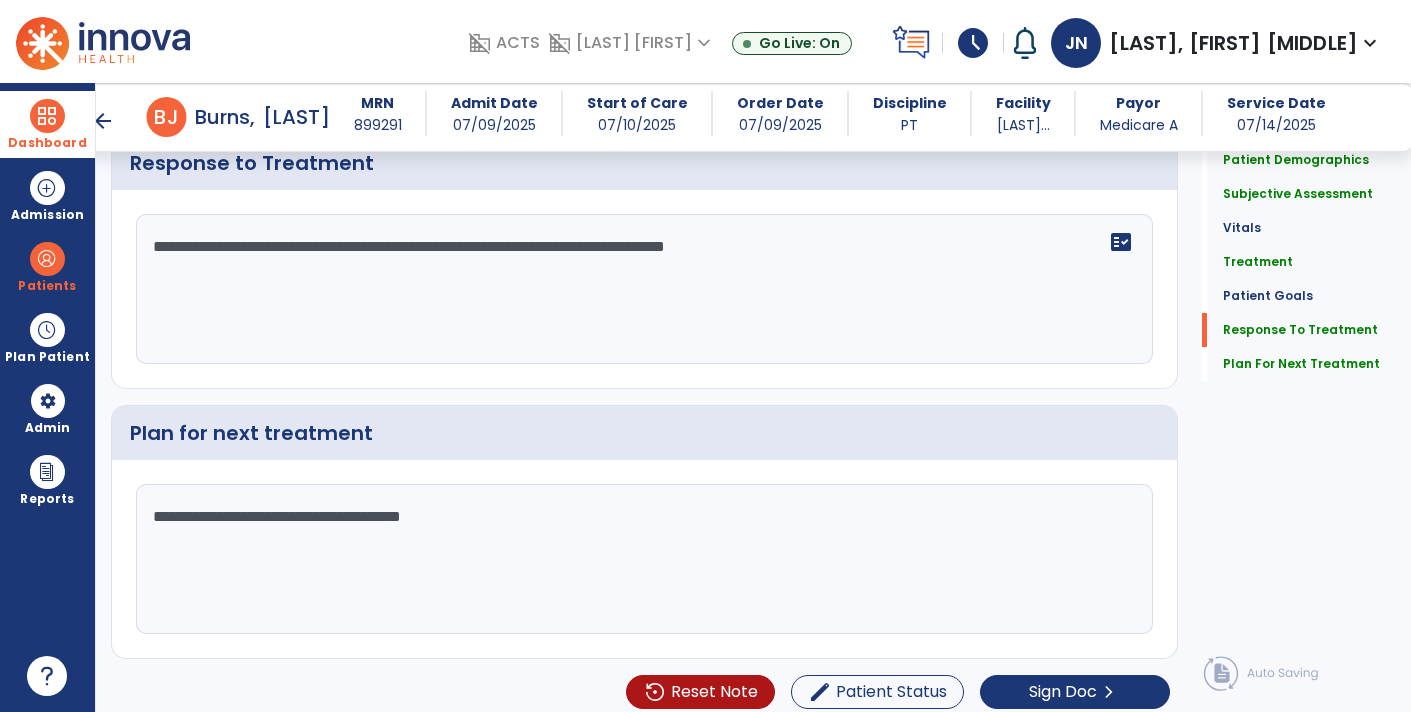 click on "**********" 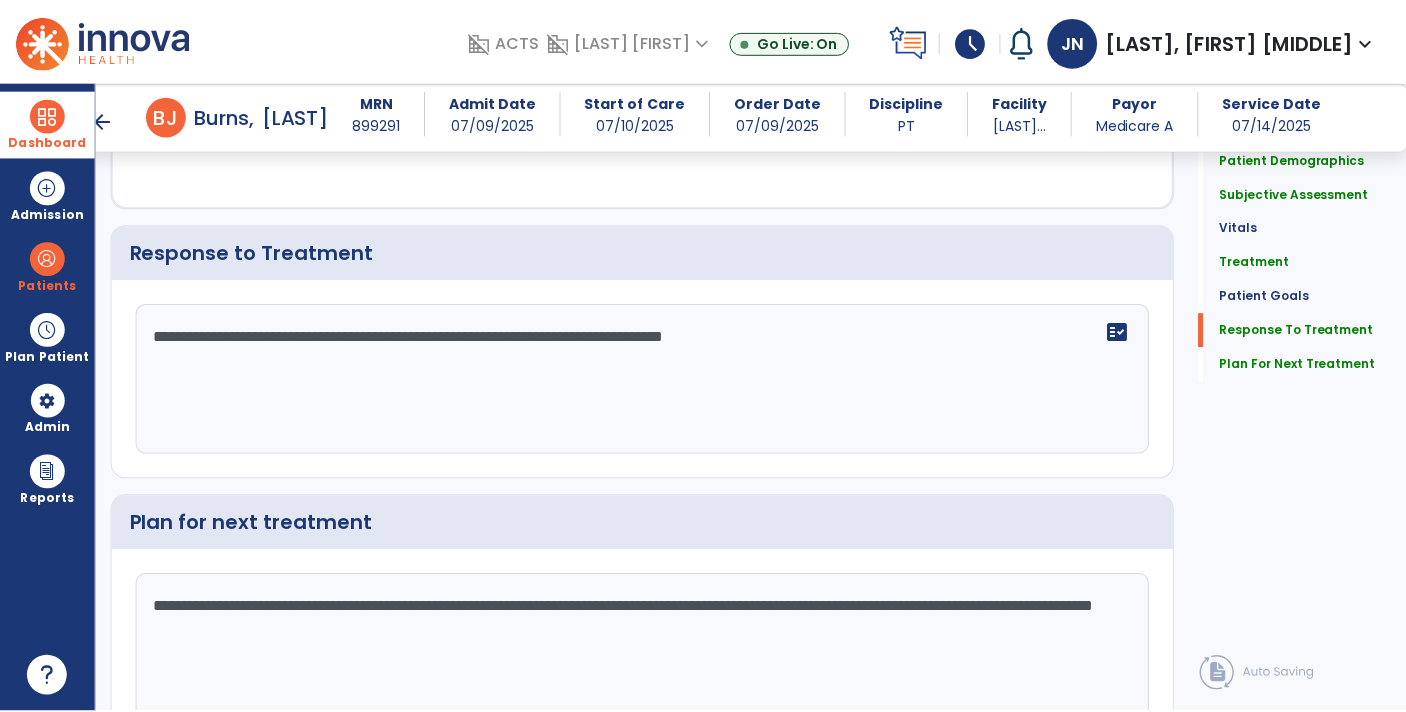 scroll, scrollTop: 2916, scrollLeft: 0, axis: vertical 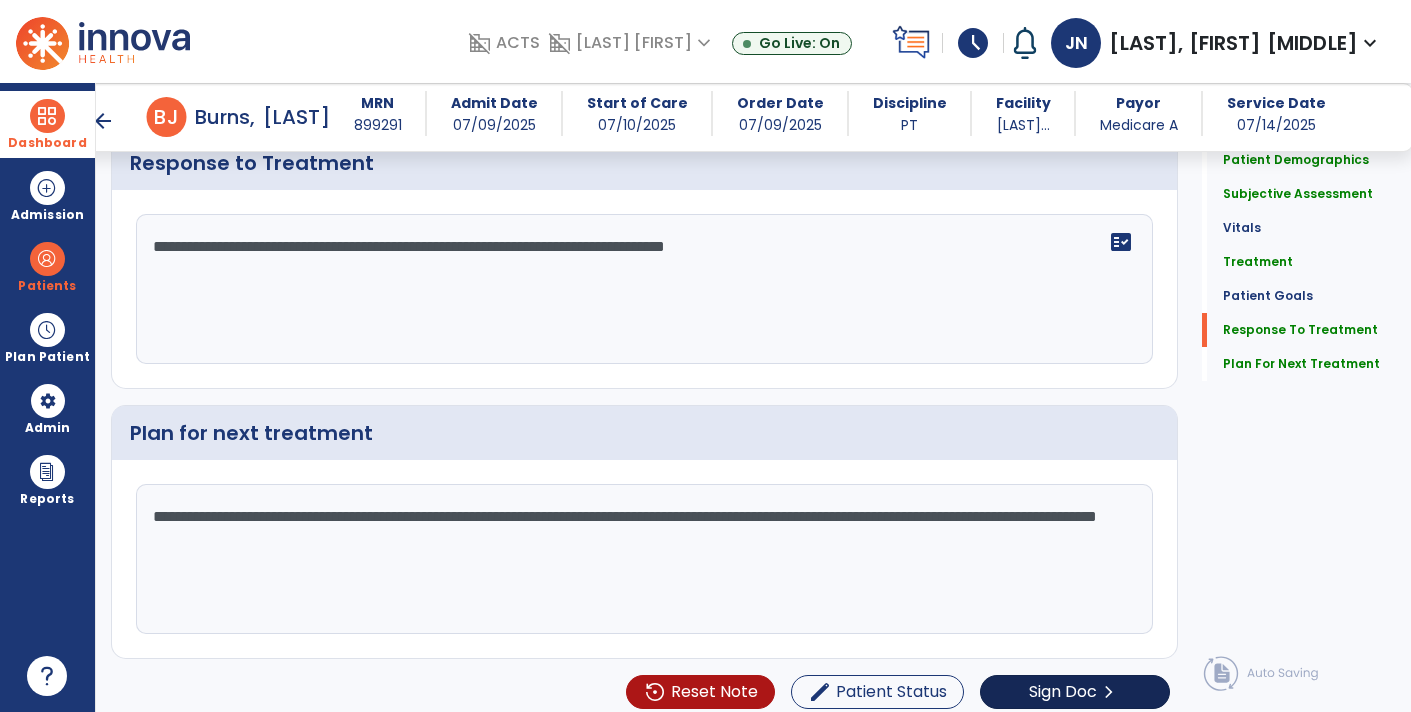 type on "**********" 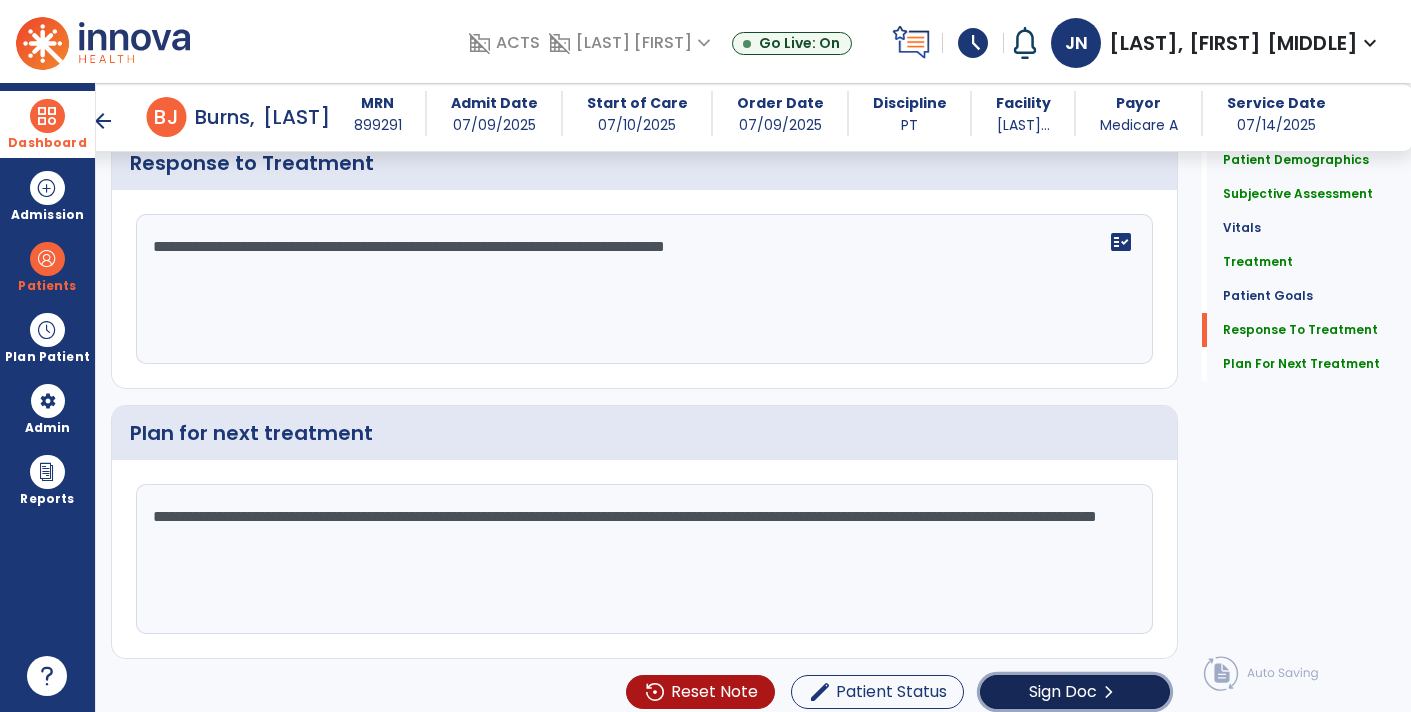 click on "Sign Doc  chevron_right" 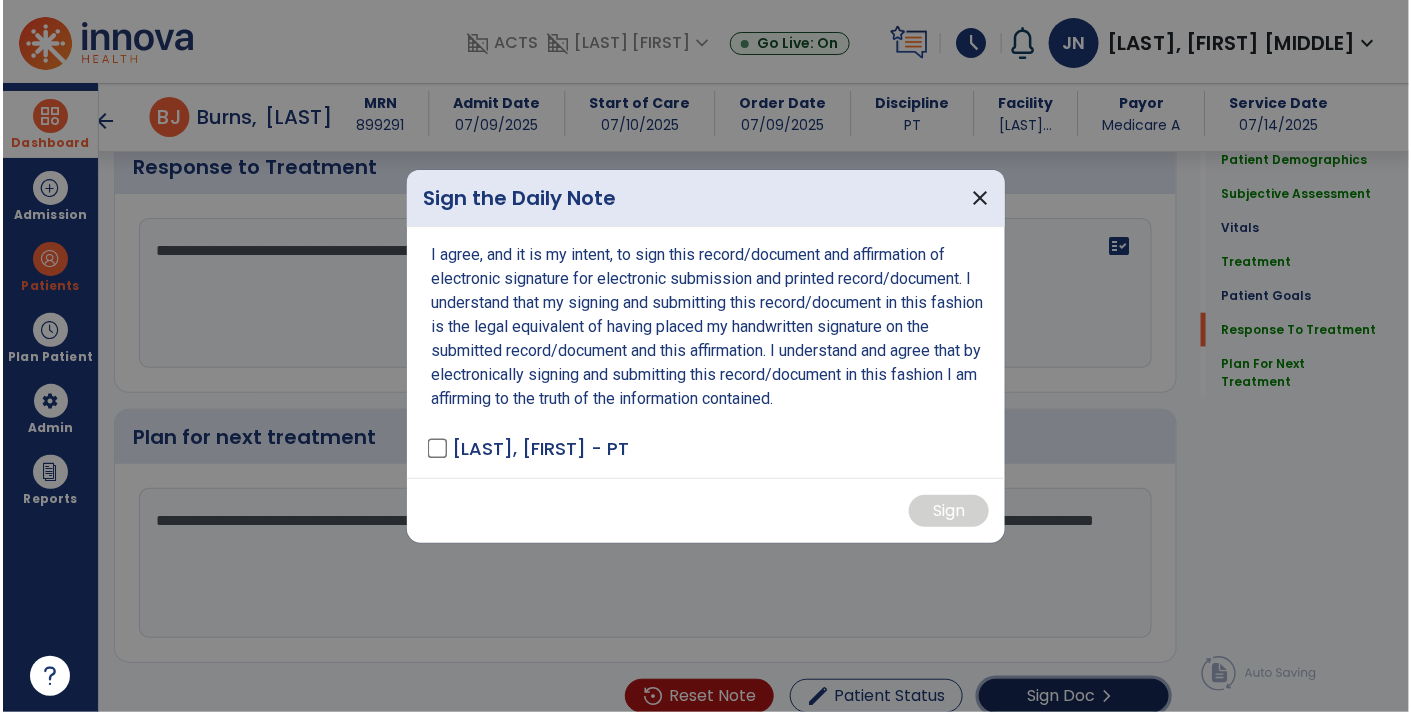 scroll, scrollTop: 2916, scrollLeft: 0, axis: vertical 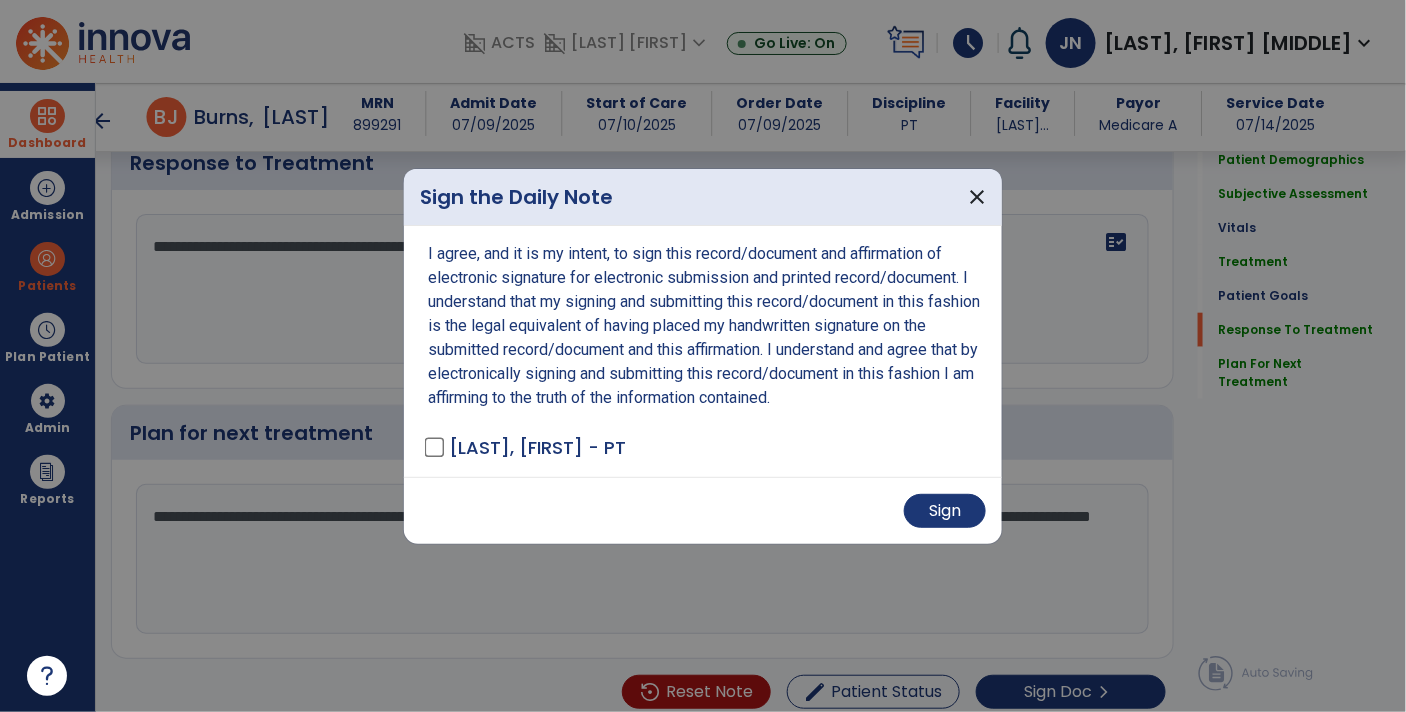 click at bounding box center (703, 356) 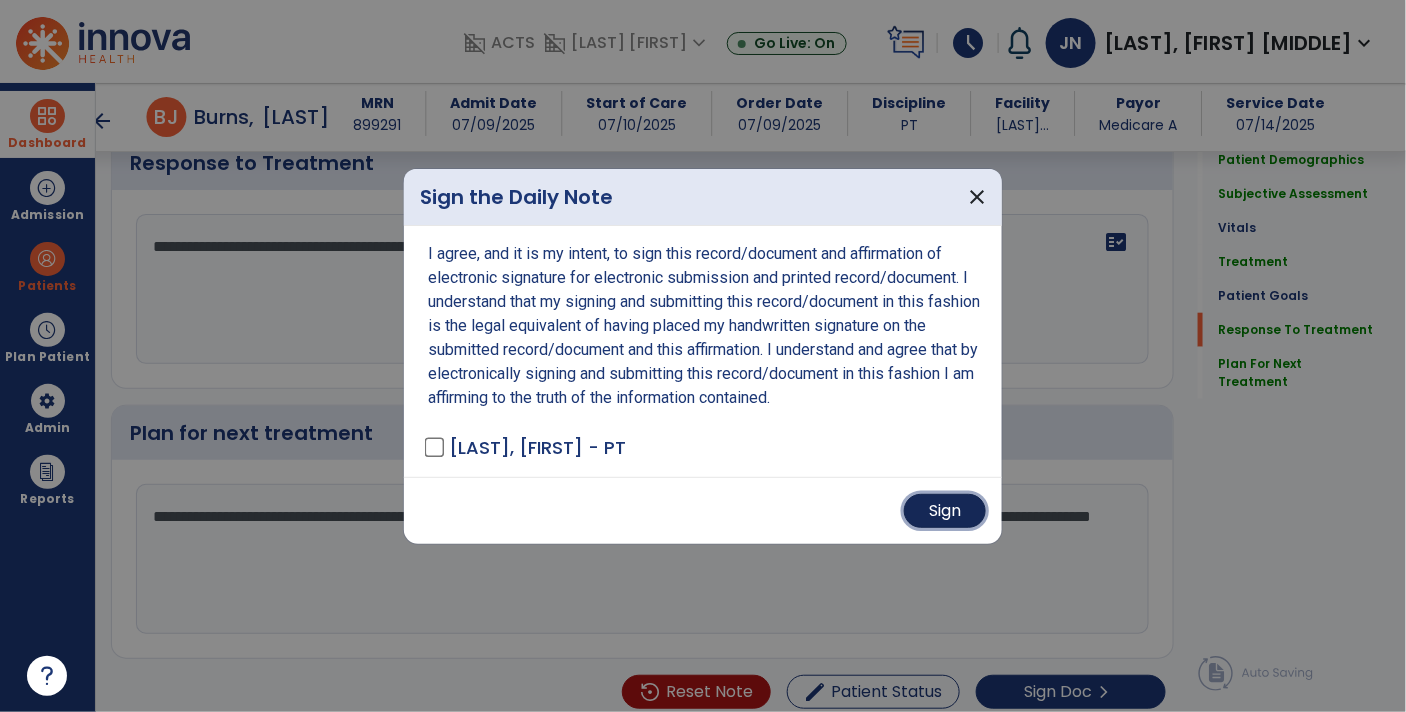 click on "Sign" at bounding box center [945, 511] 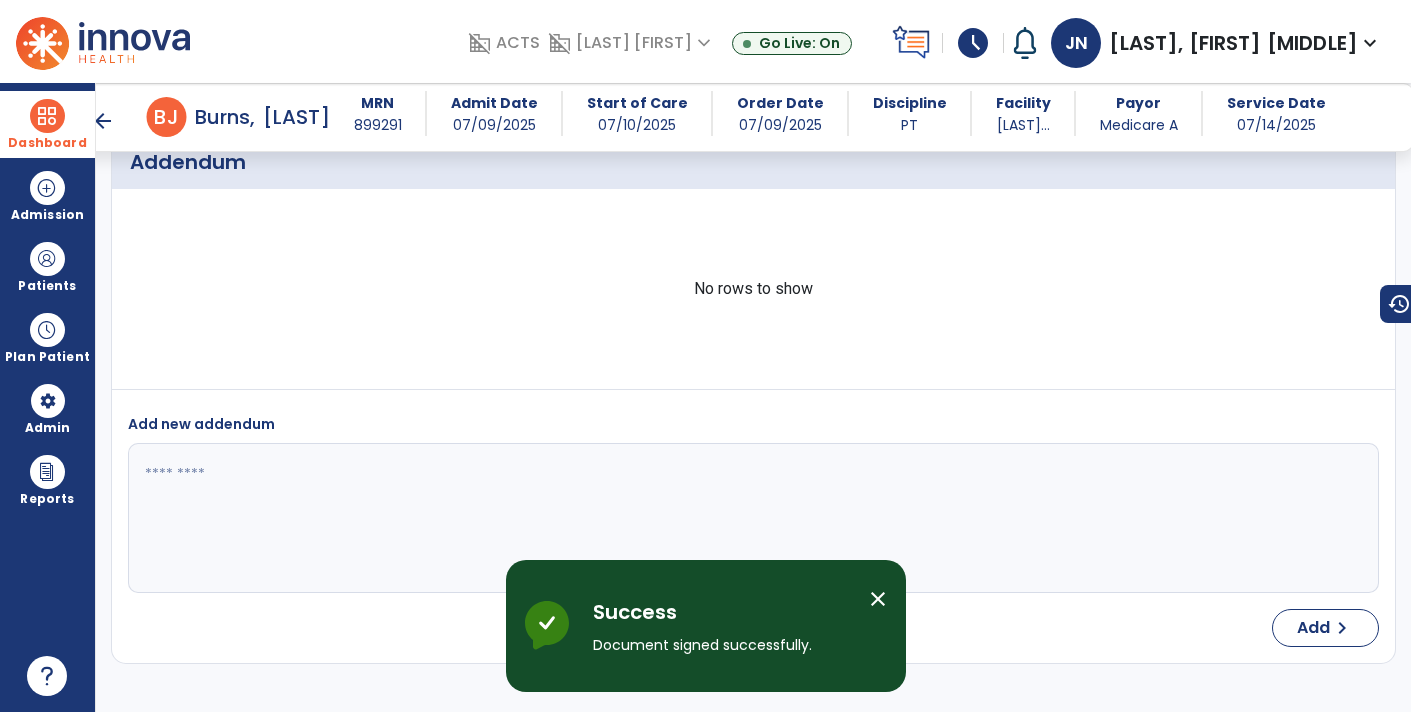 scroll, scrollTop: 3991, scrollLeft: 0, axis: vertical 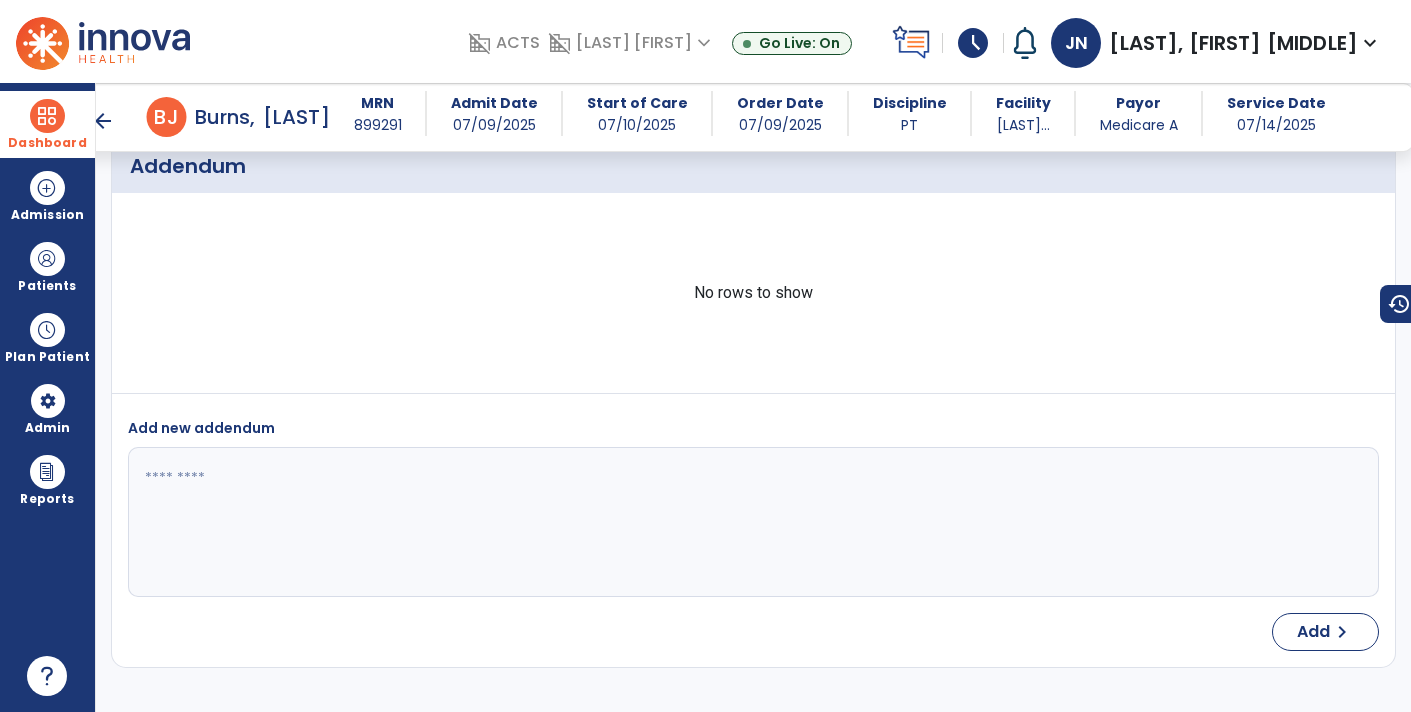 click at bounding box center [47, 116] 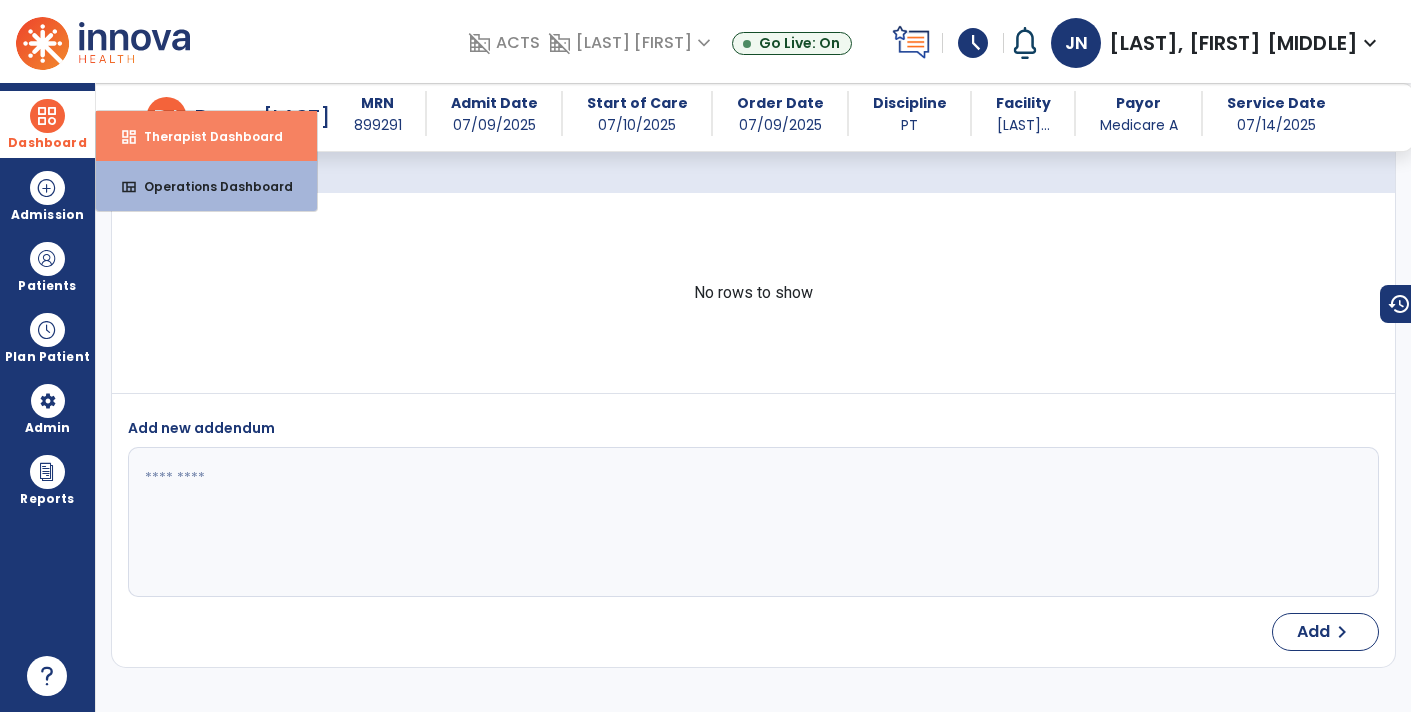 click on "Therapist Dashboard" at bounding box center [205, 136] 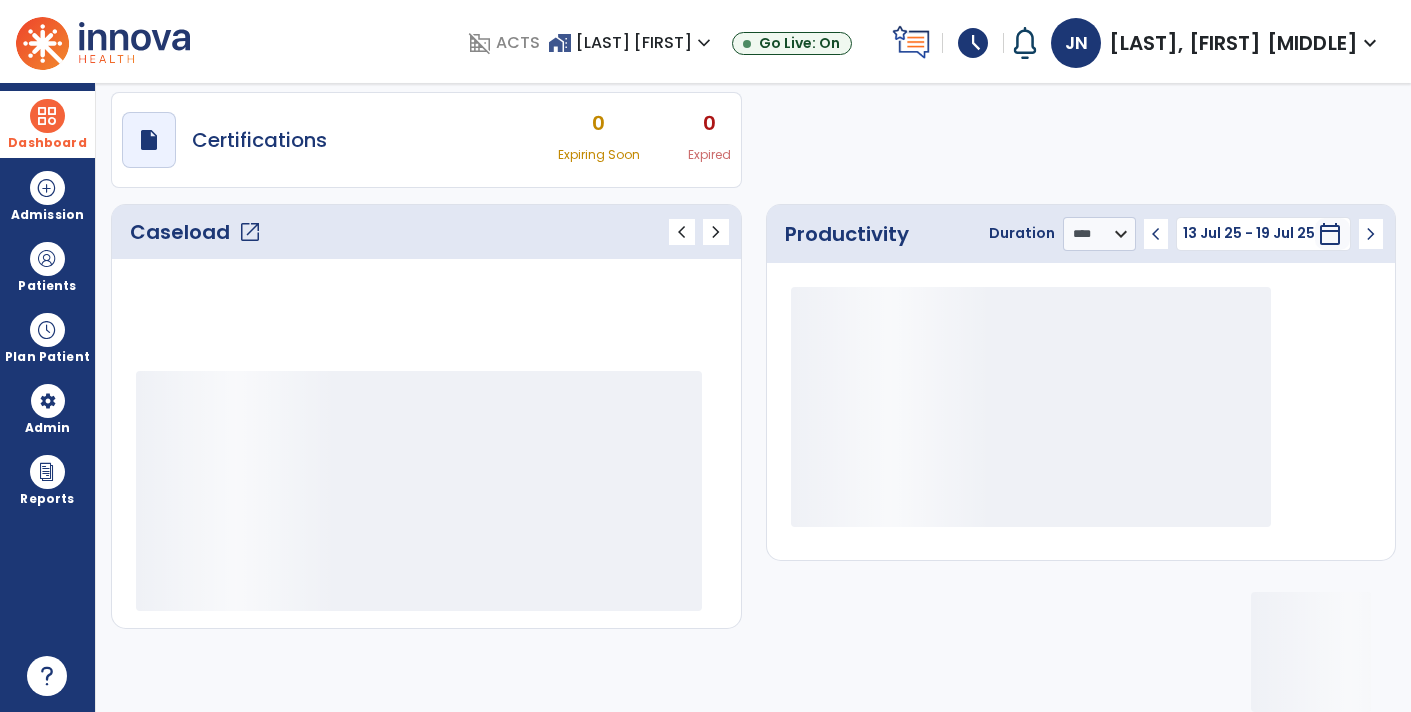 scroll, scrollTop: 162, scrollLeft: 0, axis: vertical 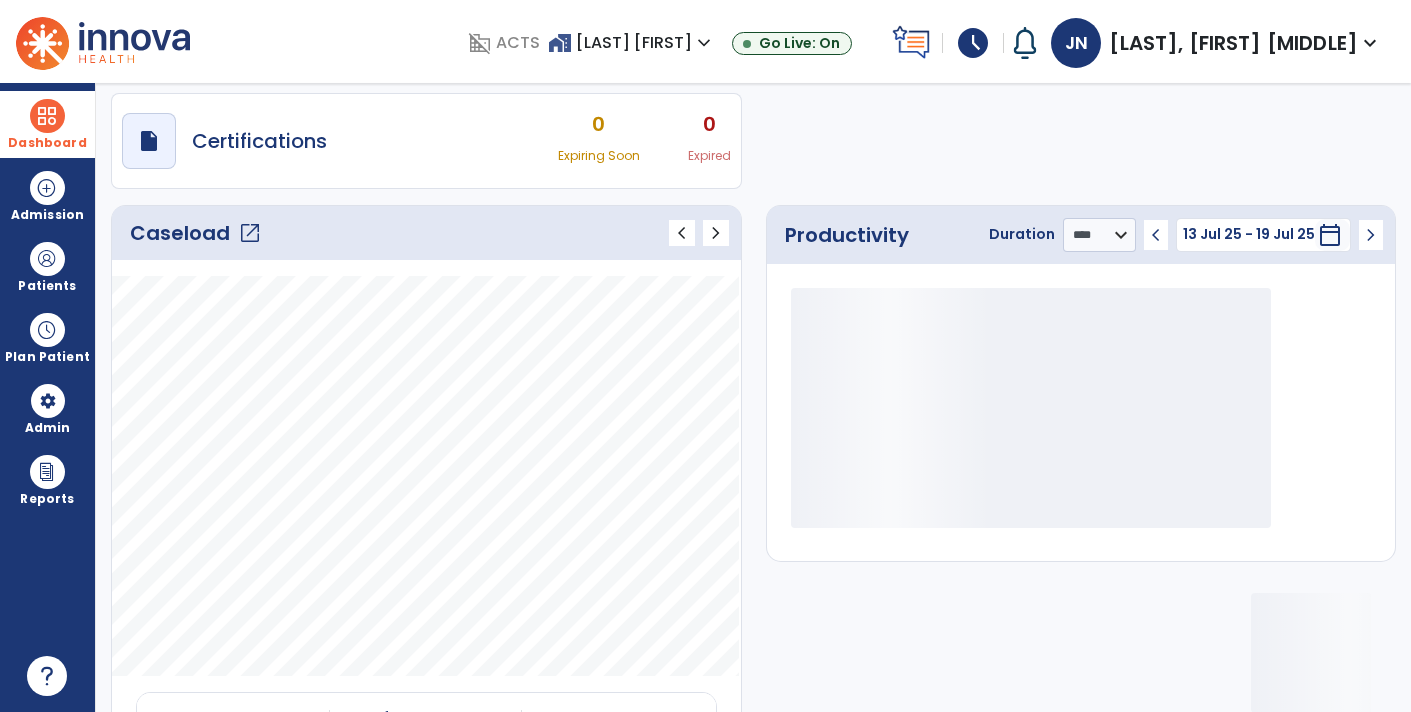 click on "open_in_new" 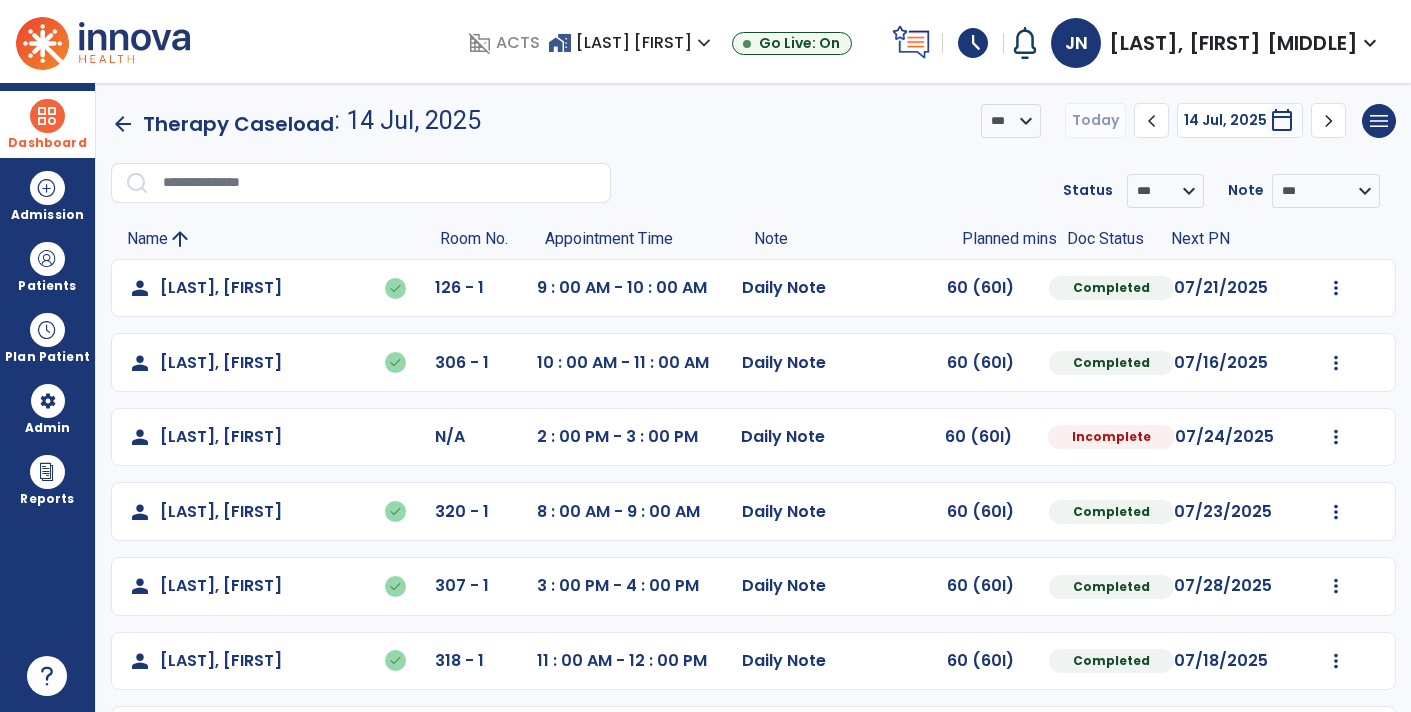 scroll, scrollTop: 72, scrollLeft: 0, axis: vertical 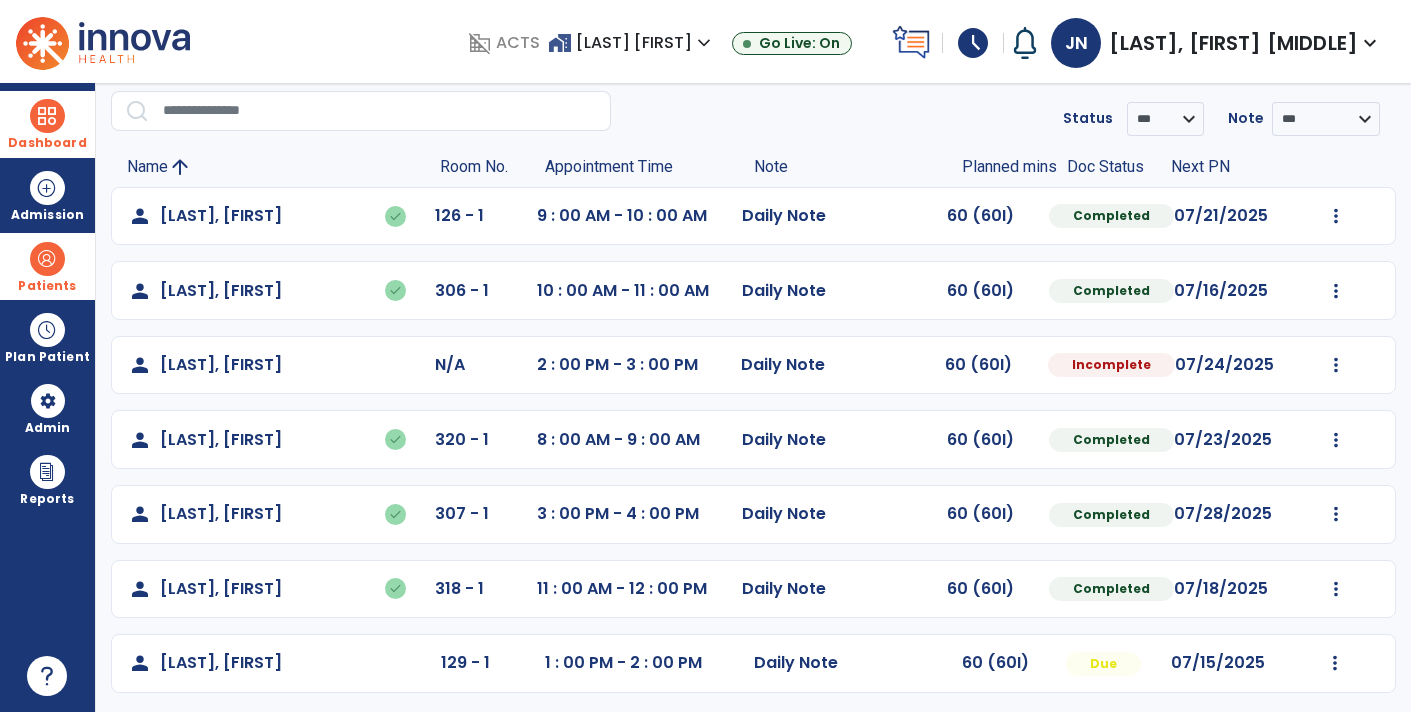 click on "Patients" at bounding box center [47, 286] 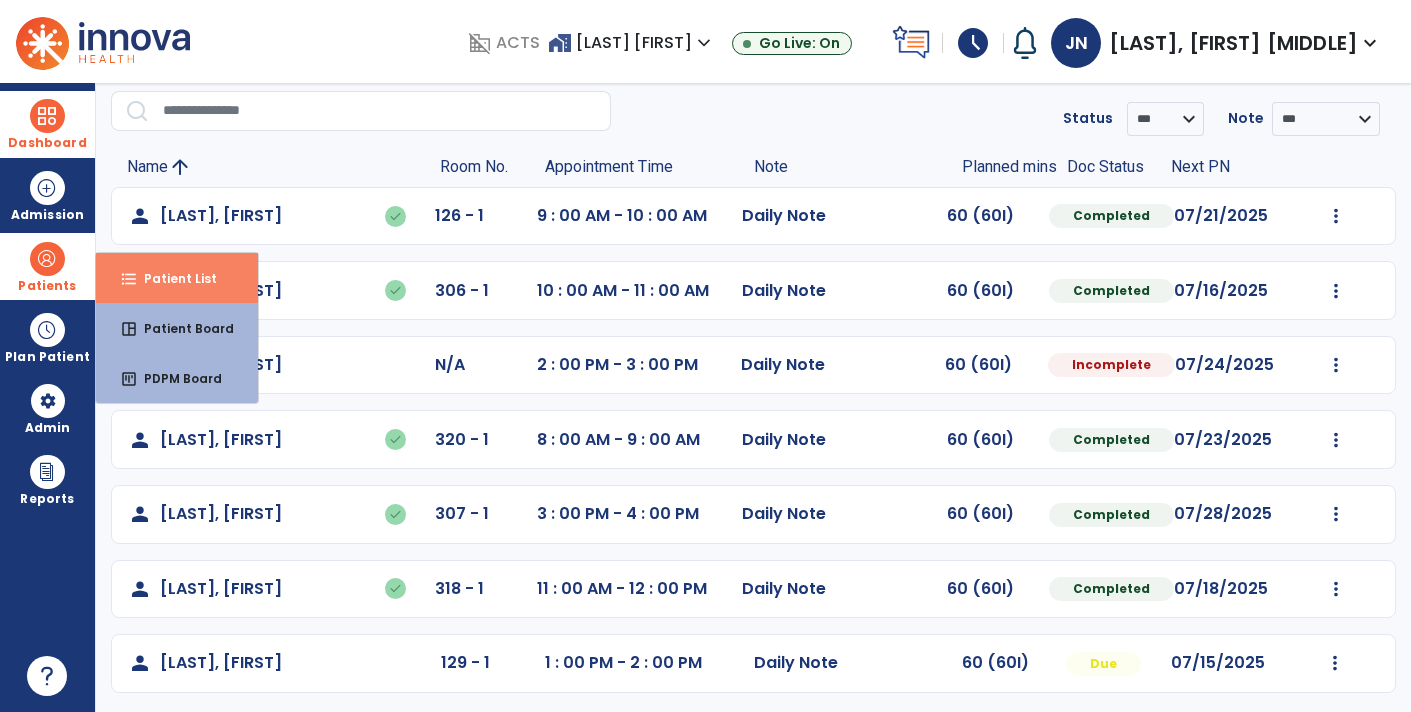 click on "Patient List" at bounding box center [172, 278] 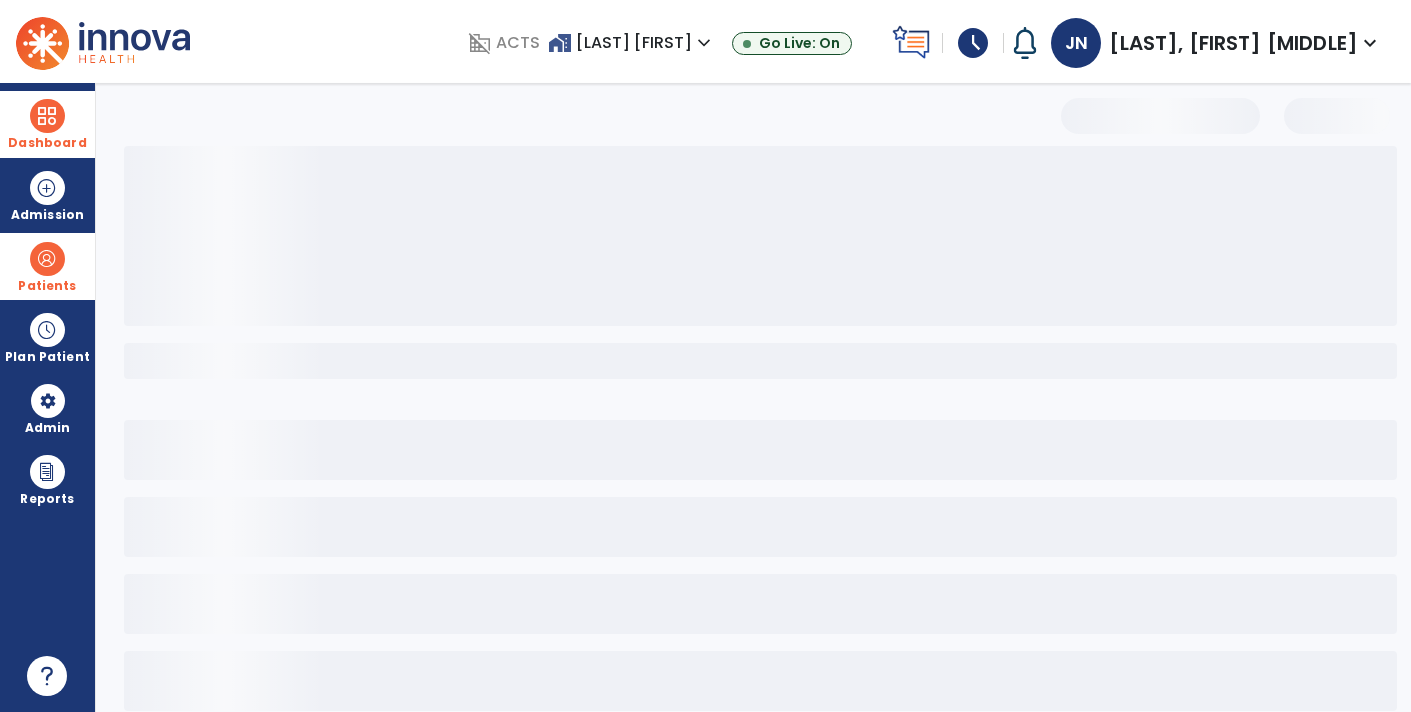 select on "***" 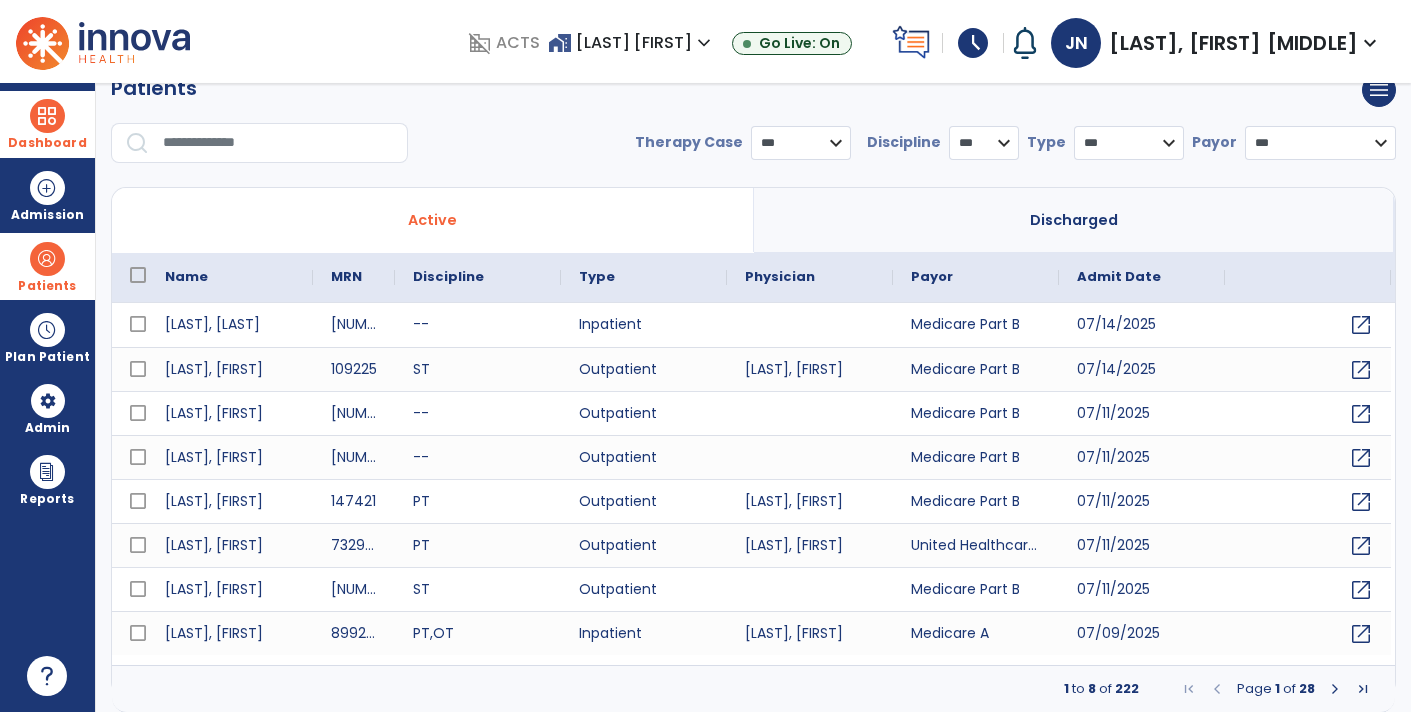 click at bounding box center [278, 143] 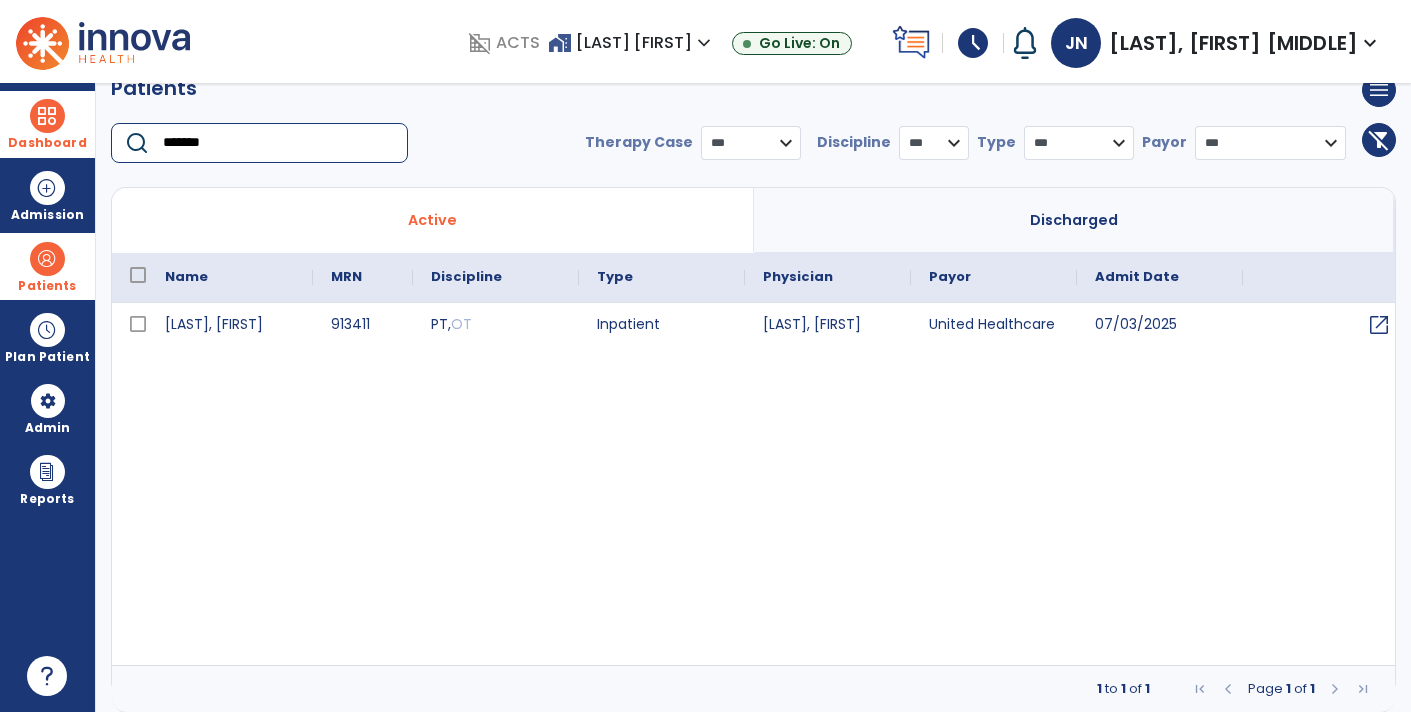 type on "*******" 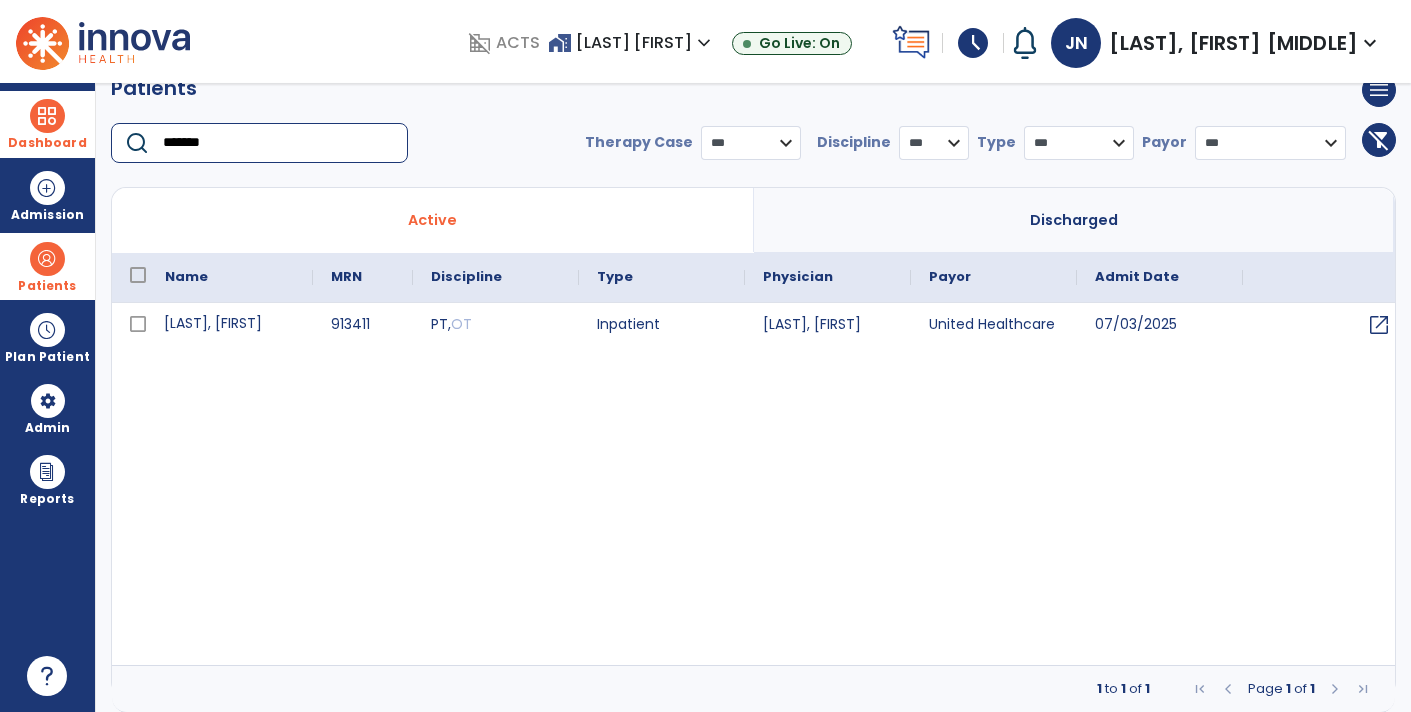click on "[LAST], [FIRST]" at bounding box center (230, 325) 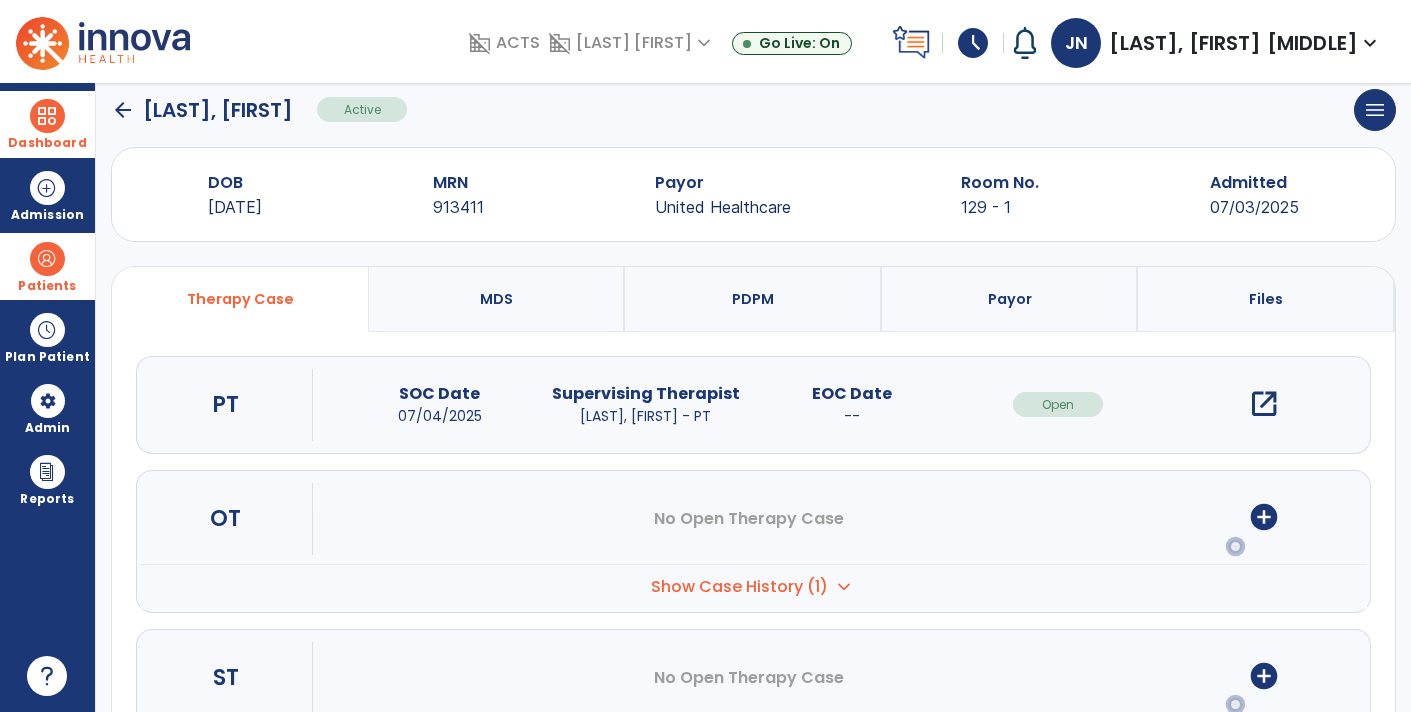 scroll, scrollTop: 0, scrollLeft: 0, axis: both 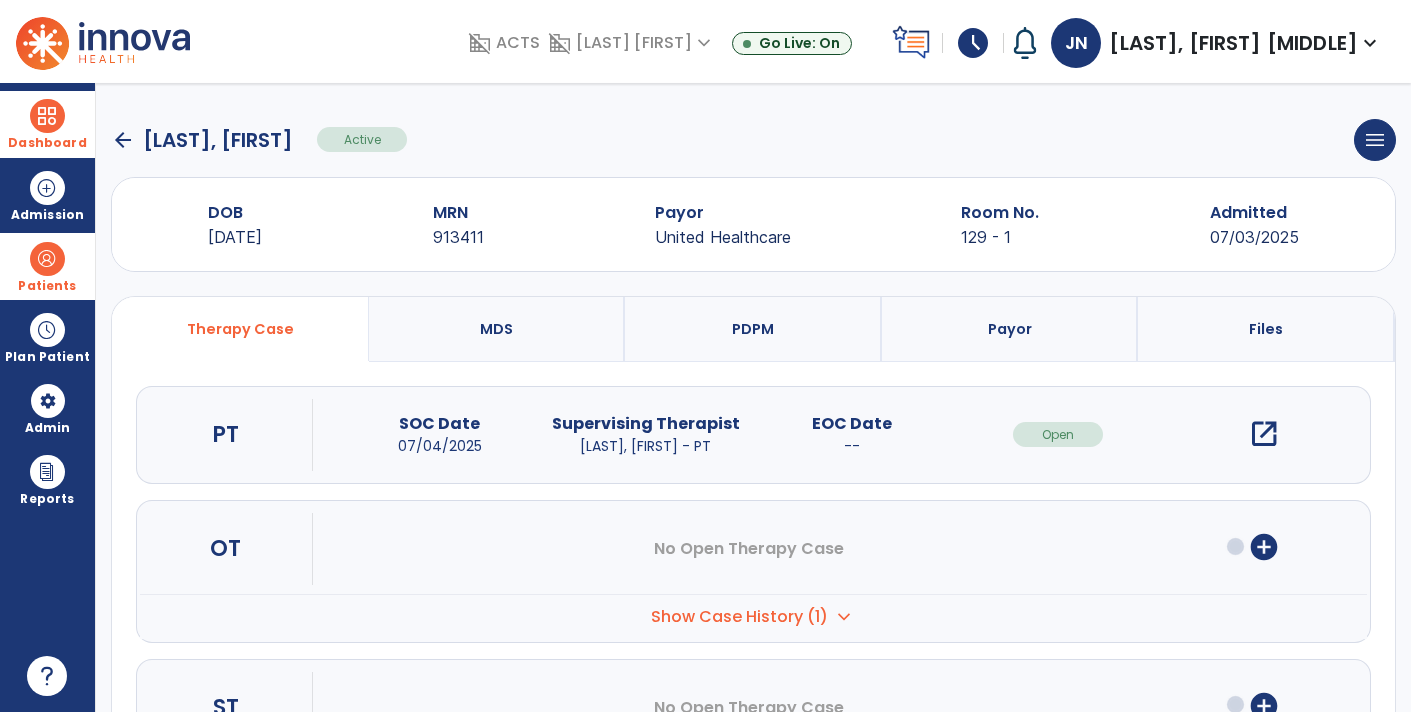 click on "open_in_new" at bounding box center (1264, 434) 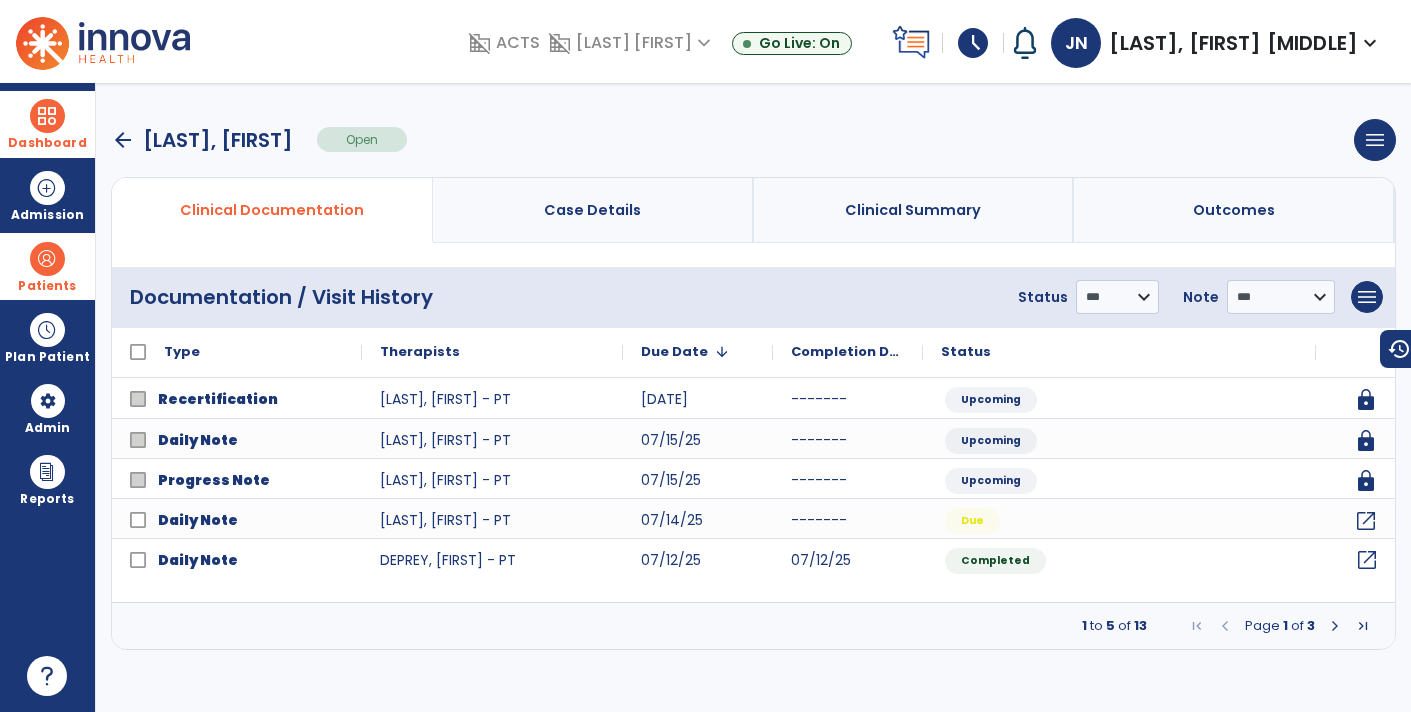click on "open_in_new" 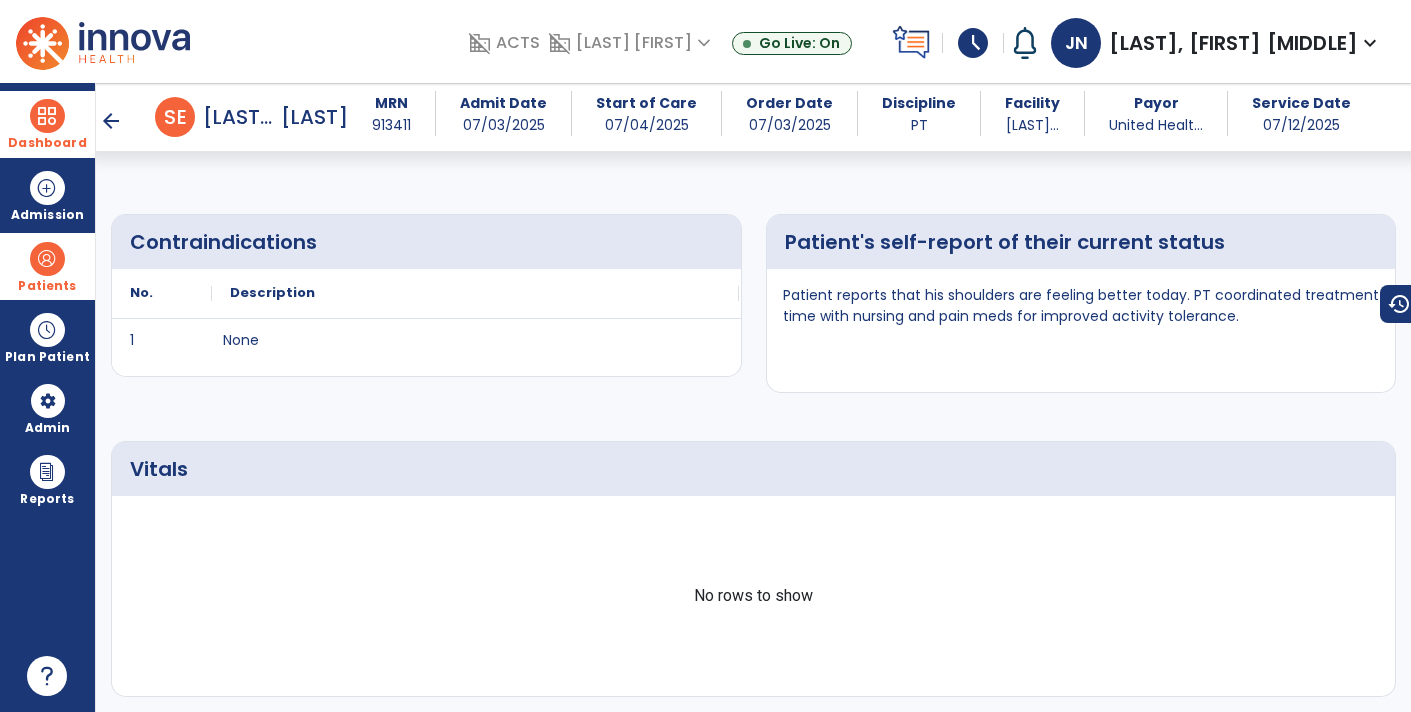 scroll, scrollTop: 0, scrollLeft: 0, axis: both 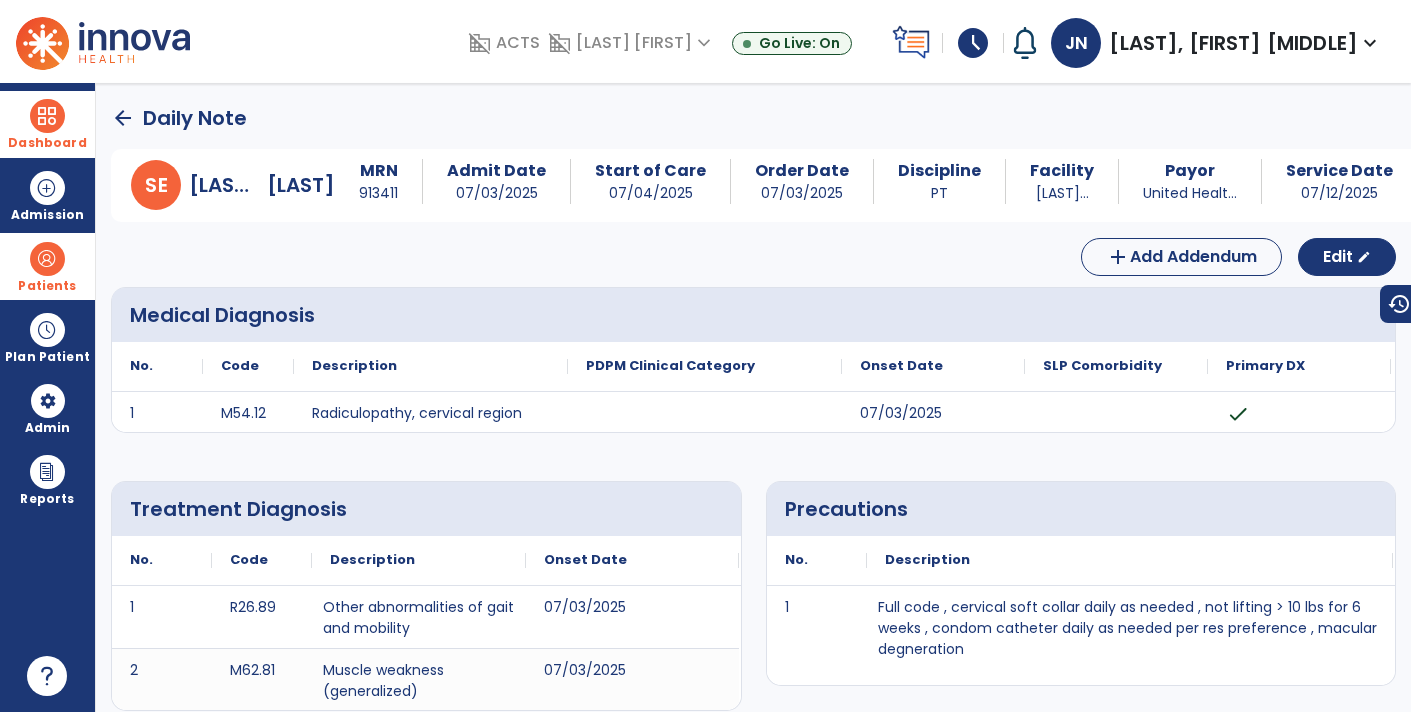 click on "arrow_back" 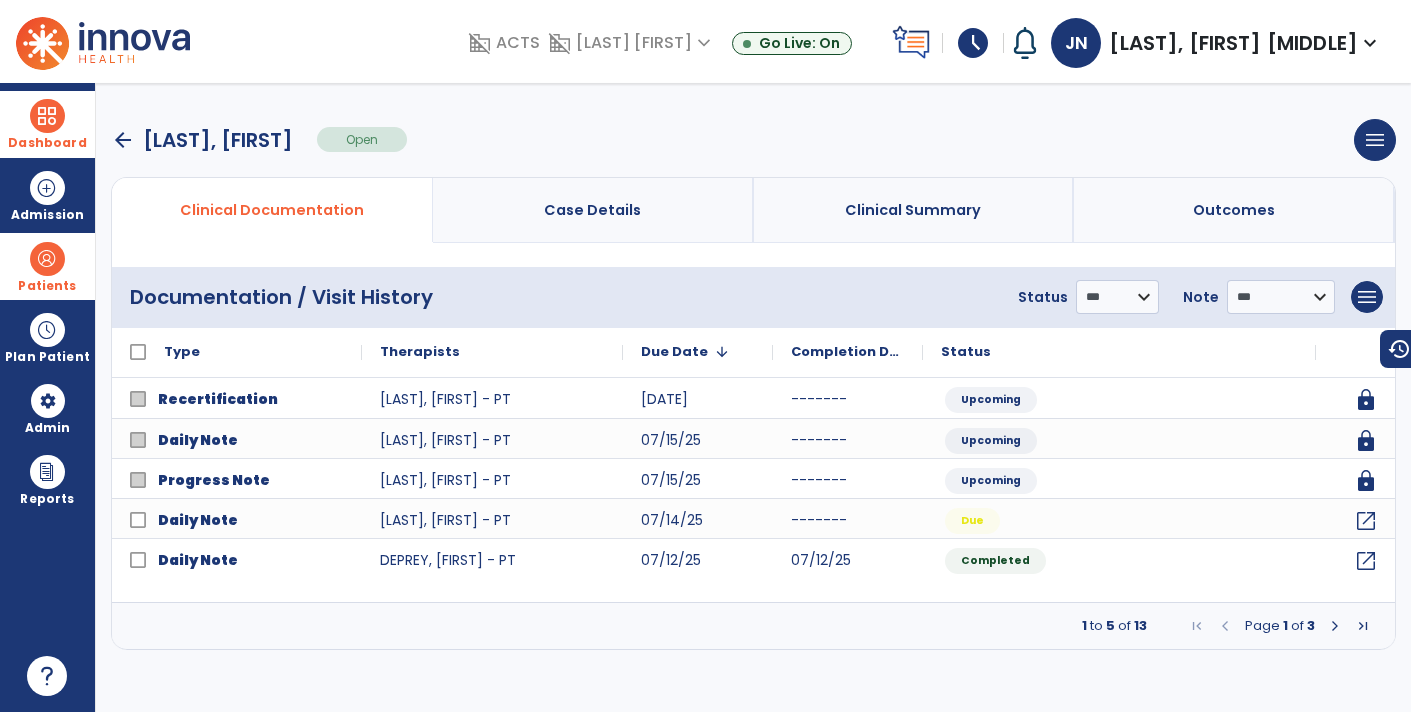 click at bounding box center [47, 116] 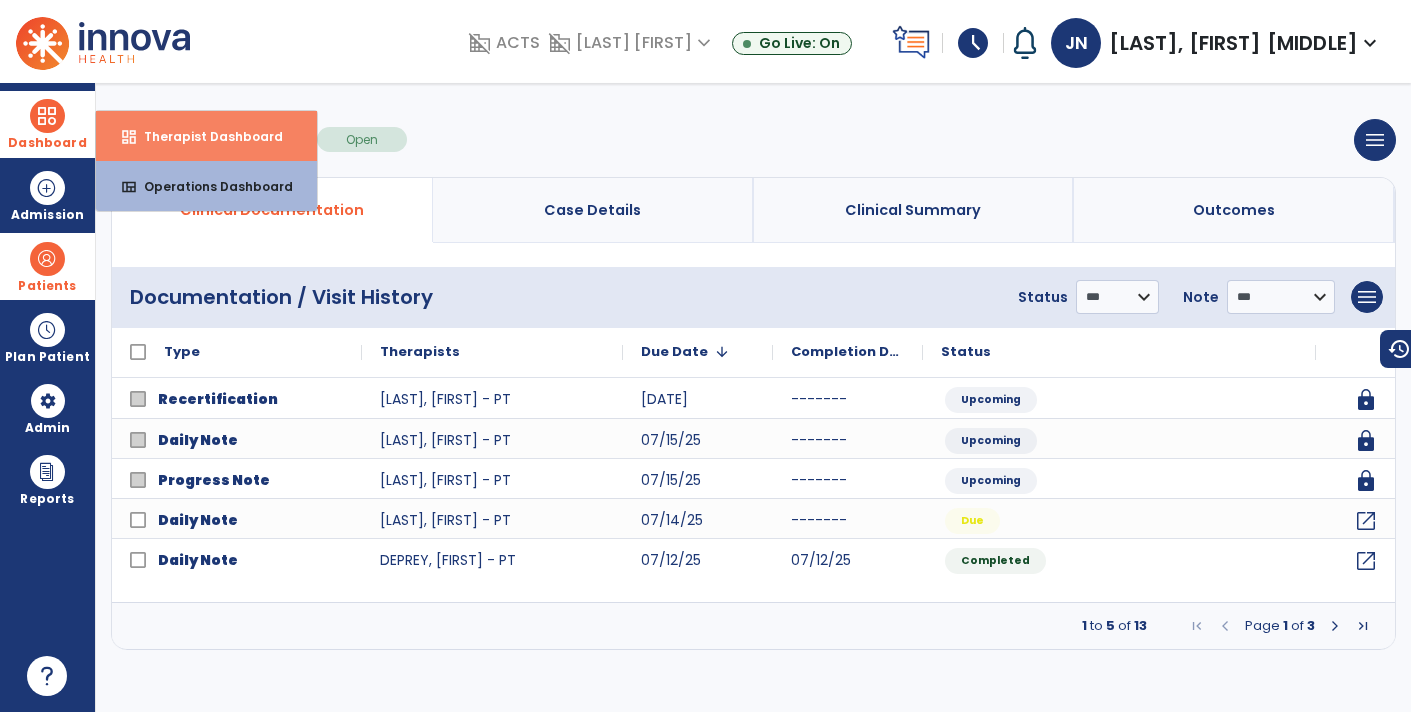 click on "dashboard  Therapist Dashboard" at bounding box center (206, 136) 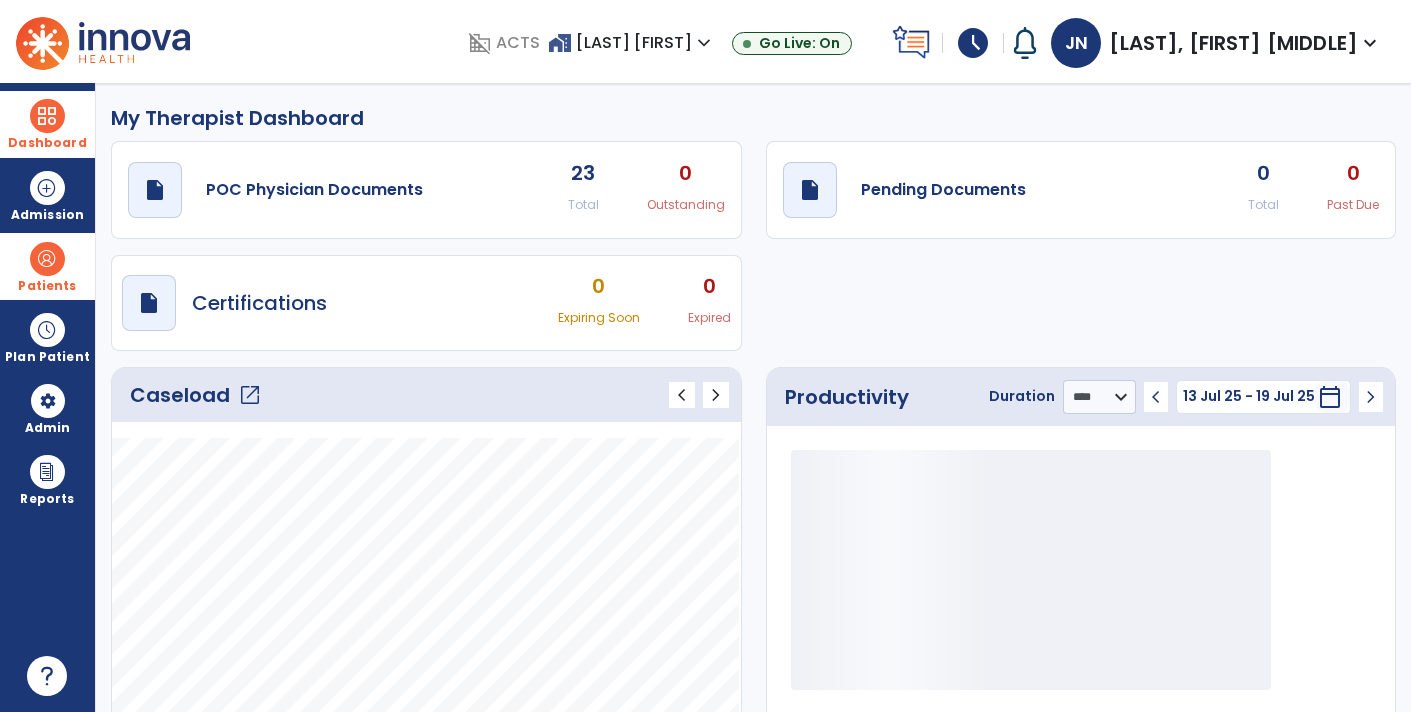click on "open_in_new" 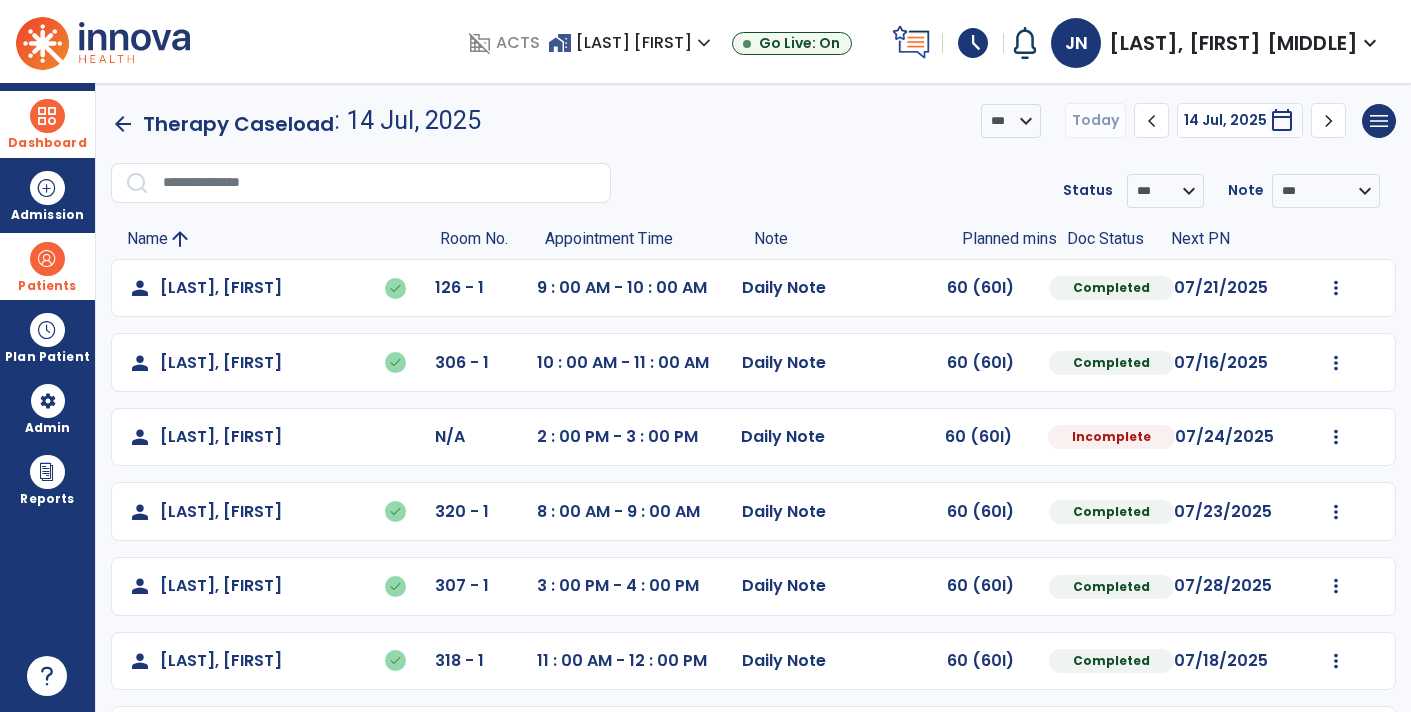 scroll, scrollTop: 72, scrollLeft: 0, axis: vertical 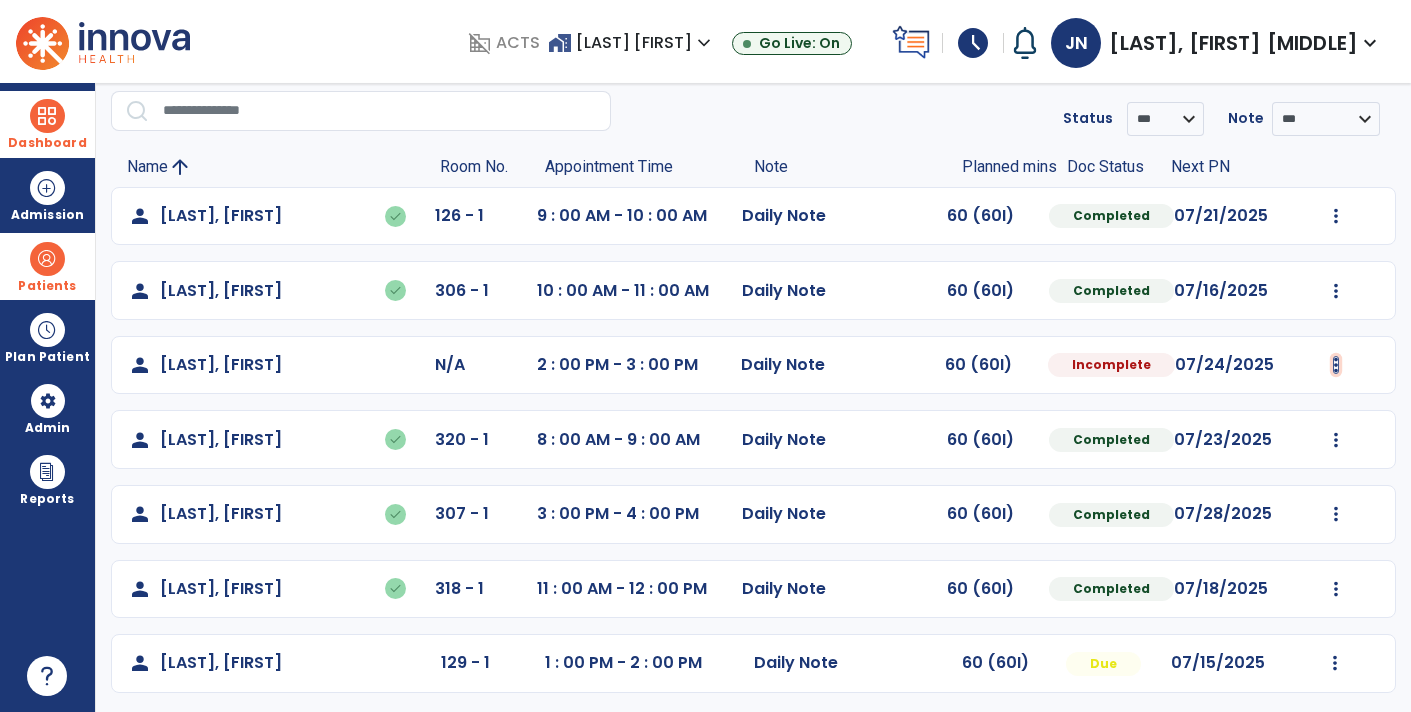 click at bounding box center (1336, 216) 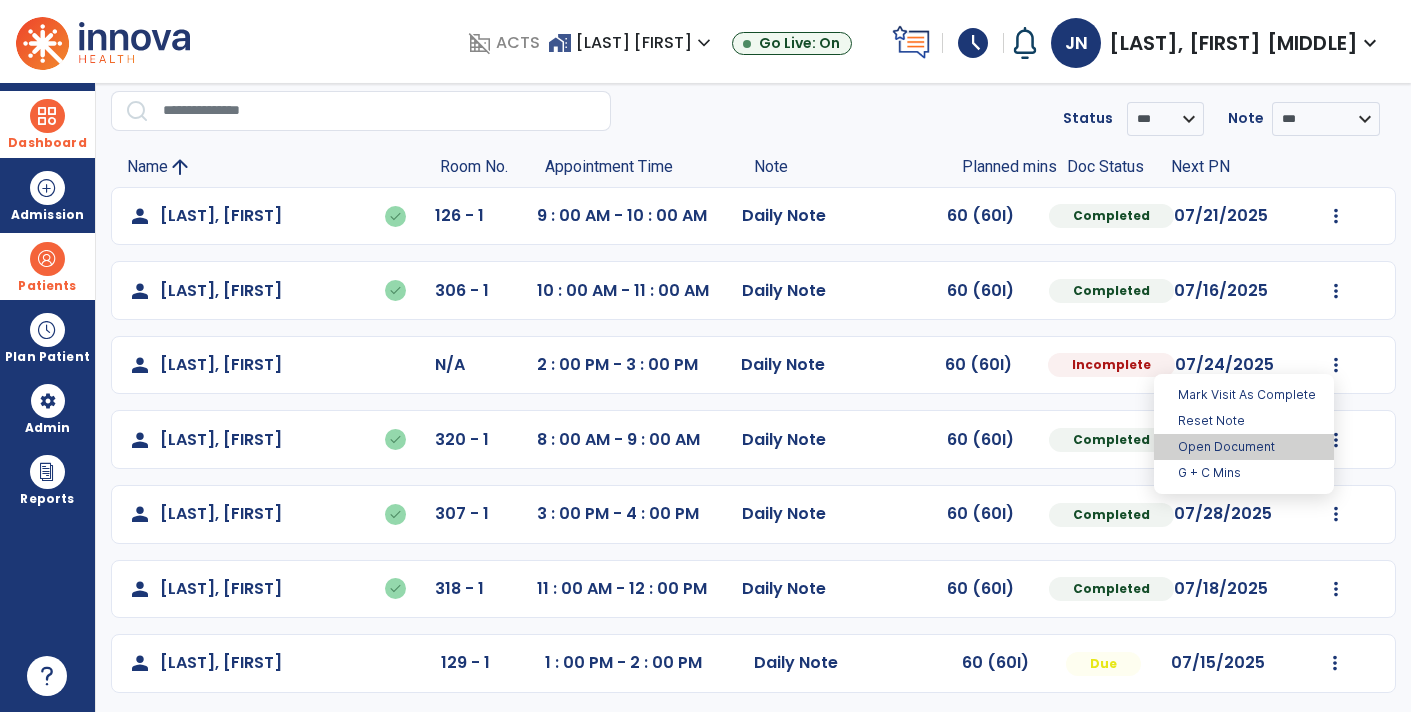 click on "Open Document" at bounding box center [1244, 447] 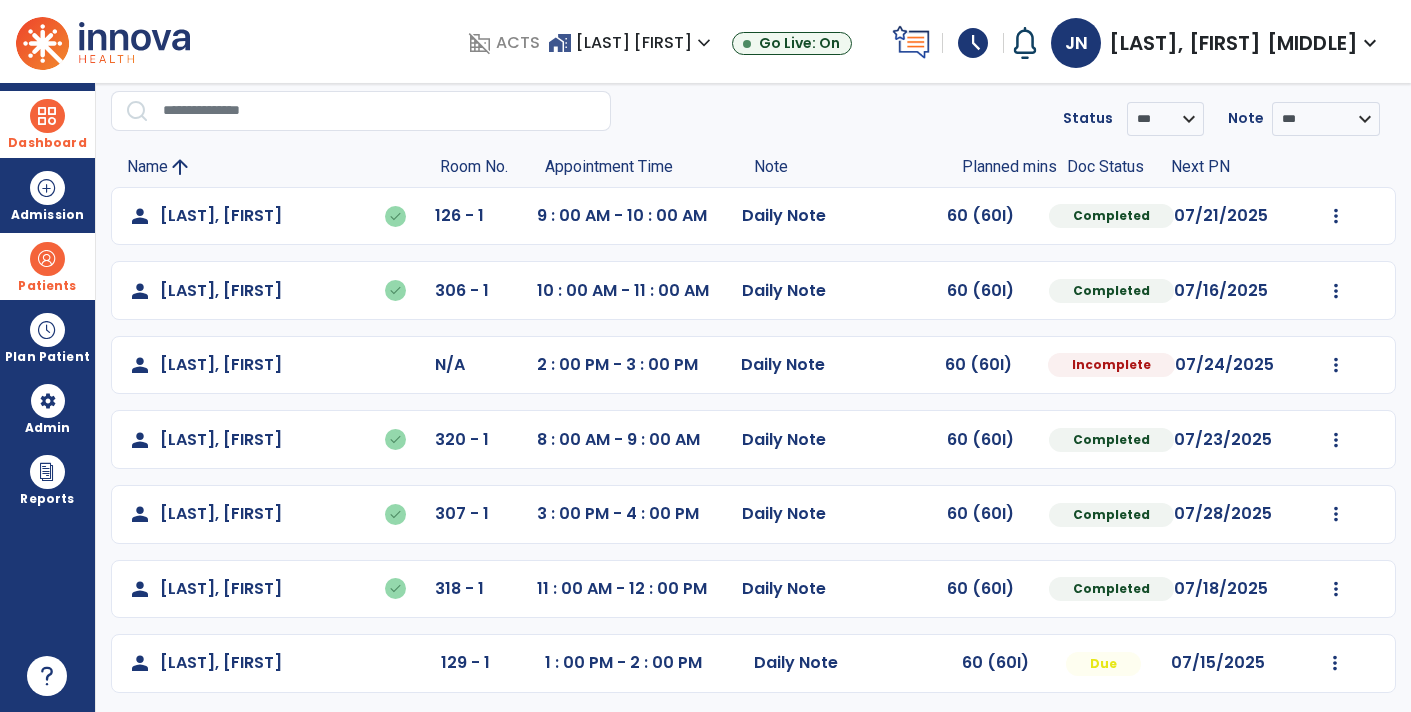select on "*" 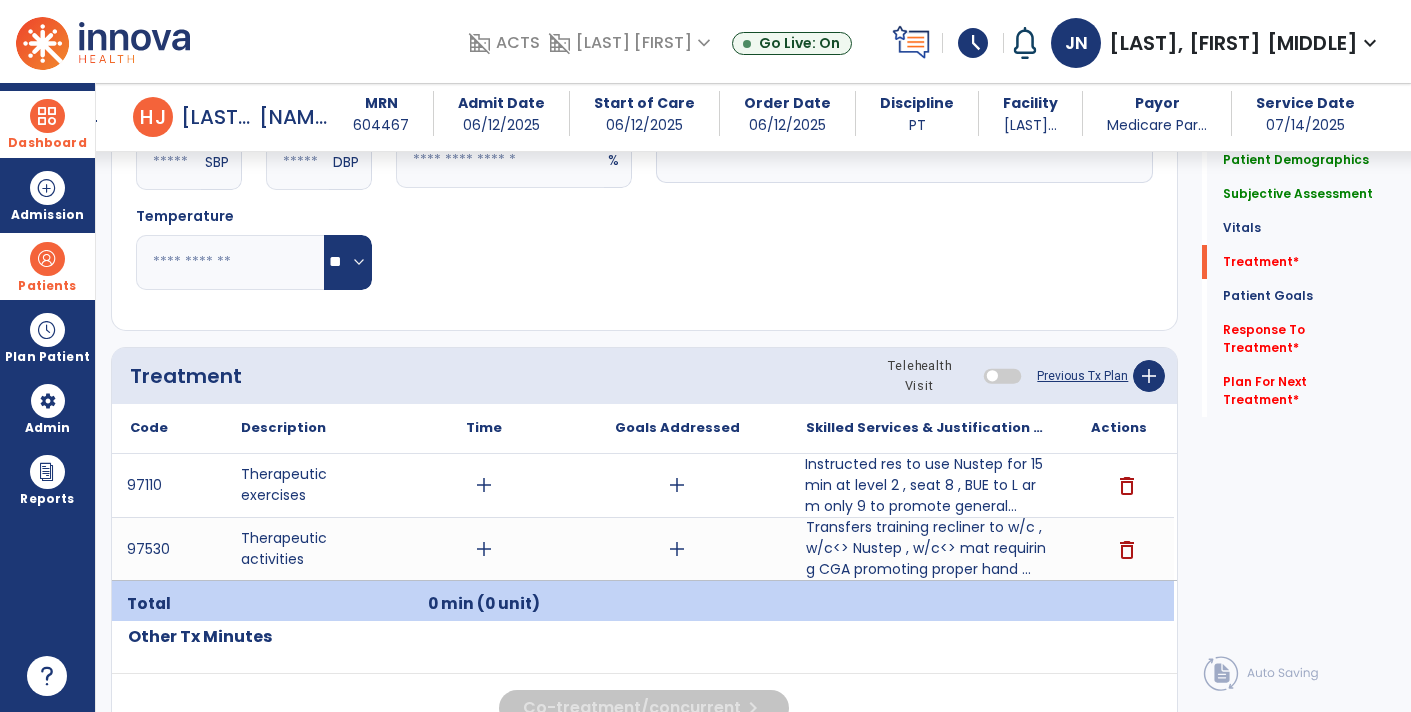 click on "Instructed res to use Nustep for 15 min at level 2 , seat 8 , BUE to L arm only 9 to promote general..." at bounding box center (926, 485) 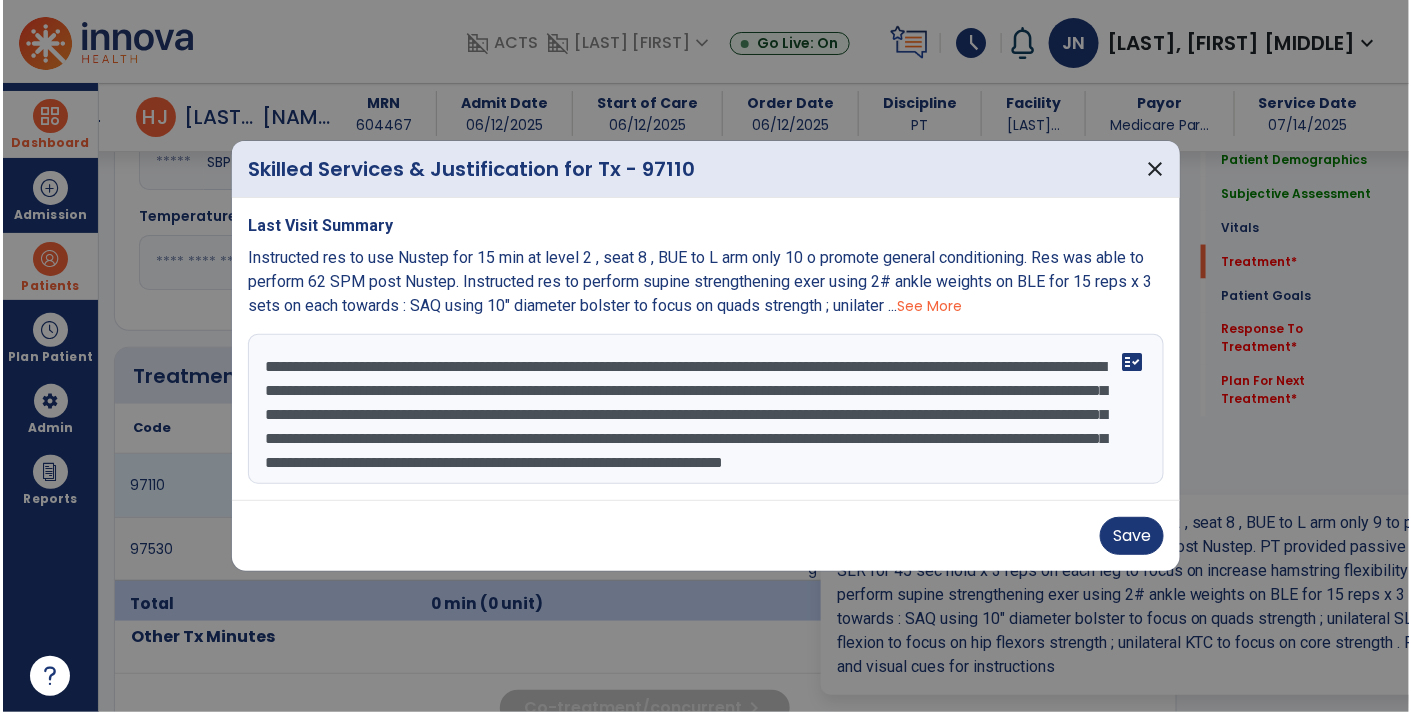 scroll, scrollTop: 942, scrollLeft: 0, axis: vertical 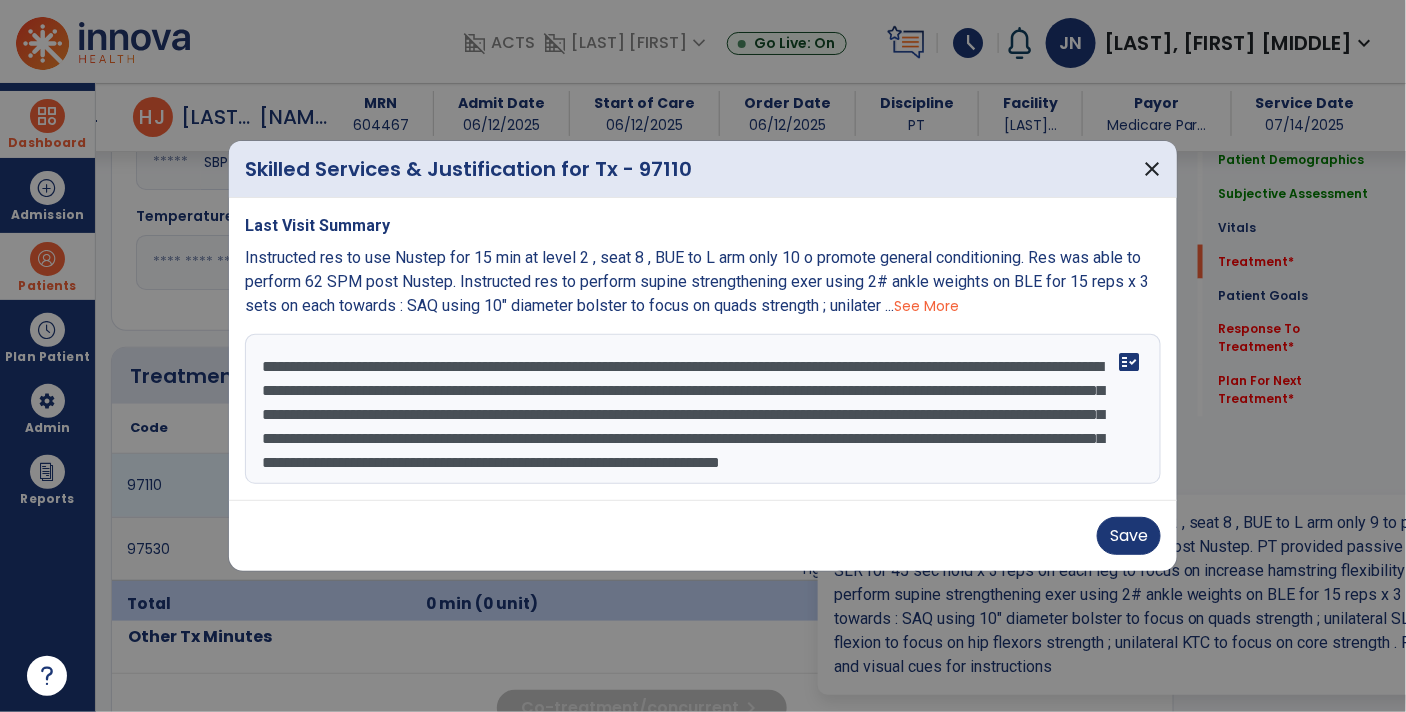 click on "**********" at bounding box center (703, 409) 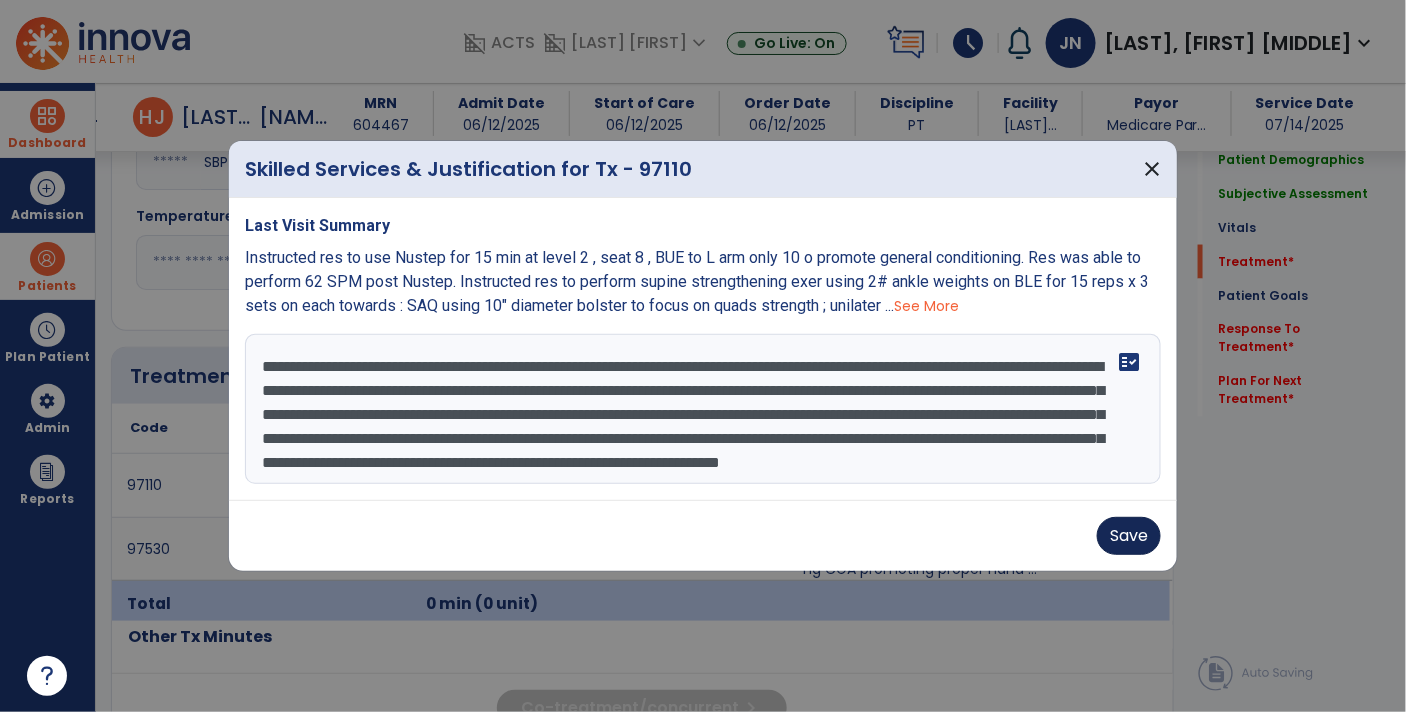 type on "**********" 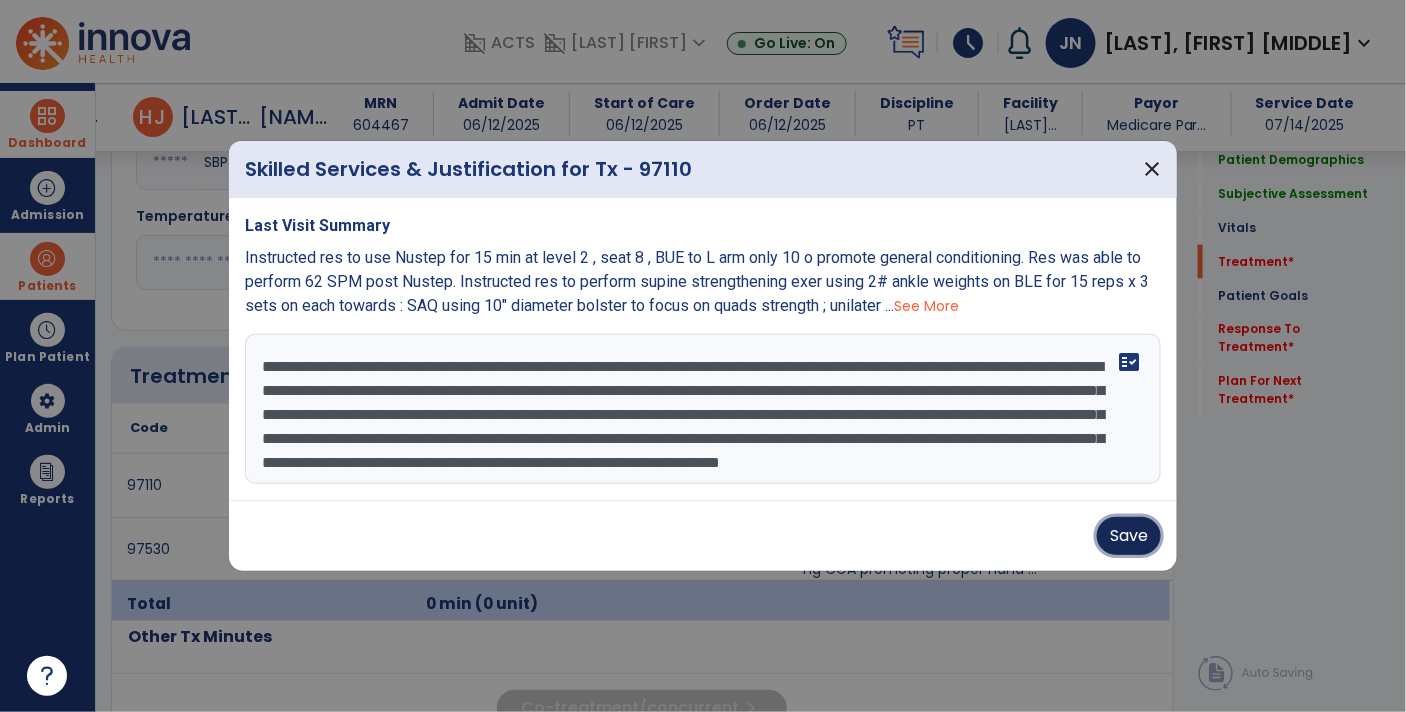 click on "Save" at bounding box center (1129, 536) 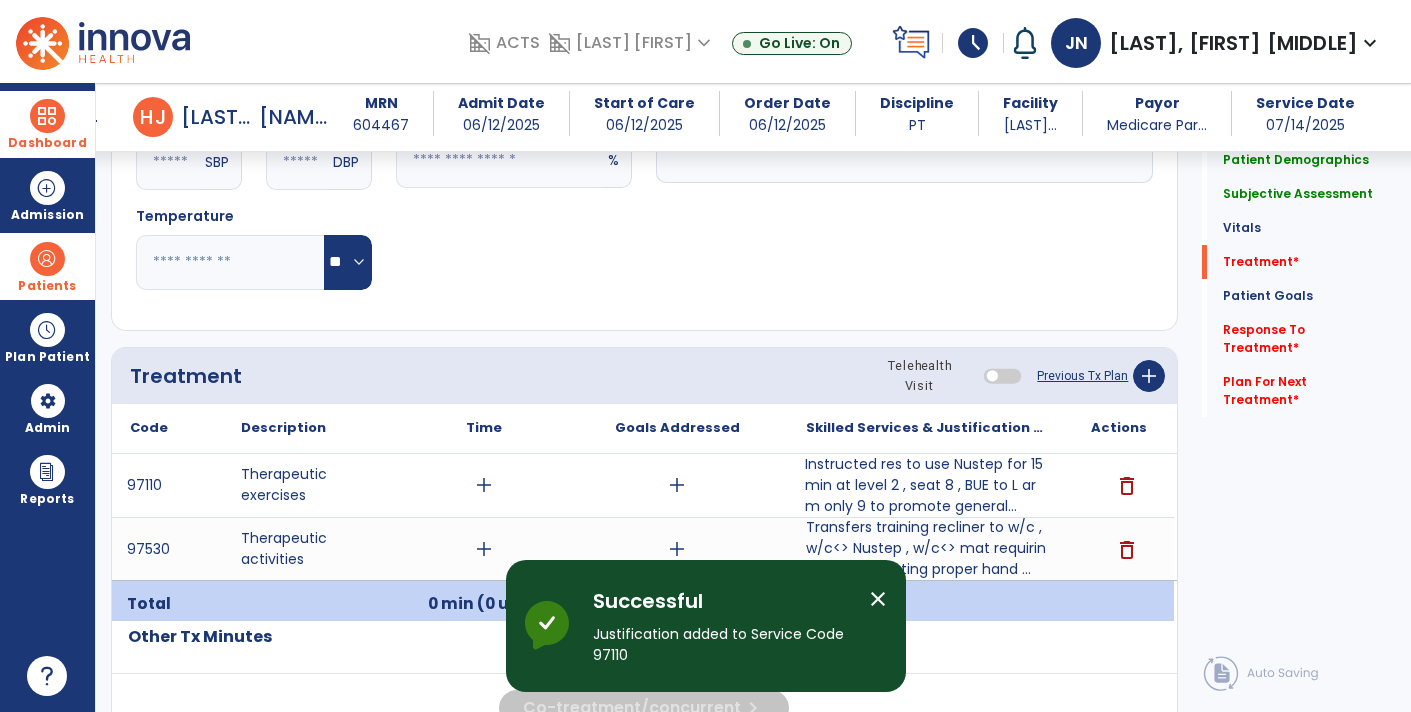 click on "close" at bounding box center [878, 599] 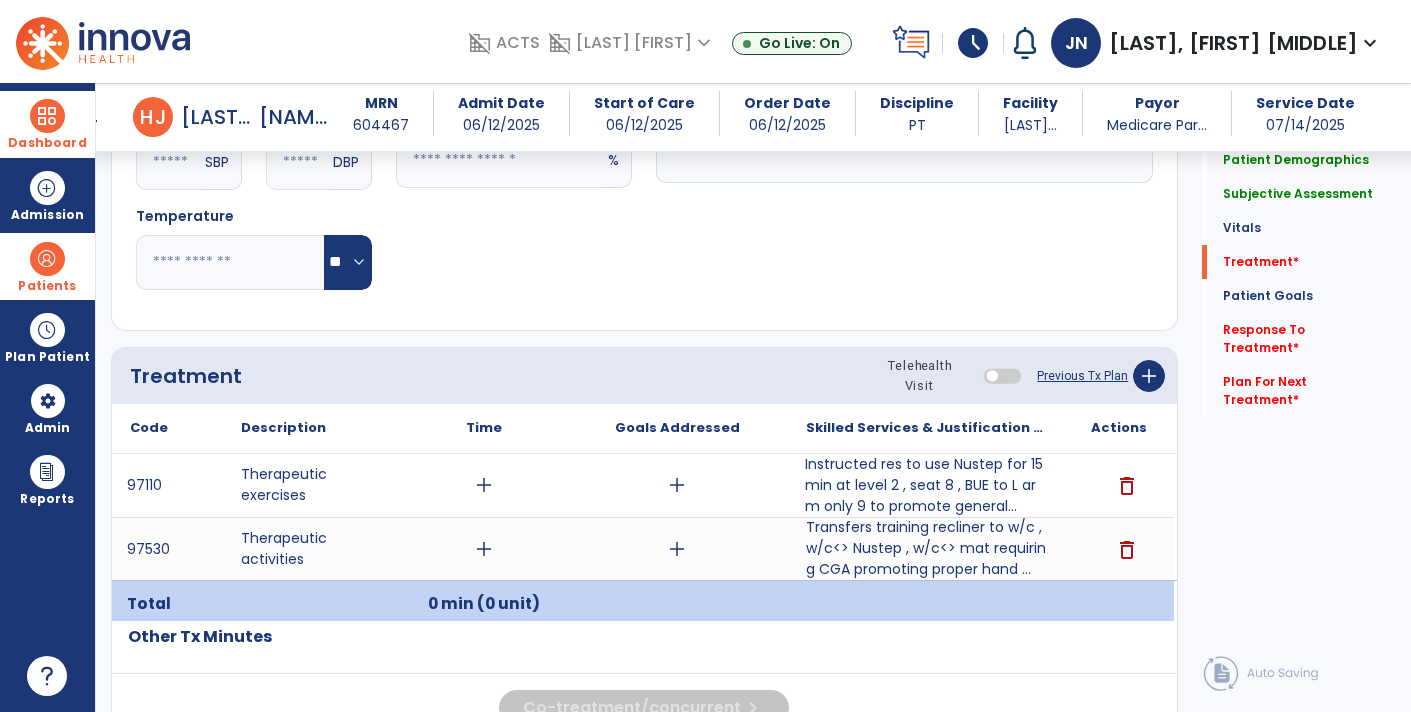 click on "Dashboard" at bounding box center (47, 124) 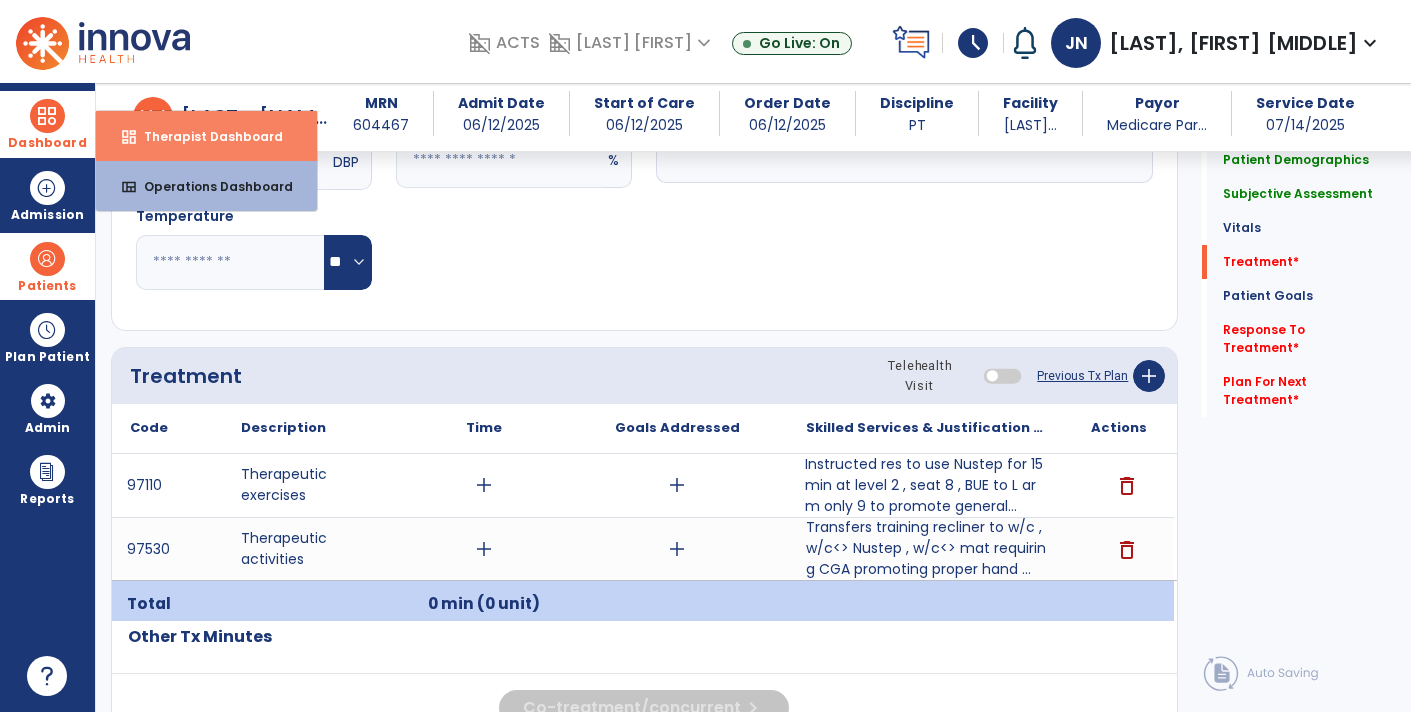click on "Therapist Dashboard" at bounding box center [205, 136] 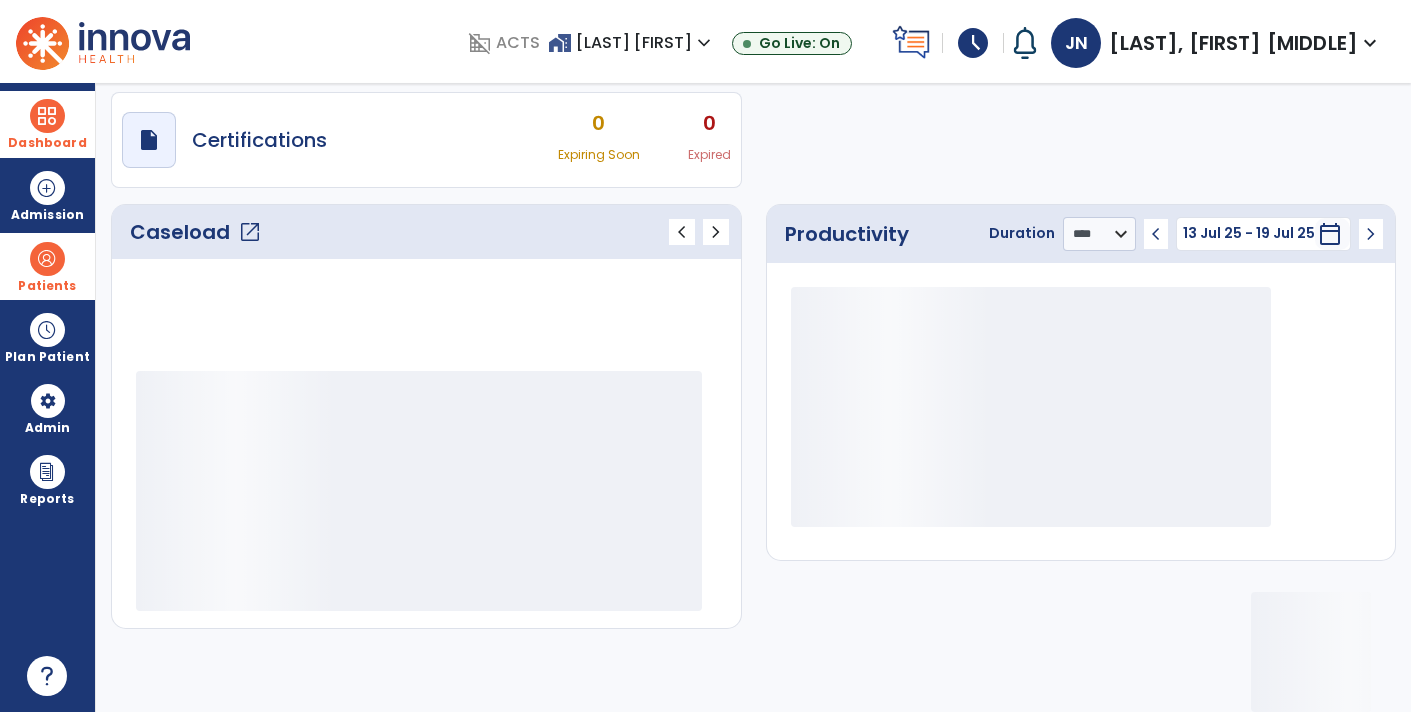 scroll, scrollTop: 162, scrollLeft: 0, axis: vertical 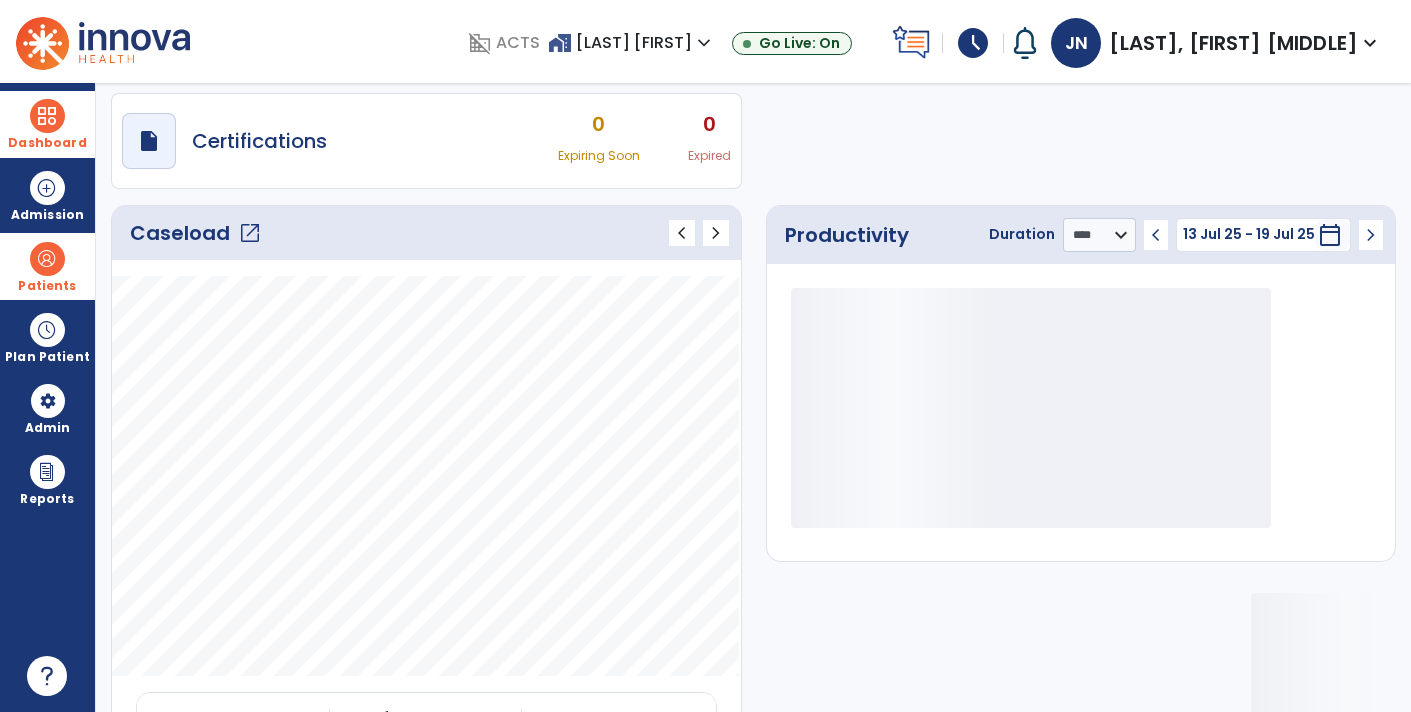 click on "open_in_new" 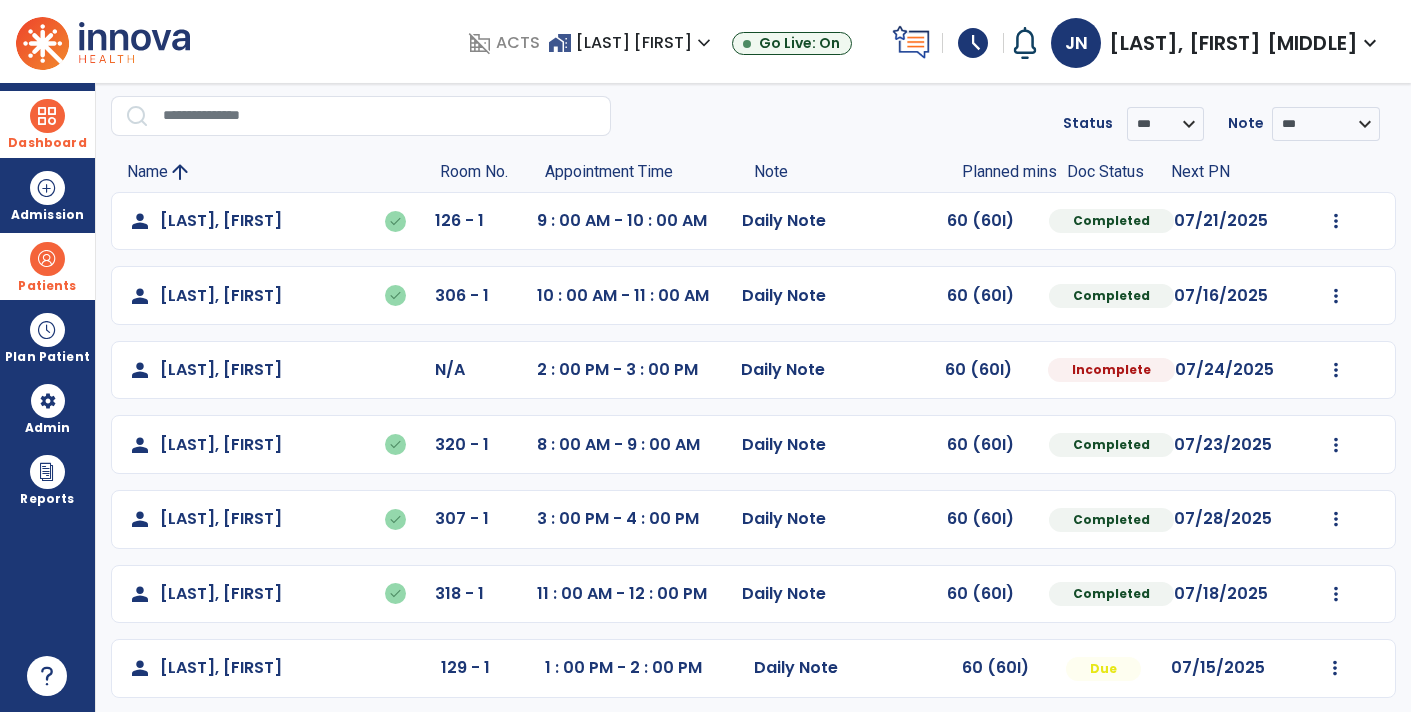 scroll, scrollTop: 72, scrollLeft: 0, axis: vertical 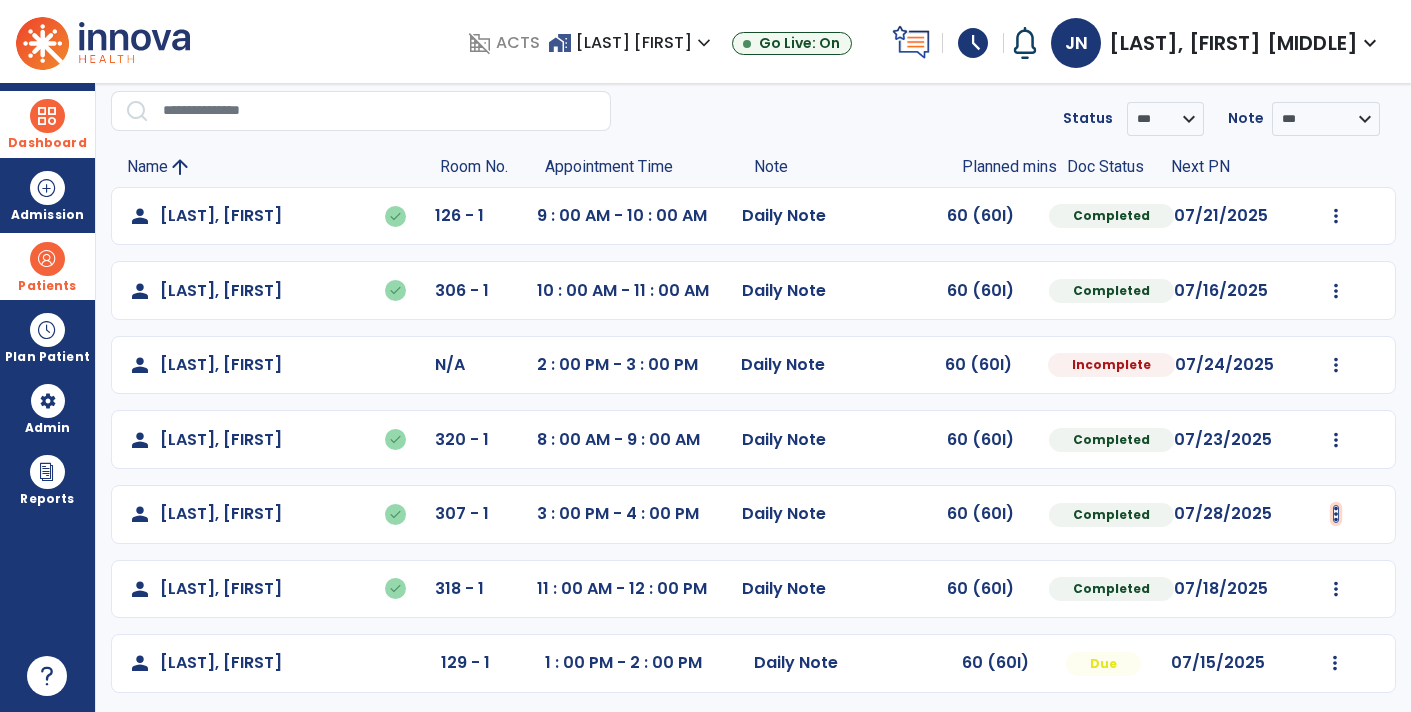 click at bounding box center [1336, 216] 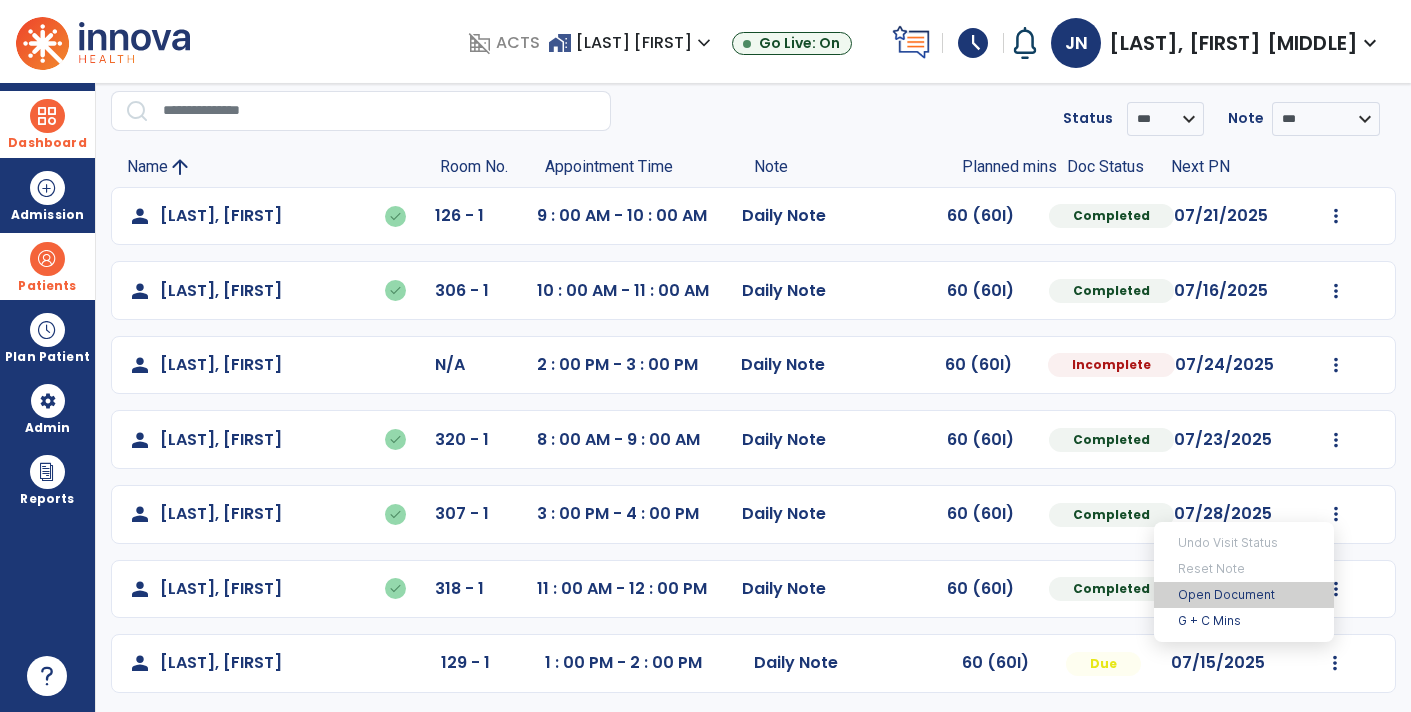 click on "Open Document" at bounding box center [1244, 595] 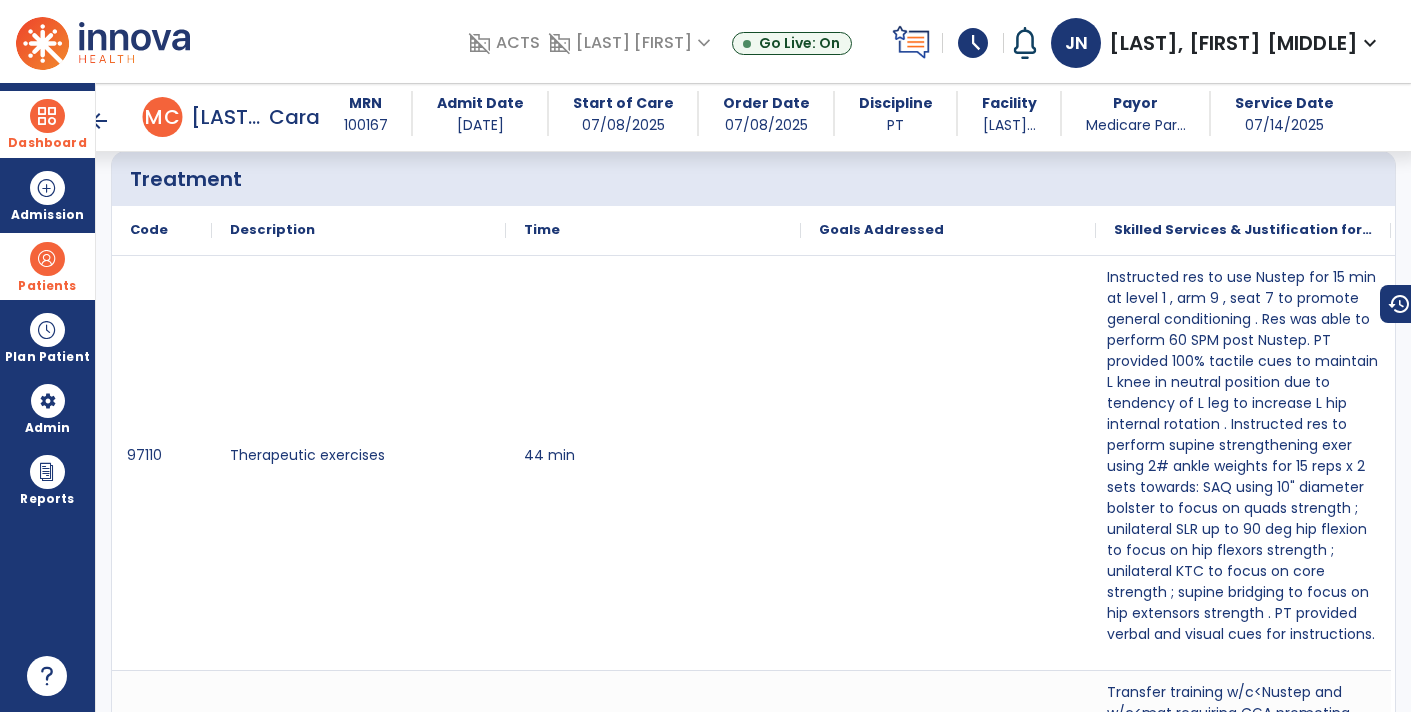 scroll, scrollTop: 1192, scrollLeft: 0, axis: vertical 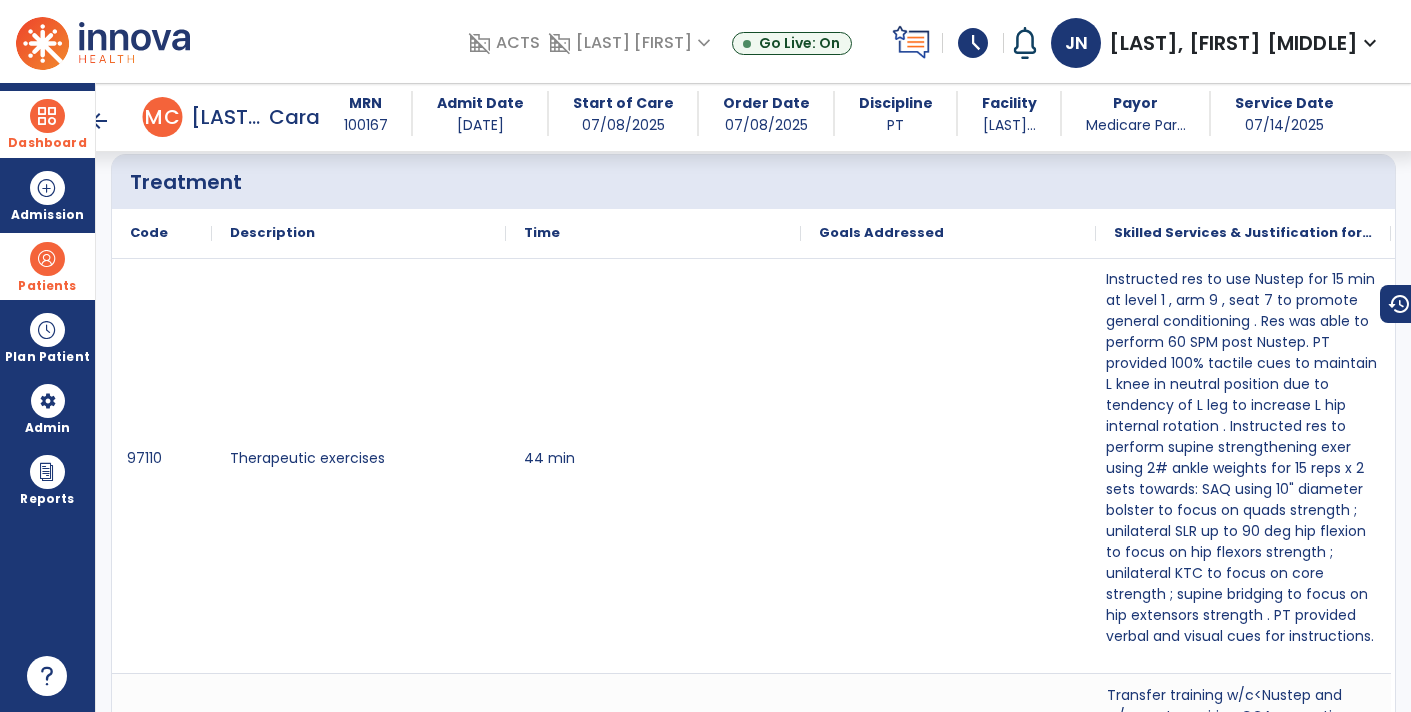 click on "Instructed res to use Nustep for 15 min at level 1 , arm  9 , seat  7 to promote general conditioning . Res was able to perform 60 SPM post Nustep. PT provided 100% tactile cues to maintain L knee in neutral position due to tendency of L leg to increase L hip internal rotation . Instructed res to perform supine strengthening exer using 2# ankle weights for 15 reps x 2 sets towards:   SAQ using 10" diameter bolster to focus on quads strength ; unilateral SLR up to 90 deg hip flexion to focus on hip flexors strength ;  unilateral KTC to focus on core strength  ;  supine bridging to focus on hip extensors  strength . PT provided verbal and visual cues for instructions." at bounding box center [1243, 458] 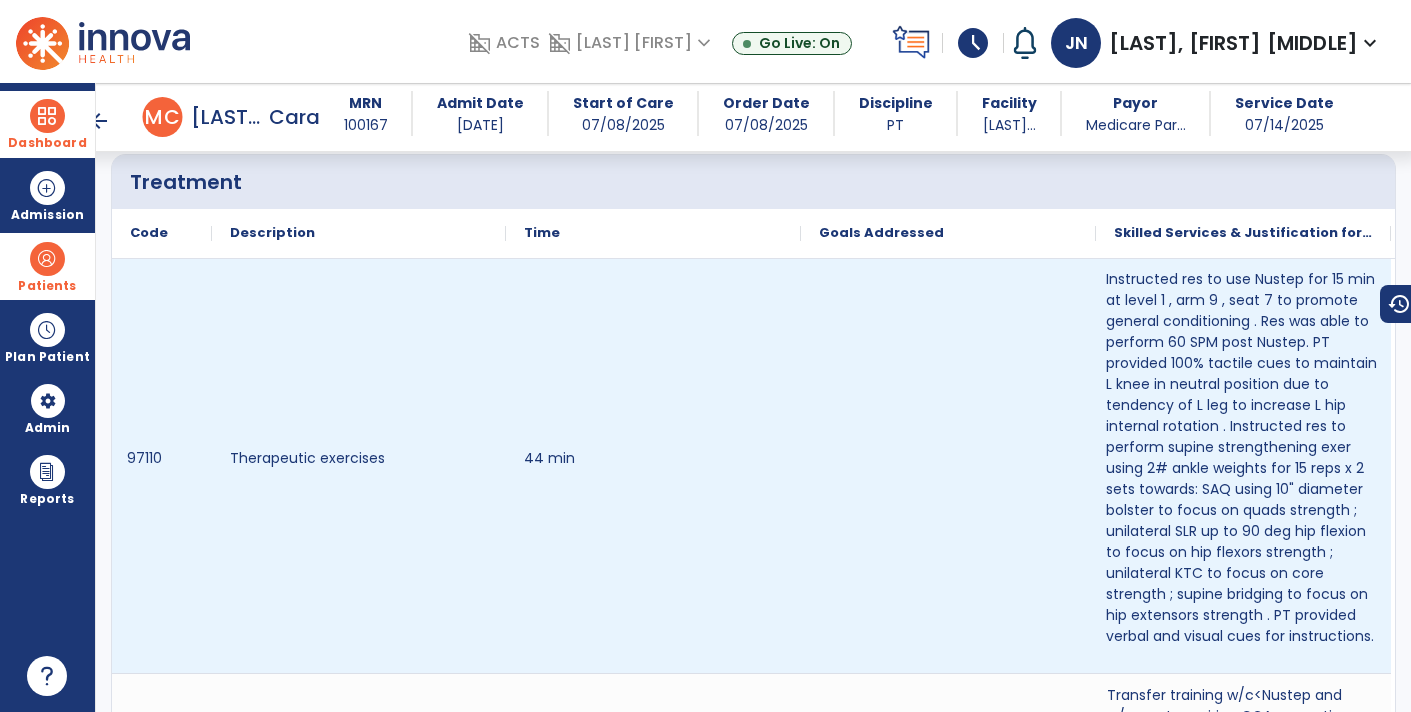 scroll, scrollTop: 1189, scrollLeft: 0, axis: vertical 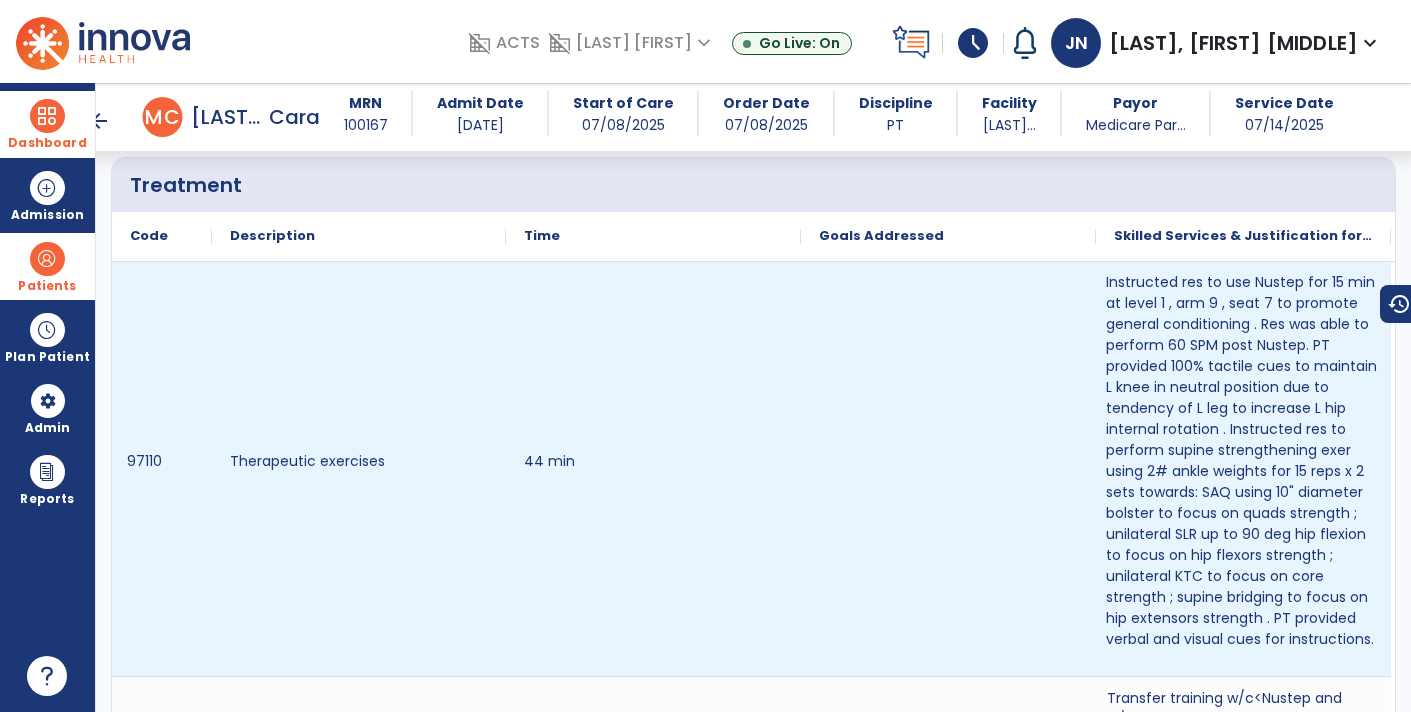 click on "Instructed res to use Nustep for 15 min at level 1 , arm  9 , seat  7 to promote general conditioning . Res was able to perform 60 SPM post Nustep. PT provided 100% tactile cues to maintain L knee in neutral position due to tendency of L leg to increase L hip internal rotation . Instructed res to perform supine strengthening exer using 2# ankle weights for 15 reps x 2 sets towards:   SAQ using 10" diameter bolster to focus on quads strength ; unilateral SLR up to 90 deg hip flexion to focus on hip flexors strength ;  unilateral KTC to focus on core strength  ;  supine bridging to focus on hip extensors  strength . PT provided verbal and visual cues for instructions." at bounding box center (1243, 461) 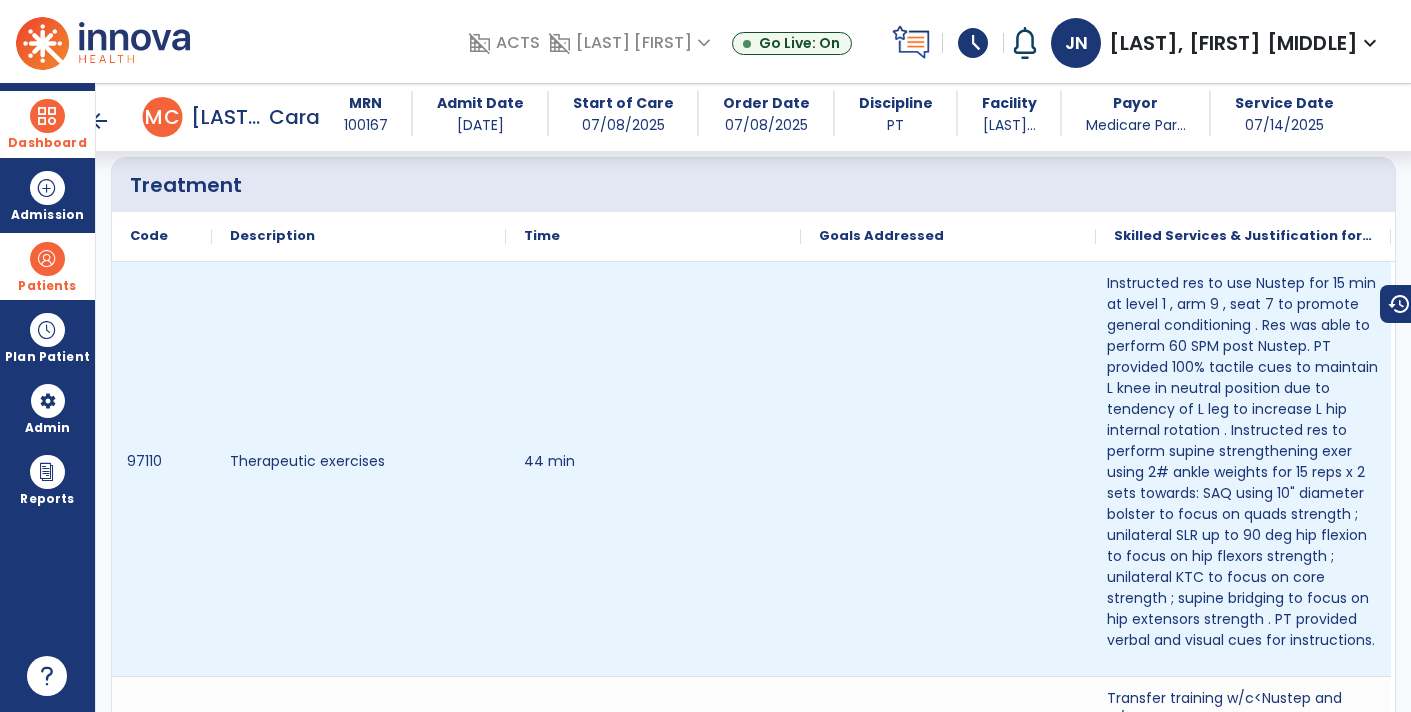 click at bounding box center [948, 469] 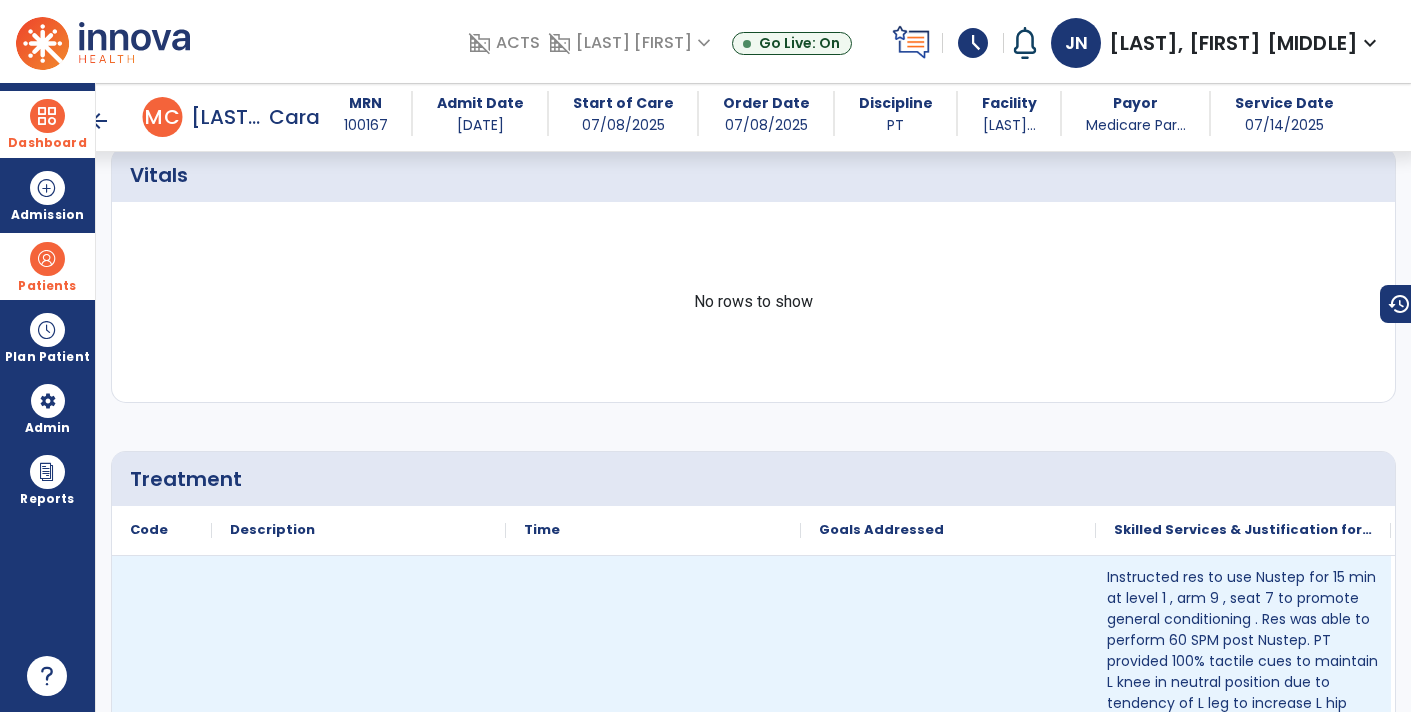 scroll, scrollTop: 584, scrollLeft: 0, axis: vertical 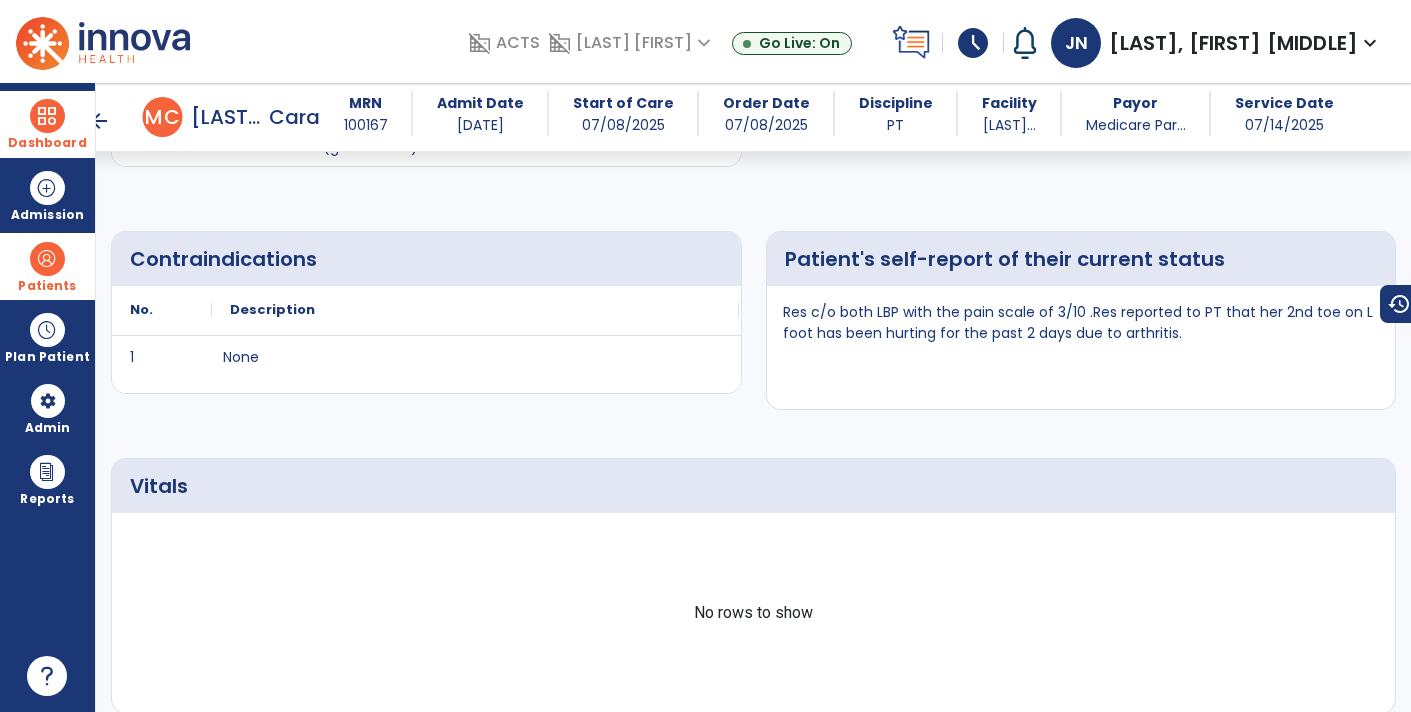 click on "arrow_back" at bounding box center [99, 121] 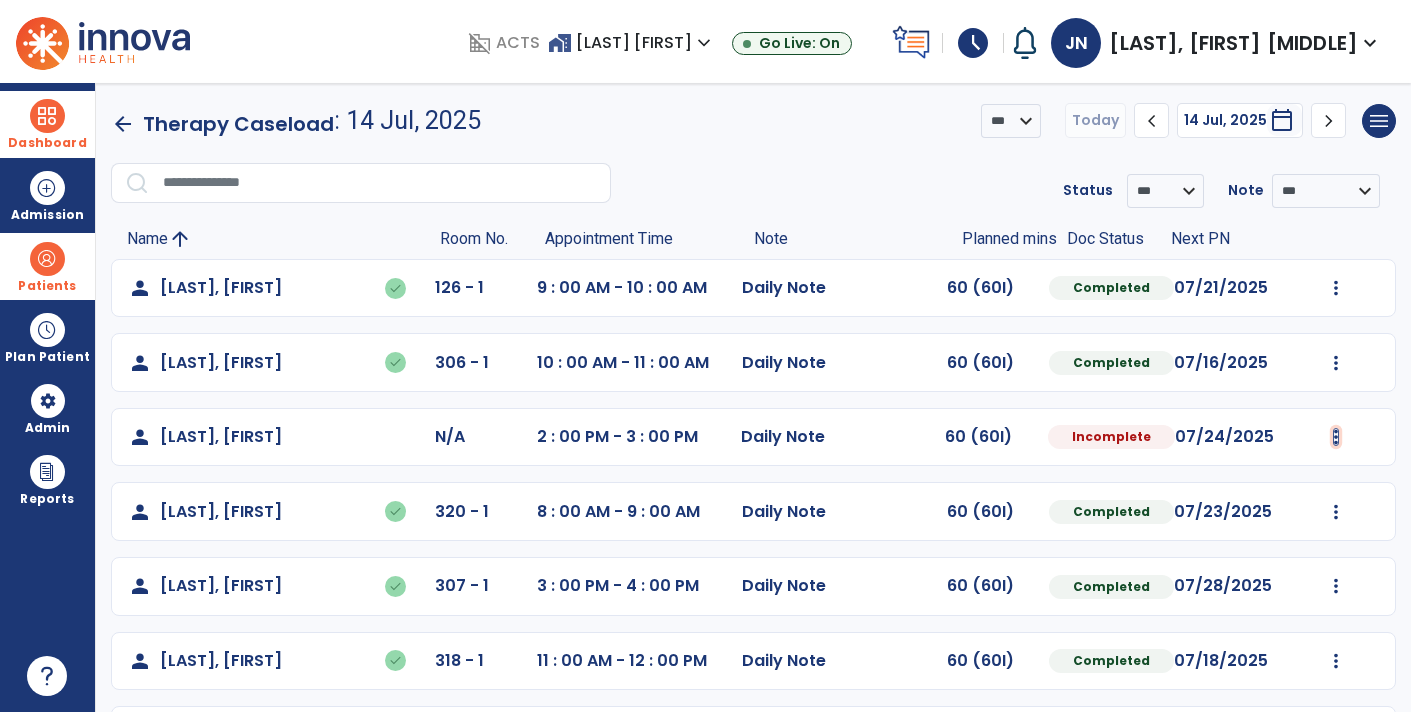 click at bounding box center (1336, 288) 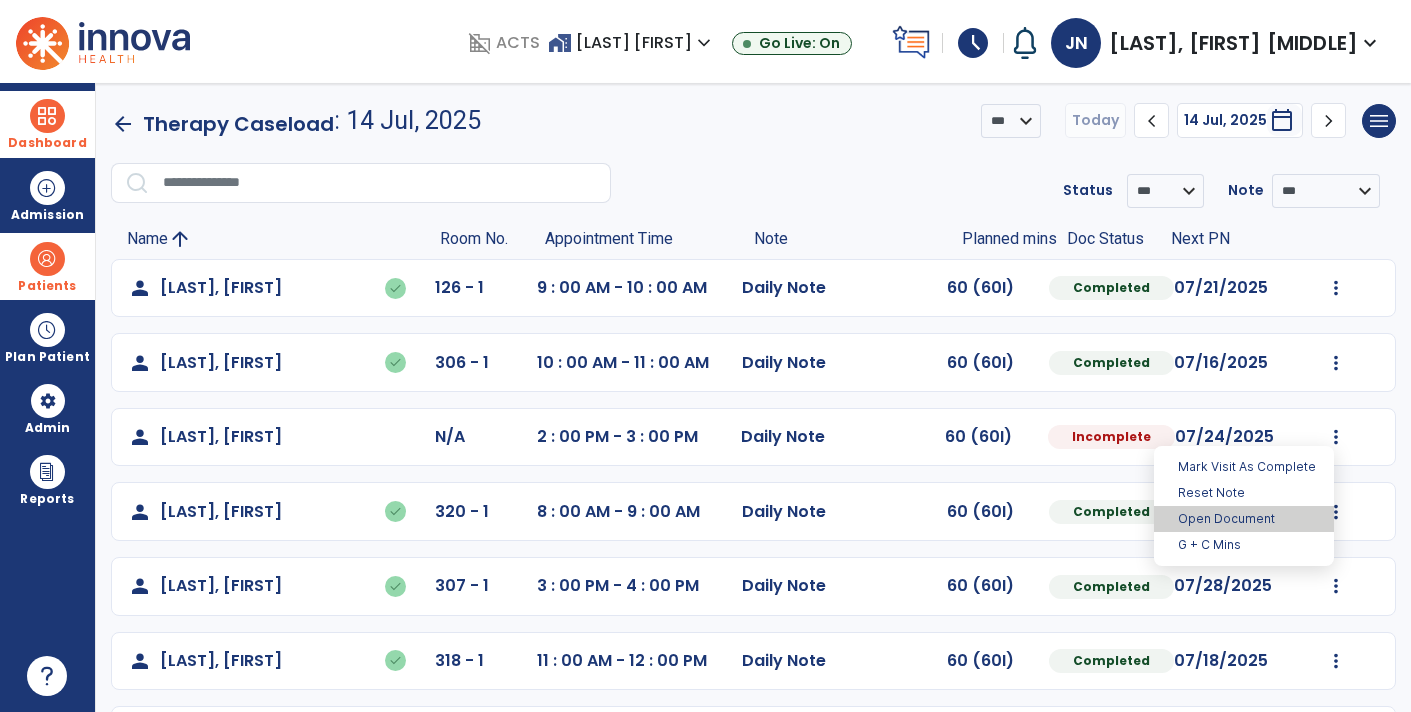 click on "Open Document" at bounding box center [1244, 519] 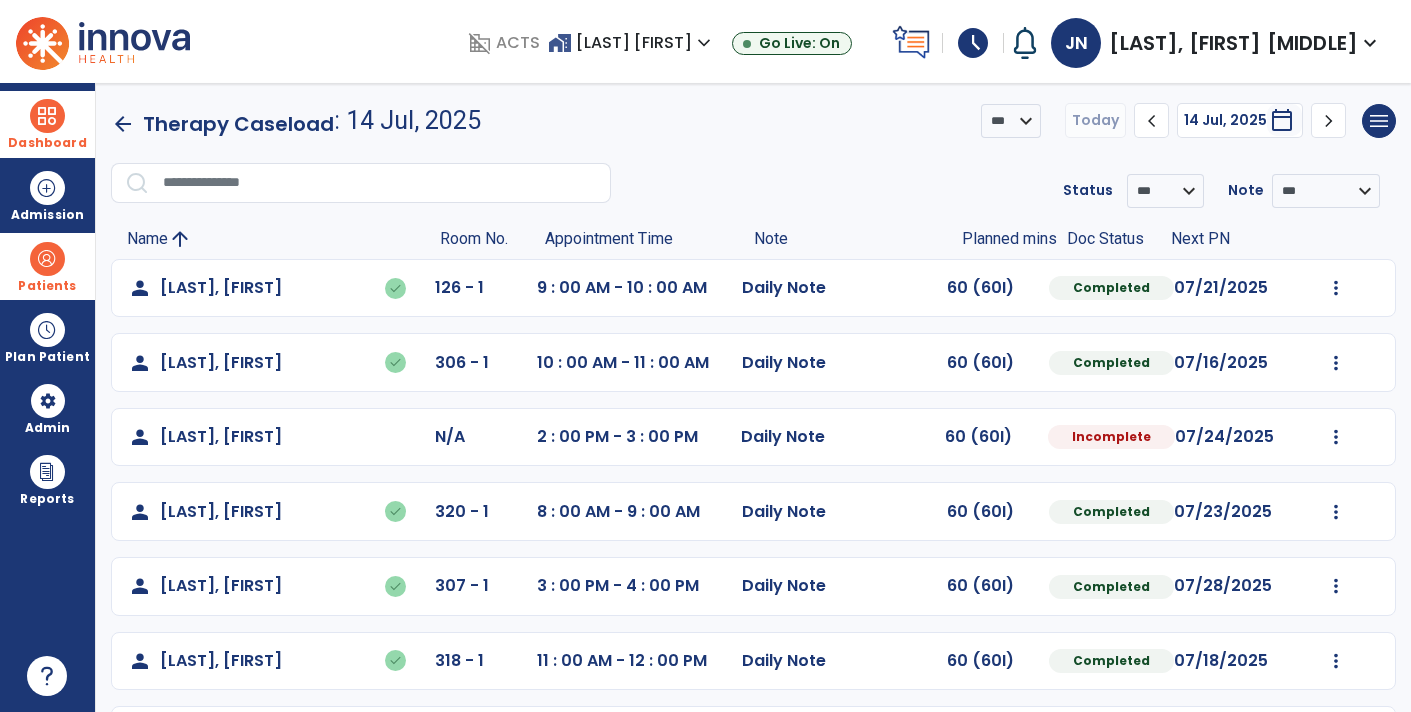 select on "*" 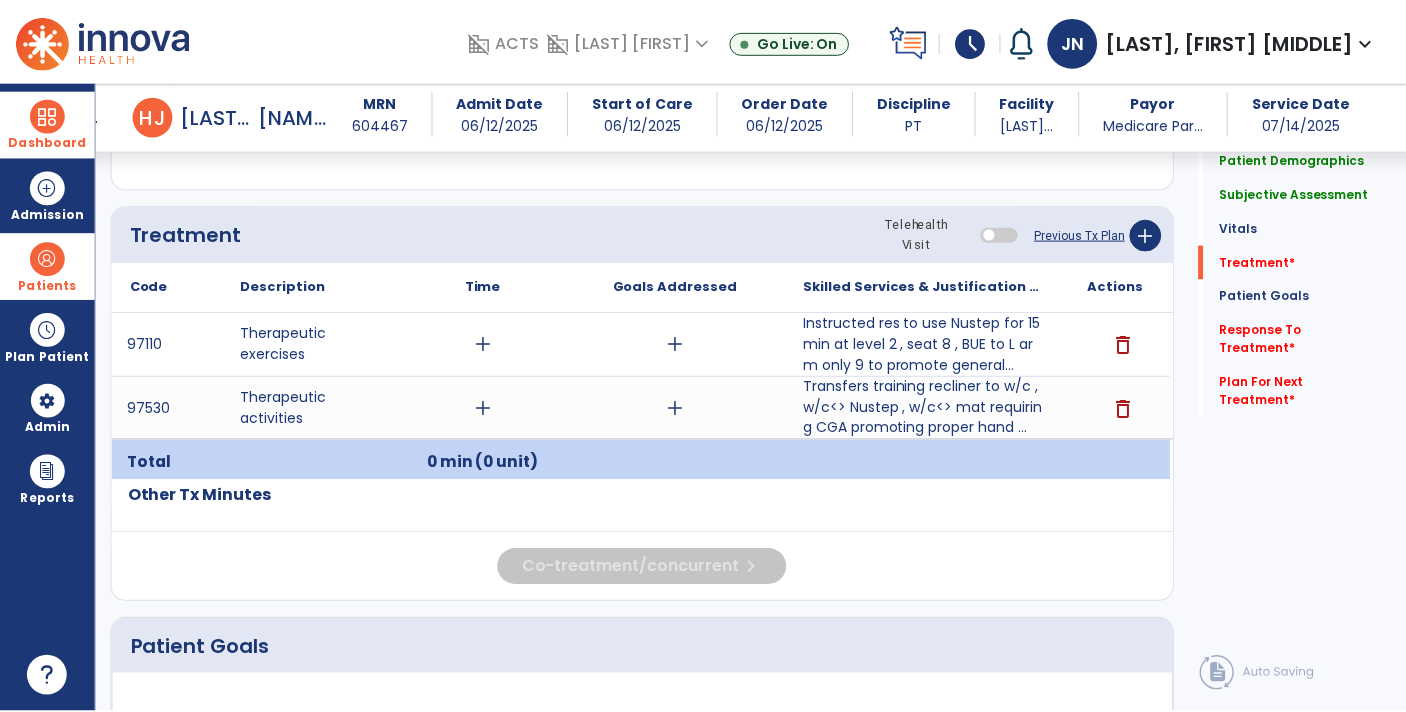 scroll, scrollTop: 1056, scrollLeft: 0, axis: vertical 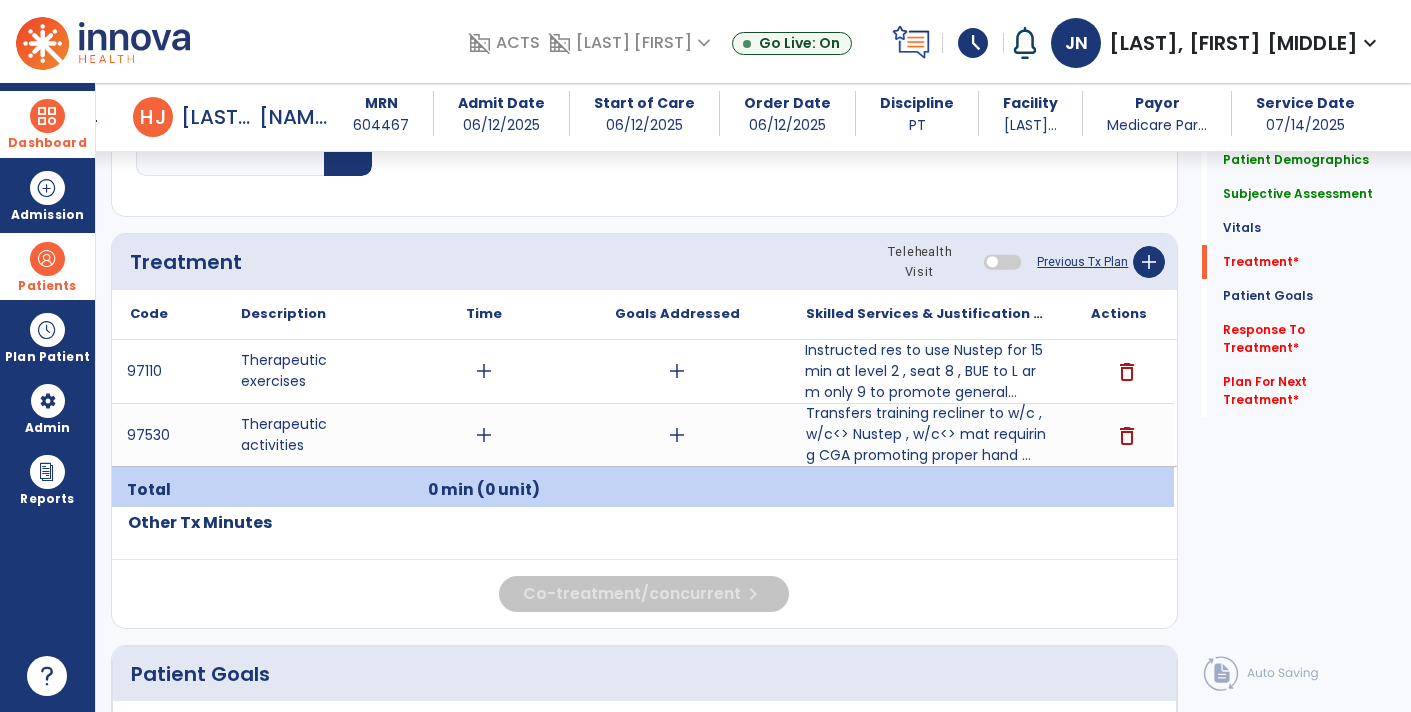 click on "Instructed res to use Nustep for 15 min at level 2 , seat 8 , BUE to L arm only 9 to promote general..." at bounding box center [926, 371] 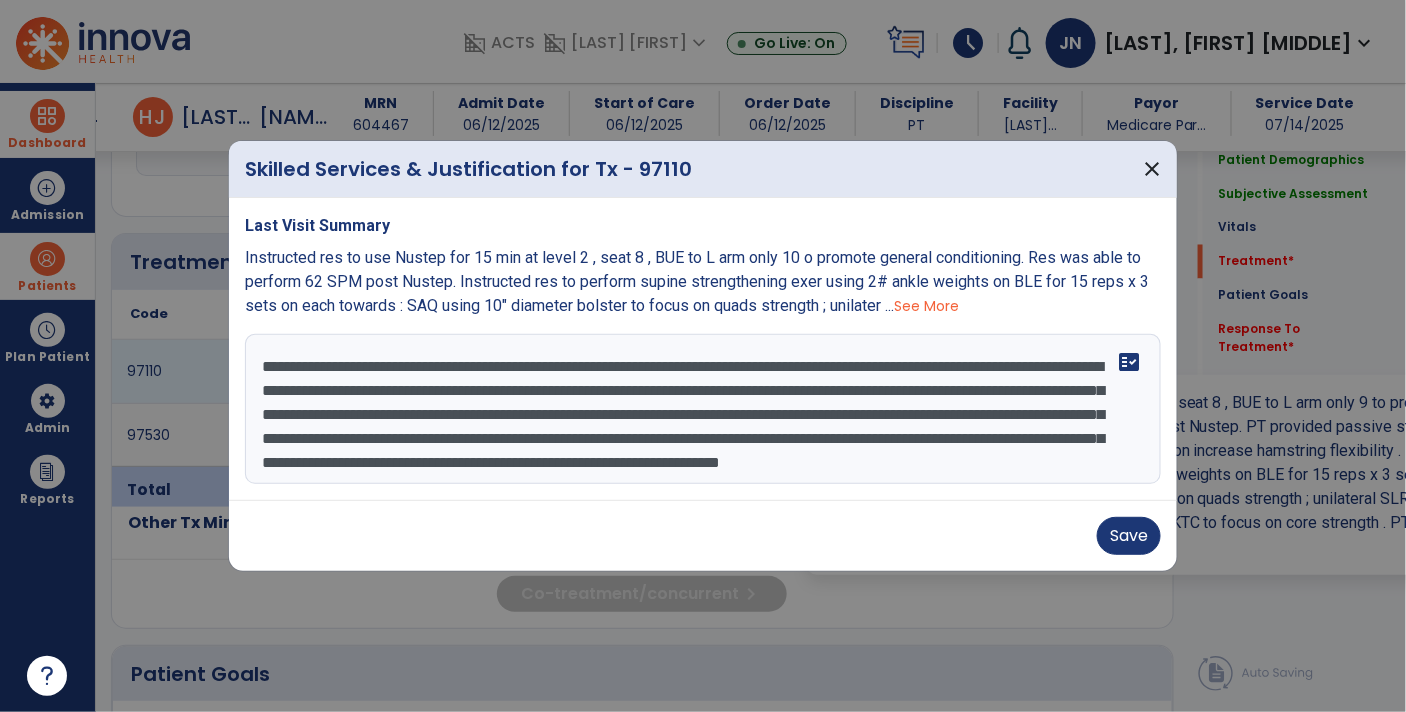 scroll, scrollTop: 1056, scrollLeft: 0, axis: vertical 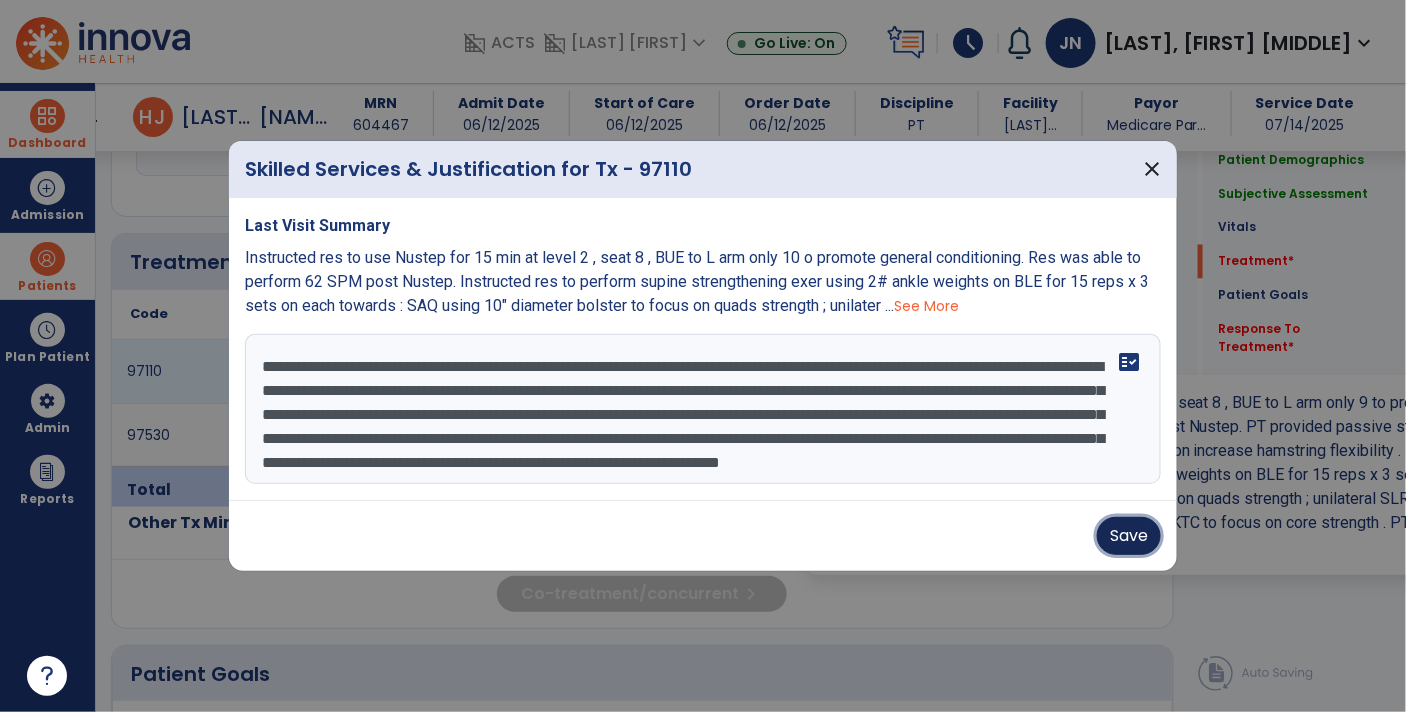 click on "Save" at bounding box center (1129, 536) 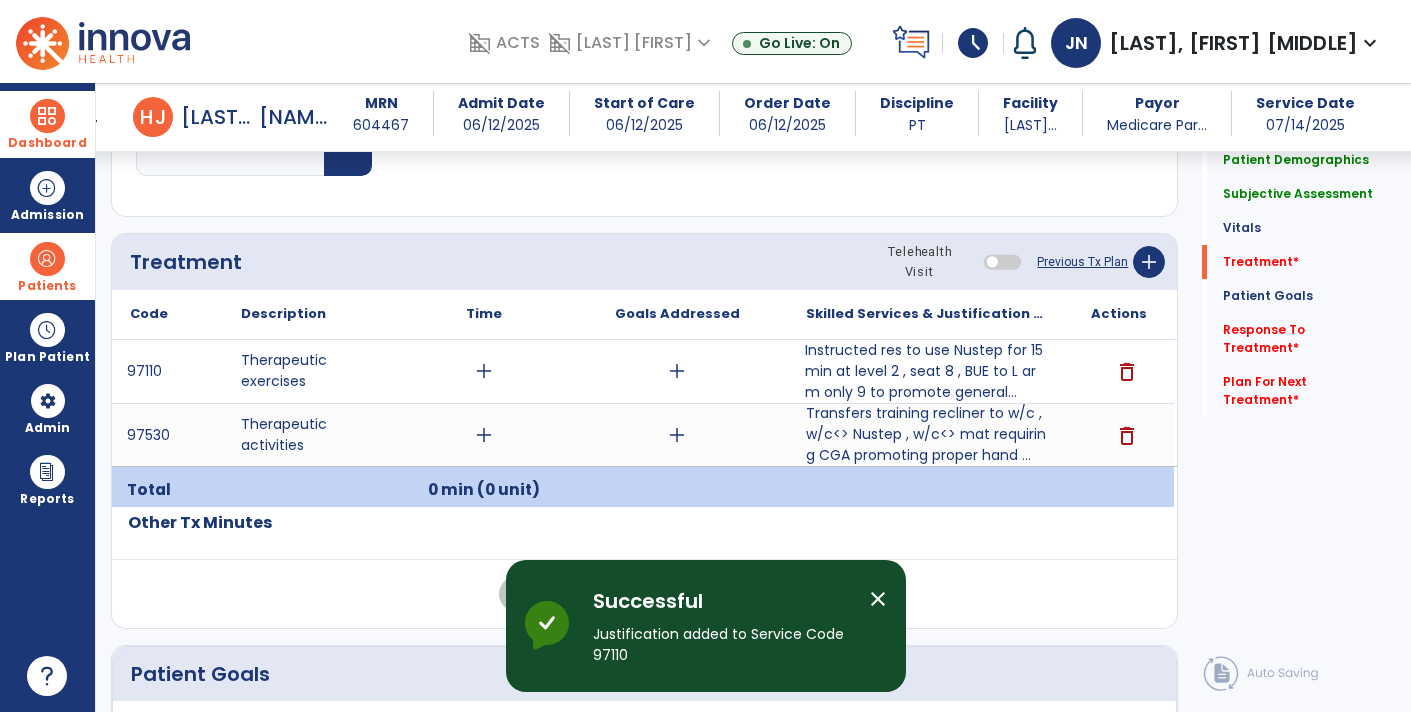 click on "Instructed res to use Nustep for 15 min at level 2 , seat 8 , BUE to L arm only 9 to promote general..." at bounding box center [926, 371] 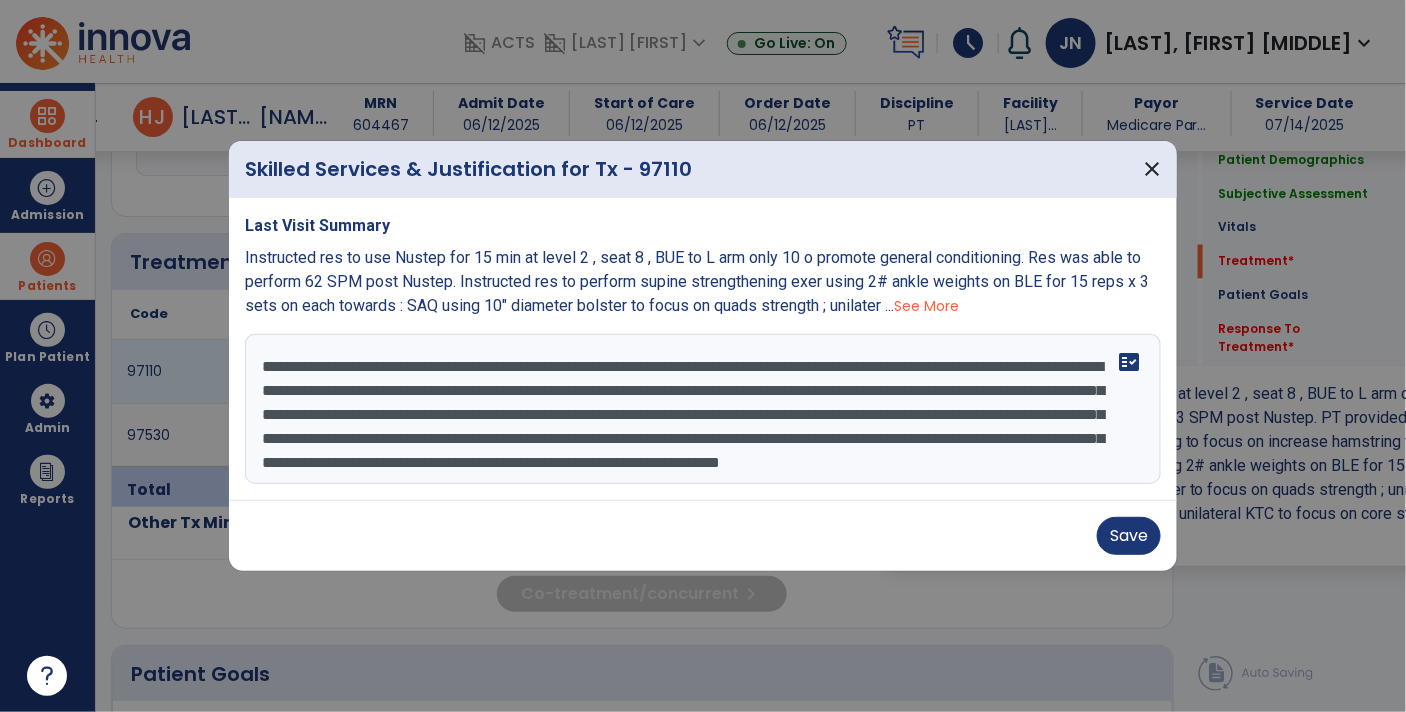 scroll, scrollTop: 1056, scrollLeft: 0, axis: vertical 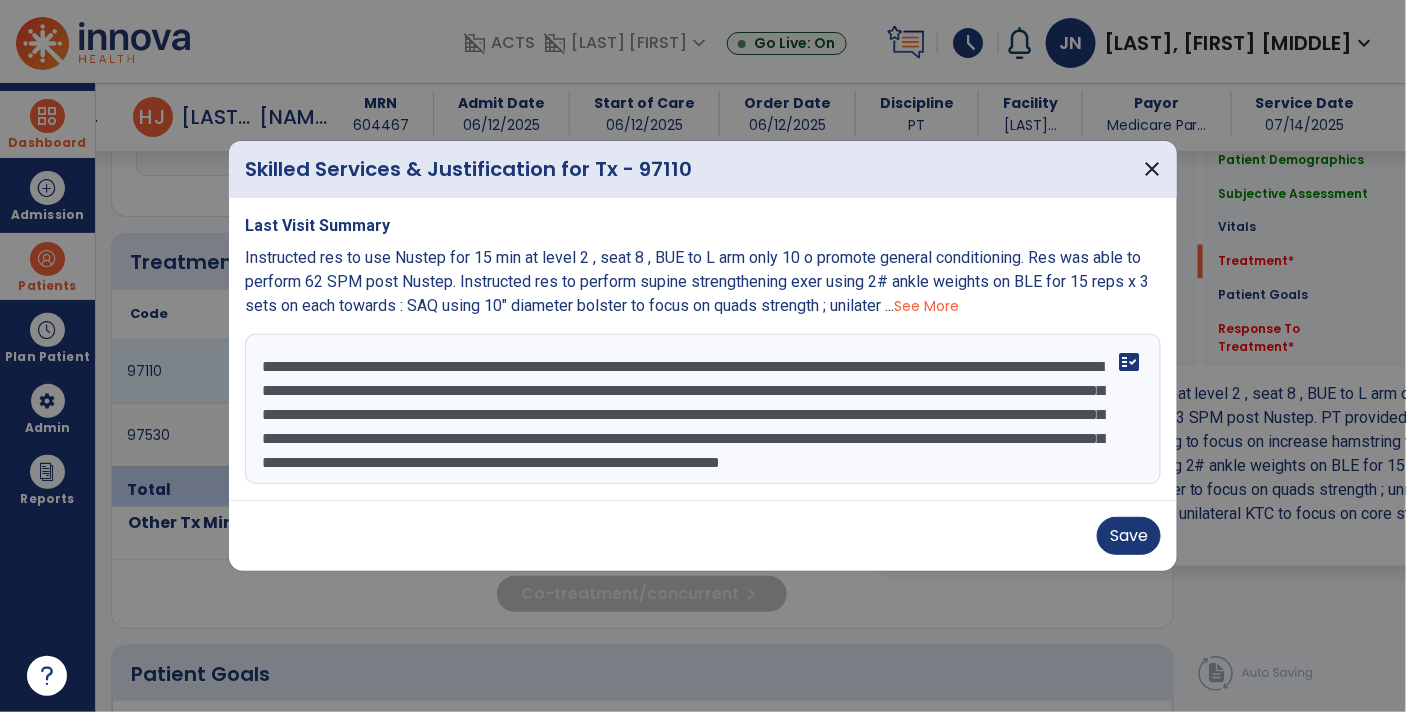 click on "**********" at bounding box center (703, 409) 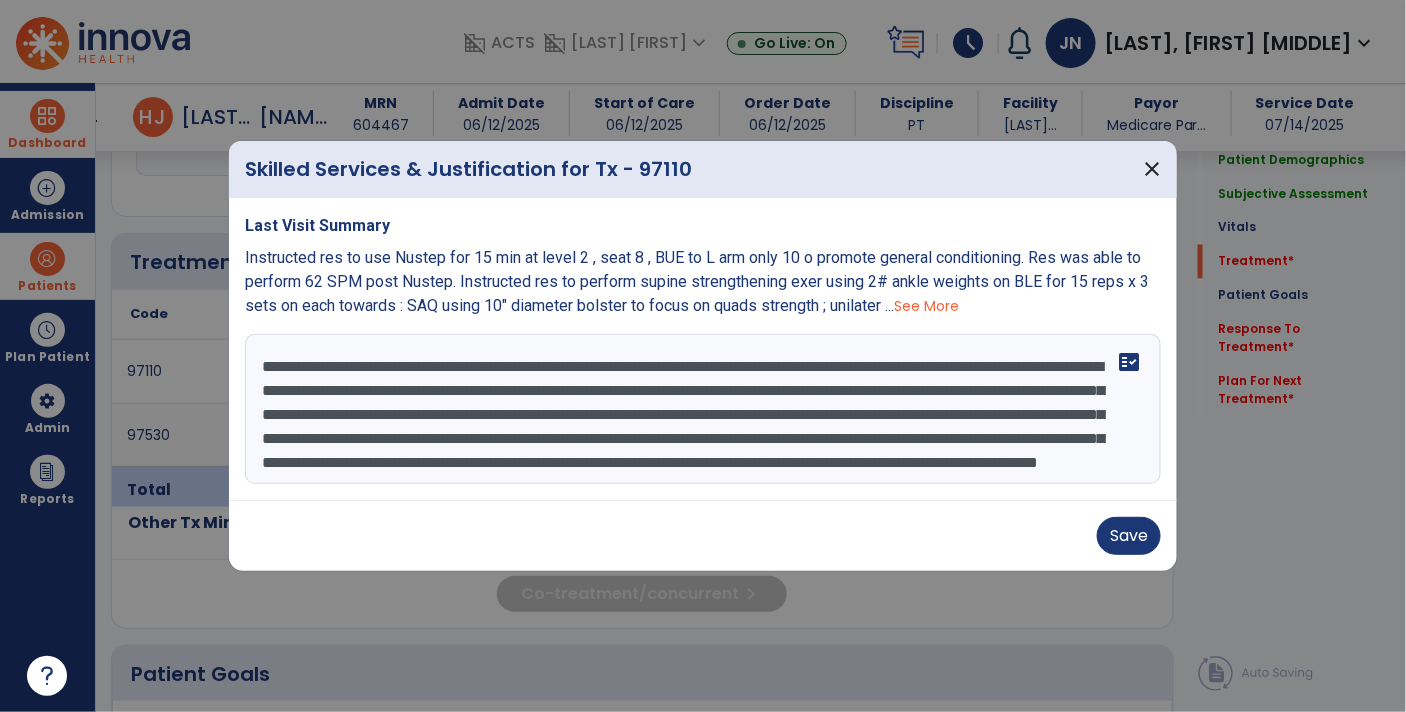 click on "**********" at bounding box center [703, 409] 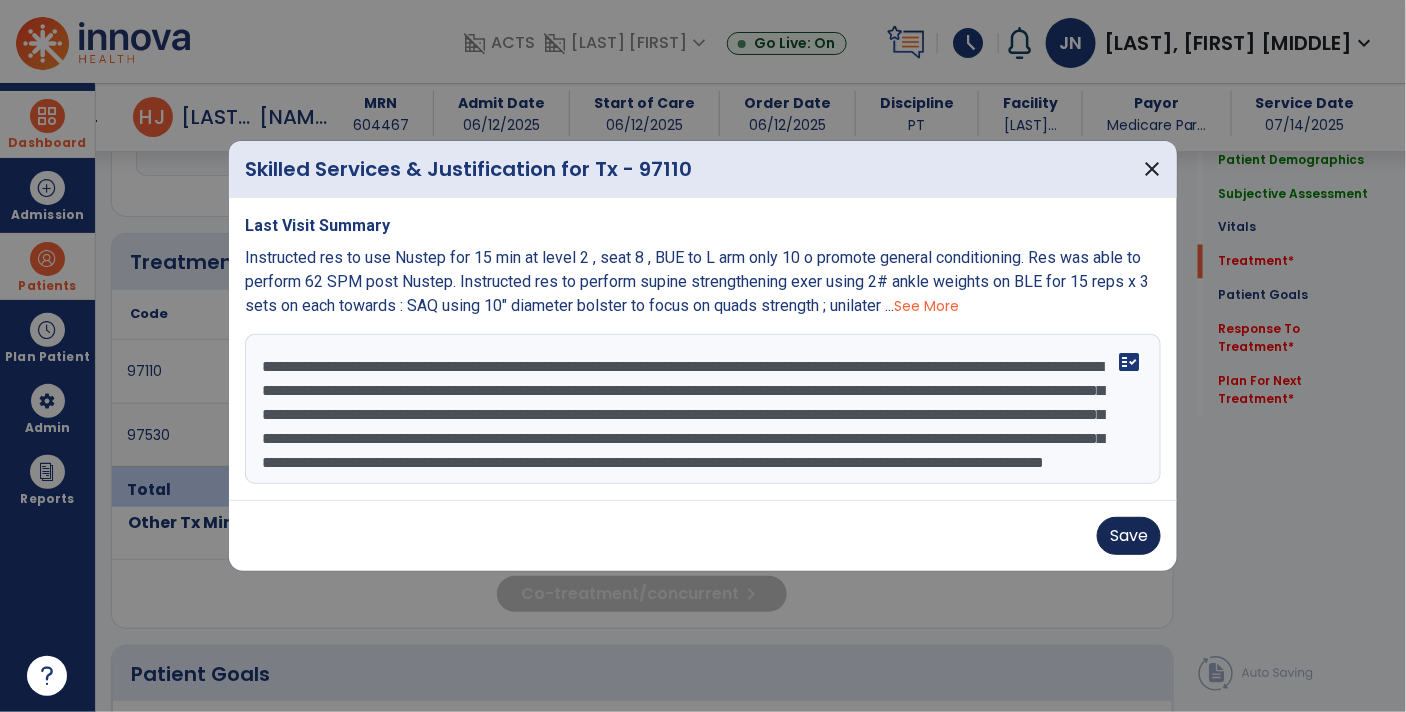 type on "**********" 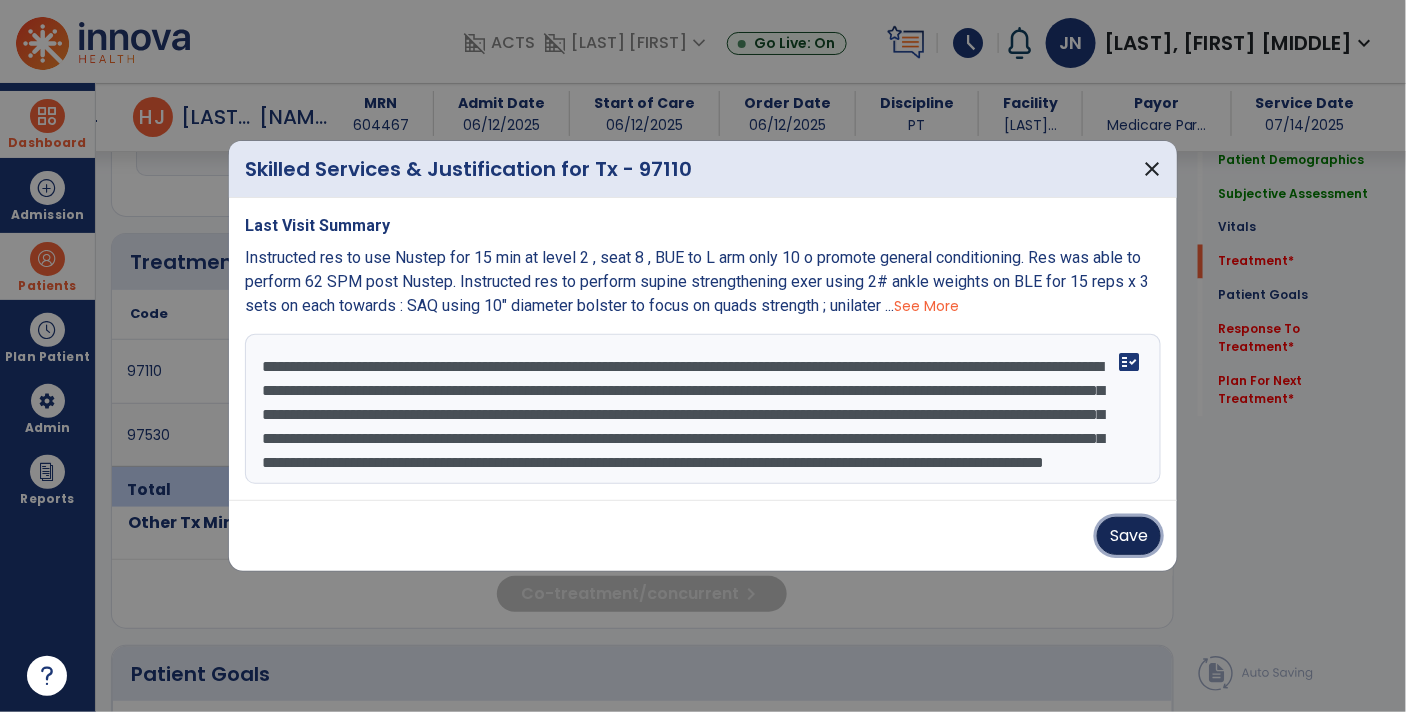 click on "Save" at bounding box center (1129, 536) 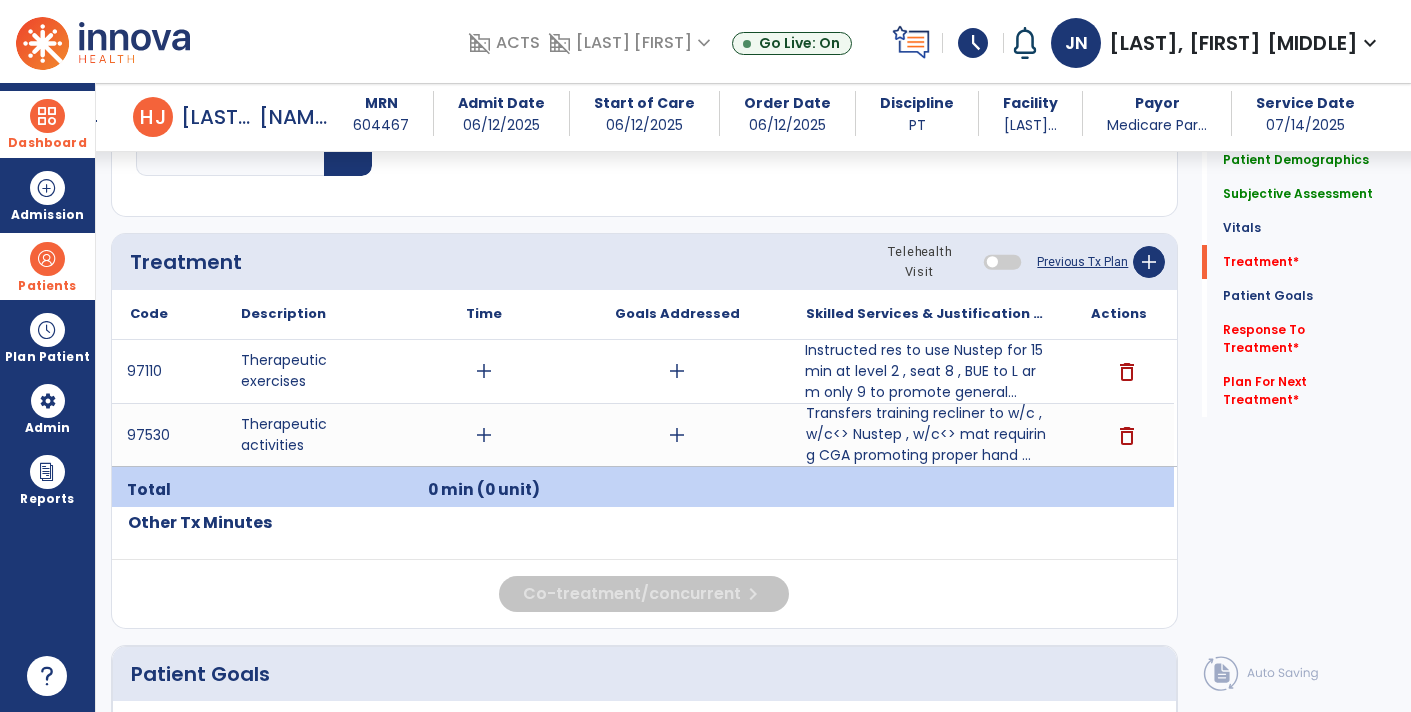 click on "Instructed res to use Nustep for 15 min at level 2 , seat 8 , BUE to L arm only 9 to promote general..." at bounding box center (926, 371) 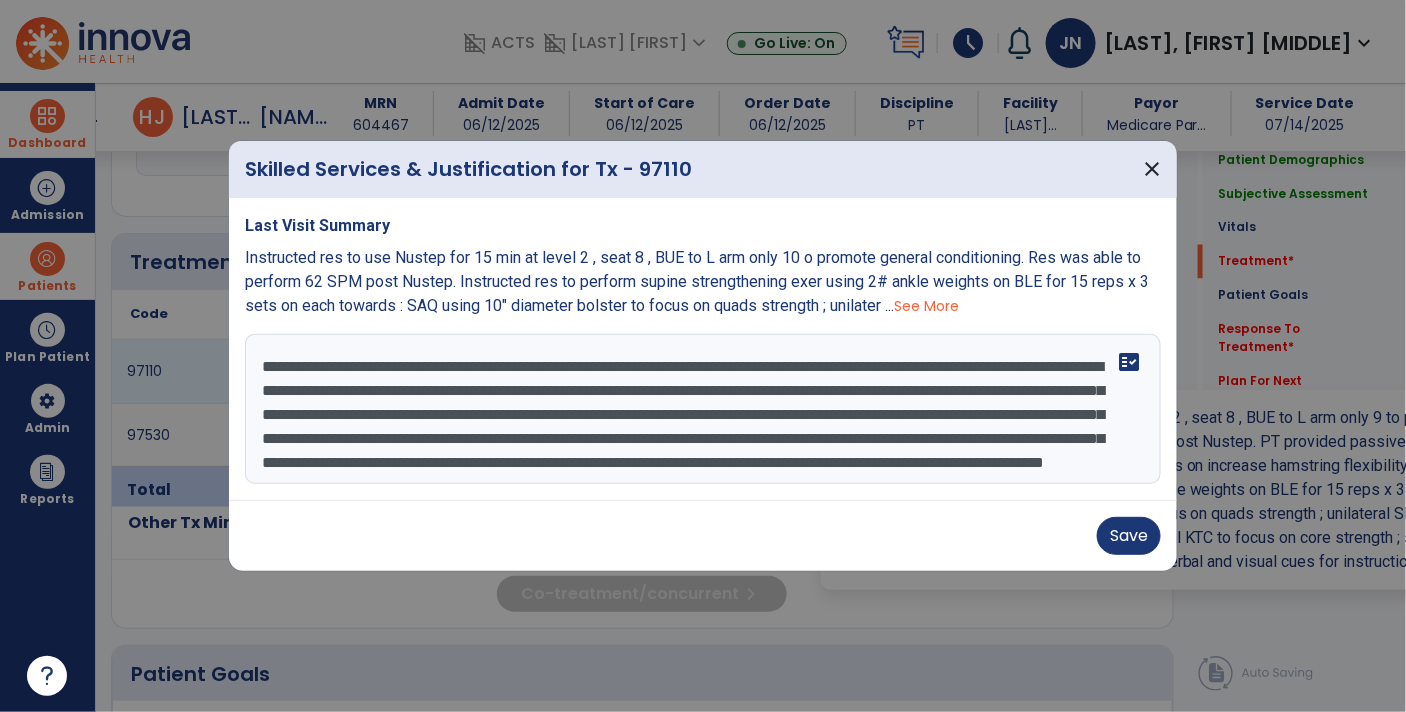 scroll, scrollTop: 1056, scrollLeft: 0, axis: vertical 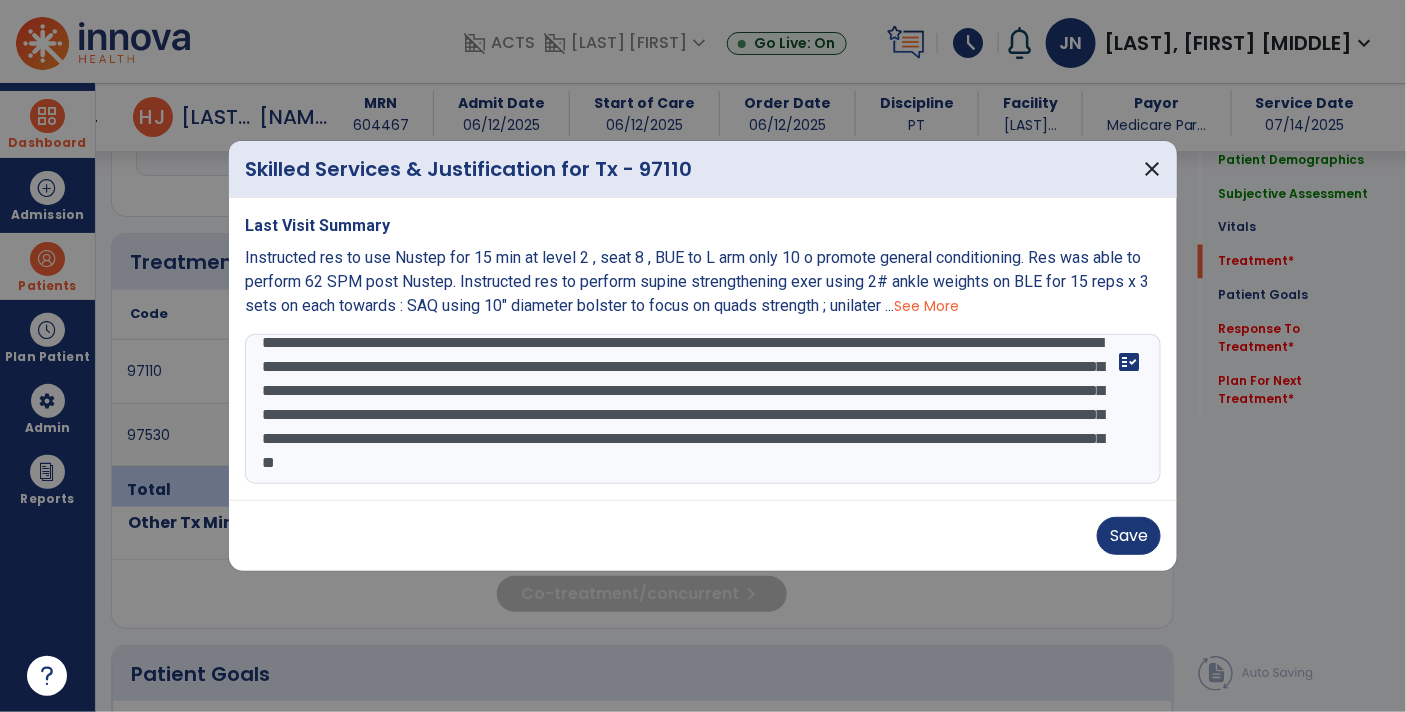 click on "**********" at bounding box center (703, 409) 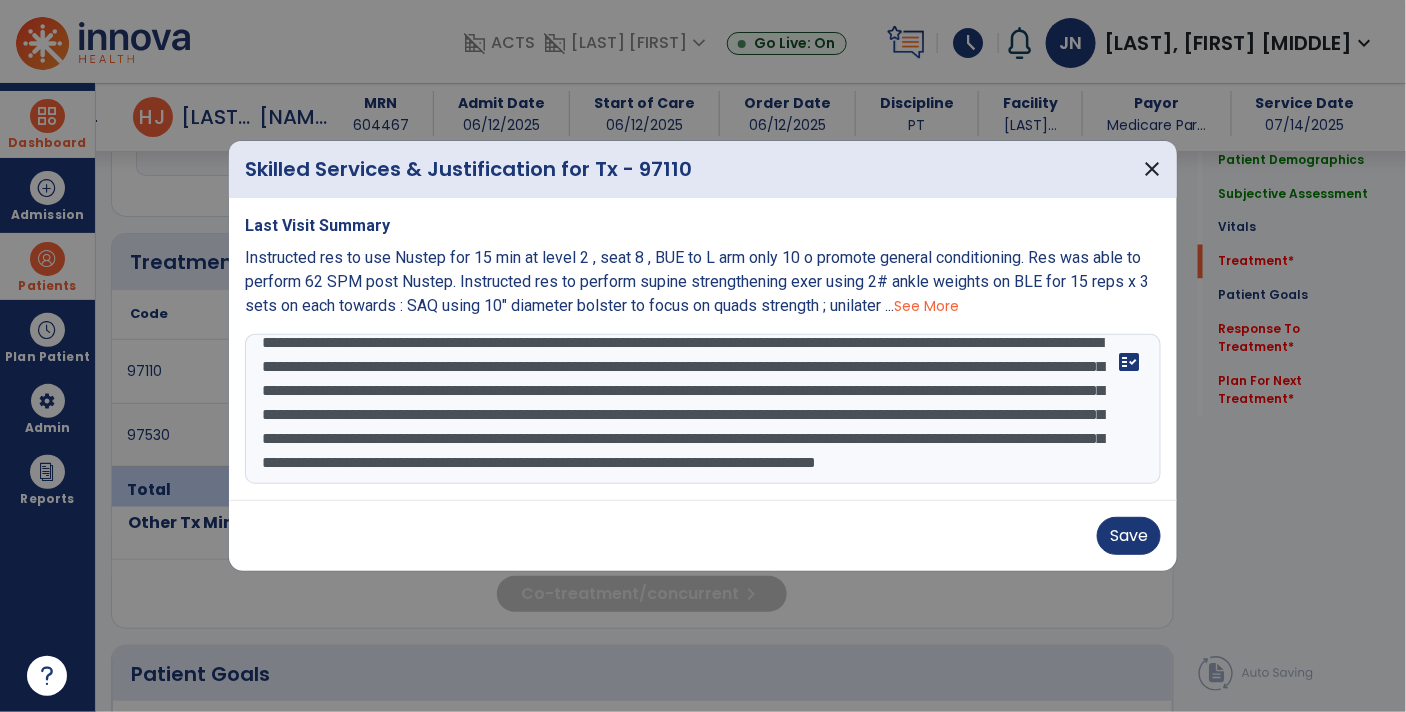 scroll, scrollTop: 63, scrollLeft: 0, axis: vertical 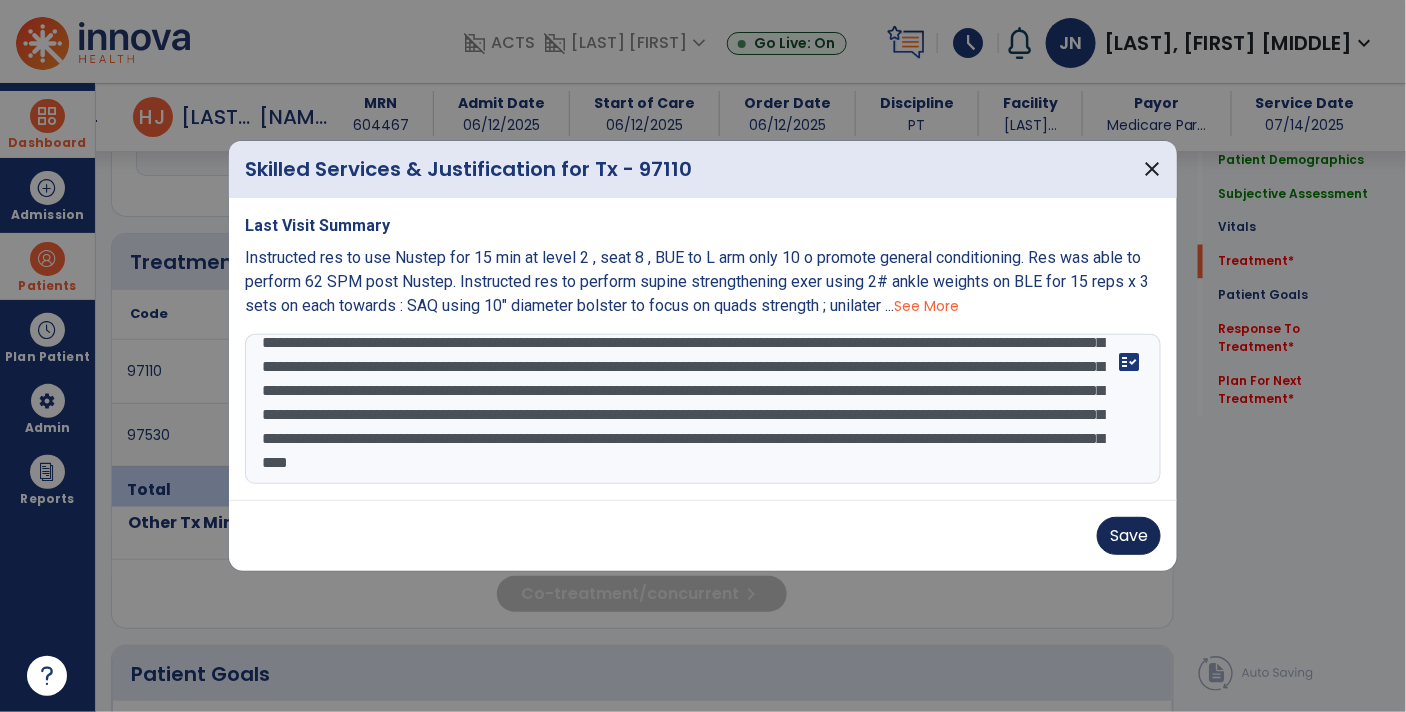 type on "**********" 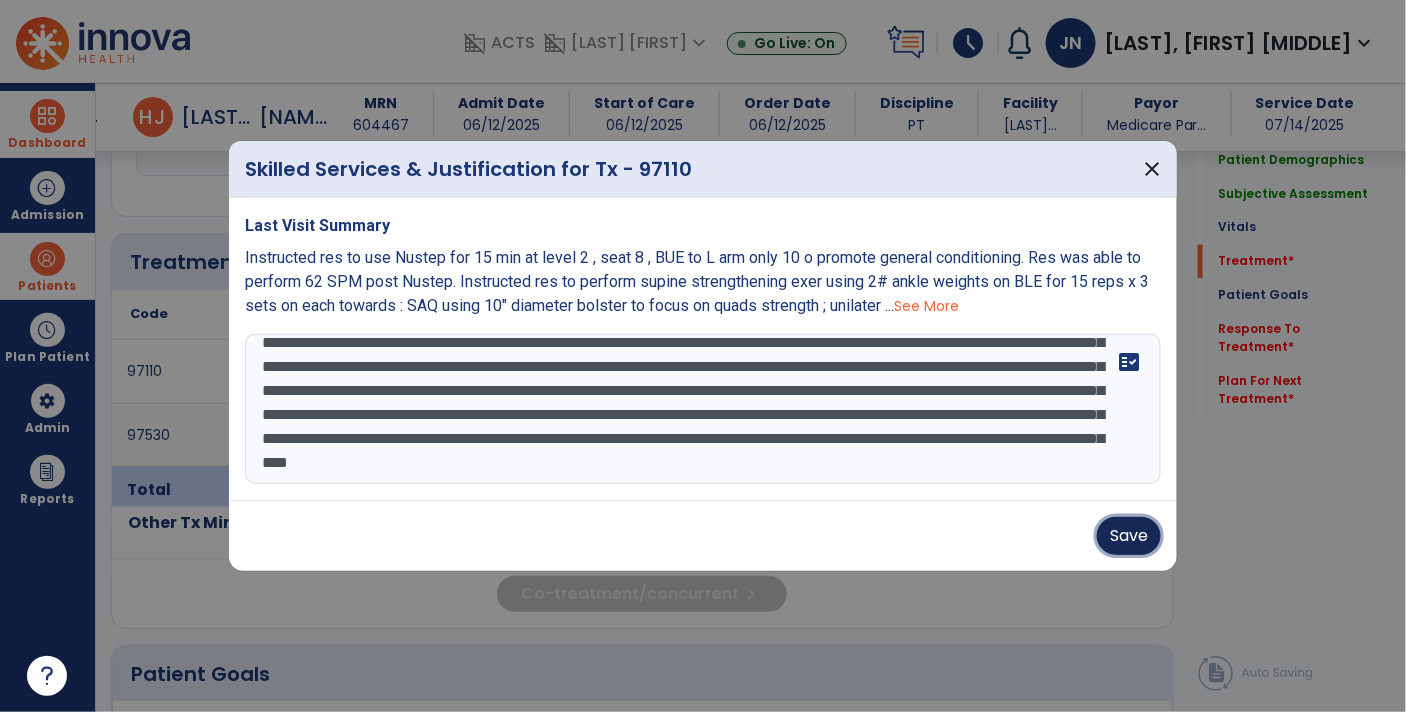 click on "Save" at bounding box center (1129, 536) 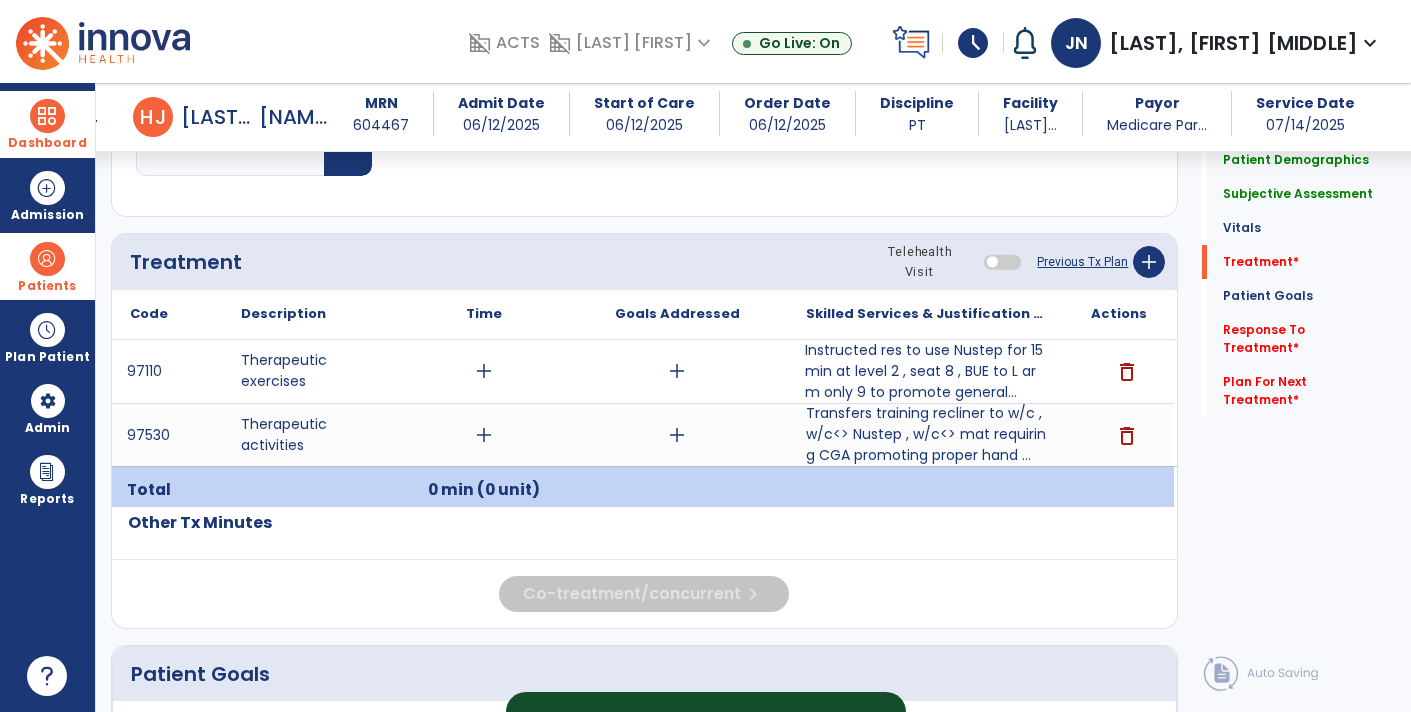 click on "Instructed res to use Nustep for 15 min at level 2 , seat 8 , BUE to L arm only 9 to promote general..." at bounding box center (926, 371) 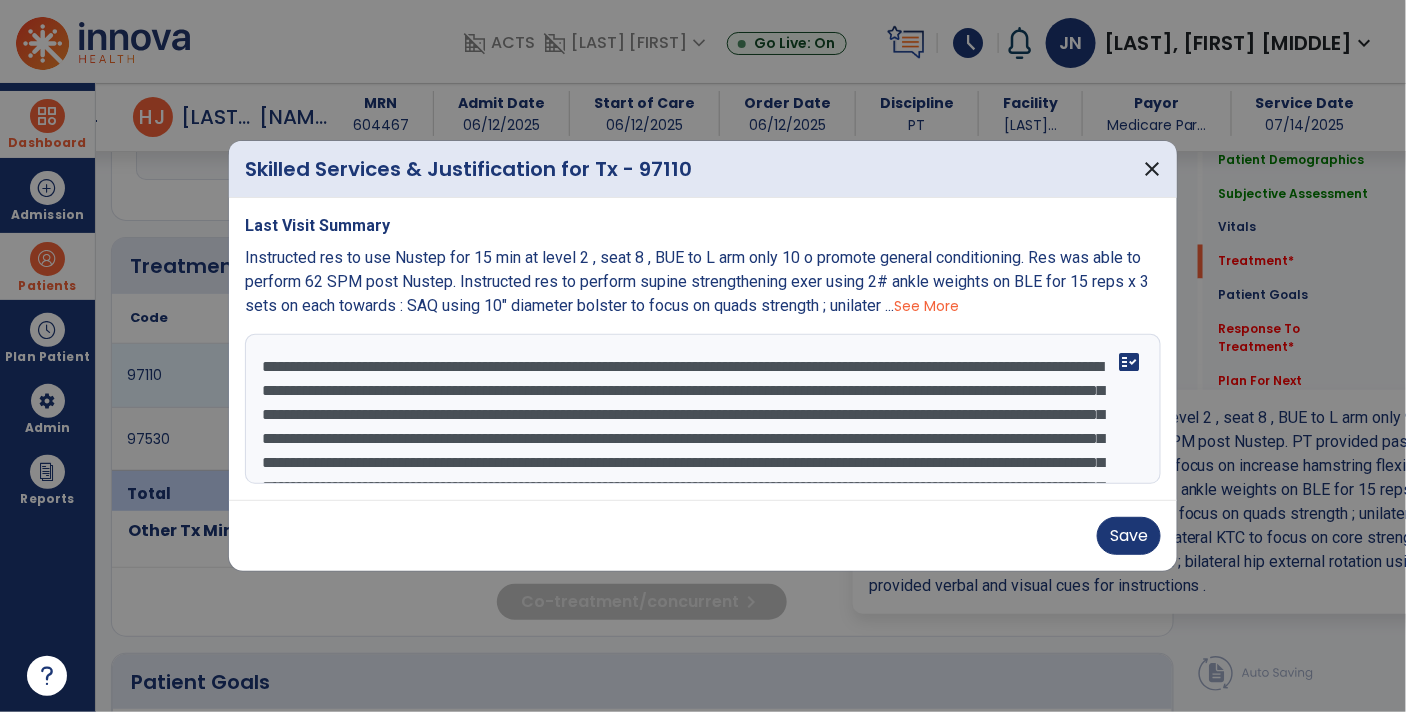 scroll, scrollTop: 1056, scrollLeft: 0, axis: vertical 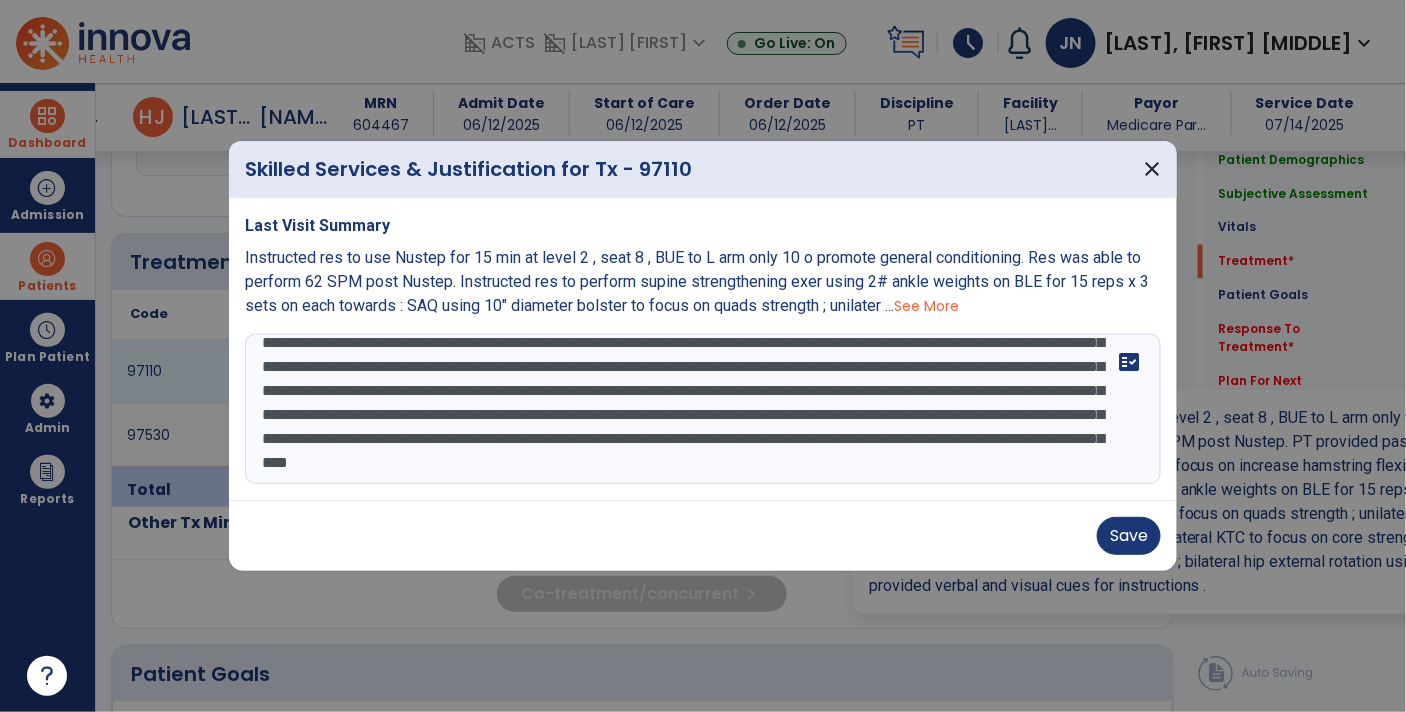 click on "**********" at bounding box center (703, 409) 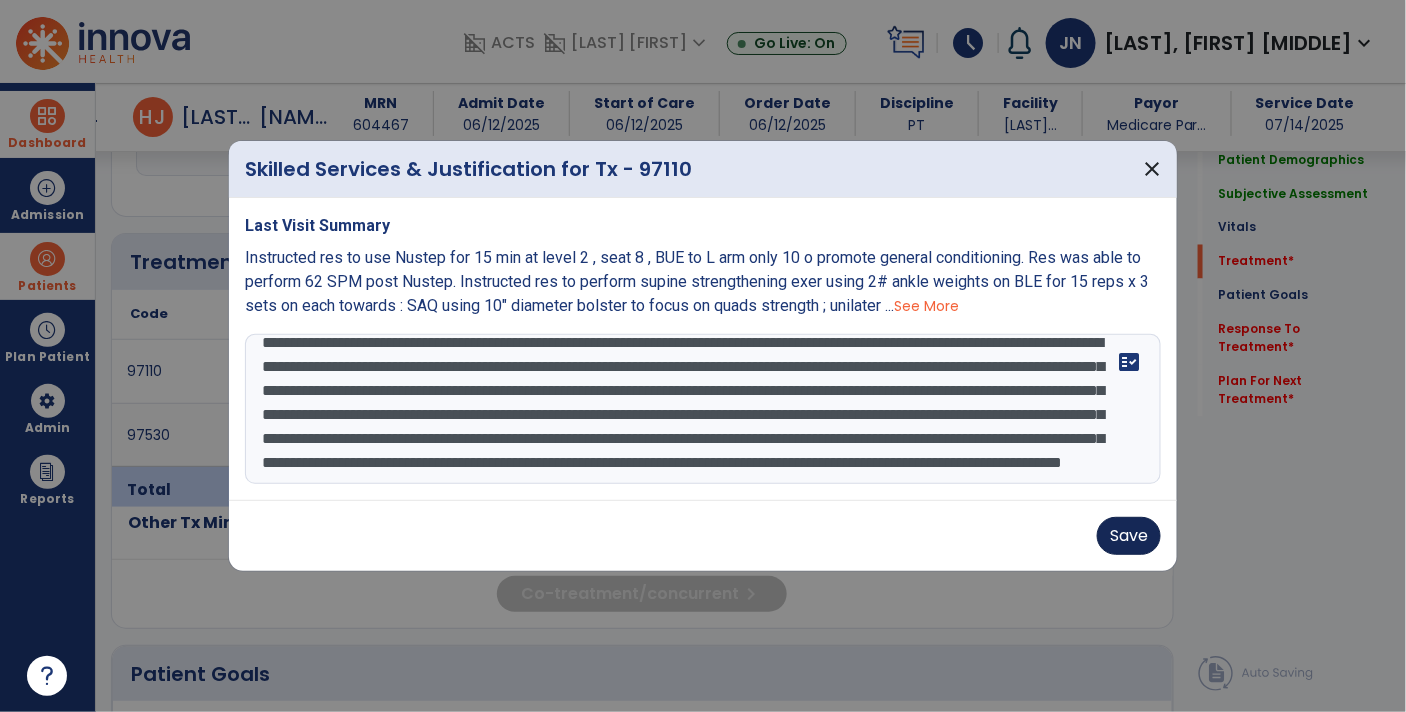 type on "**********" 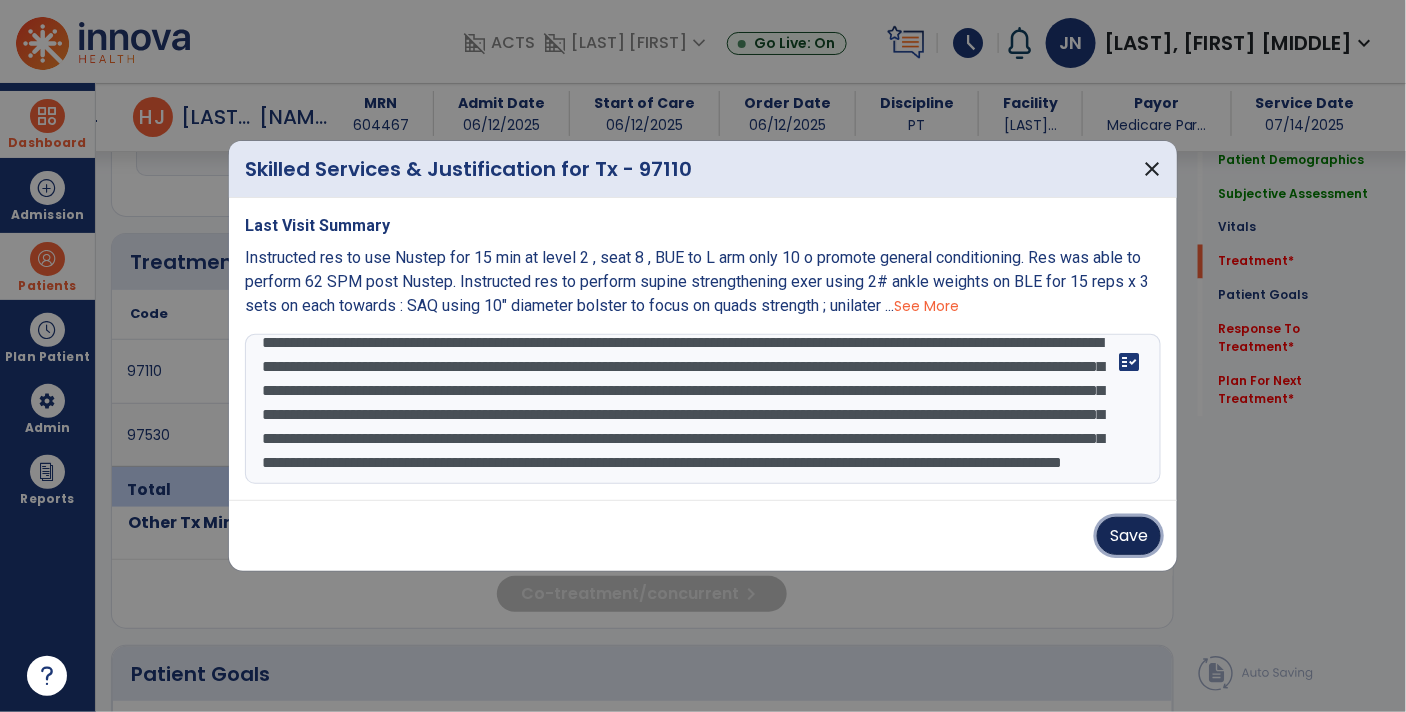 click on "Save" at bounding box center (1129, 536) 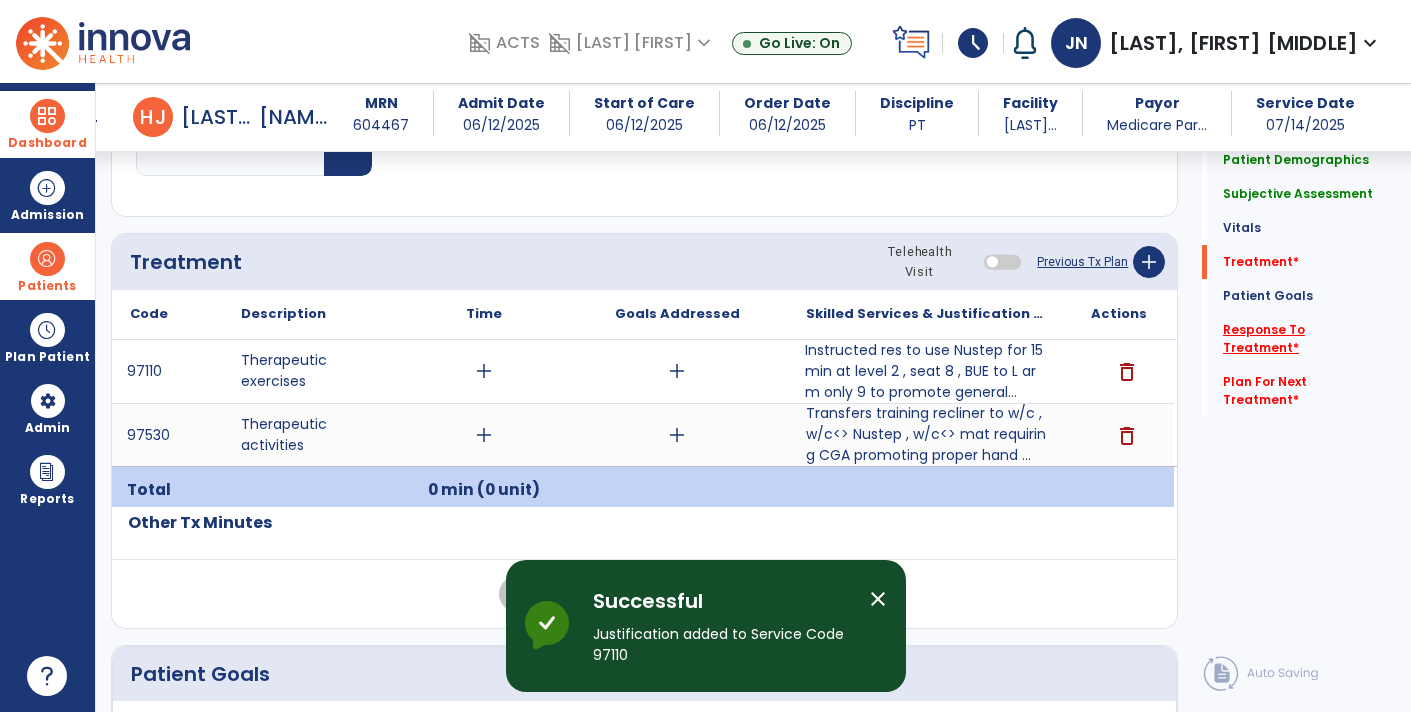 click on "Response To Treatment   *" 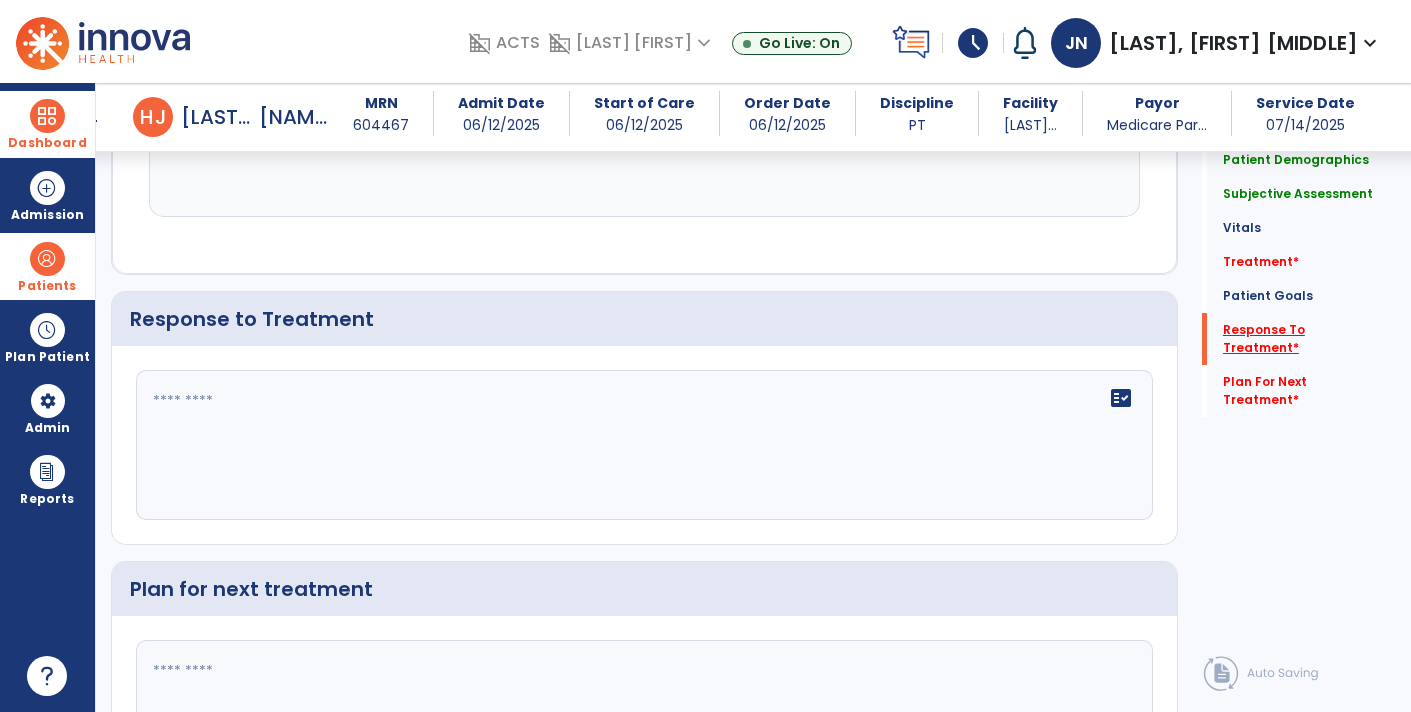 scroll, scrollTop: 3066, scrollLeft: 0, axis: vertical 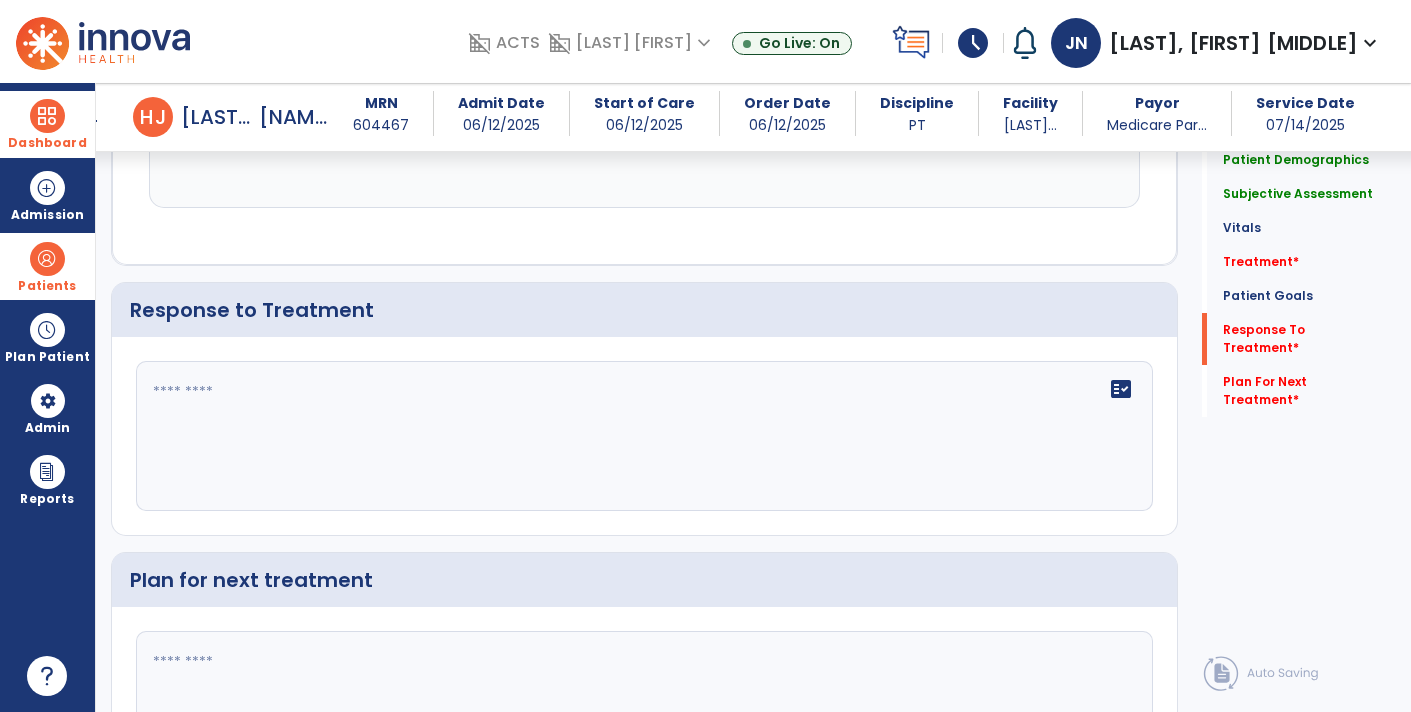 click on "fact_check" 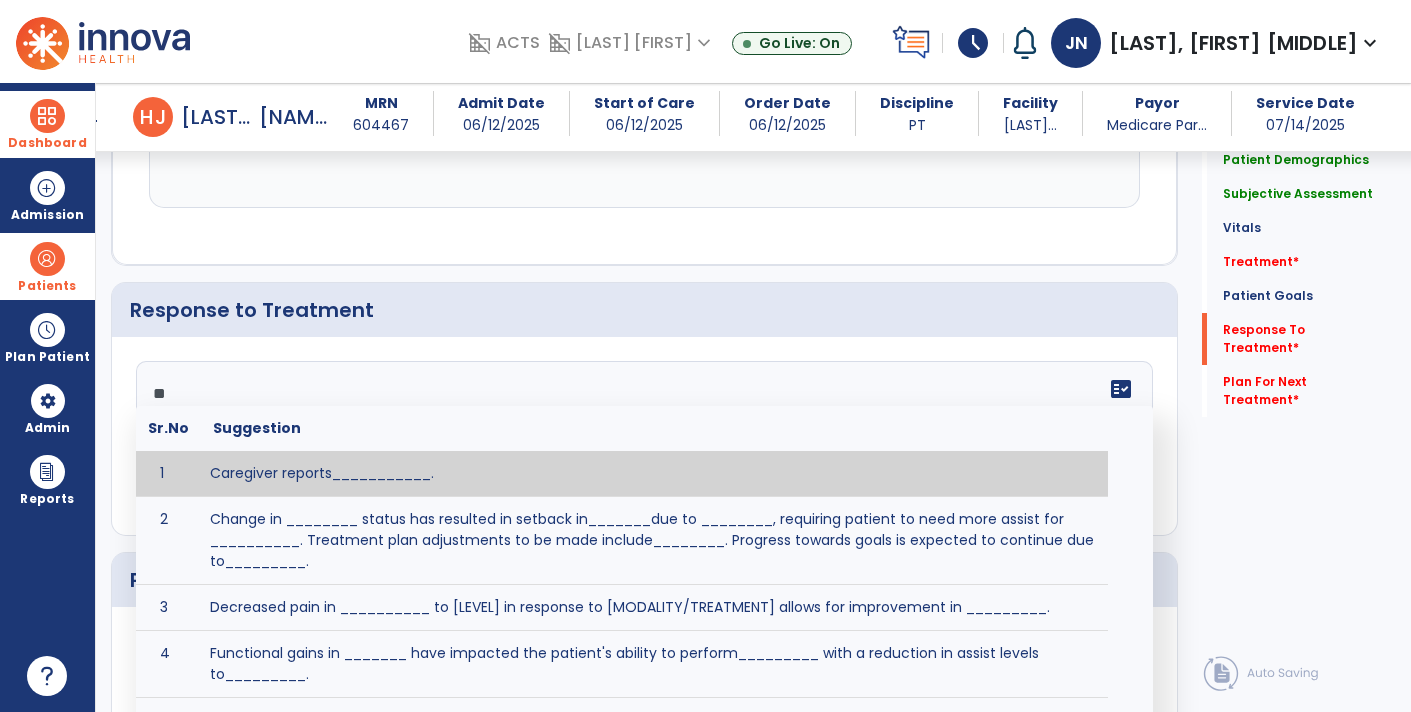 type on "*" 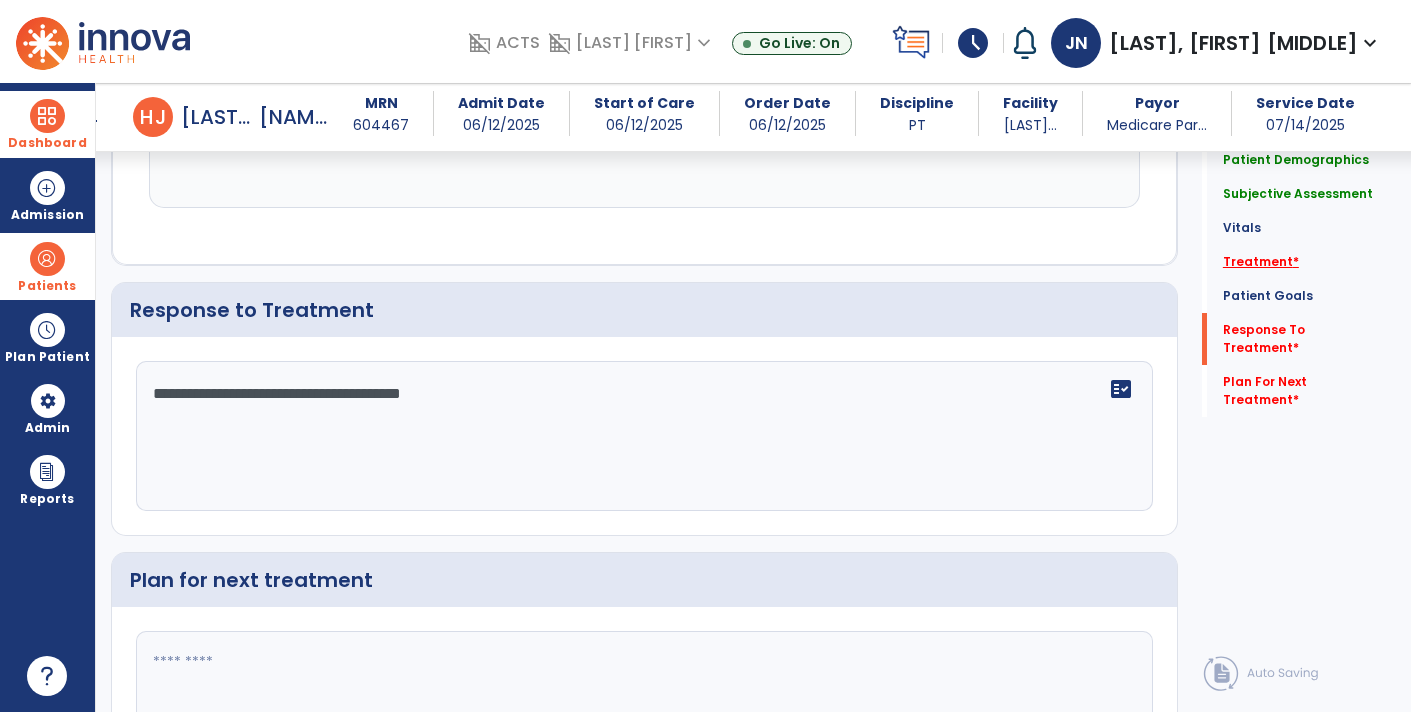 type on "**********" 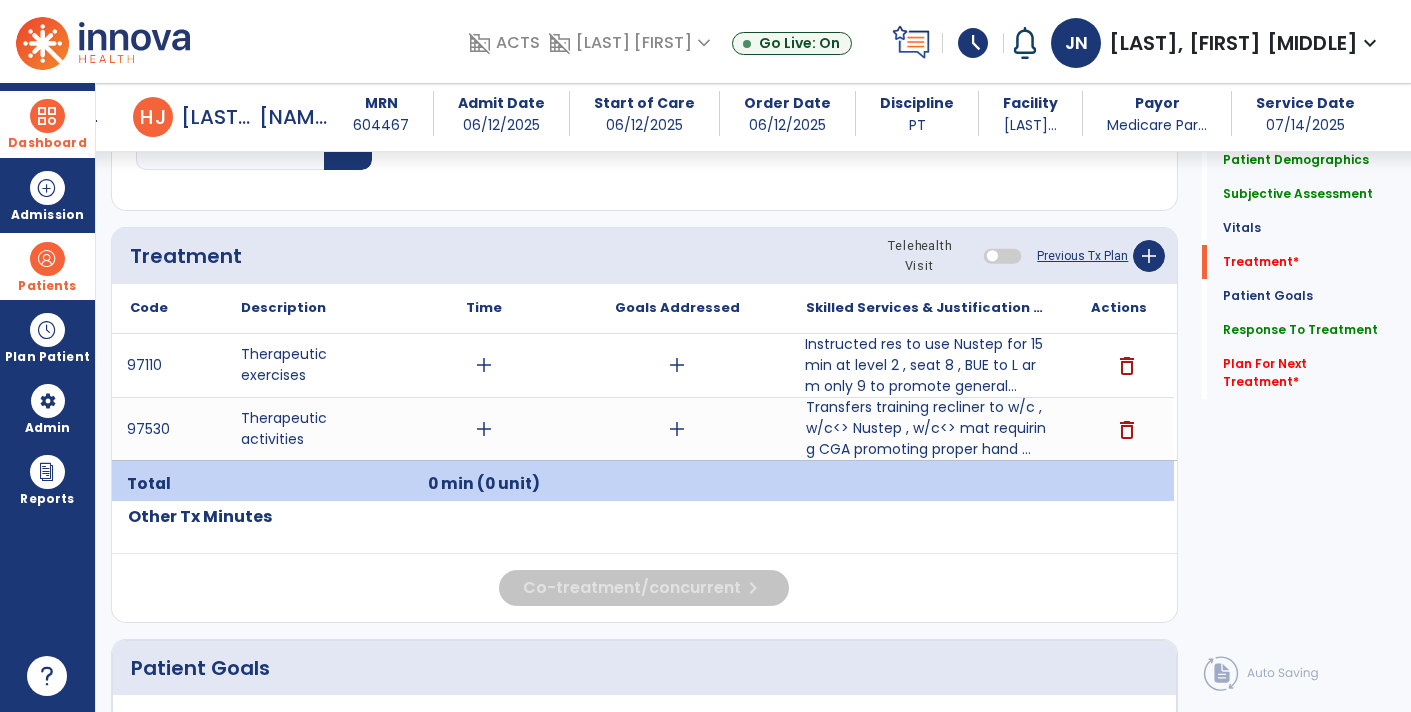 click on "Previous Tx Plan" 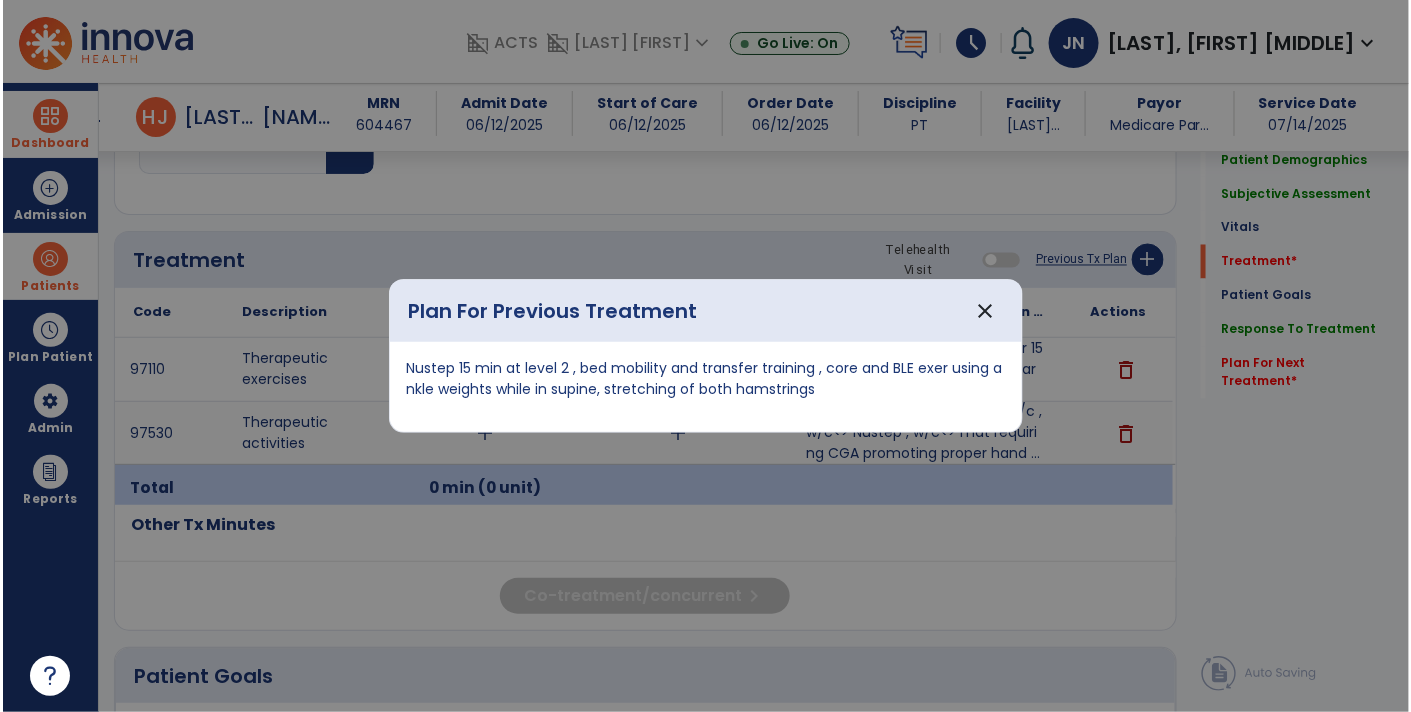 scroll, scrollTop: 1062, scrollLeft: 0, axis: vertical 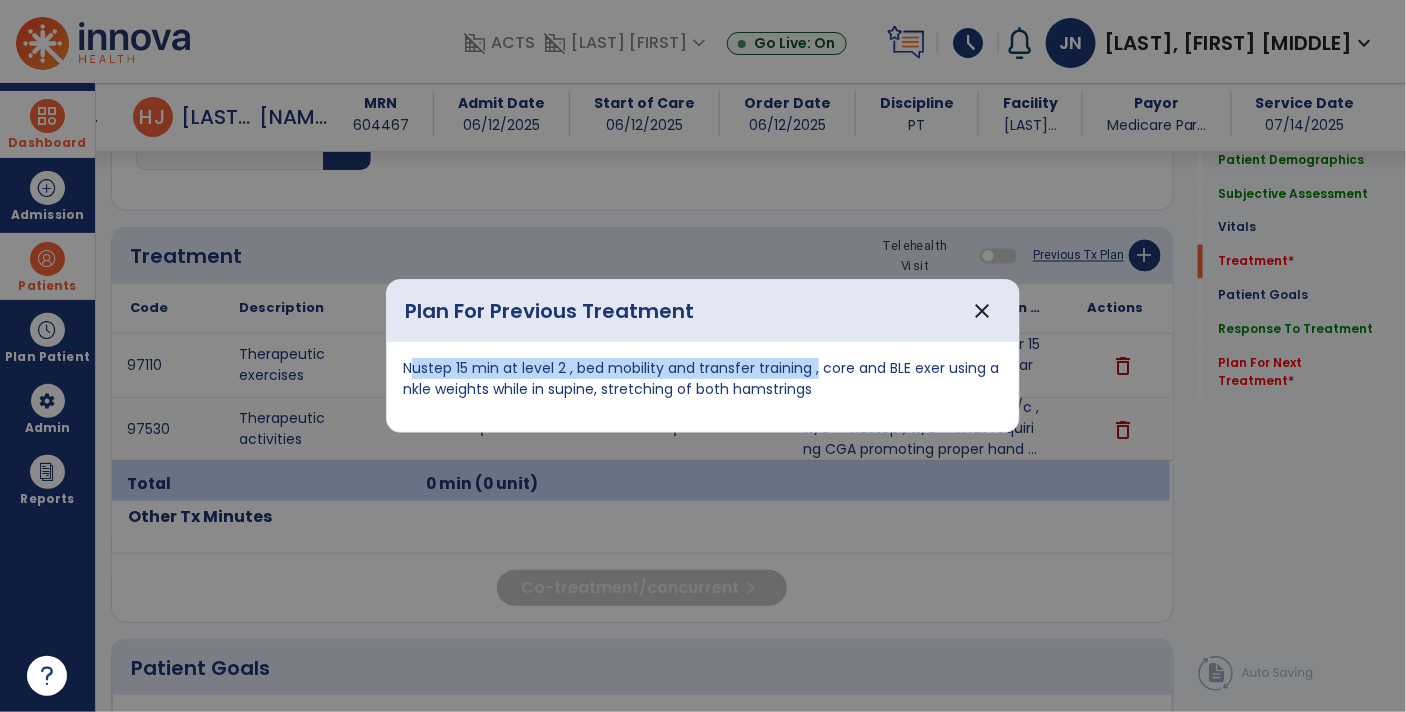 copy on "Nustep 15 min at level 2 , bed mobility and transfer training" 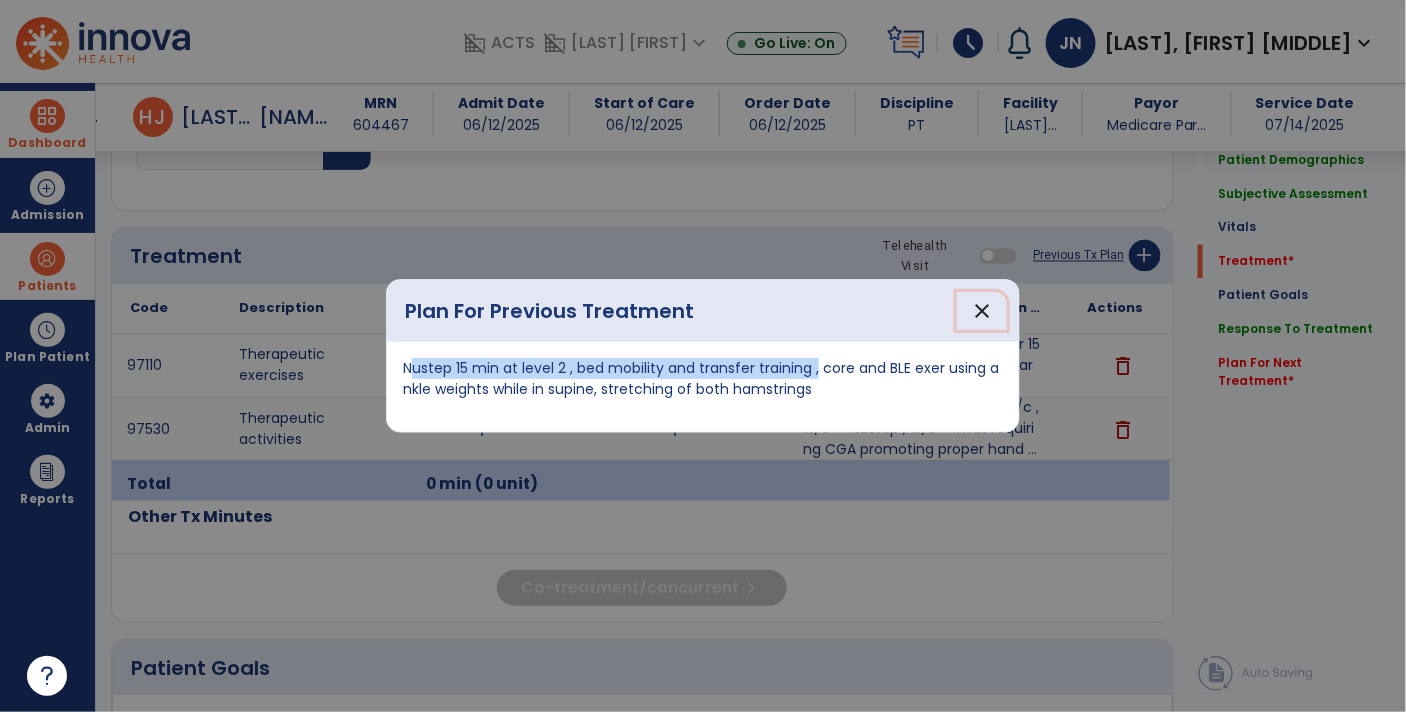 click on "close" at bounding box center [982, 311] 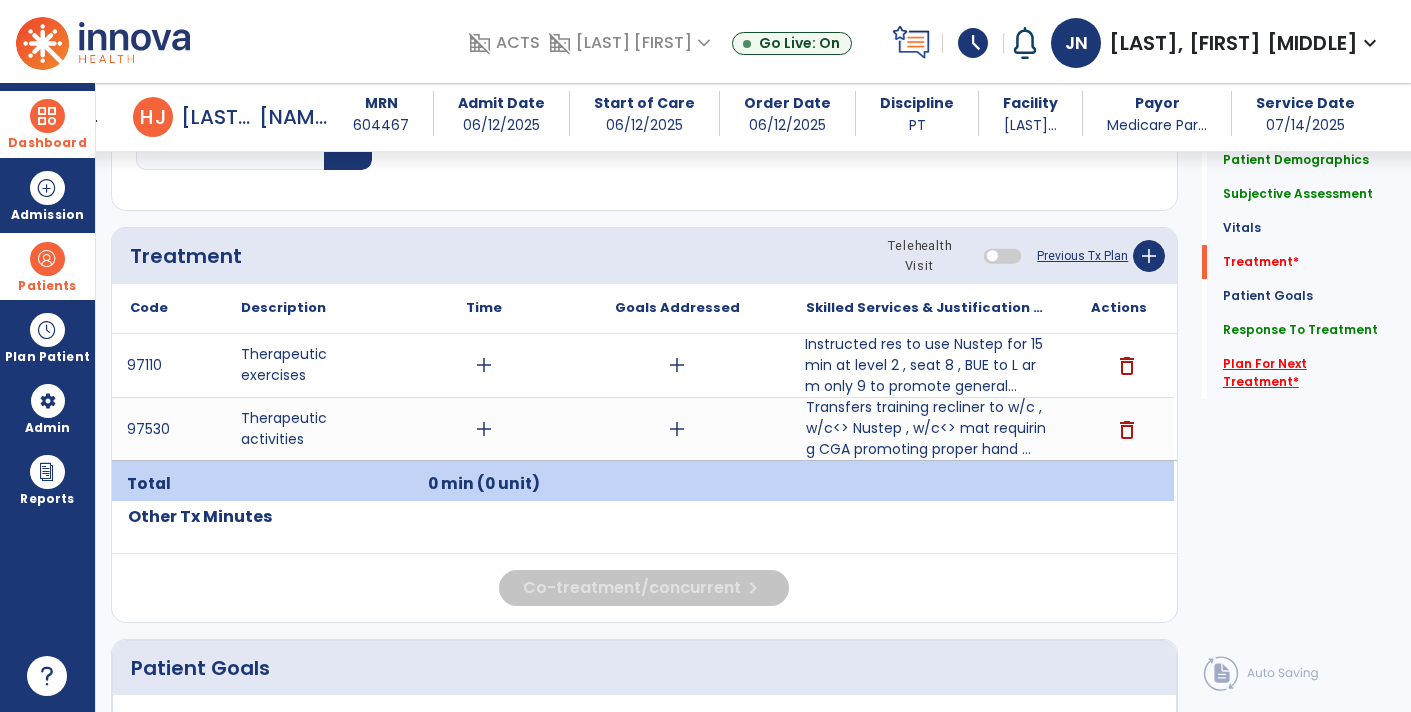 click on "Plan For Next Treatment   *" 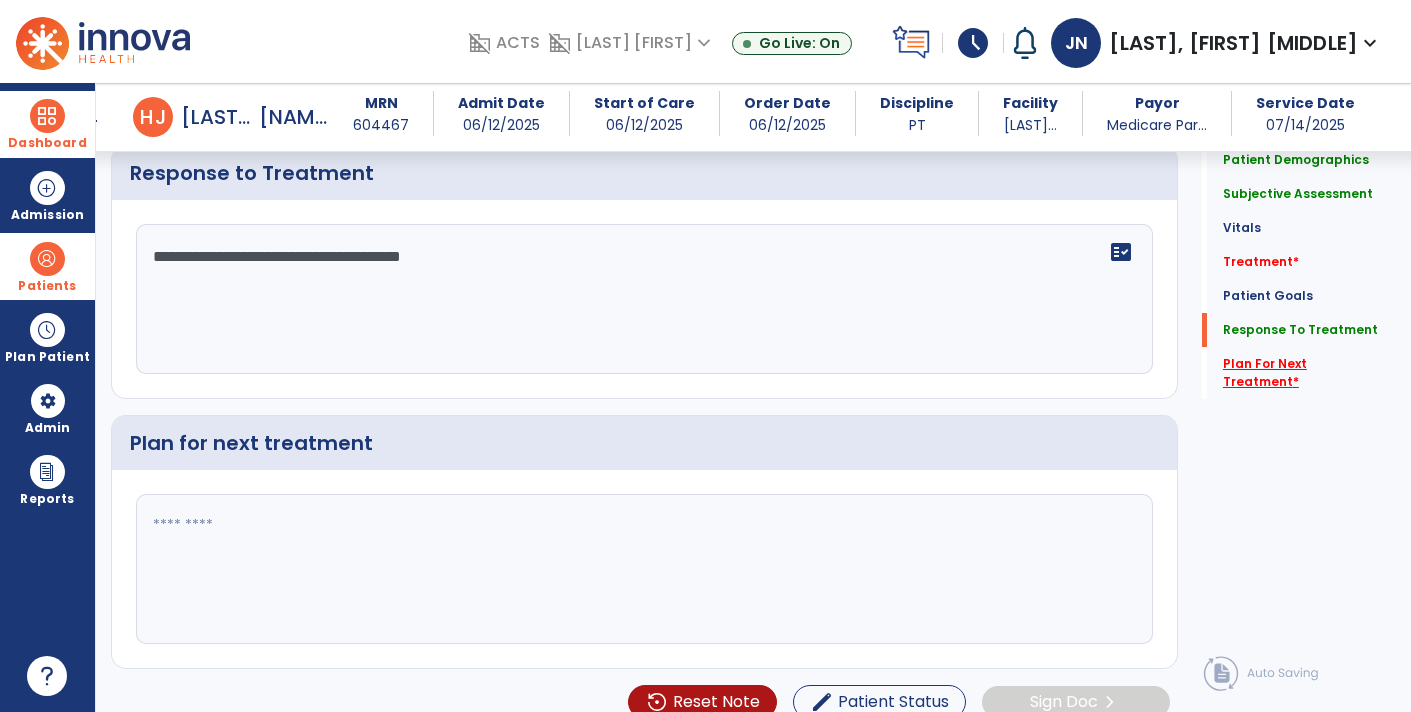 scroll, scrollTop: 3212, scrollLeft: 0, axis: vertical 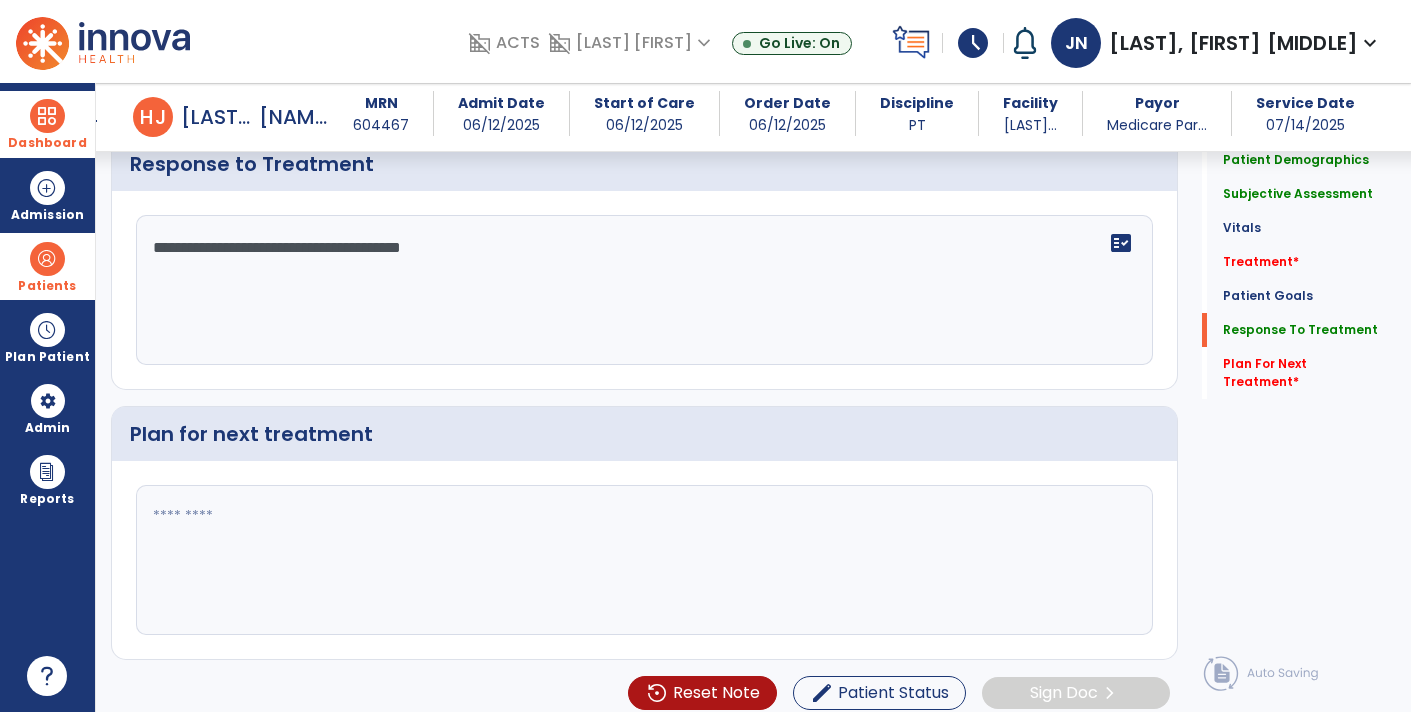 click 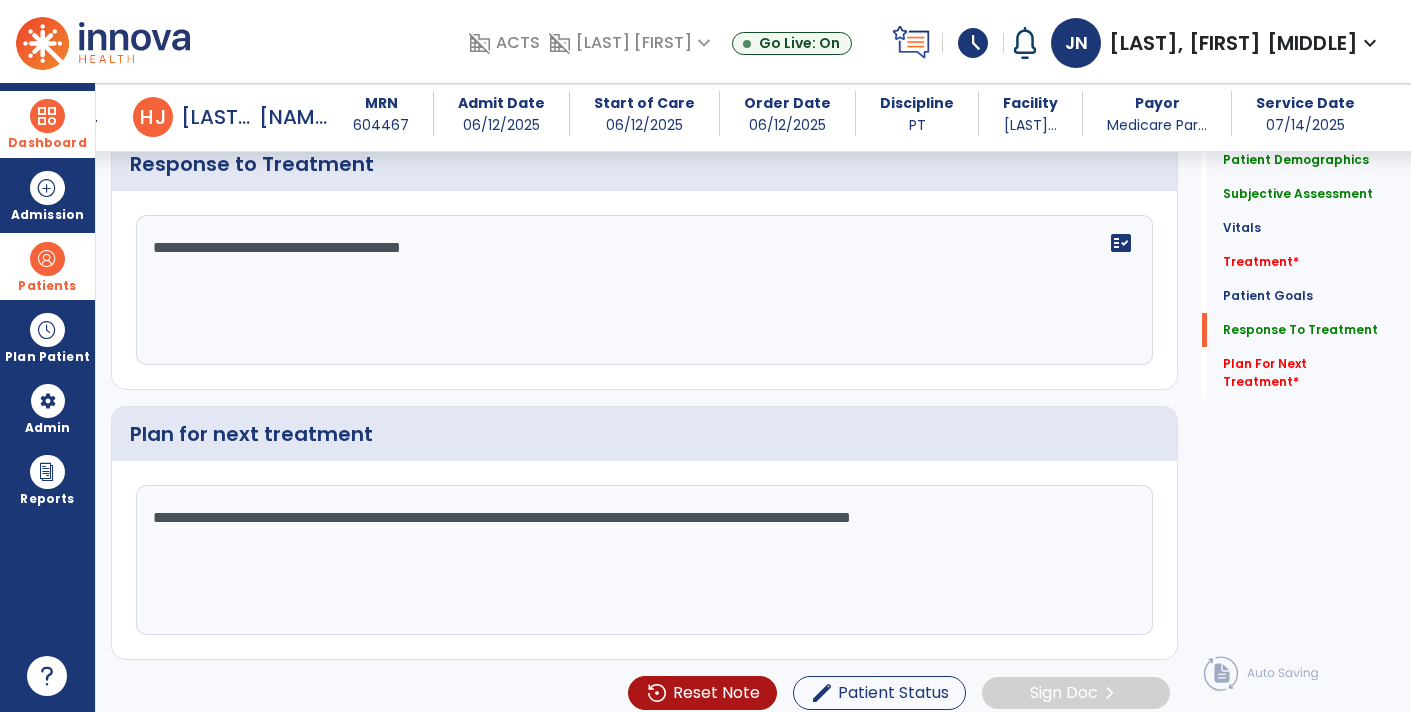 click on "**********" 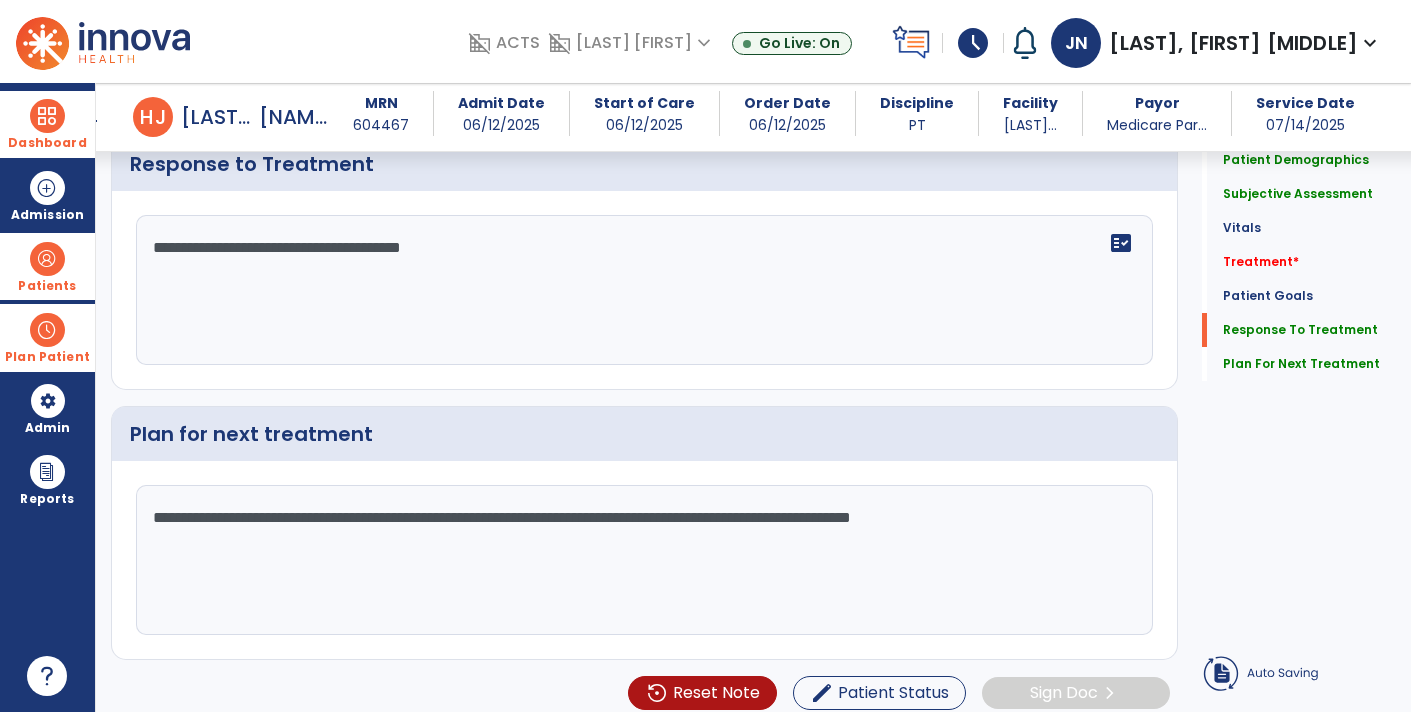 type on "**********" 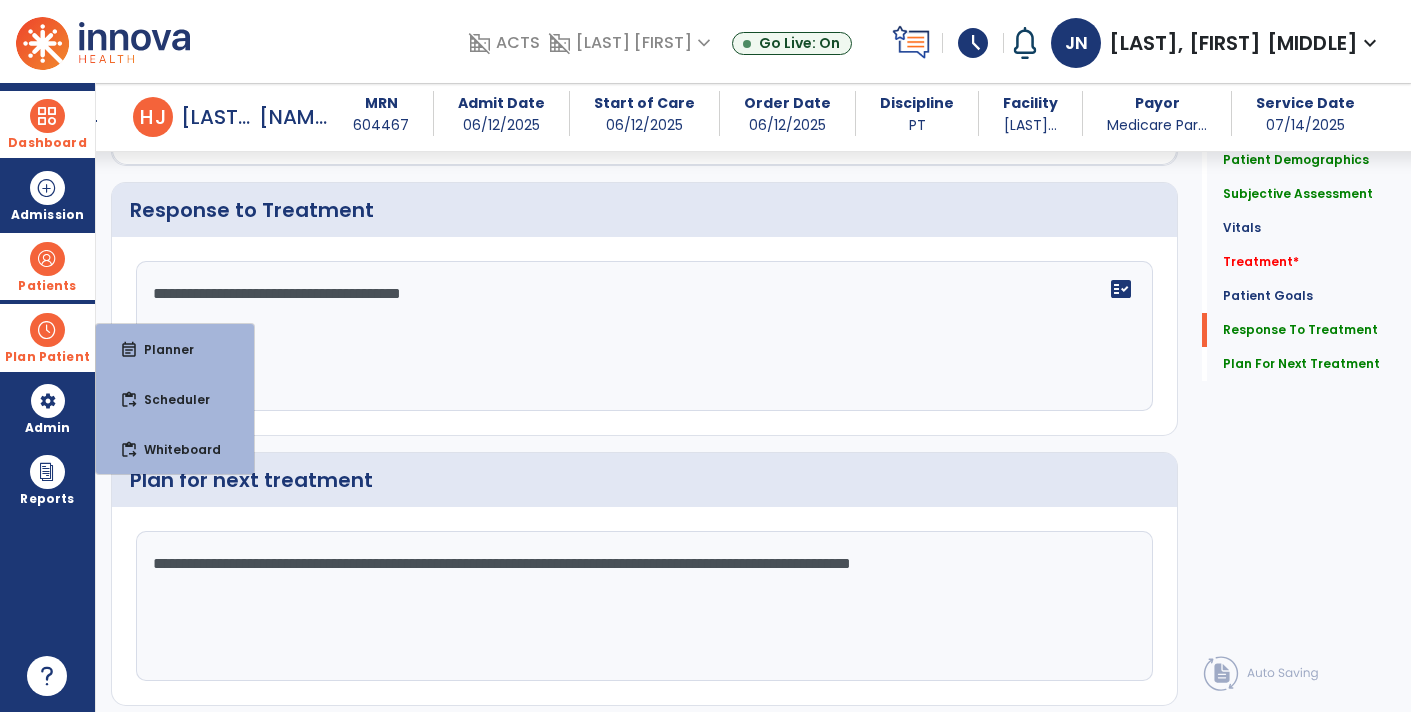 scroll, scrollTop: 3212, scrollLeft: 0, axis: vertical 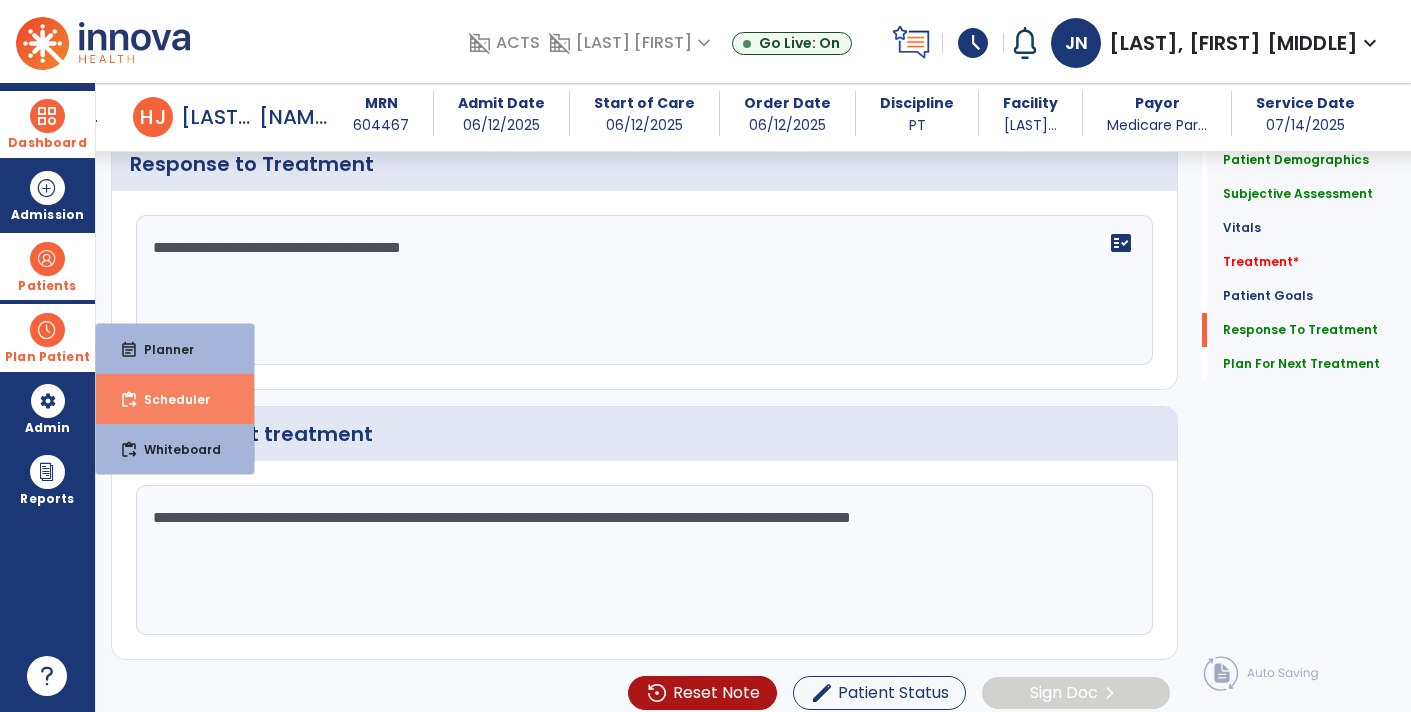 click on "Scheduler" at bounding box center [169, 399] 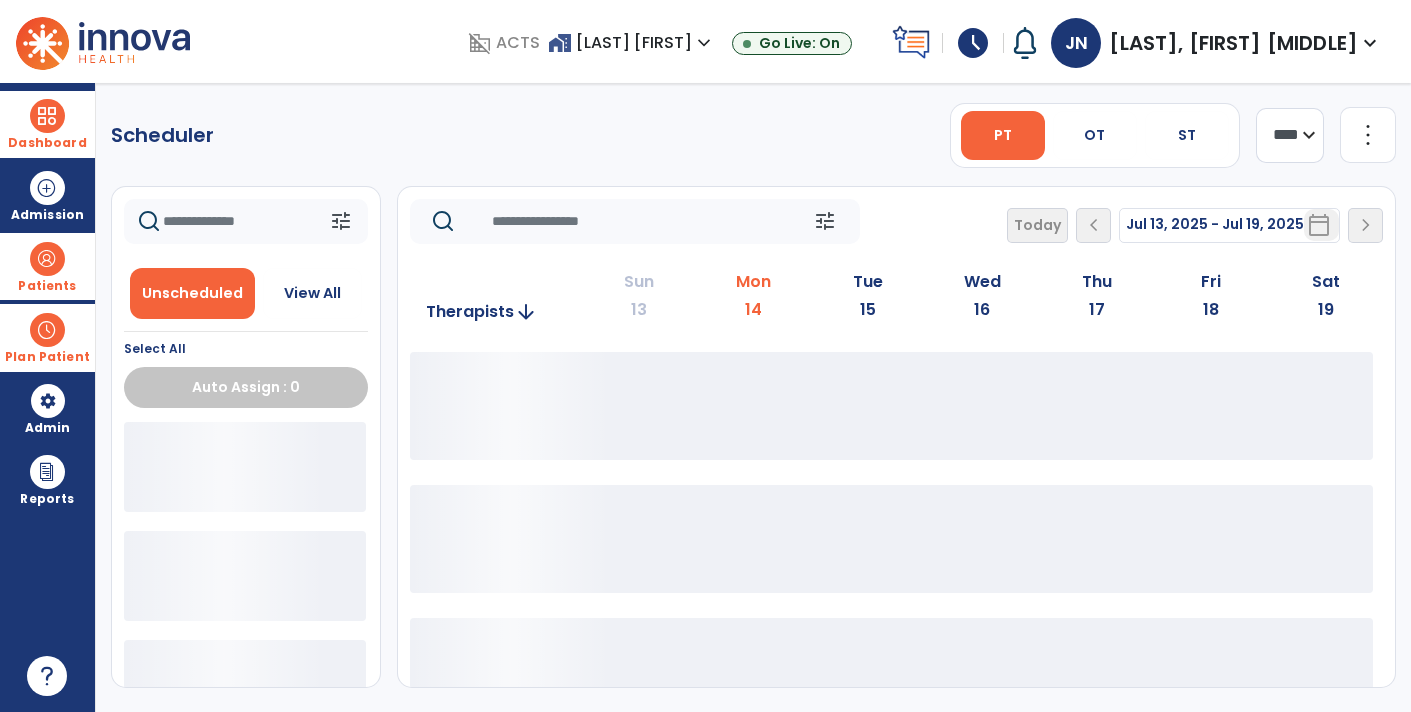 scroll, scrollTop: 0, scrollLeft: 0, axis: both 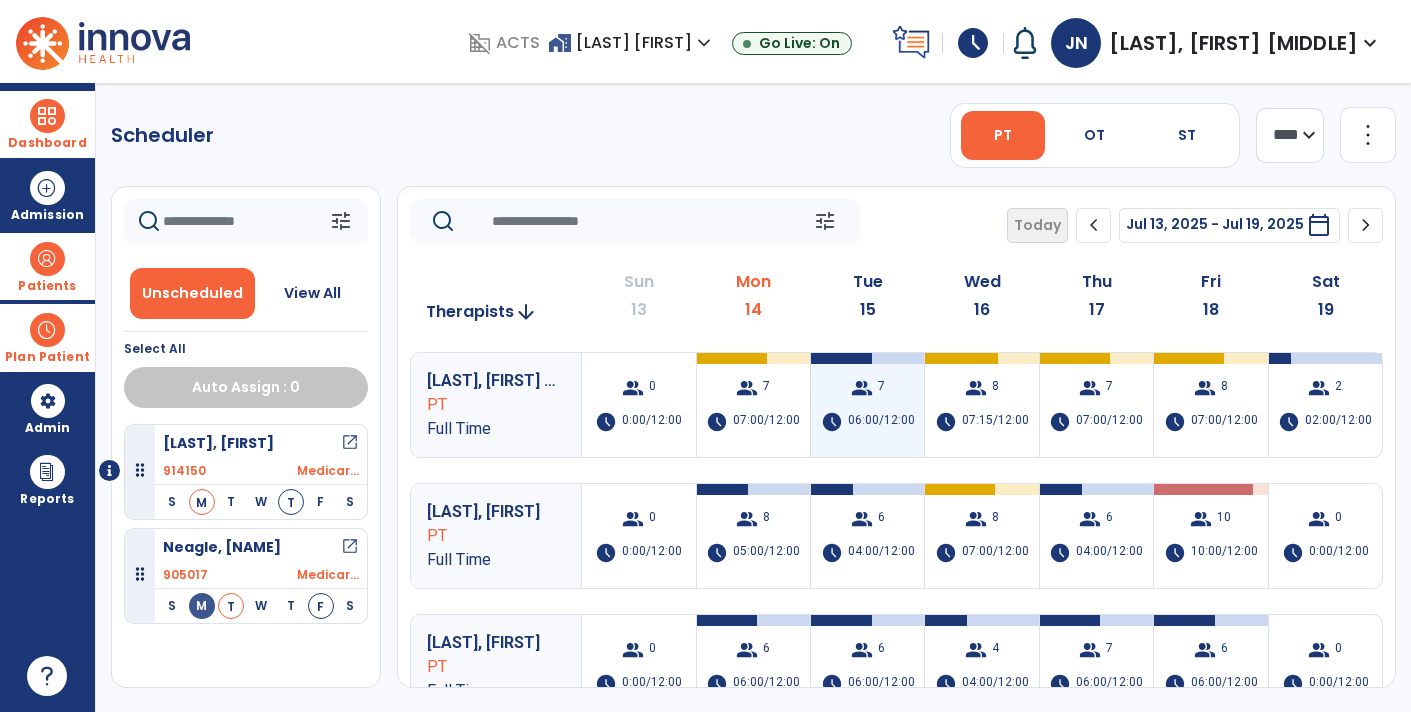 click on "06:00/12:00" at bounding box center [881, 422] 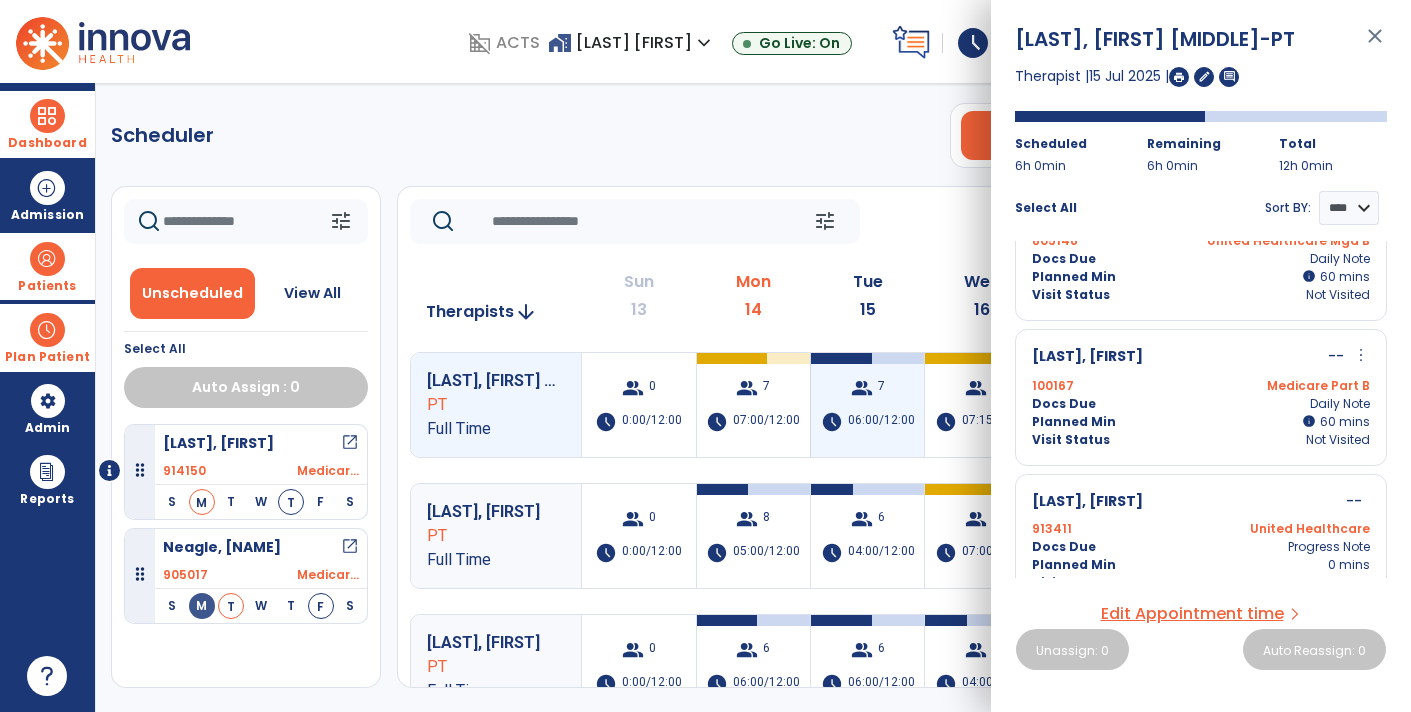 scroll, scrollTop: 668, scrollLeft: 0, axis: vertical 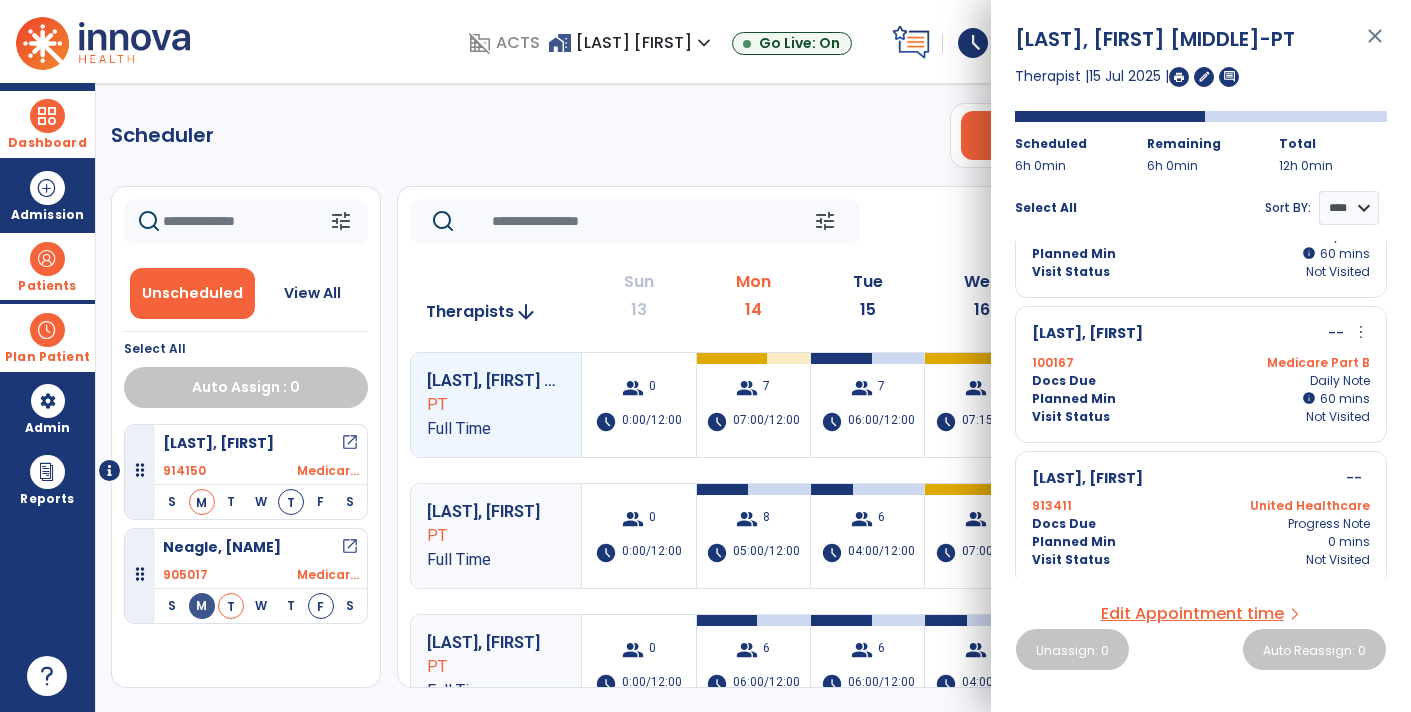 click on "Plan Patient" at bounding box center (47, 337) 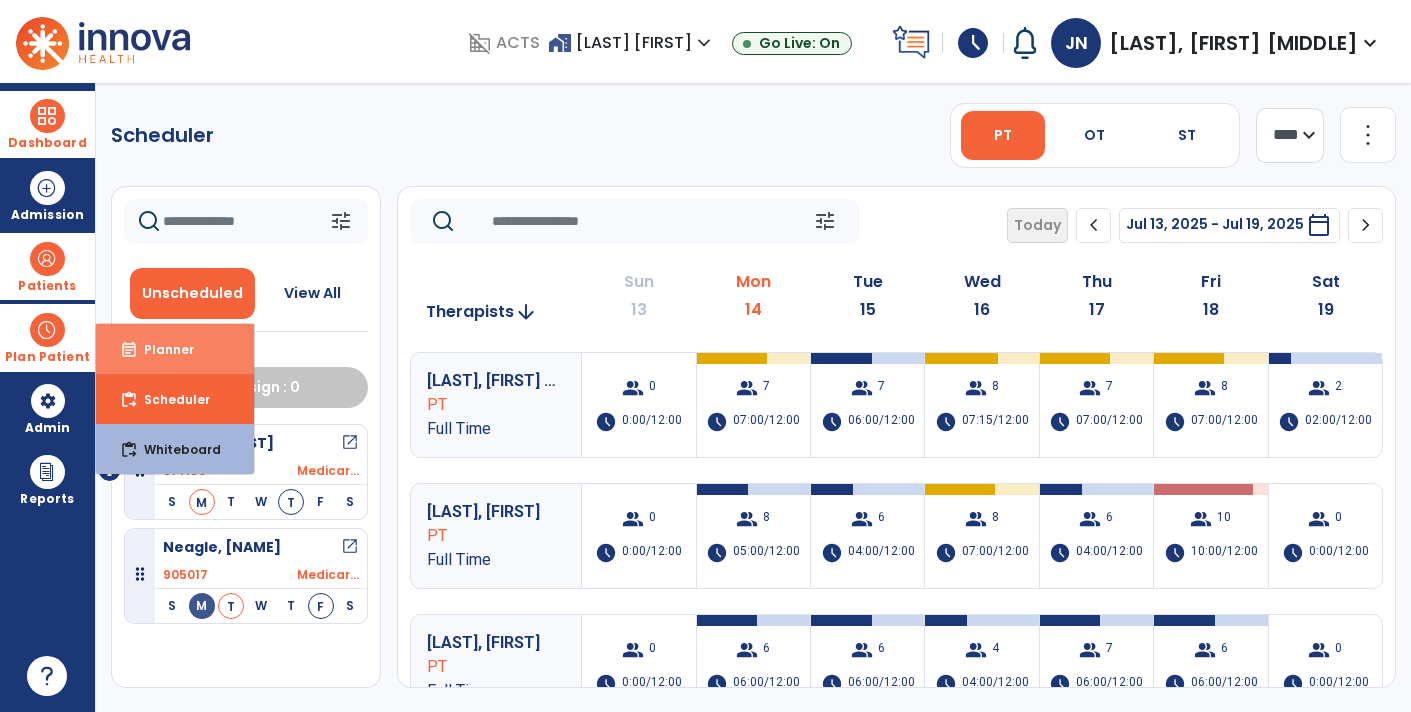 click on "event_note  Planner" at bounding box center [175, 349] 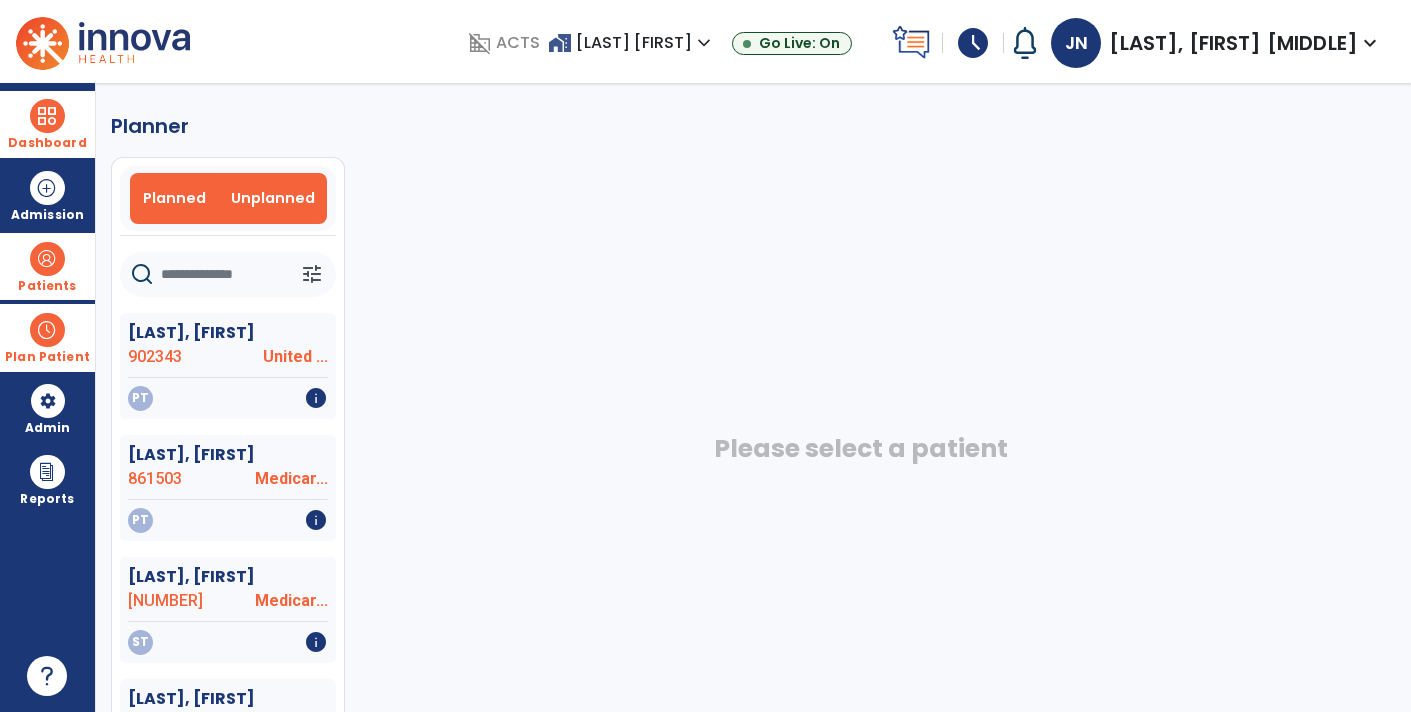 click on "Planned" at bounding box center (174, 198) 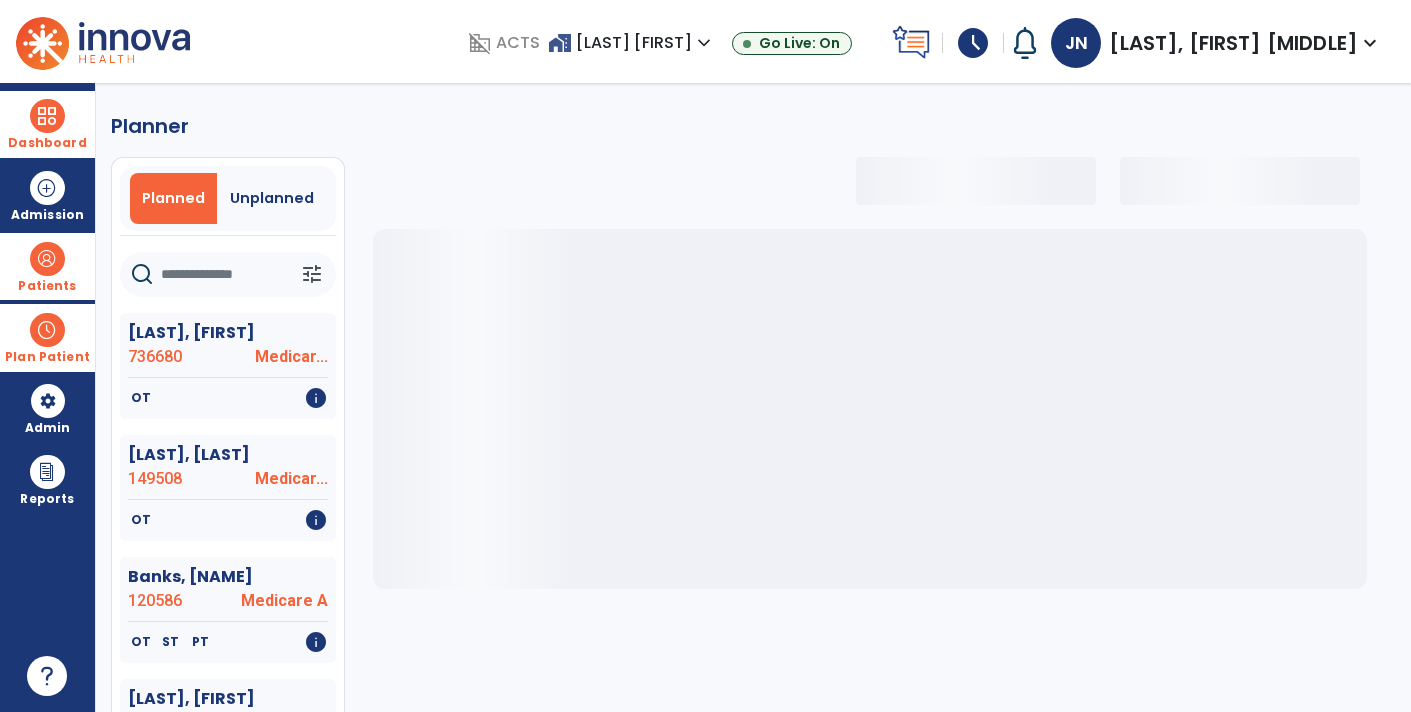 click 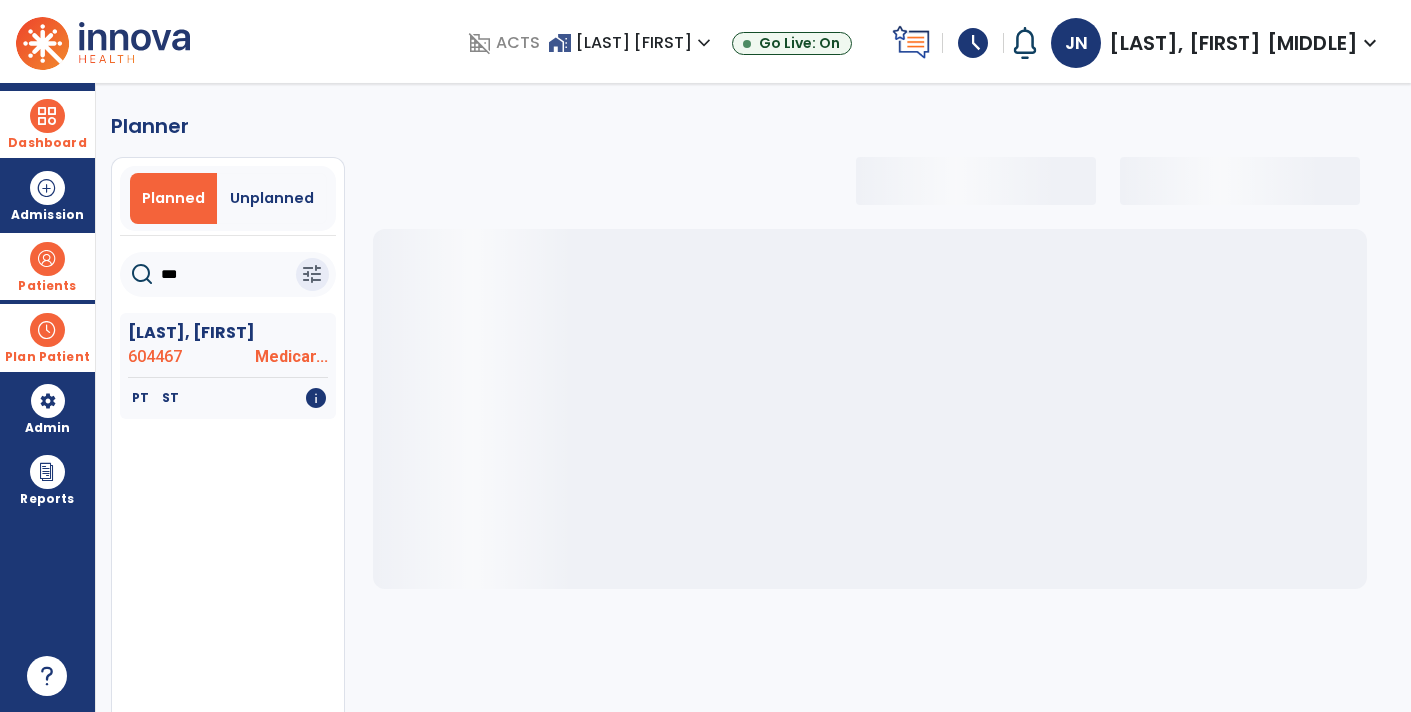 type on "****" 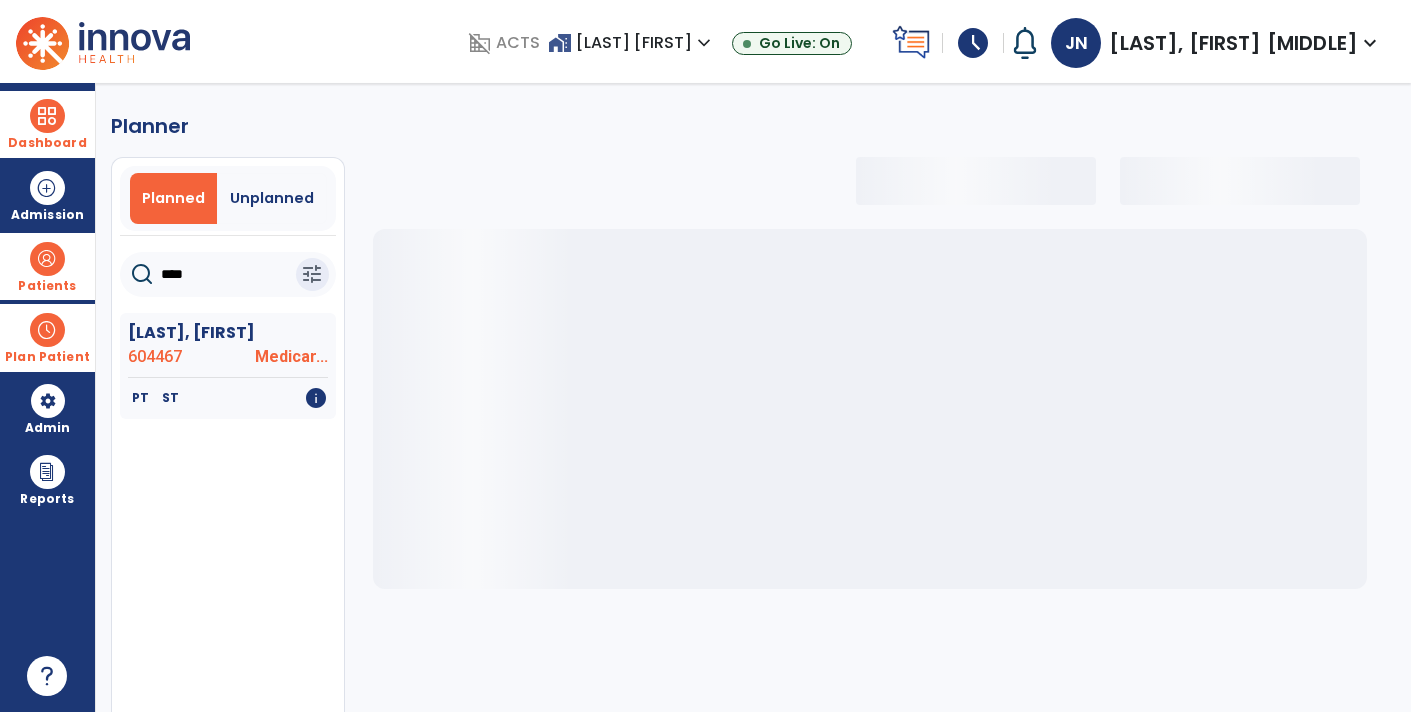 select on "***" 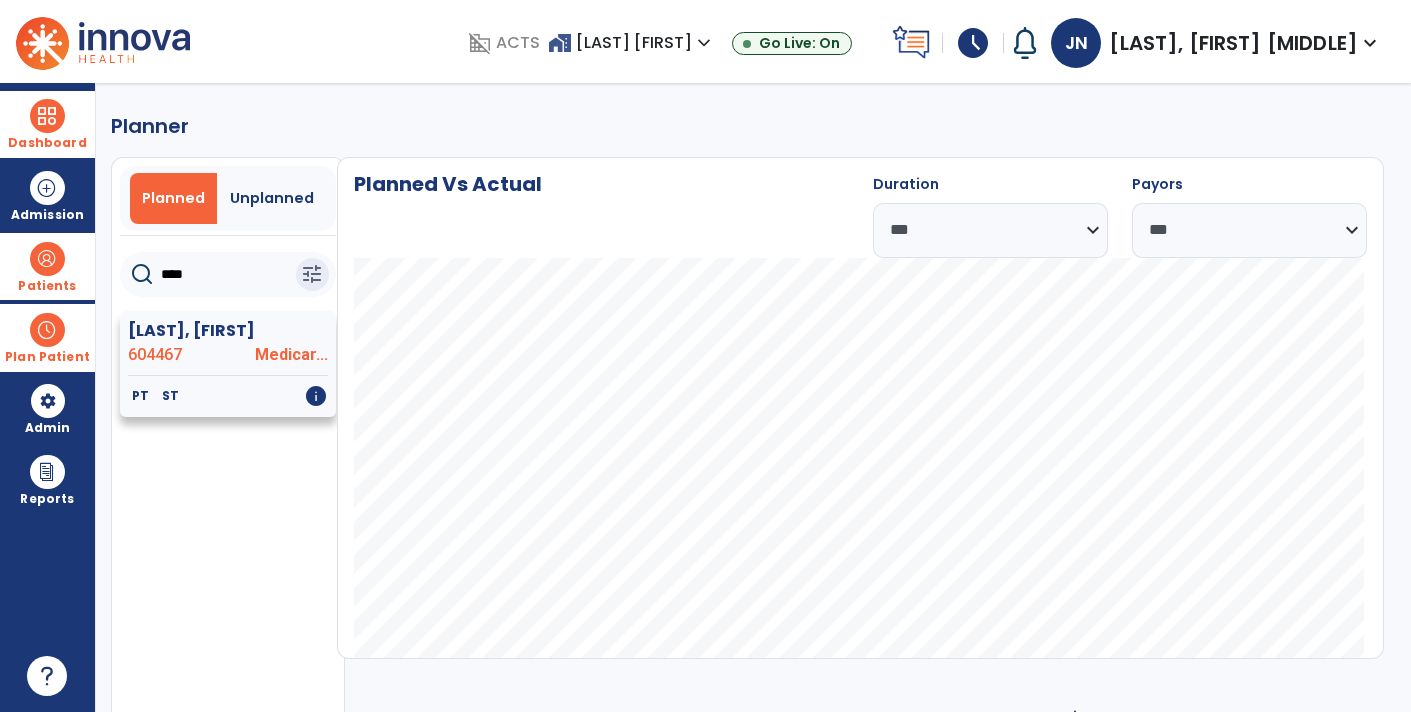 type on "****" 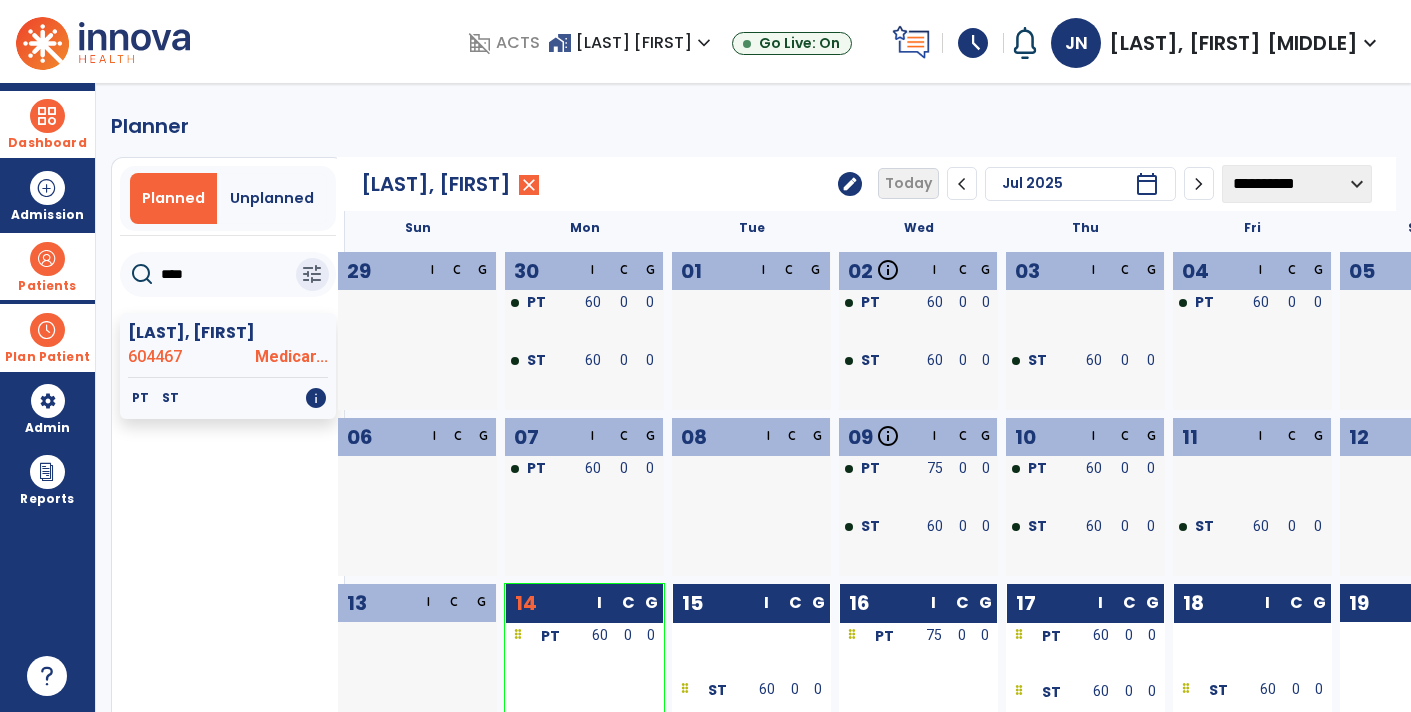 click on "edit" 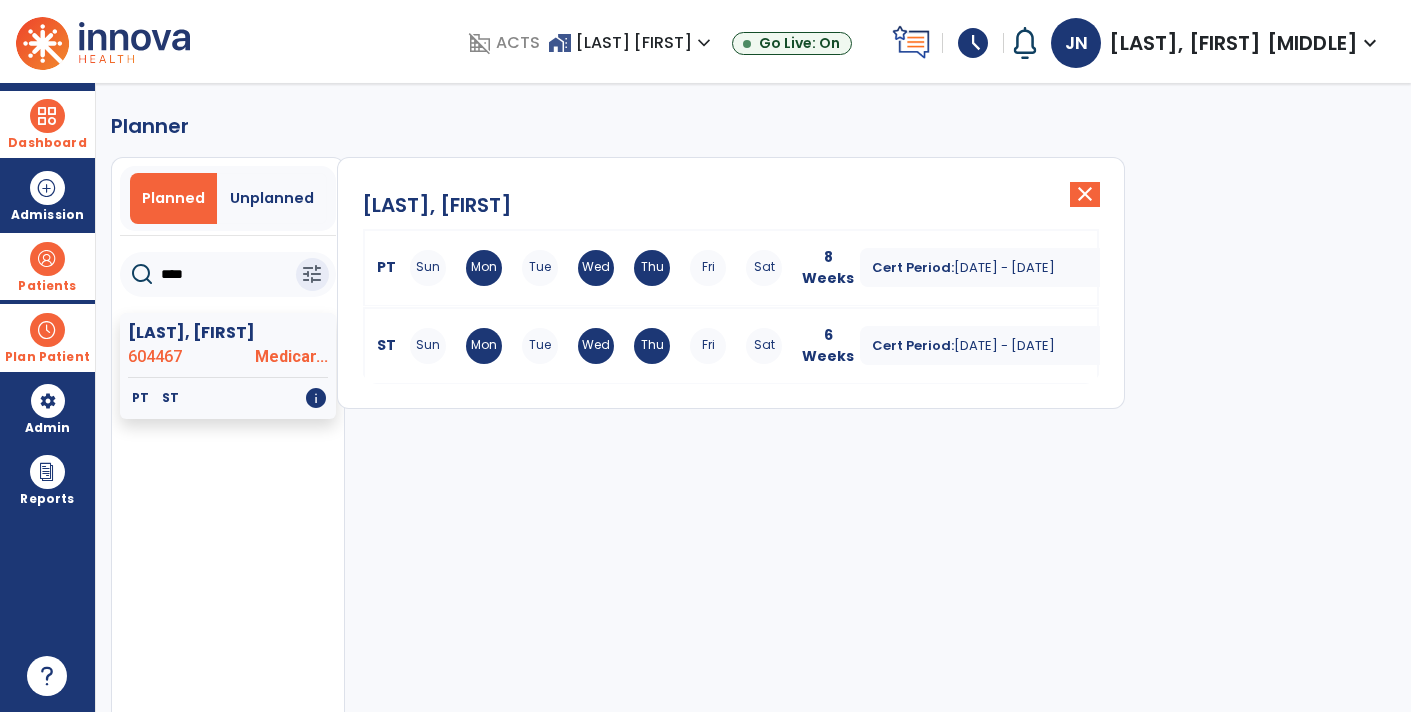 click on "Fri" at bounding box center [708, 268] 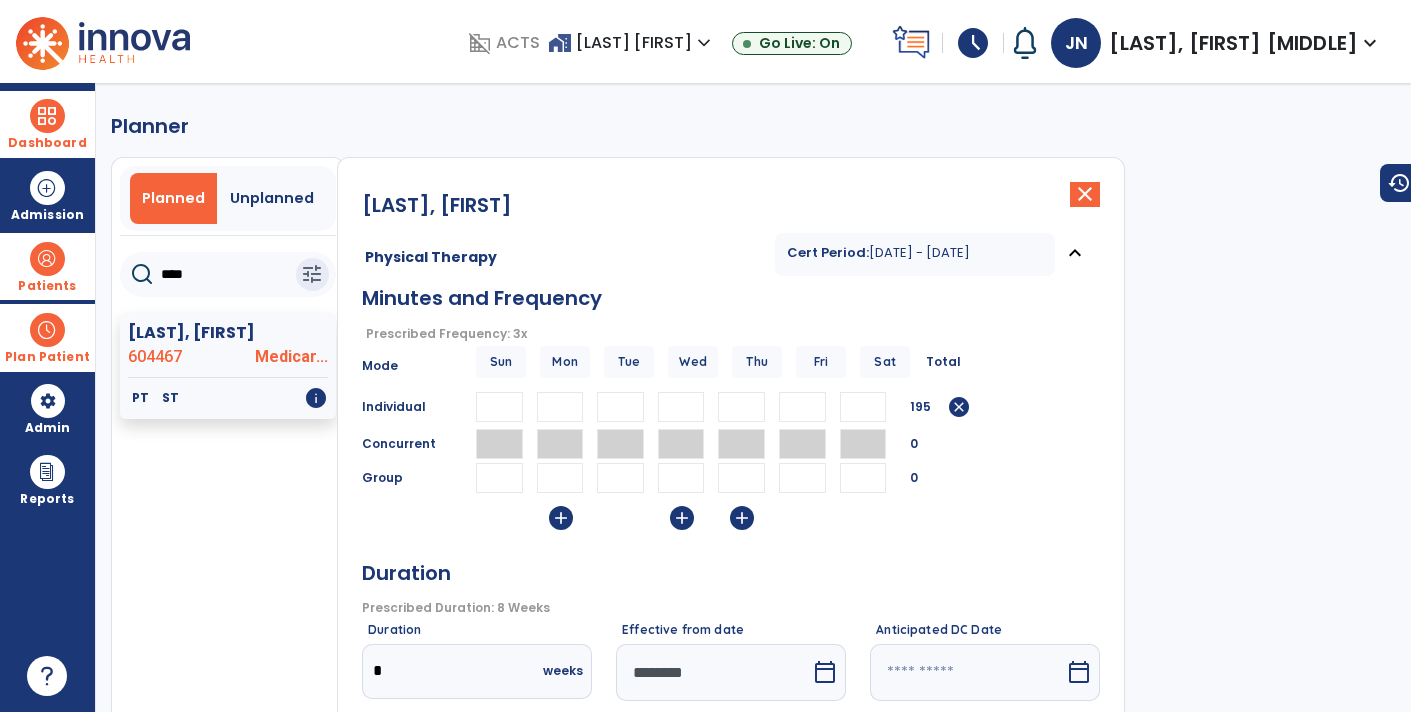 click on "**" at bounding box center [681, 407] 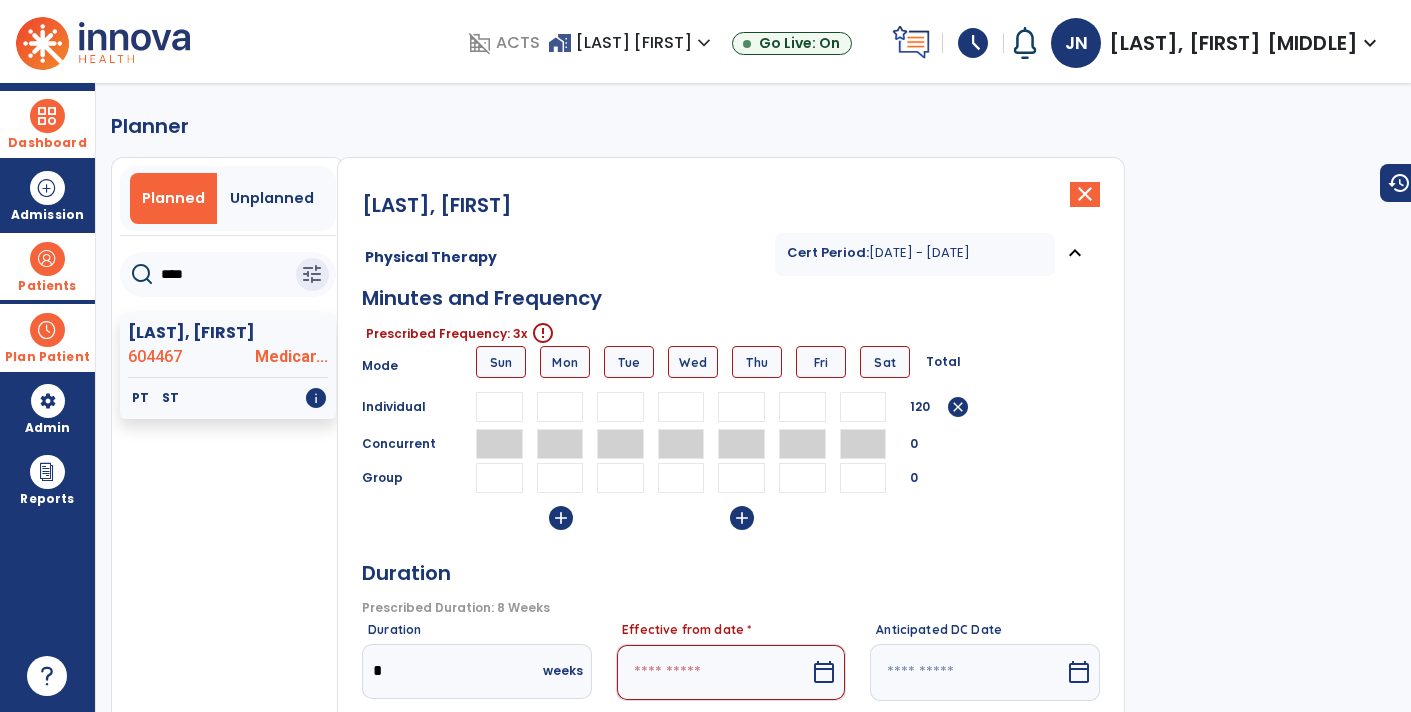 type 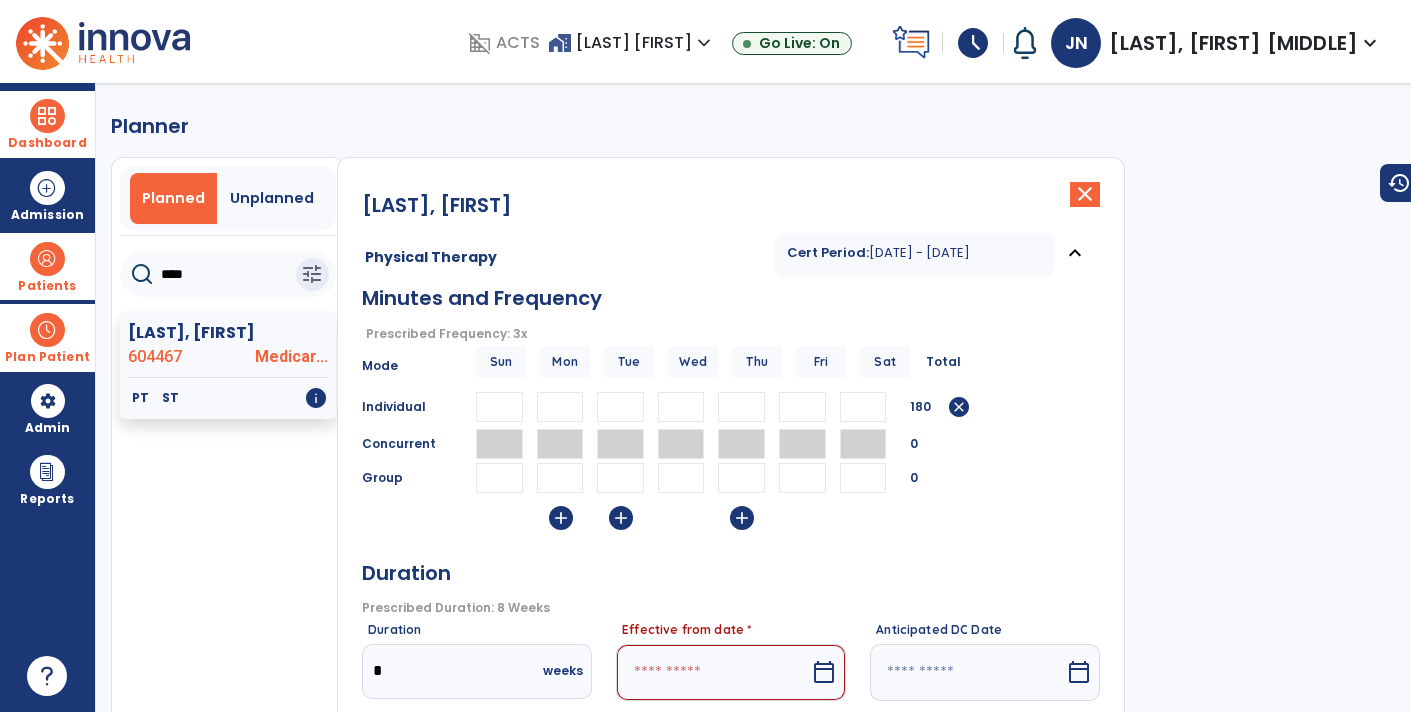 type on "**" 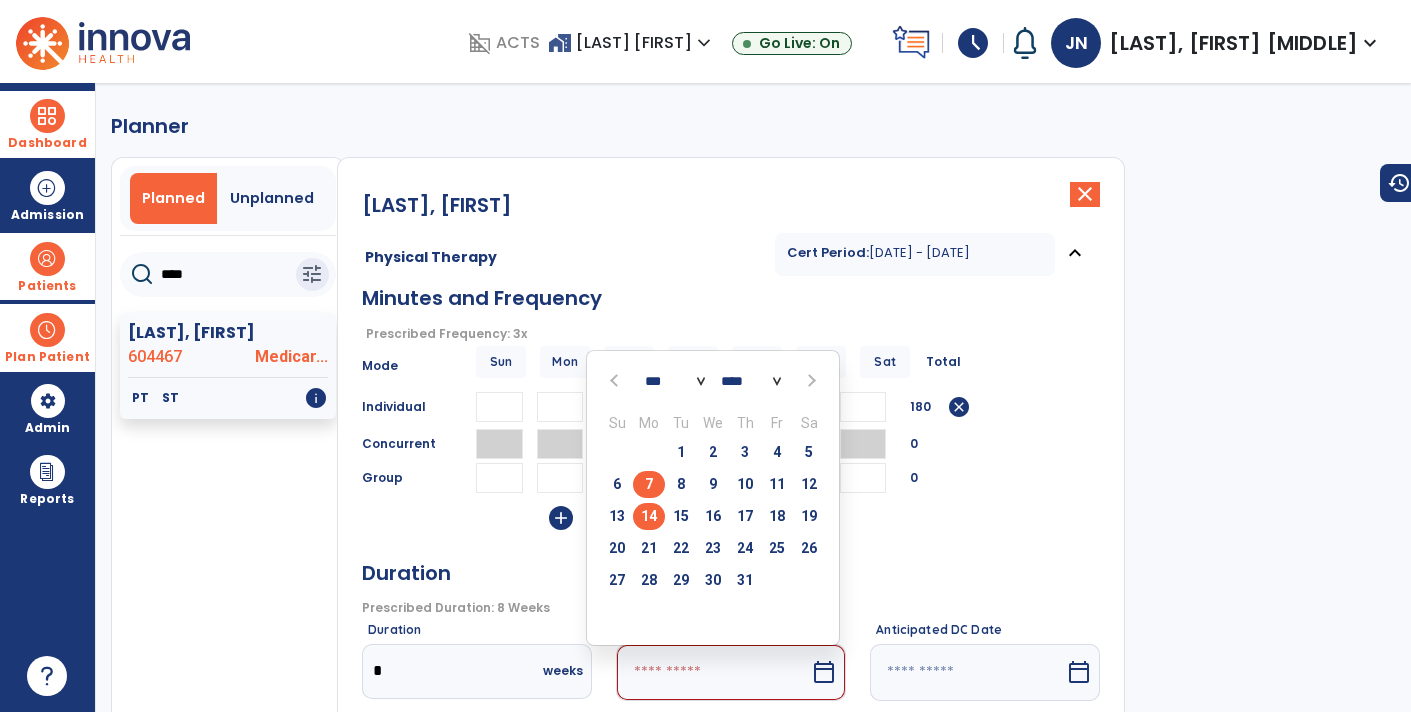 click on "14" at bounding box center [649, 516] 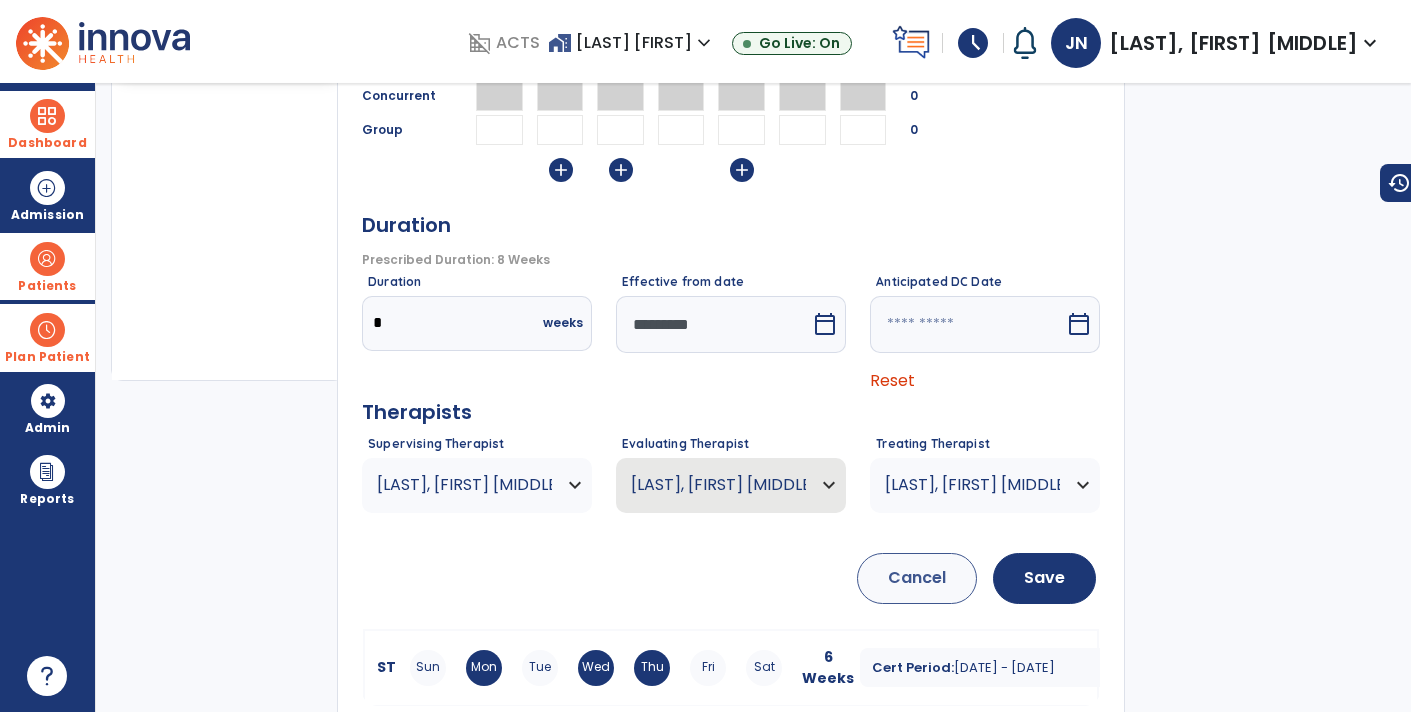 scroll, scrollTop: 363, scrollLeft: 0, axis: vertical 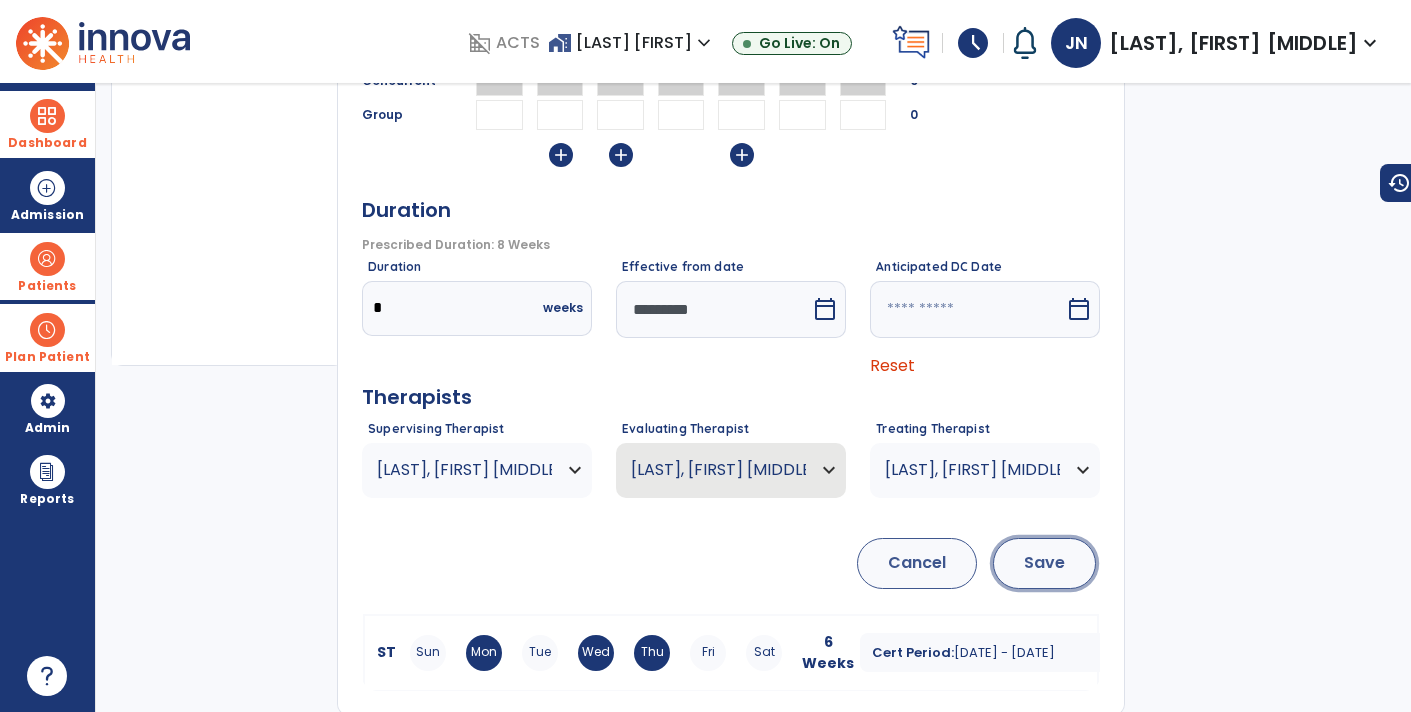click on "Save" at bounding box center (1044, 563) 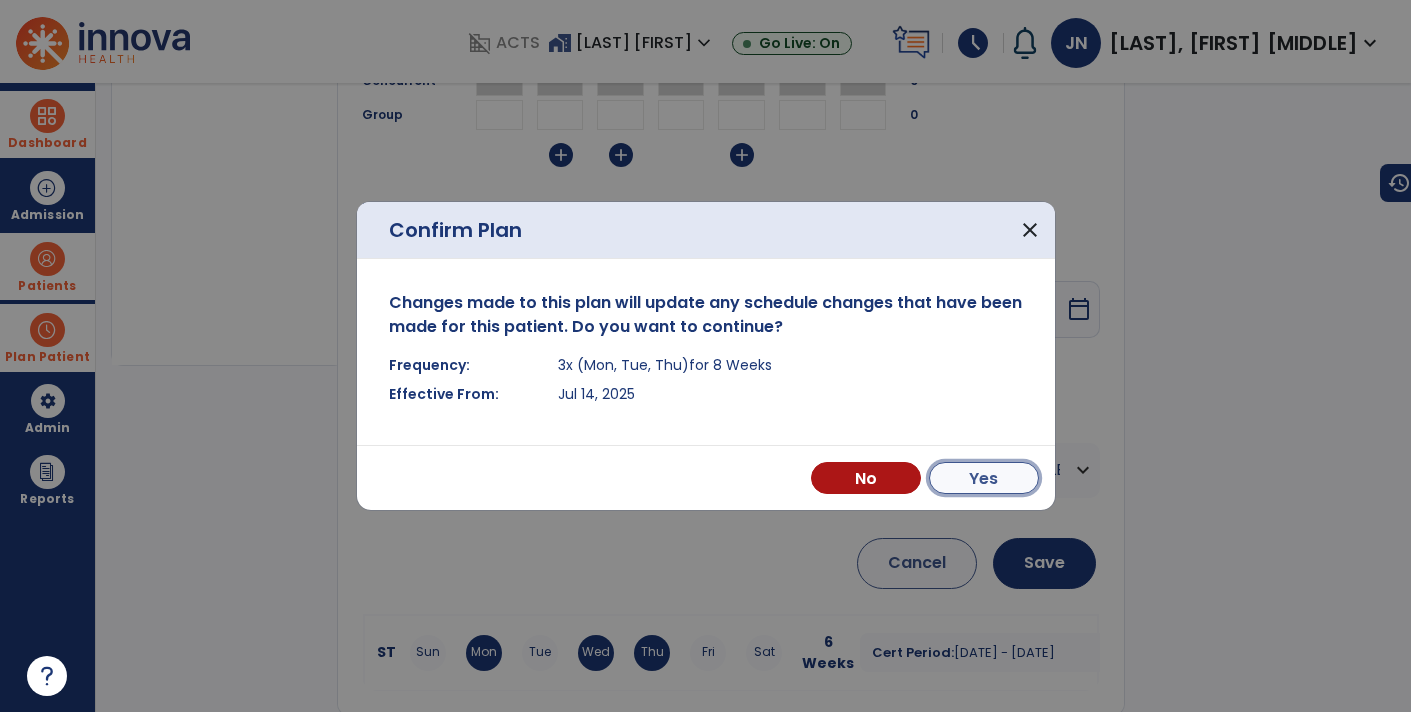click on "Yes" at bounding box center (984, 478) 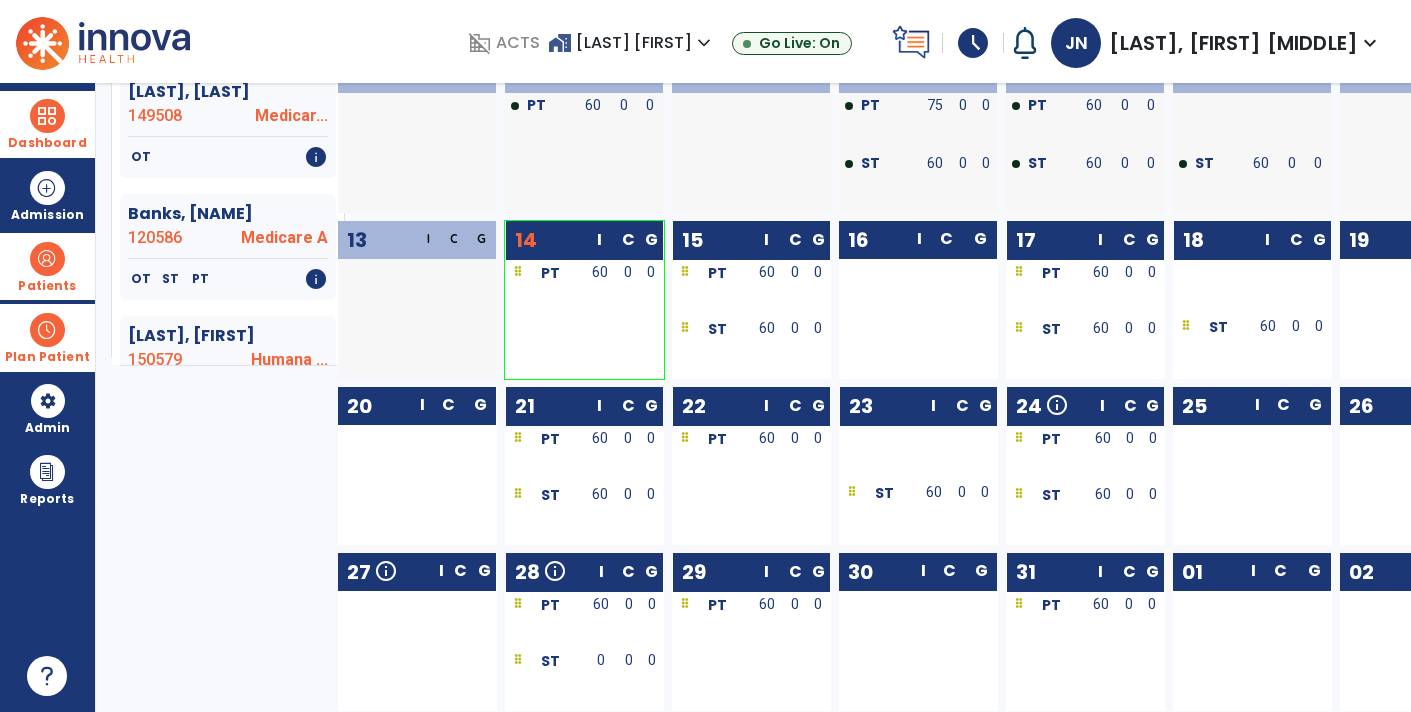 scroll, scrollTop: 362, scrollLeft: 0, axis: vertical 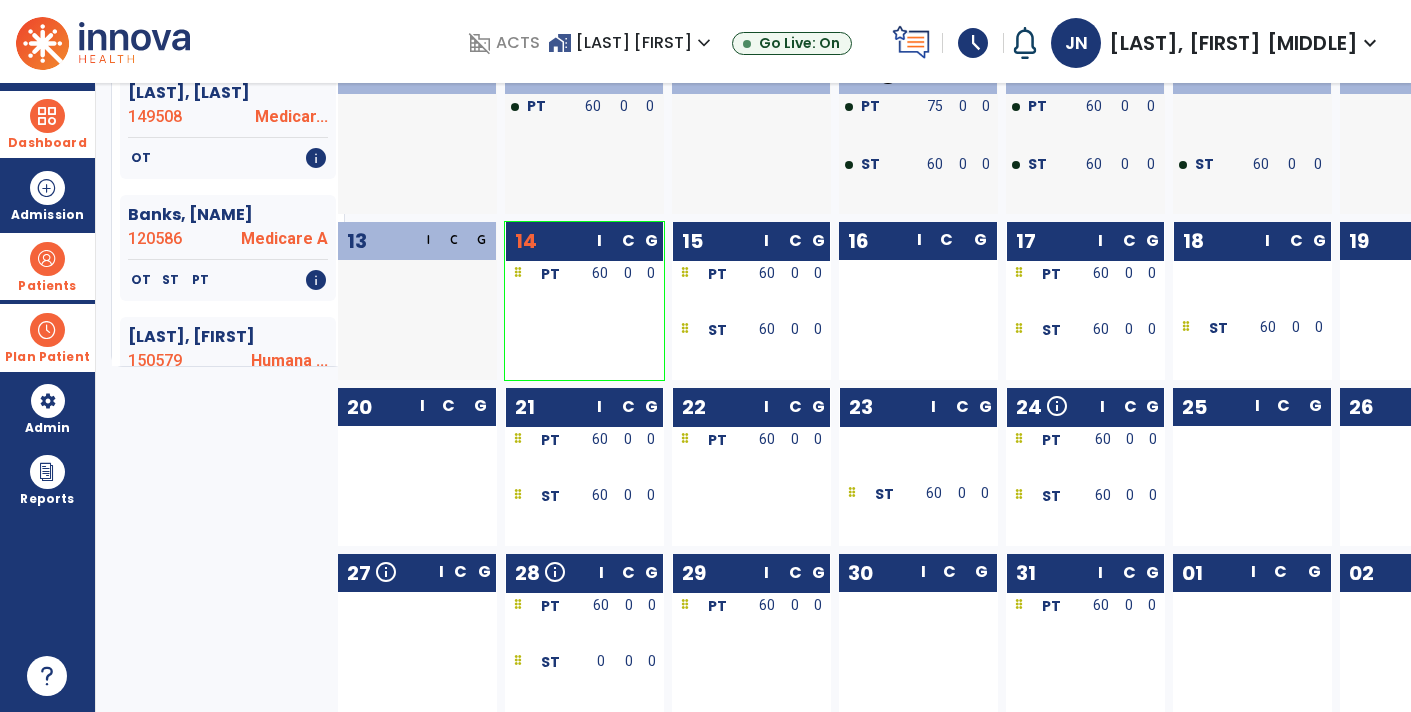 click at bounding box center (47, 330) 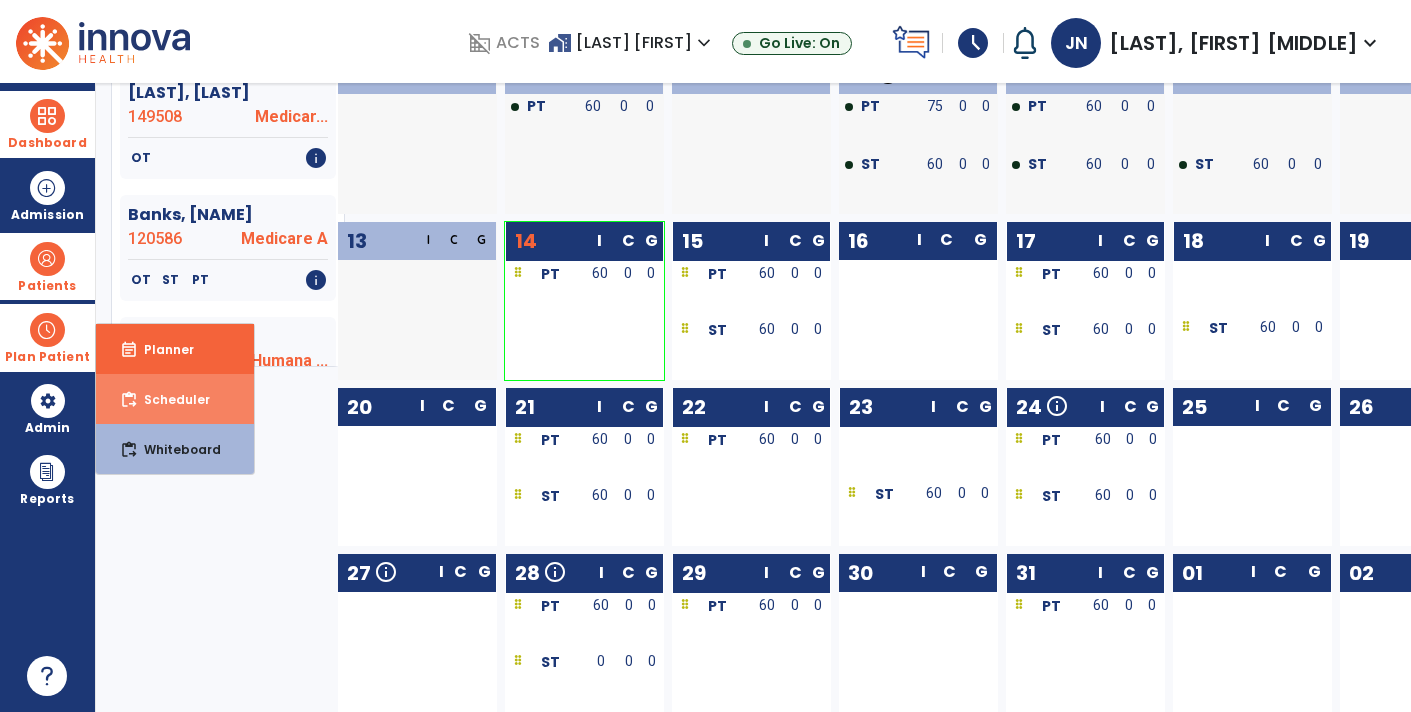 click on "Scheduler" at bounding box center [169, 399] 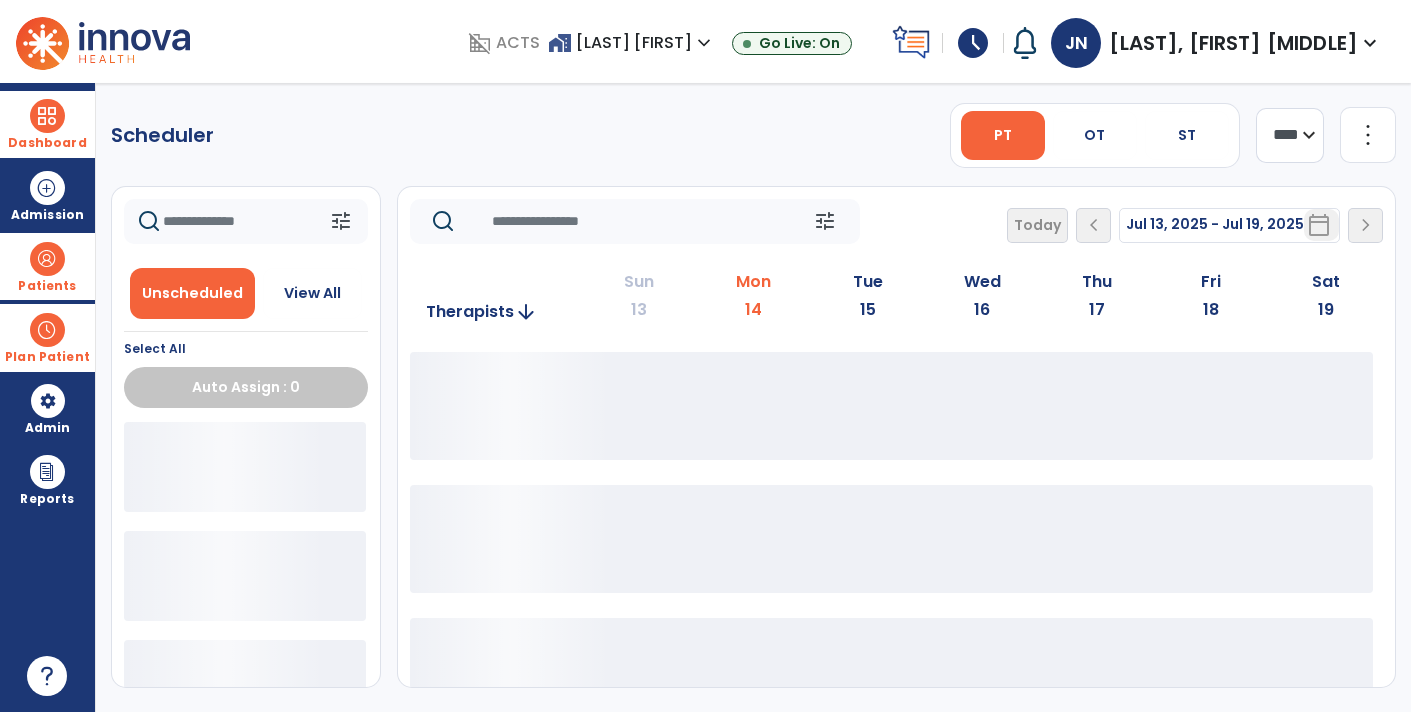 scroll, scrollTop: 0, scrollLeft: 0, axis: both 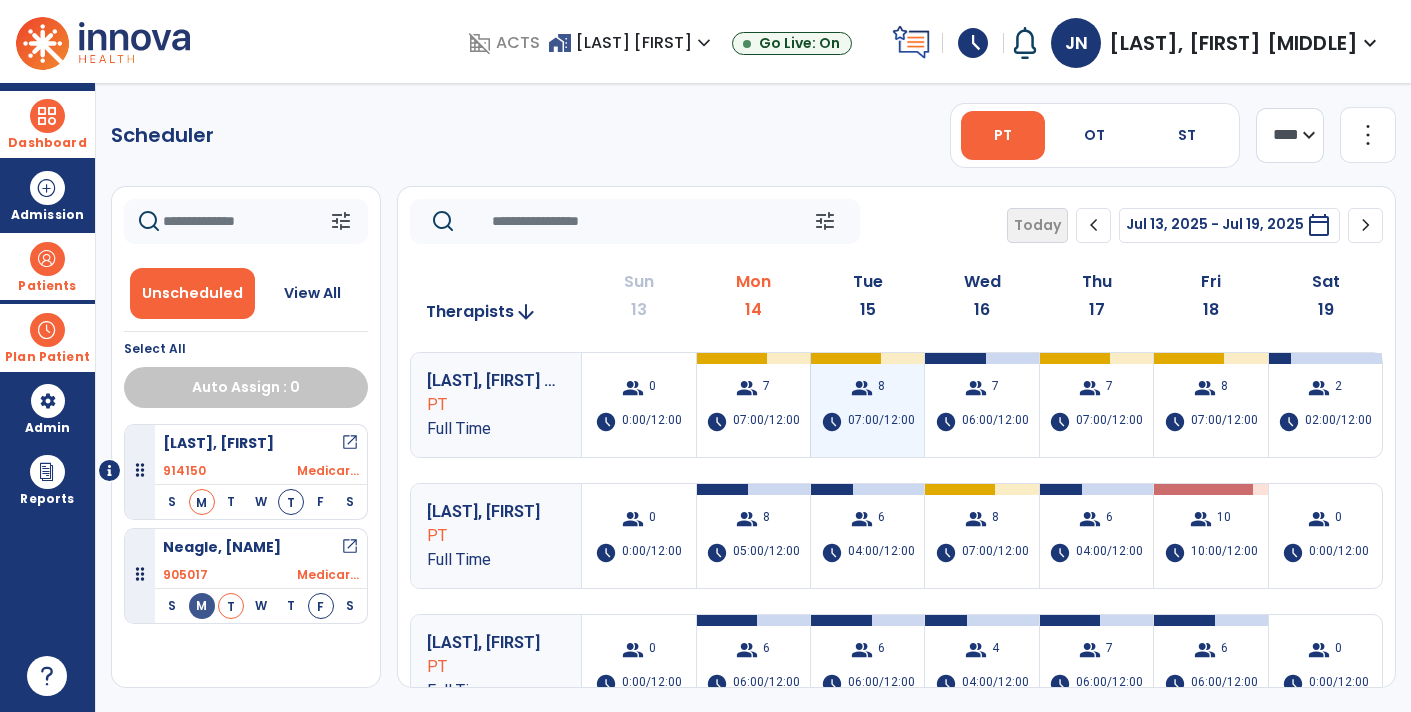 click on "07:00/12:00" at bounding box center (881, 422) 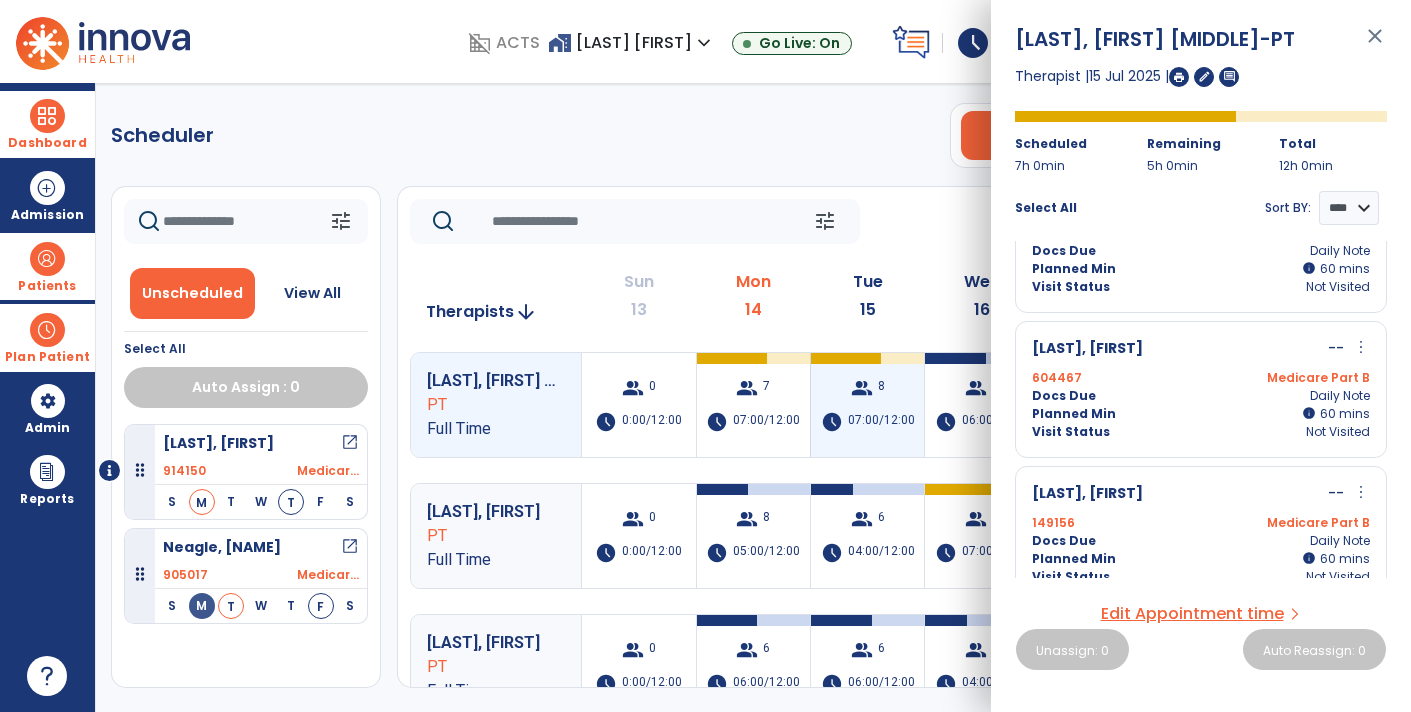 scroll, scrollTop: 364, scrollLeft: 0, axis: vertical 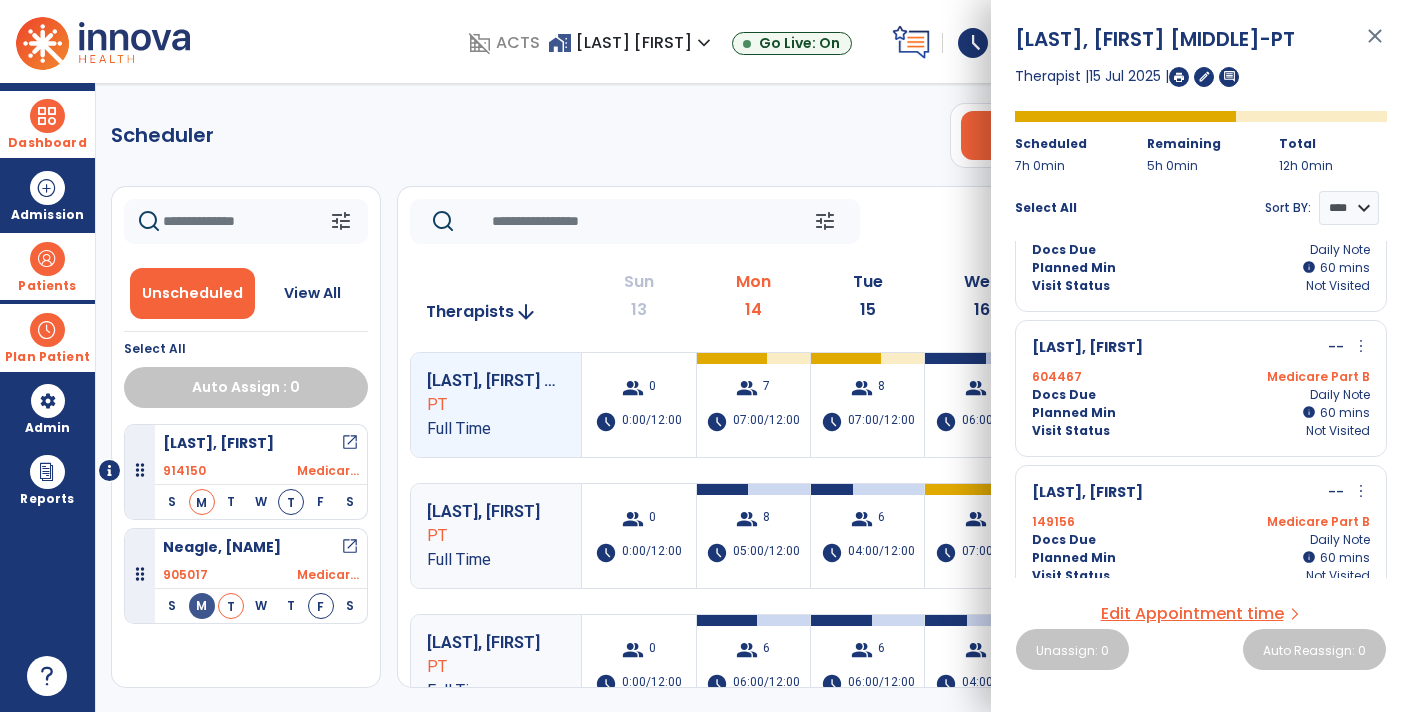 click on "Edit Appointment time" at bounding box center (1192, 614) 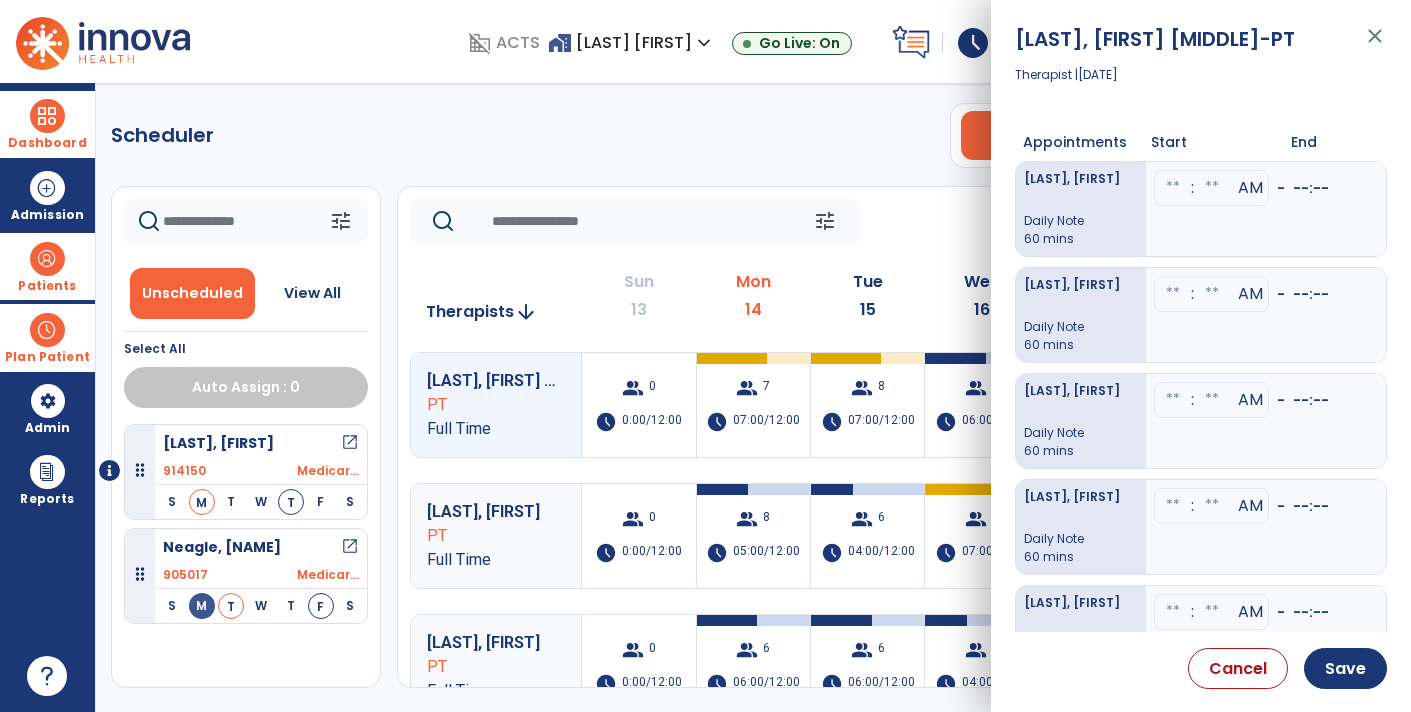 click at bounding box center (1173, 188) 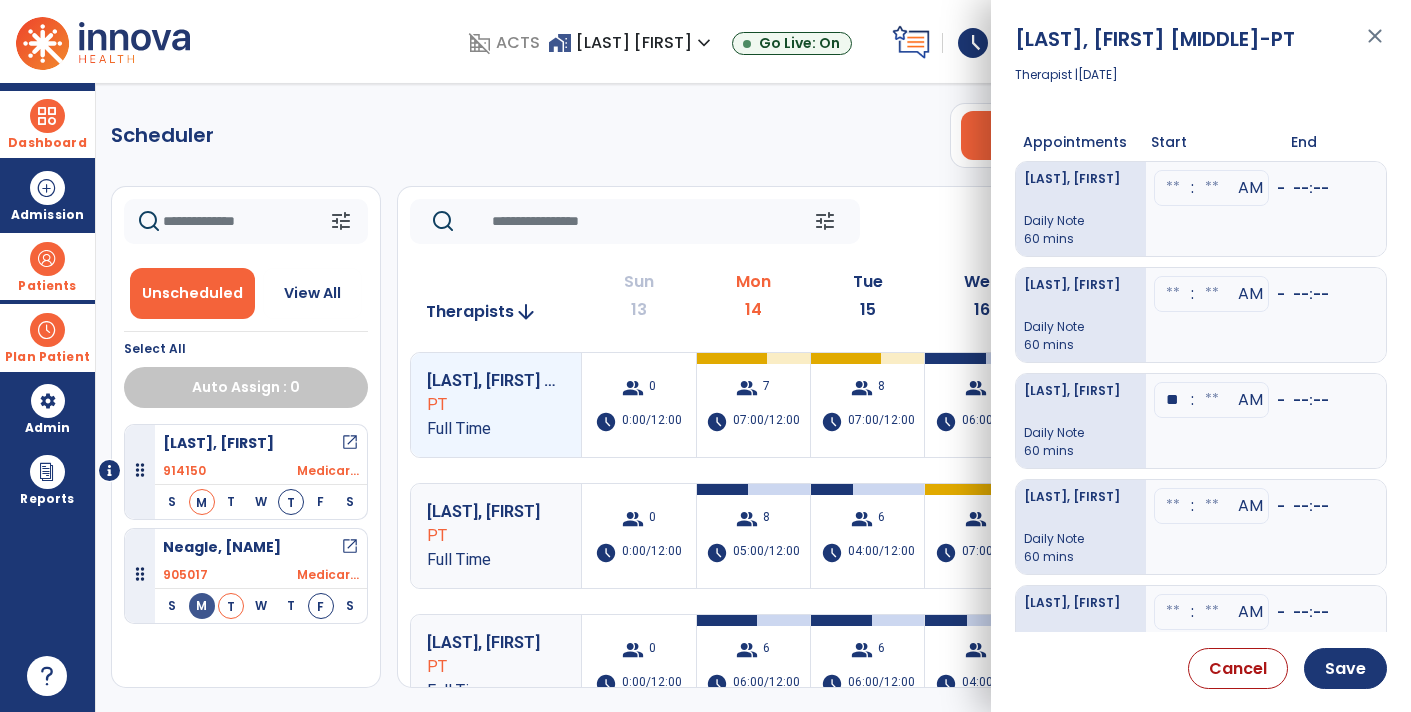 type on "**" 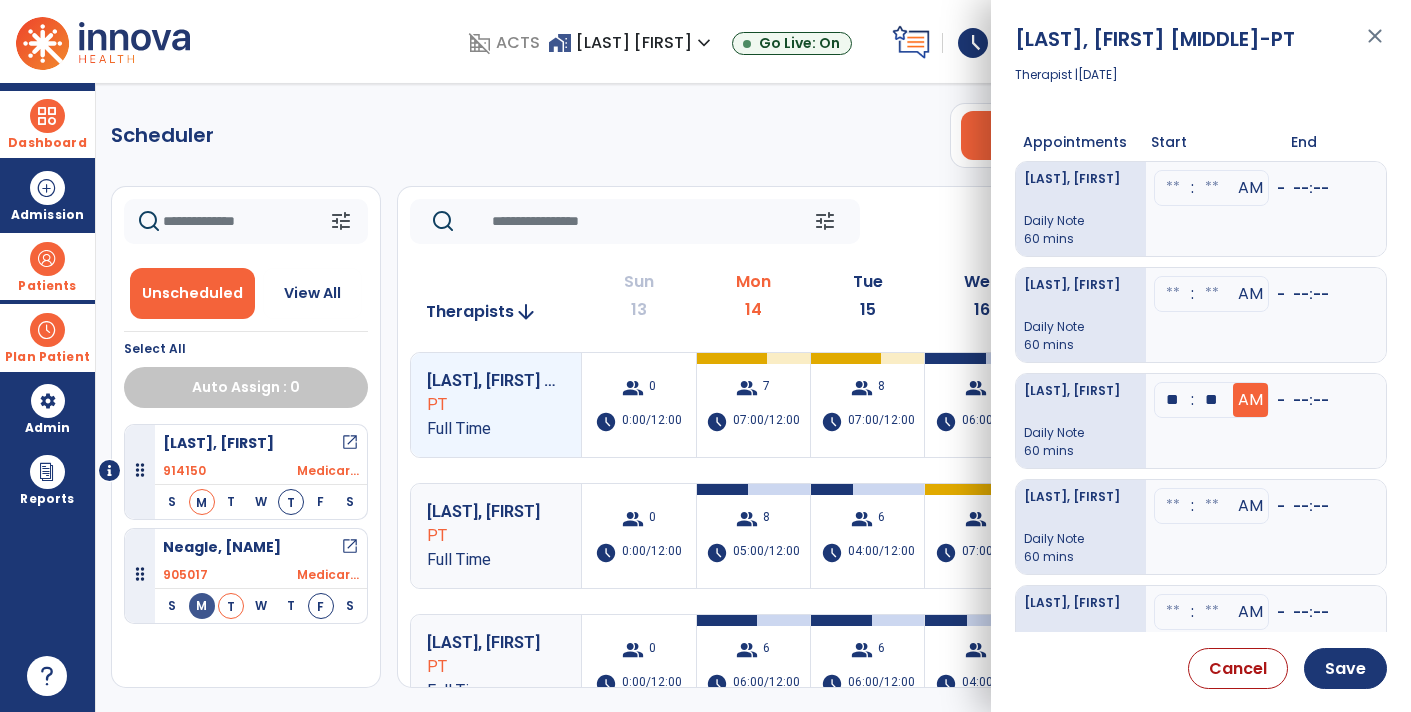 type on "**" 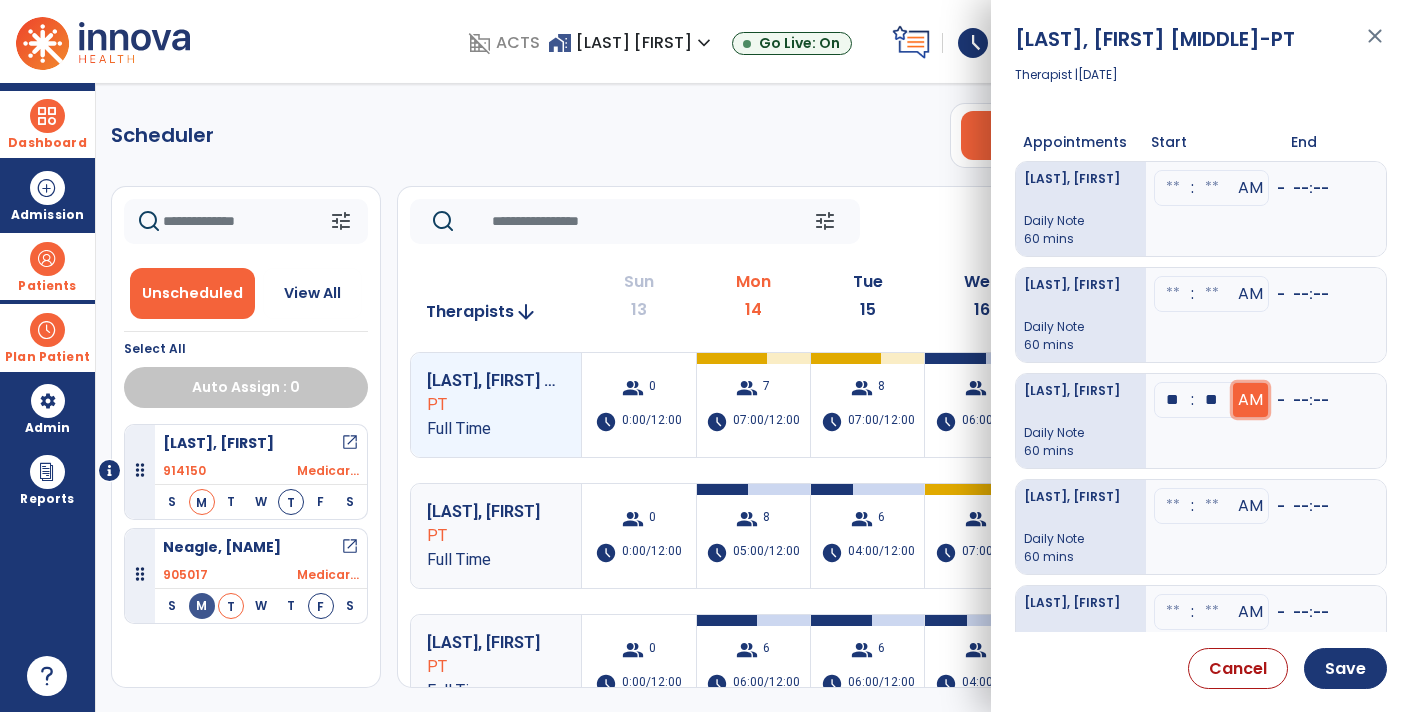 click on "AM" at bounding box center [1250, 400] 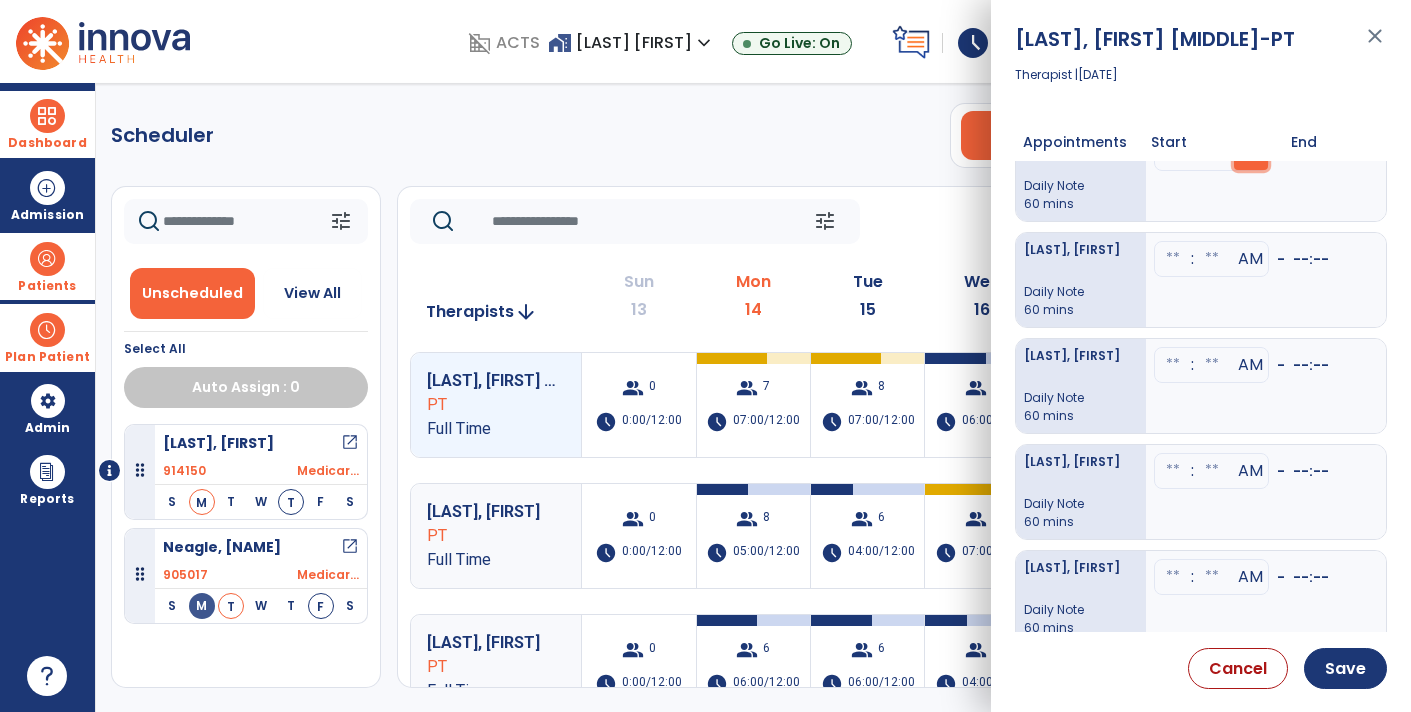 scroll, scrollTop: 248, scrollLeft: 0, axis: vertical 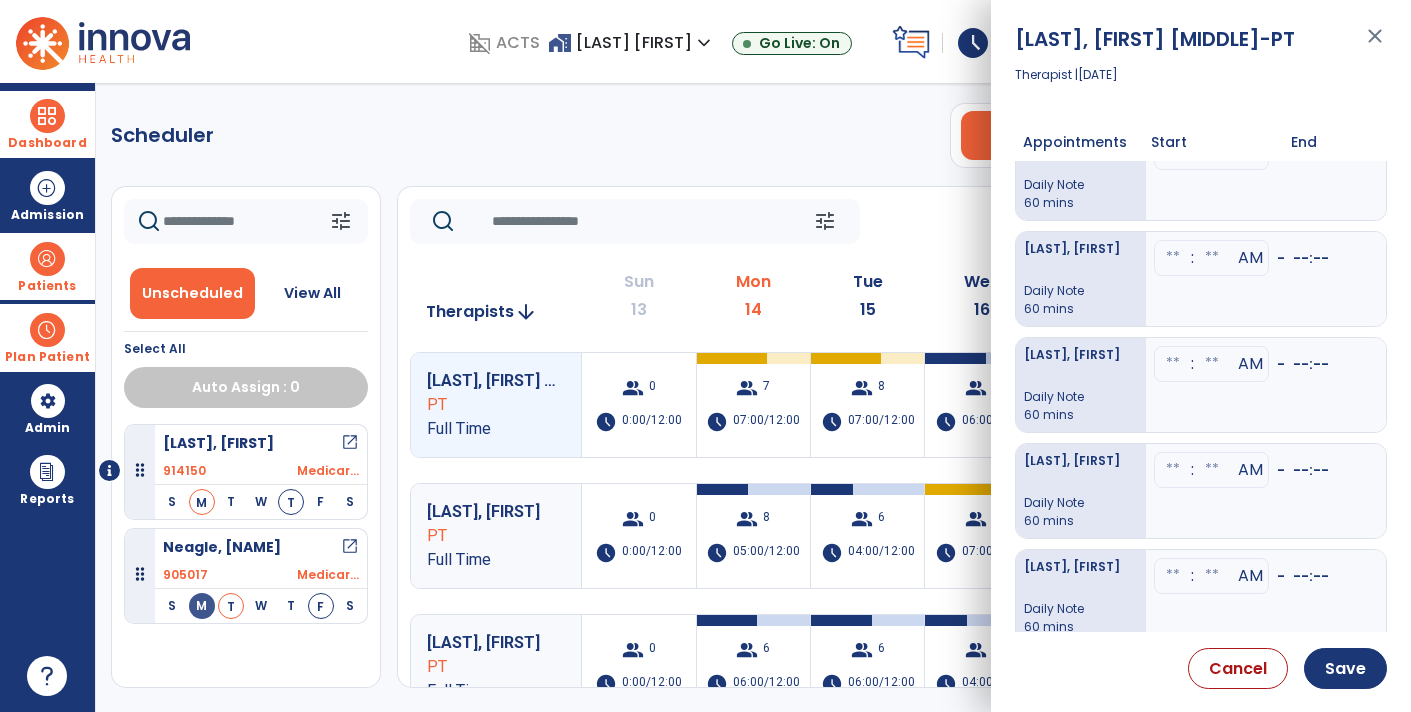 click at bounding box center (1173, -60) 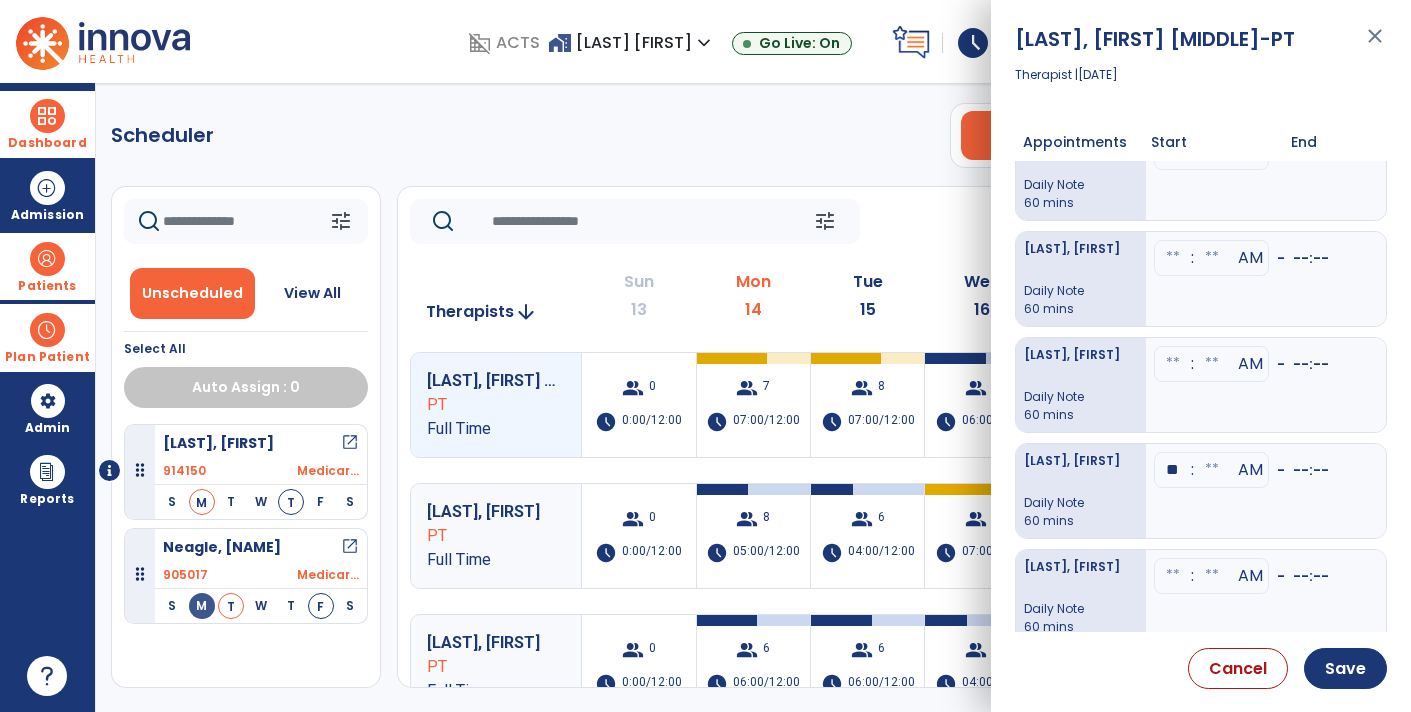 type on "**" 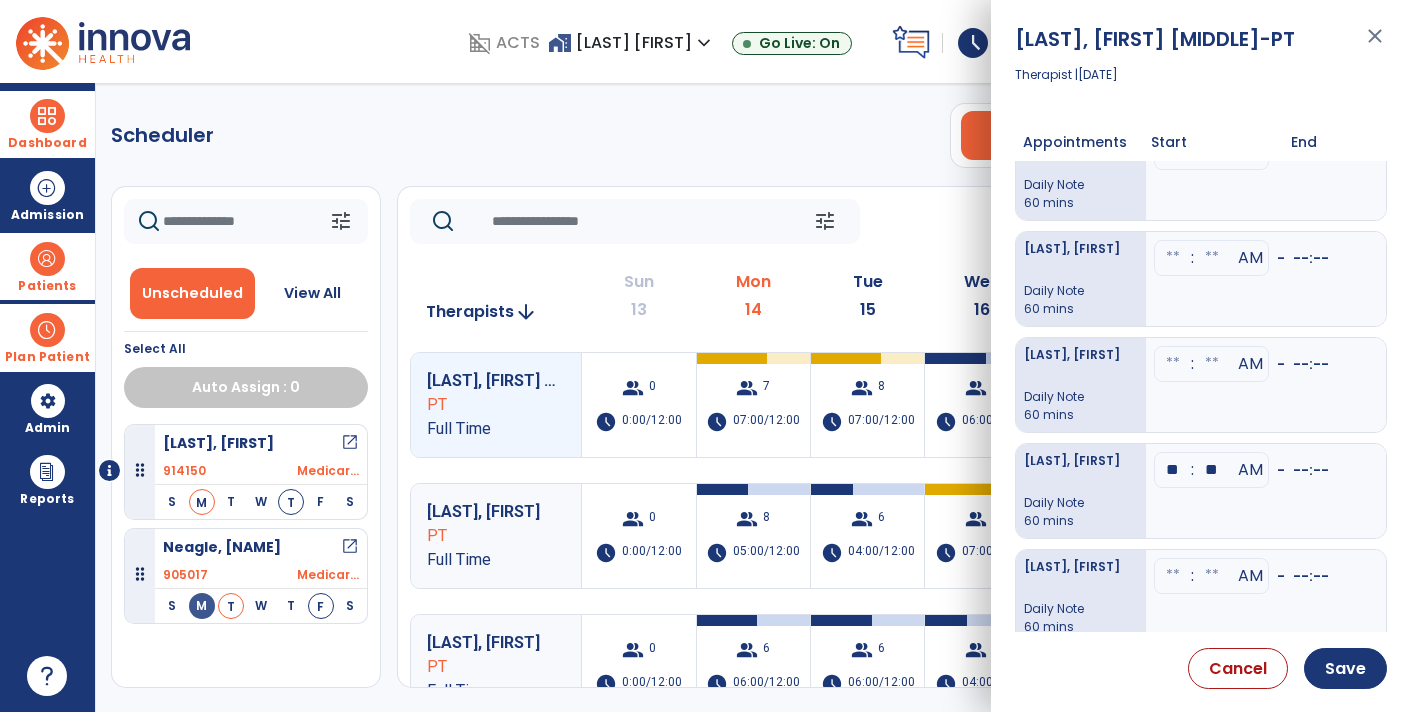 type on "**" 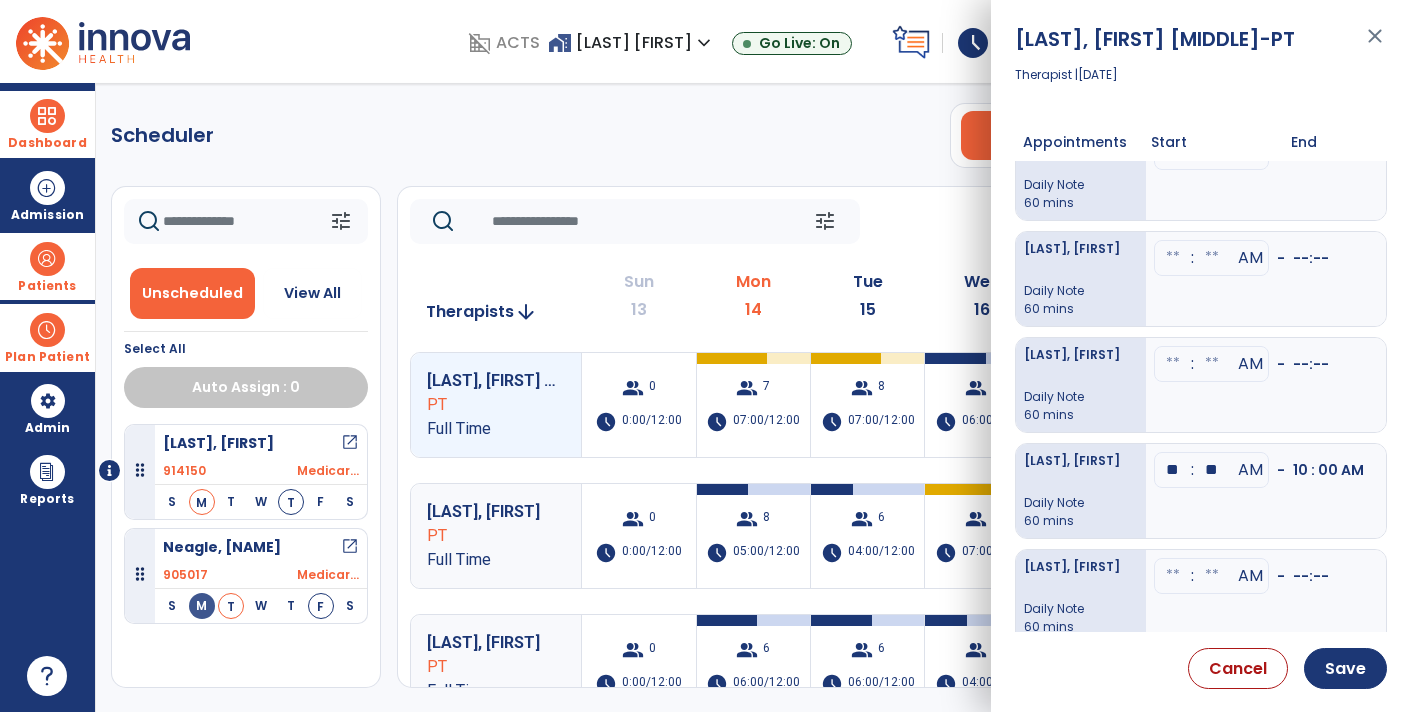 click at bounding box center (1173, -60) 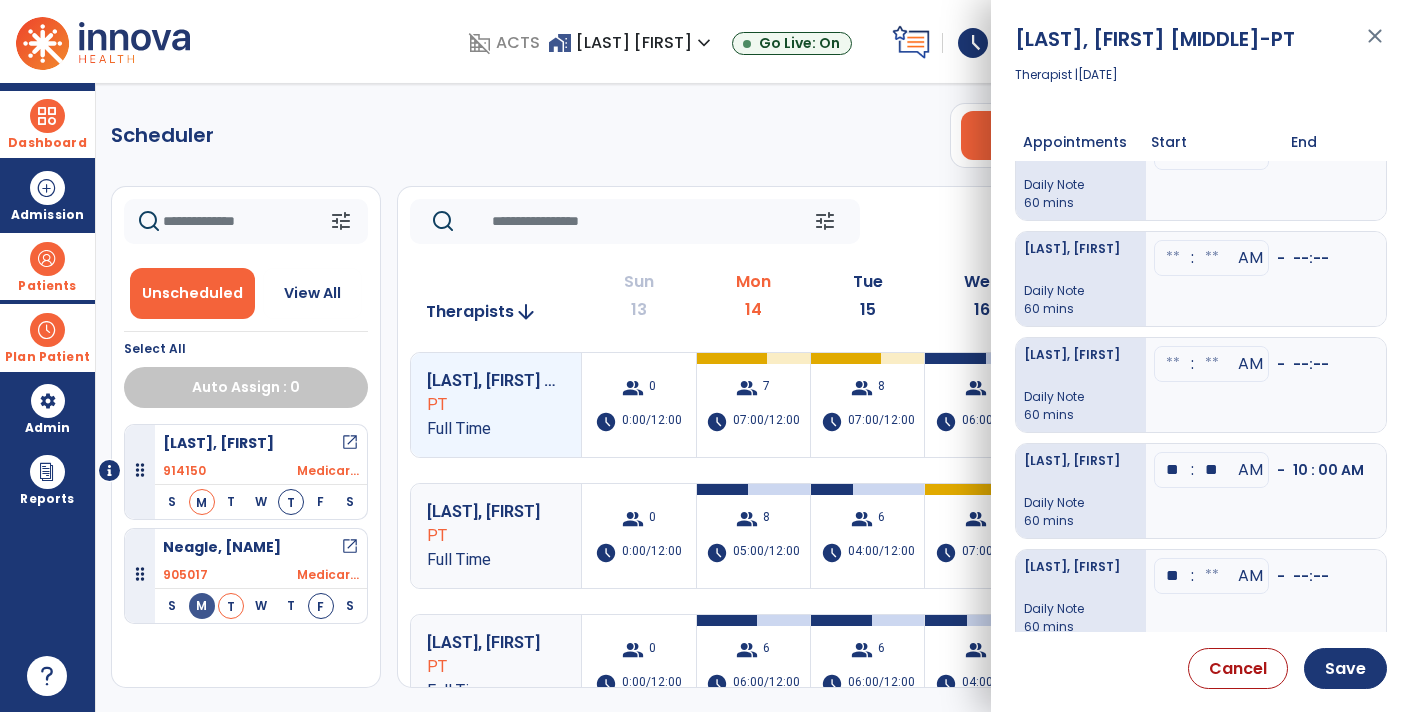 type on "**" 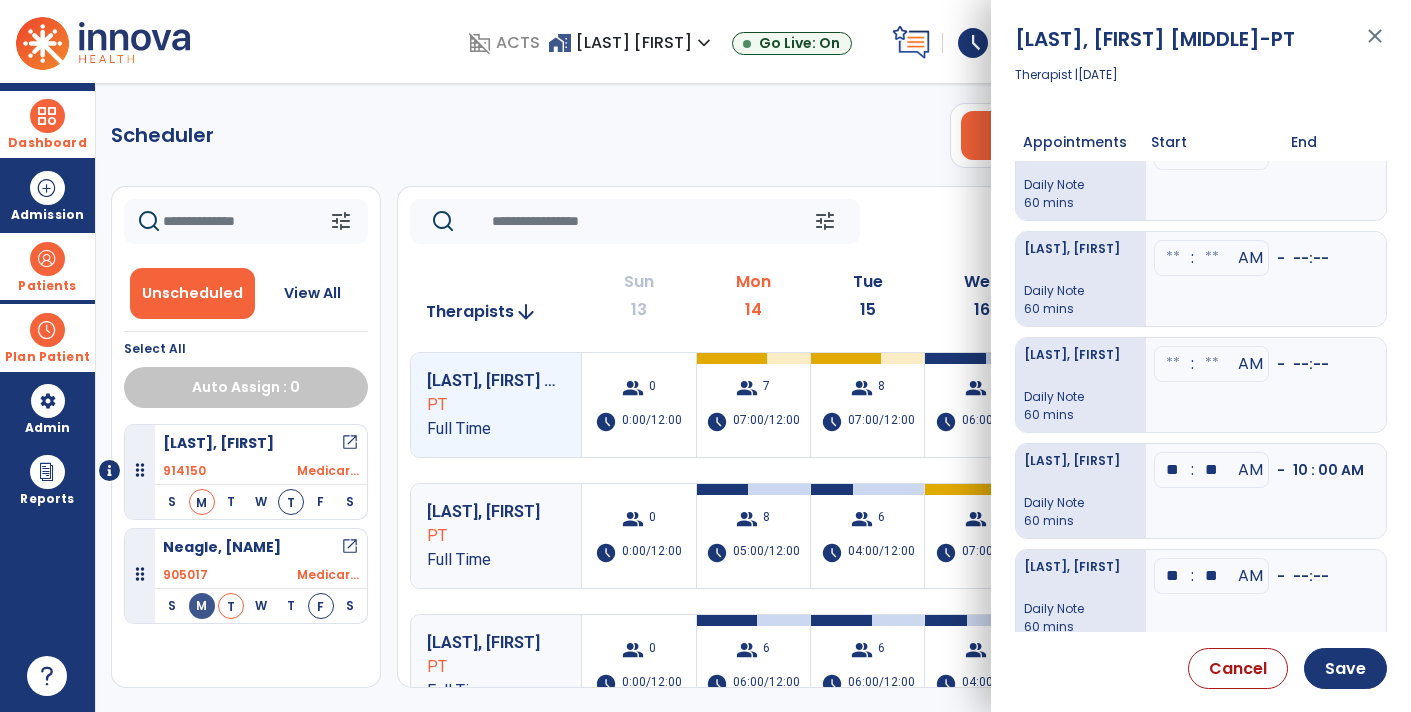 type on "**" 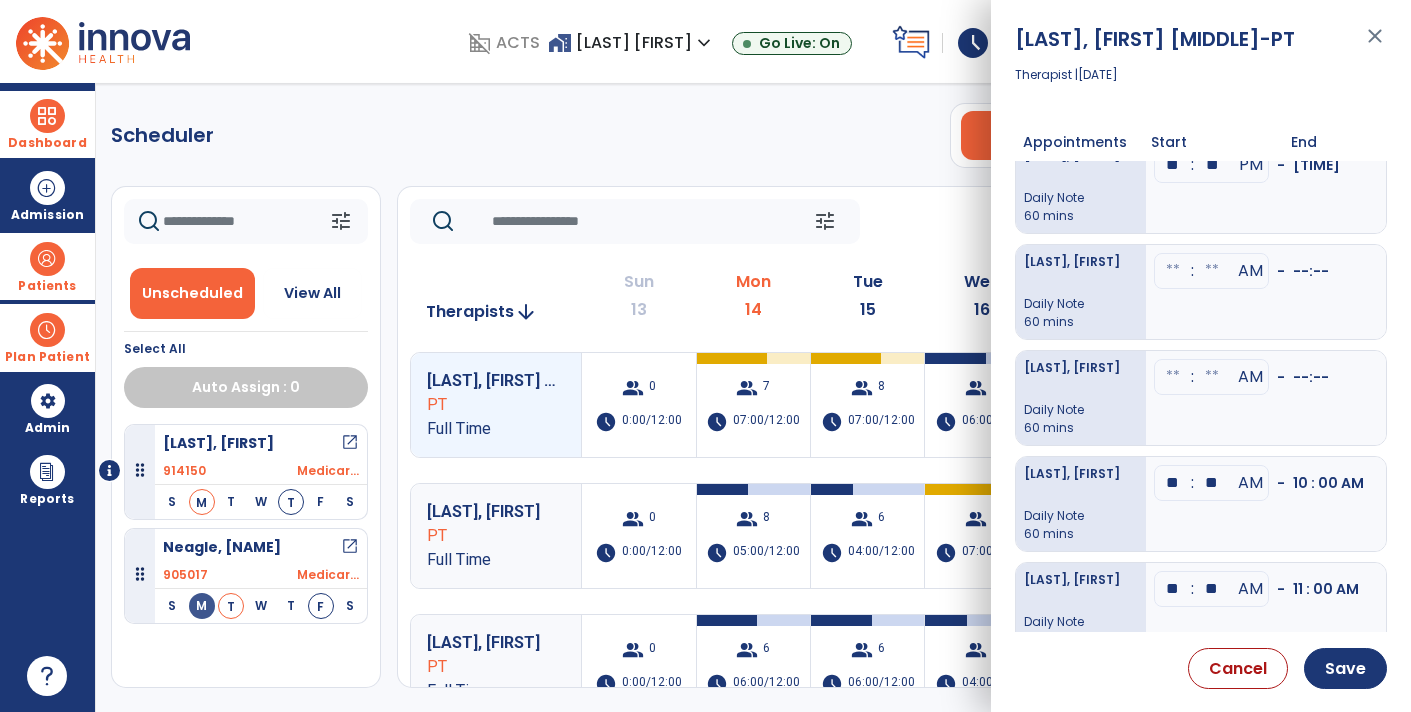 scroll, scrollTop: 247, scrollLeft: 0, axis: vertical 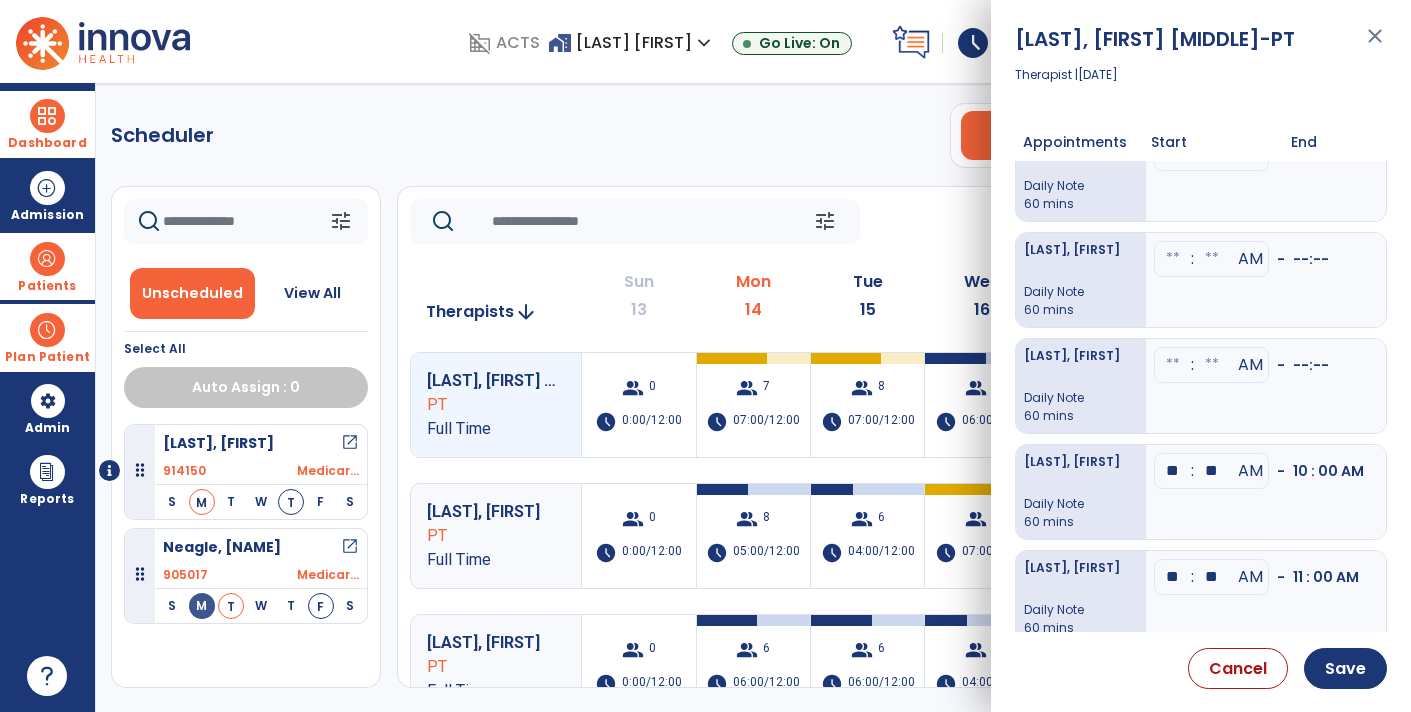 click at bounding box center [1173, -59] 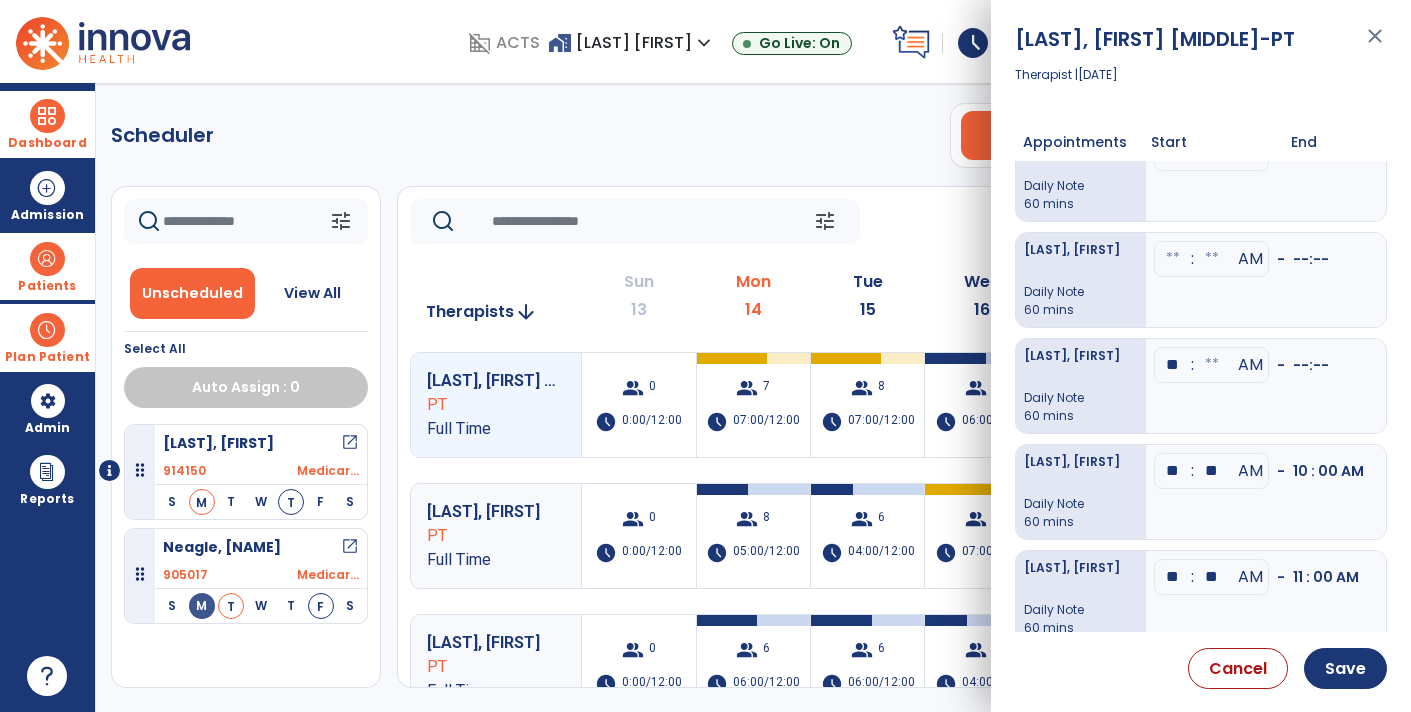 type on "**" 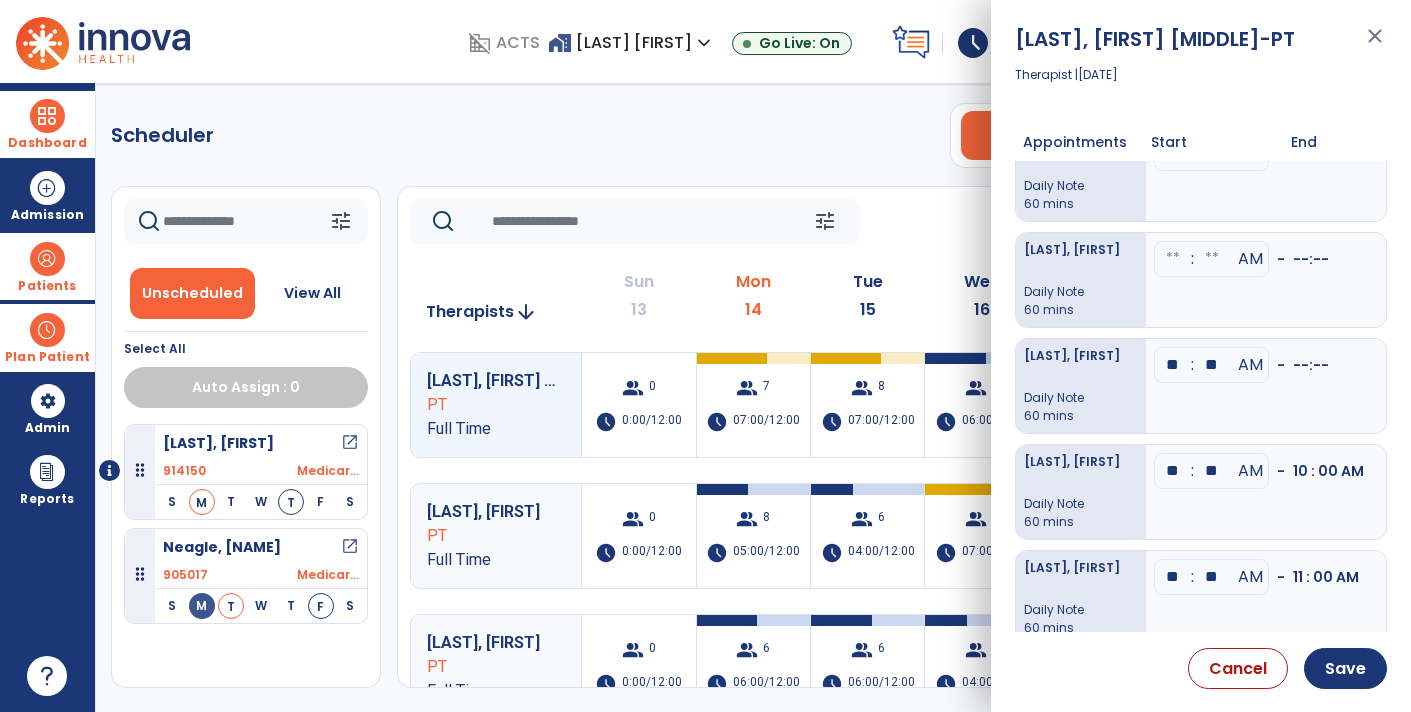 type on "**" 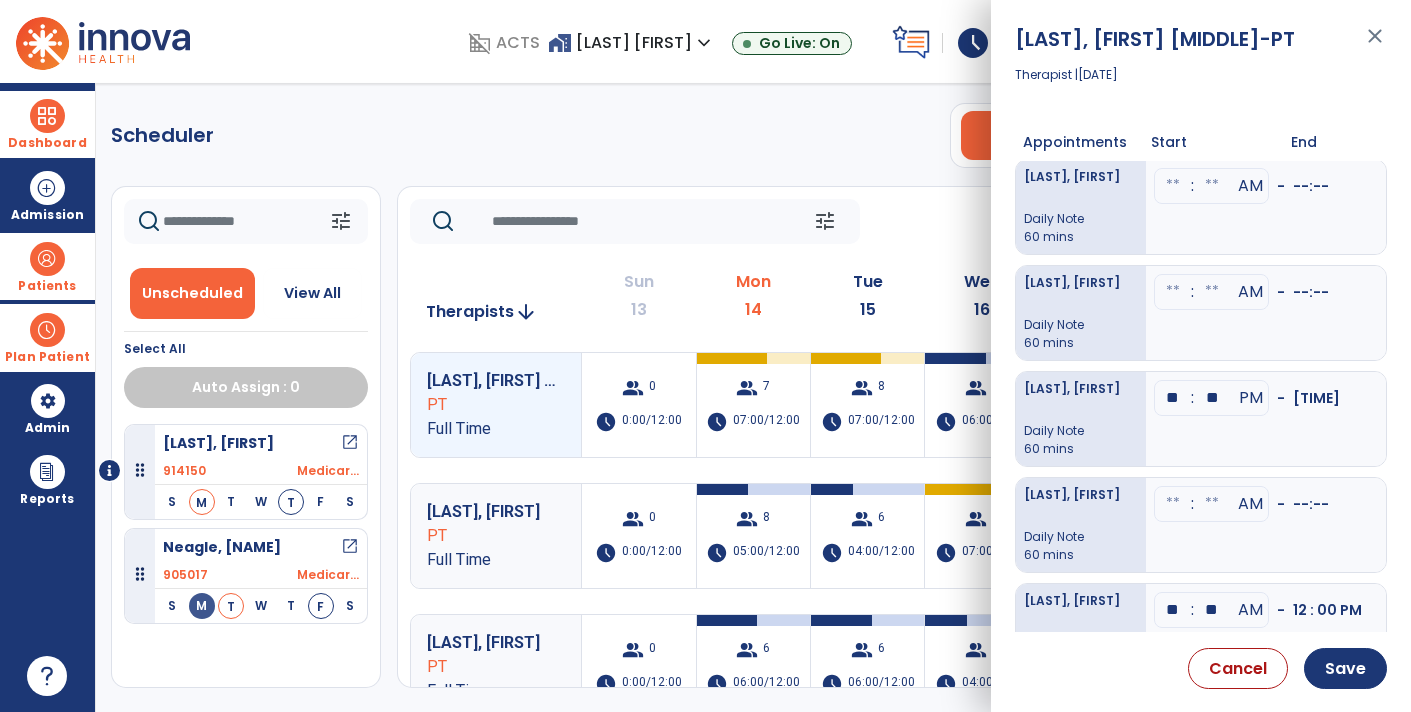scroll, scrollTop: 0, scrollLeft: 0, axis: both 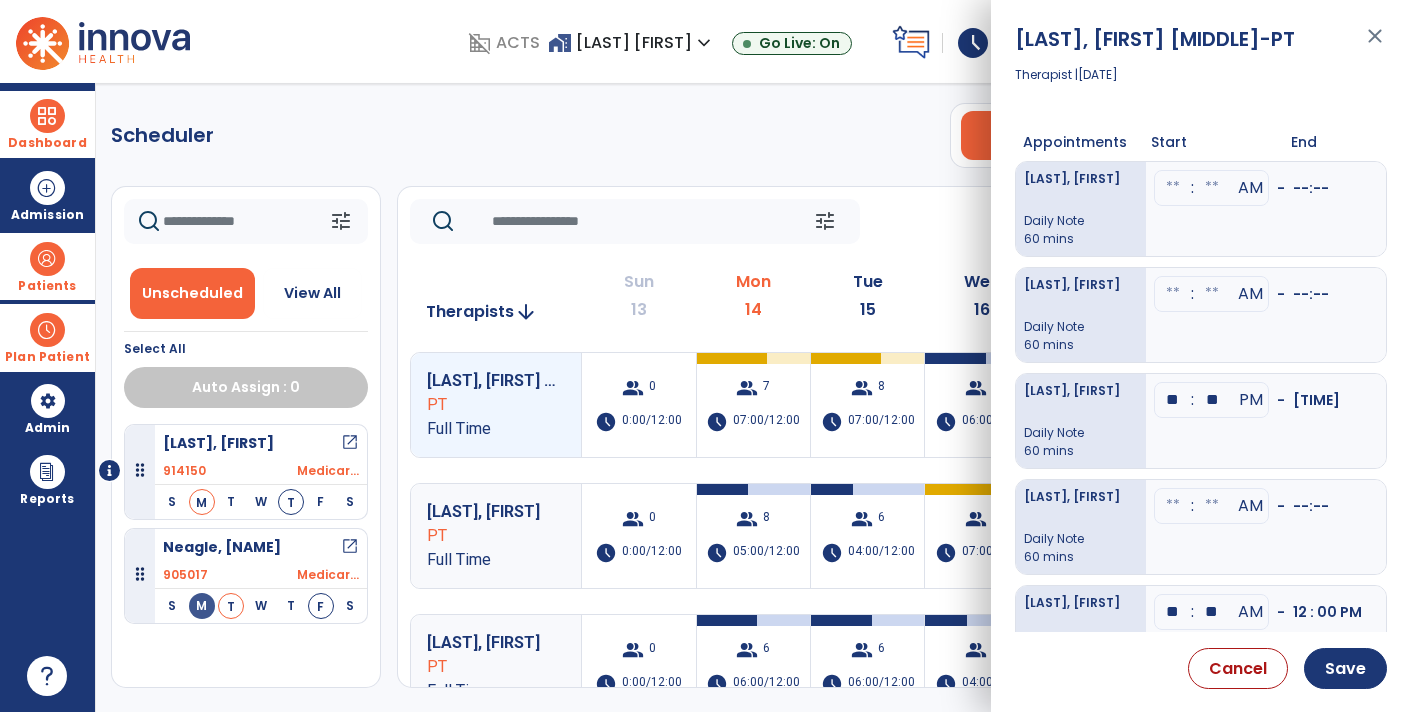 click at bounding box center [1173, 188] 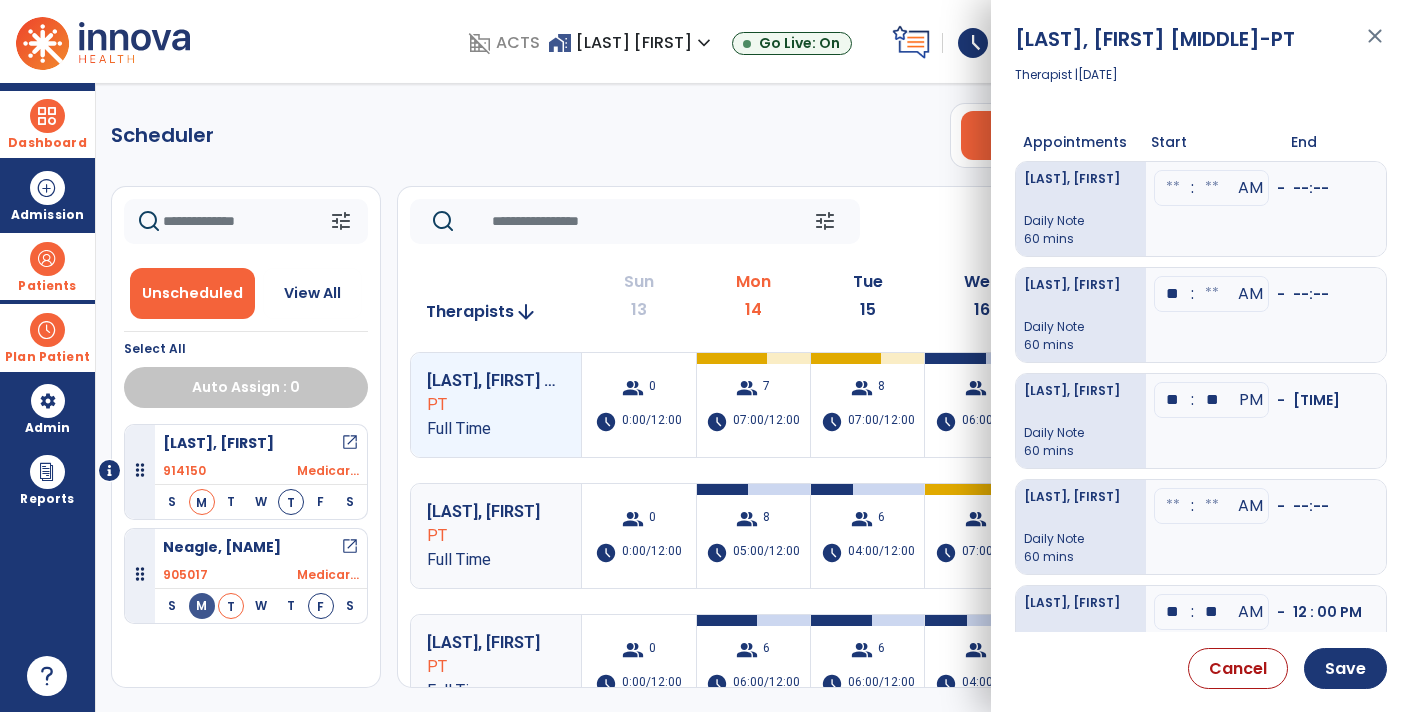 type on "**" 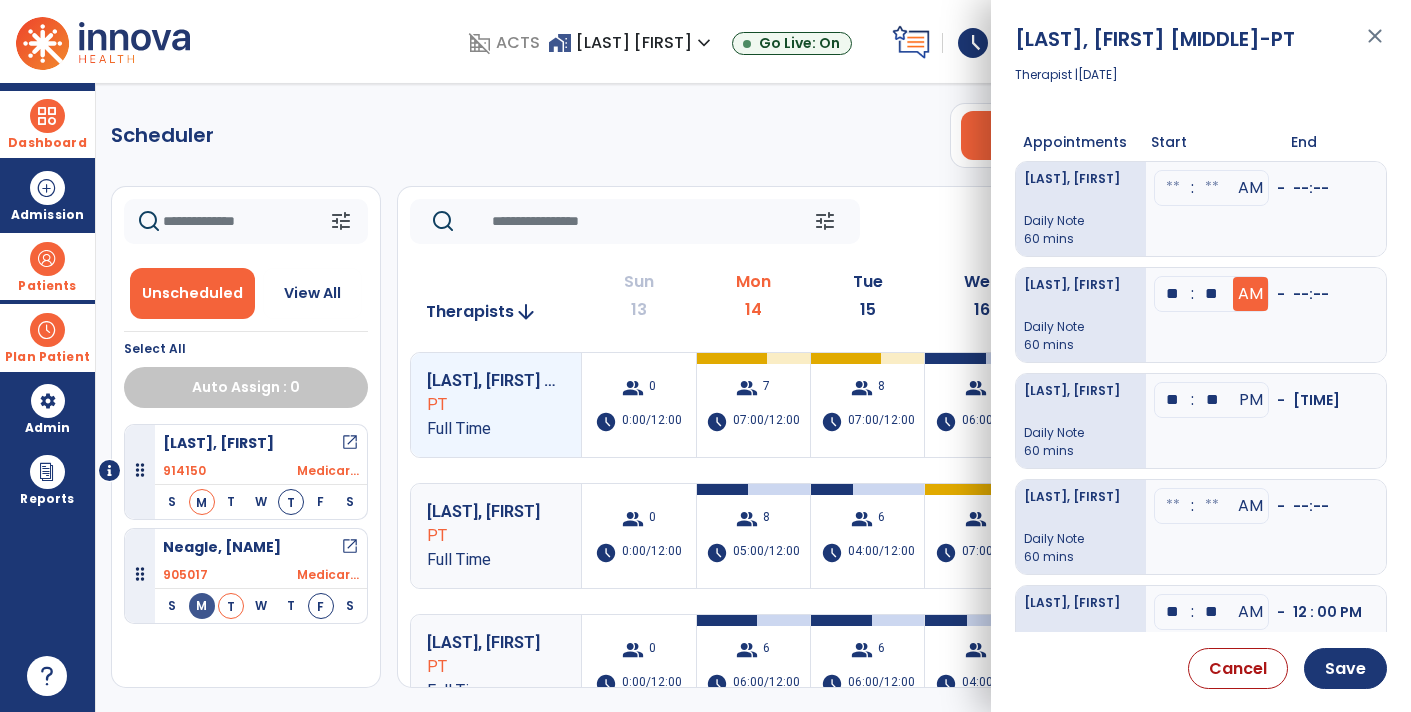 type on "**" 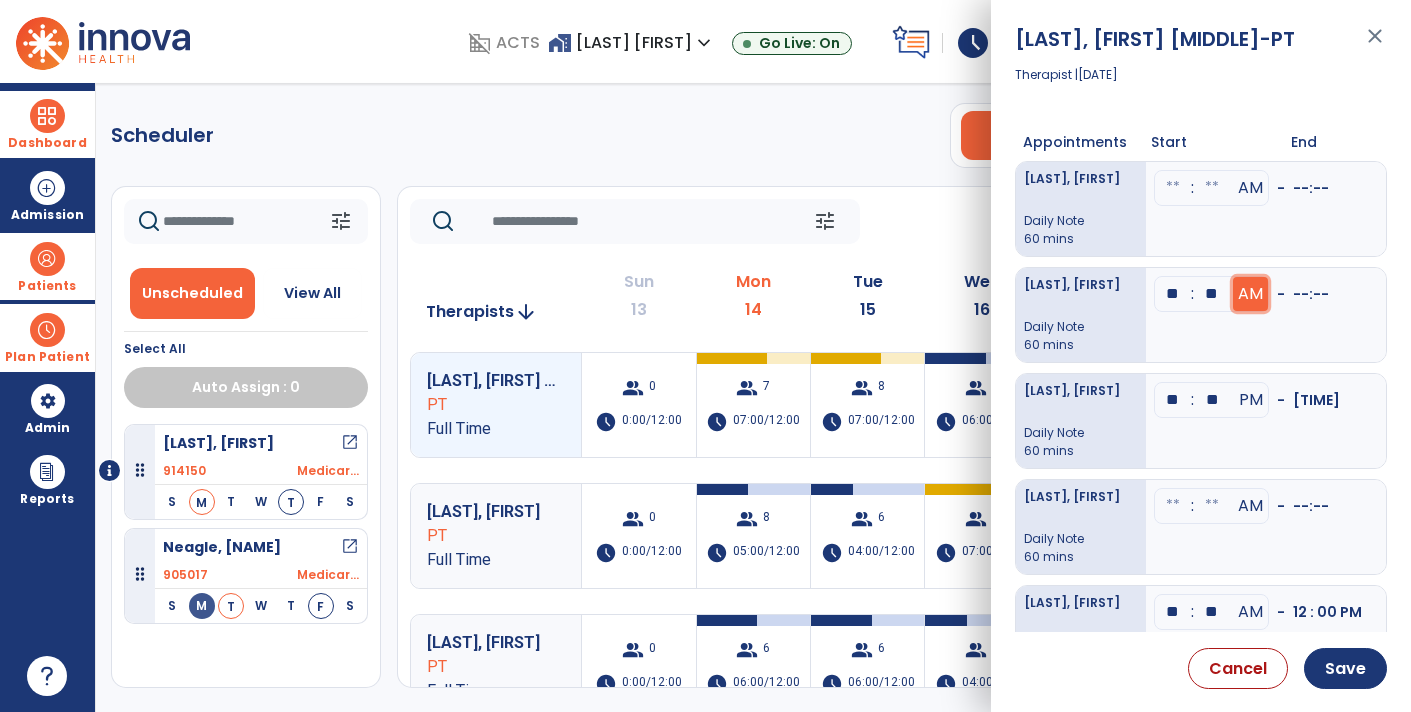 click on "AM" at bounding box center (1250, 294) 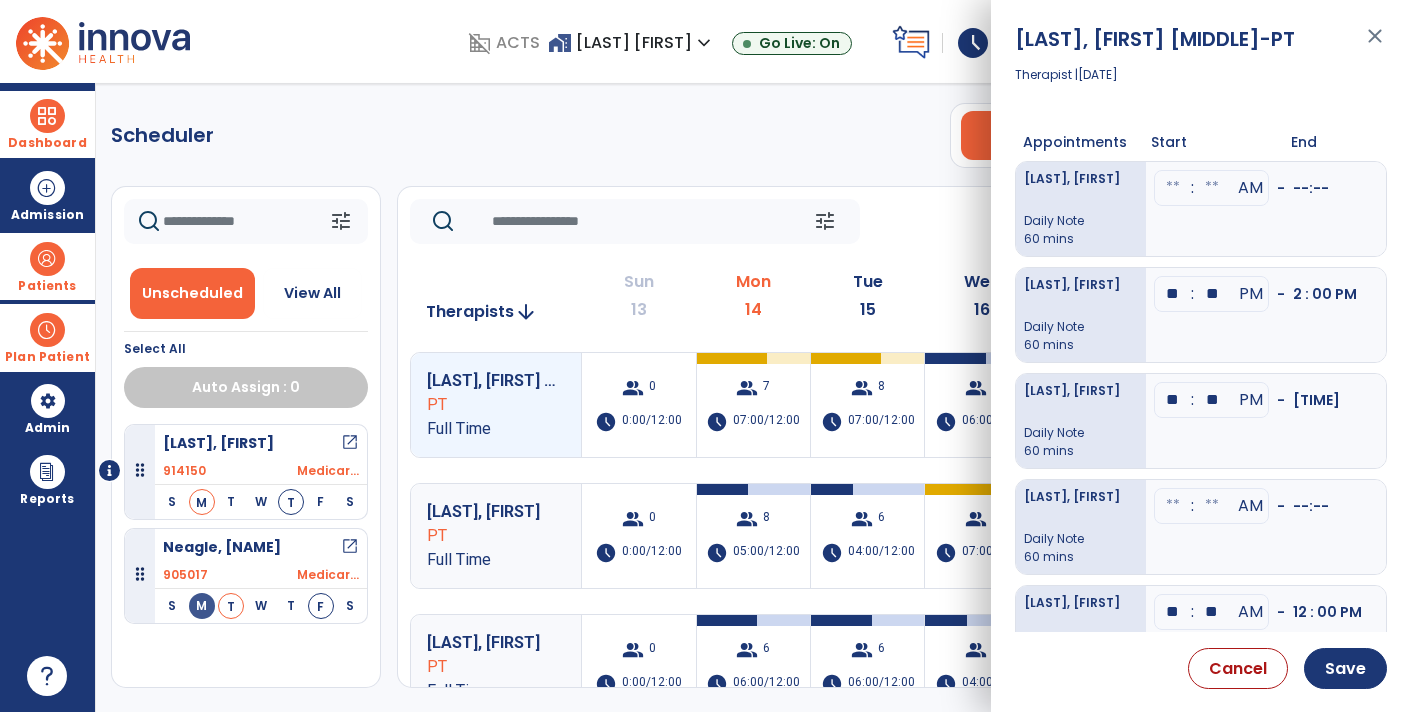 click at bounding box center (1173, 188) 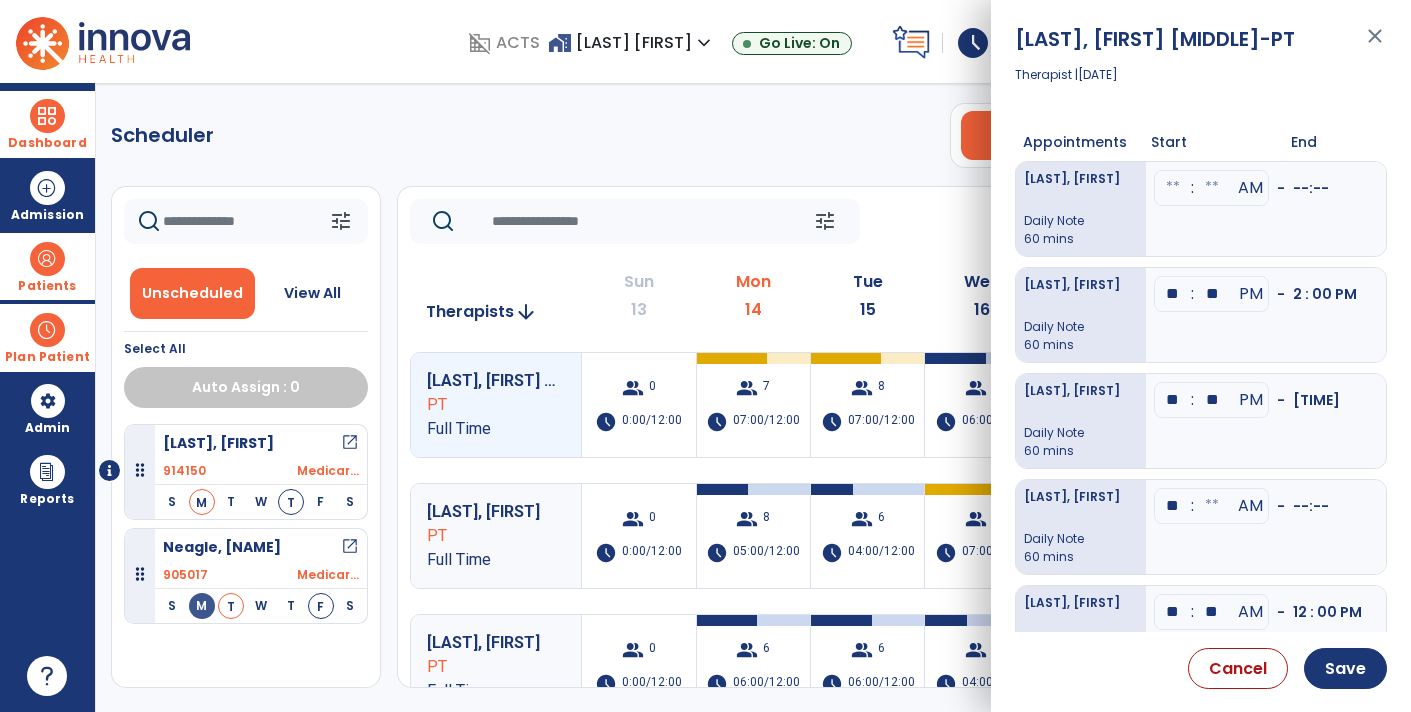 type on "**" 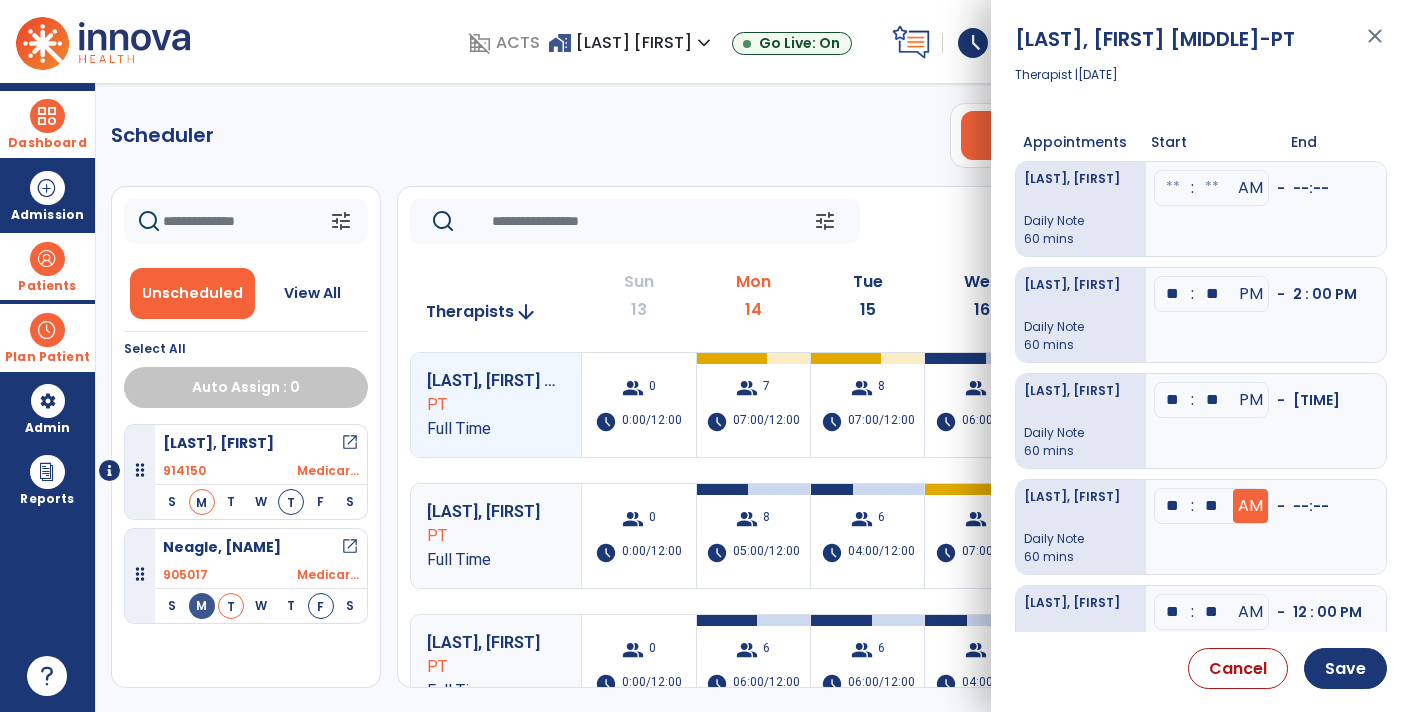type on "**" 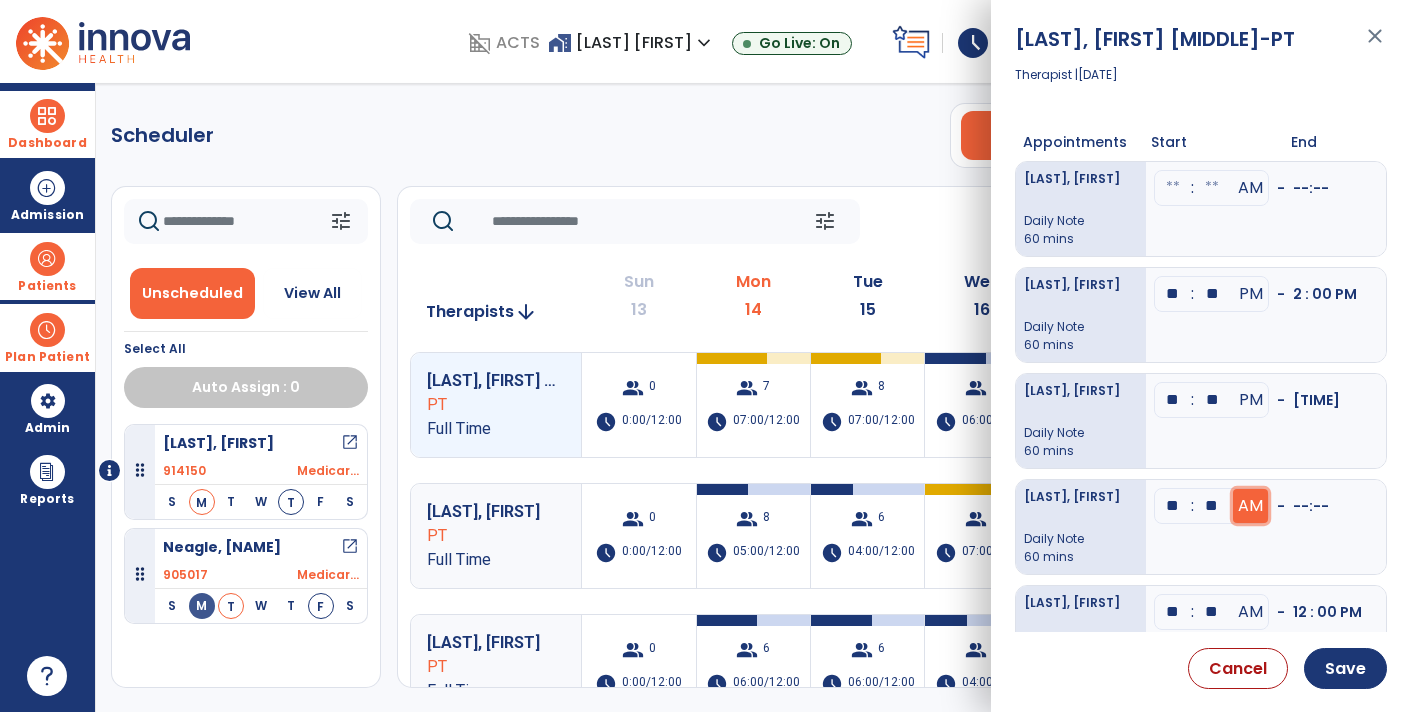 click on "AM" at bounding box center [1251, 294] 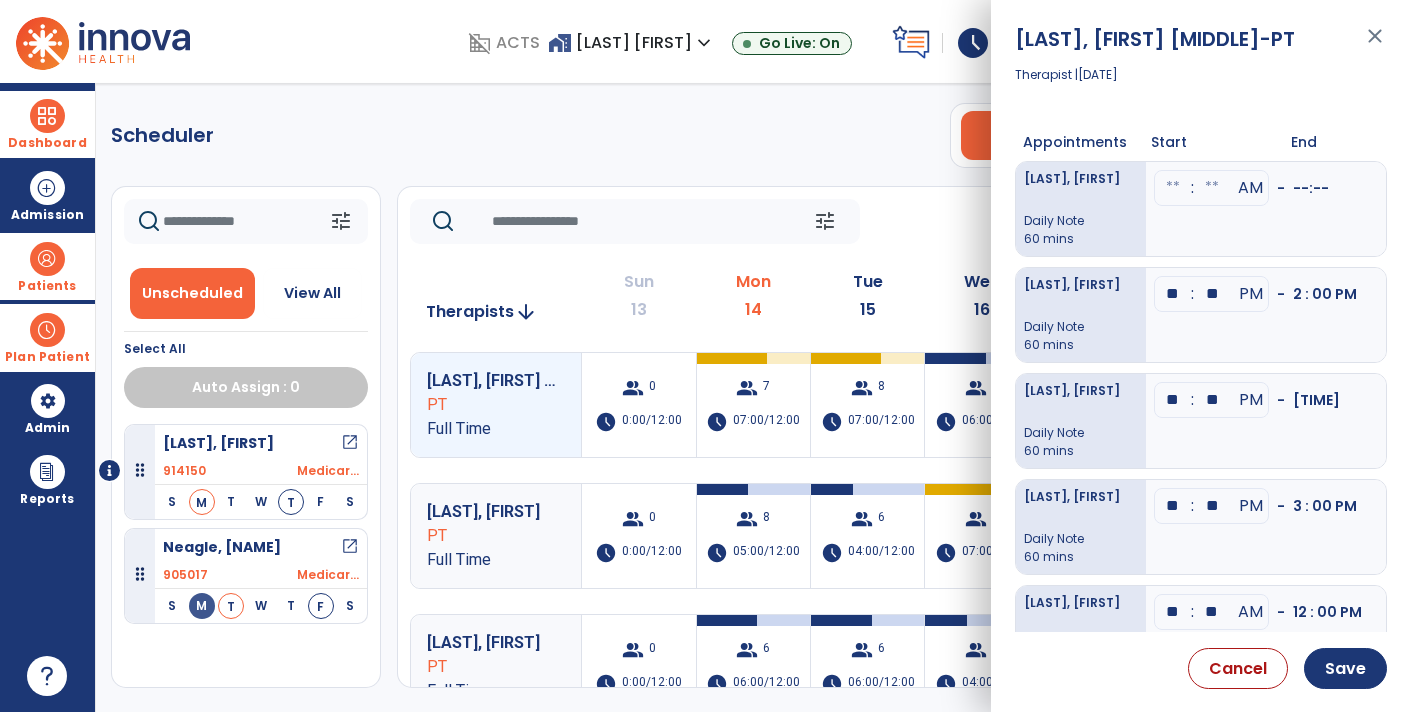 click on "**" at bounding box center [1173, 294] 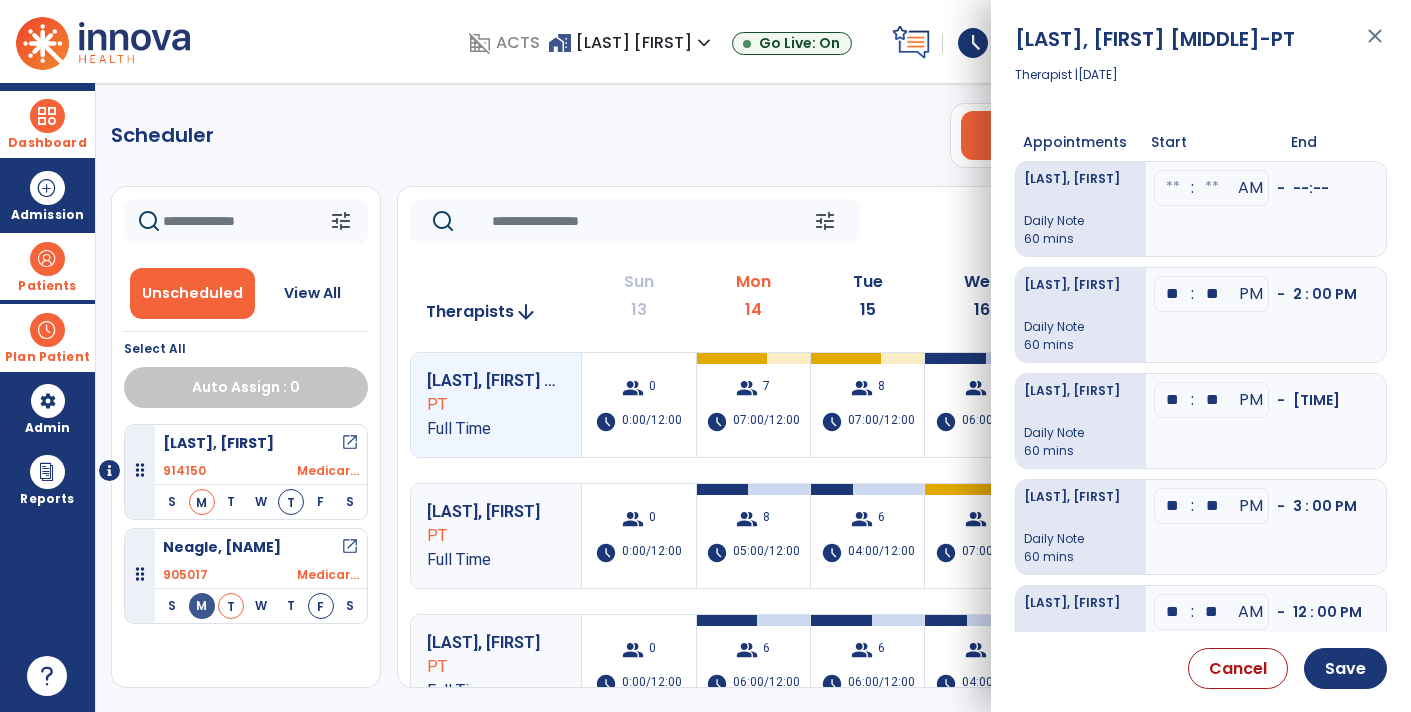 type on "**" 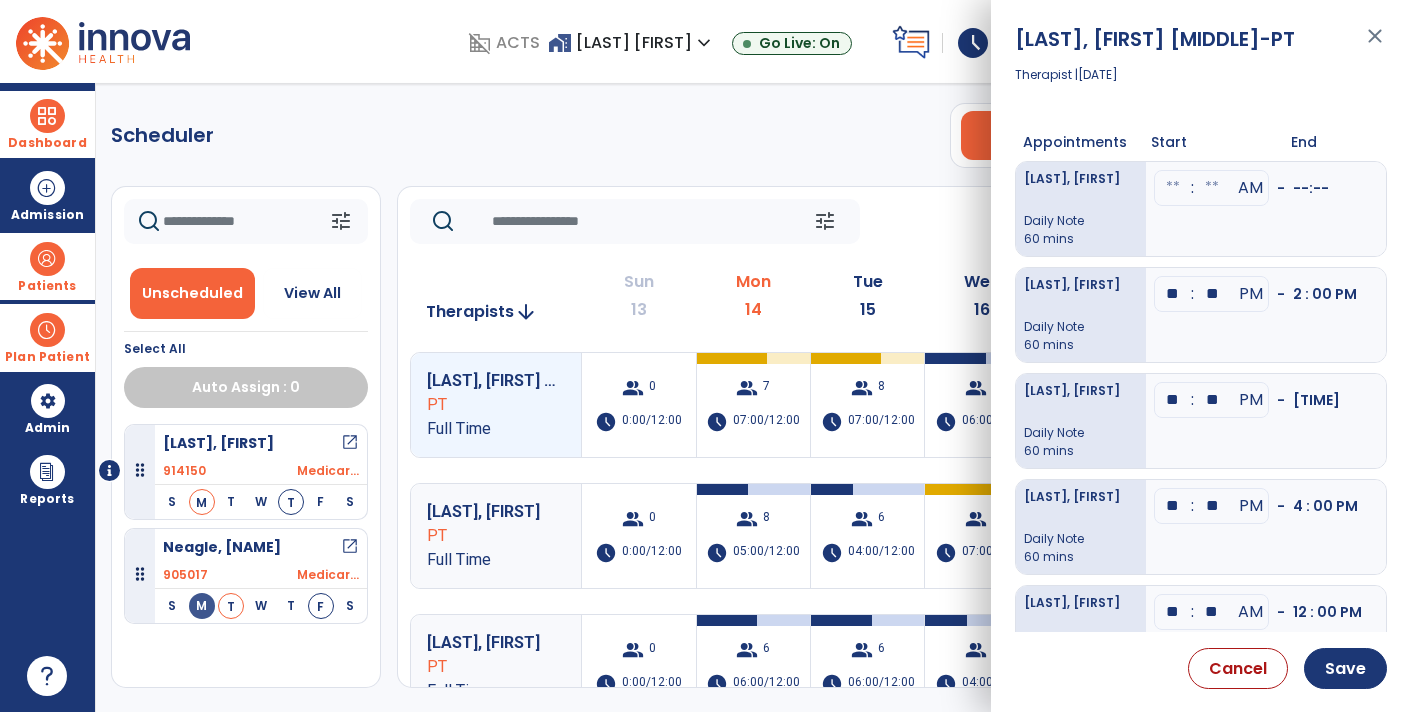 click at bounding box center (1173, 188) 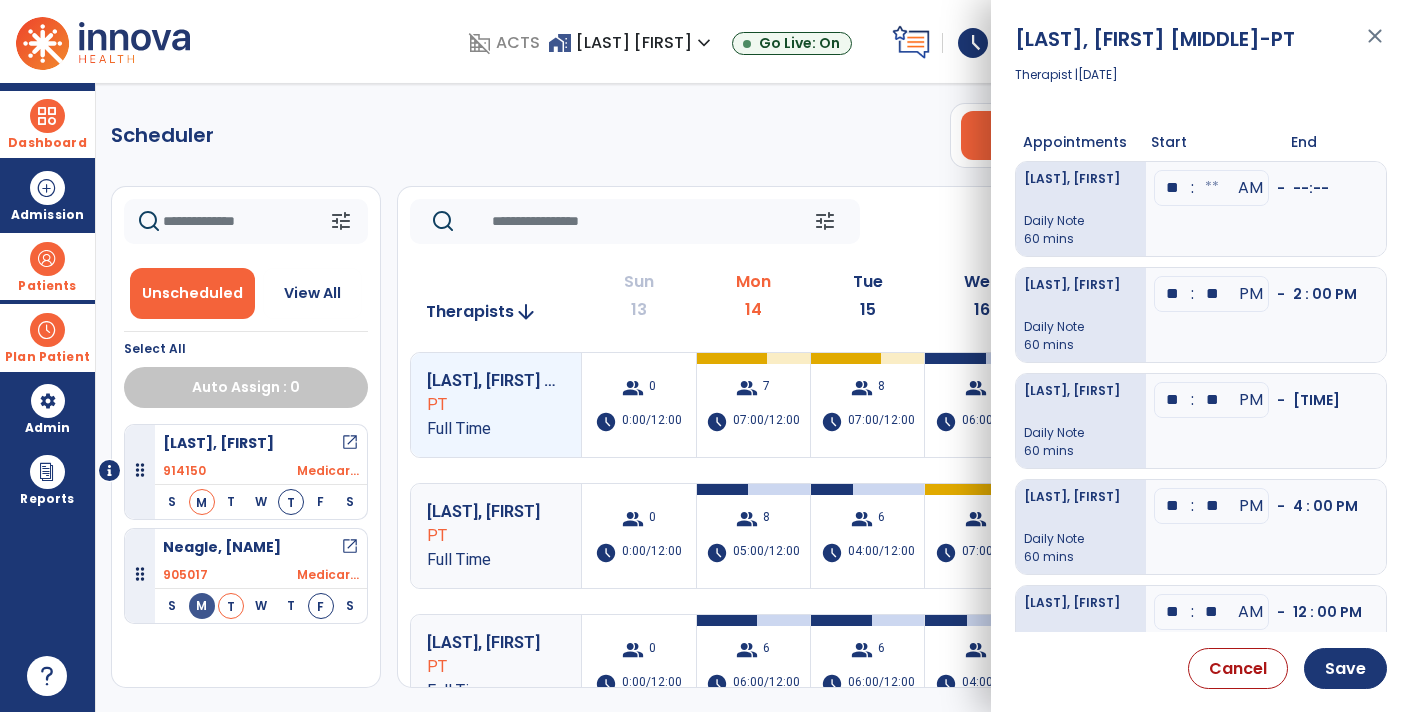 type on "**" 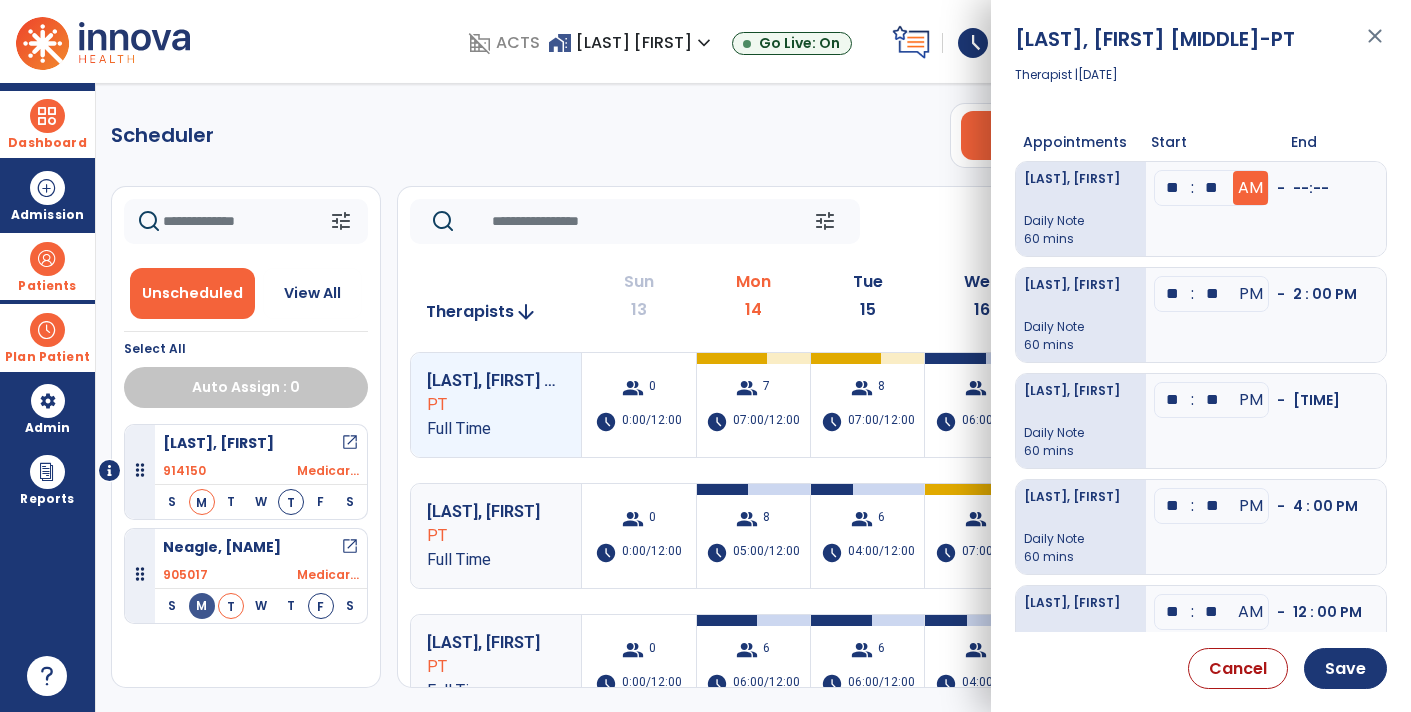 type on "**" 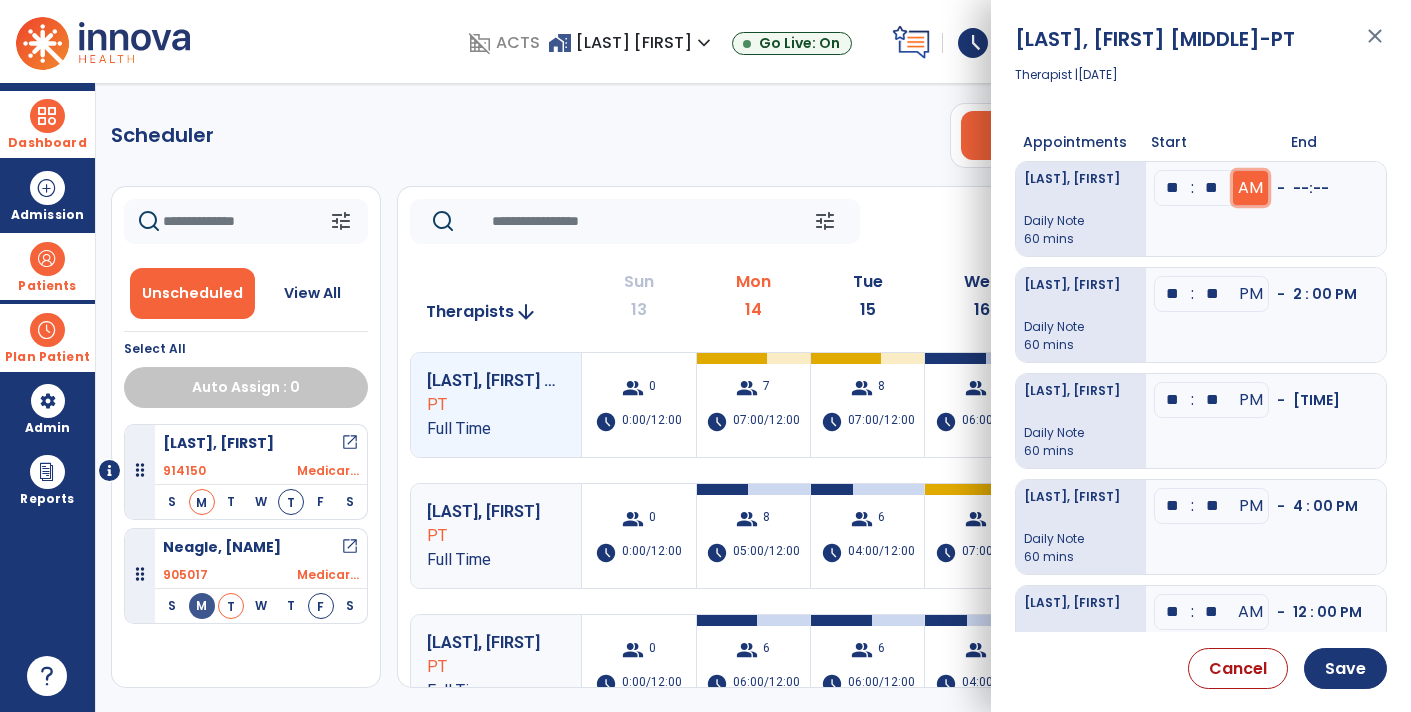 click on "AM" at bounding box center (1250, 188) 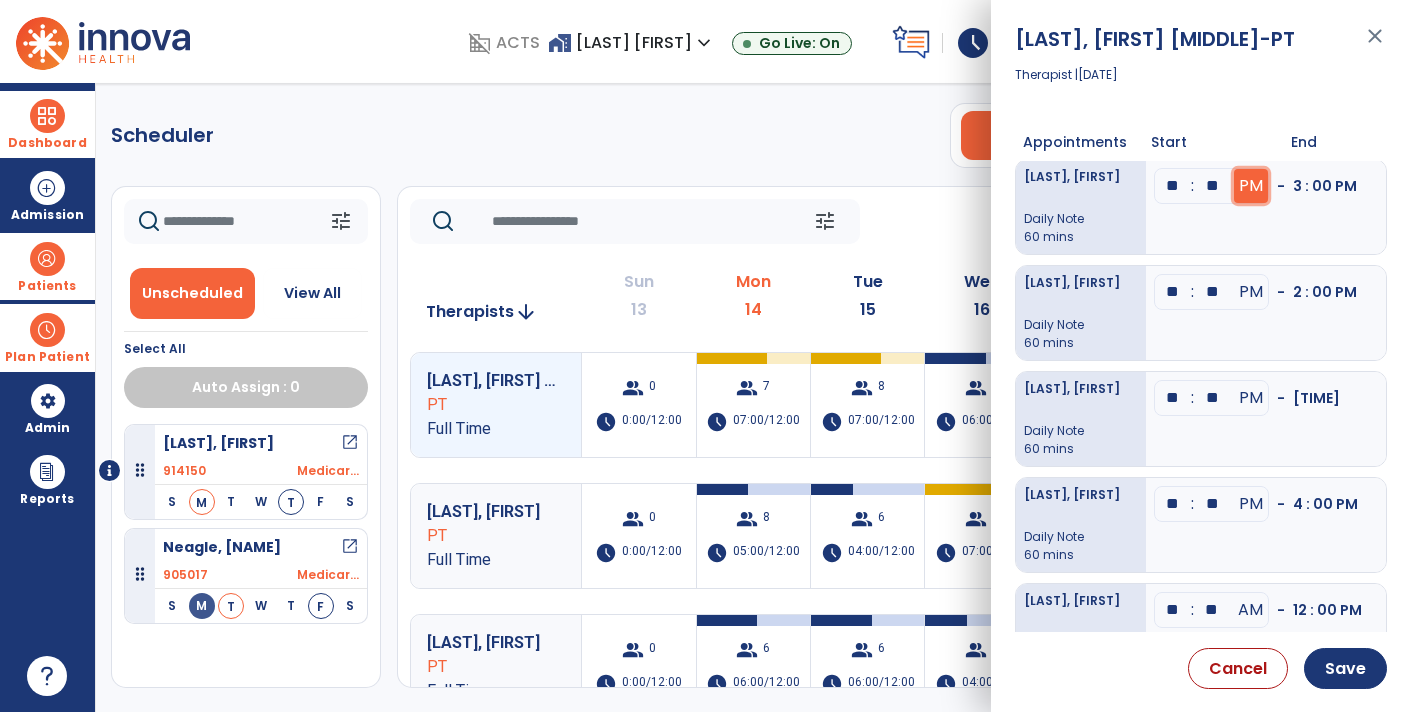 scroll, scrollTop: 0, scrollLeft: 0, axis: both 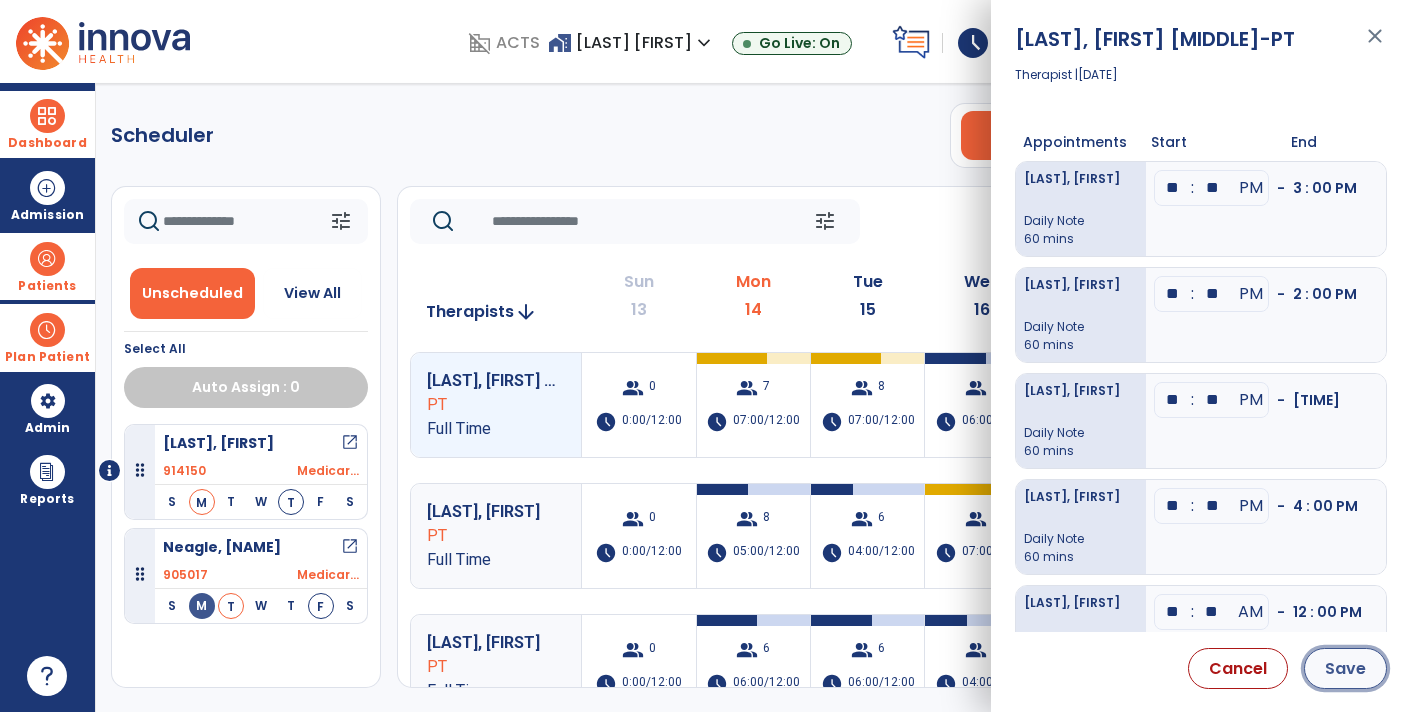 click on "Save" at bounding box center [1345, 668] 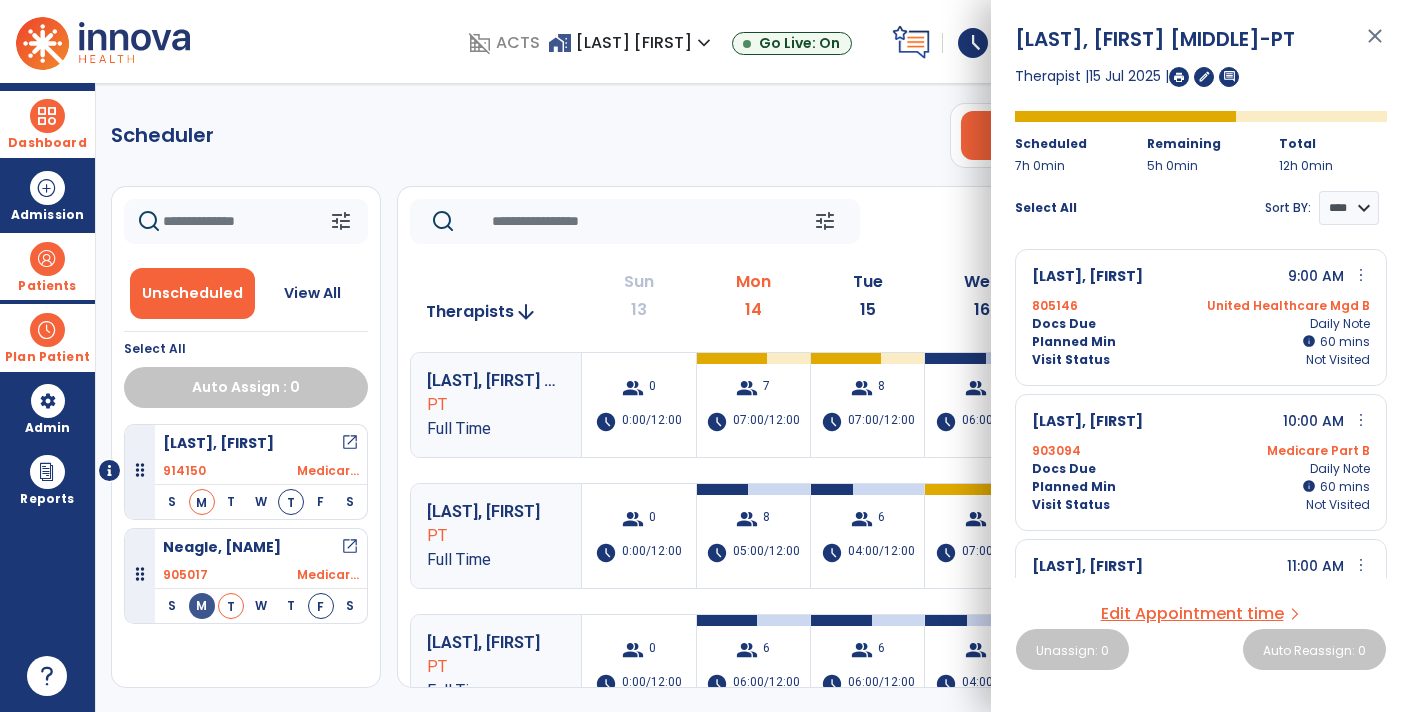 click on "close" at bounding box center (1375, 45) 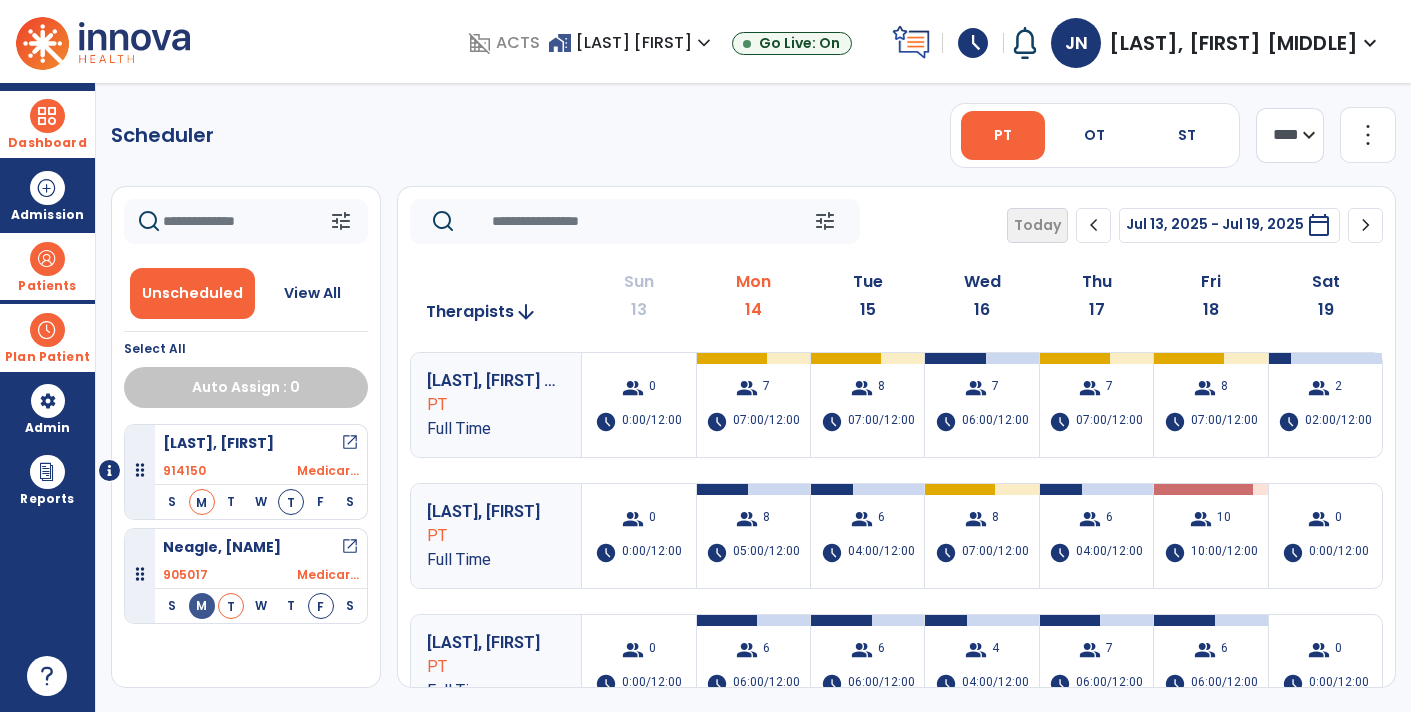 click on "more_vert" 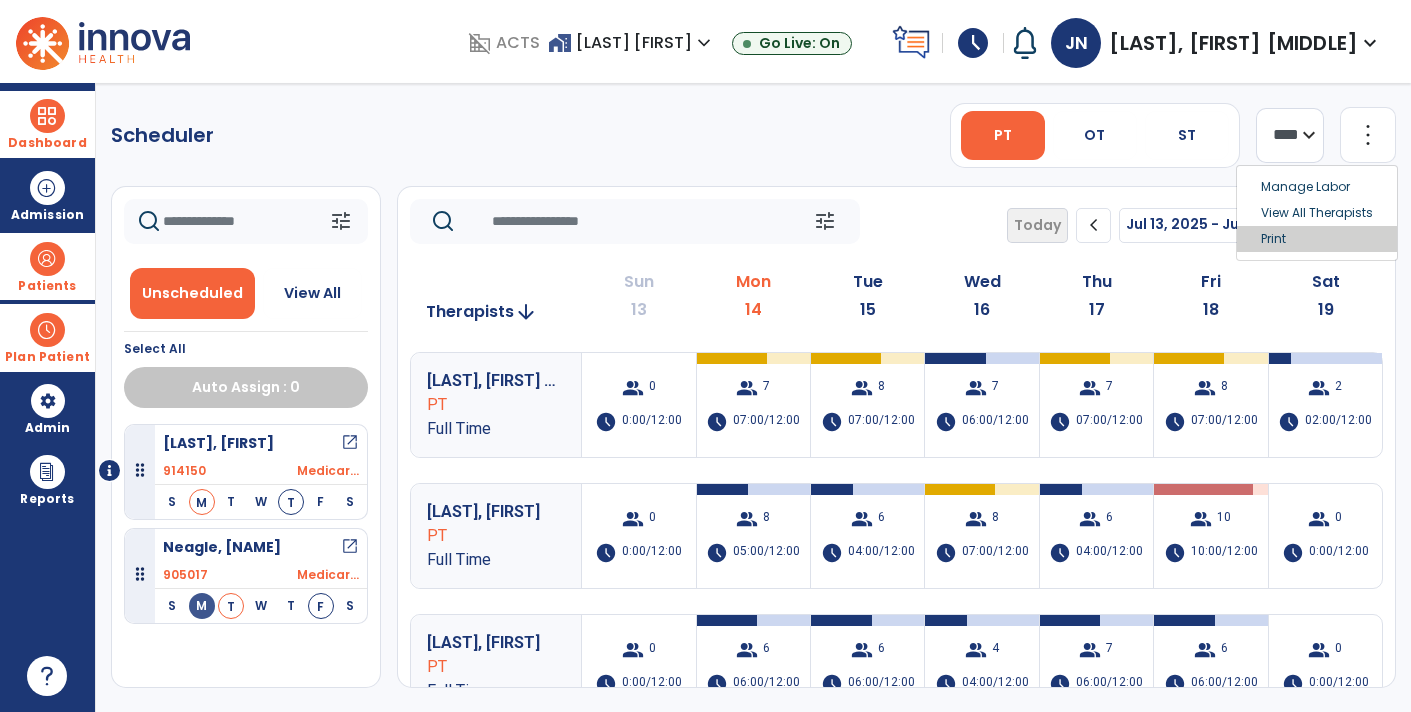 click on "Print" at bounding box center (1317, 239) 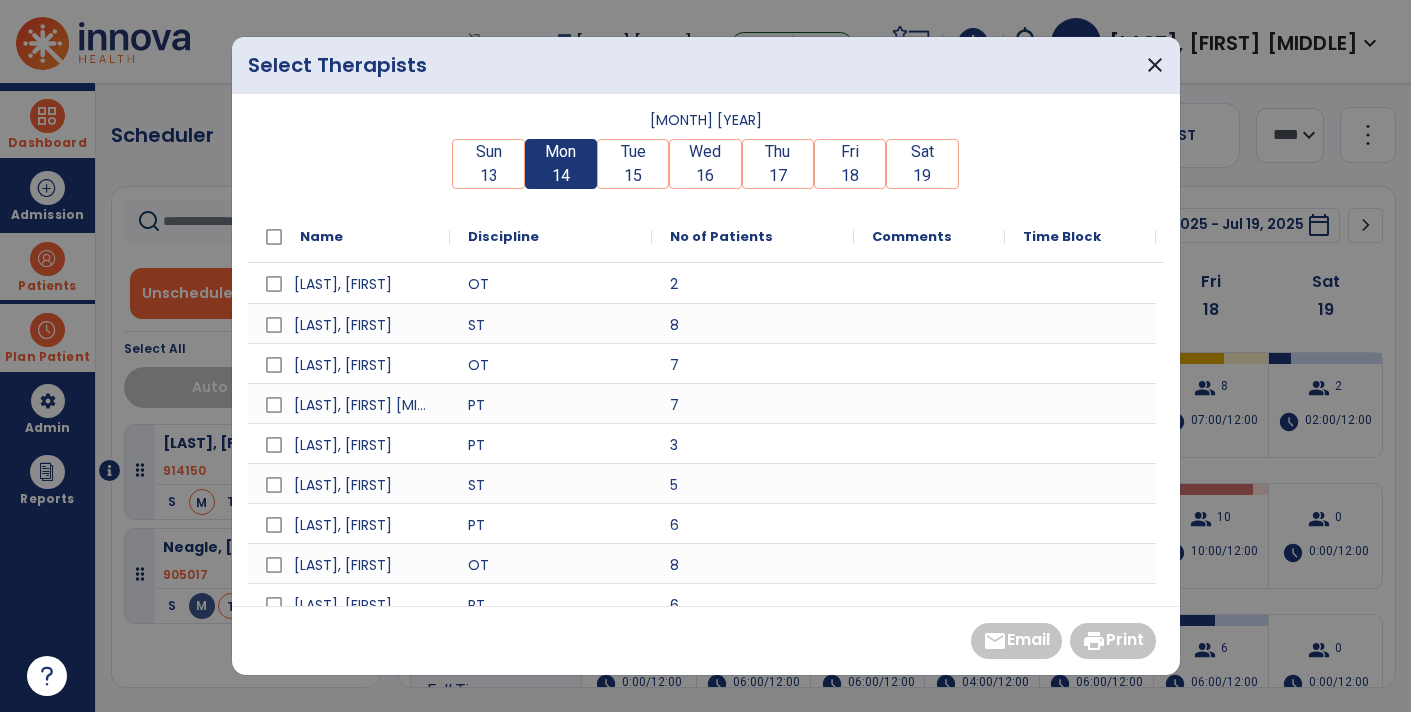 click on "15" at bounding box center (633, 176) 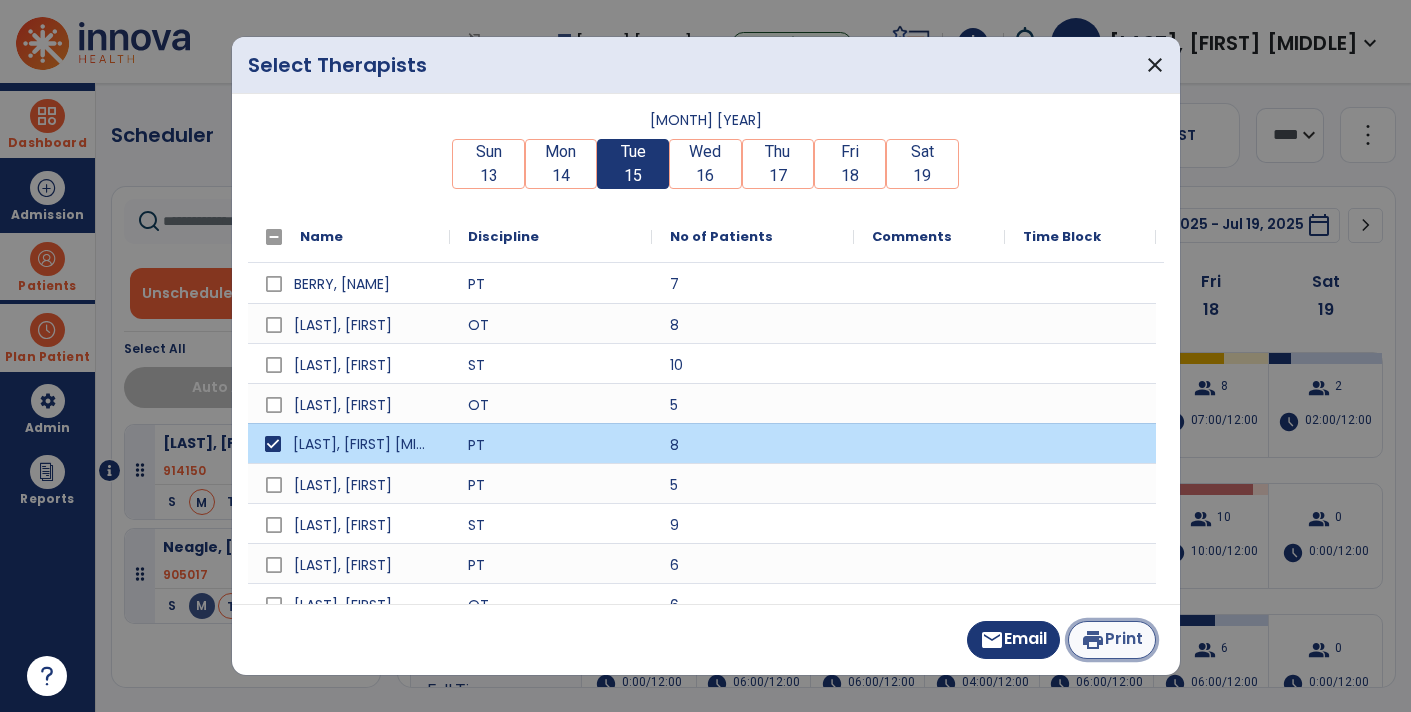 click on "print  Print" at bounding box center [1112, 640] 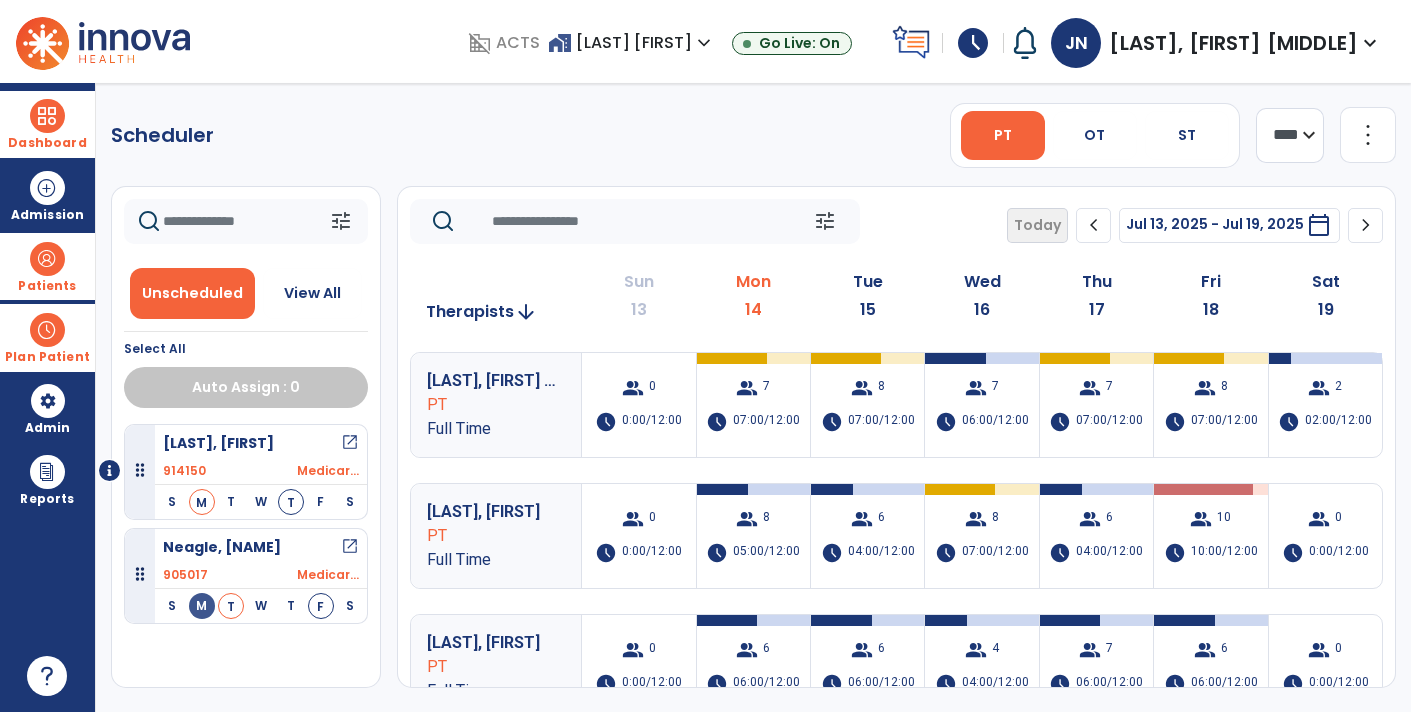 click at bounding box center (47, 116) 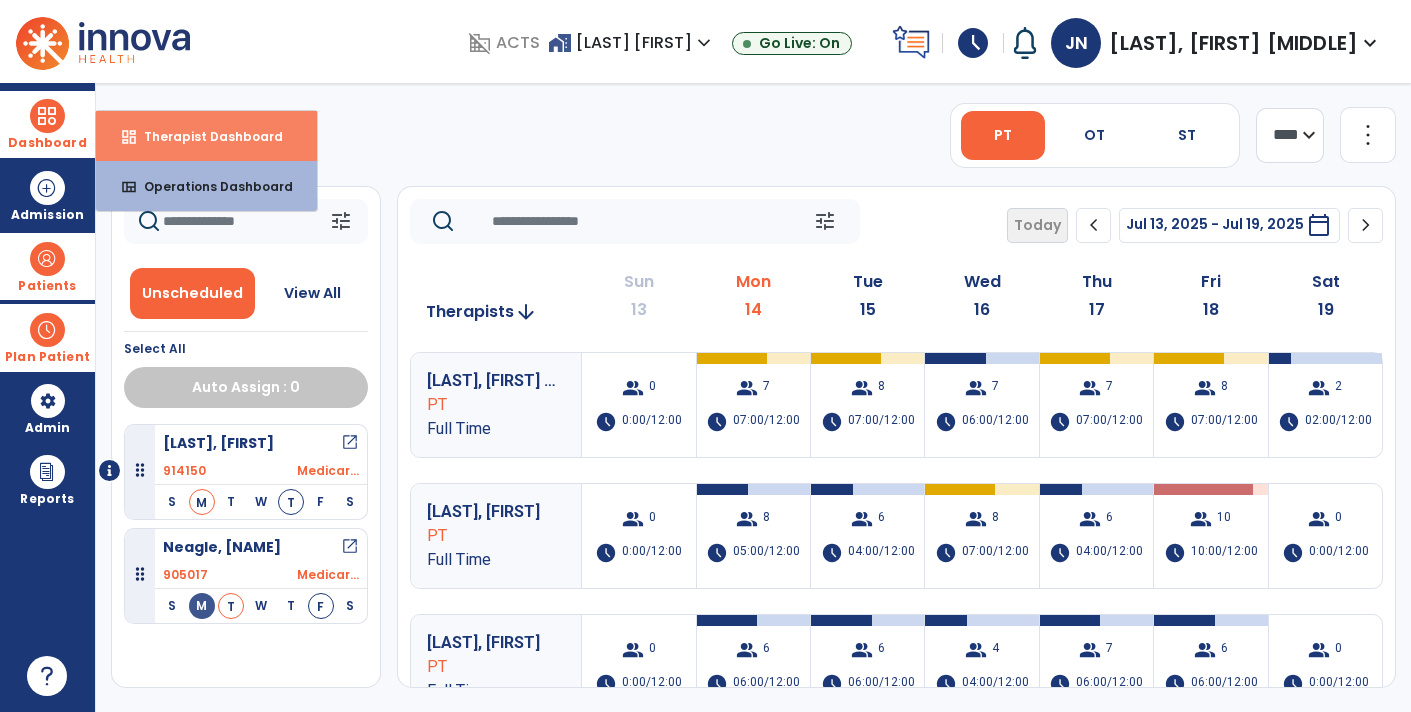 click on "Therapist Dashboard" at bounding box center [205, 136] 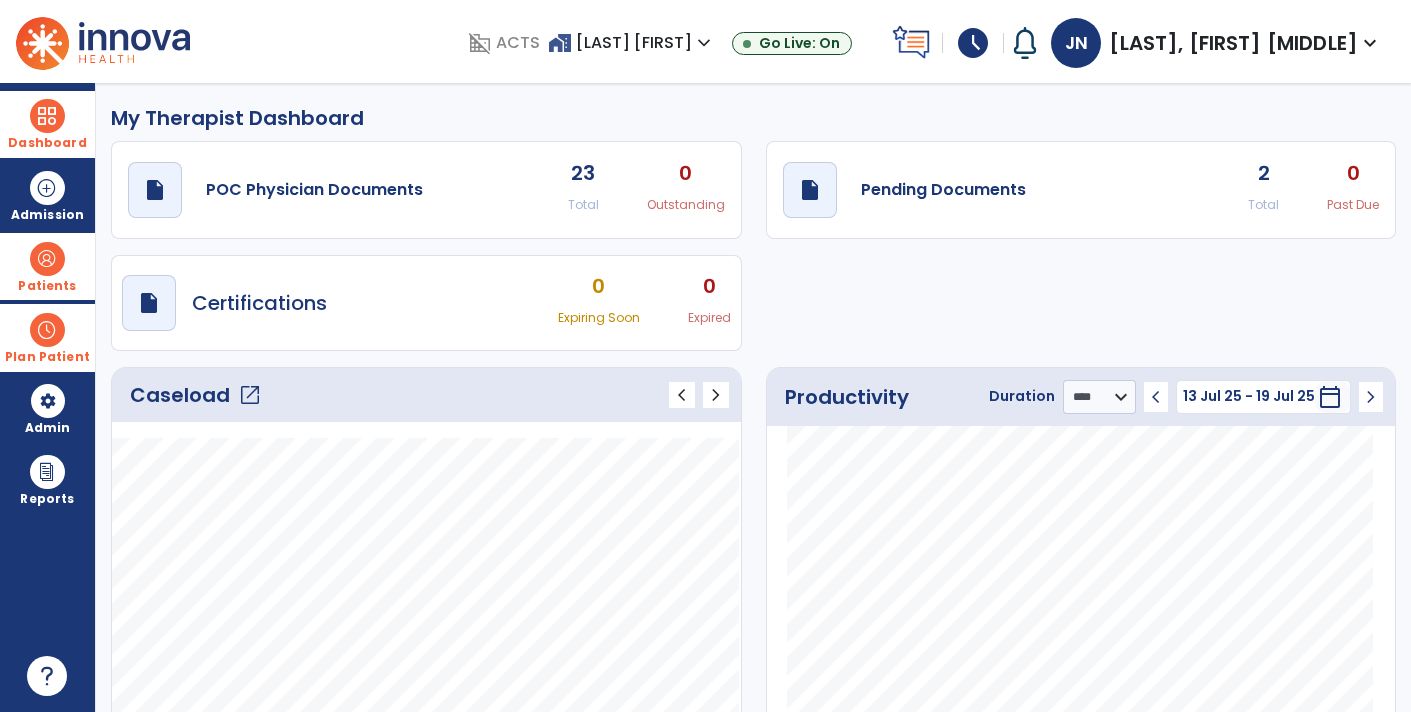 click on "open_in_new" 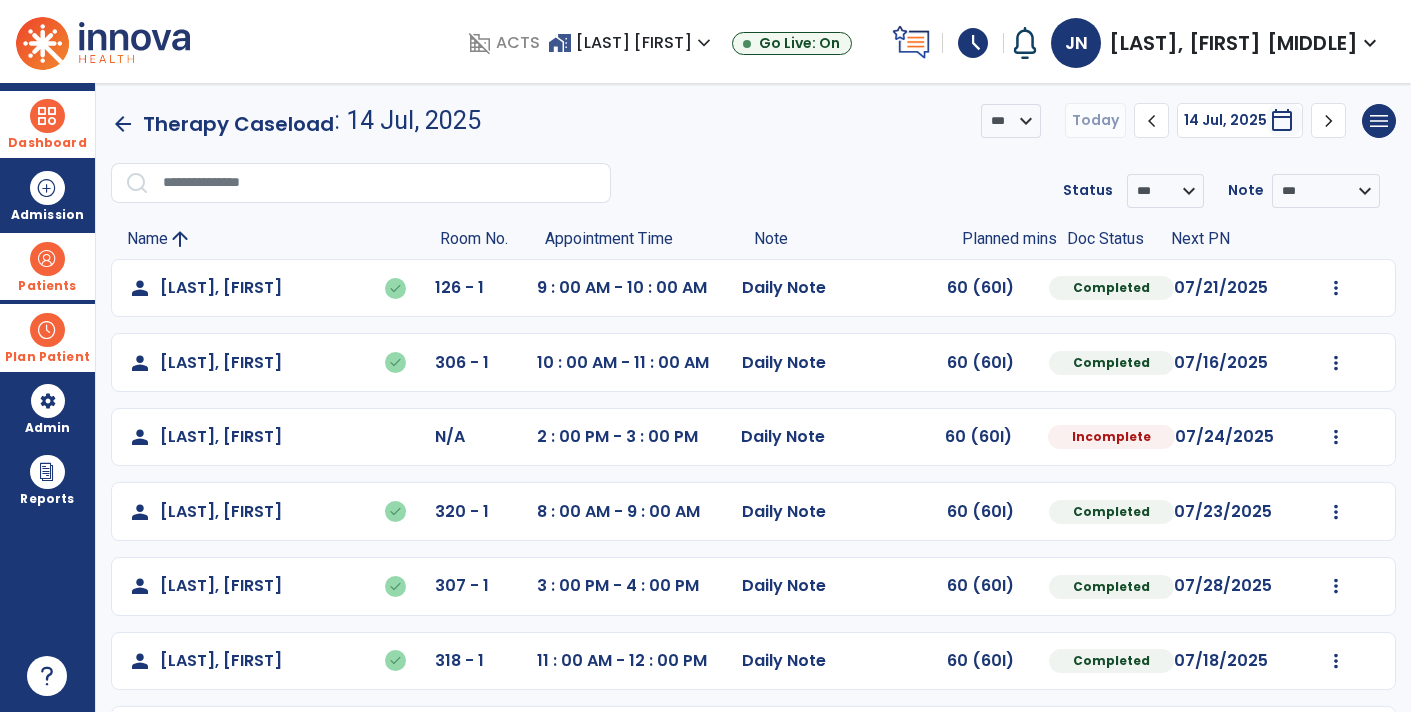 scroll, scrollTop: 72, scrollLeft: 0, axis: vertical 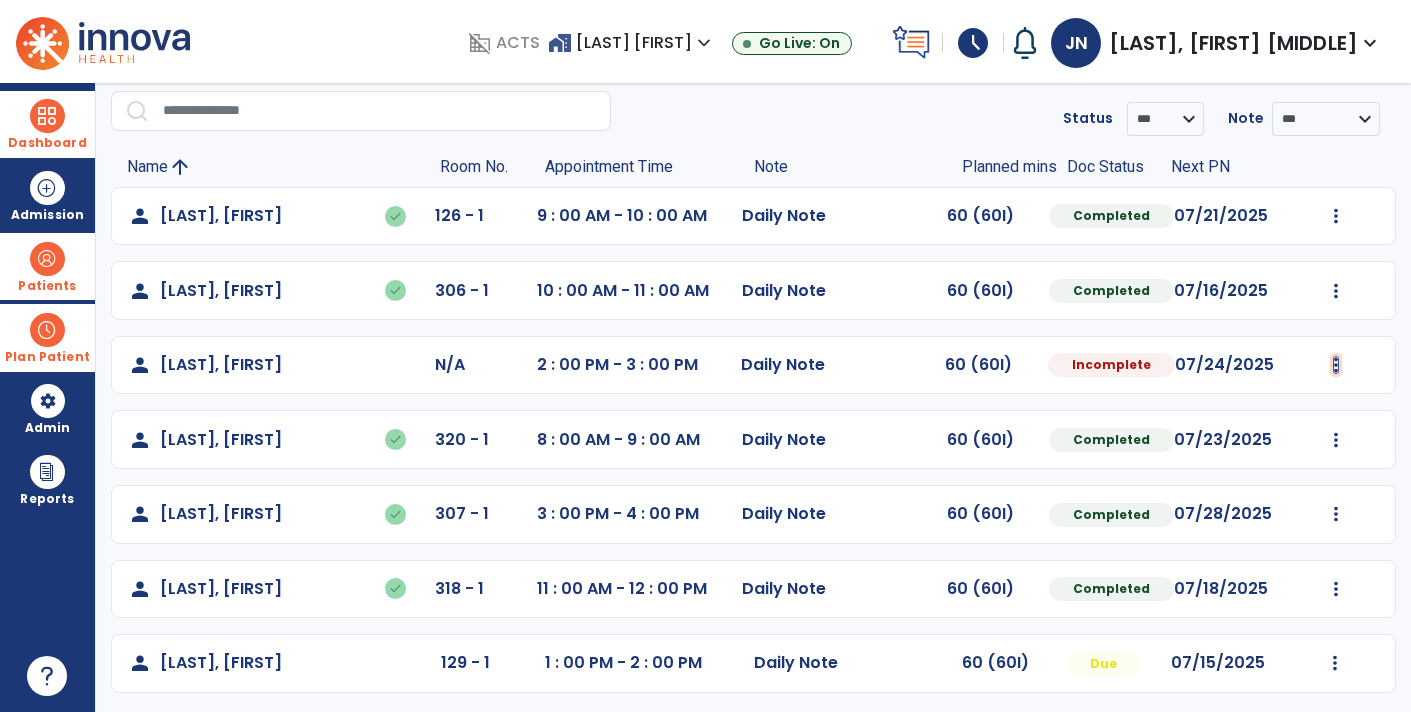 click at bounding box center (1336, 216) 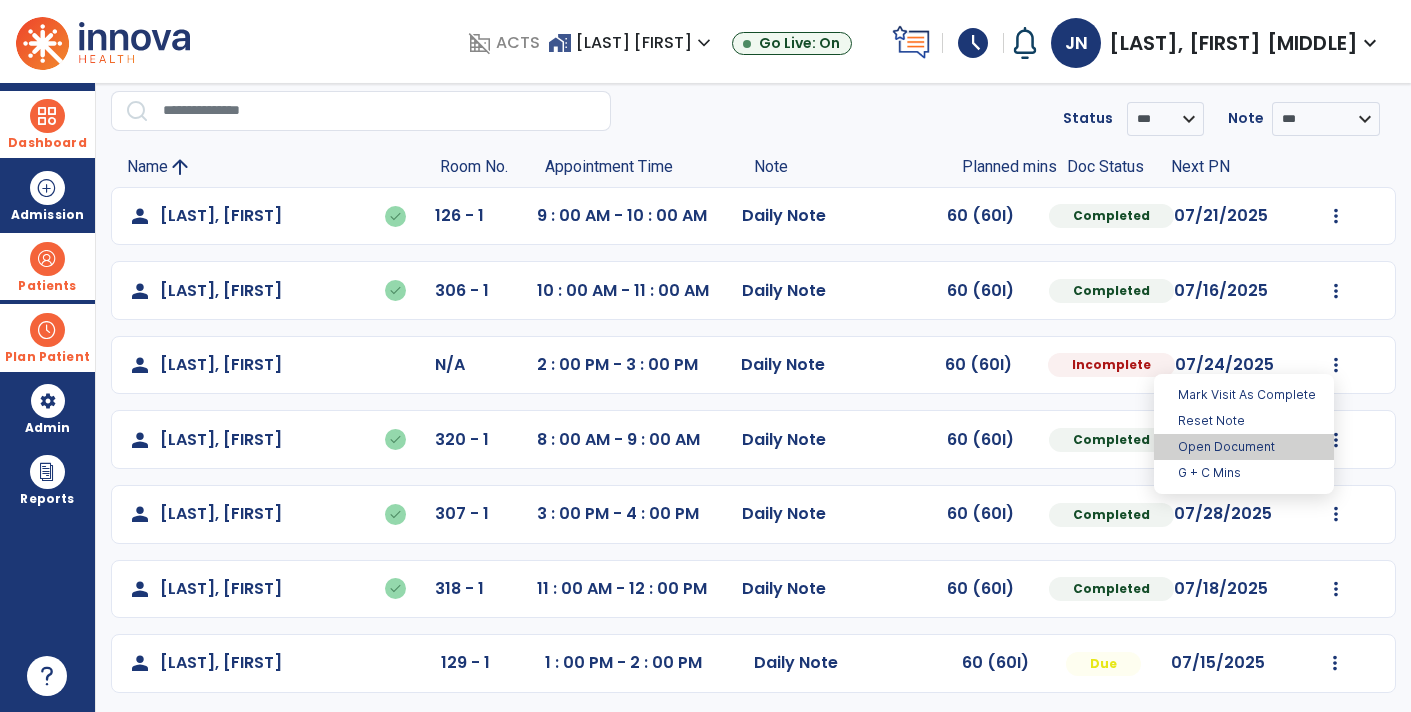 click on "Open Document" at bounding box center [1244, 447] 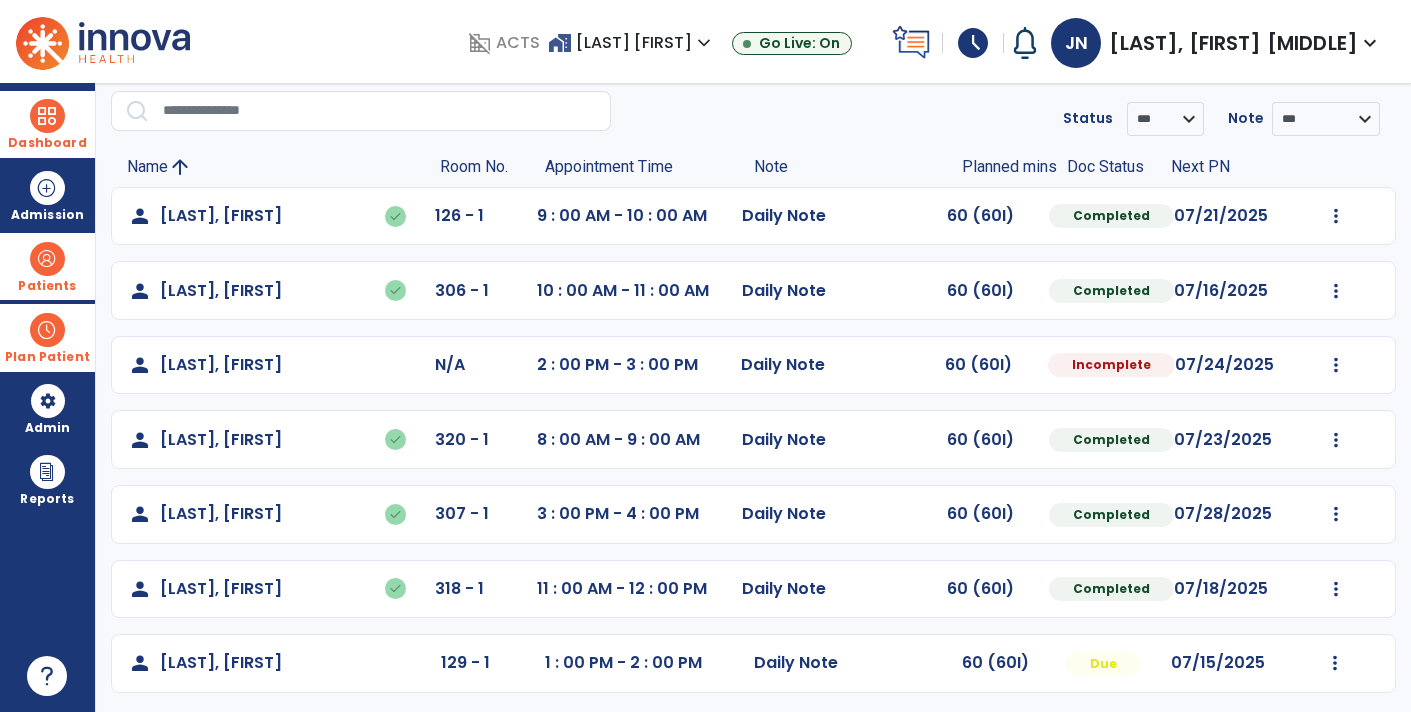 select on "*" 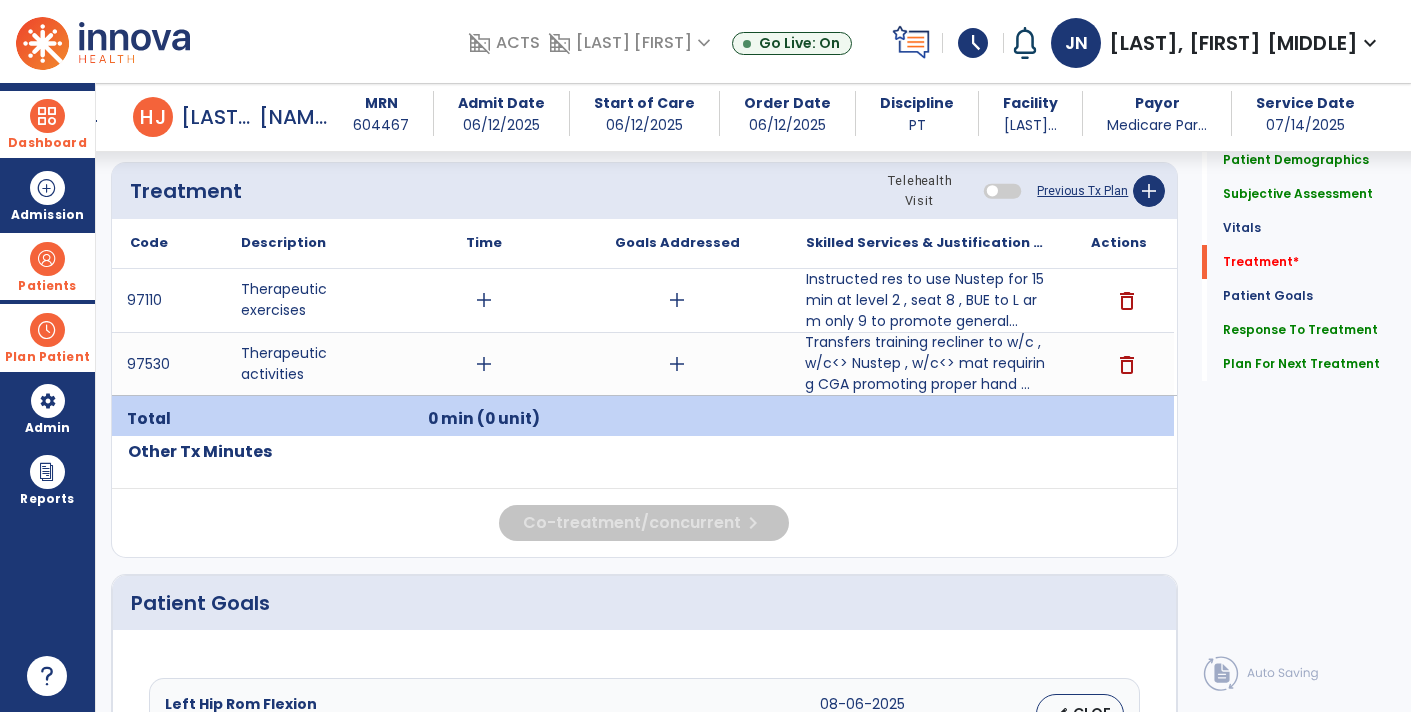 click on "Transfers training  recliner to w/c ,  w/c<> Nustep , w/c<> mat requiring CGA promoting proper hand ..." at bounding box center (926, 363) 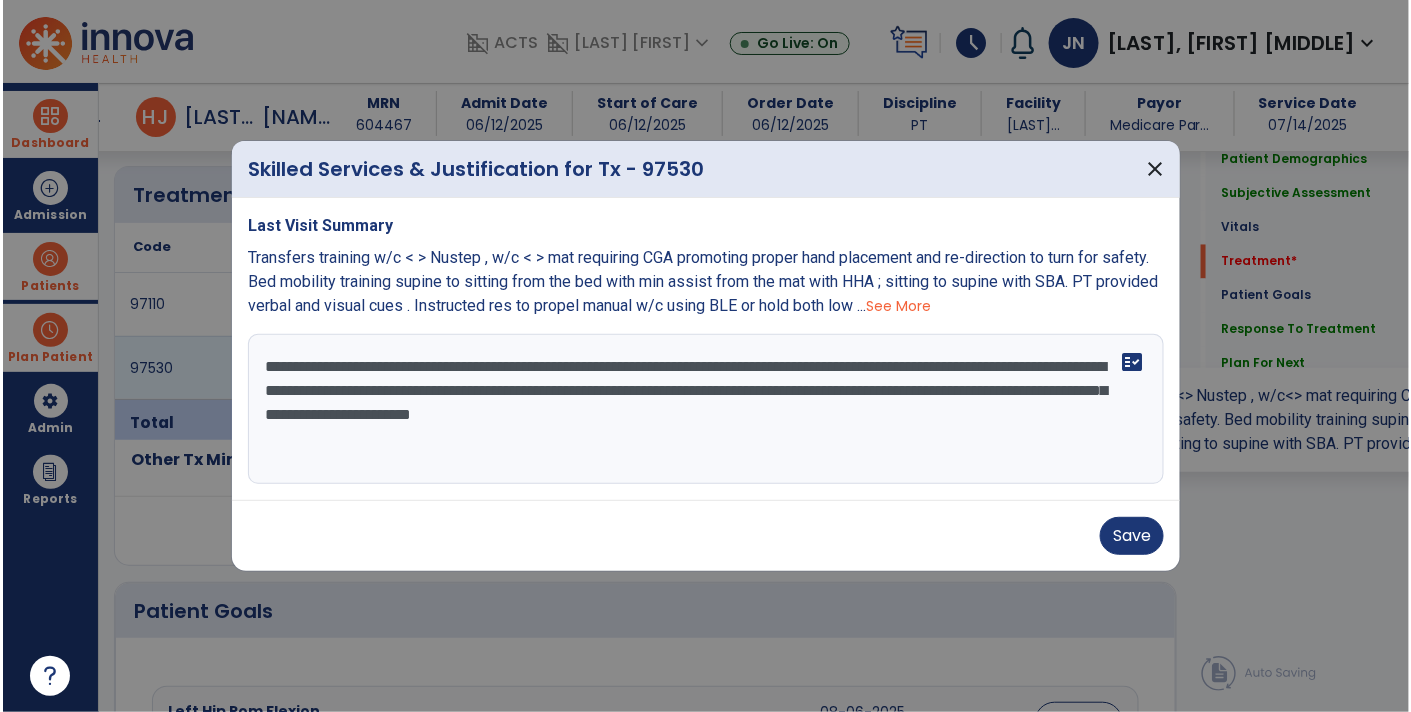 scroll, scrollTop: 1127, scrollLeft: 0, axis: vertical 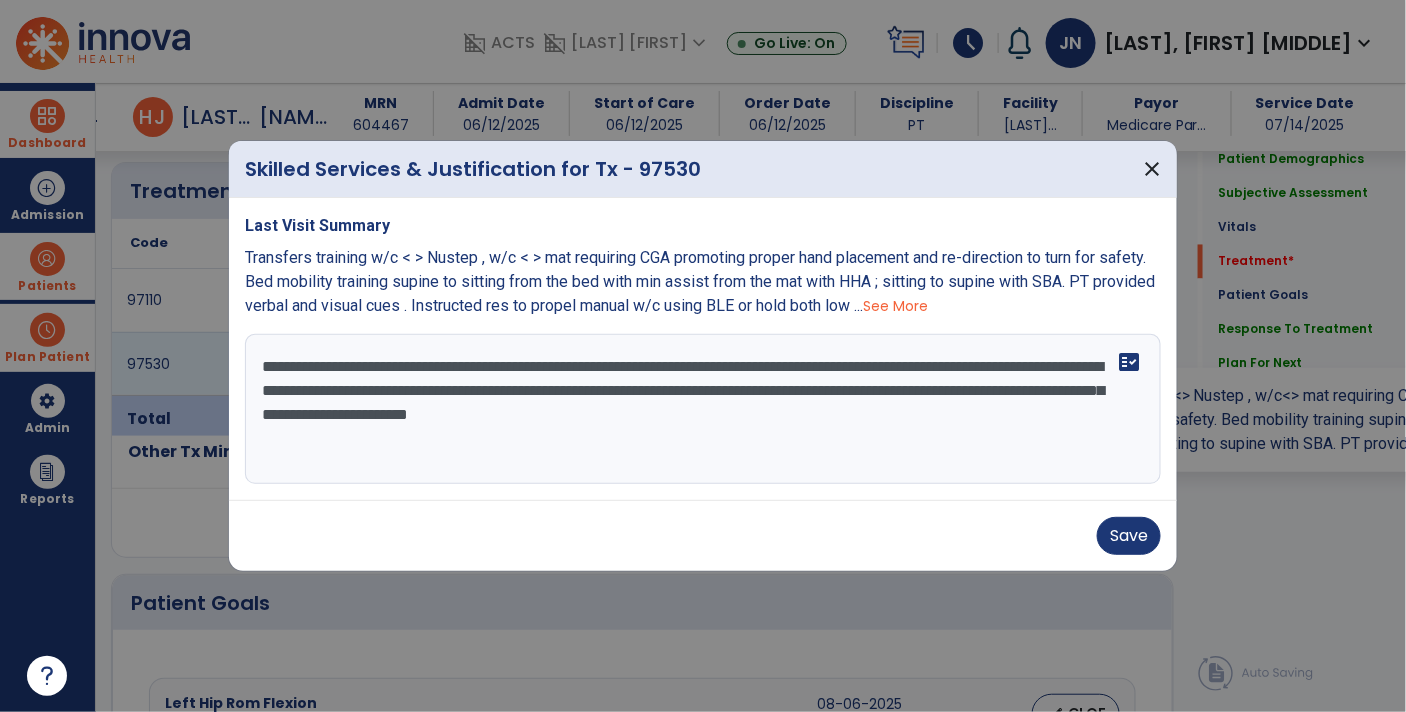 click on "**********" at bounding box center [703, 409] 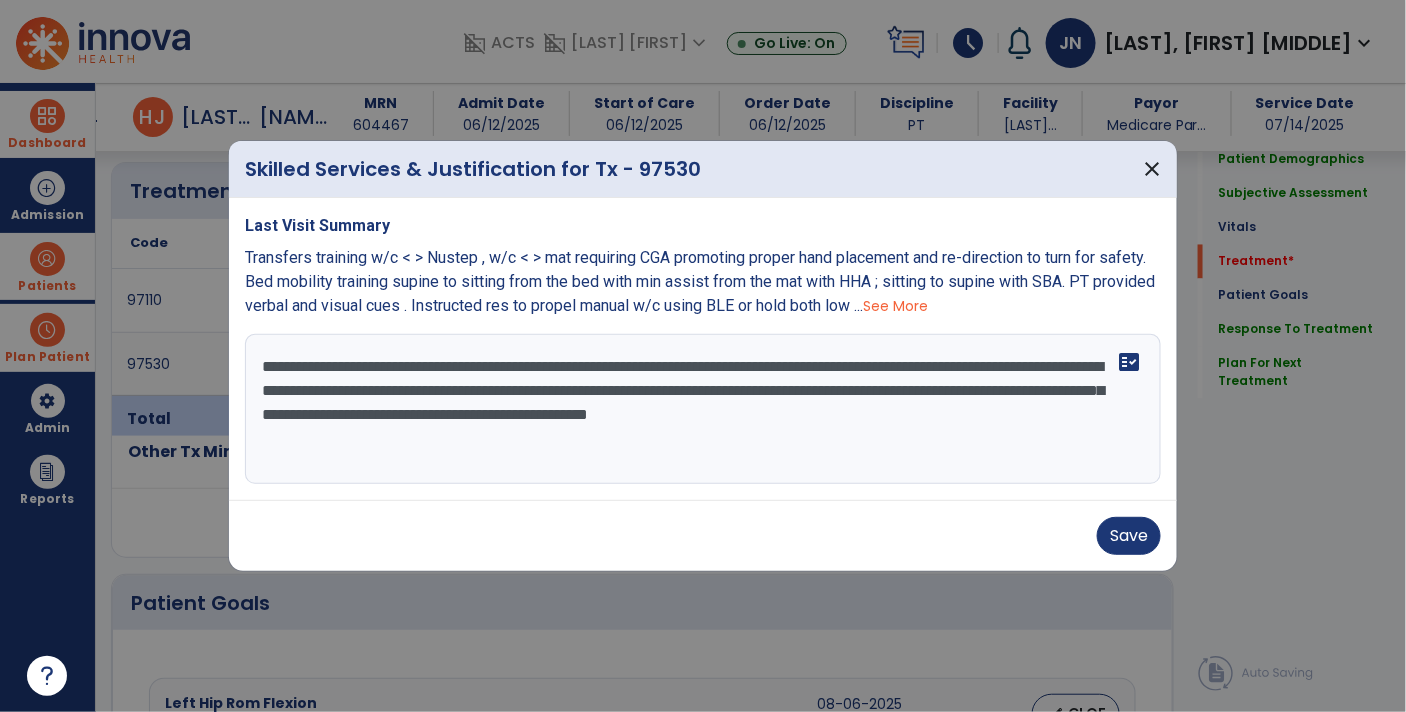 click on "**********" at bounding box center (703, 409) 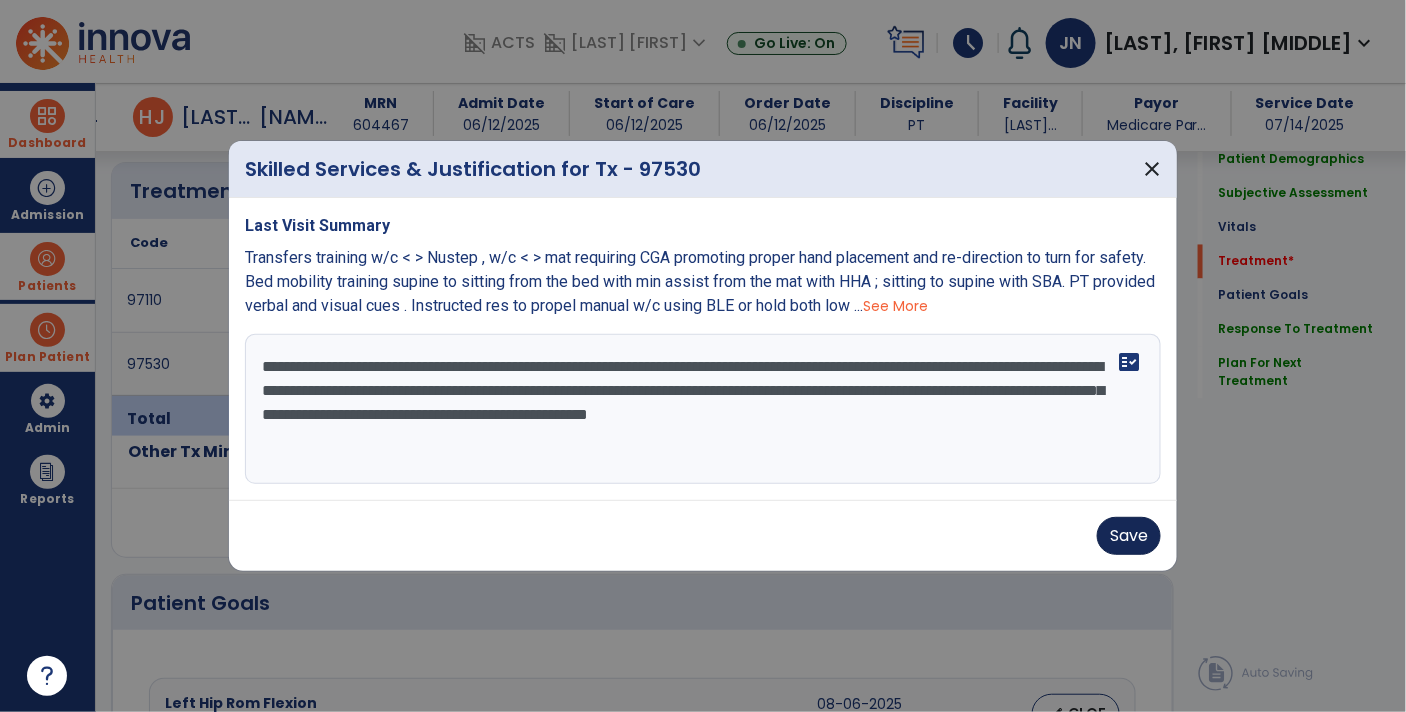 type on "**********" 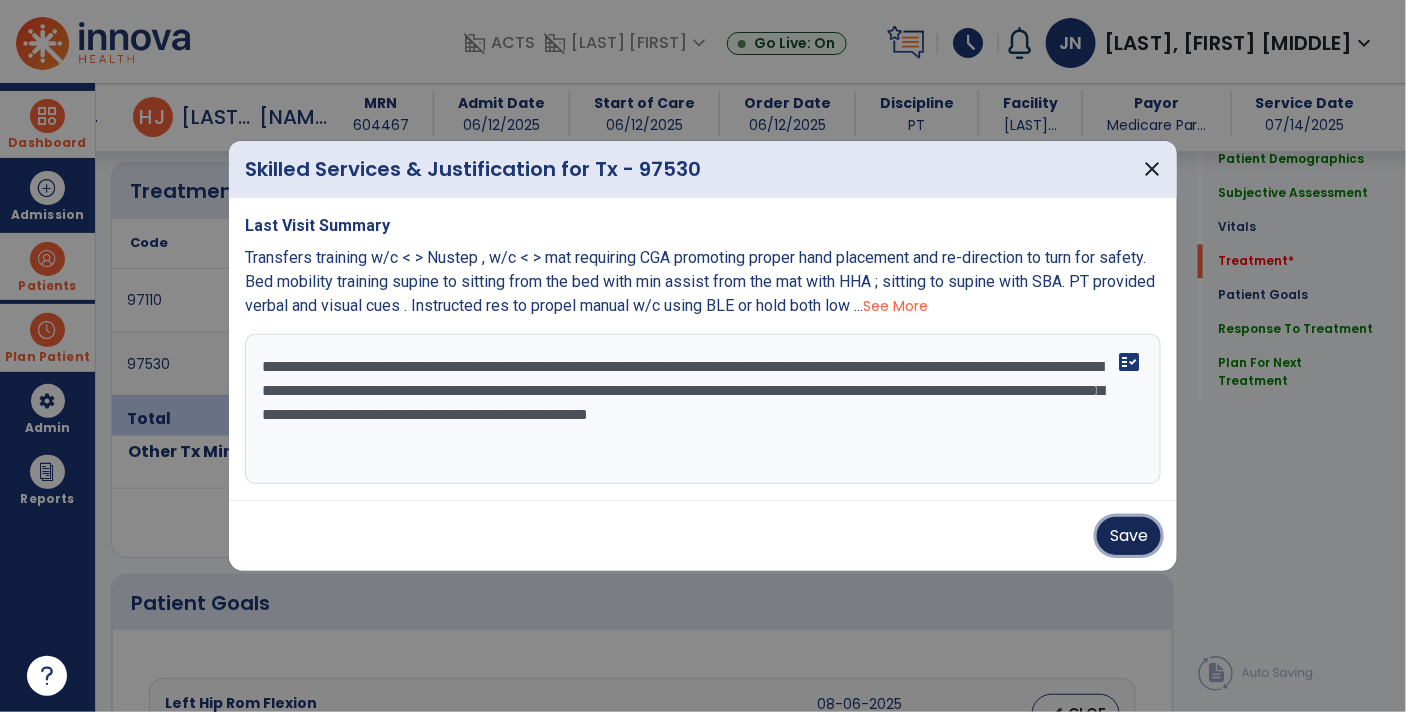 click on "Save" at bounding box center (1129, 536) 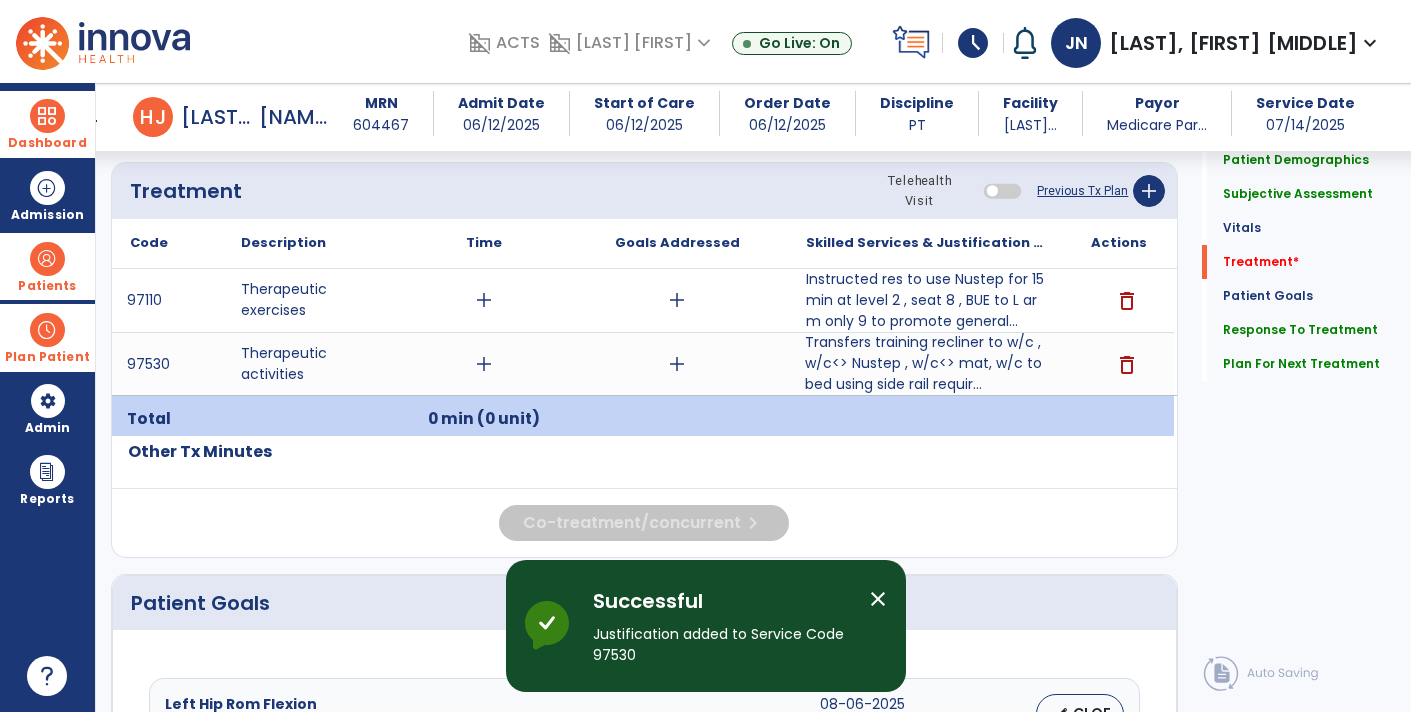 click on "add" at bounding box center (484, 300) 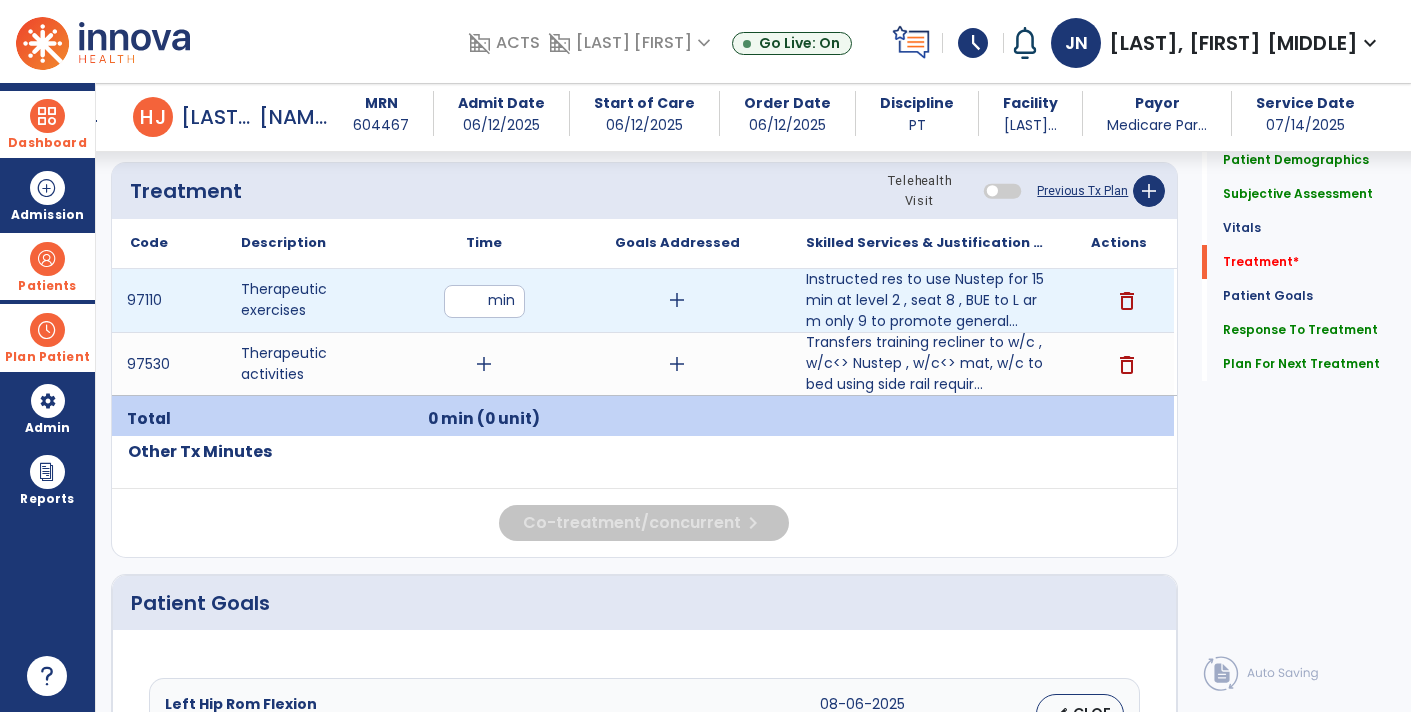 type on "**" 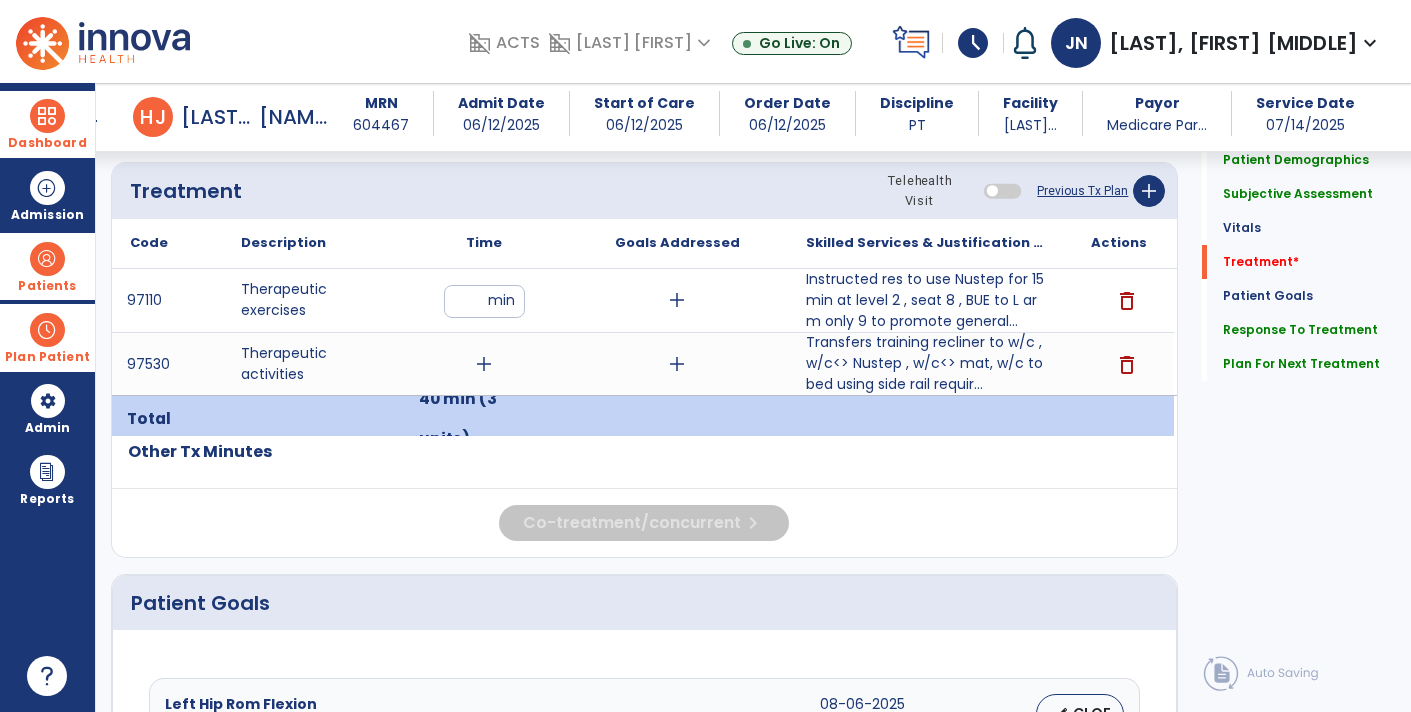 click on "add" at bounding box center [484, 364] 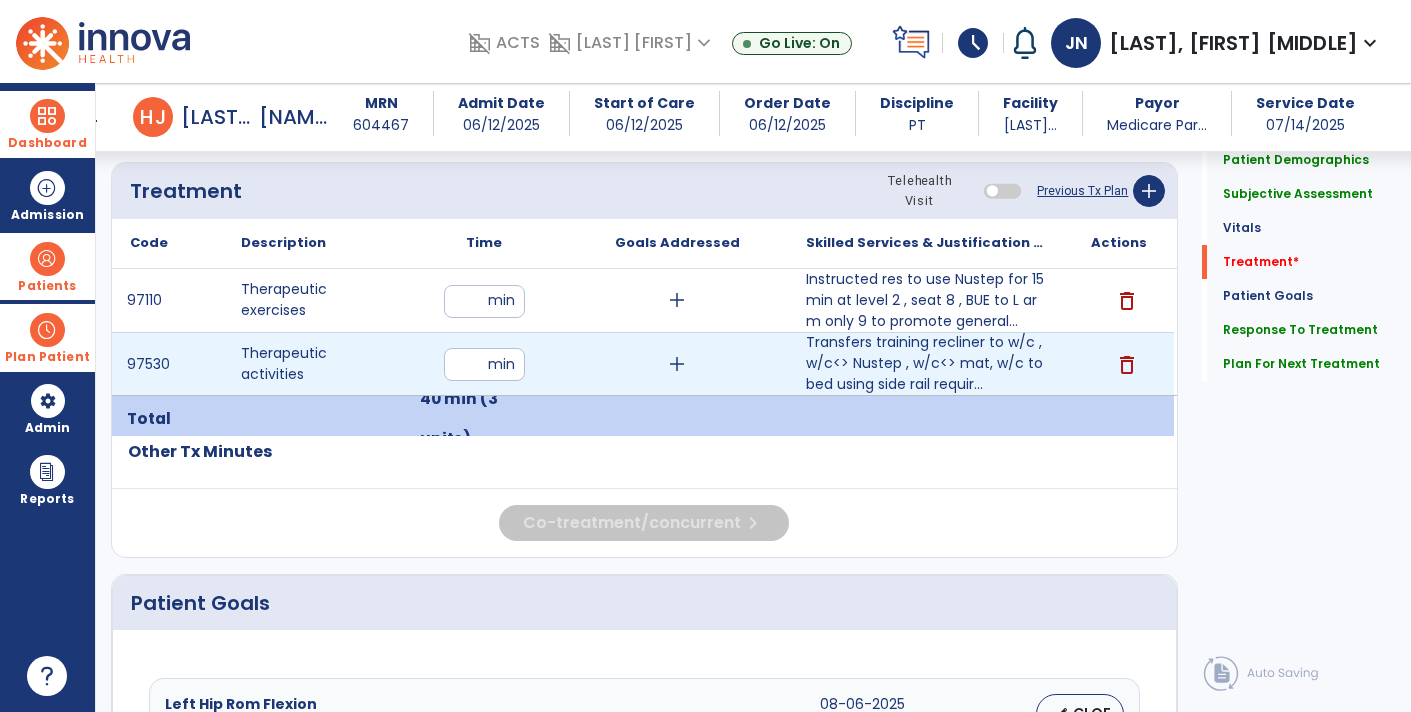 type on "**" 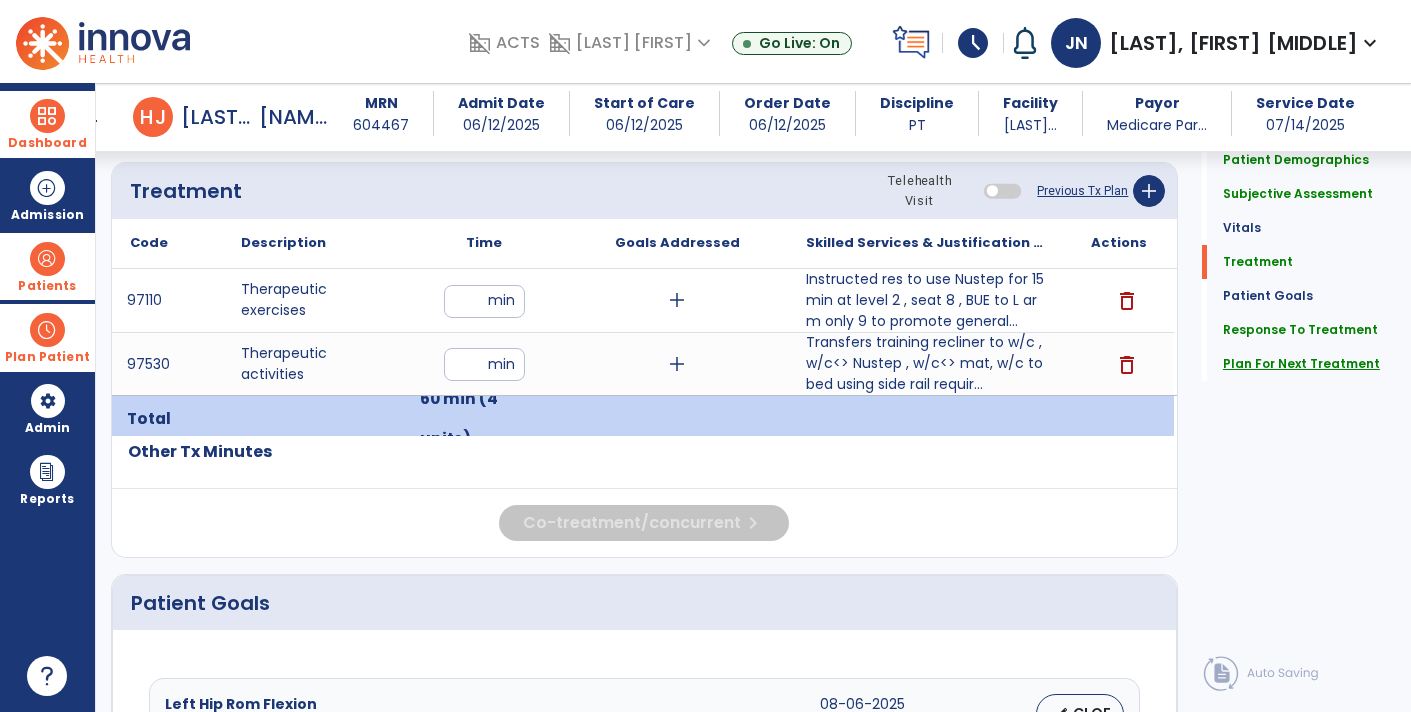 click on "Plan For Next Treatment" 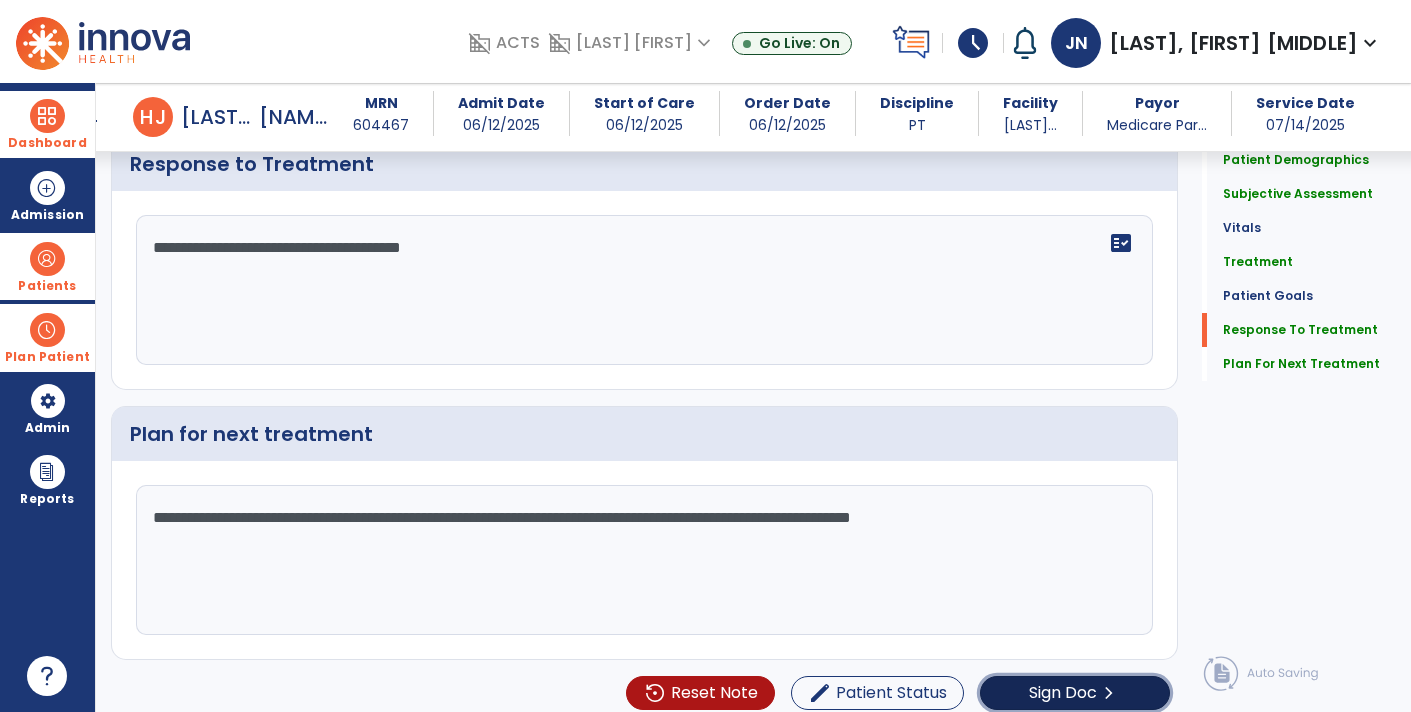 click on "Sign Doc  chevron_right" 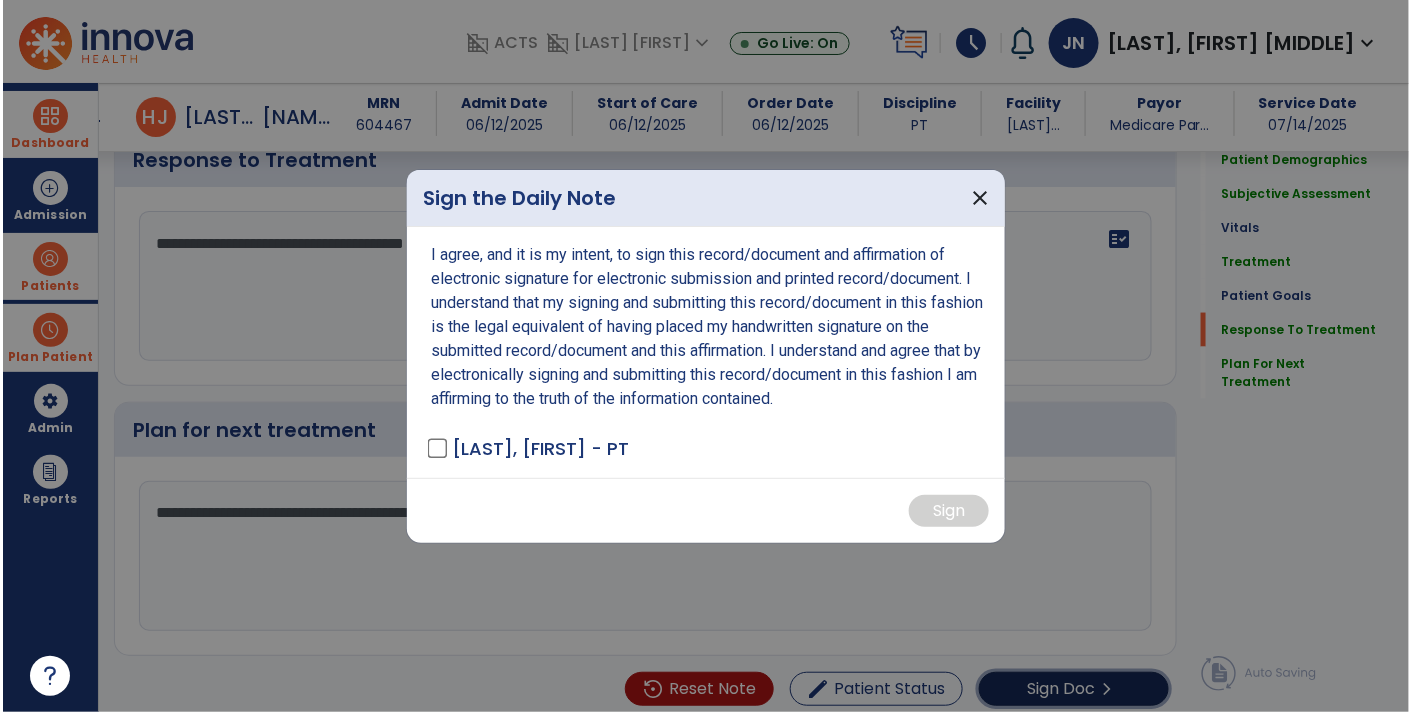 scroll, scrollTop: 3212, scrollLeft: 0, axis: vertical 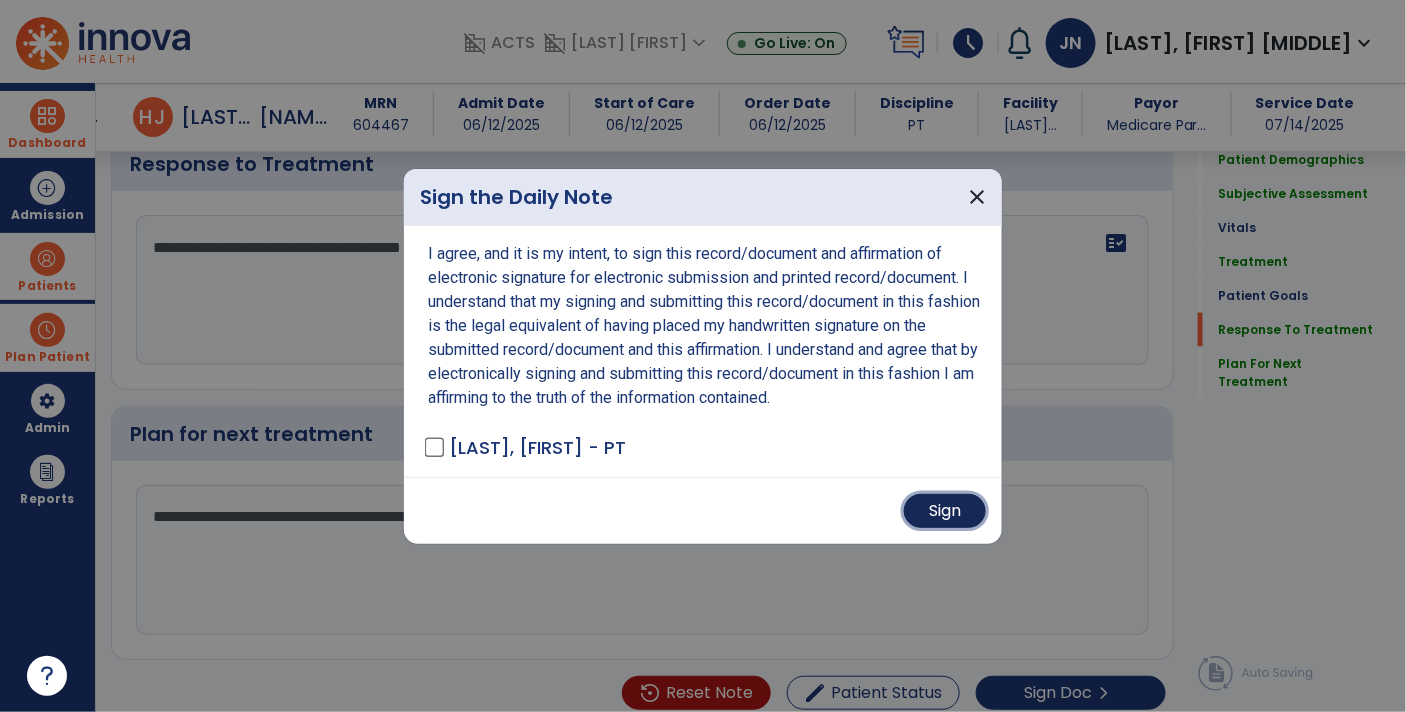 click on "Sign" at bounding box center [945, 511] 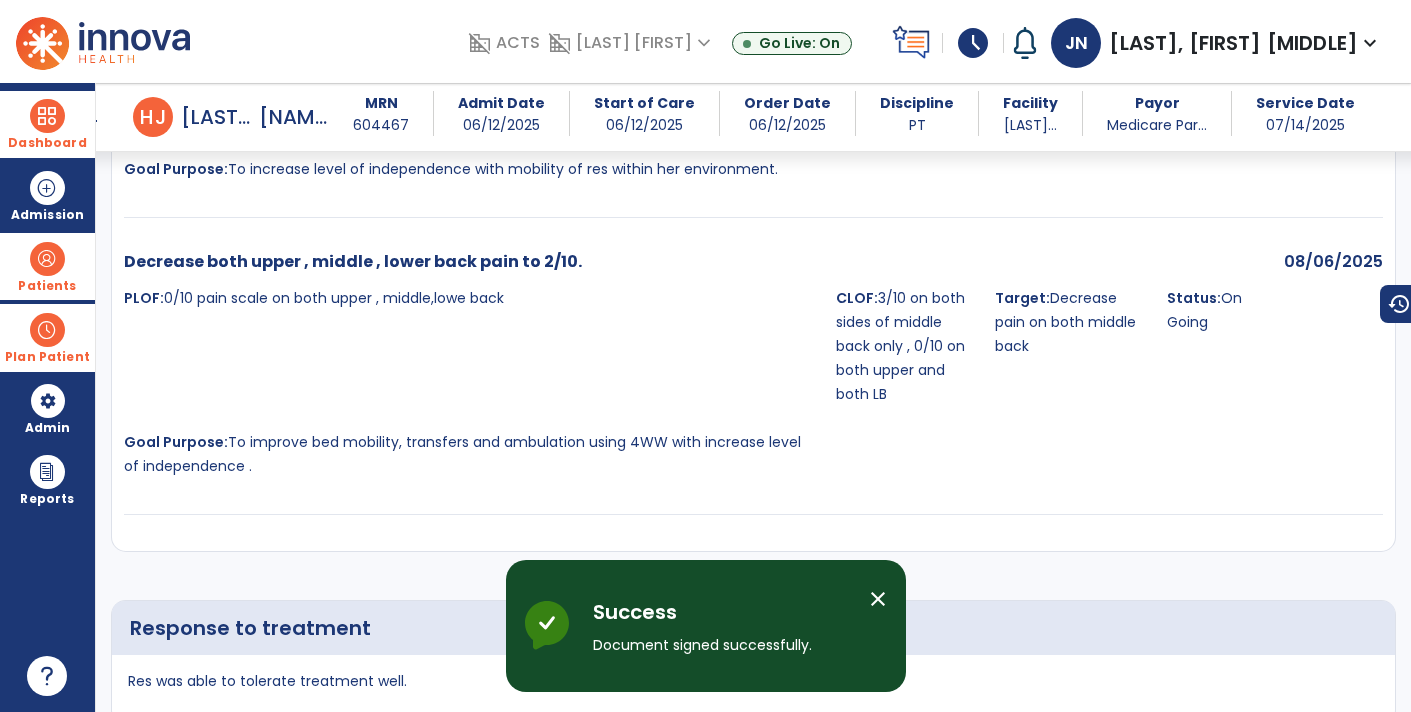 scroll, scrollTop: 4720, scrollLeft: 0, axis: vertical 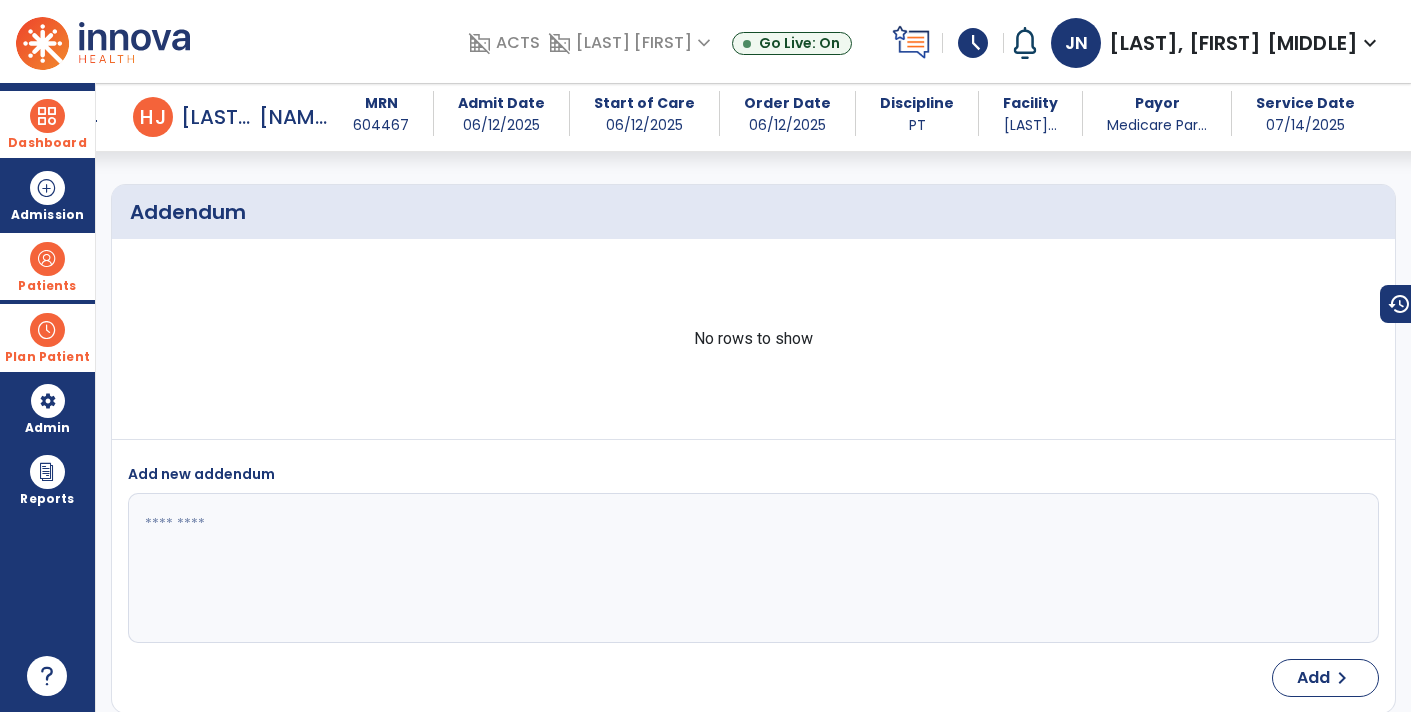click at bounding box center [47, 116] 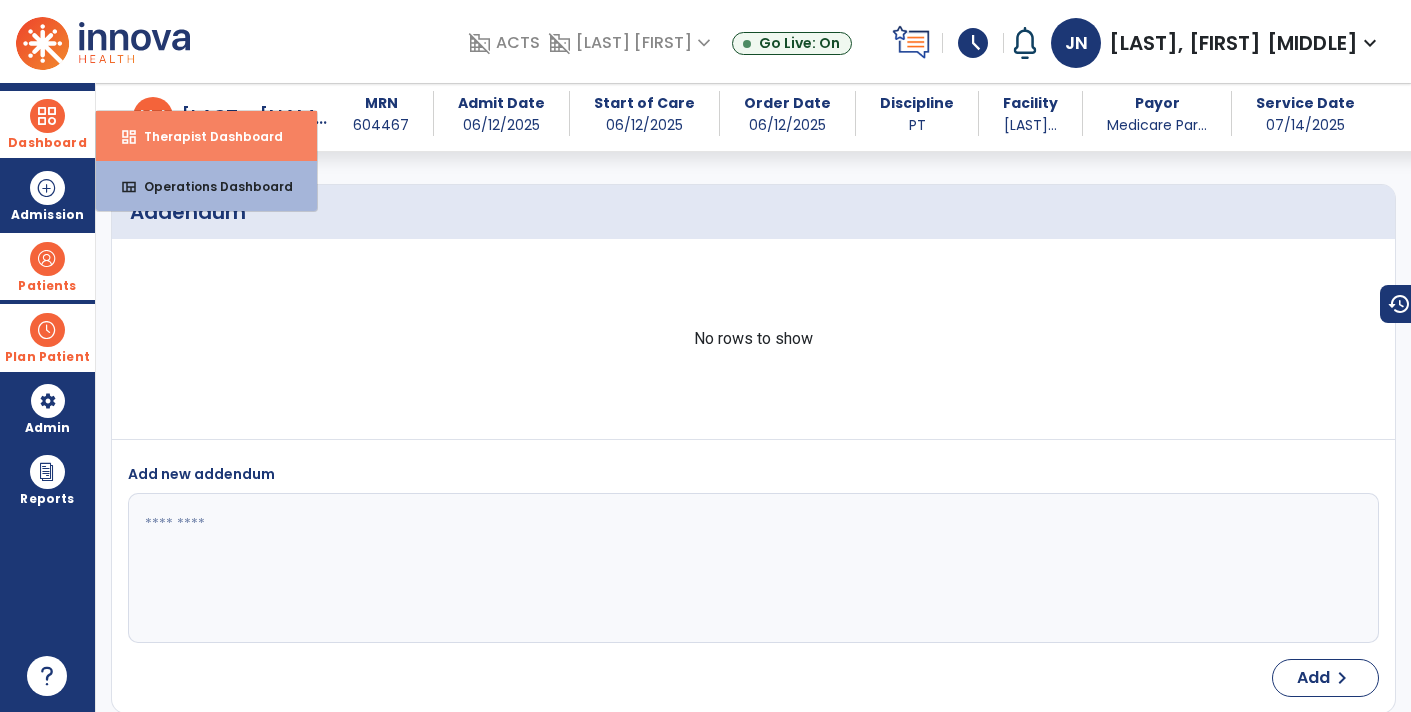 click on "Therapist Dashboard" at bounding box center [205, 136] 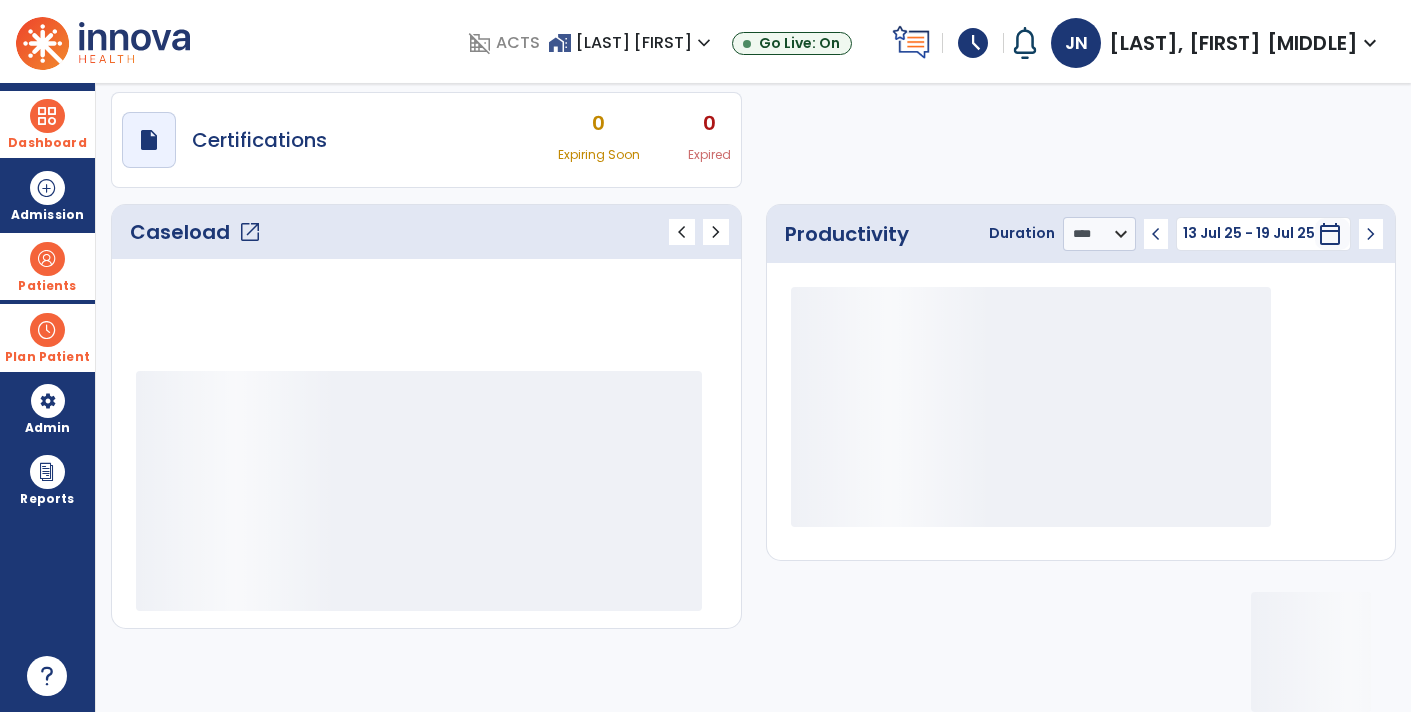 scroll, scrollTop: 162, scrollLeft: 0, axis: vertical 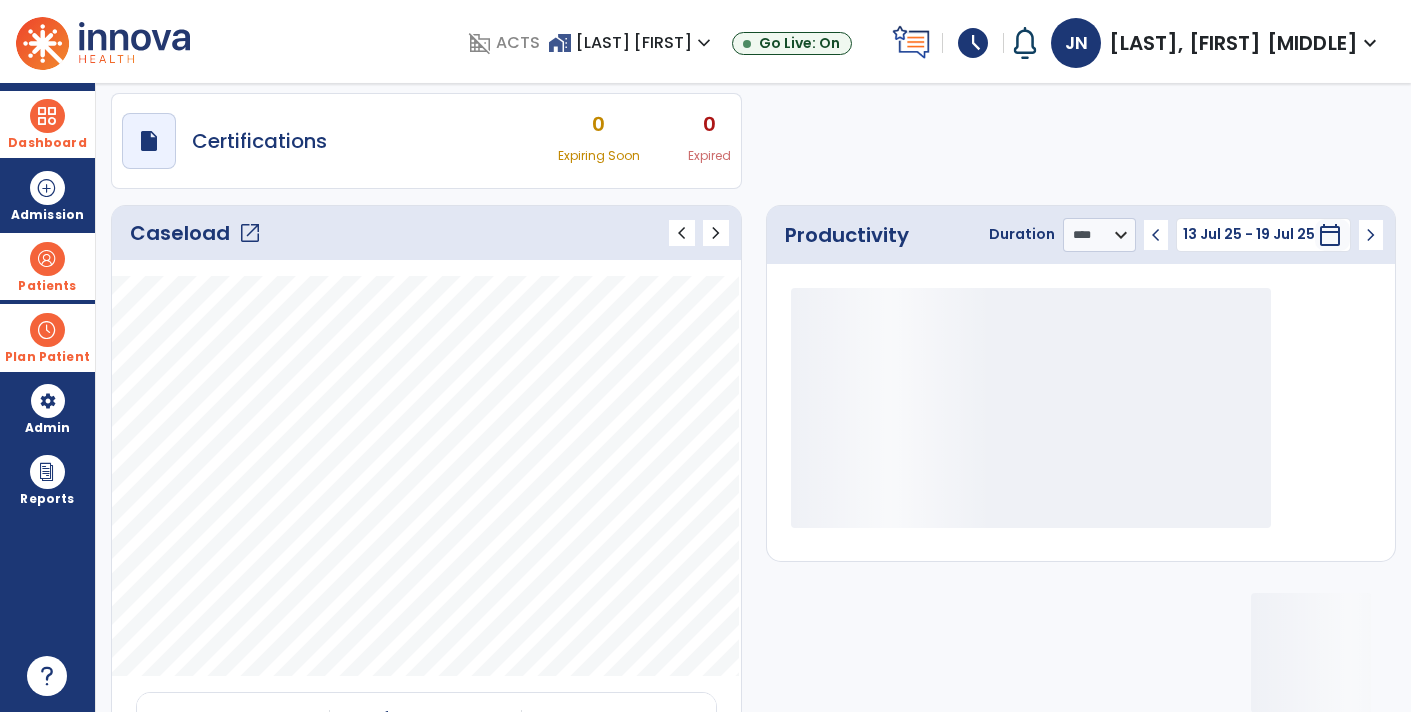 click on "open_in_new" 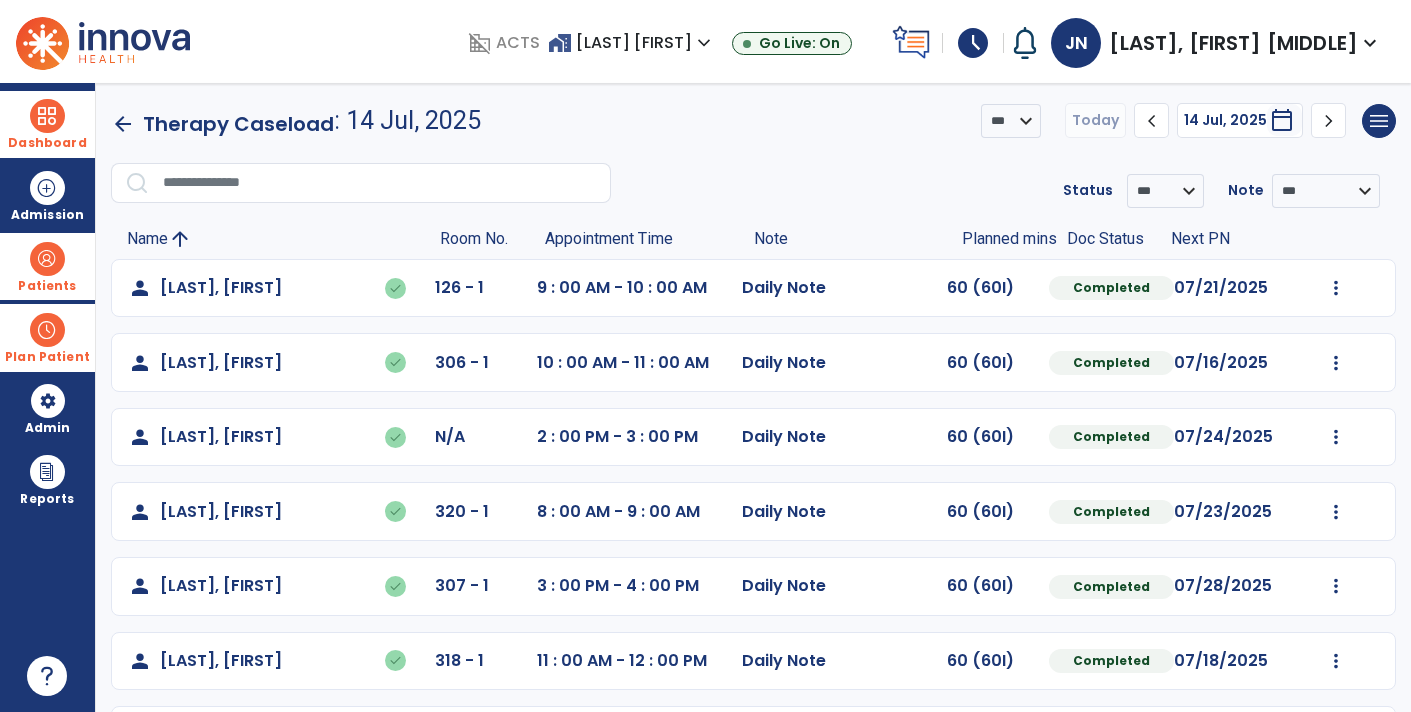 scroll, scrollTop: 72, scrollLeft: 0, axis: vertical 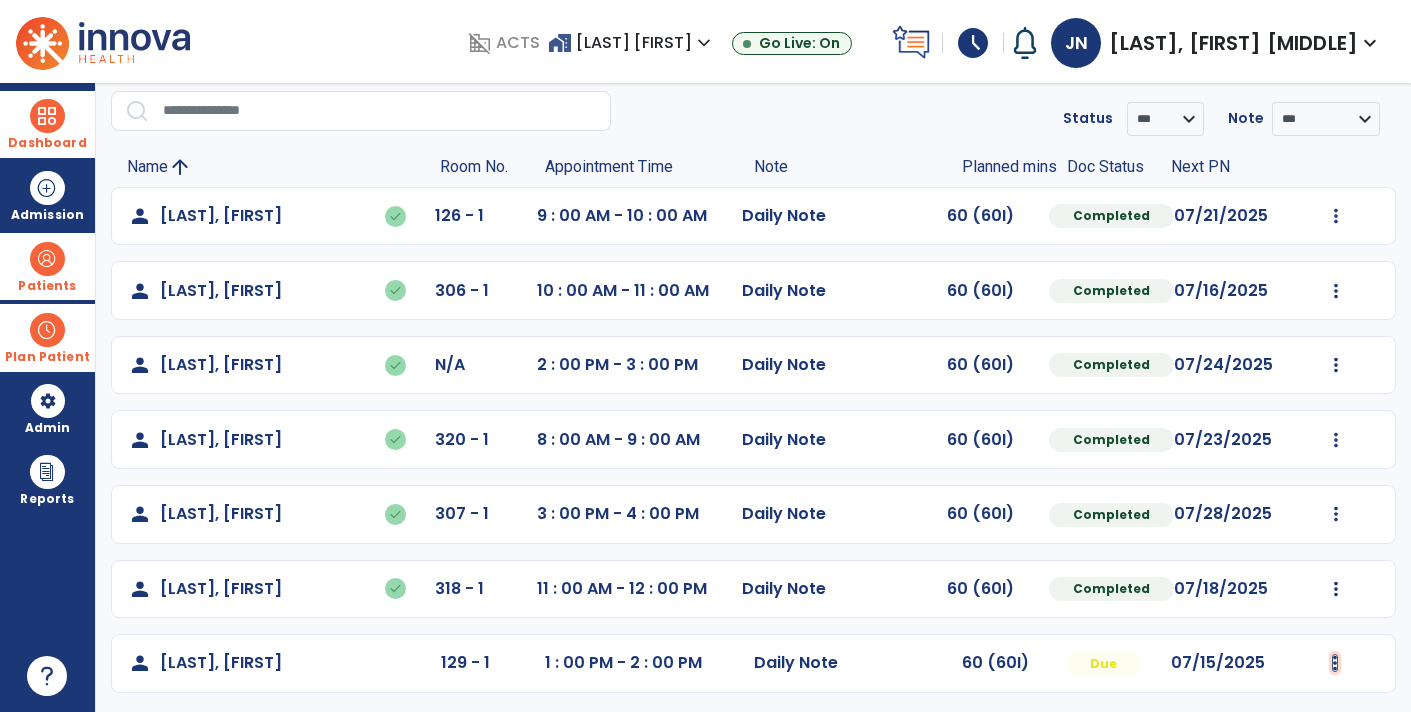 click at bounding box center (1336, 216) 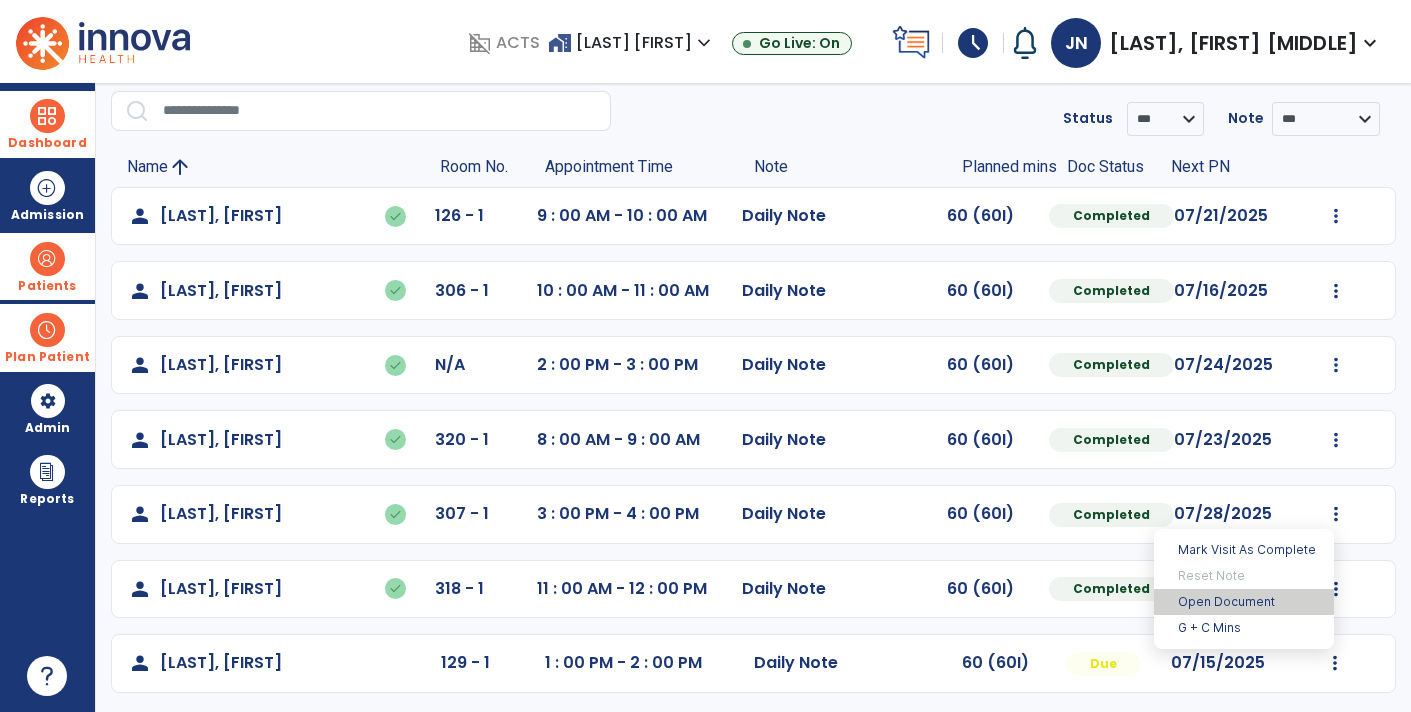 click on "Open Document" at bounding box center (1244, 602) 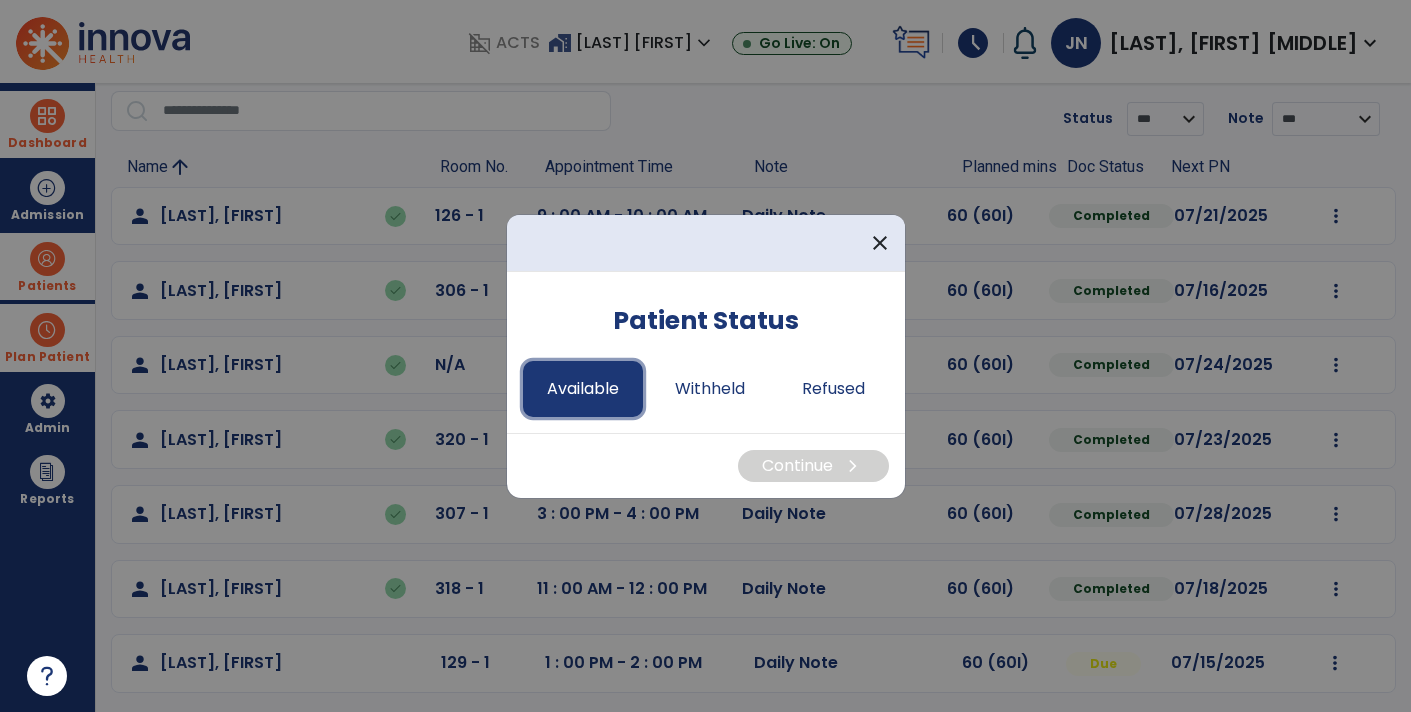click on "Available" at bounding box center (583, 389) 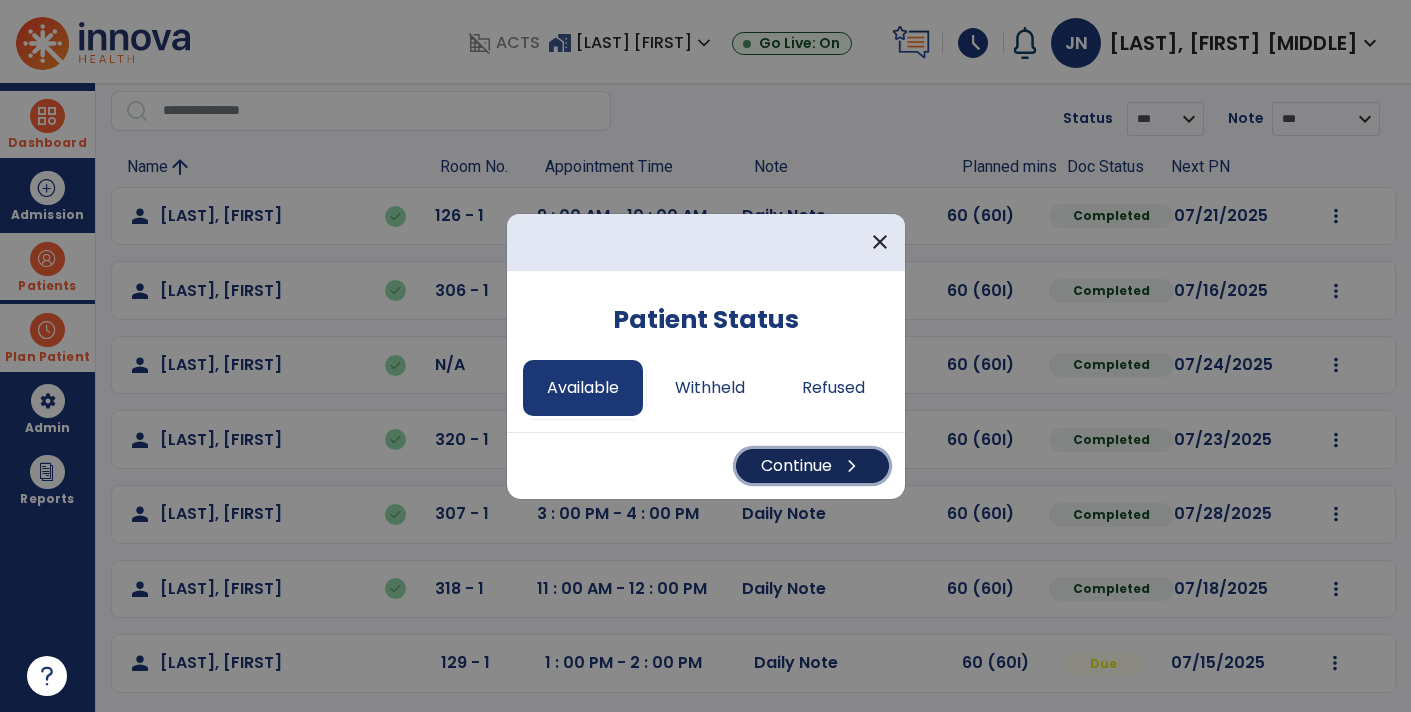 click on "chevron_right" at bounding box center (852, 466) 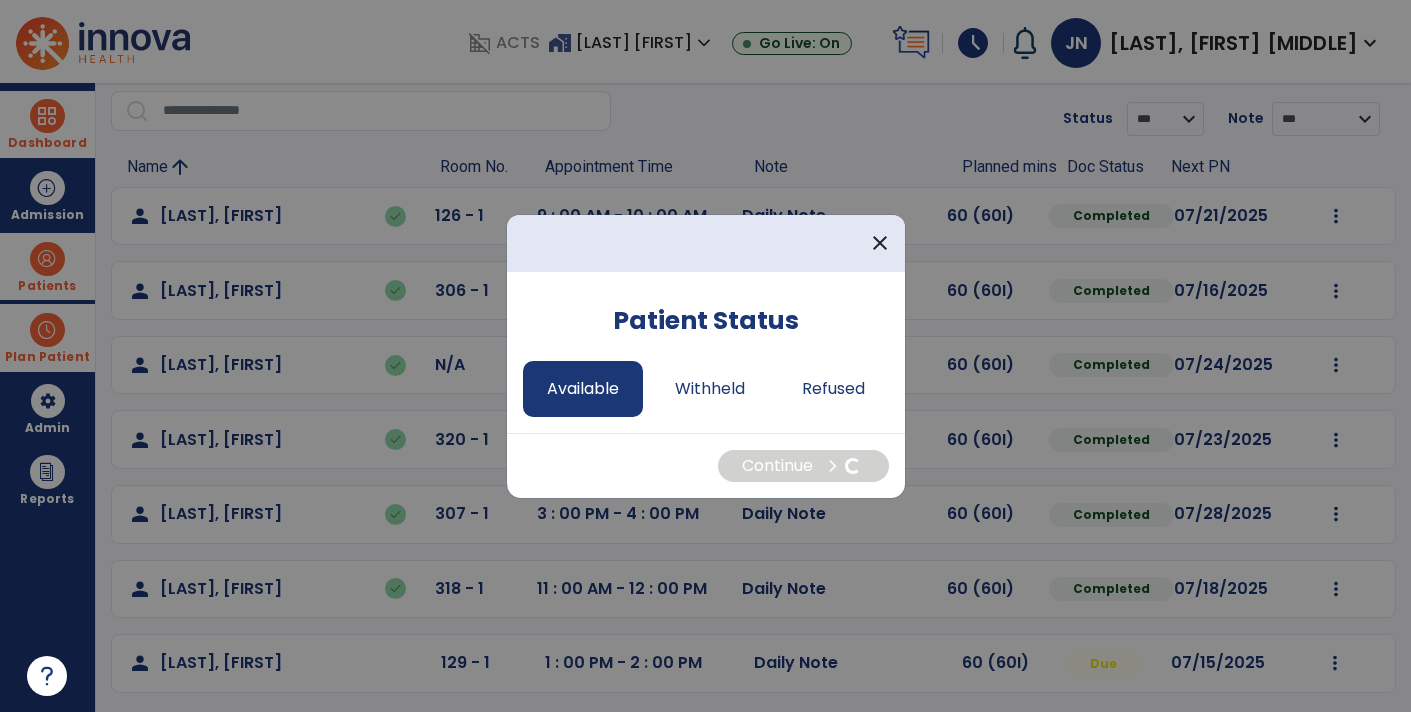 select on "*" 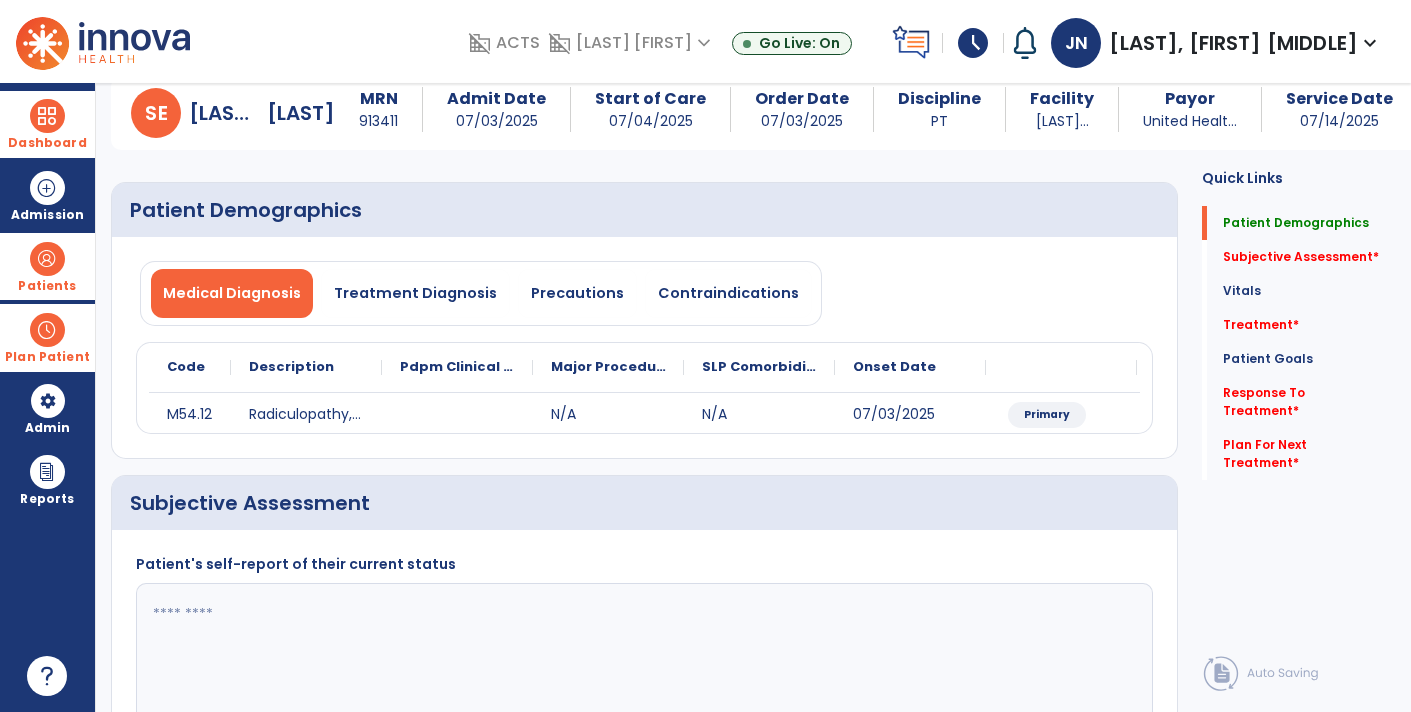 click 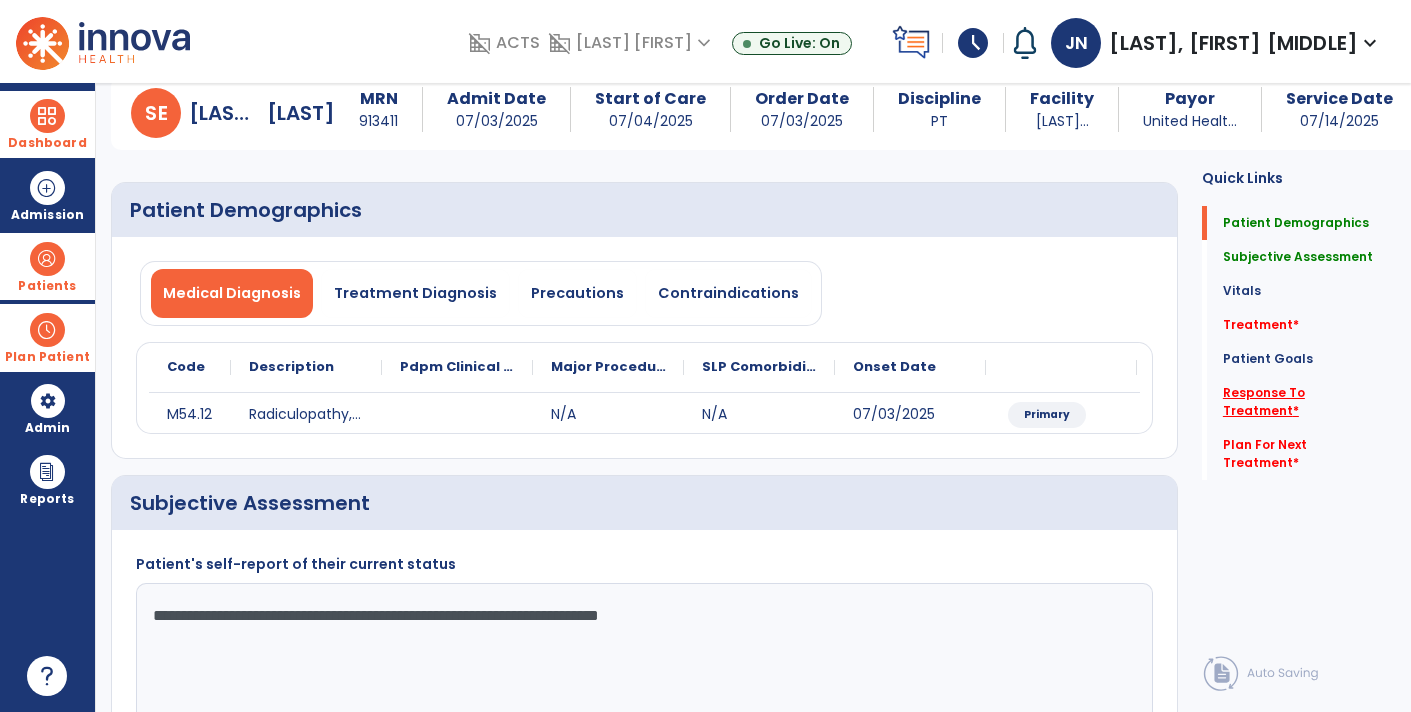 type on "**********" 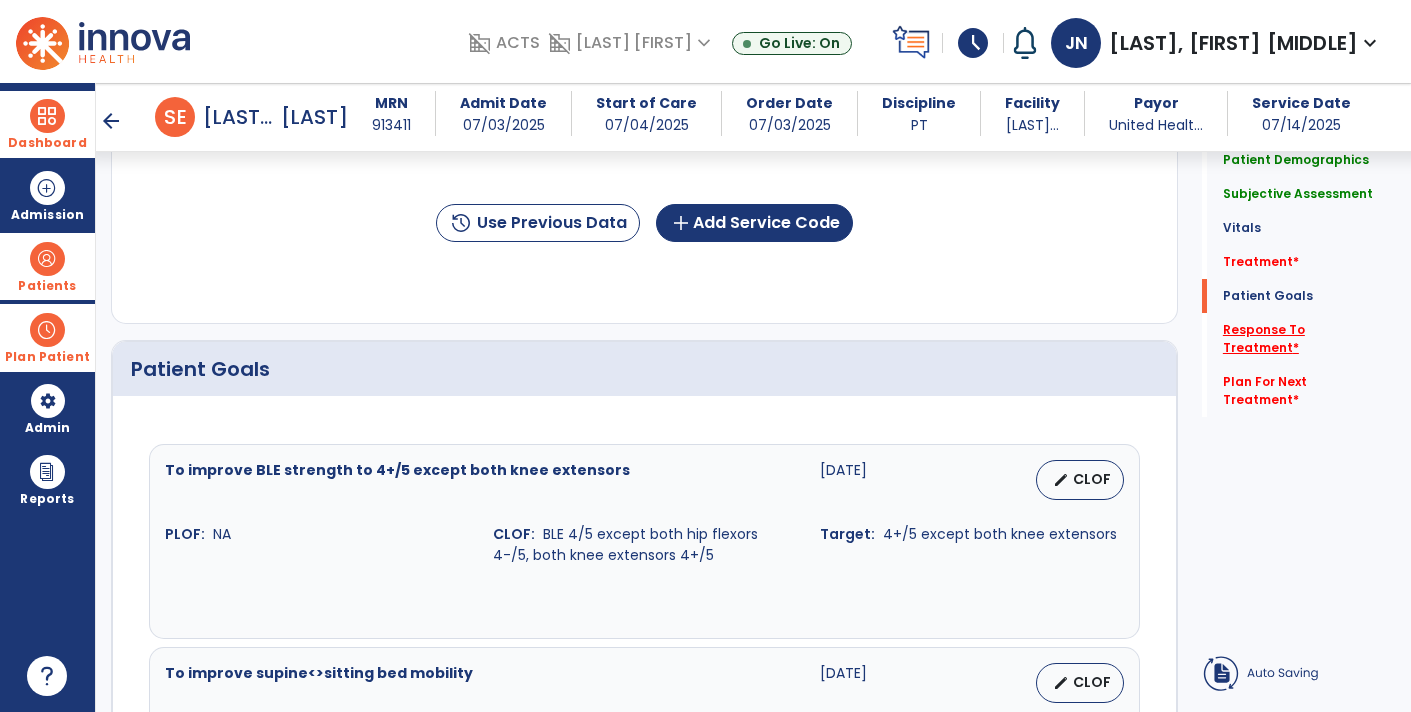 scroll, scrollTop: 2291, scrollLeft: 0, axis: vertical 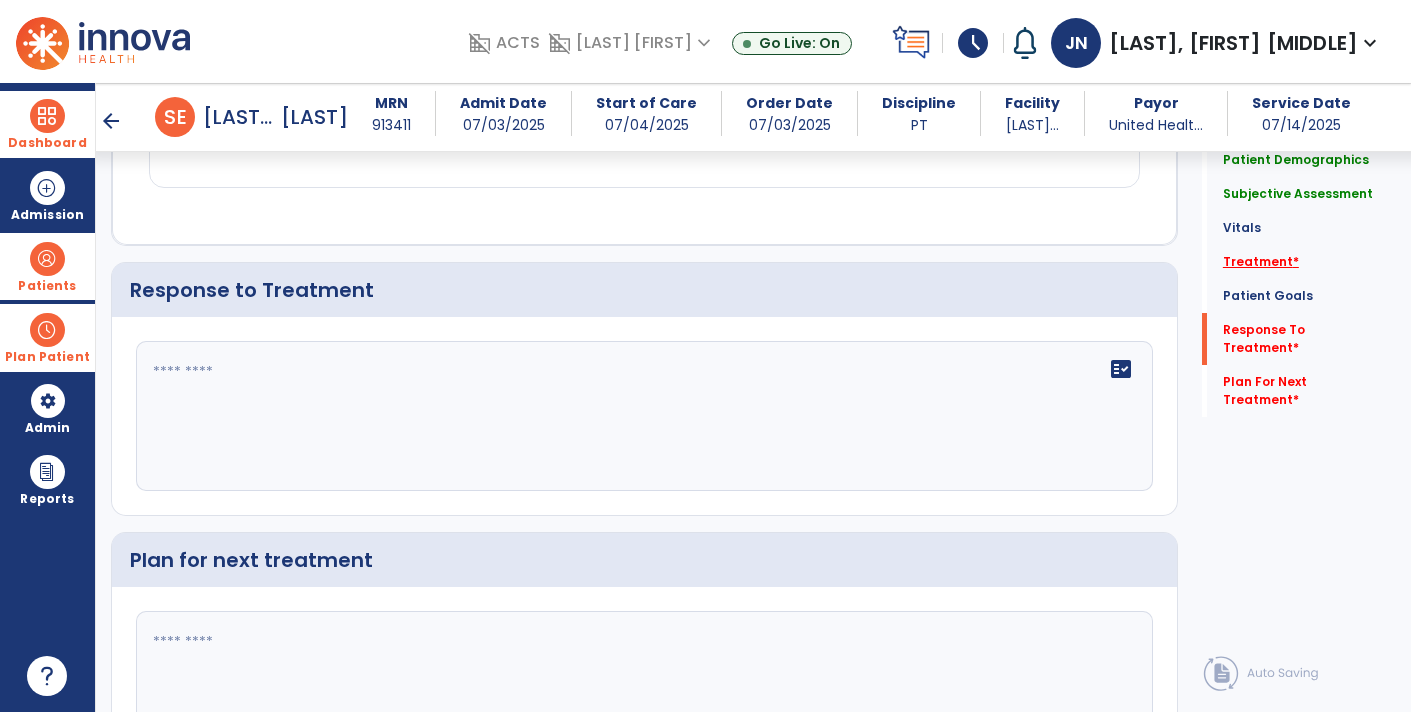 click on "*" 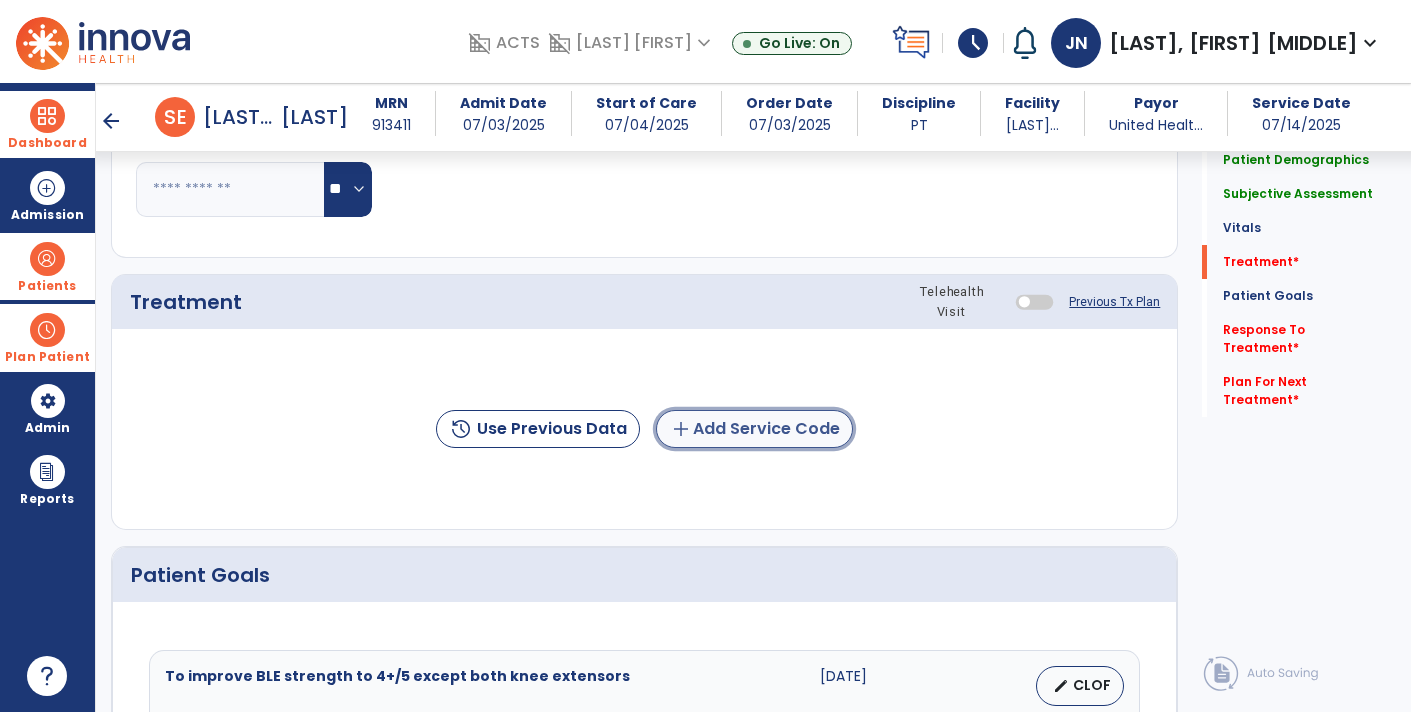 click on "add  Add Service Code" 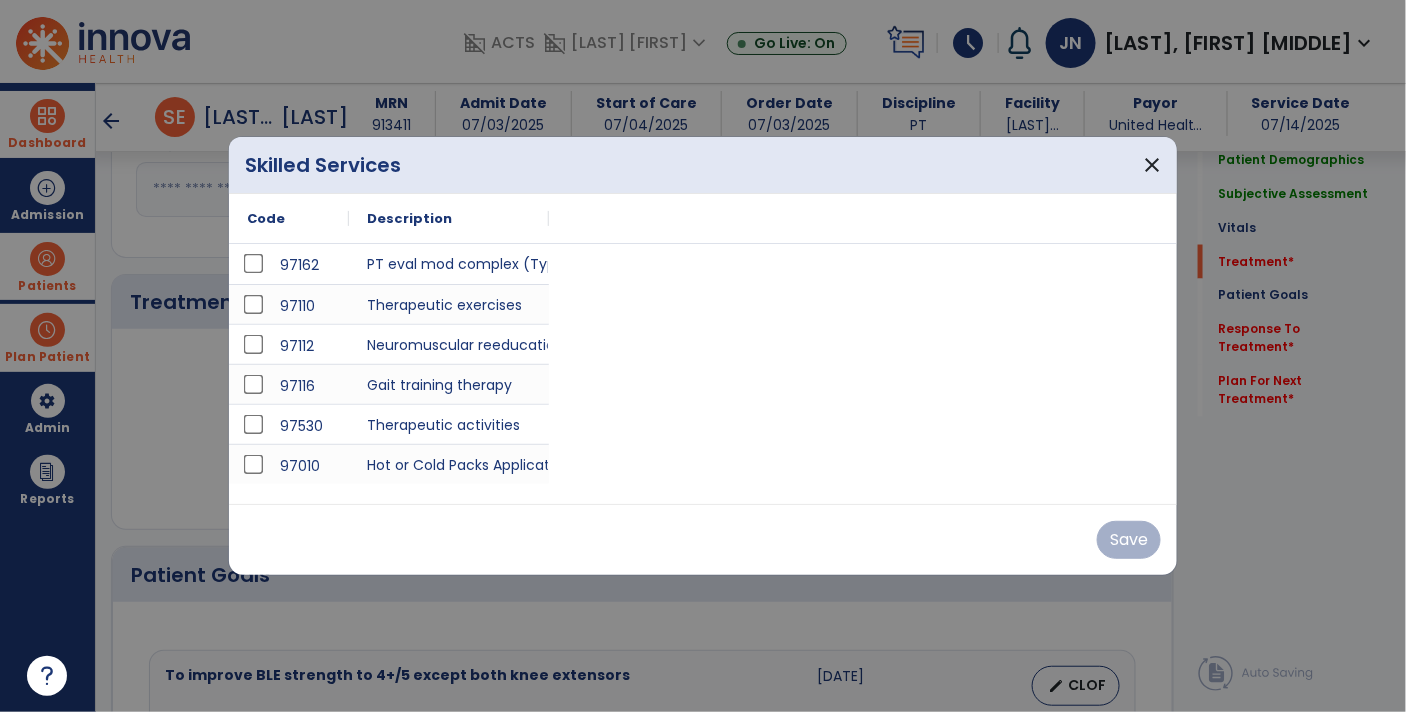 scroll, scrollTop: 975, scrollLeft: 0, axis: vertical 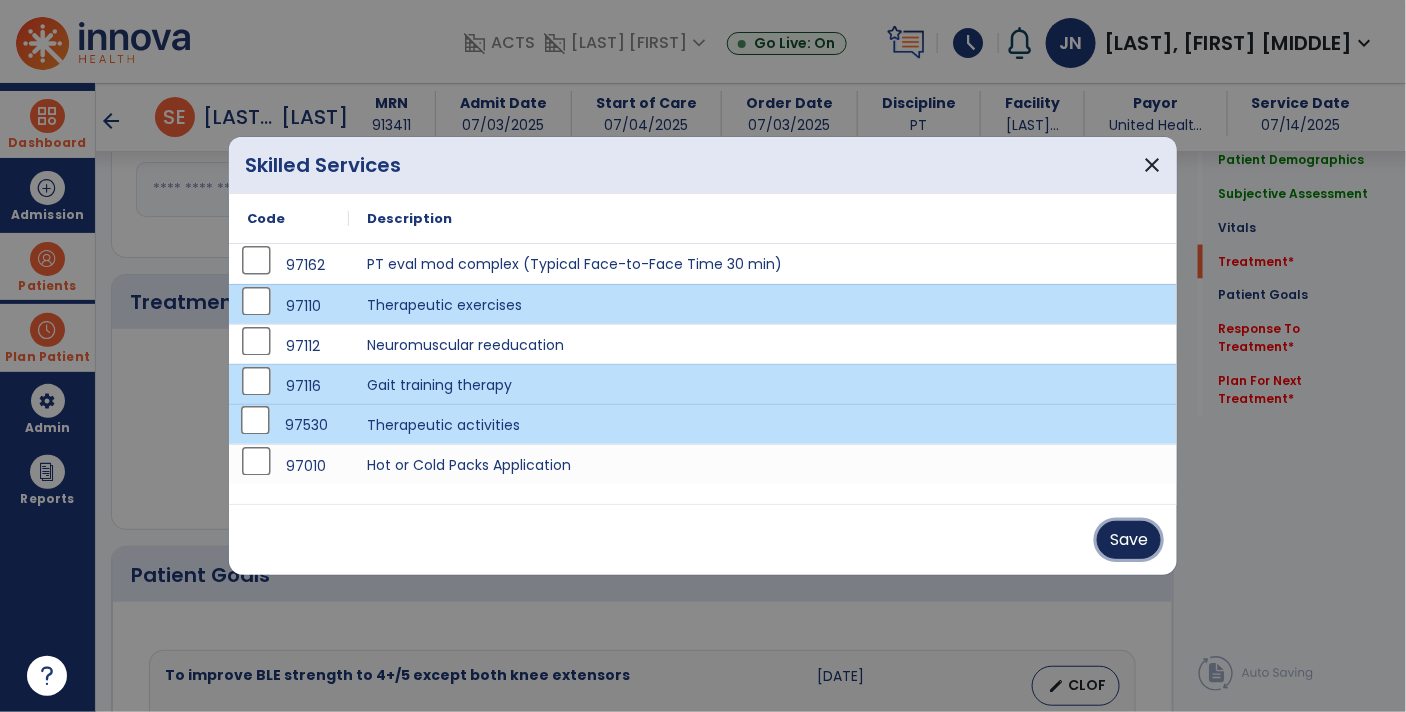 click on "Save" at bounding box center (1129, 540) 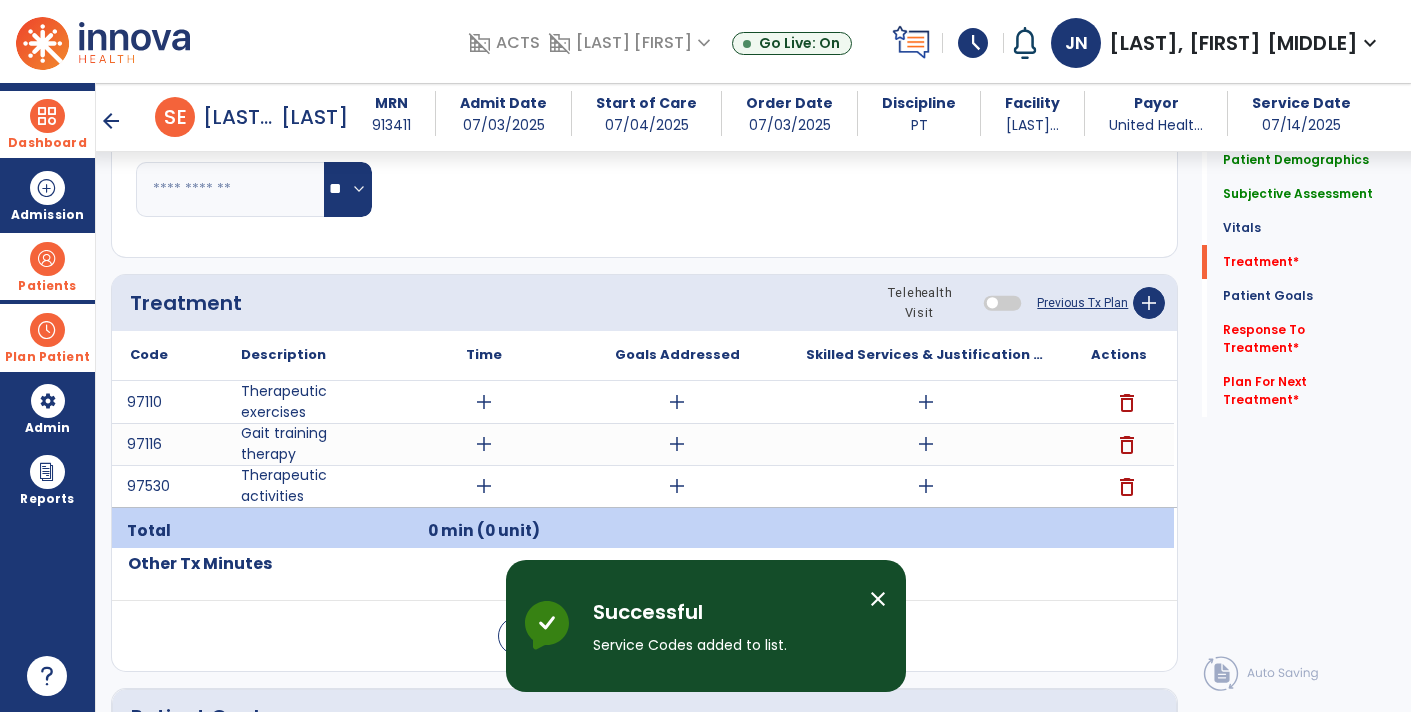 click on "add" at bounding box center [926, 444] 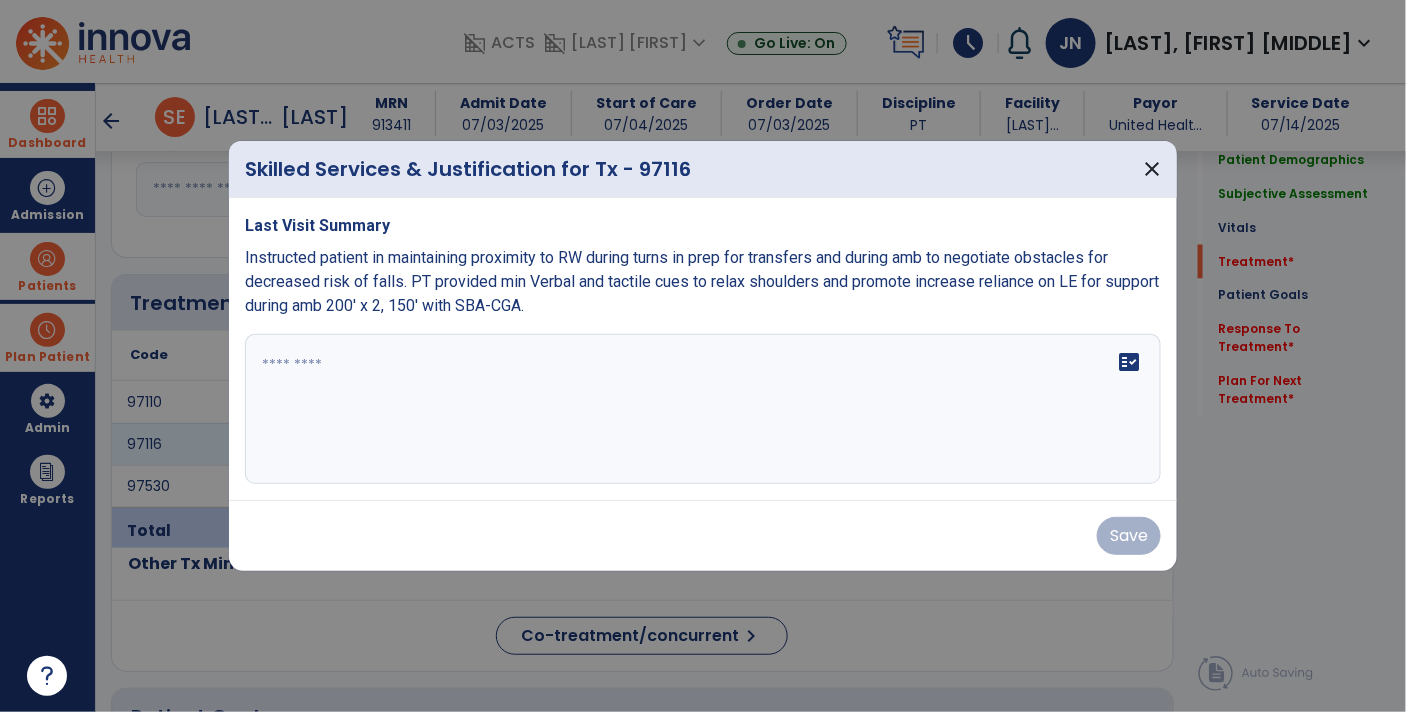 click on "fact_check" at bounding box center (703, 409) 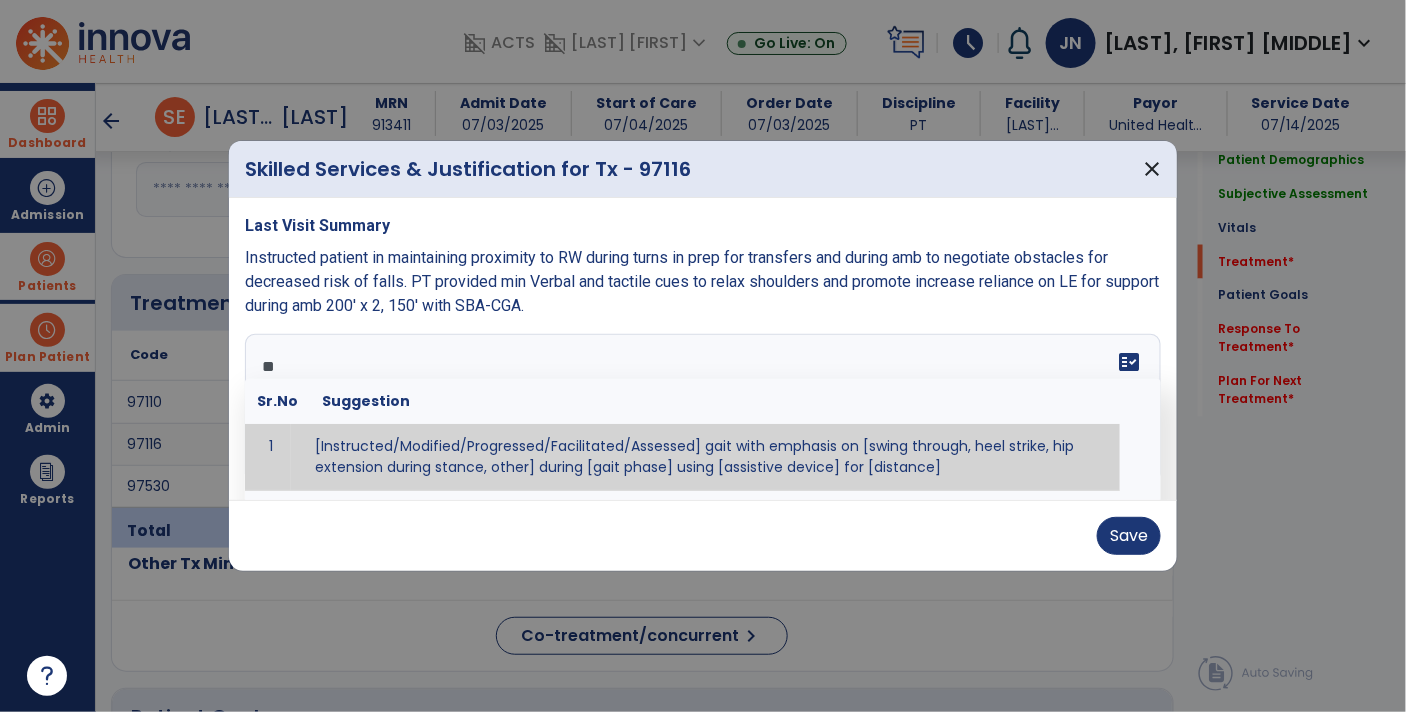 type on "*" 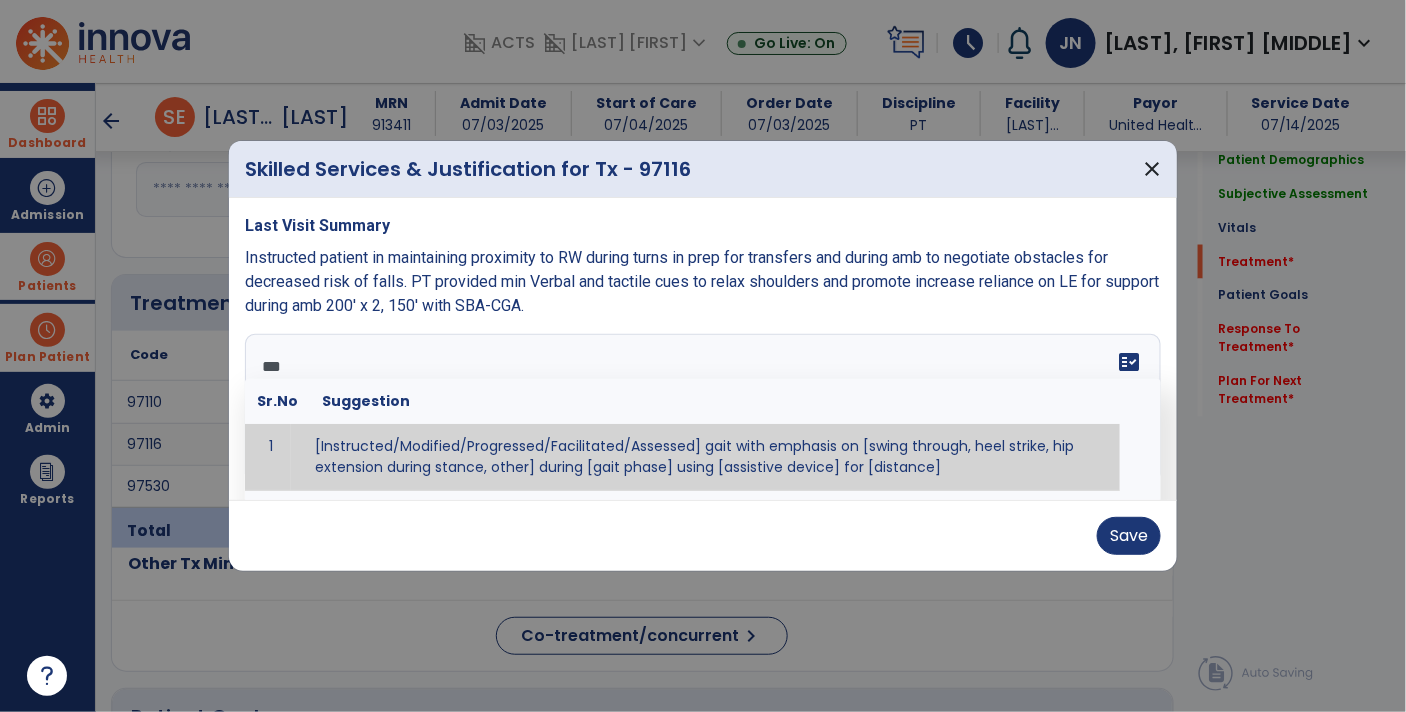 type on "****" 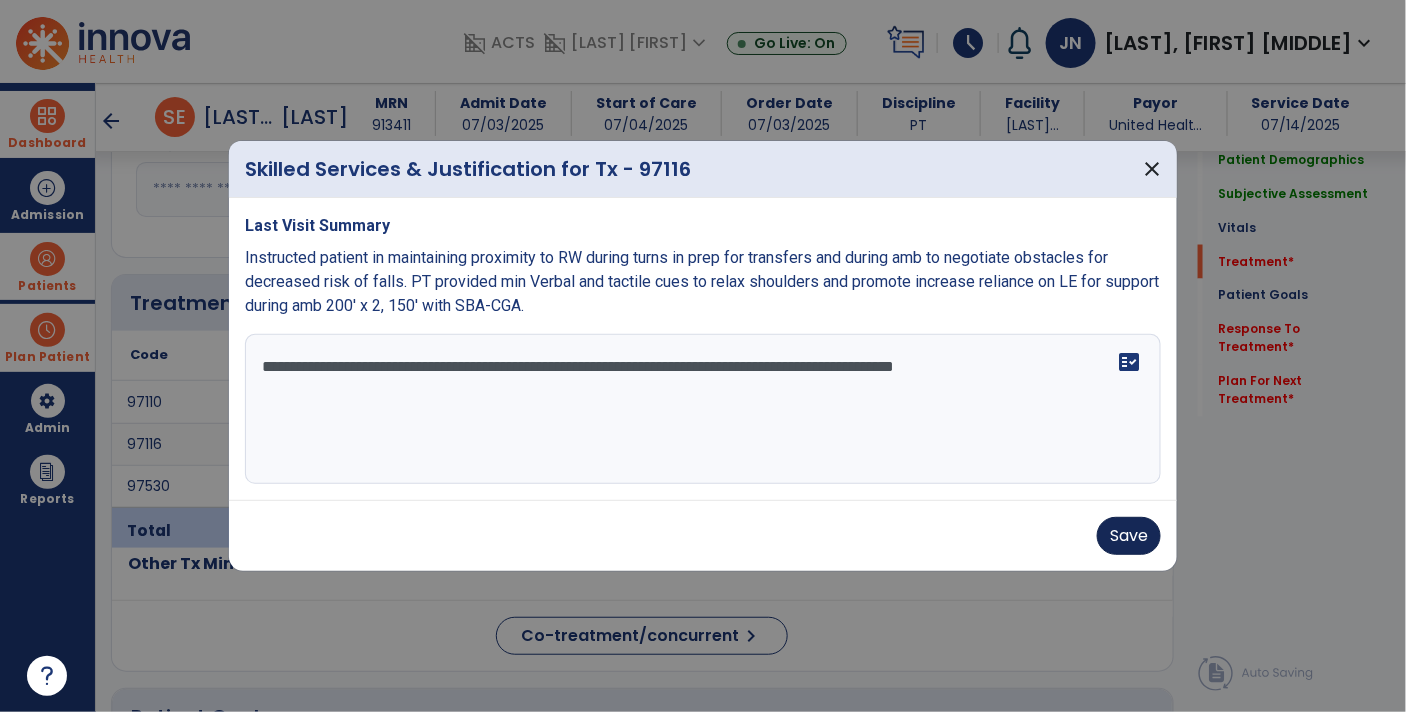 type on "**********" 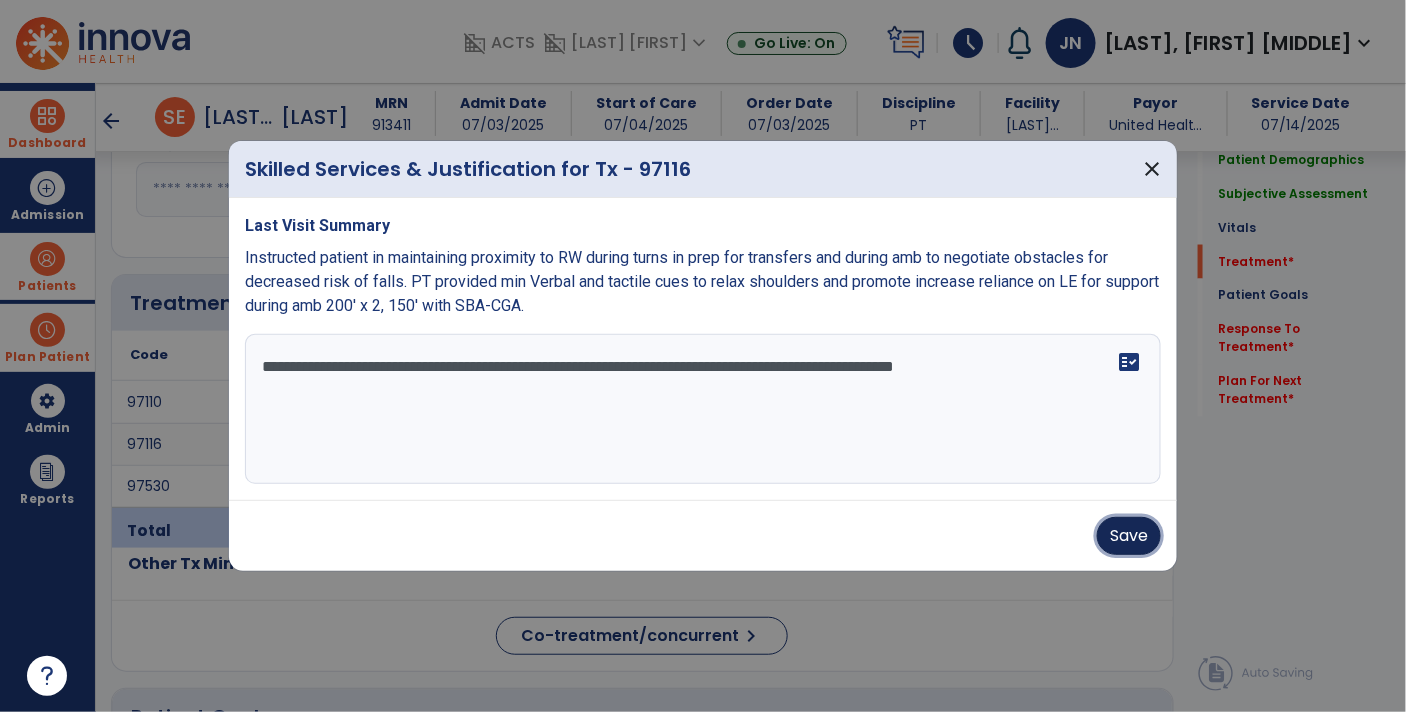 click on "Save" at bounding box center (1129, 536) 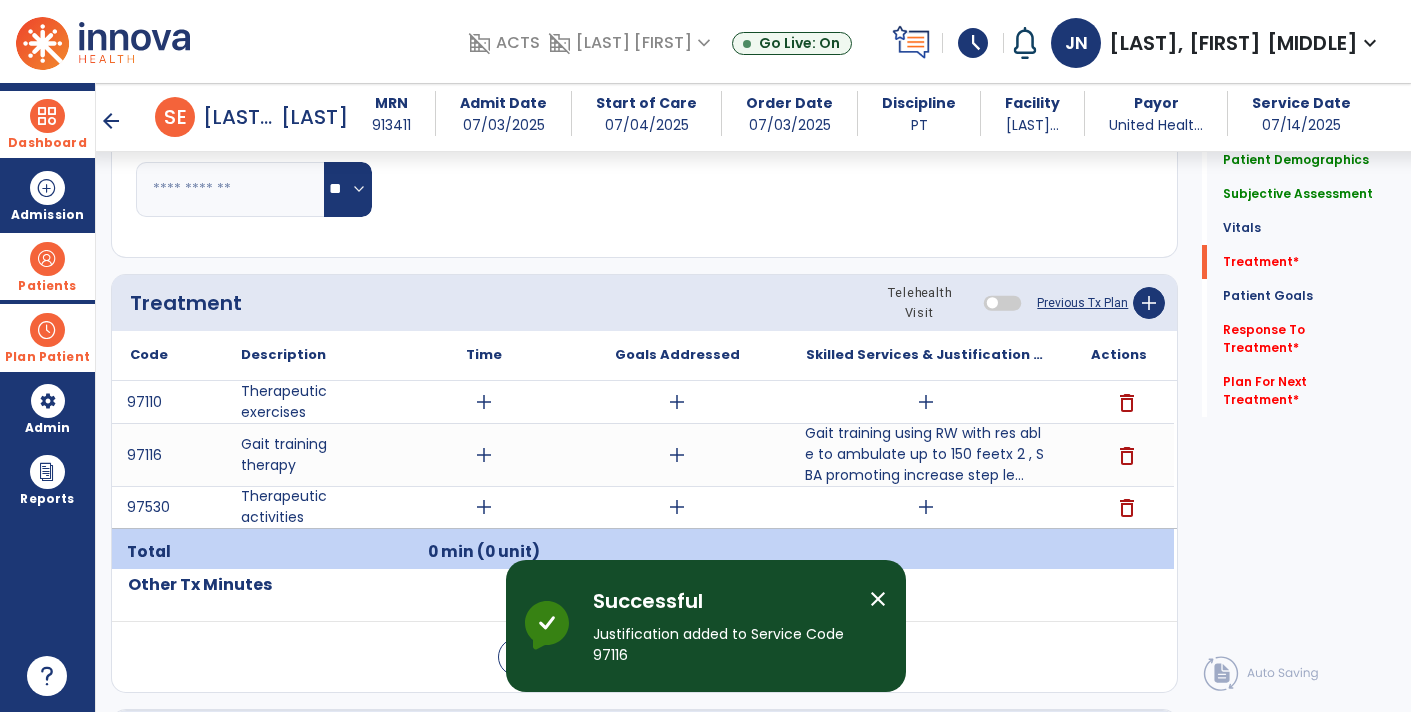 click on "add" at bounding box center [926, 507] 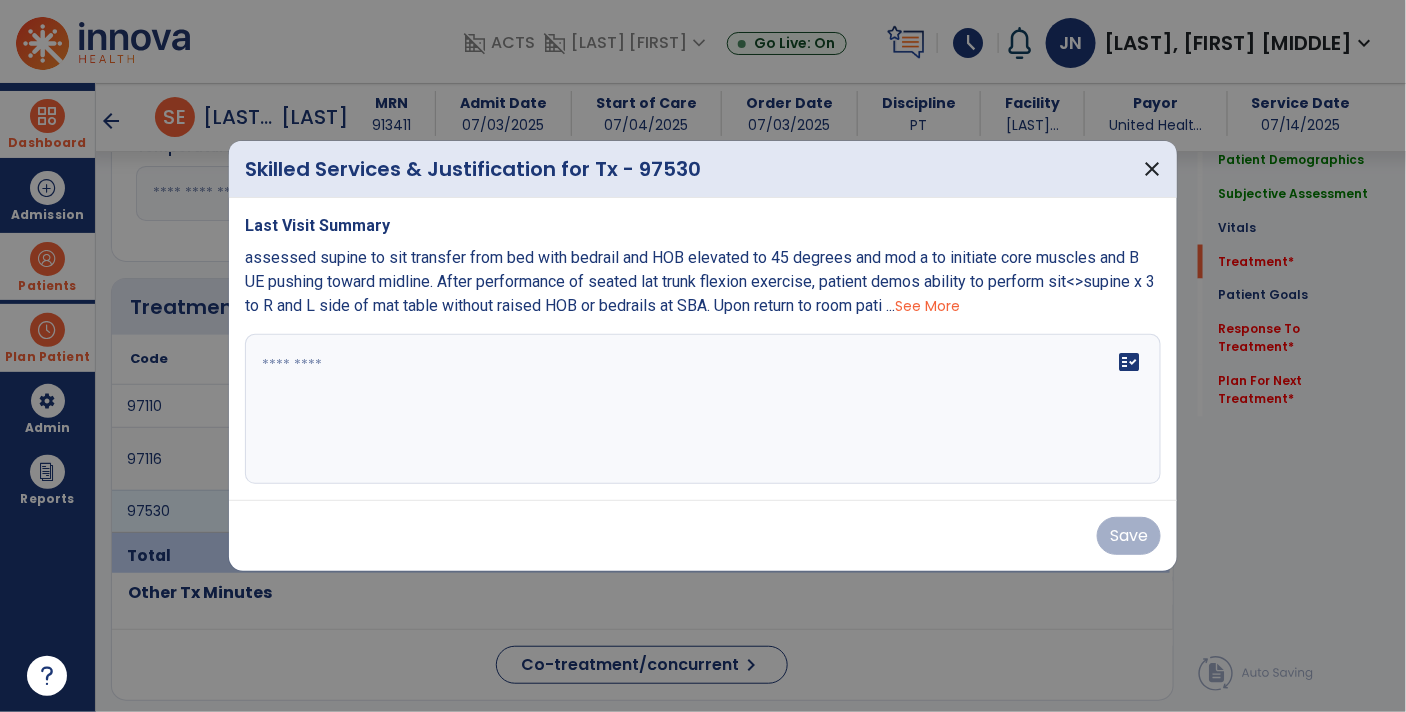 scroll, scrollTop: 975, scrollLeft: 0, axis: vertical 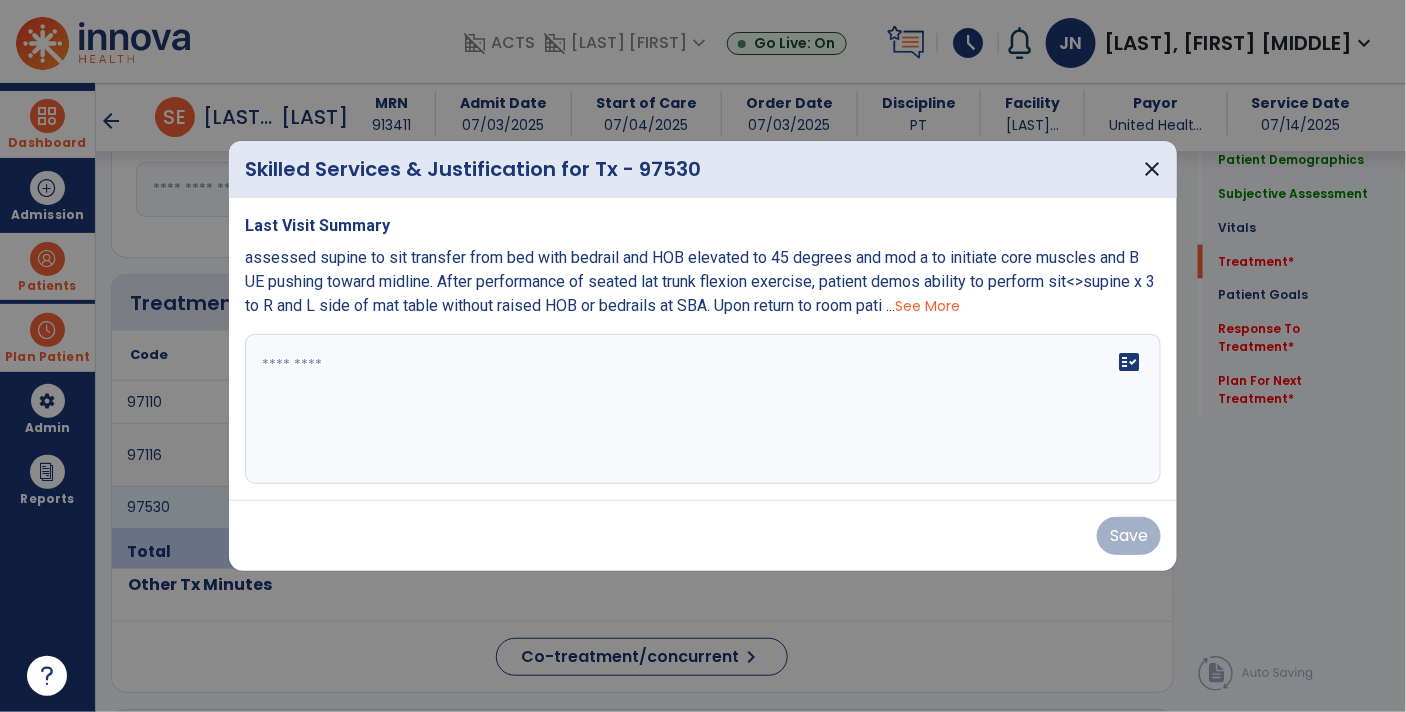 click on "fact_check" at bounding box center [703, 409] 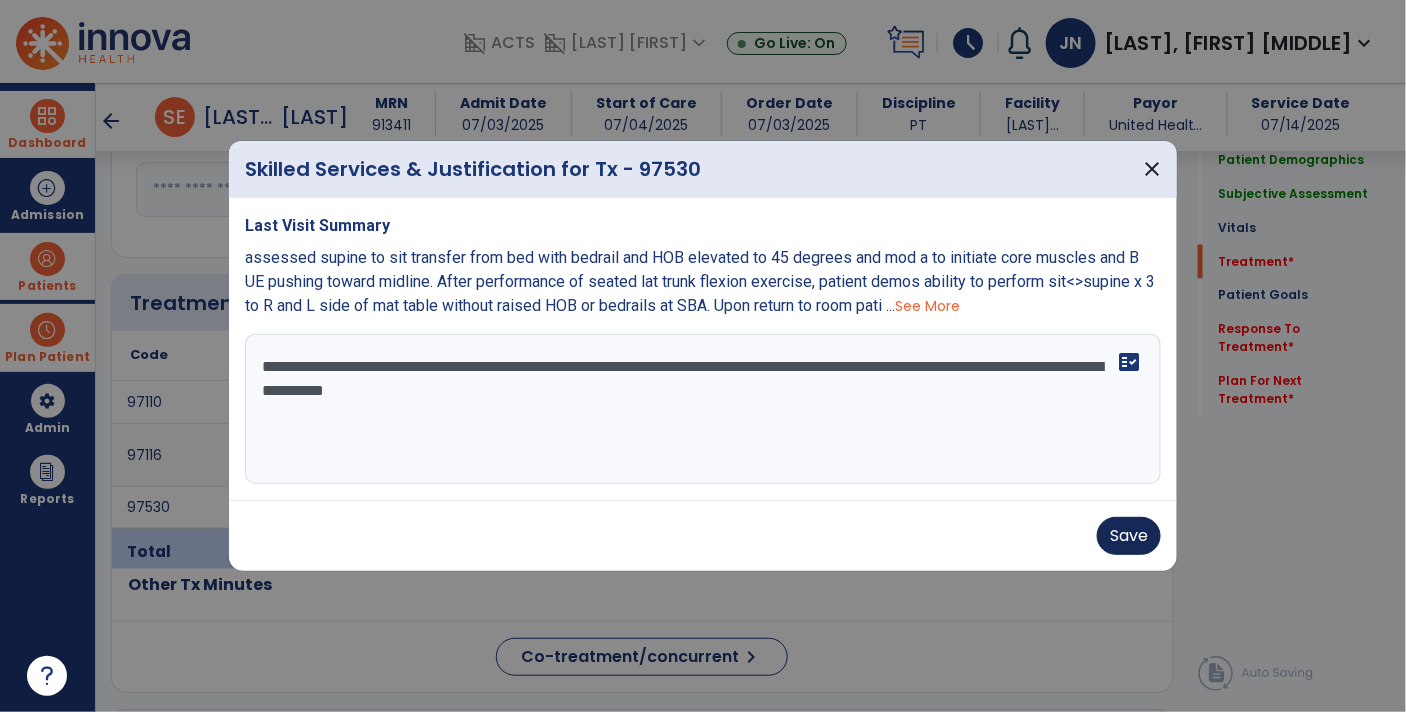 type on "**********" 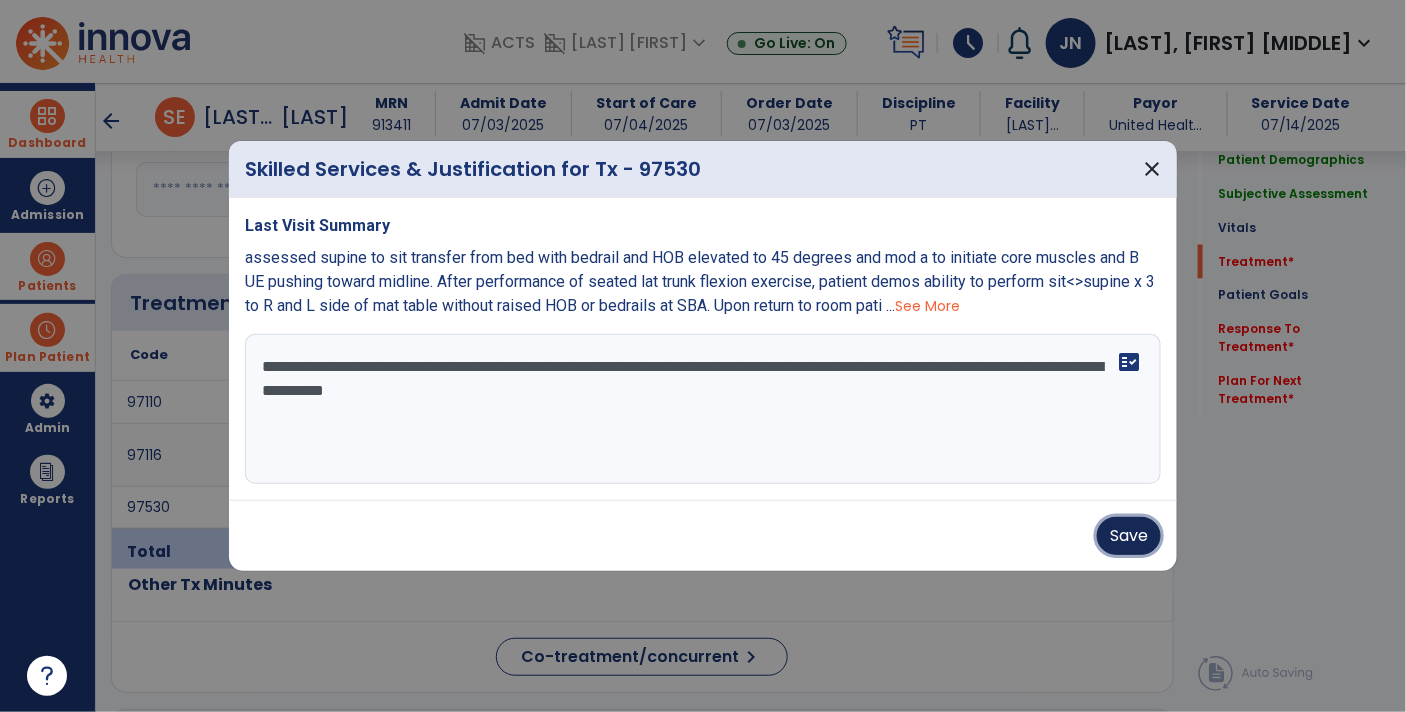 click on "Save" at bounding box center [1129, 536] 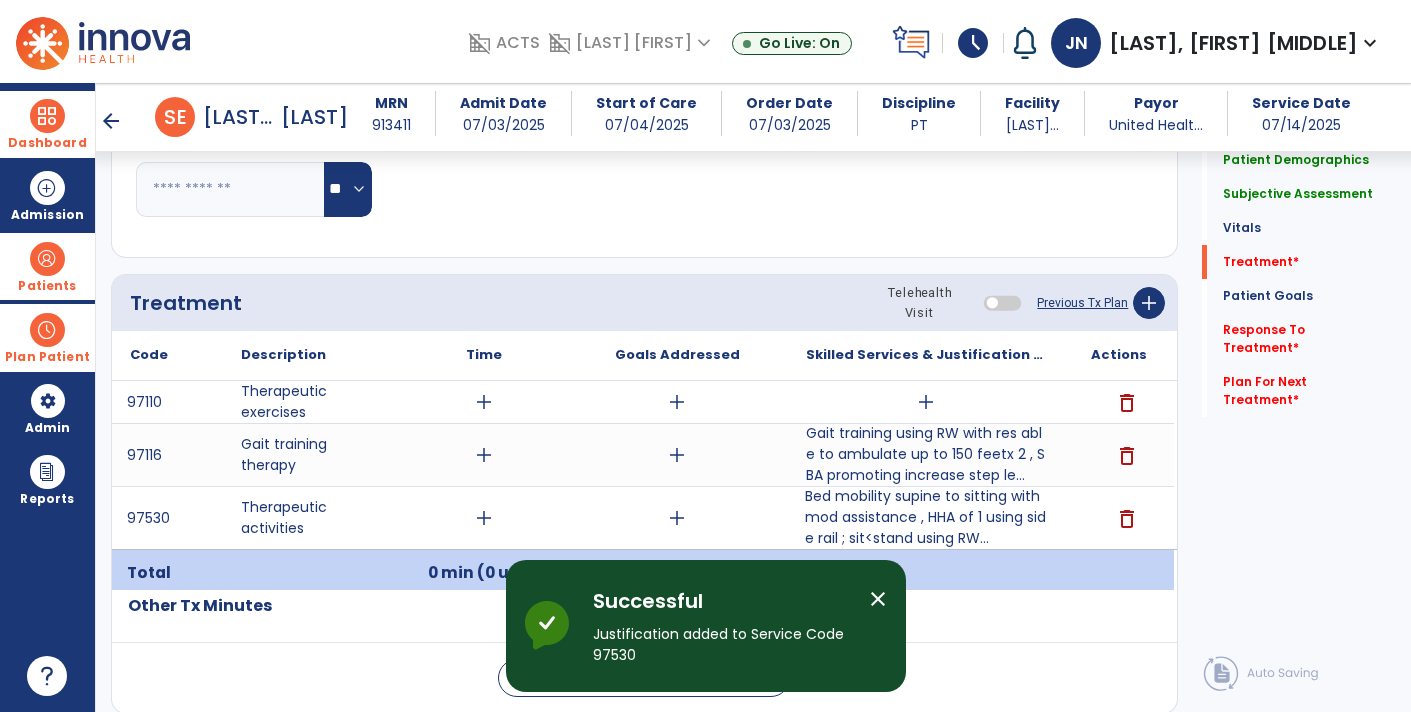 click on "add" at bounding box center (926, 402) 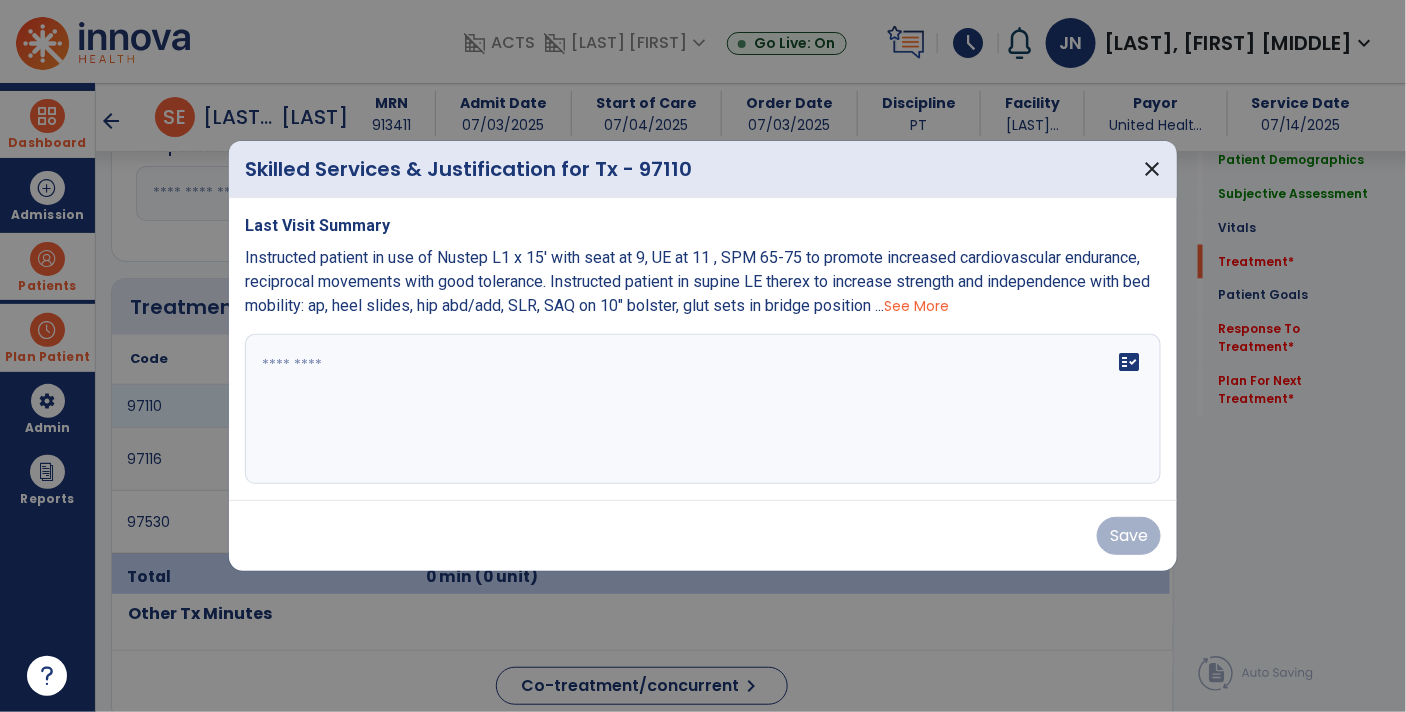 scroll, scrollTop: 975, scrollLeft: 0, axis: vertical 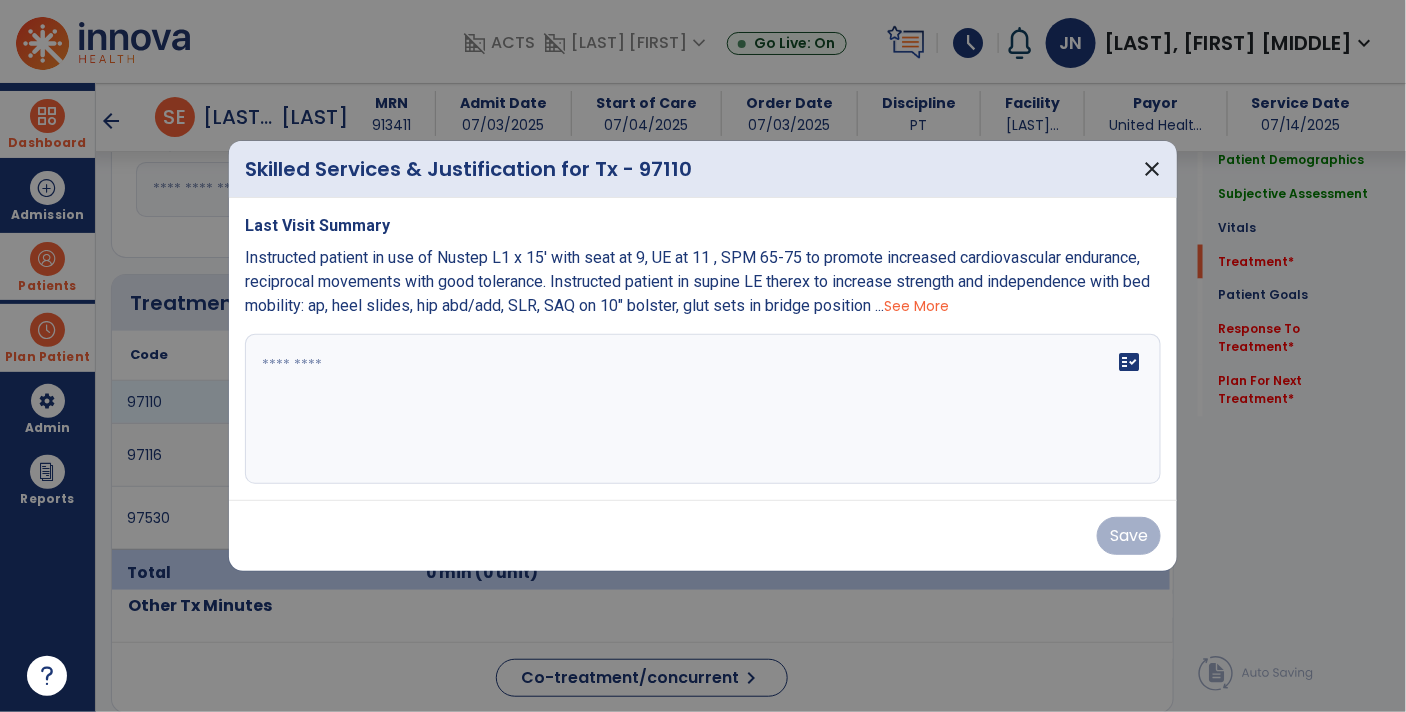 click on "fact_check" at bounding box center [703, 409] 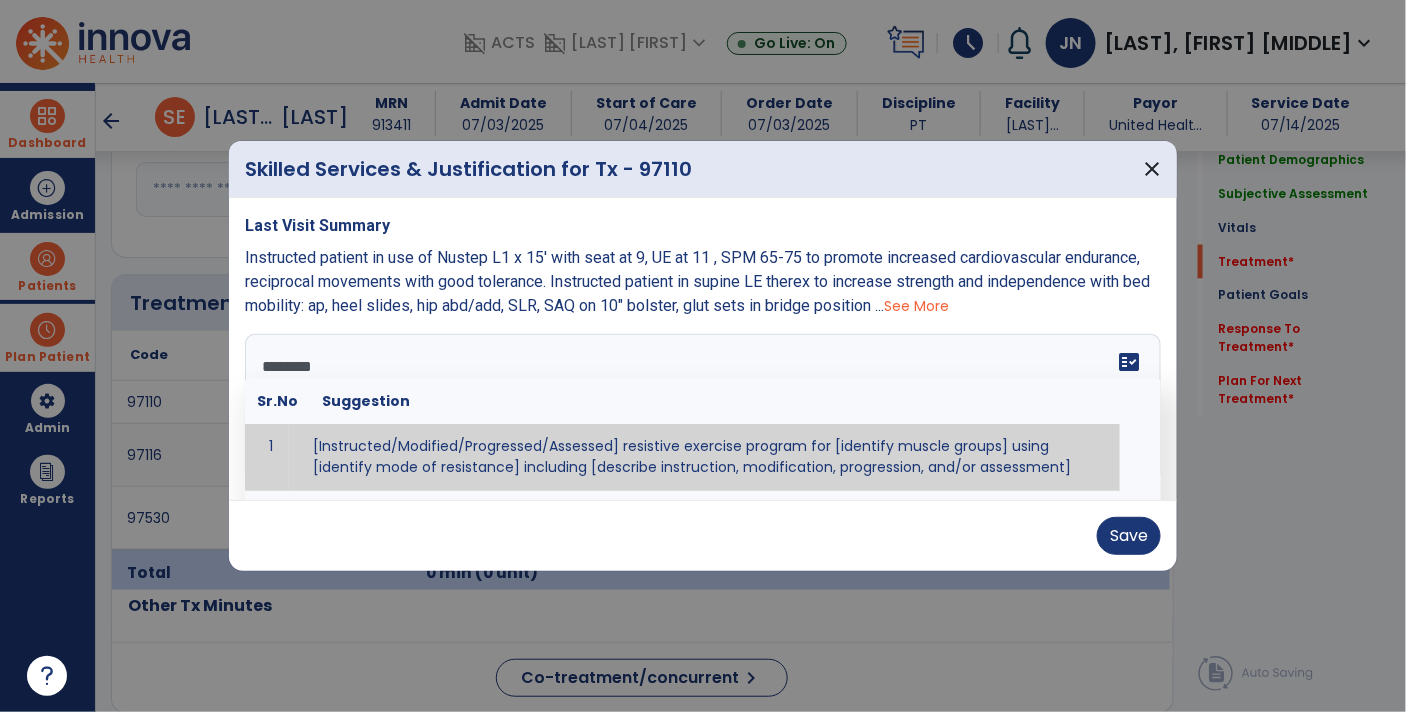 type on "*********" 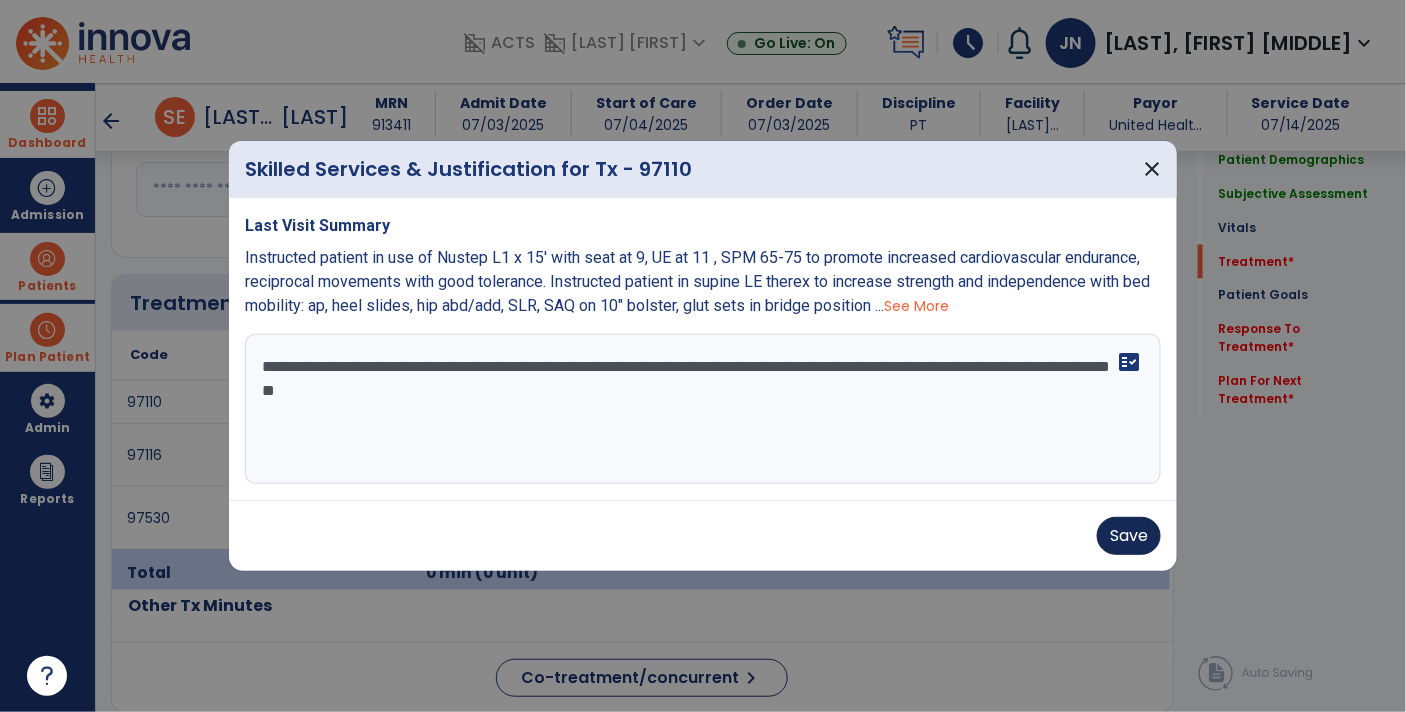 type on "**********" 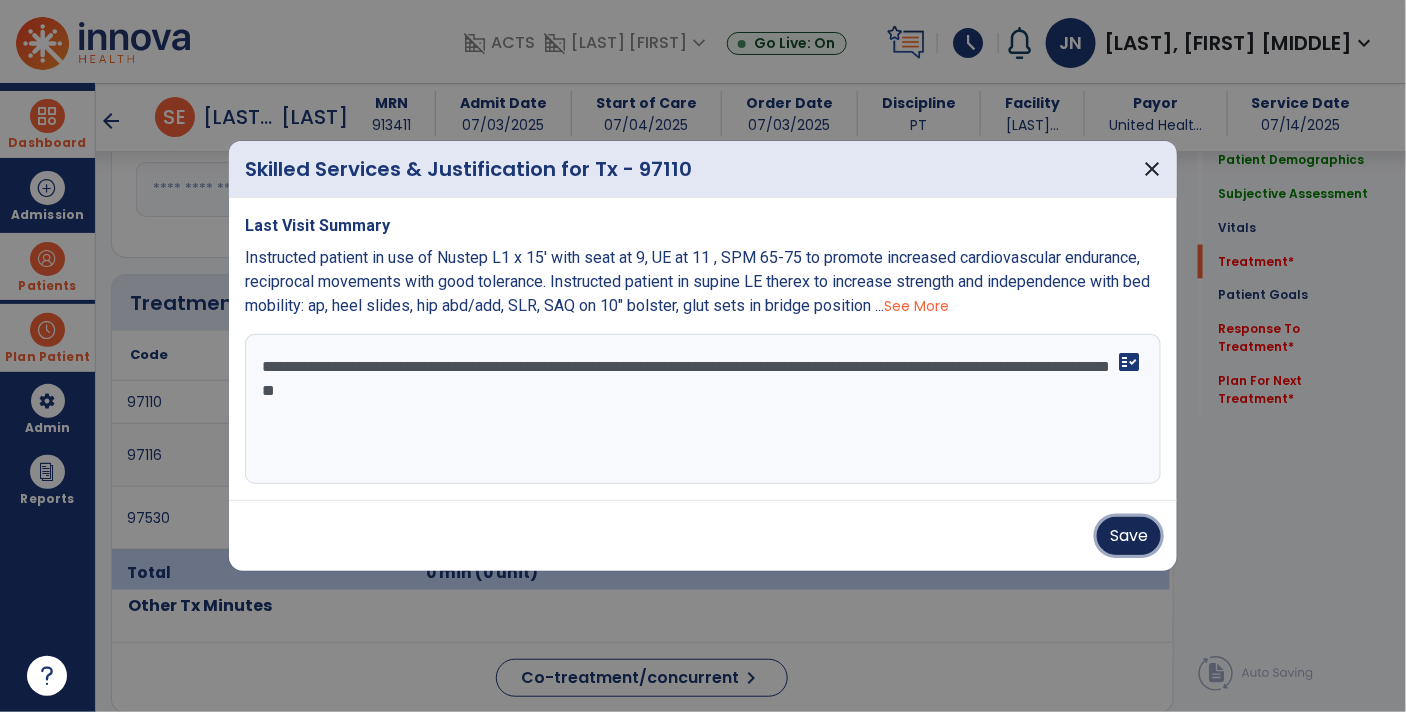 click on "Save" at bounding box center [1129, 536] 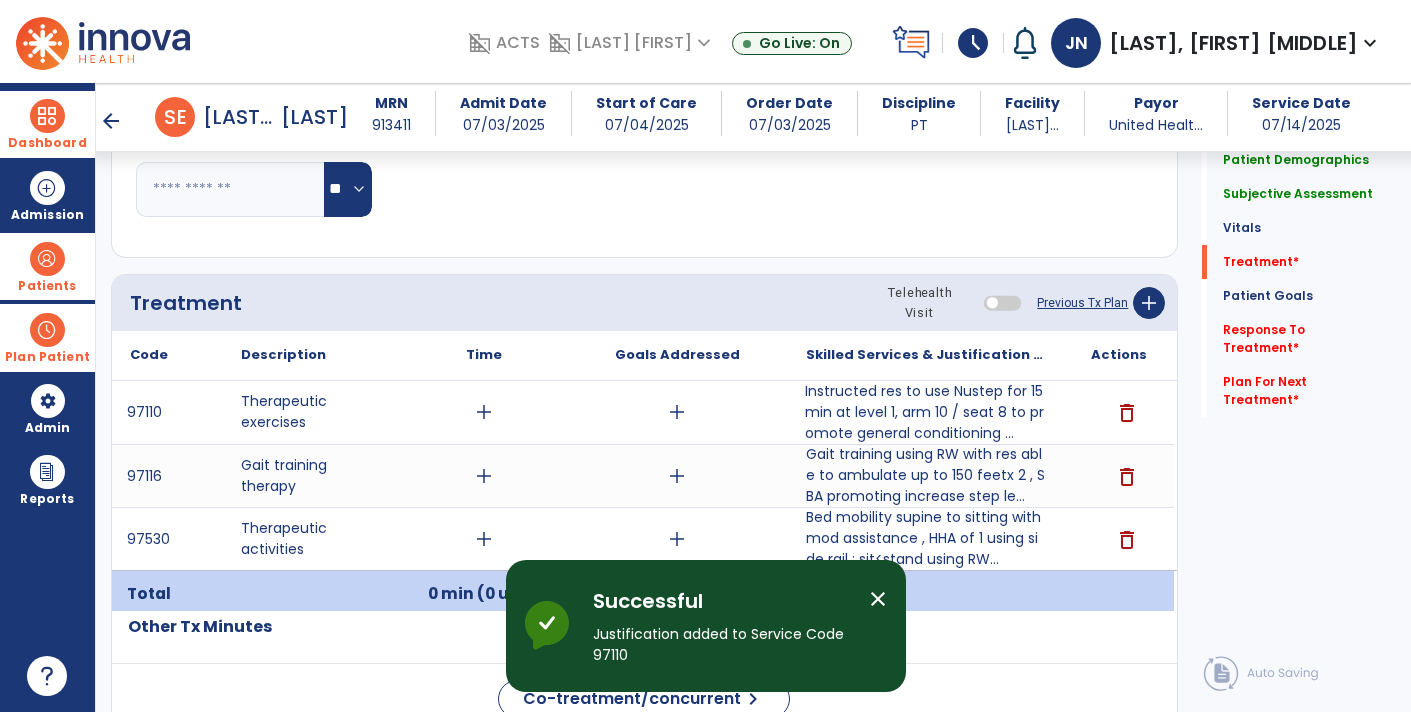 click on "Previous Tx Plan" 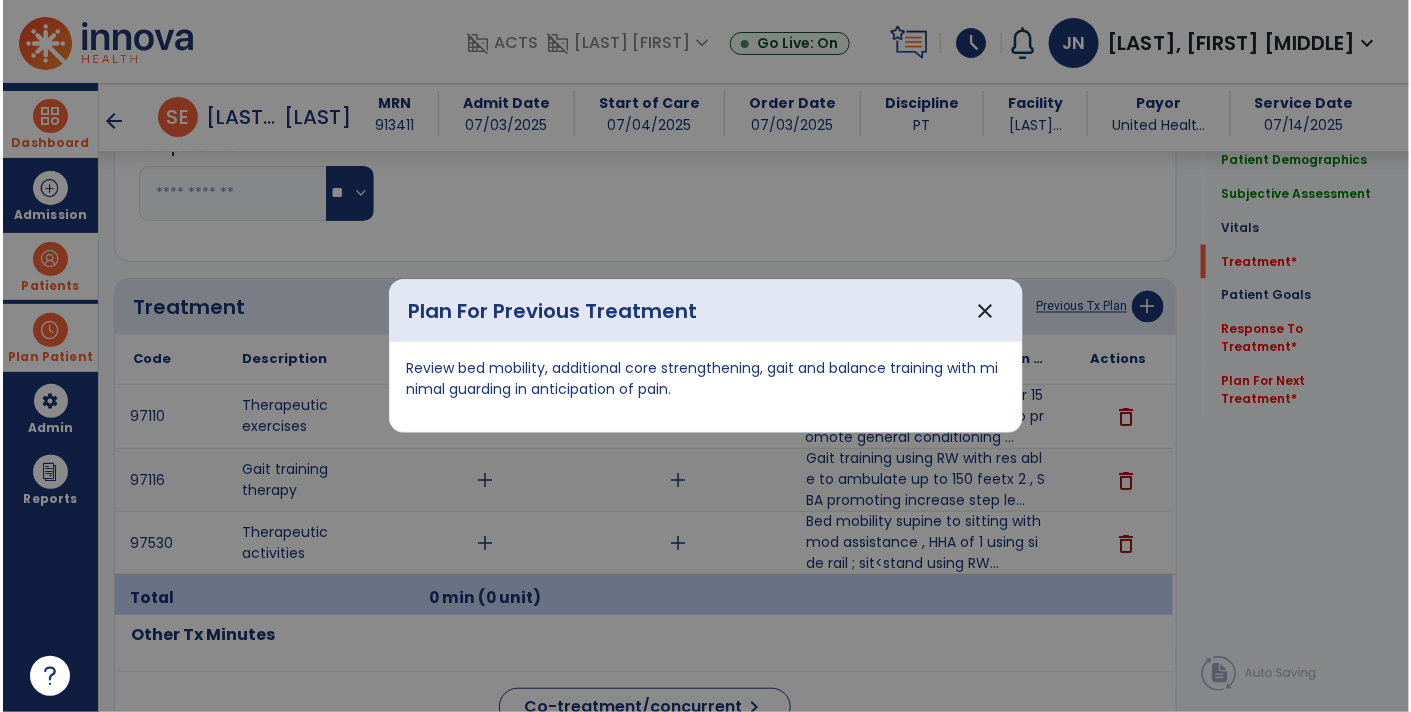 scroll, scrollTop: 975, scrollLeft: 0, axis: vertical 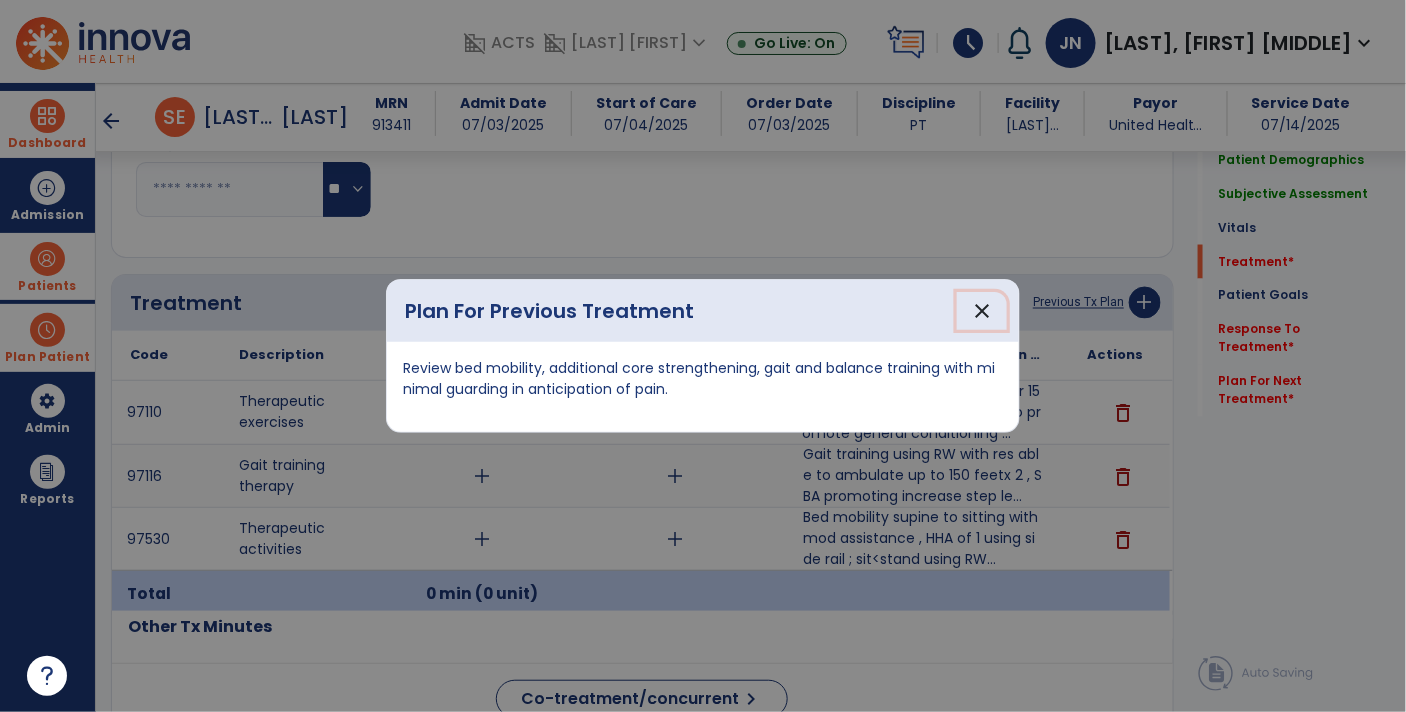 click on "close" at bounding box center [982, 311] 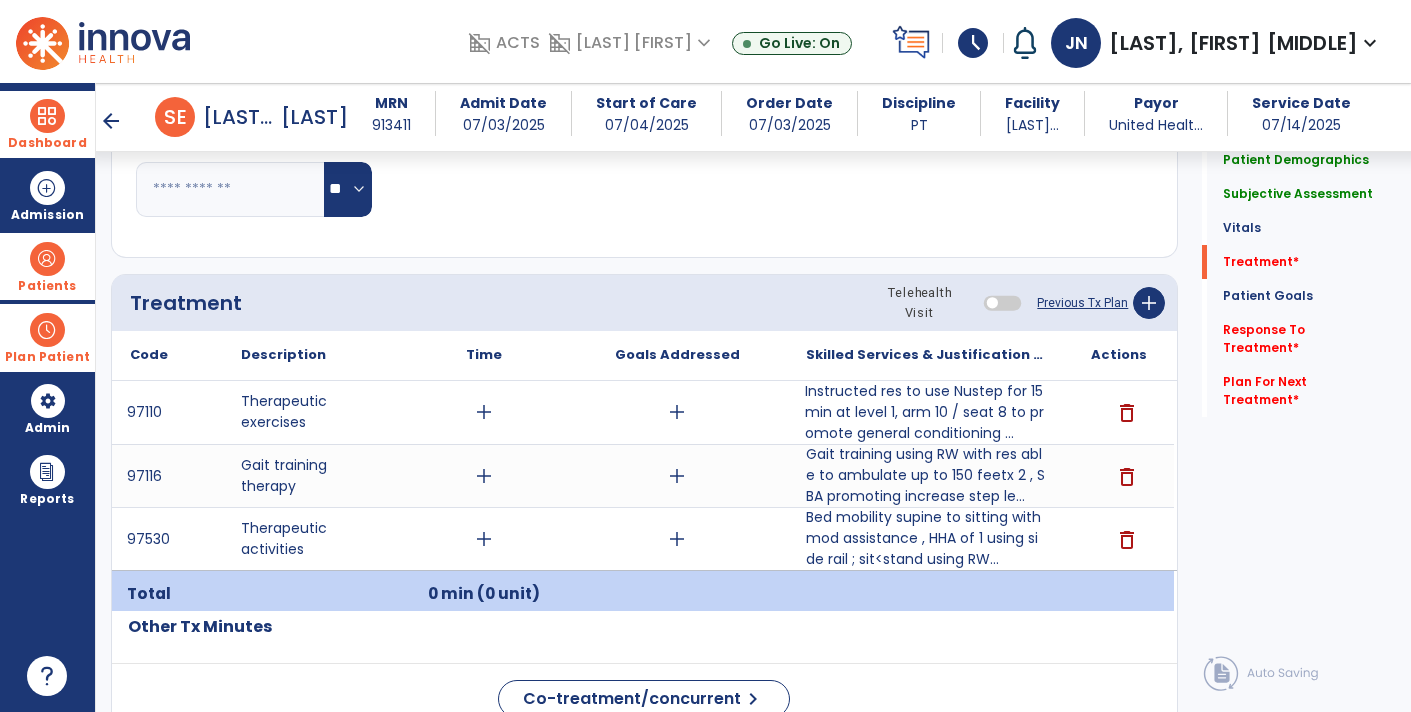 click at bounding box center (47, 259) 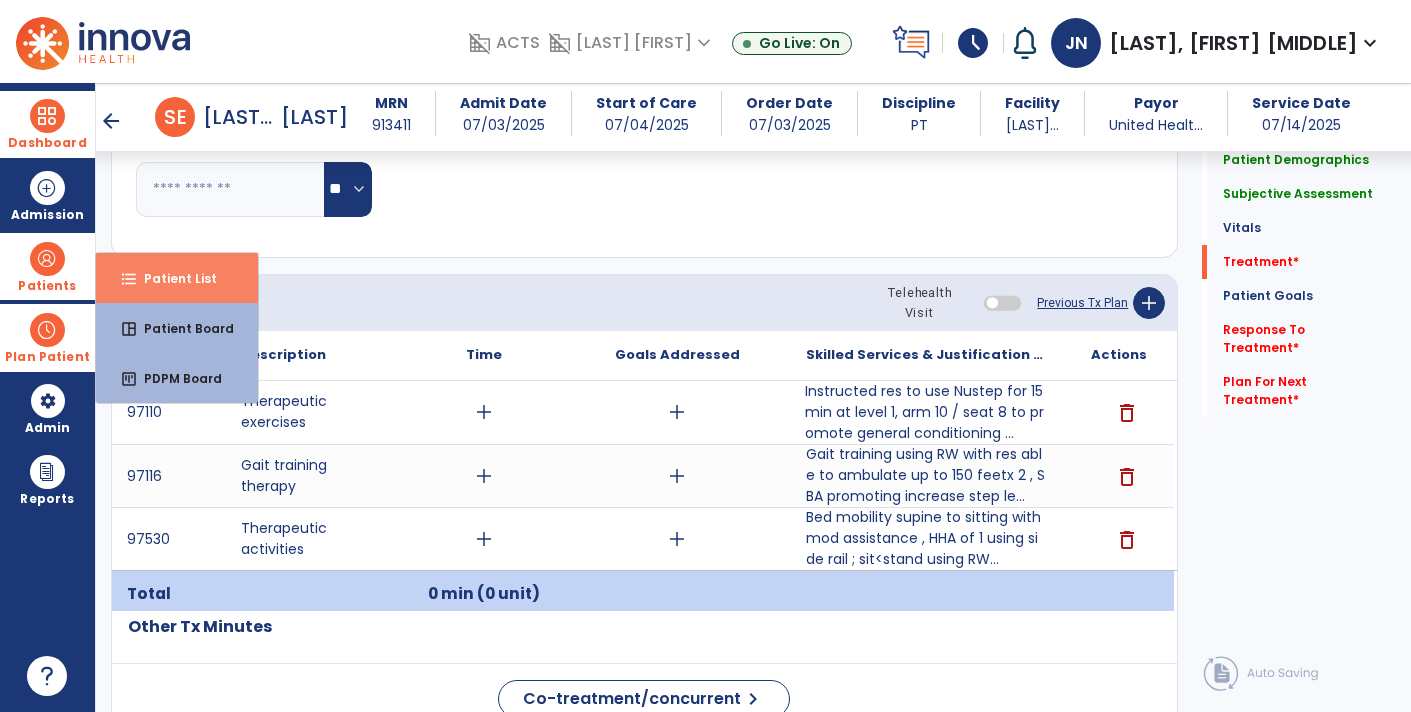 click on "Patient List" at bounding box center (172, 278) 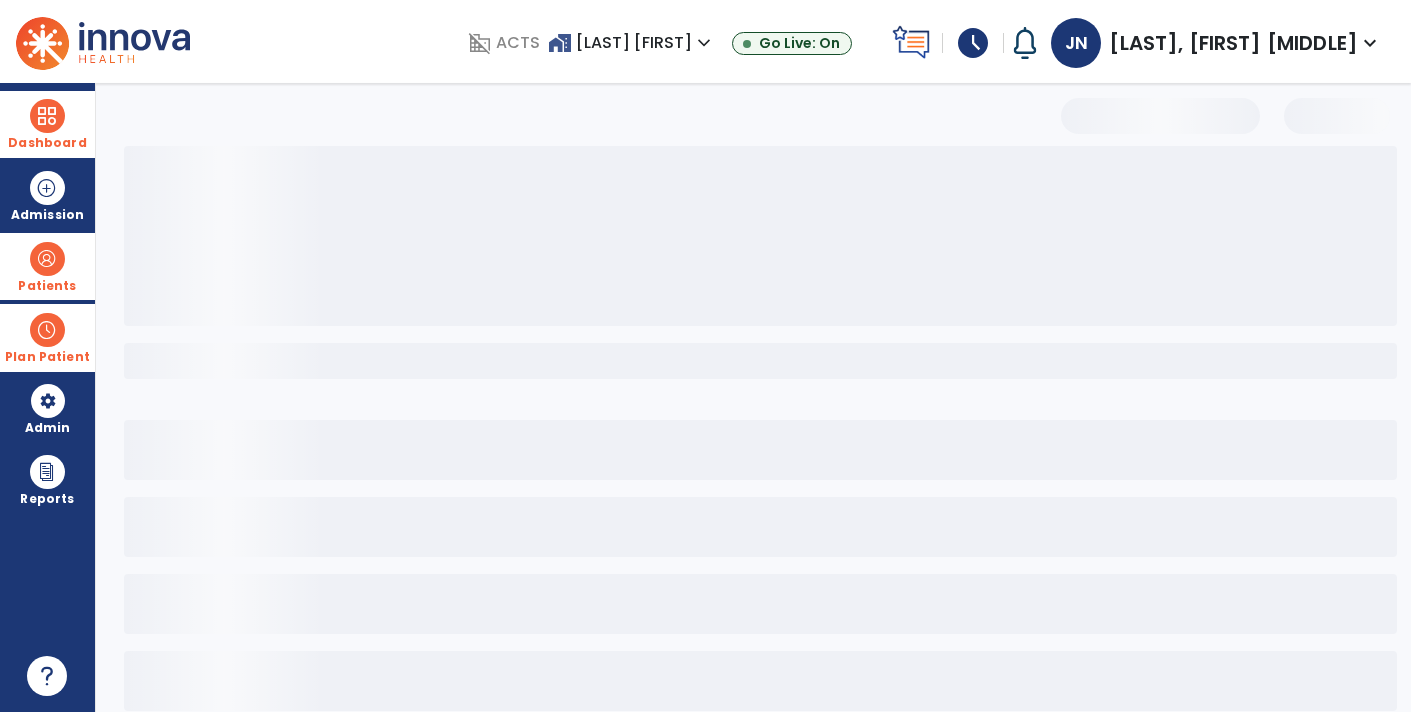 scroll, scrollTop: 30, scrollLeft: 0, axis: vertical 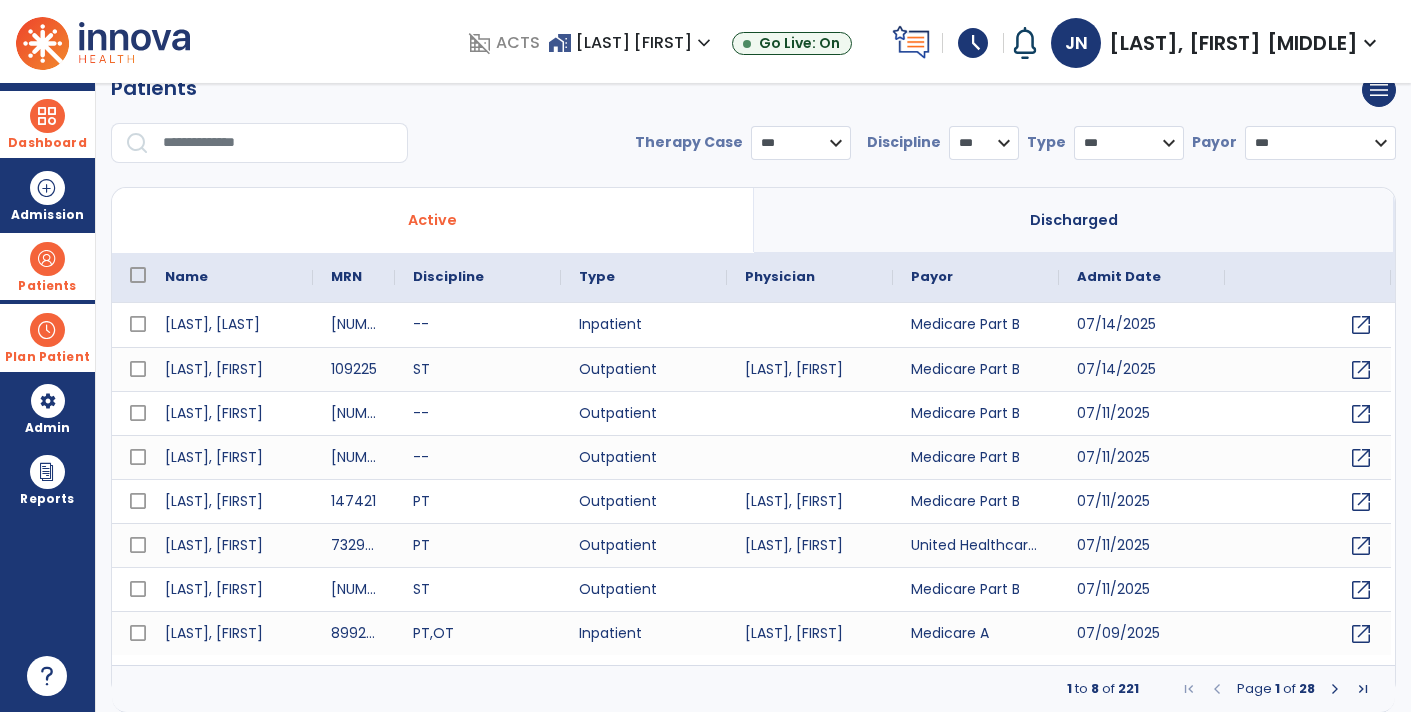 click at bounding box center [278, 143] 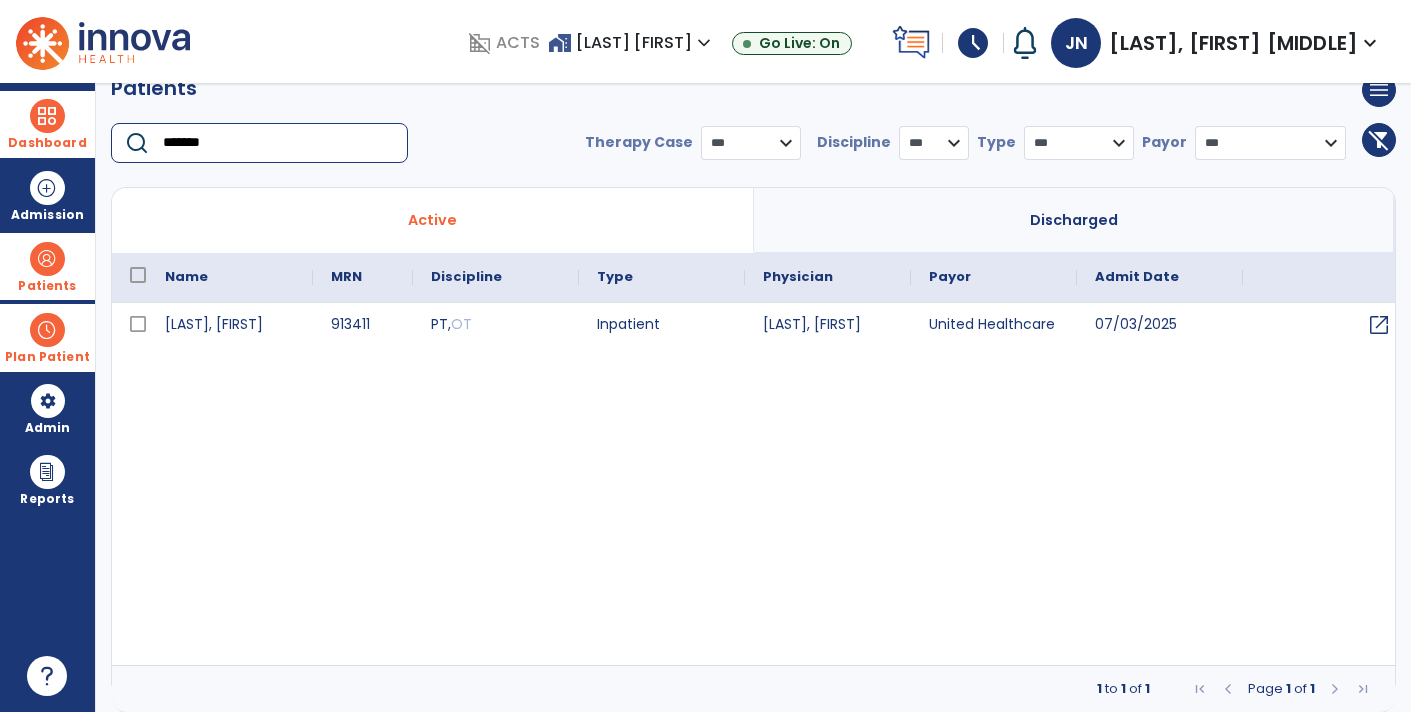type on "*******" 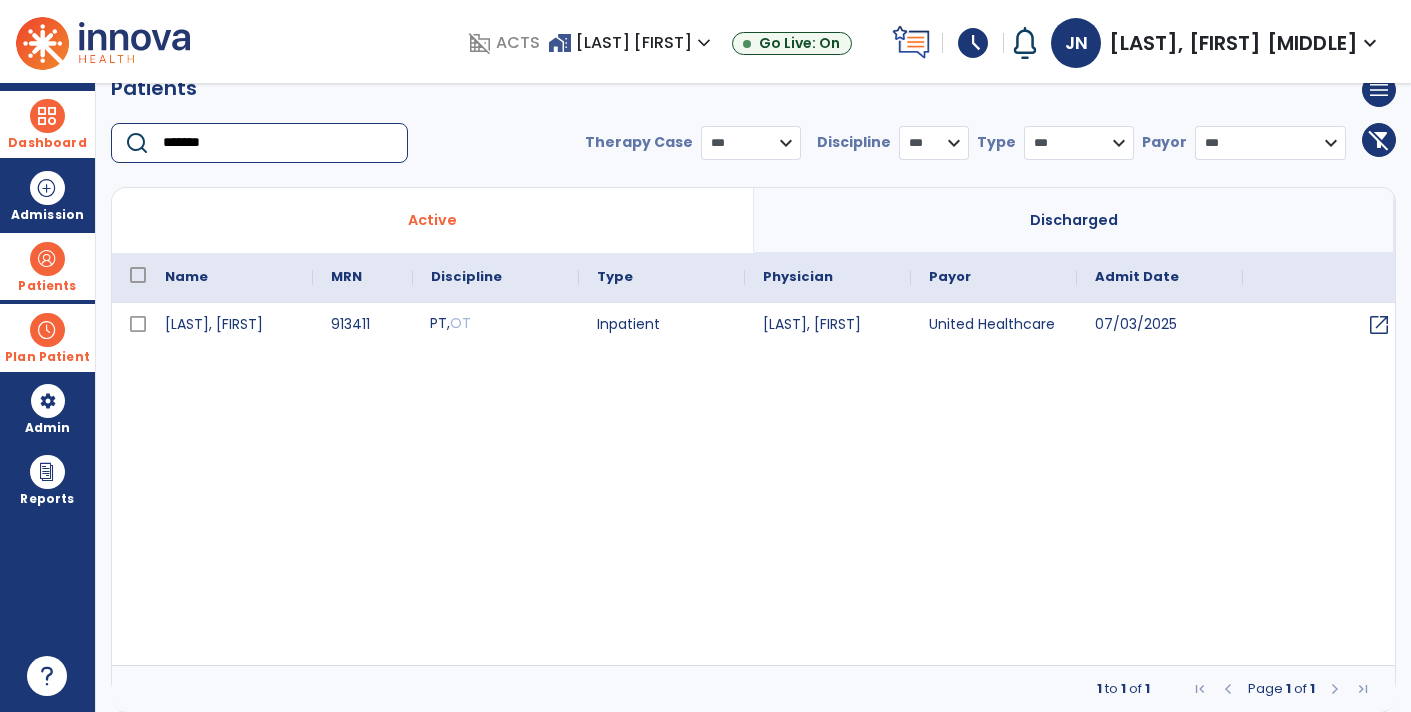 click on "PT , OT" at bounding box center (496, 325) 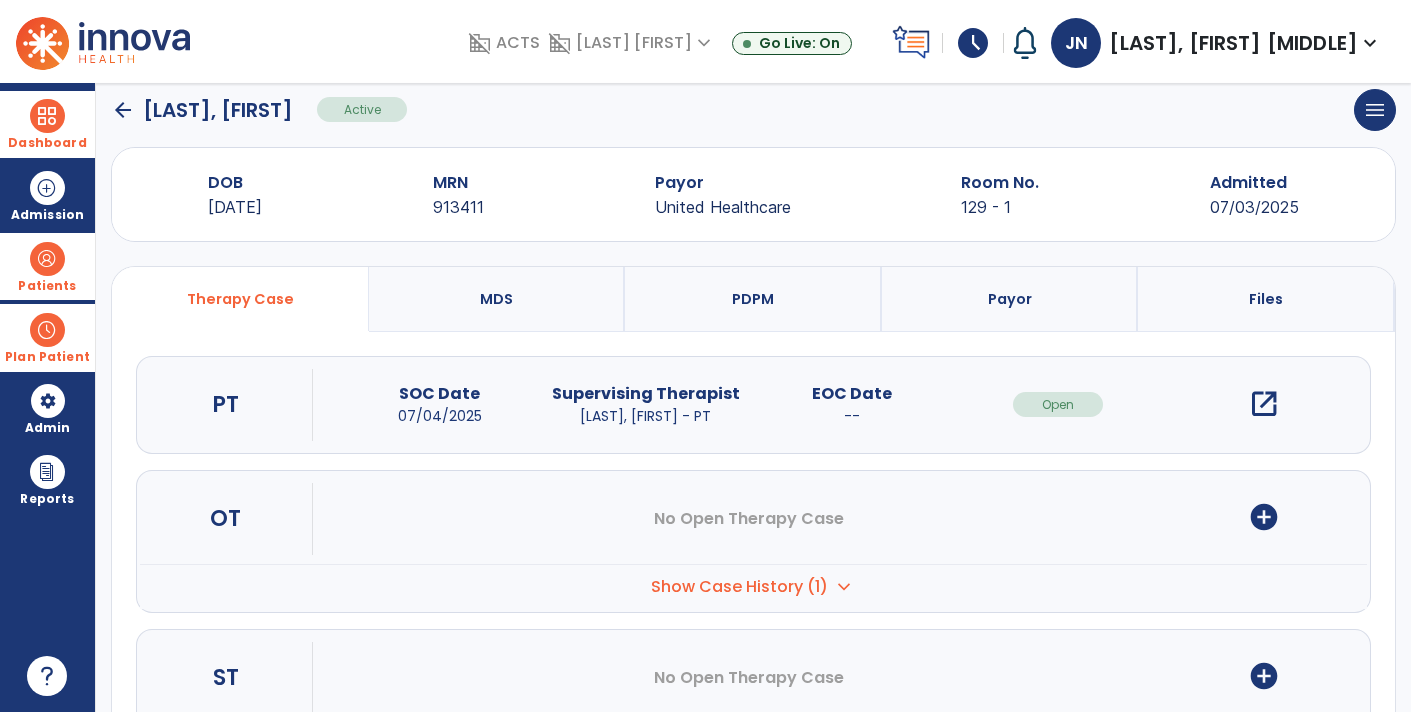 scroll, scrollTop: 0, scrollLeft: 0, axis: both 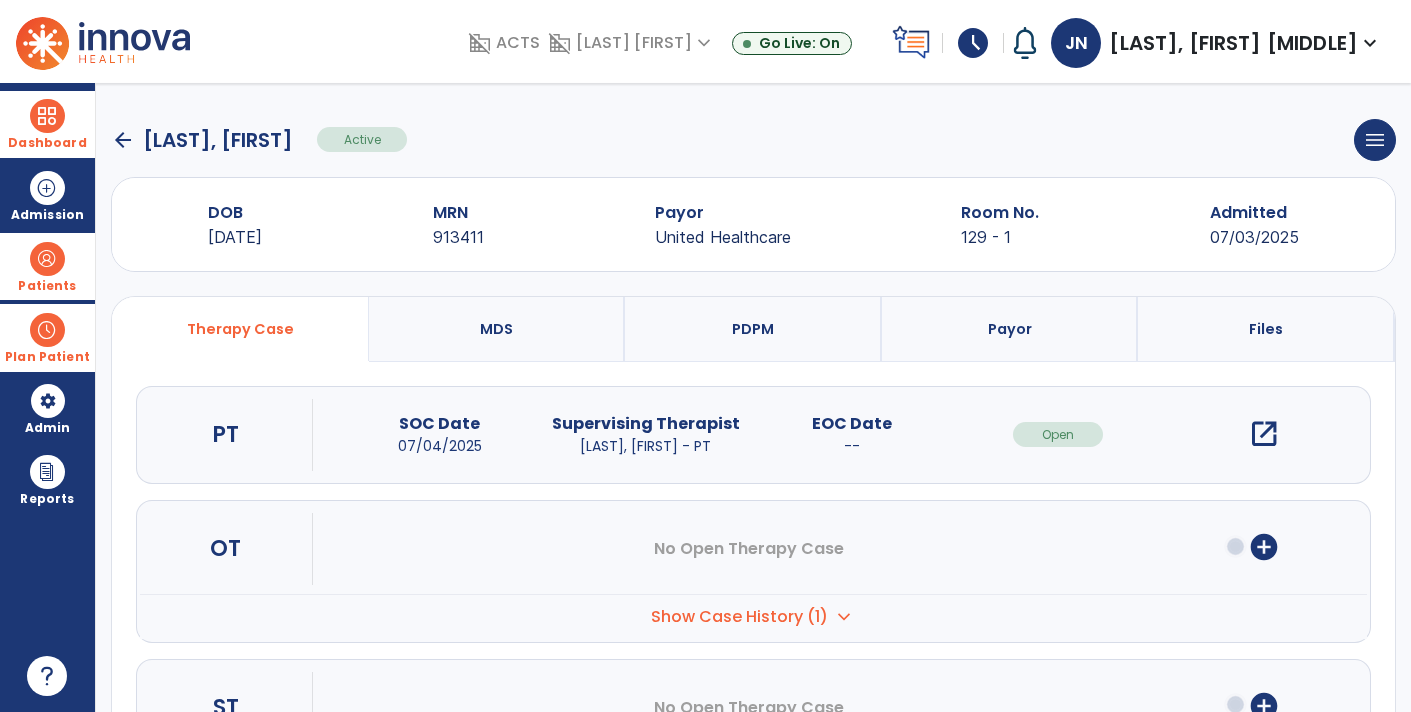 click on "open_in_new" at bounding box center (1264, 434) 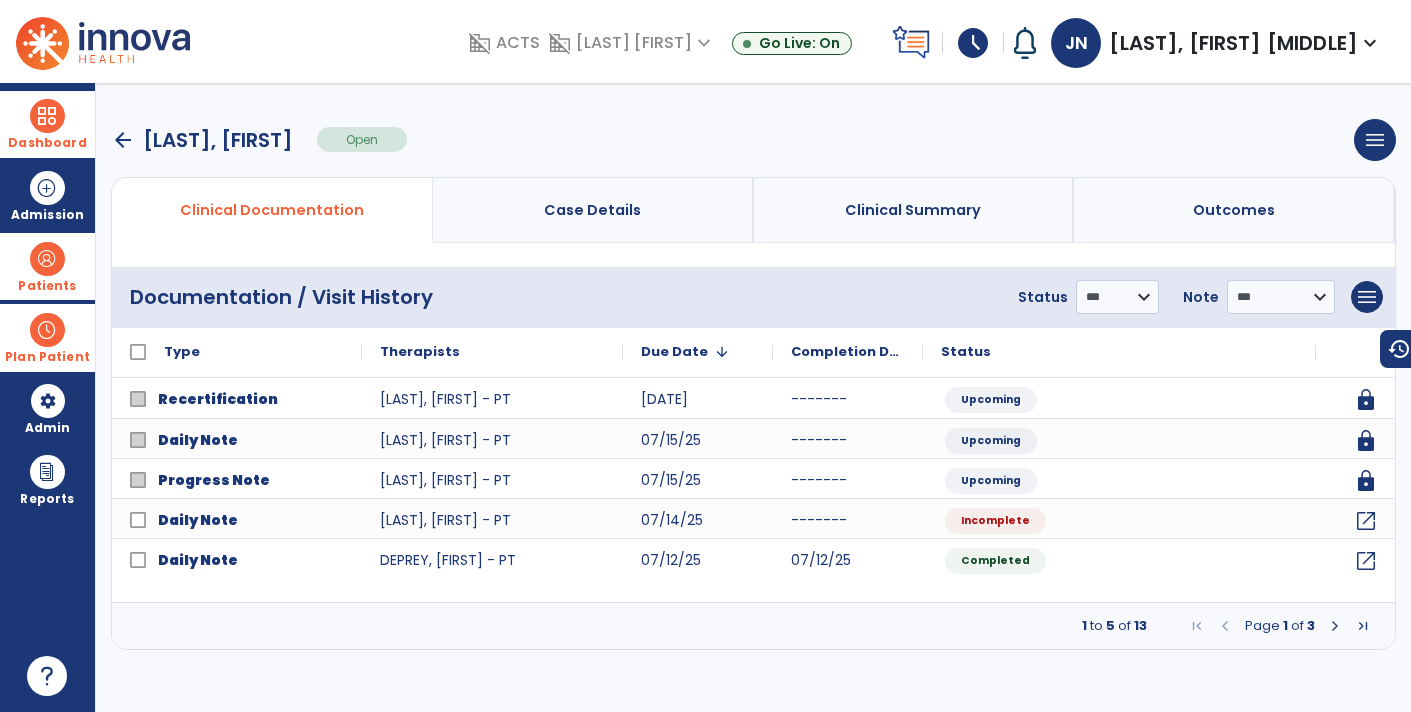 click at bounding box center (1335, 626) 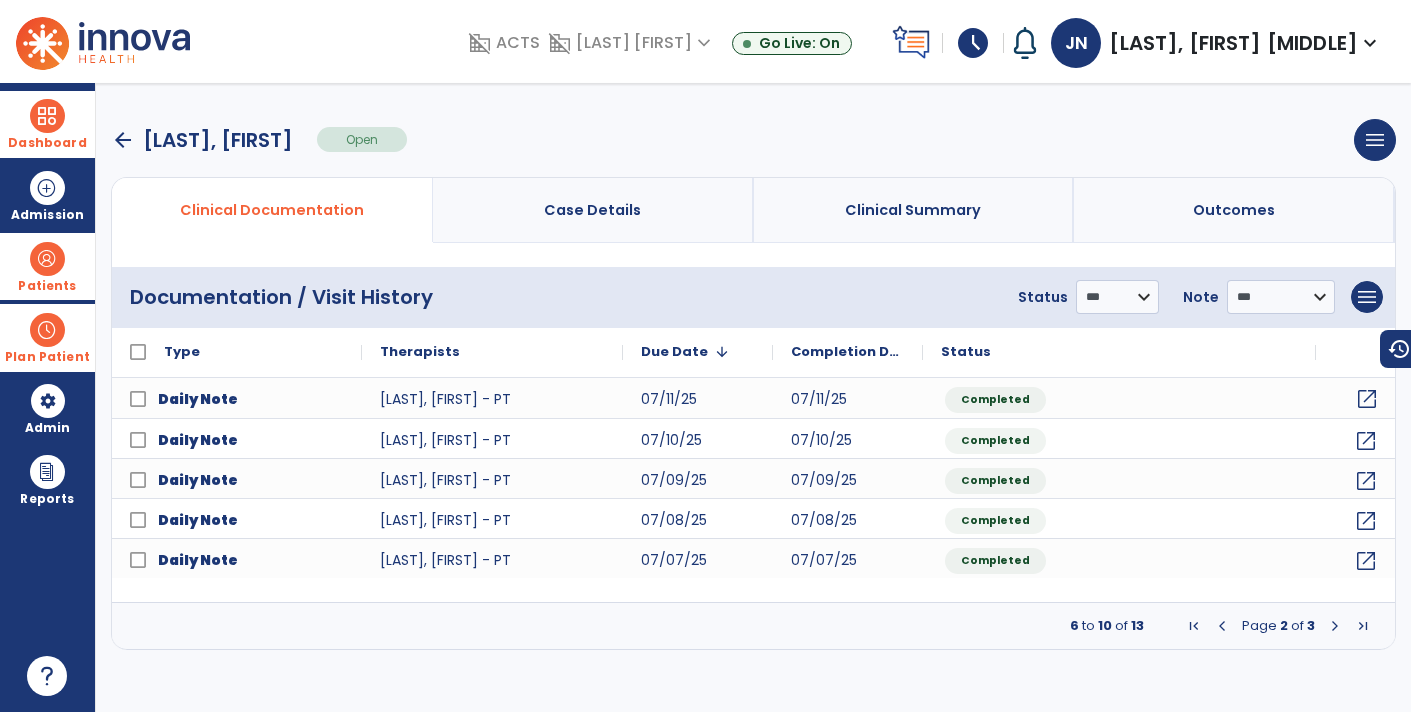 click on "open_in_new" 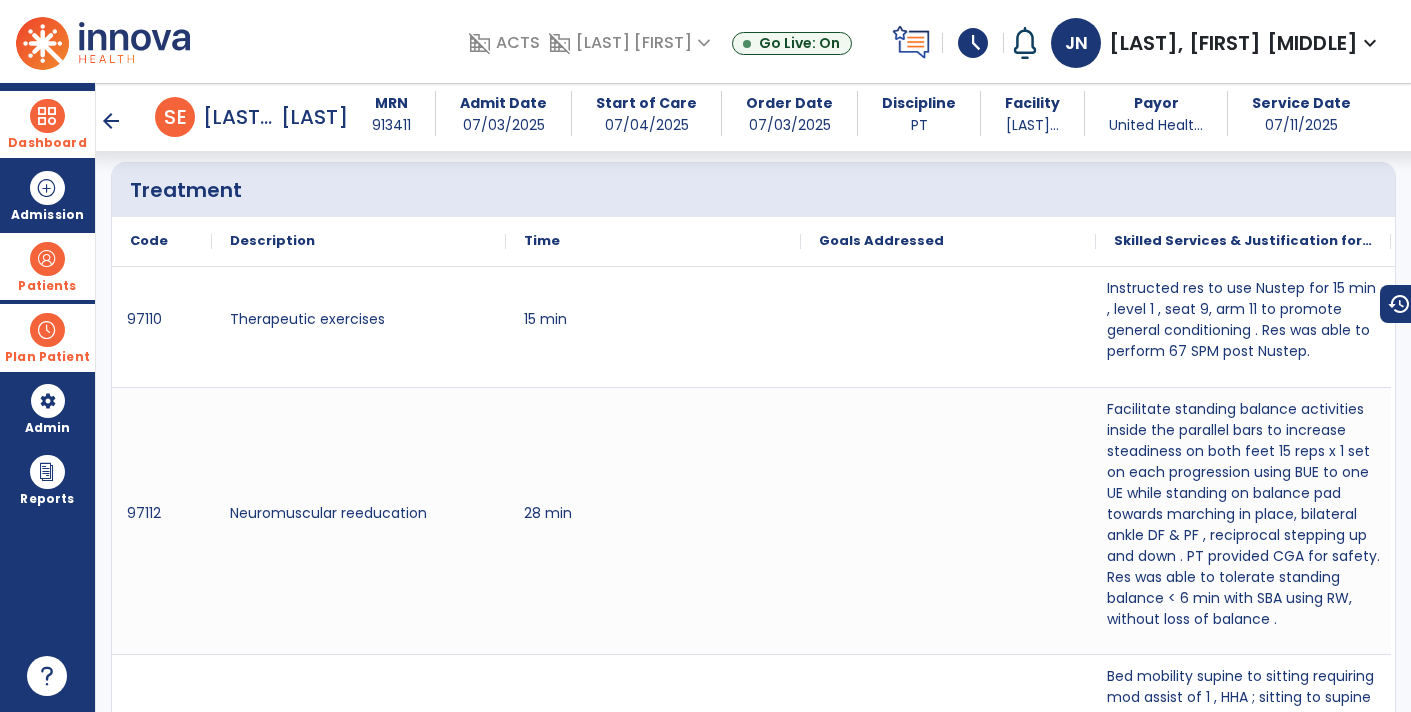 scroll, scrollTop: 1128, scrollLeft: 0, axis: vertical 